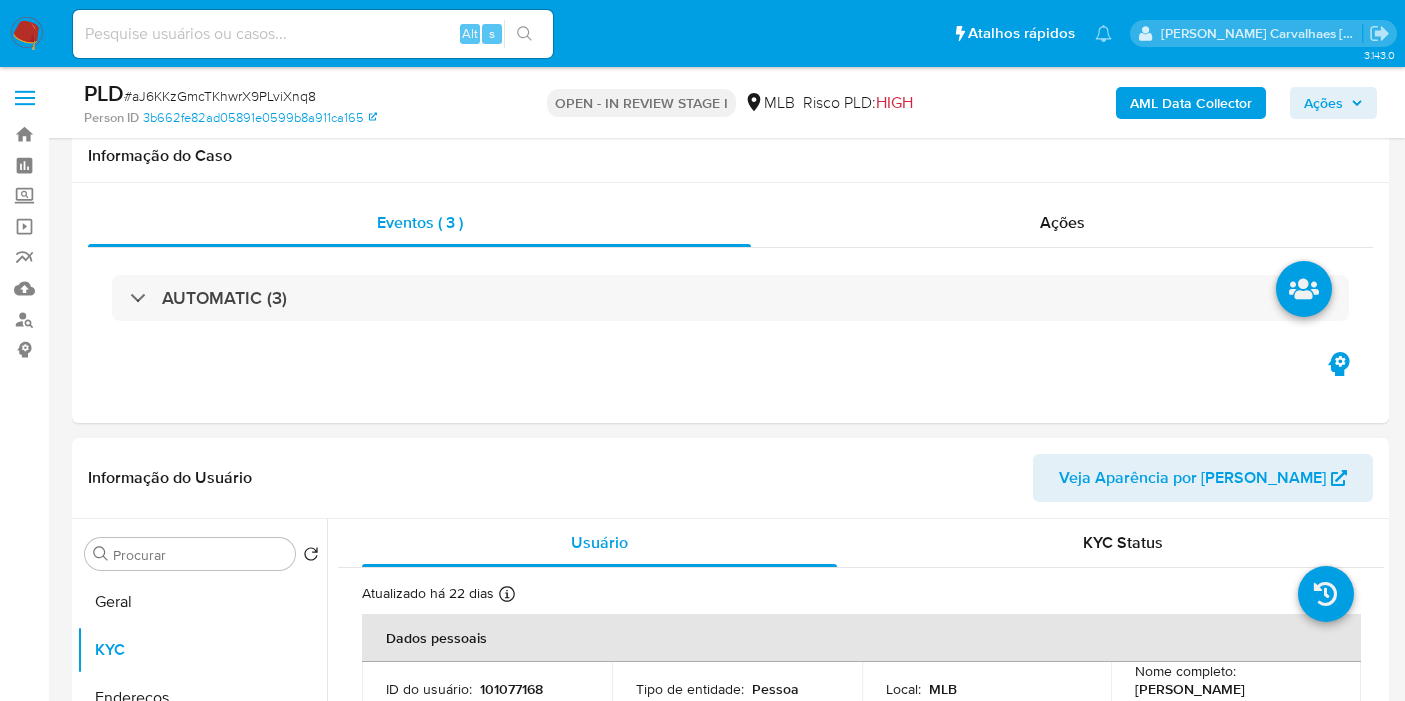 select on "10" 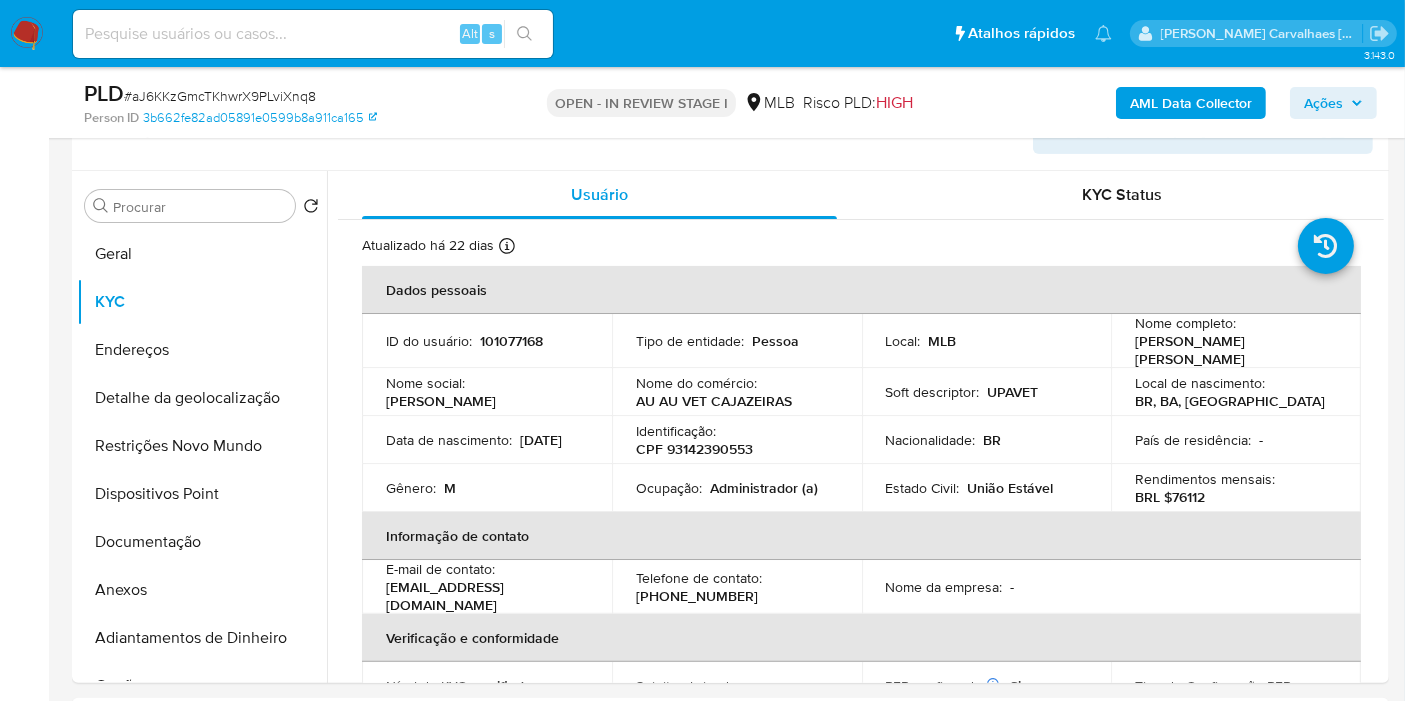 scroll, scrollTop: 222, scrollLeft: 0, axis: vertical 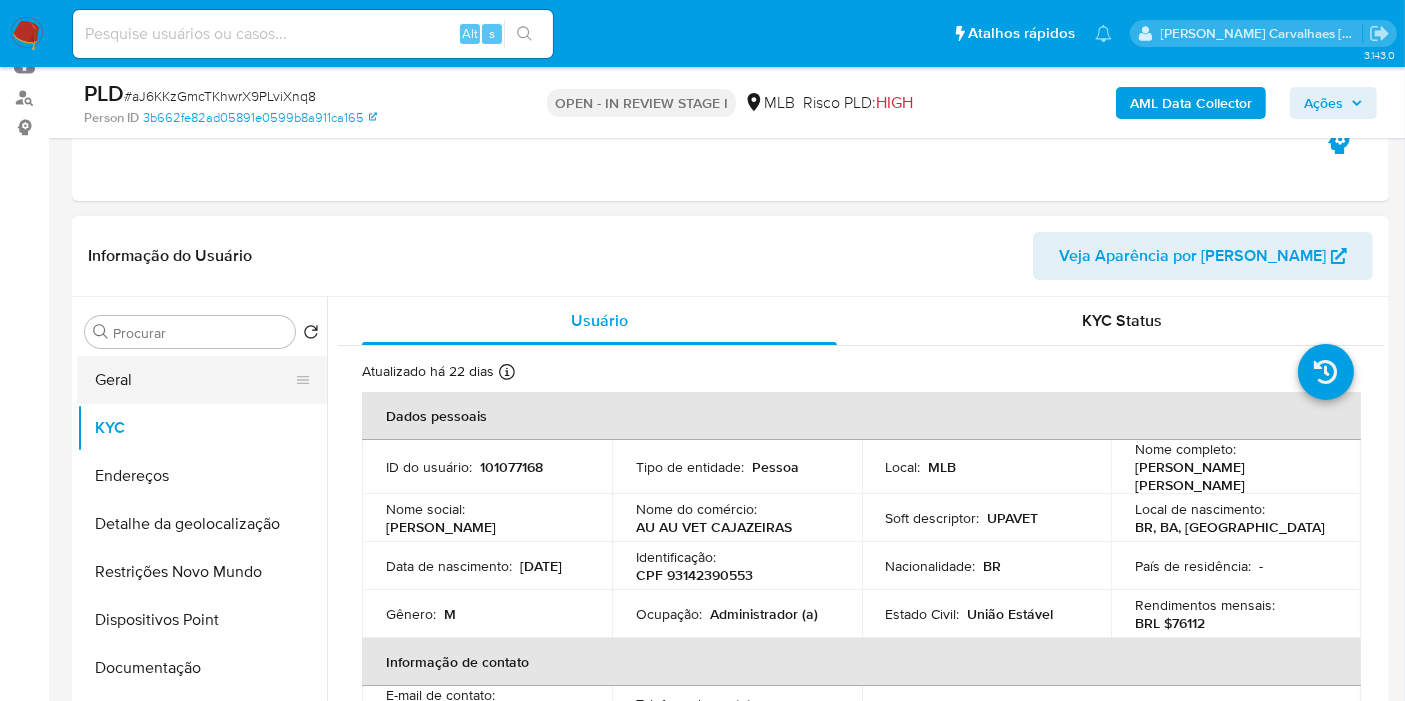 click on "Geral" at bounding box center (194, 380) 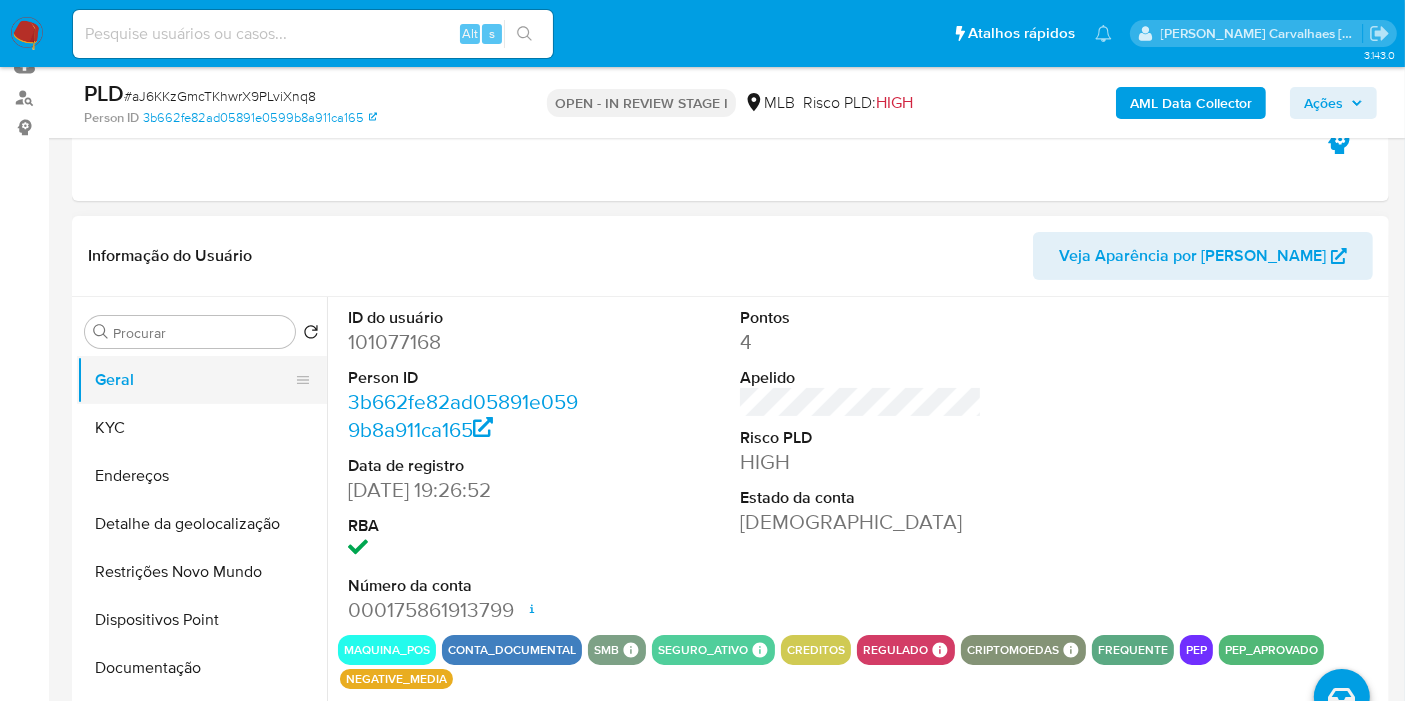 click on "Geral" at bounding box center (194, 380) 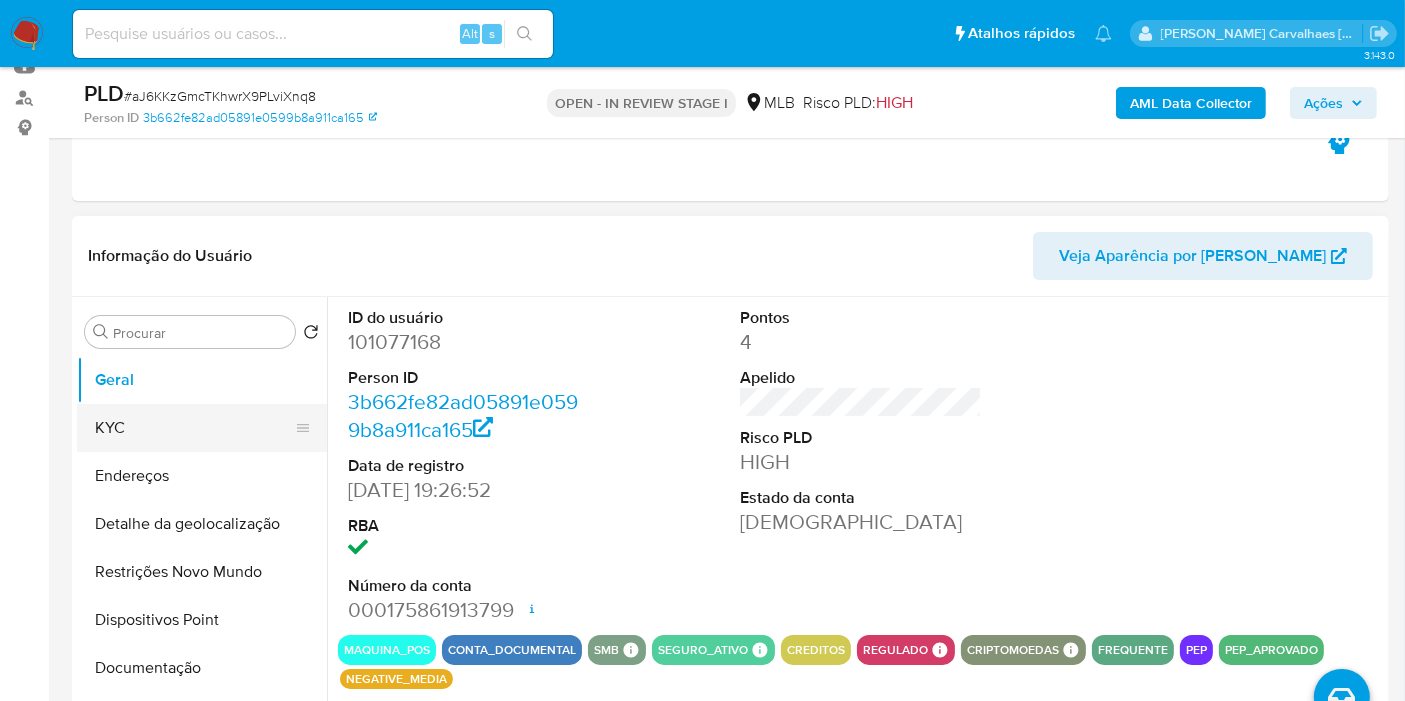 click on "KYC" at bounding box center (194, 428) 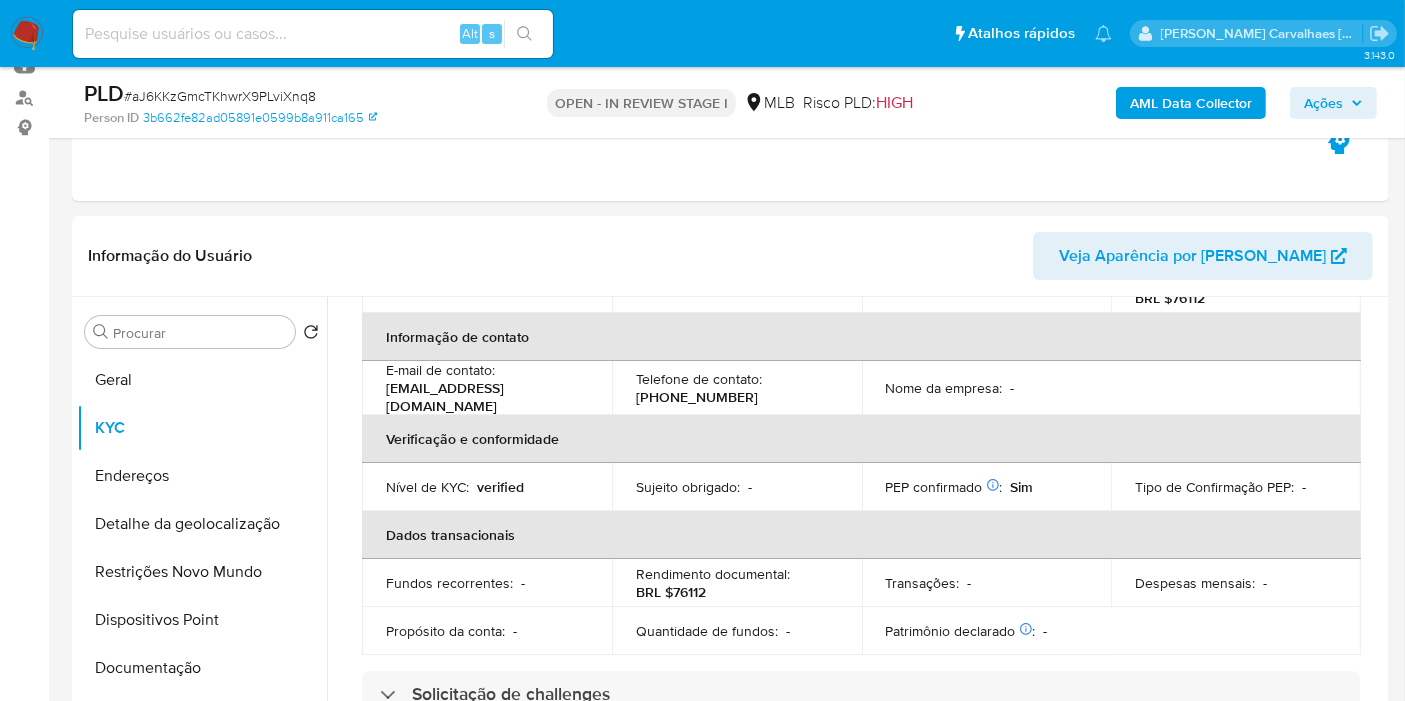 scroll, scrollTop: 333, scrollLeft: 0, axis: vertical 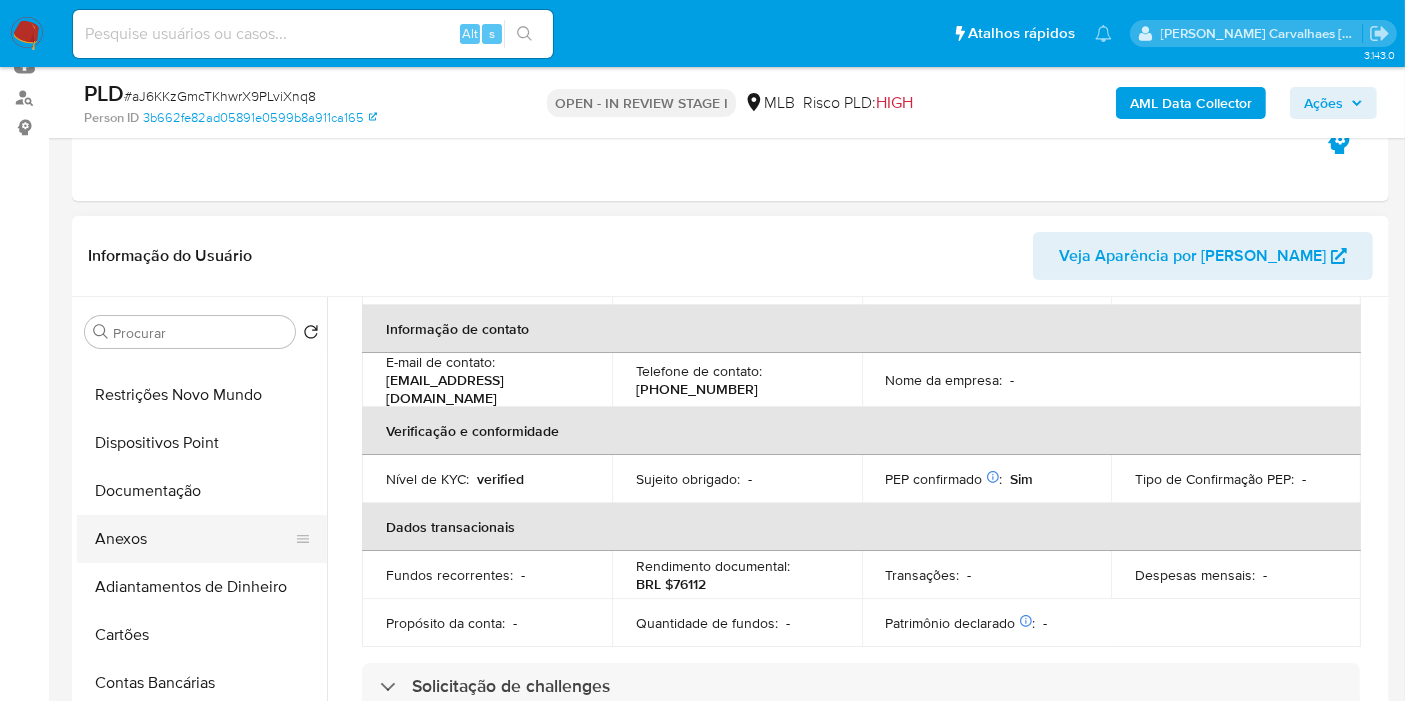 click on "Anexos" at bounding box center (194, 539) 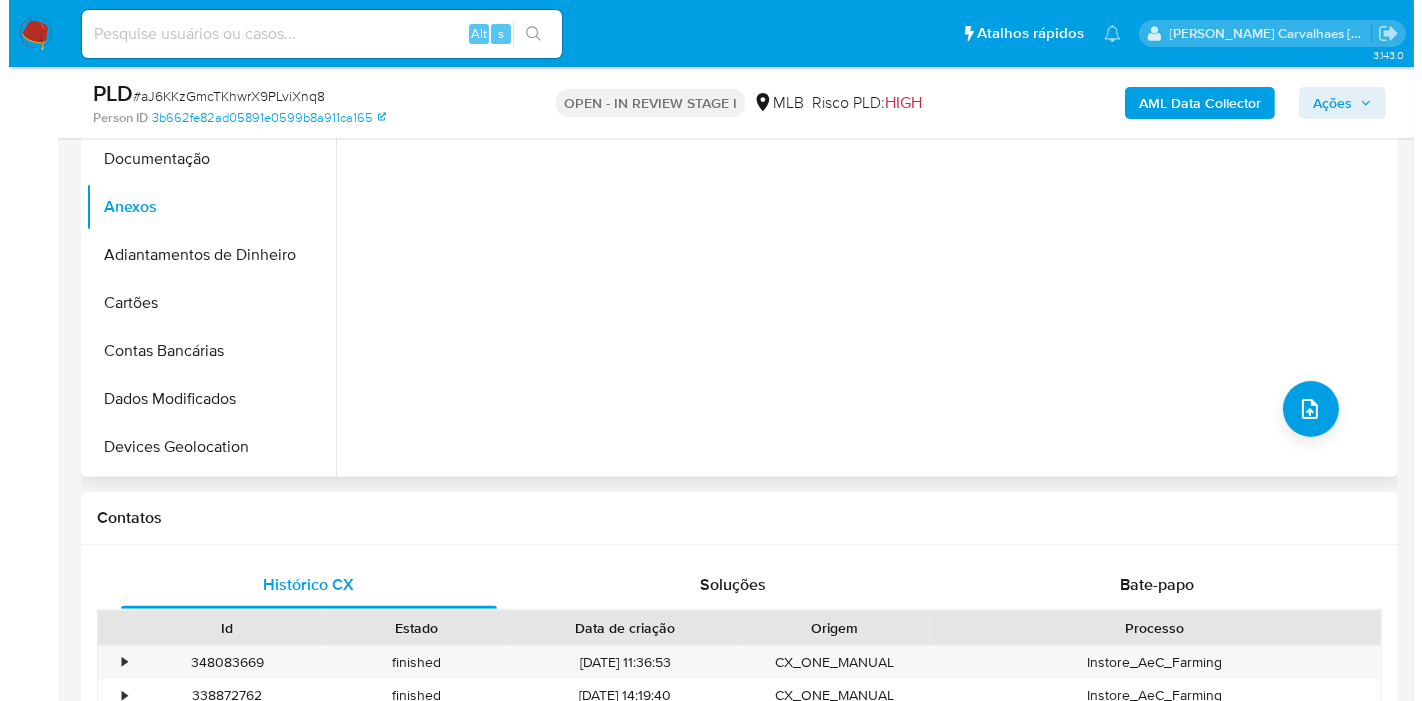 scroll, scrollTop: 555, scrollLeft: 0, axis: vertical 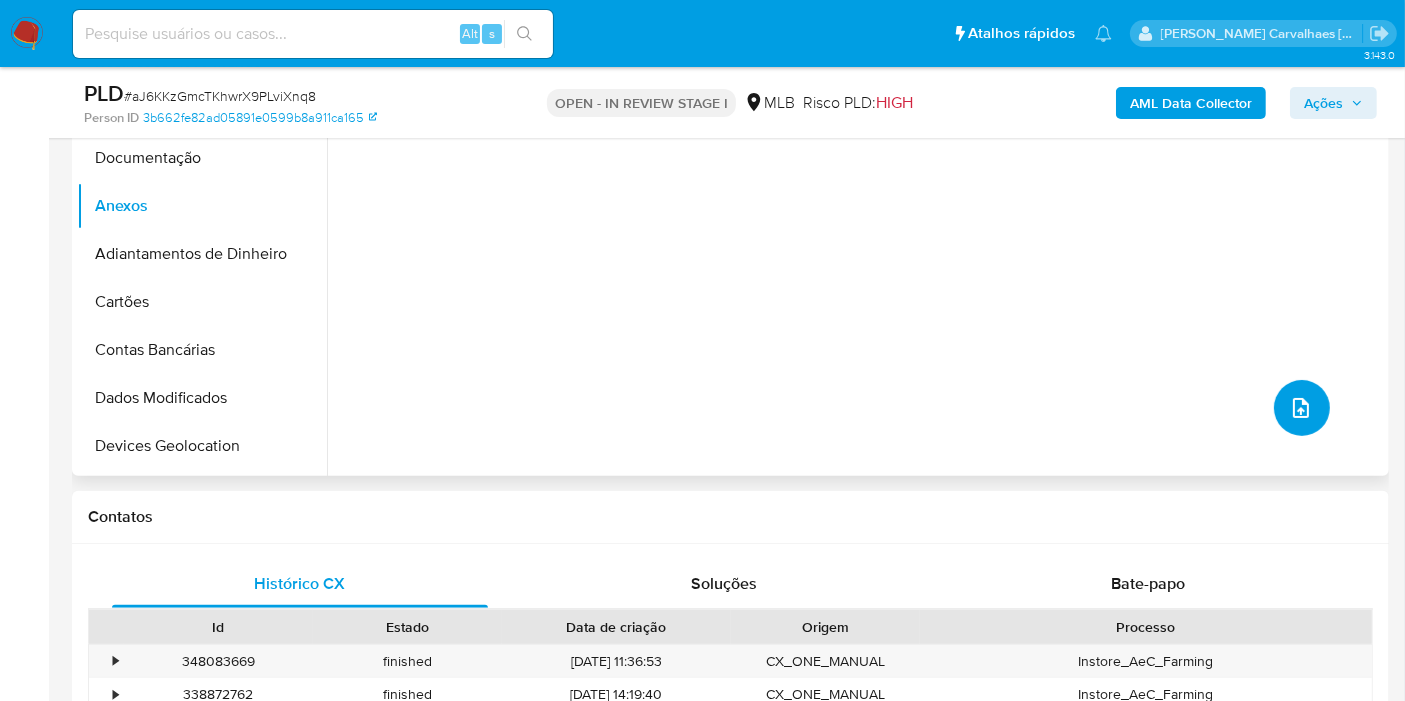 click at bounding box center [1302, 408] 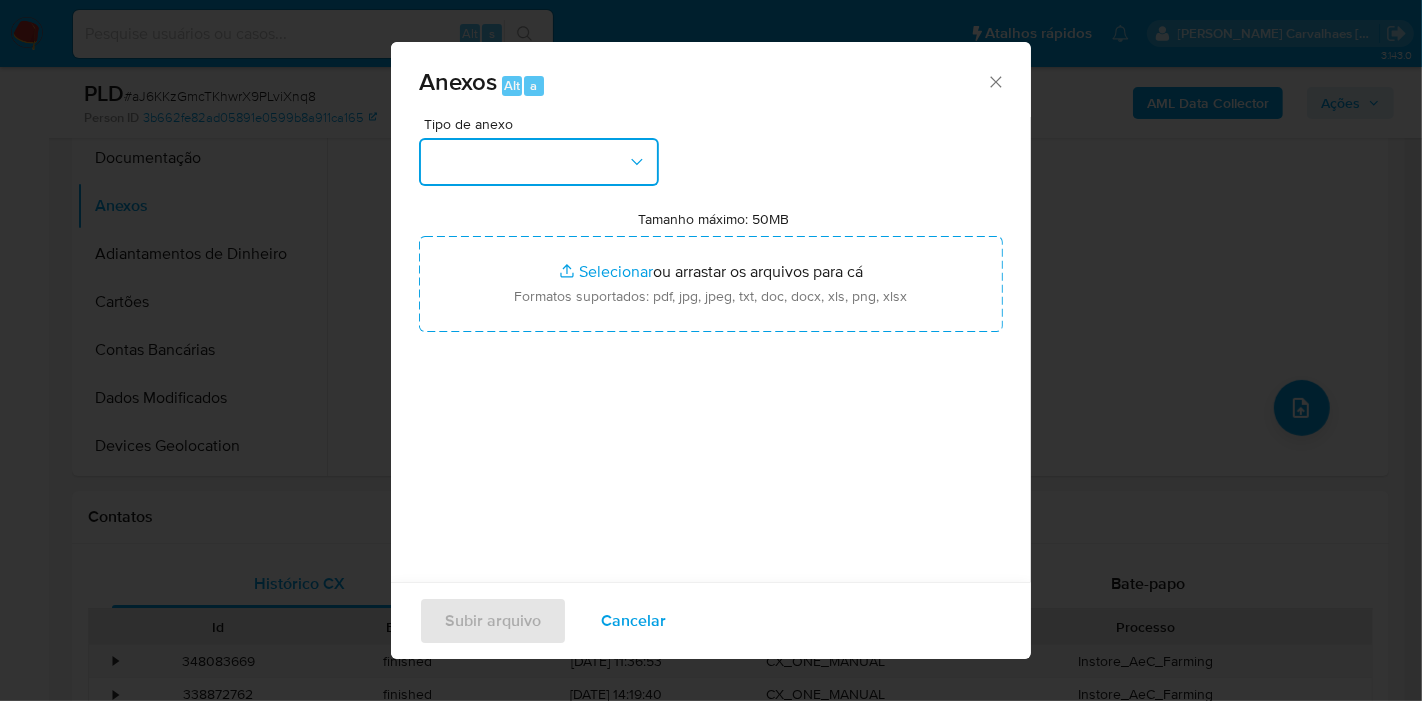 click 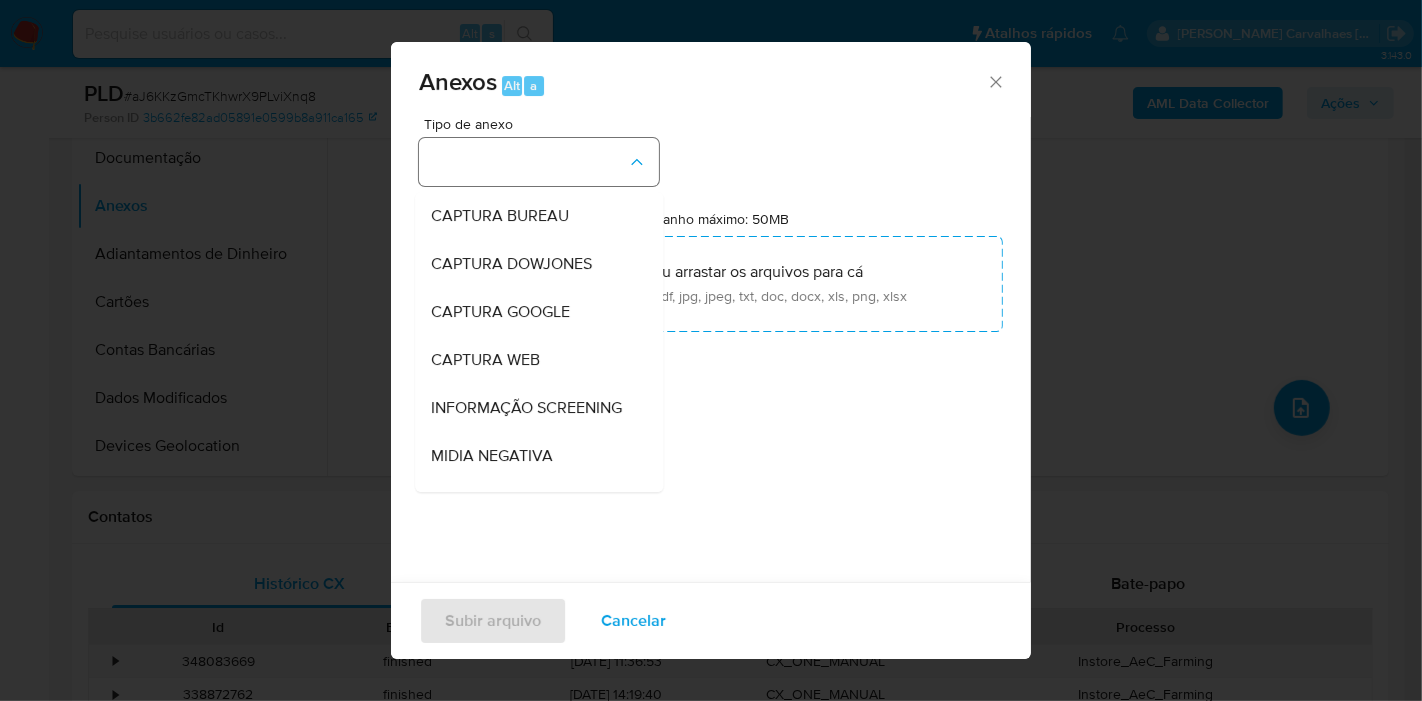 type 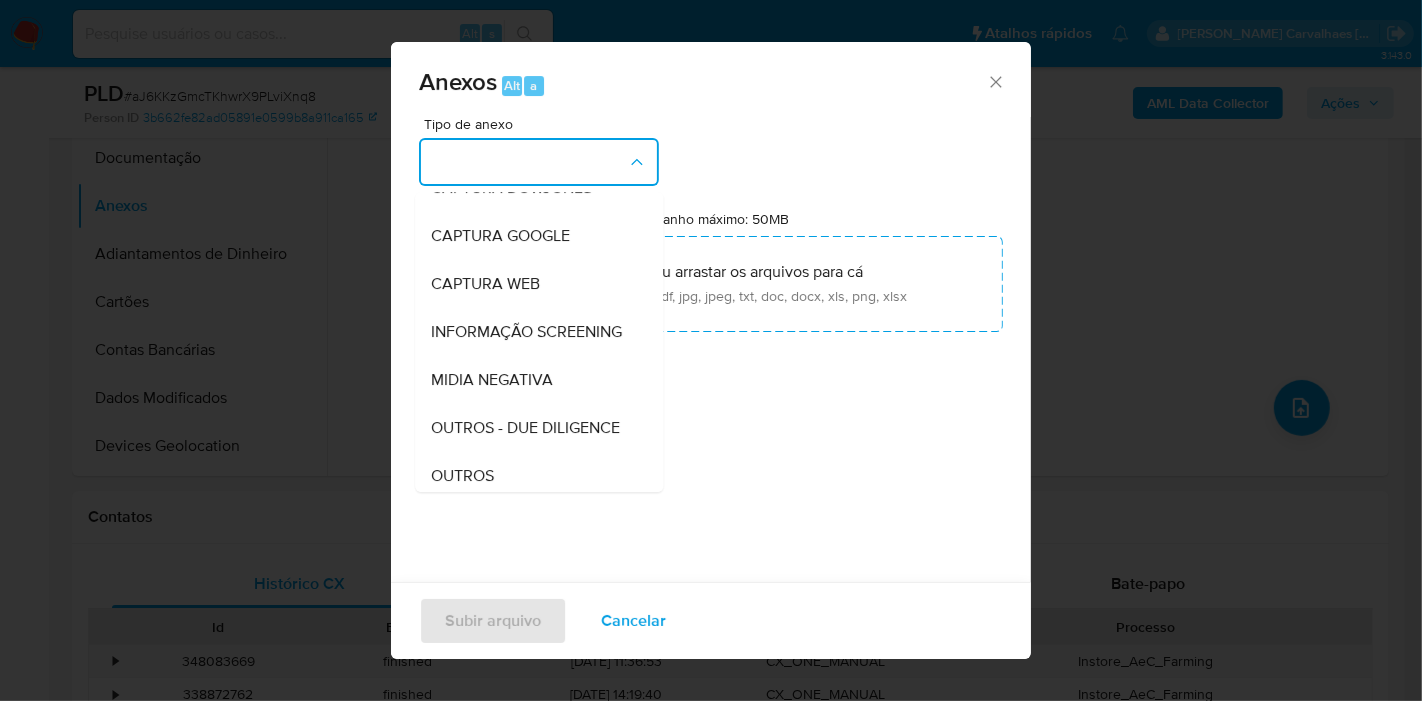 click 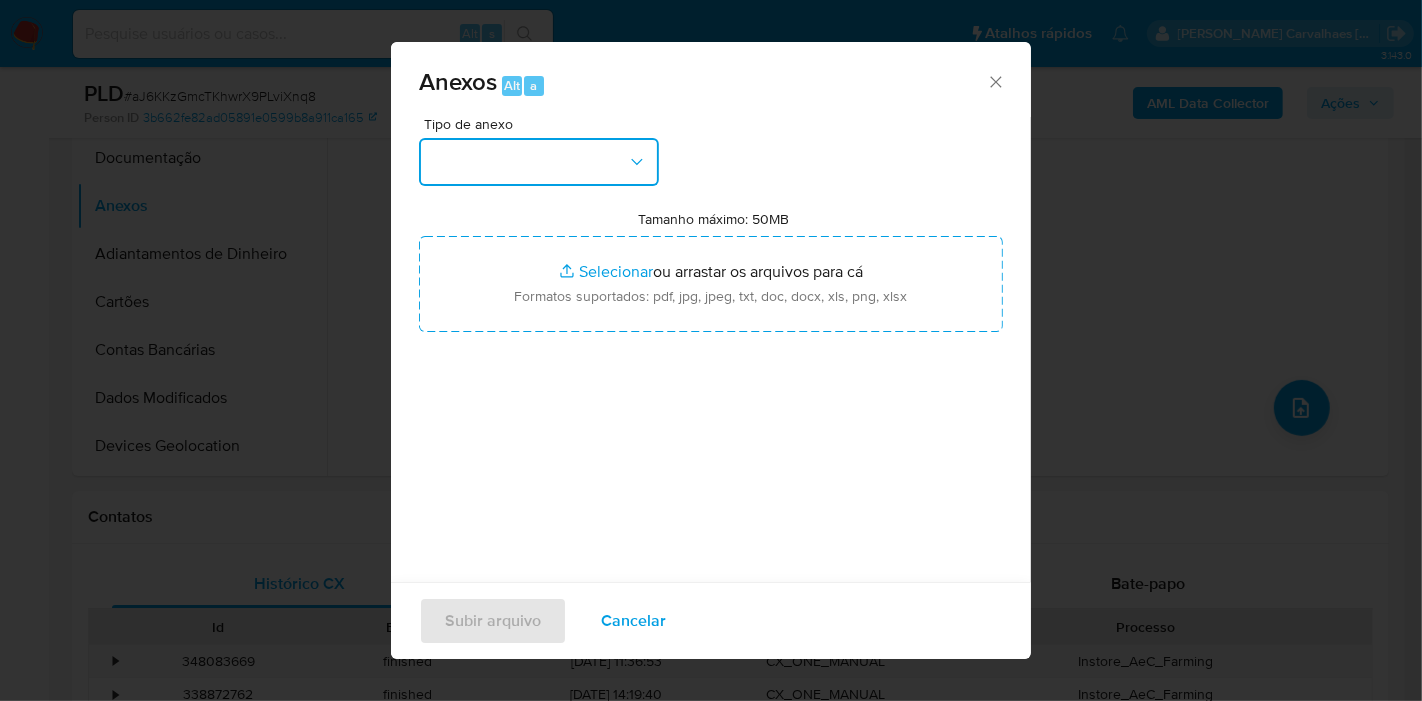 type 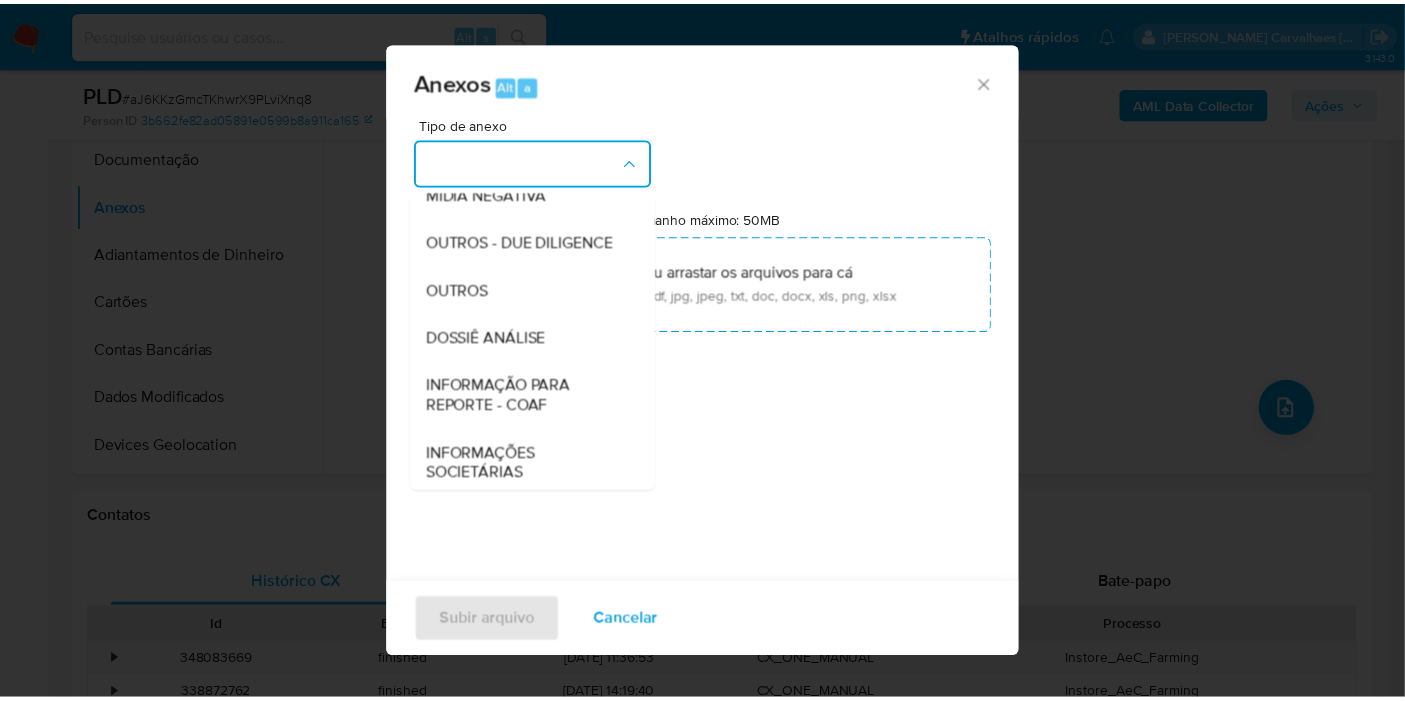 scroll, scrollTop: 307, scrollLeft: 0, axis: vertical 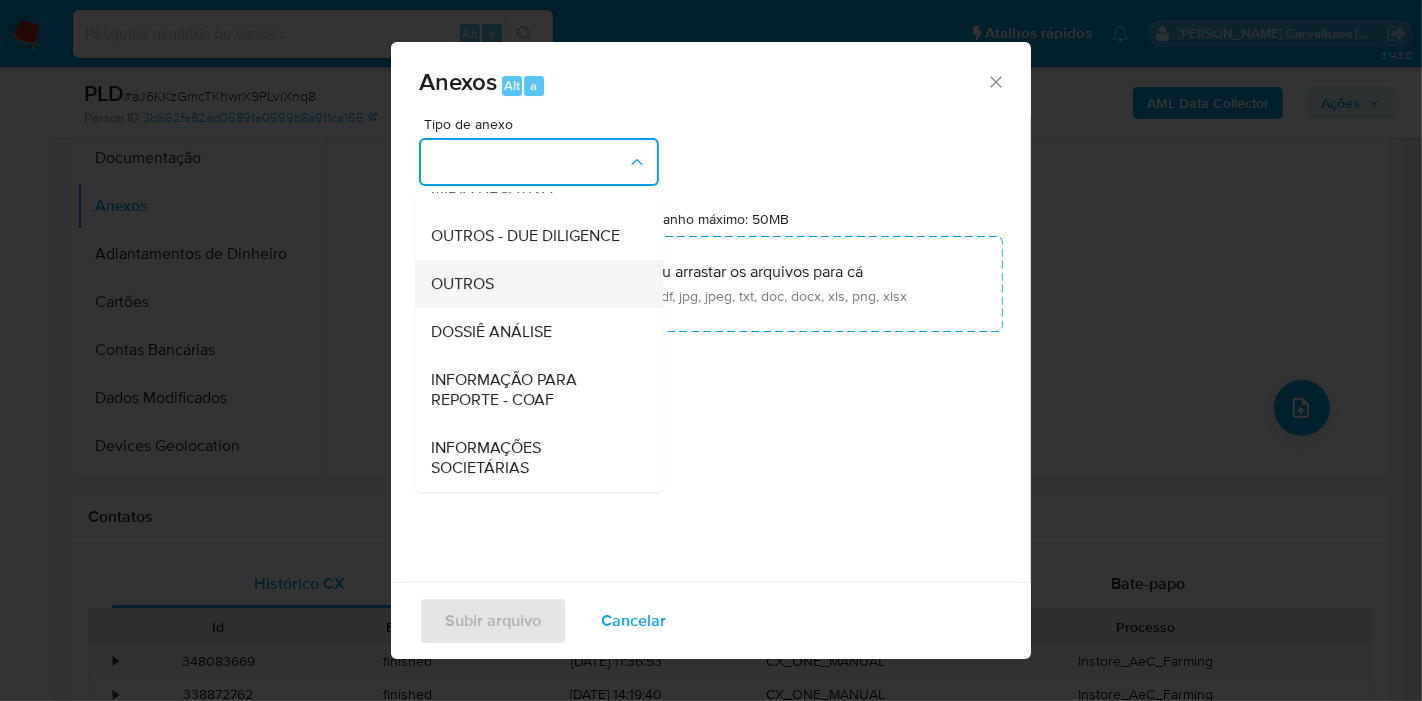 click on "OUTROS" at bounding box center (533, 284) 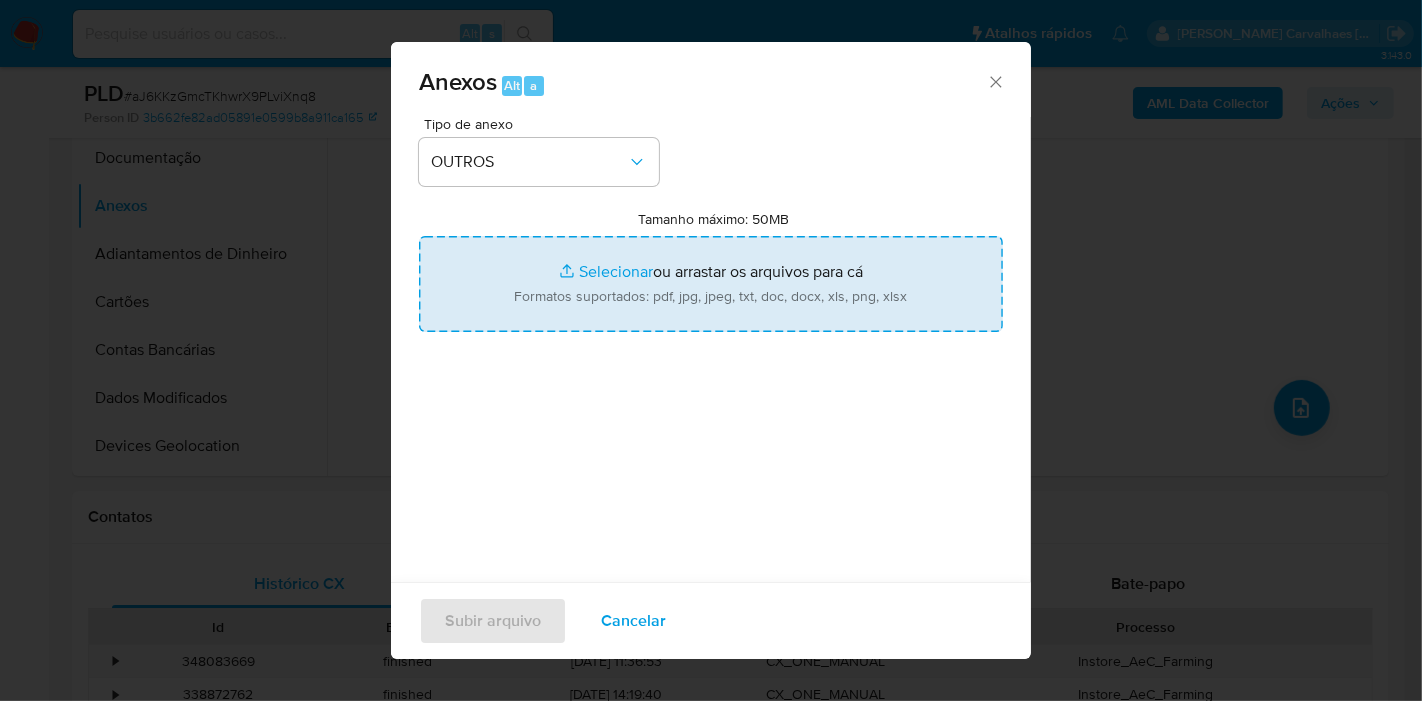 click on "Tamanho máximo: 50MB Selecionar arquivos" at bounding box center (711, 284) 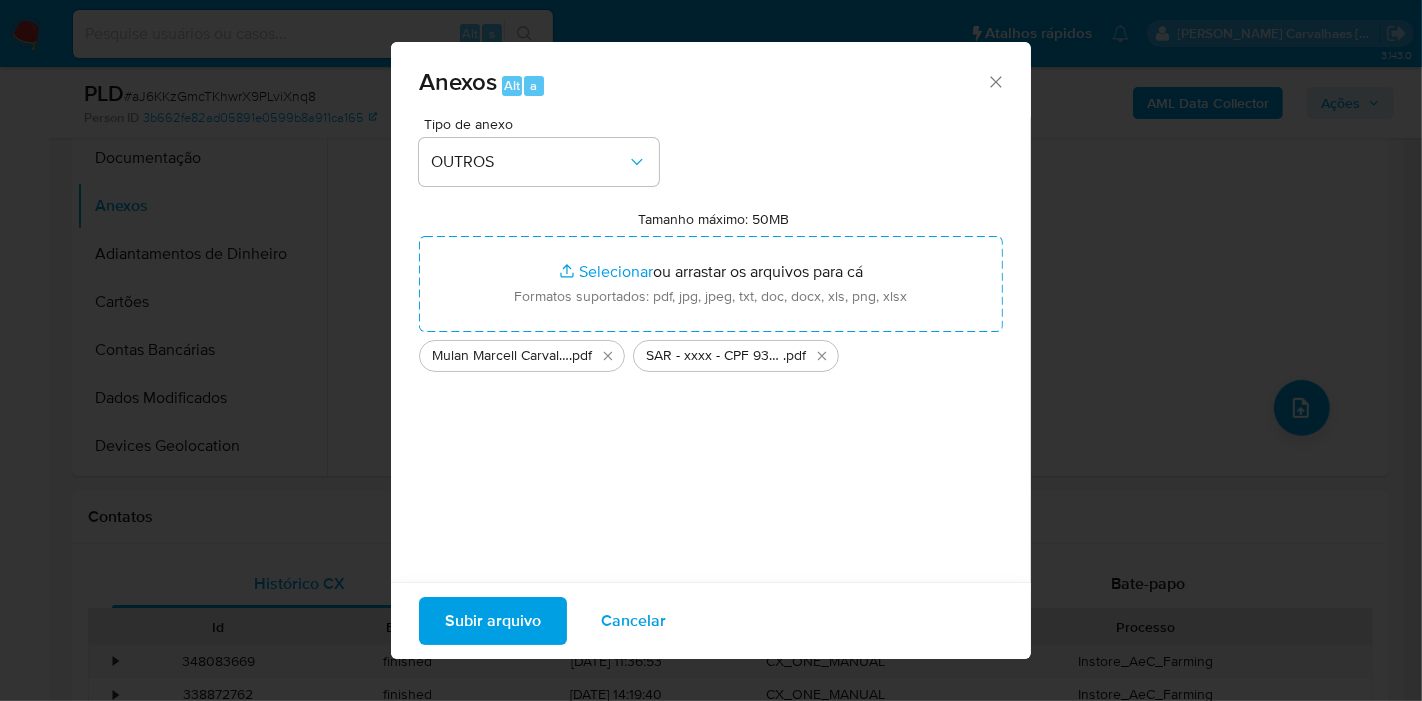 click on "Subir arquivo" at bounding box center (493, 621) 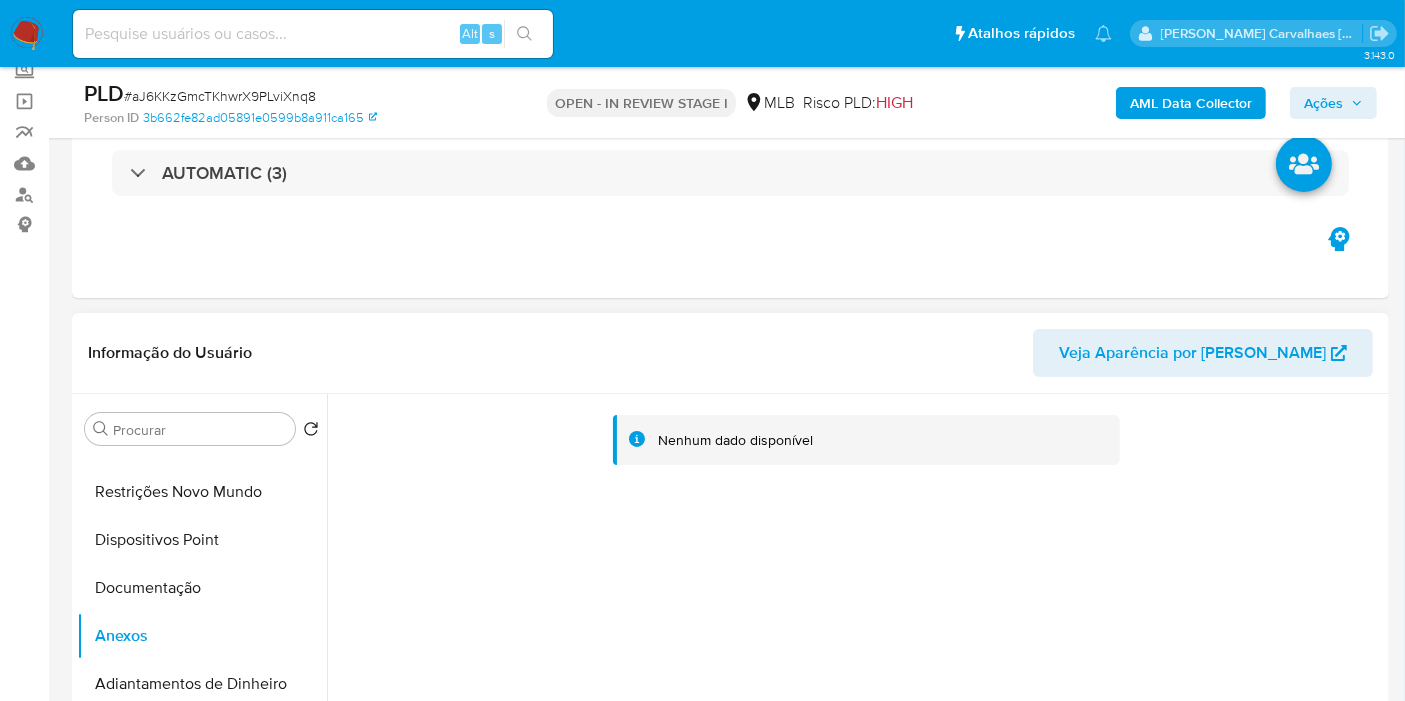 scroll, scrollTop: 333, scrollLeft: 0, axis: vertical 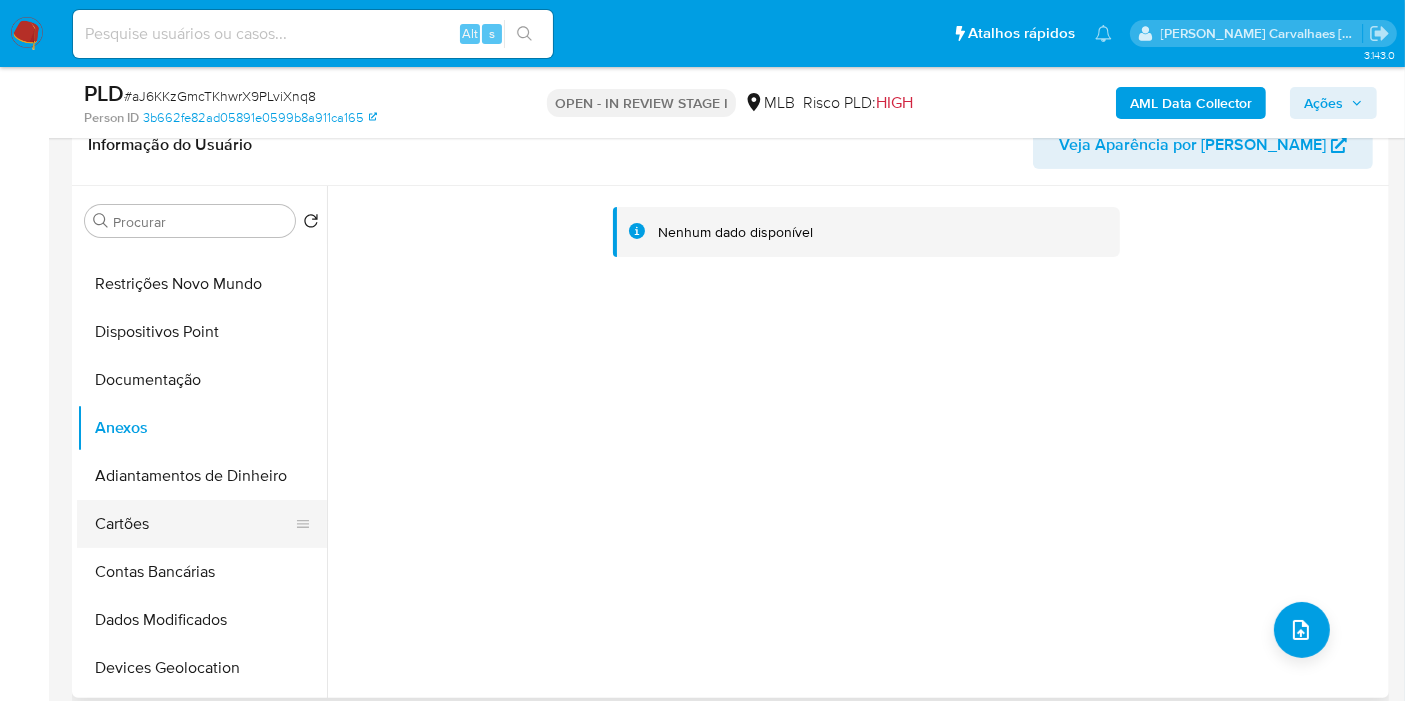 click on "Cartões" at bounding box center [194, 524] 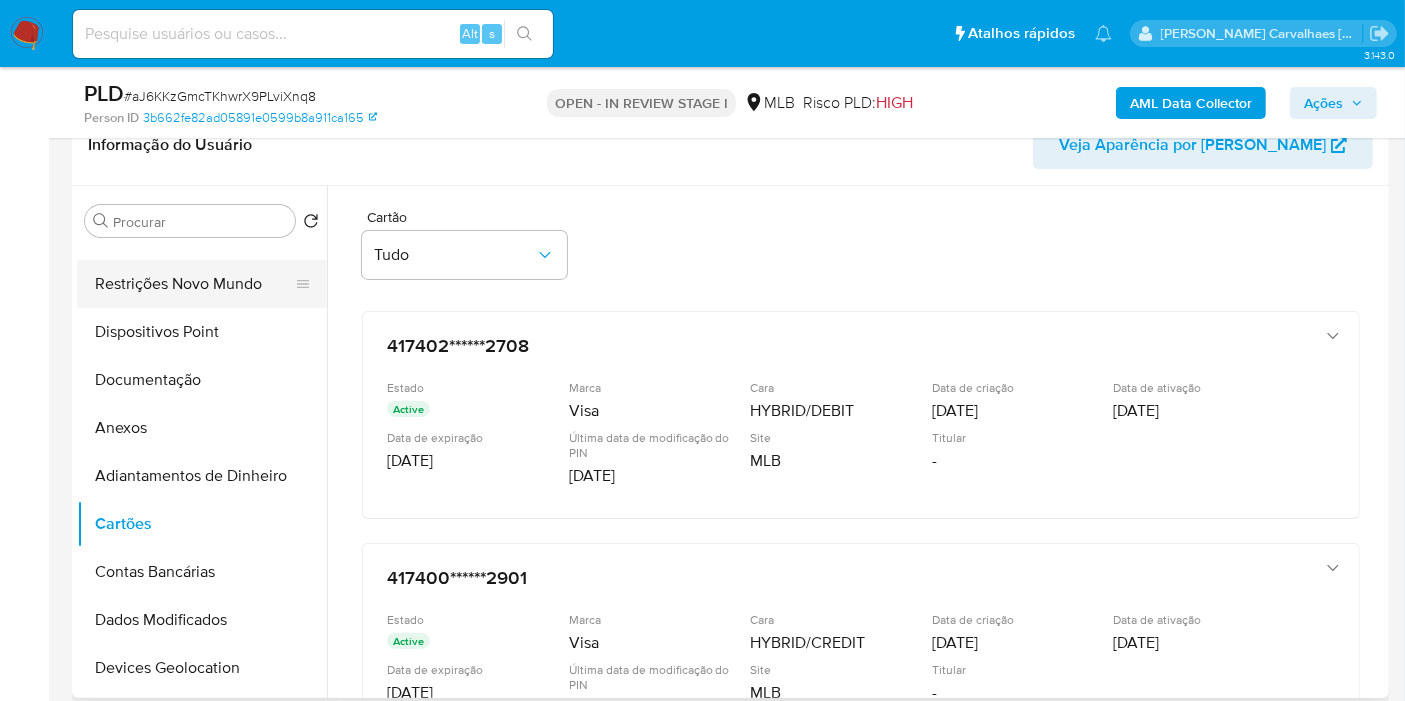 click on "Restrições Novo Mundo" at bounding box center (194, 284) 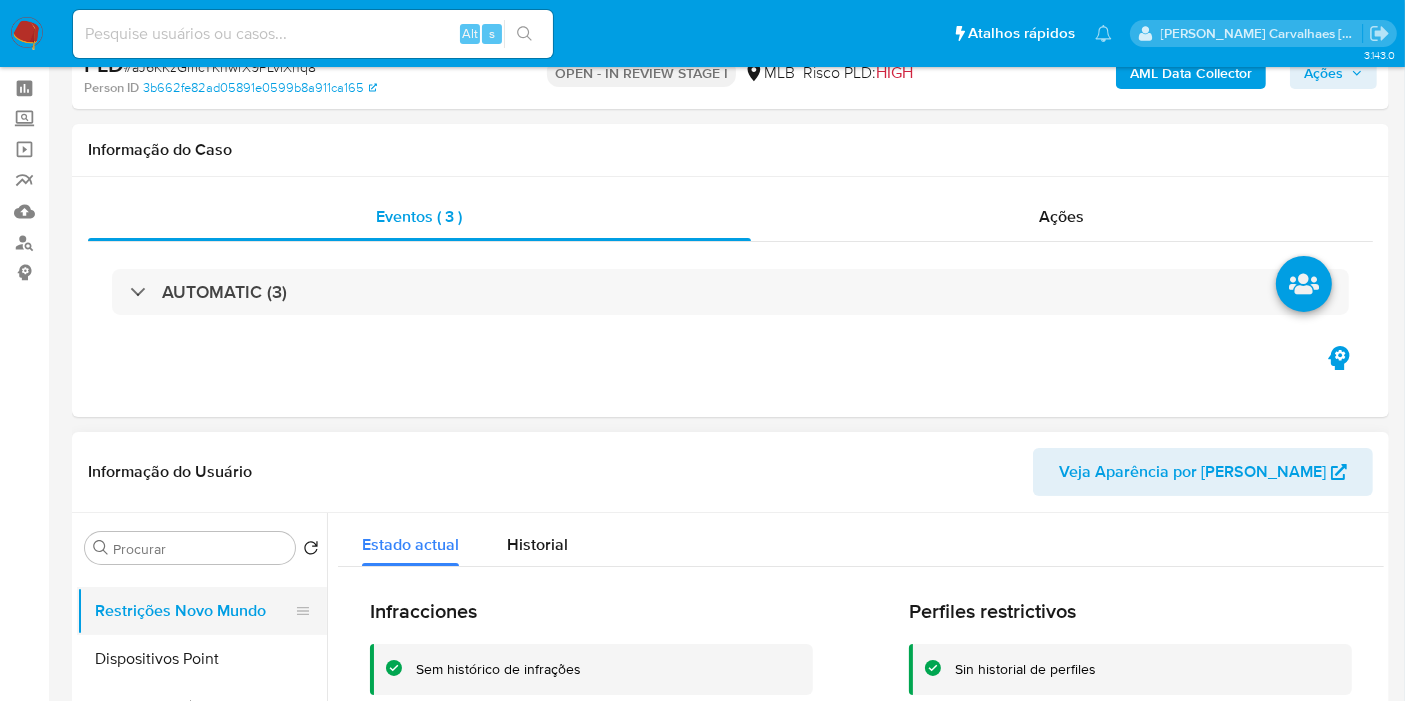 scroll, scrollTop: 111, scrollLeft: 0, axis: vertical 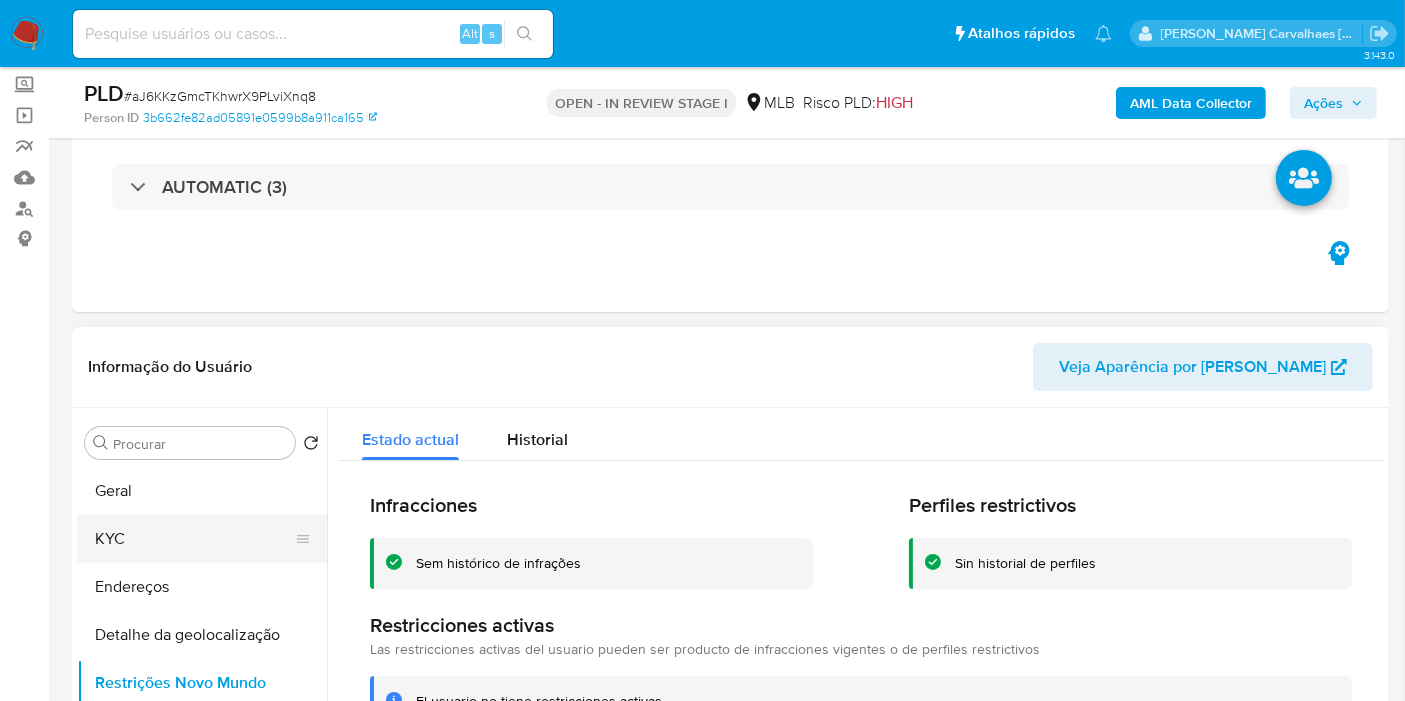 click on "KYC" at bounding box center [194, 539] 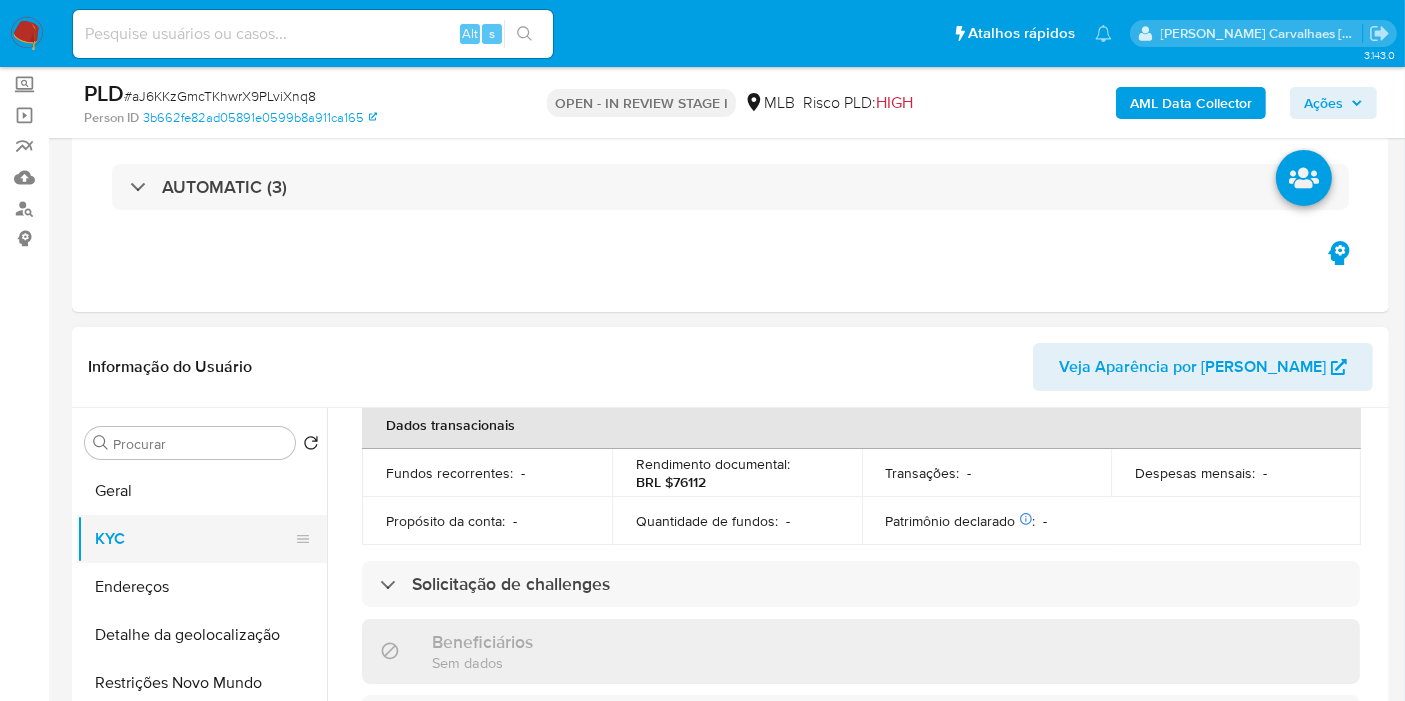 scroll, scrollTop: 555, scrollLeft: 0, axis: vertical 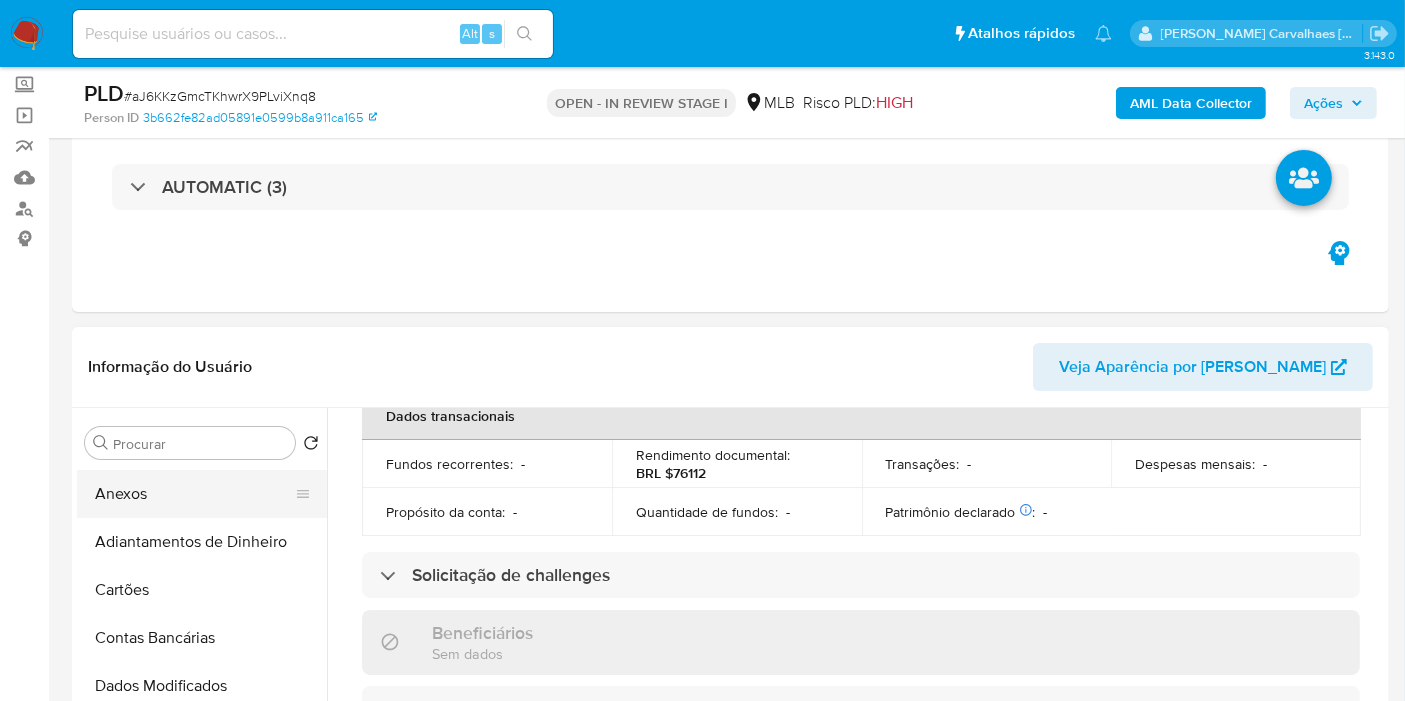 click on "Anexos" at bounding box center (194, 494) 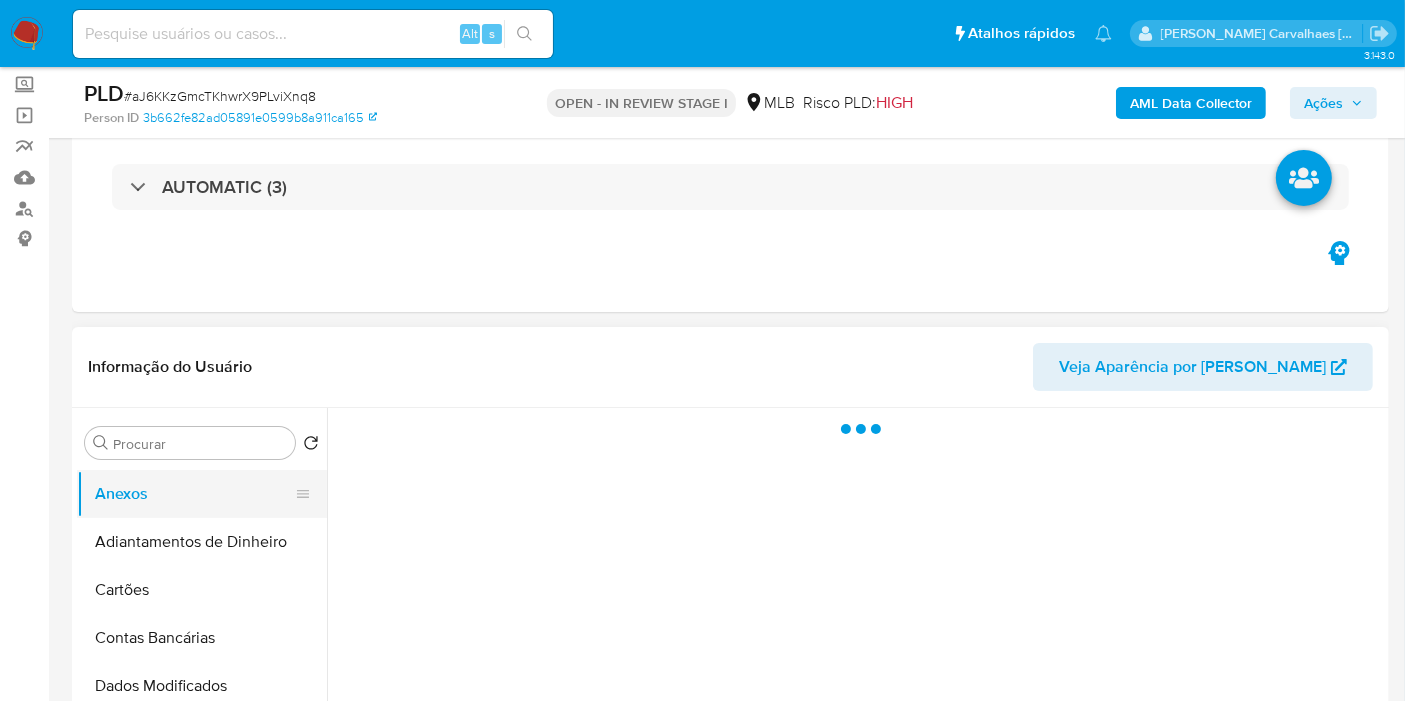 scroll, scrollTop: 0, scrollLeft: 0, axis: both 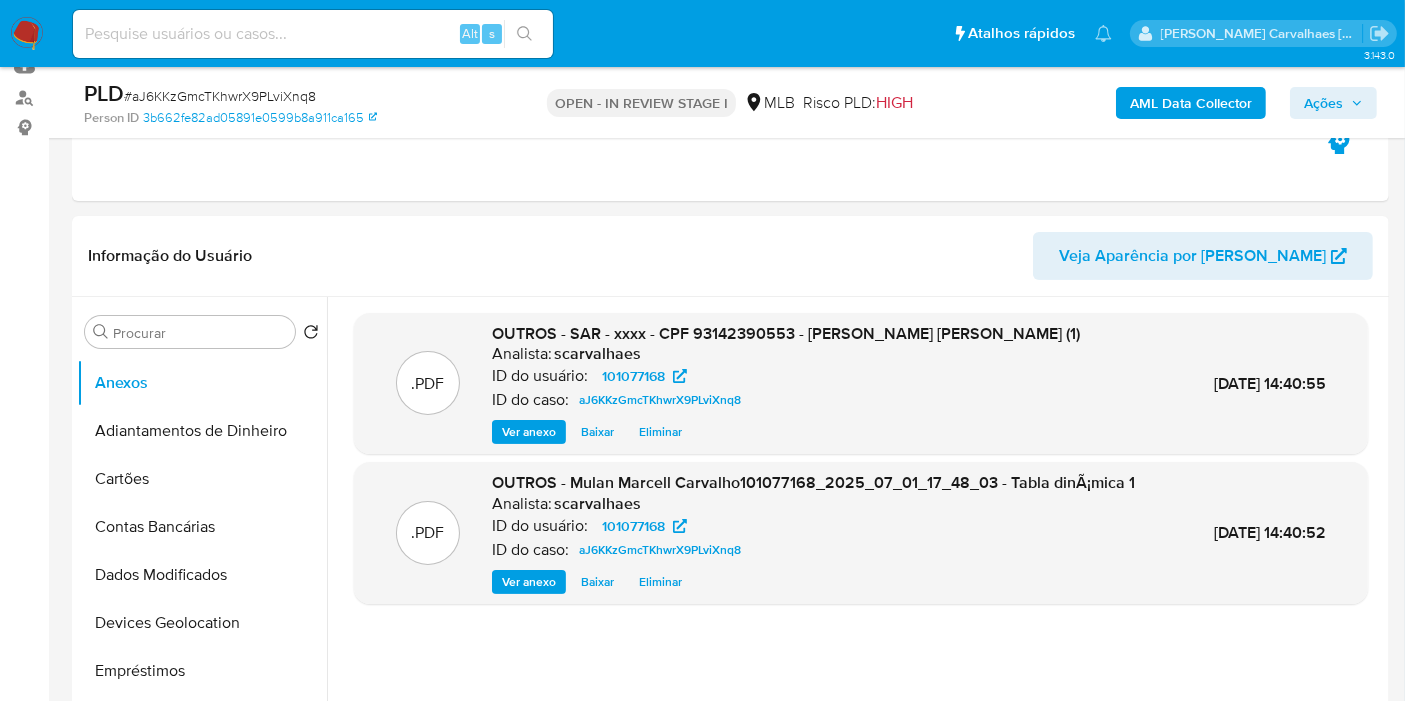 click on "Ações" at bounding box center [1323, 103] 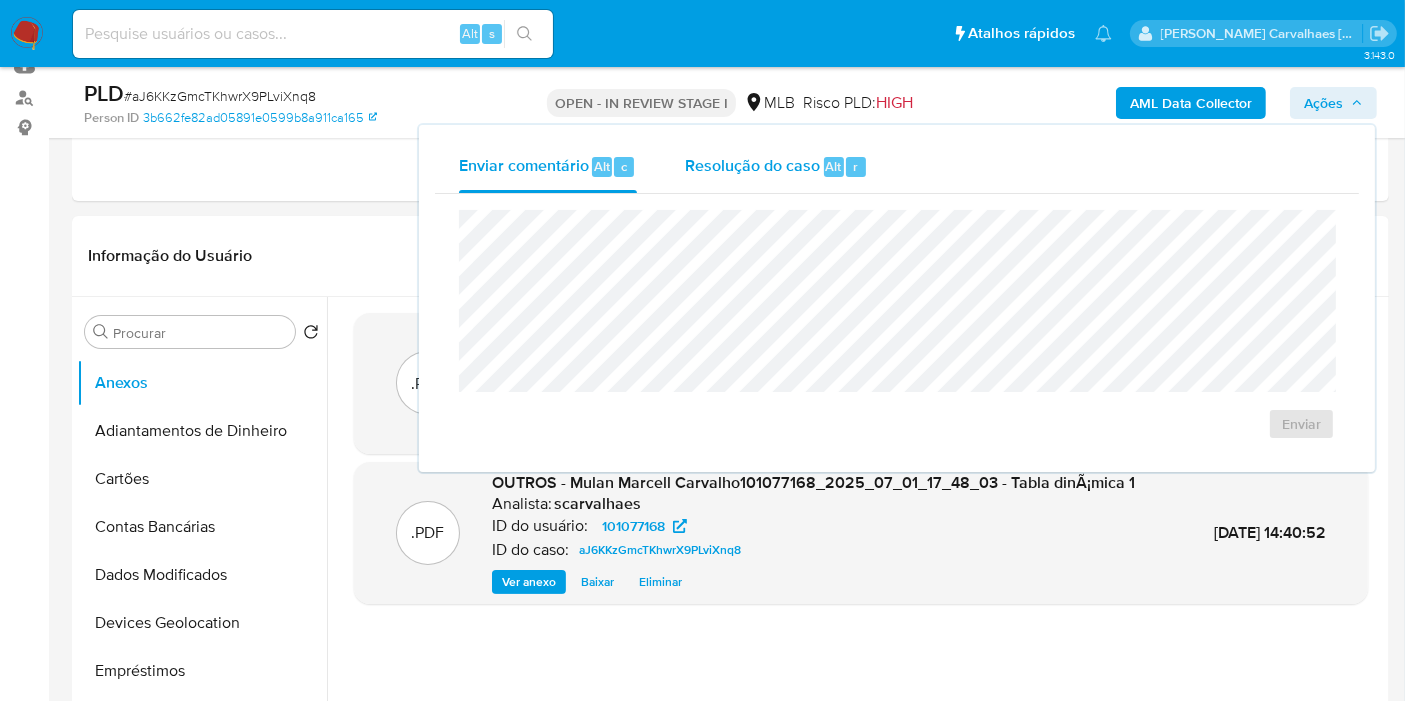 click on "Resolução do caso" at bounding box center (752, 165) 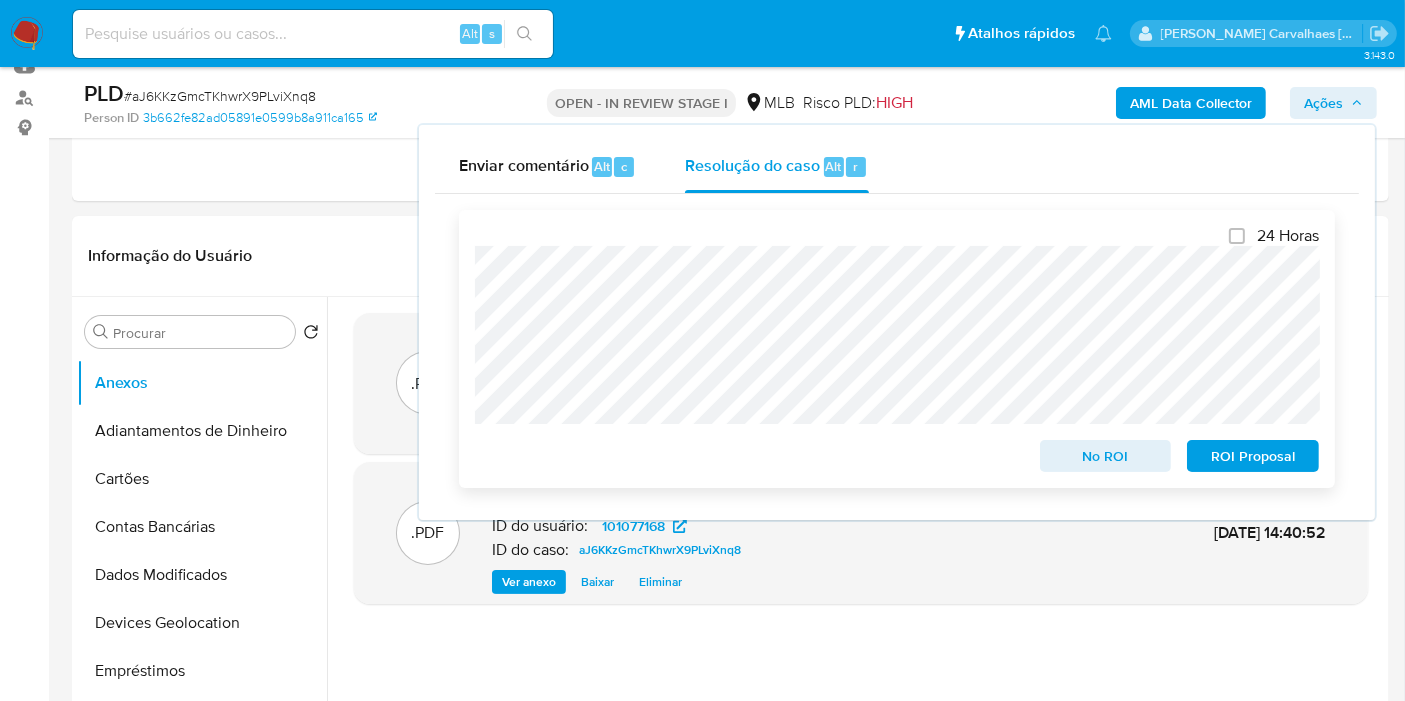 click on "ROI Proposal" at bounding box center (1253, 456) 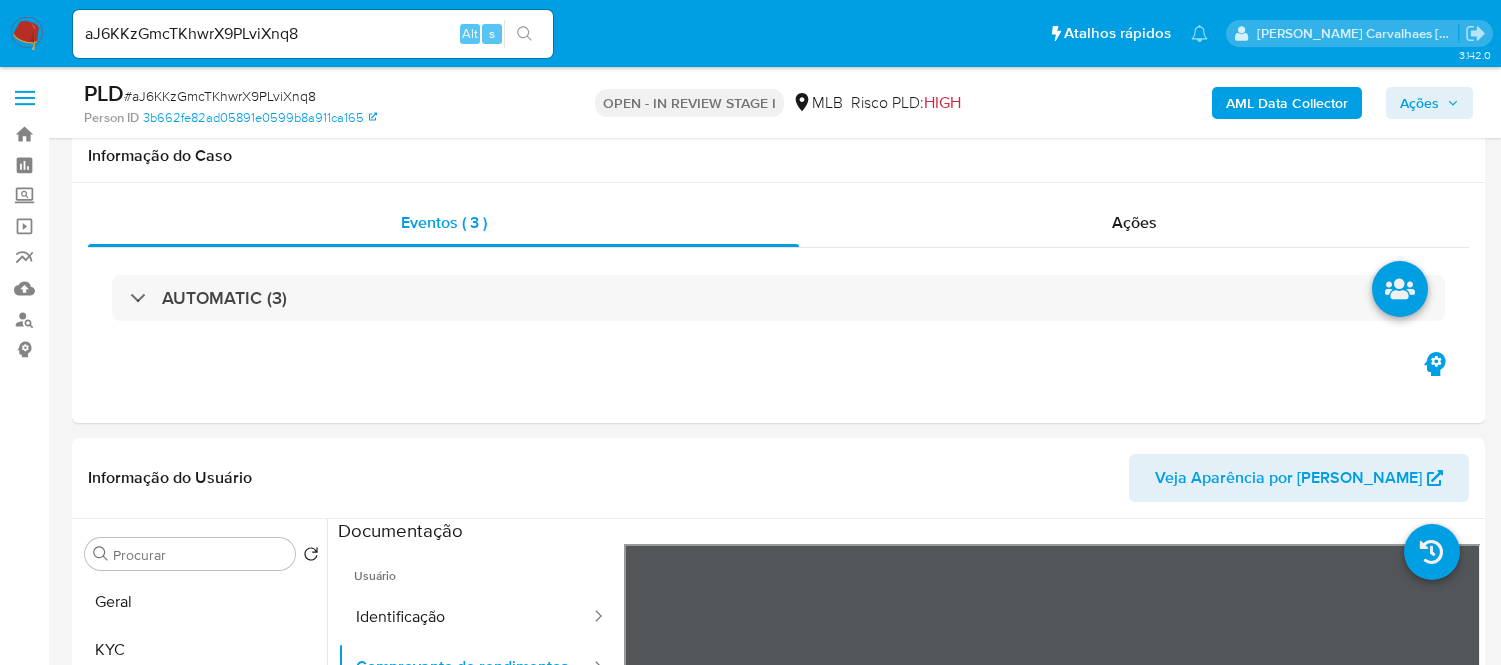 select on "10" 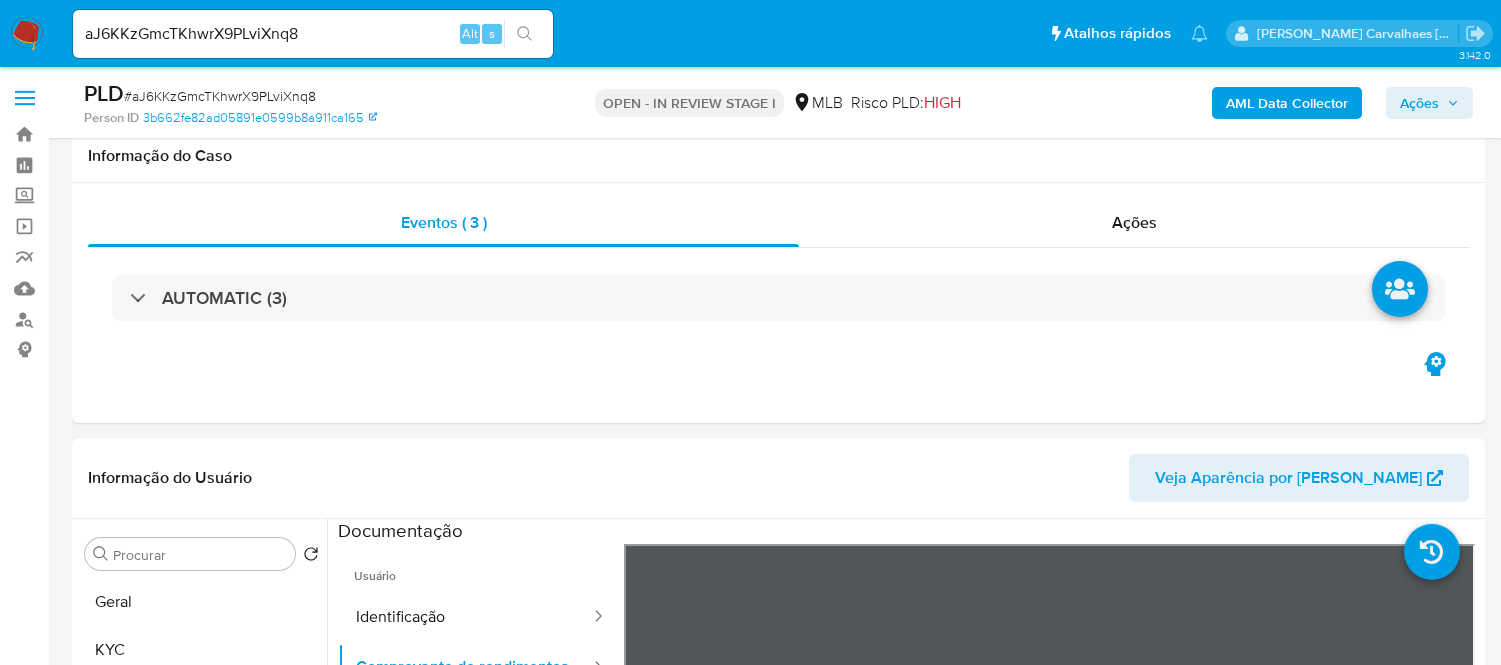 scroll, scrollTop: 282, scrollLeft: 0, axis: vertical 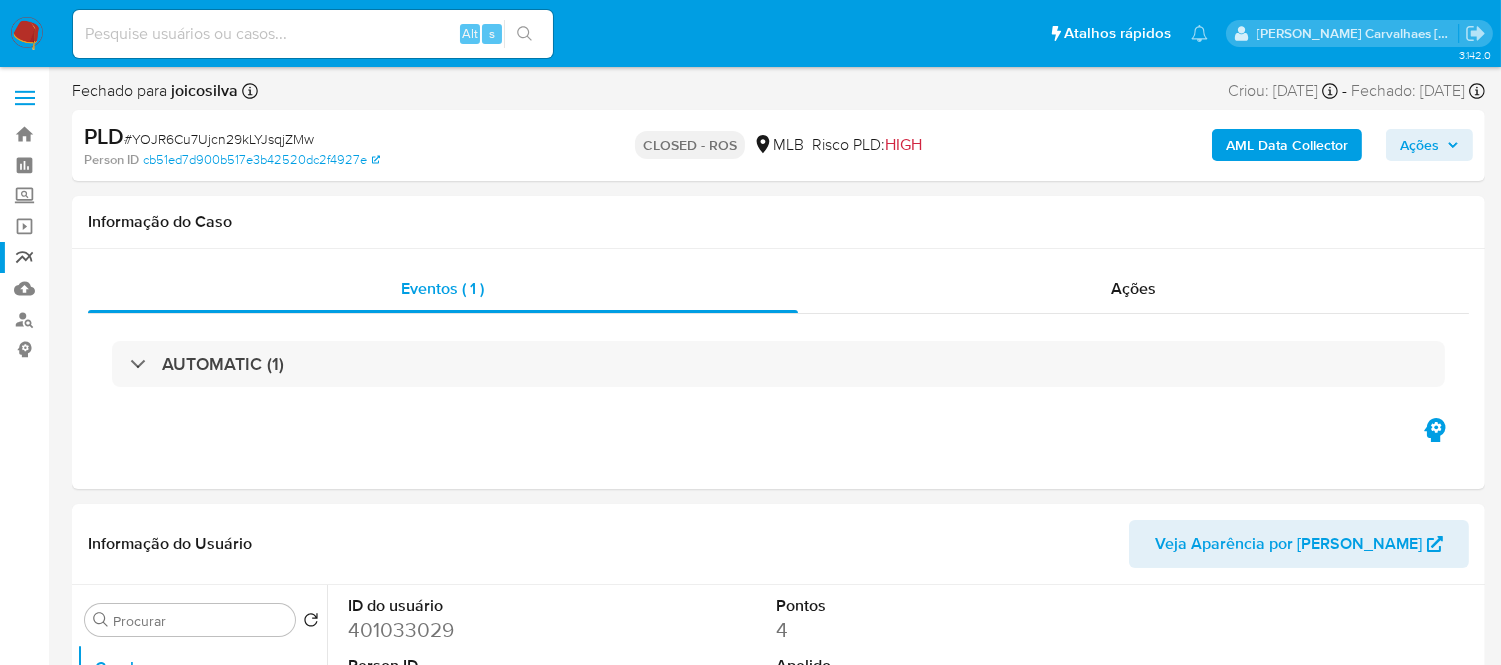 select on "10" 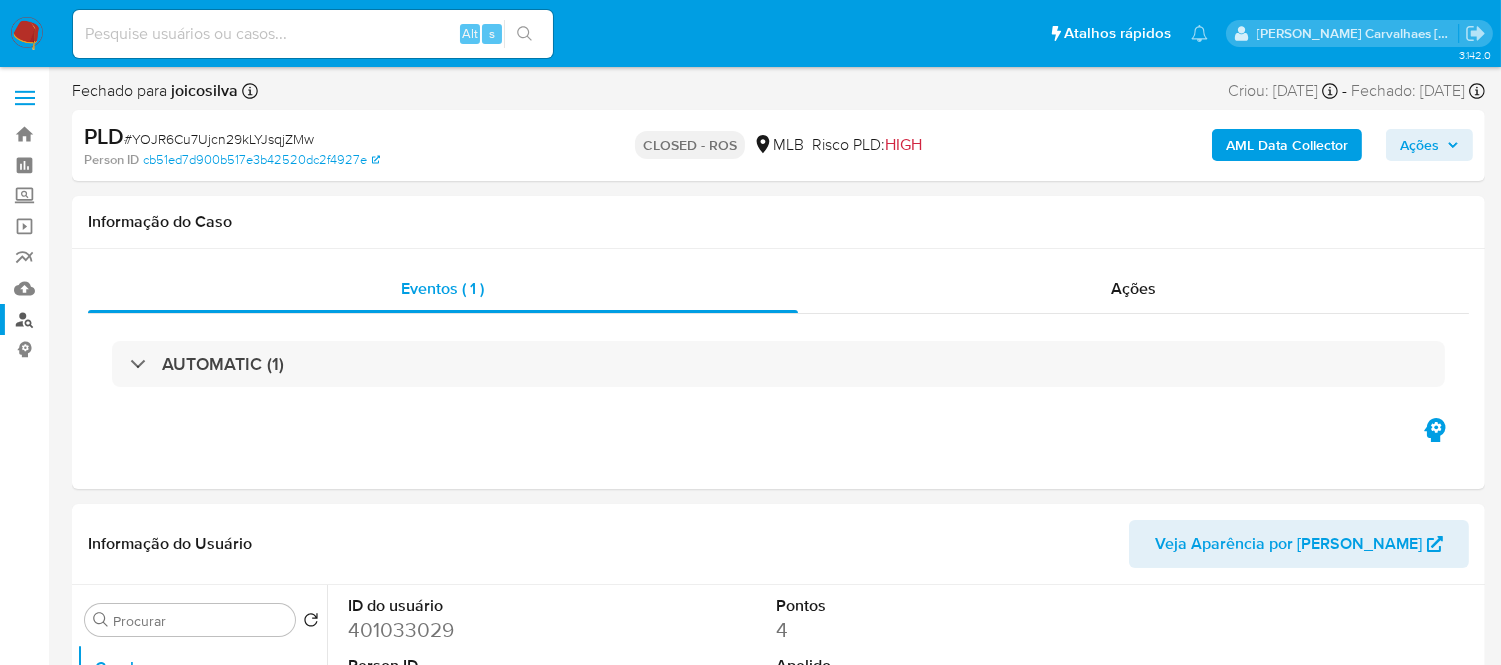 click on "Localizador de pessoas" at bounding box center [119, 319] 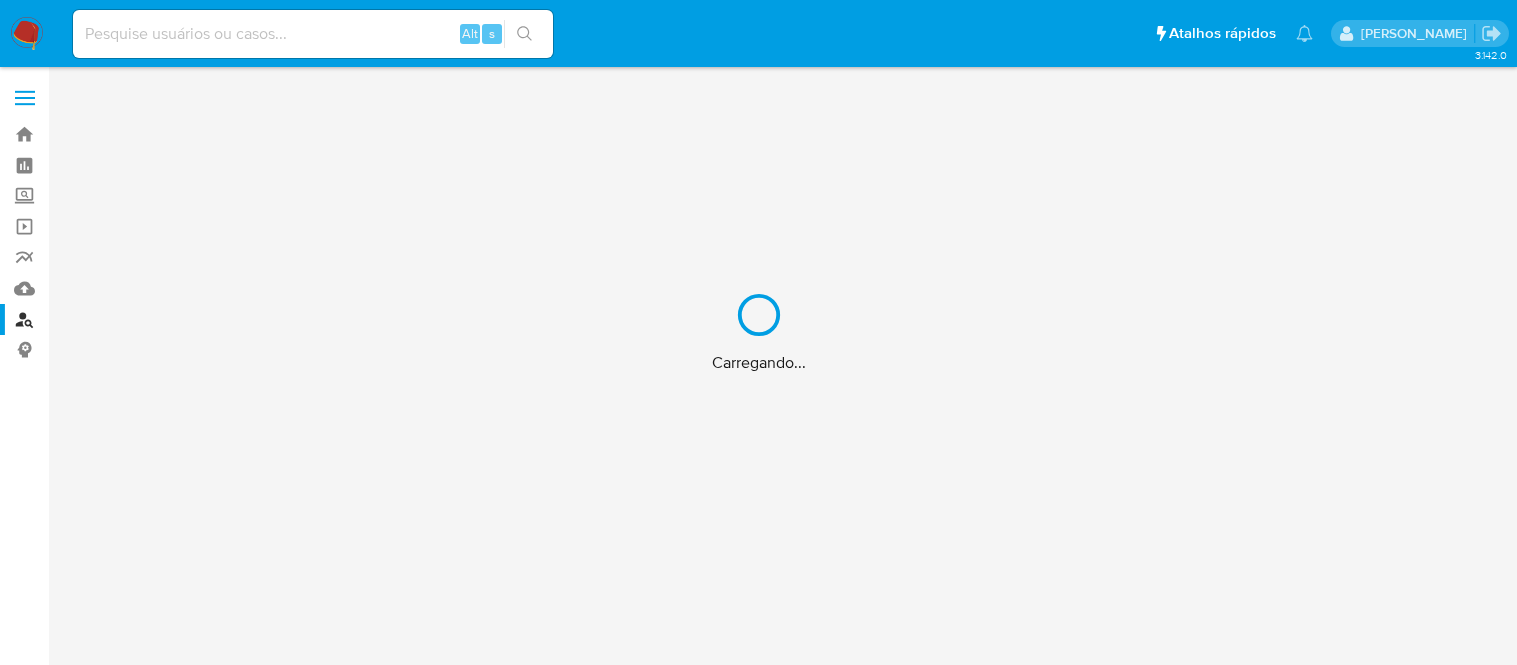 scroll, scrollTop: 0, scrollLeft: 0, axis: both 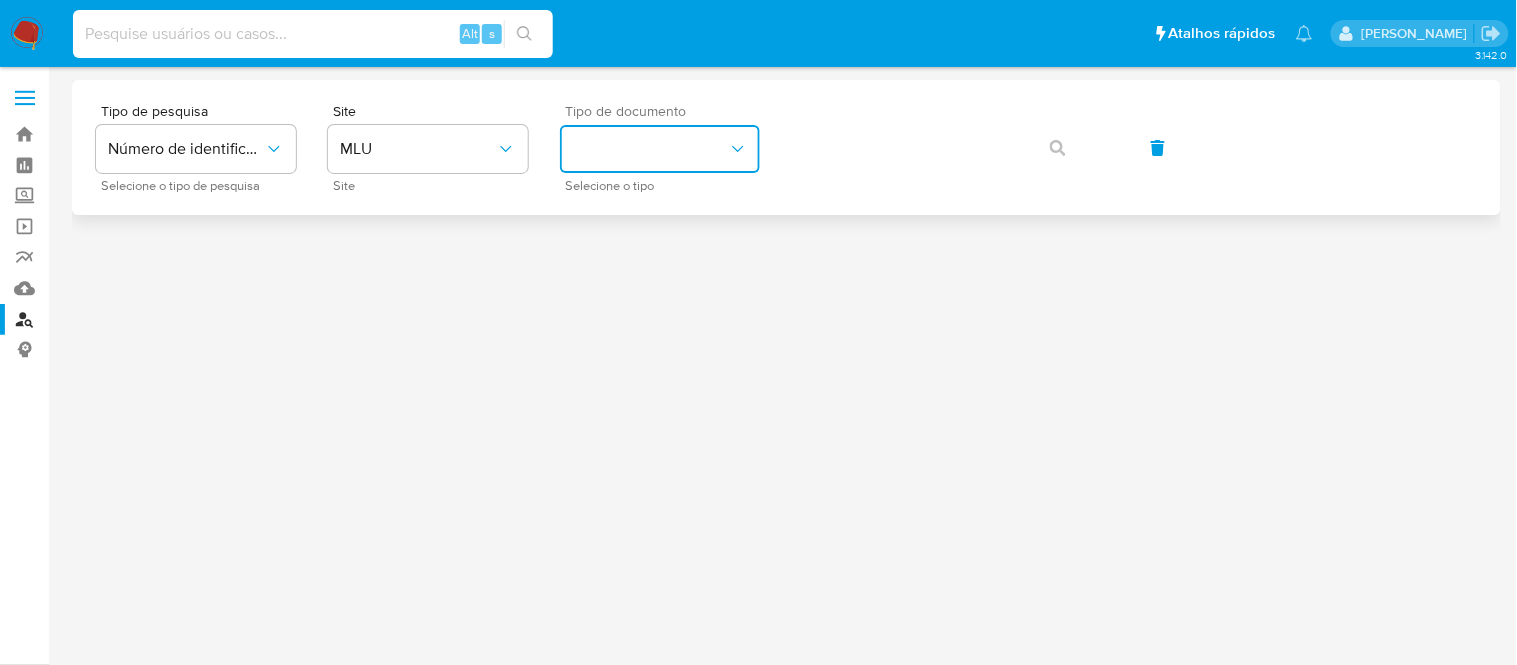 drag, startPoint x: 236, startPoint y: 30, endPoint x: 663, endPoint y: 147, distance: 442.7392 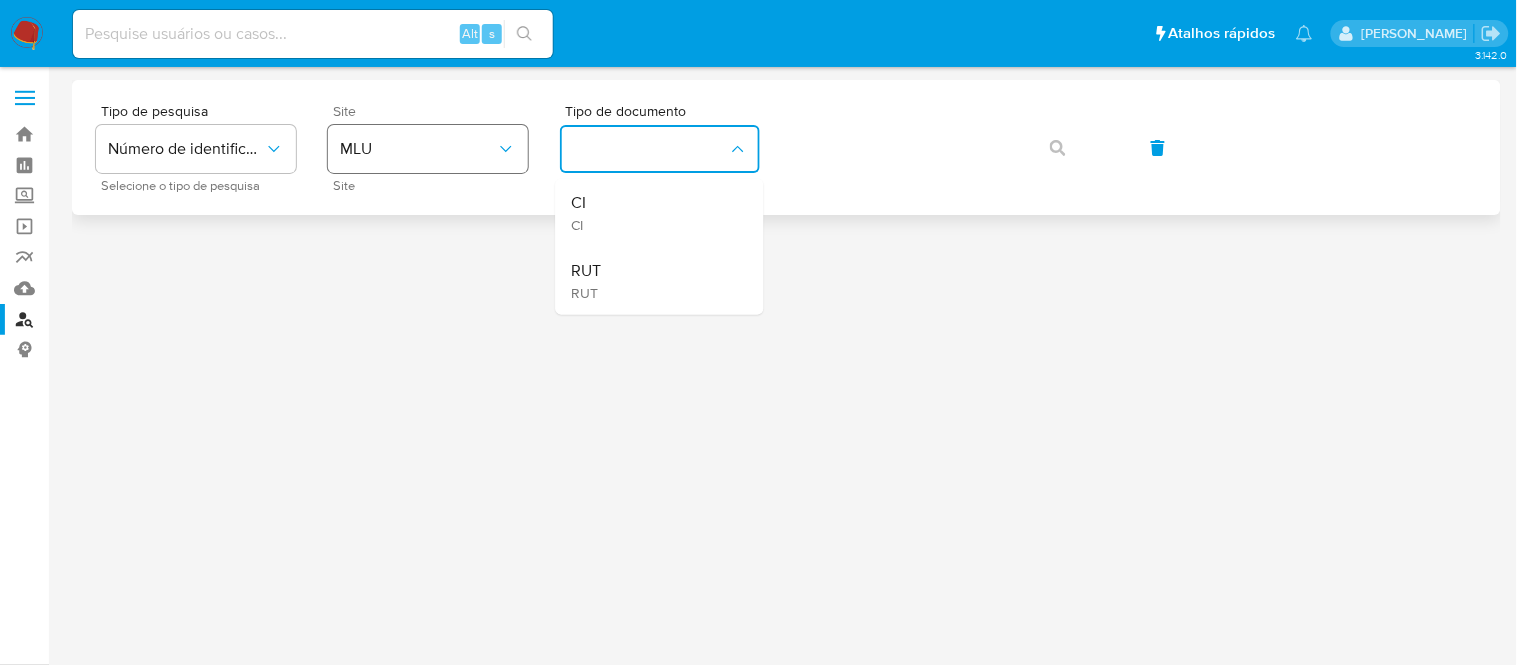 click on "MLU" at bounding box center (418, 149) 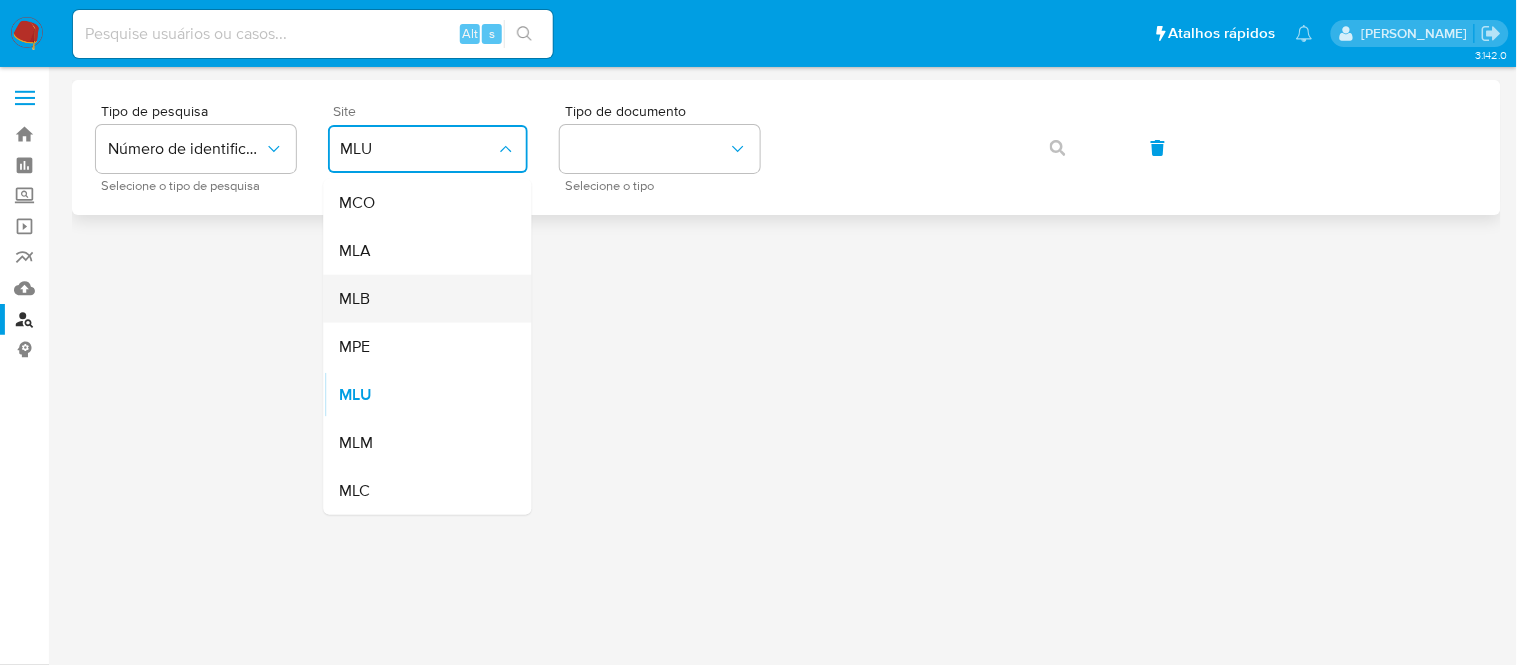 click on "MLB" at bounding box center (422, 299) 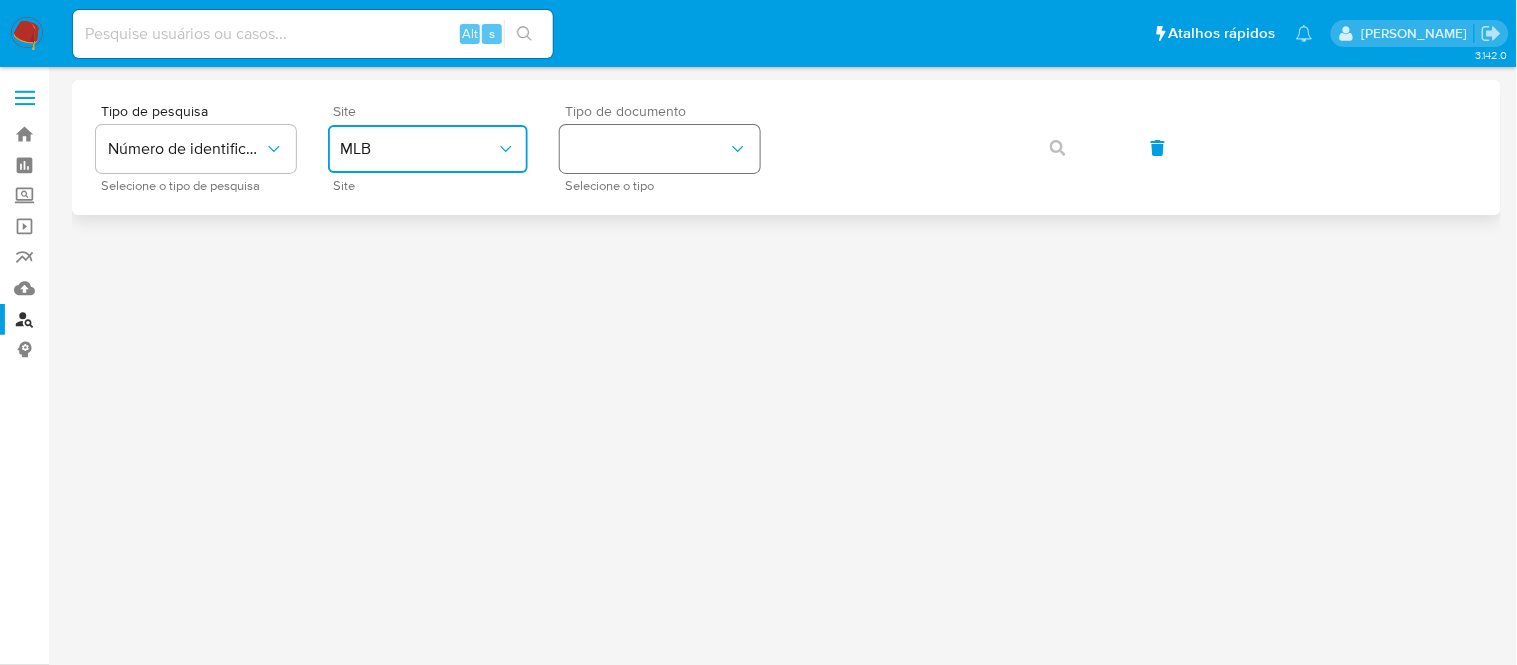 click at bounding box center (660, 149) 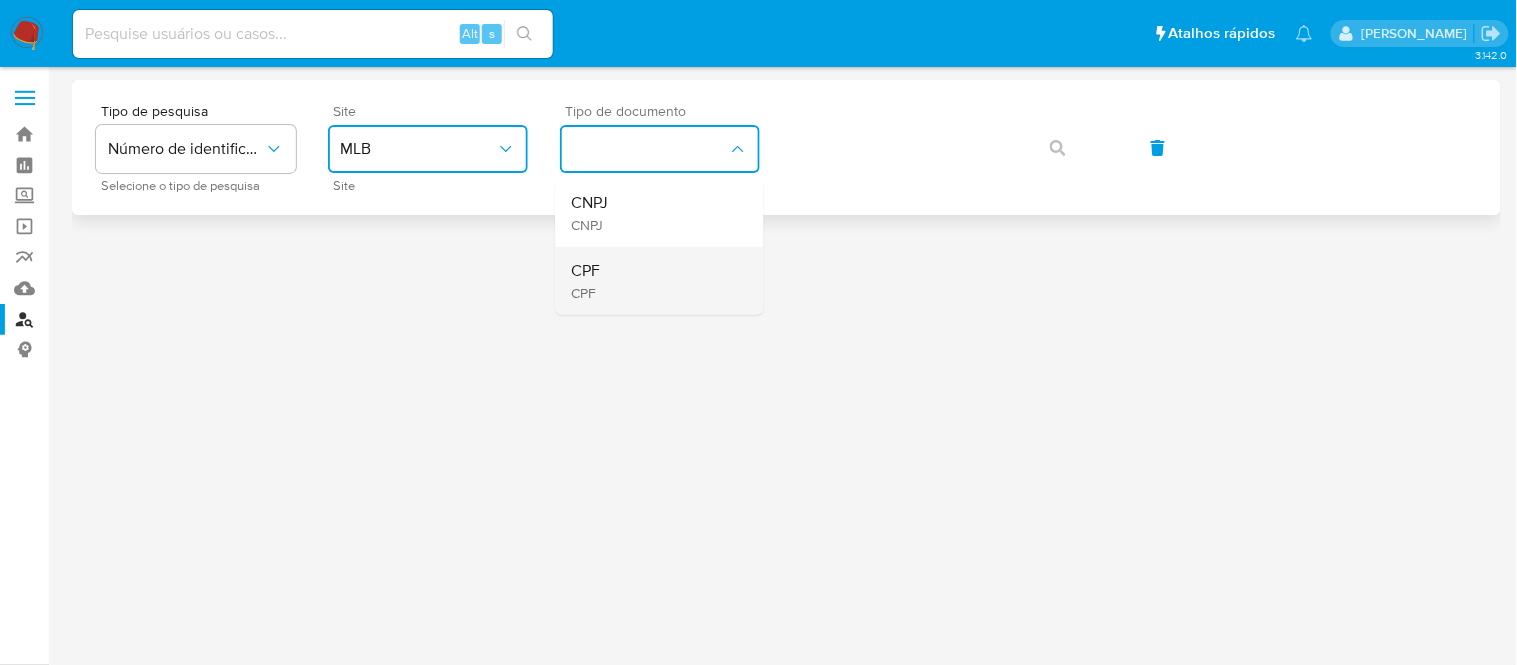 click on "CPF" at bounding box center [586, 271] 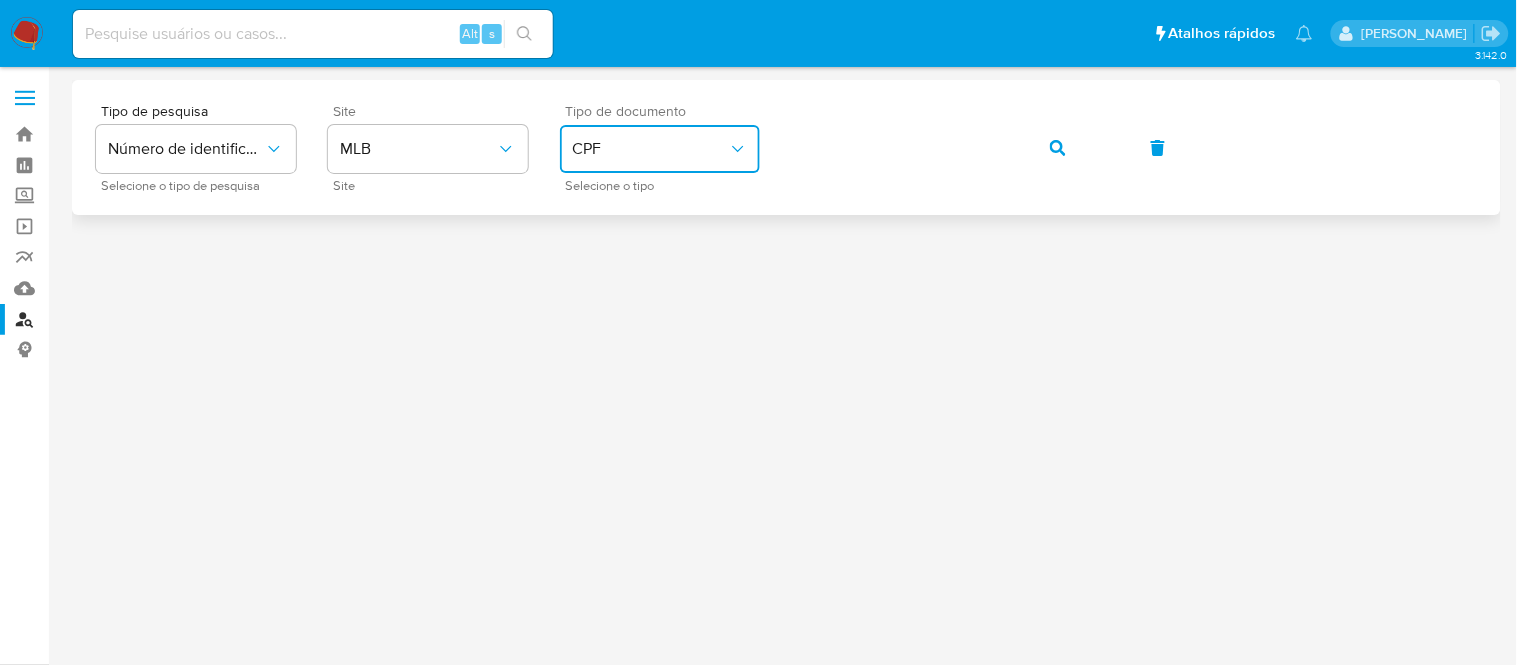click 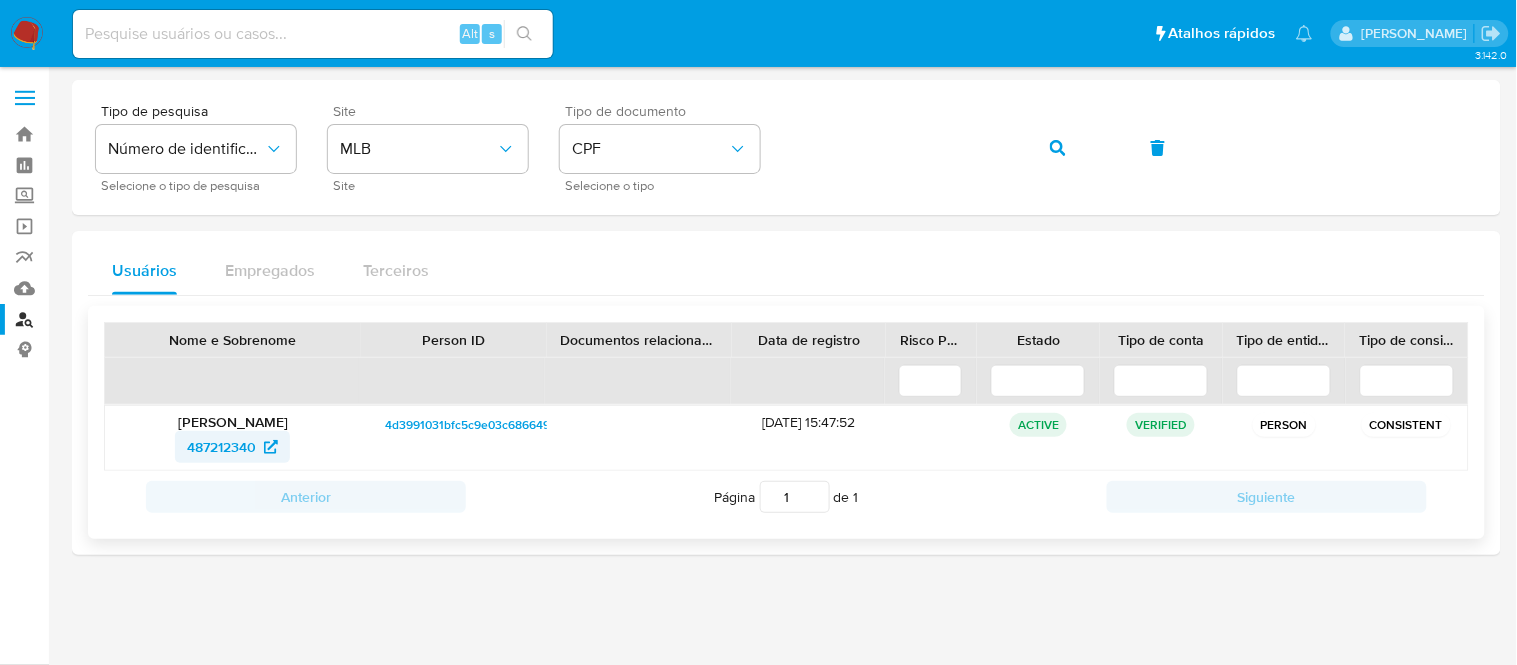 click on "487212340" at bounding box center (221, 447) 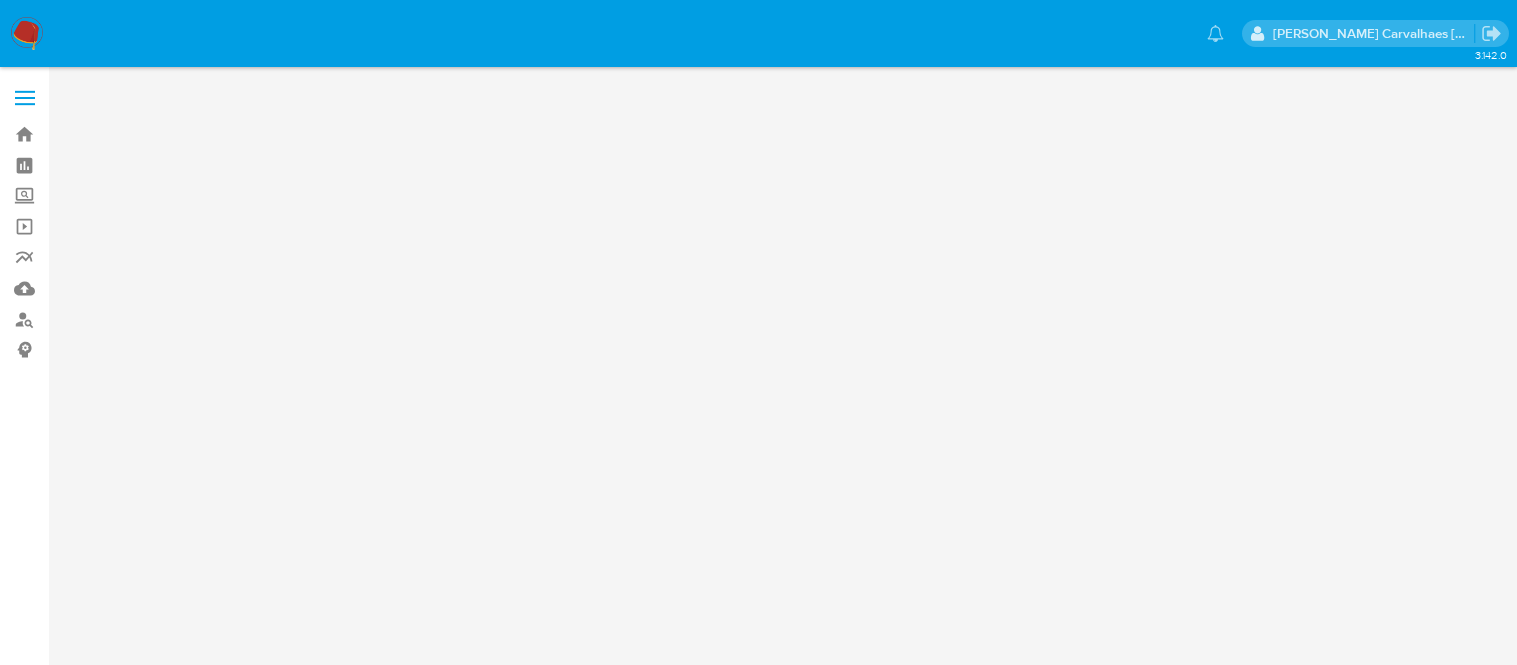 scroll, scrollTop: 0, scrollLeft: 0, axis: both 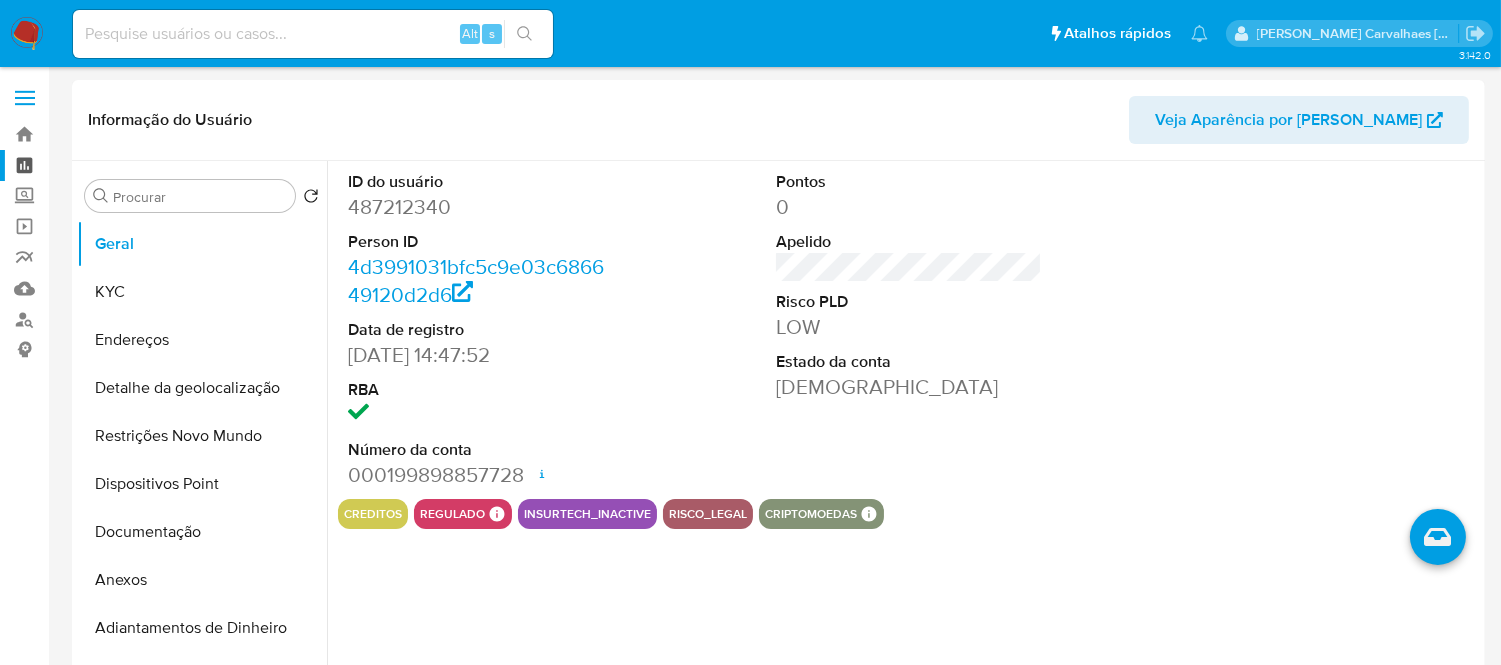 select on "10" 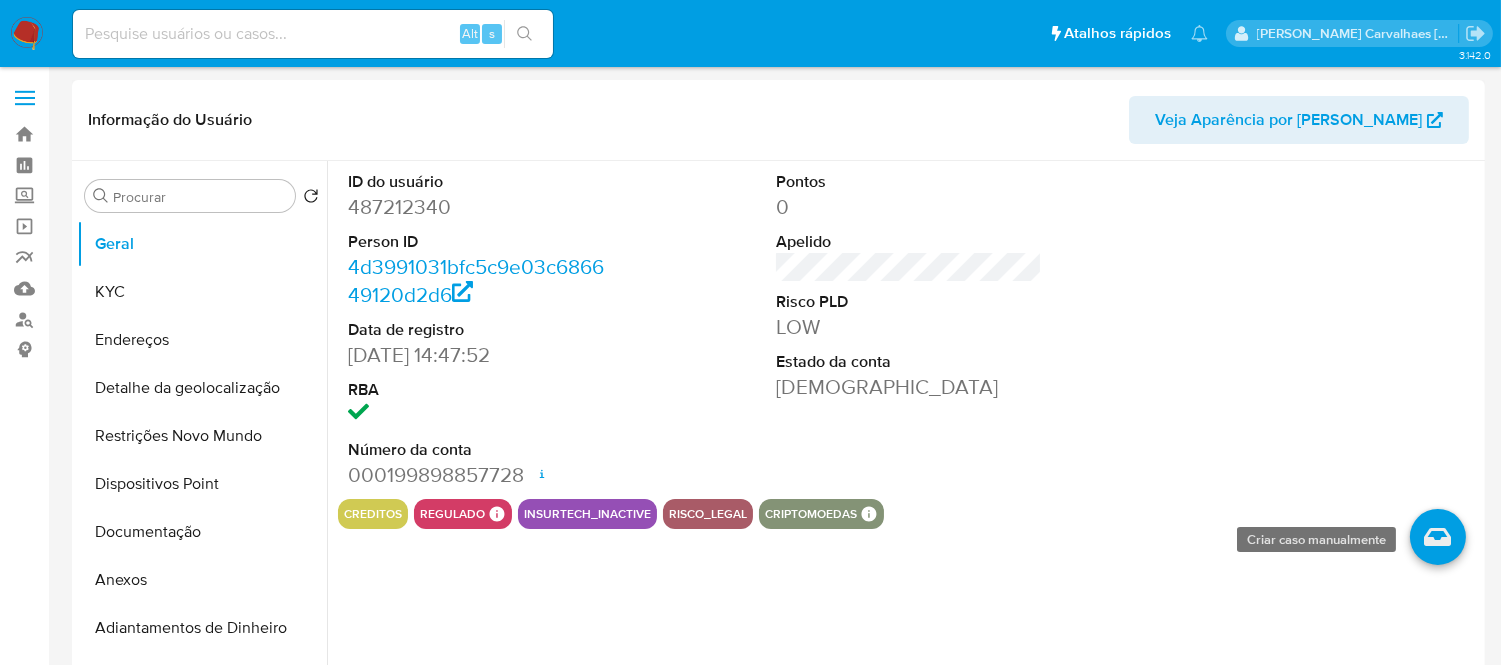 click at bounding box center (1438, 537) 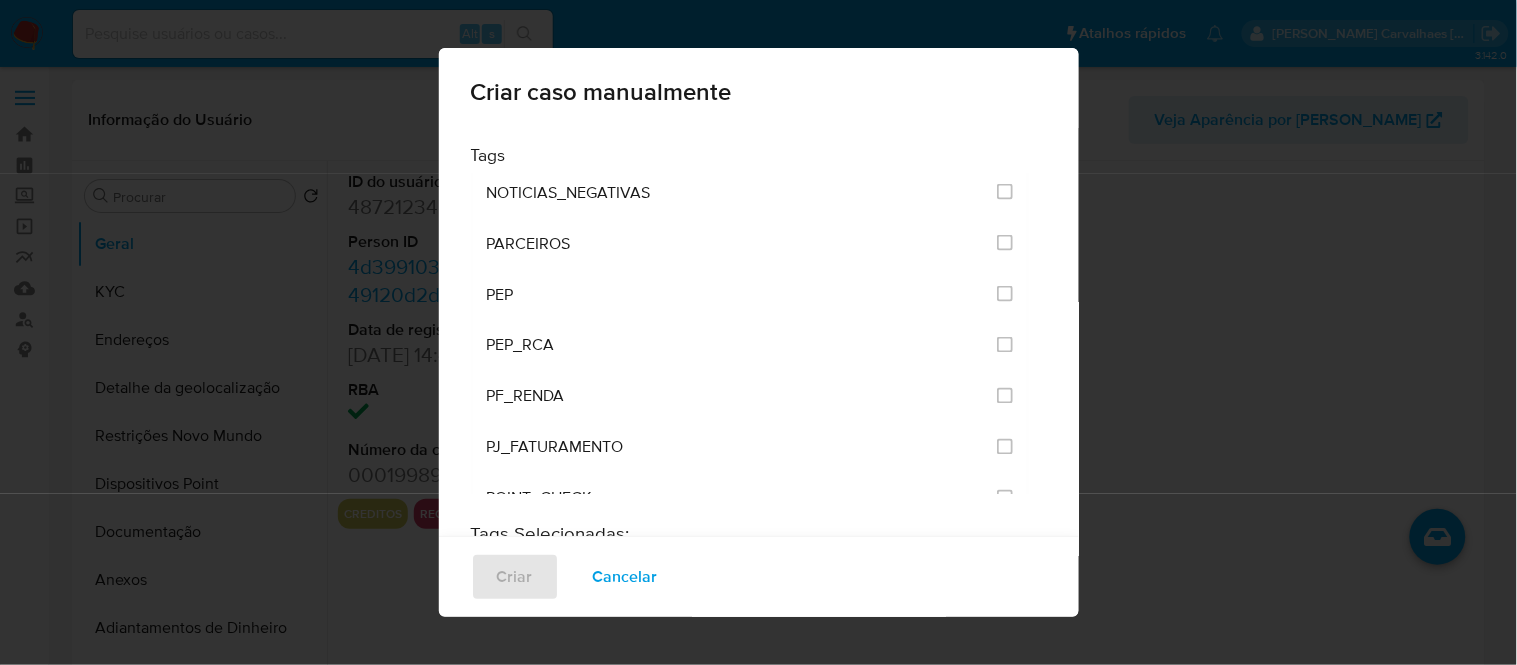 scroll, scrollTop: 2777, scrollLeft: 0, axis: vertical 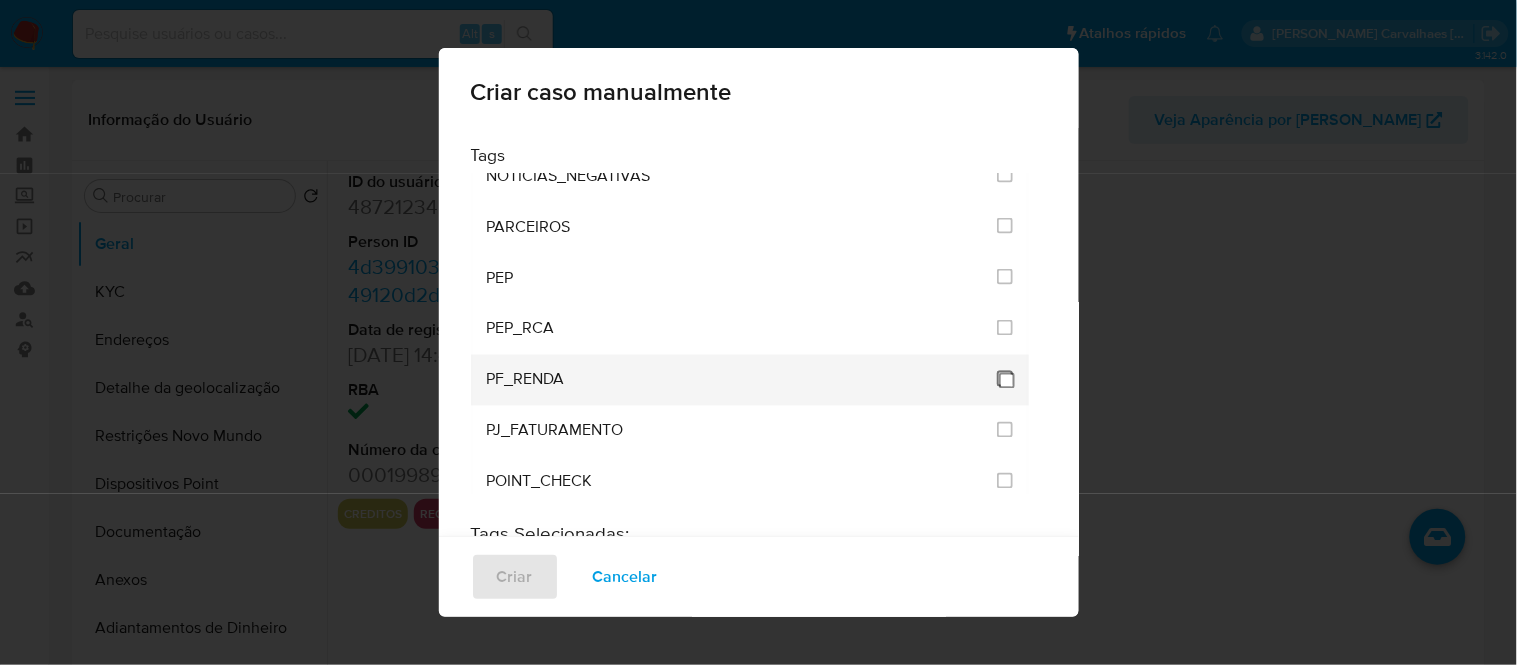 click at bounding box center (1005, 379) 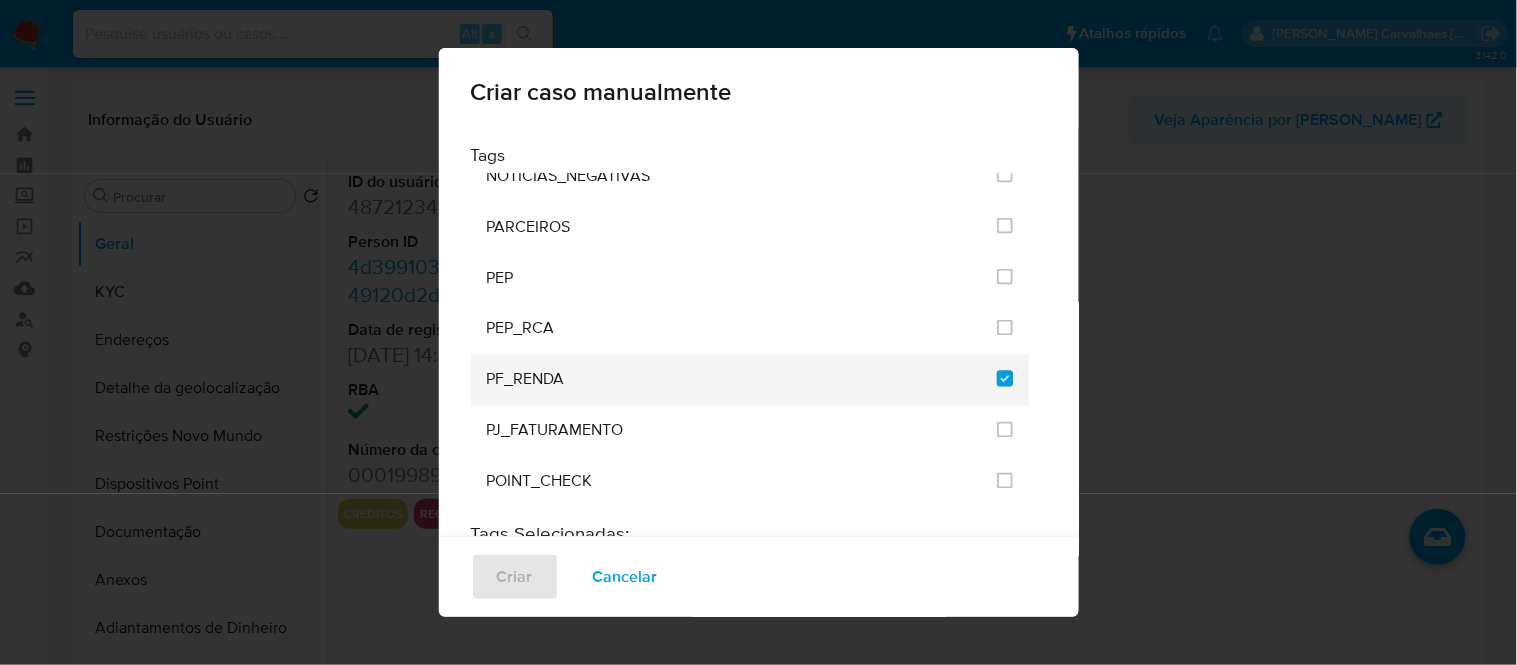 checkbox on "true" 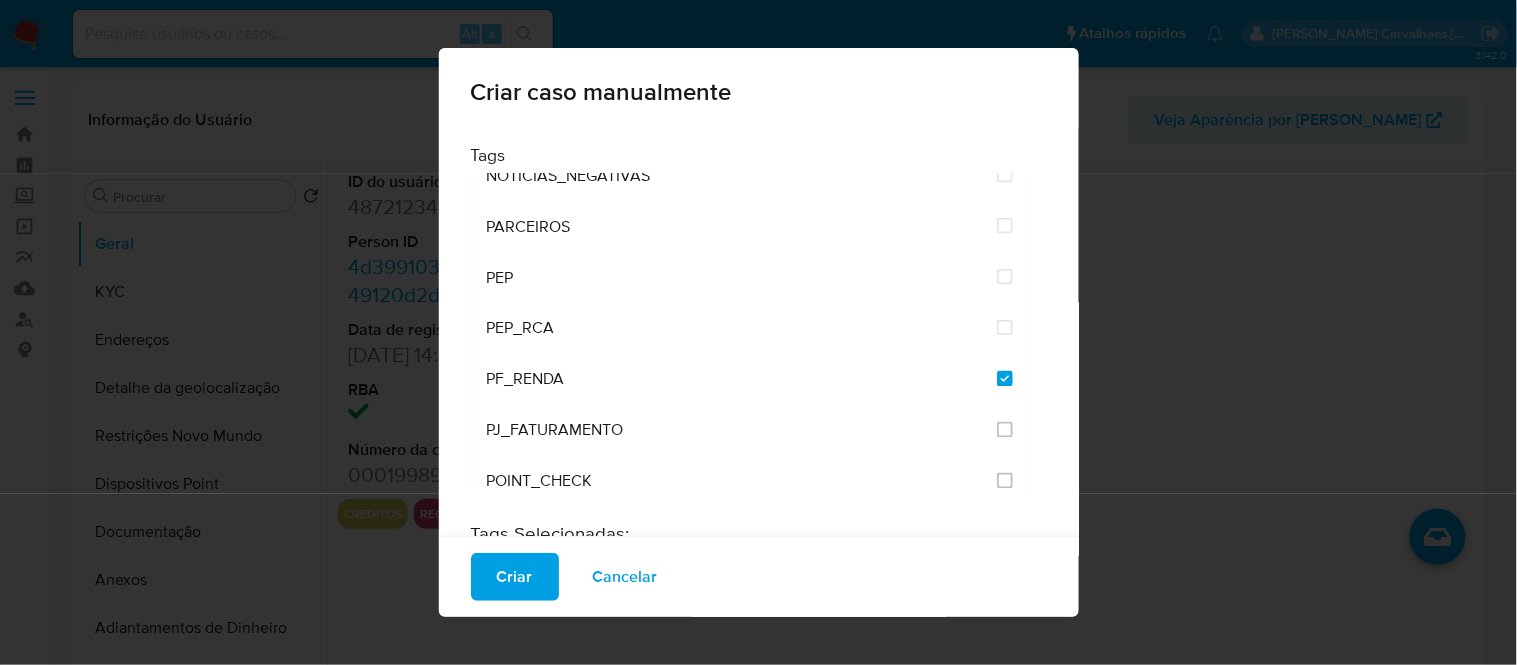 click on "Criar" at bounding box center (515, 577) 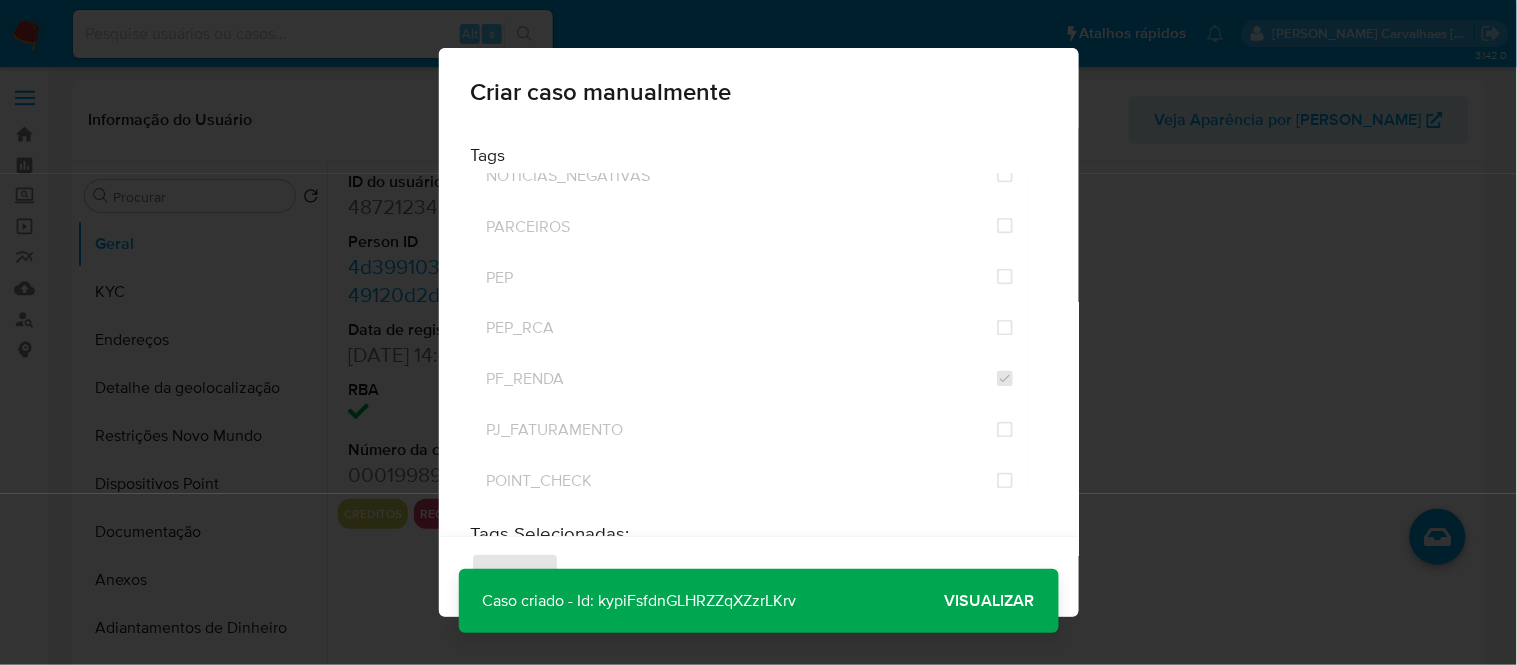 click on "Visualizar" at bounding box center [990, 601] 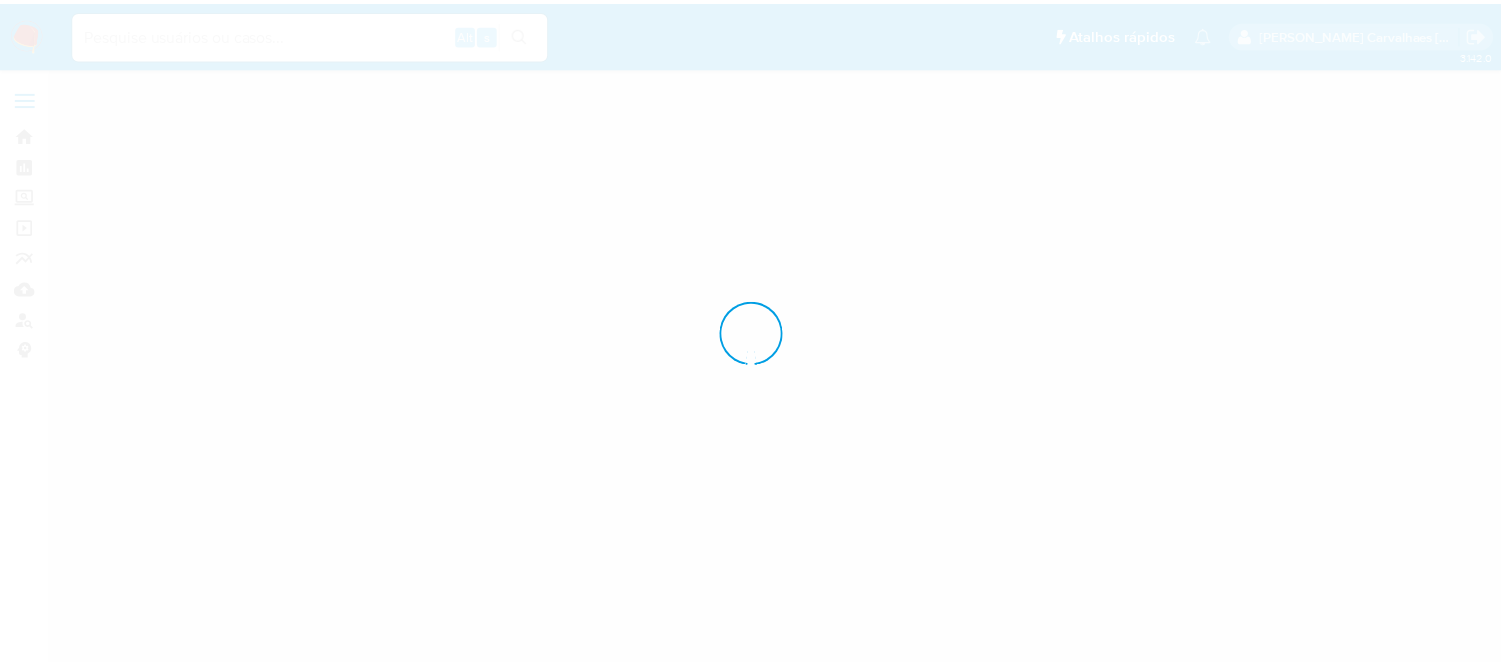 scroll, scrollTop: 0, scrollLeft: 0, axis: both 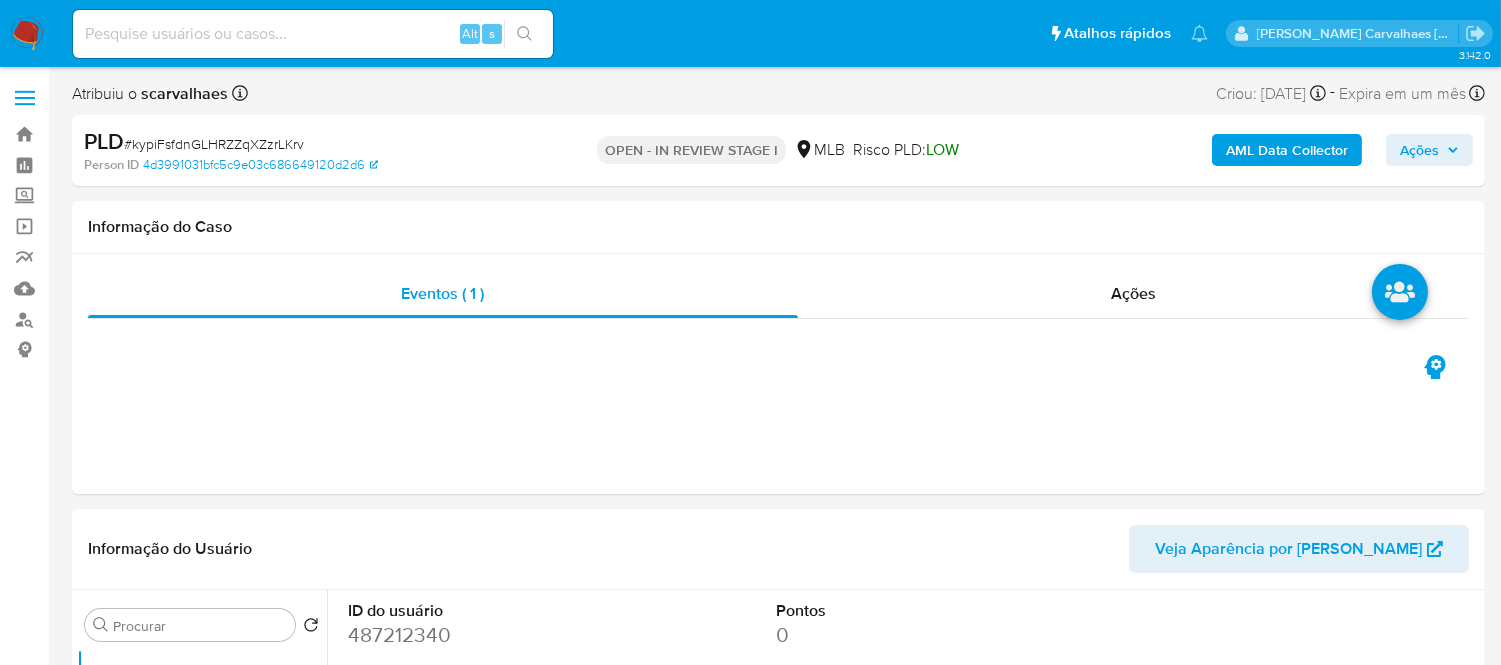 select on "10" 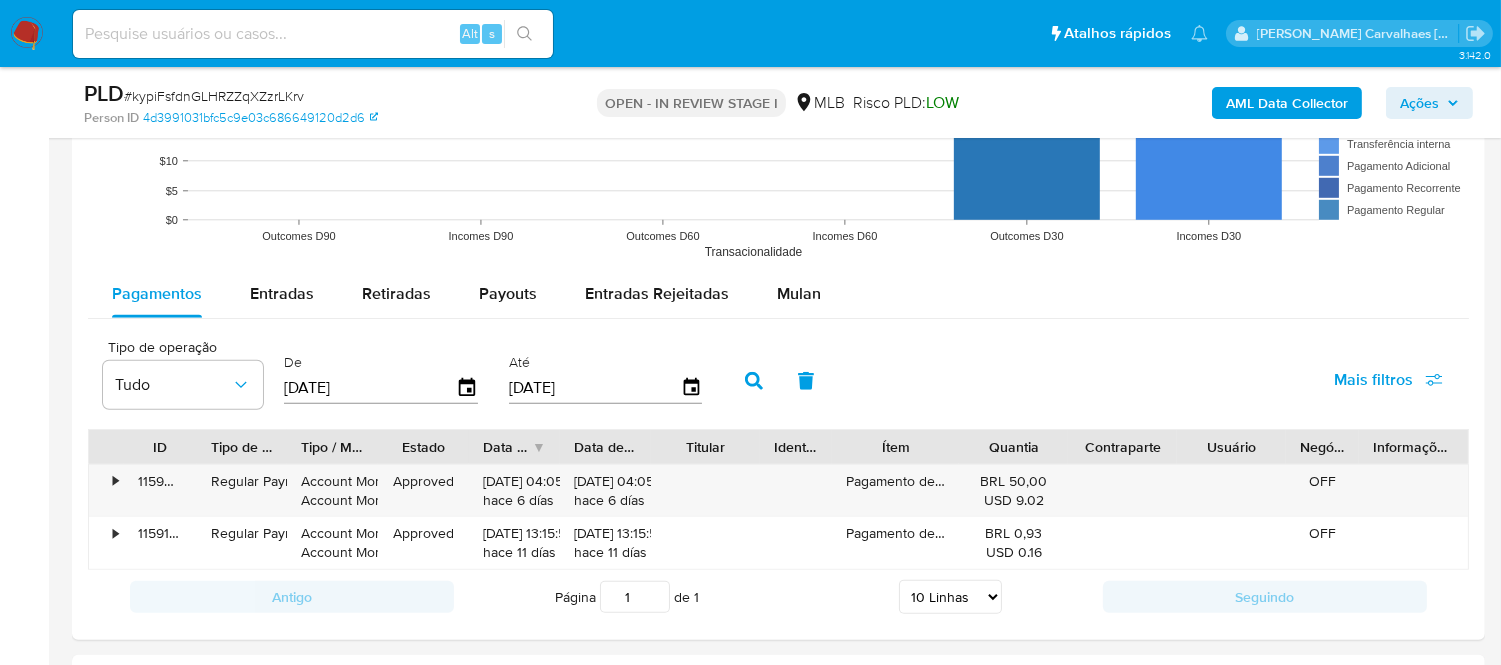 scroll, scrollTop: 2111, scrollLeft: 0, axis: vertical 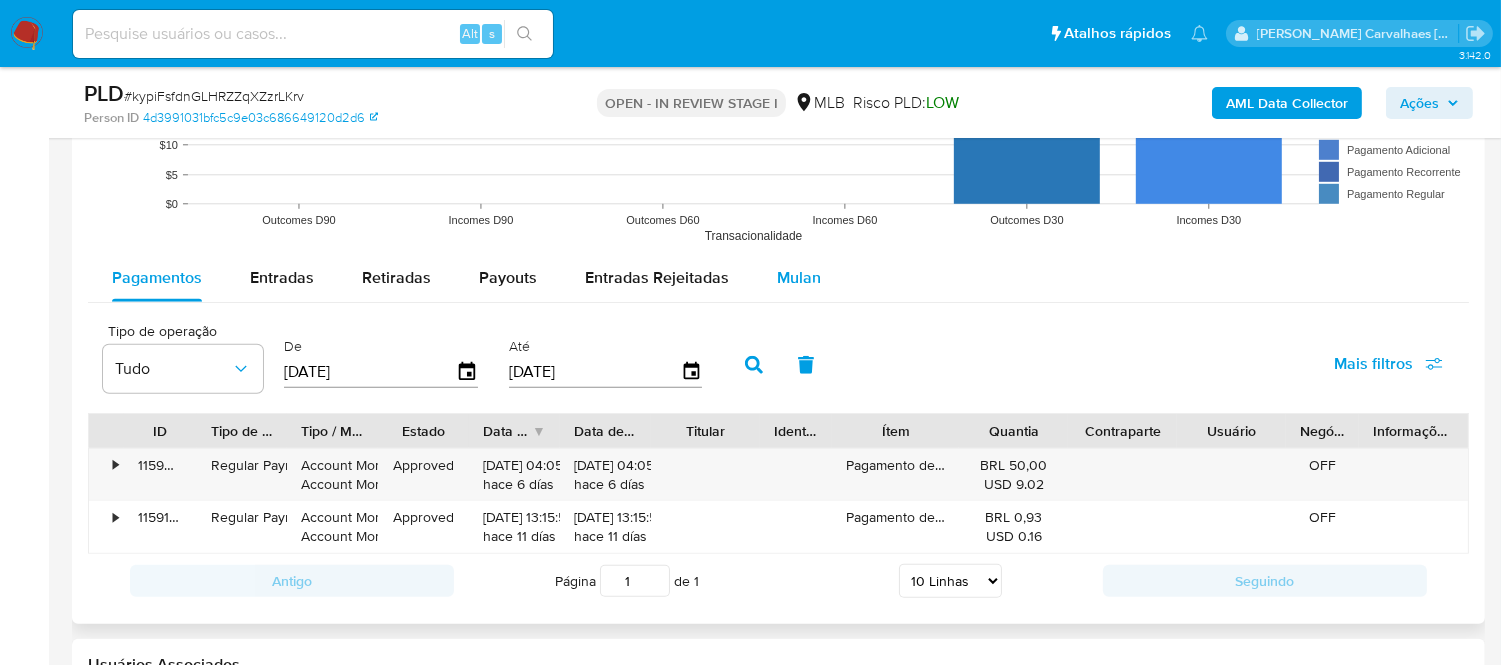 click on "Mulan" at bounding box center [799, 277] 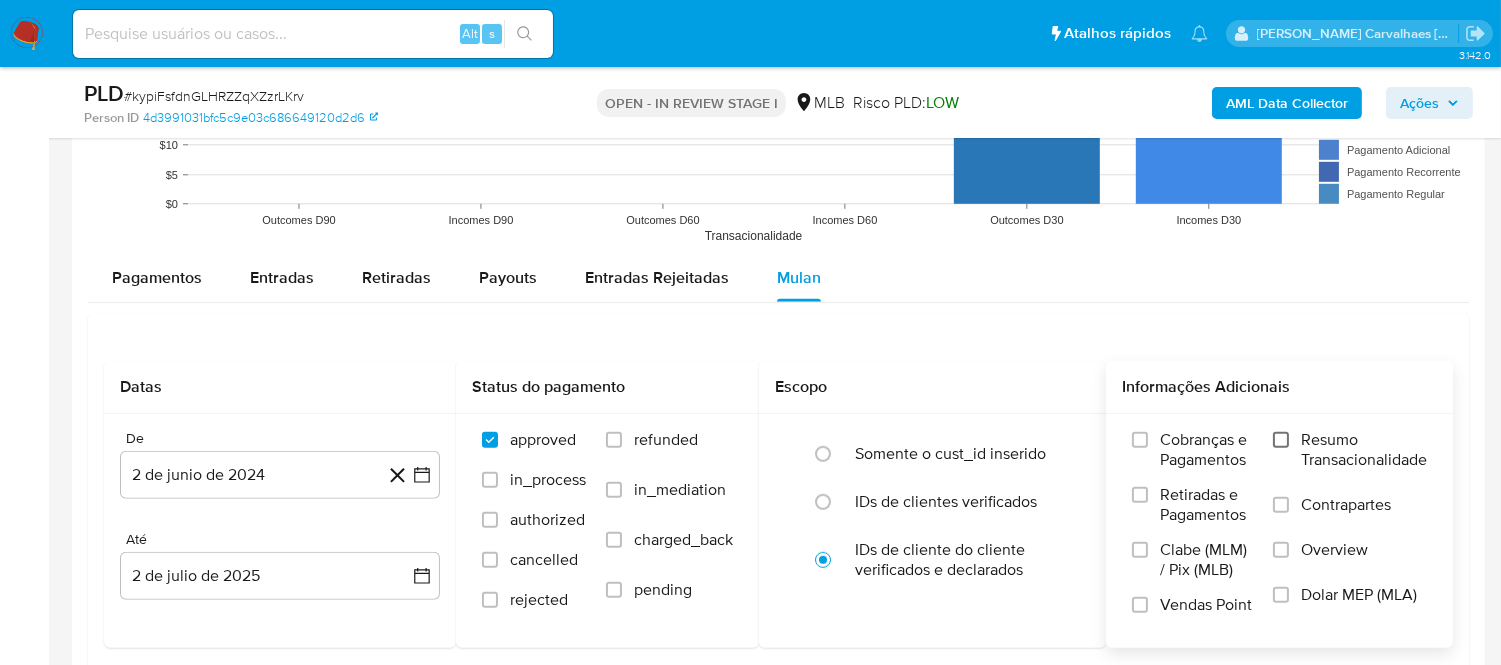 click on "Resumo Transacionalidade" at bounding box center [1281, 440] 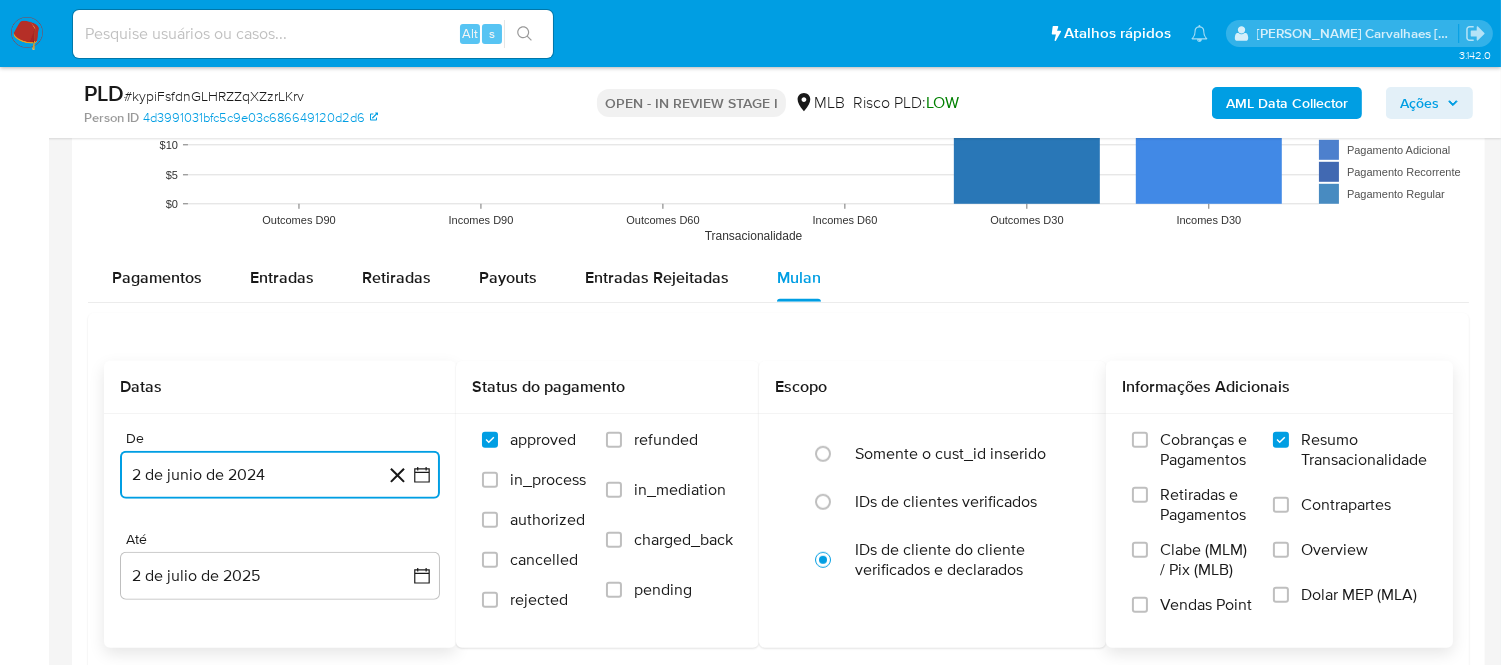 click 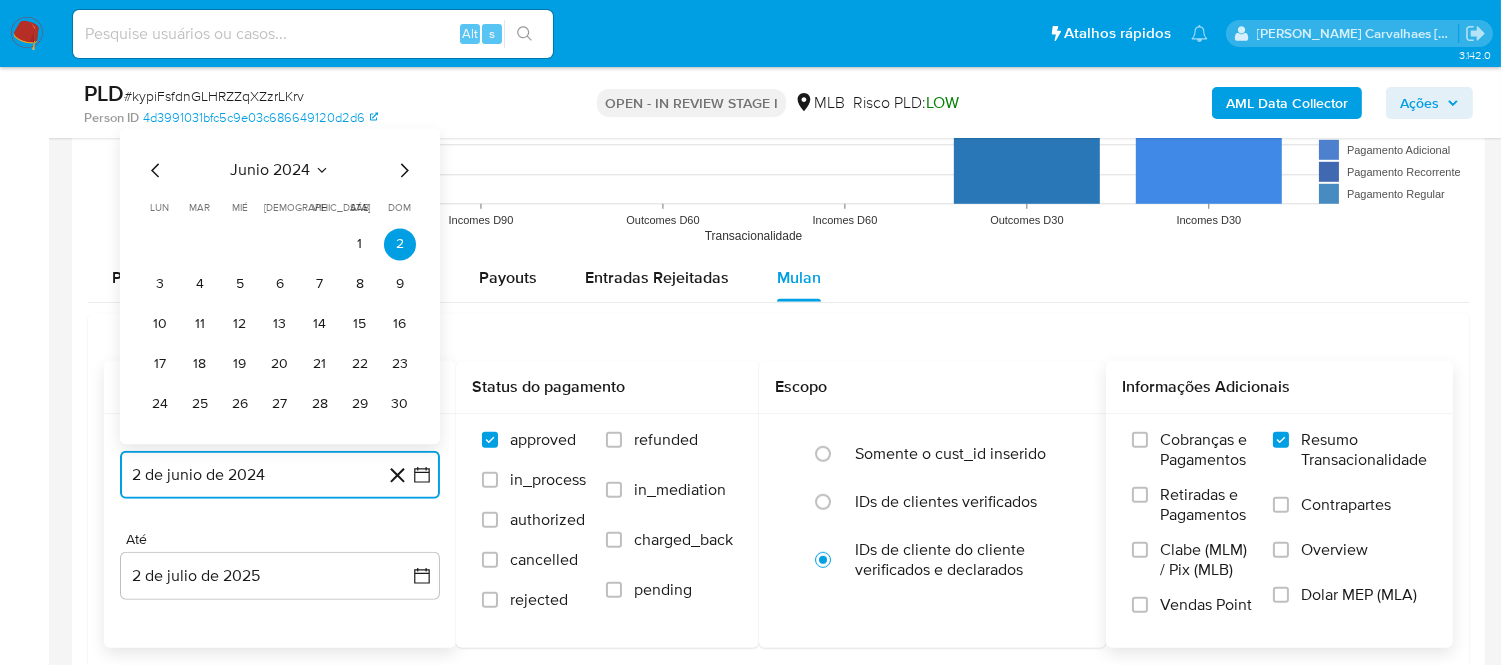 click 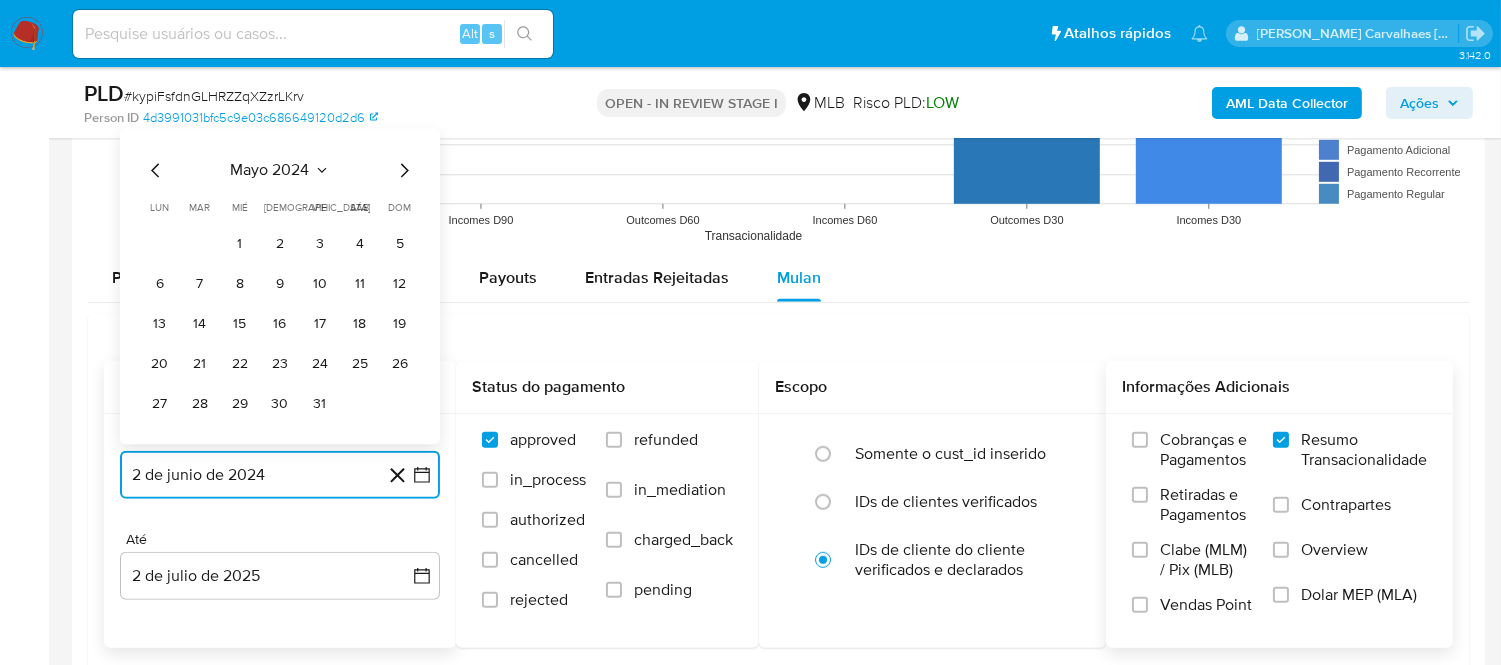 click 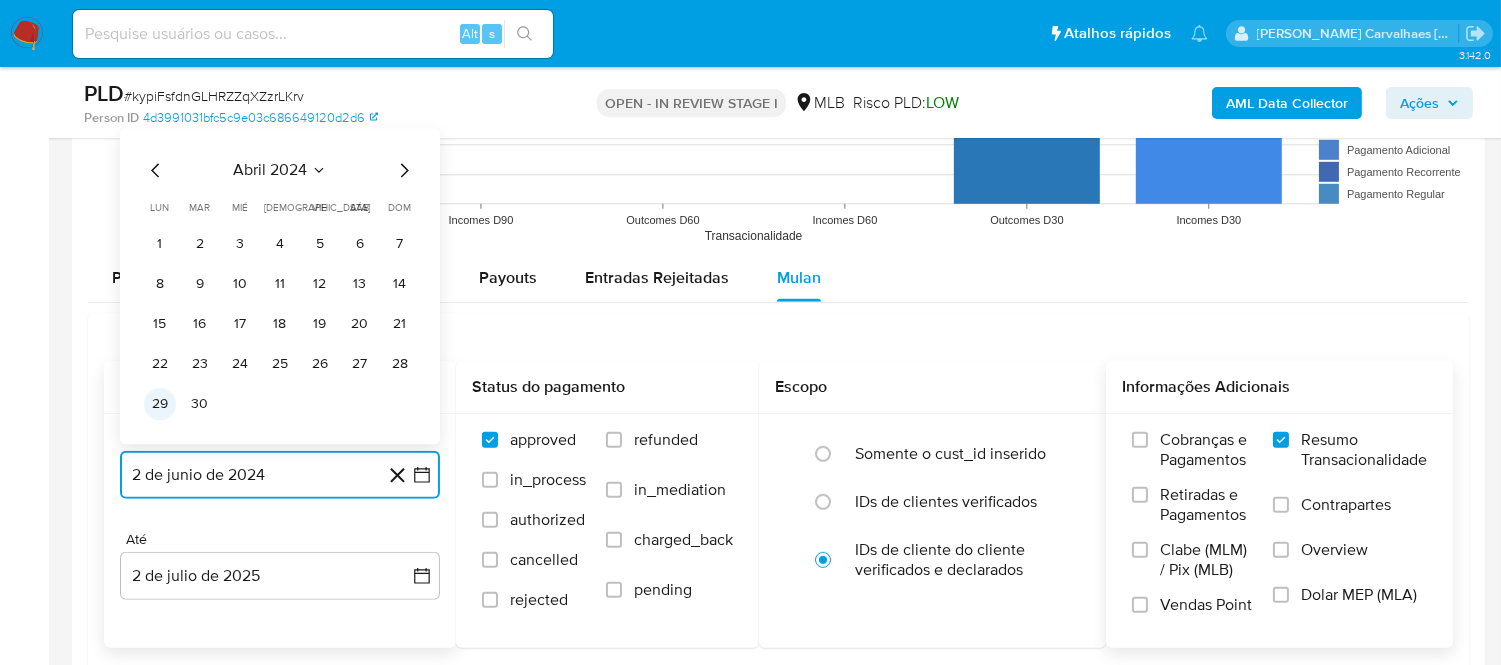 click on "29" at bounding box center (160, 404) 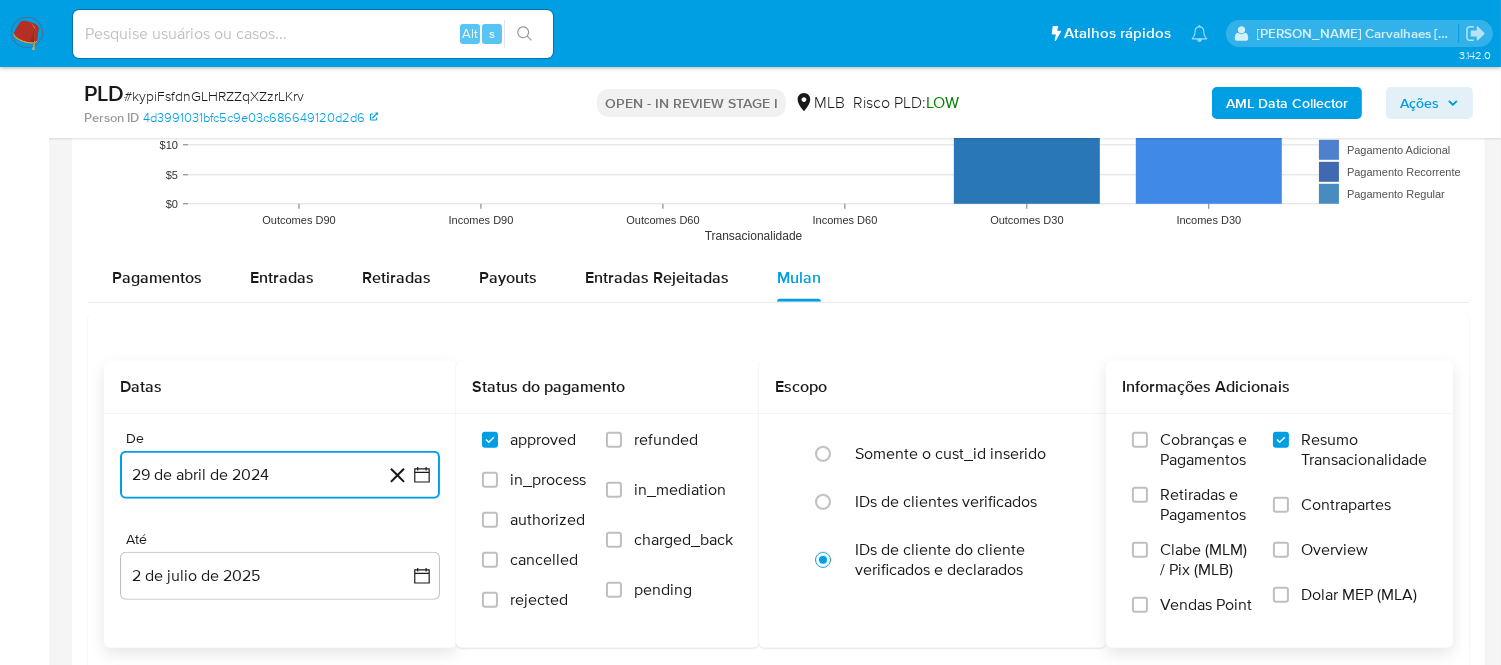scroll, scrollTop: 2222, scrollLeft: 0, axis: vertical 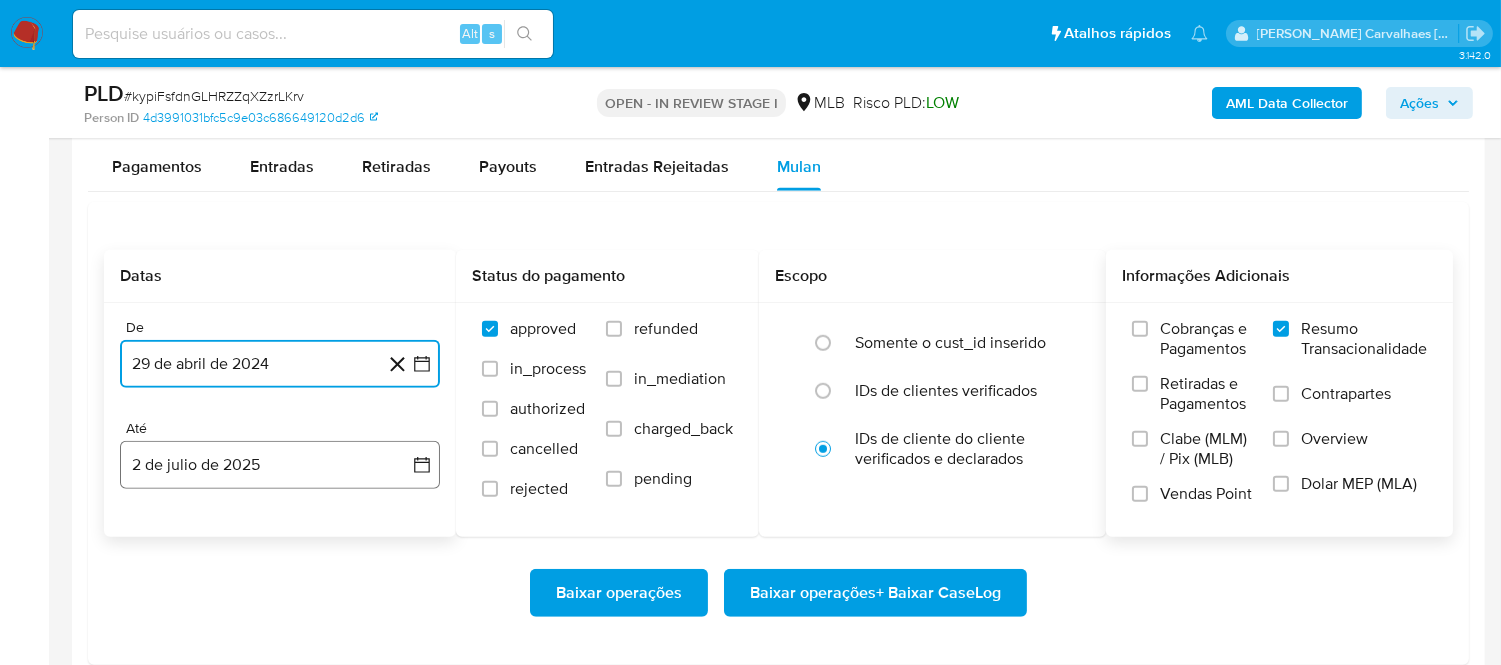 click 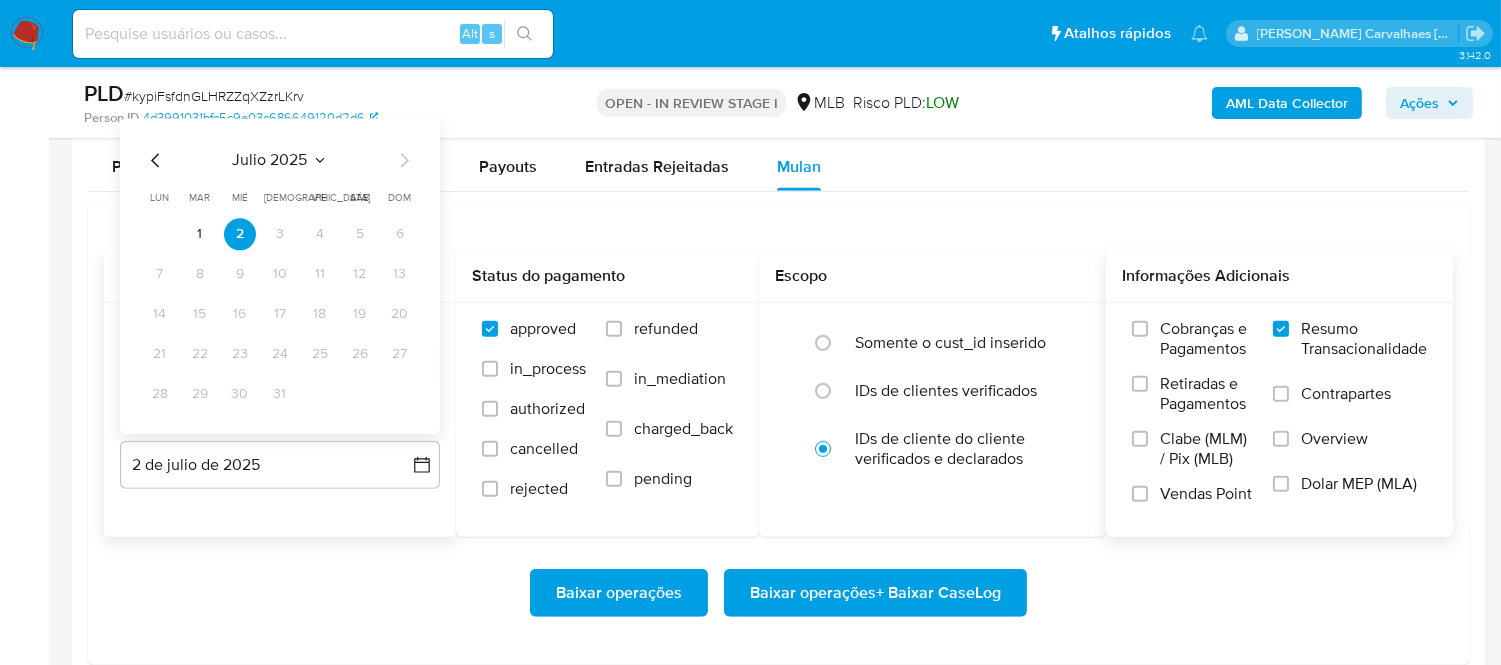 click 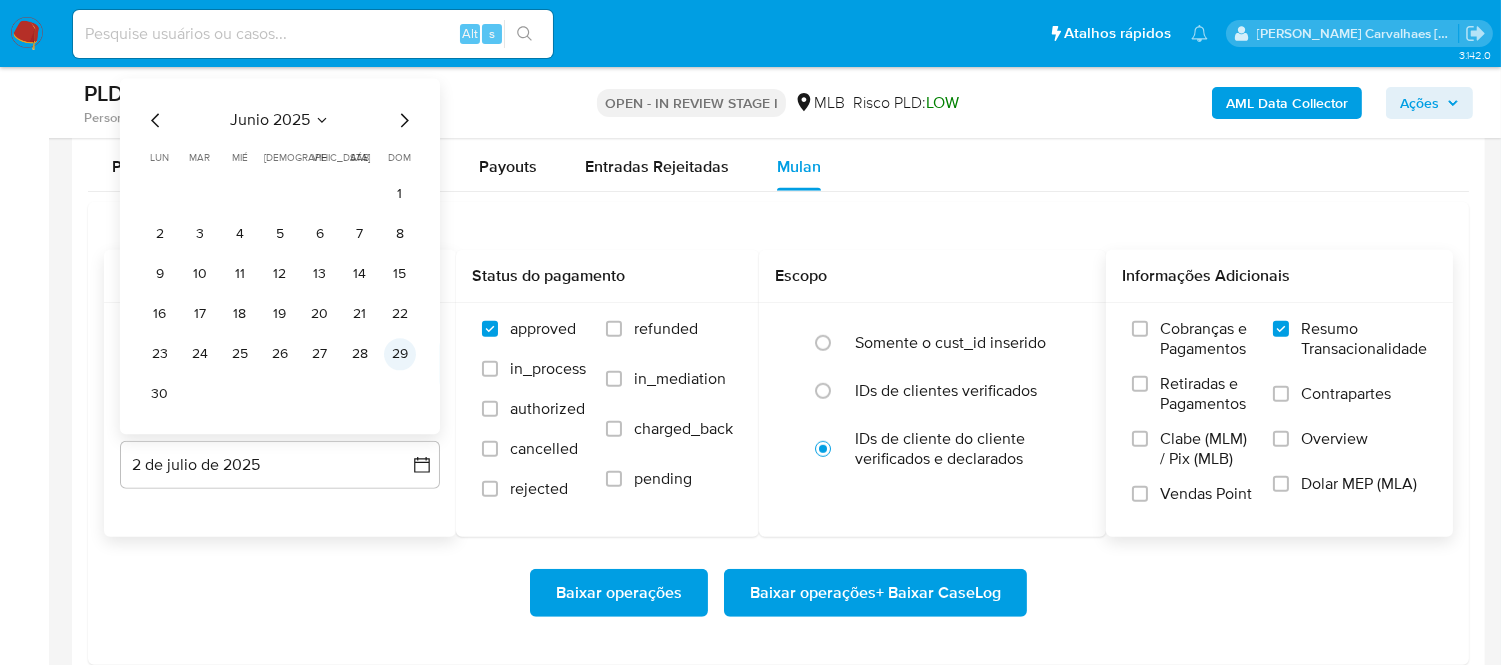 click on "29" at bounding box center [400, 354] 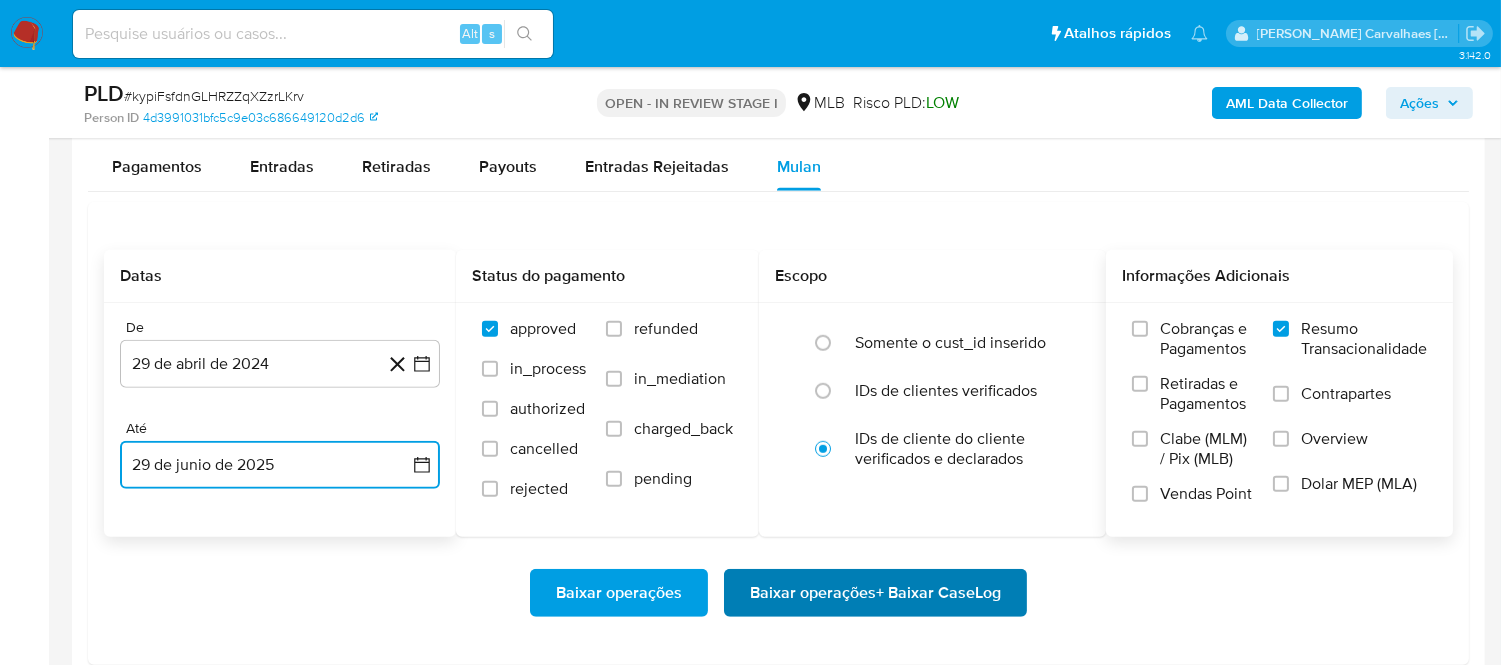 click on "Baixar operações  +   Baixar CaseLog" at bounding box center [875, 593] 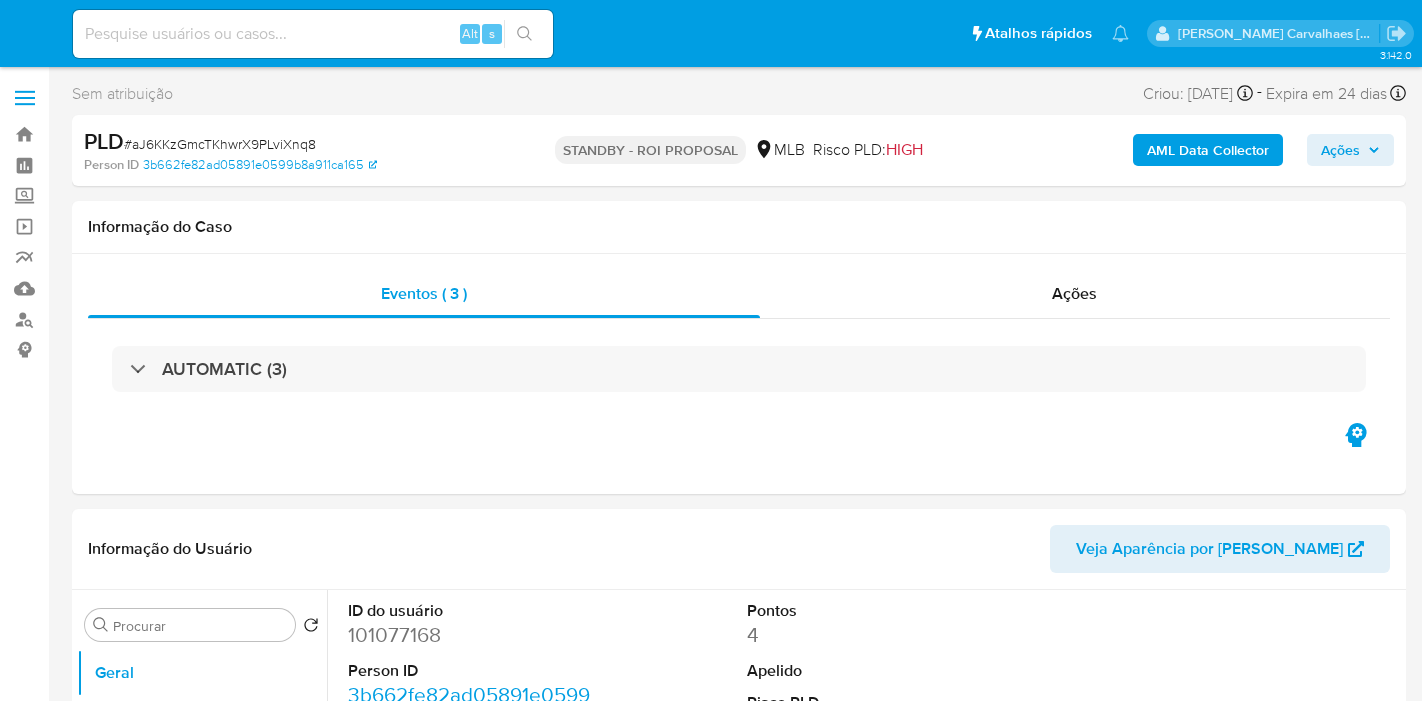 select on "10" 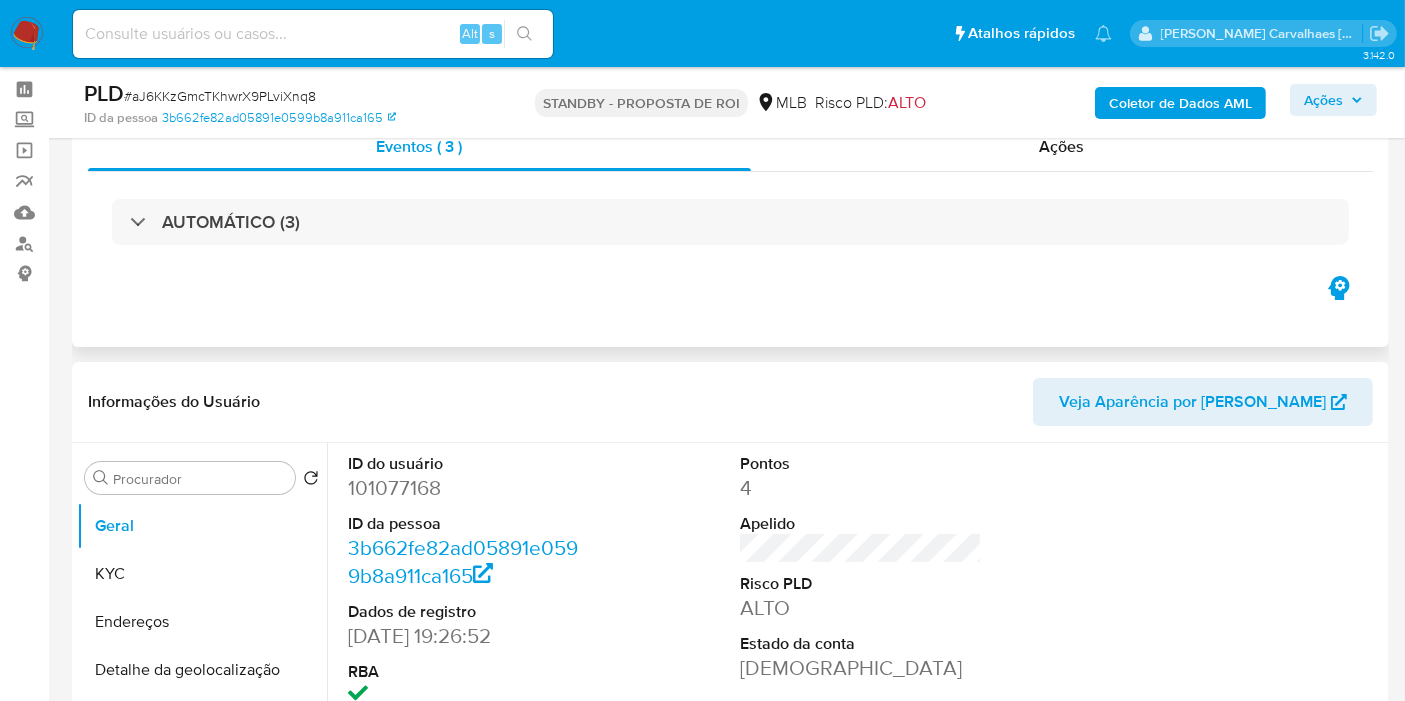 scroll, scrollTop: 111, scrollLeft: 0, axis: vertical 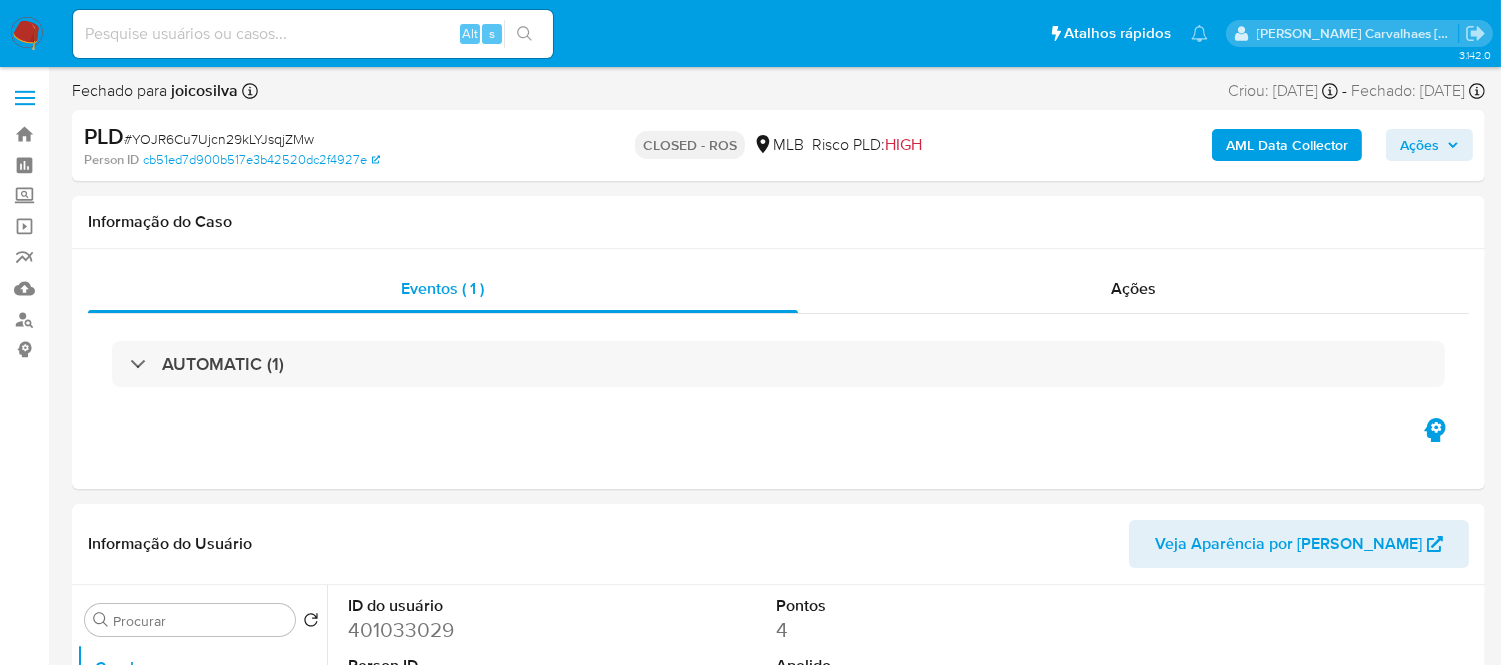 select on "10" 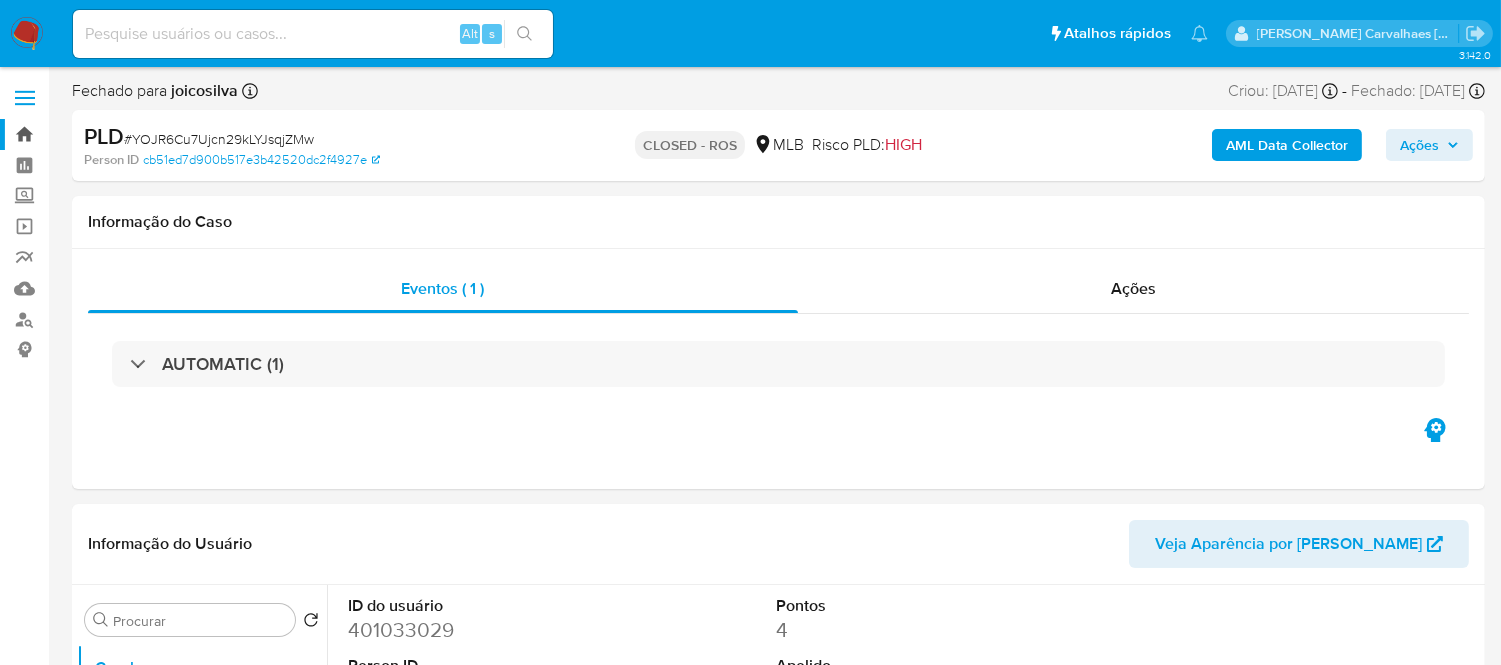 click on "Bandeja" at bounding box center [119, 134] 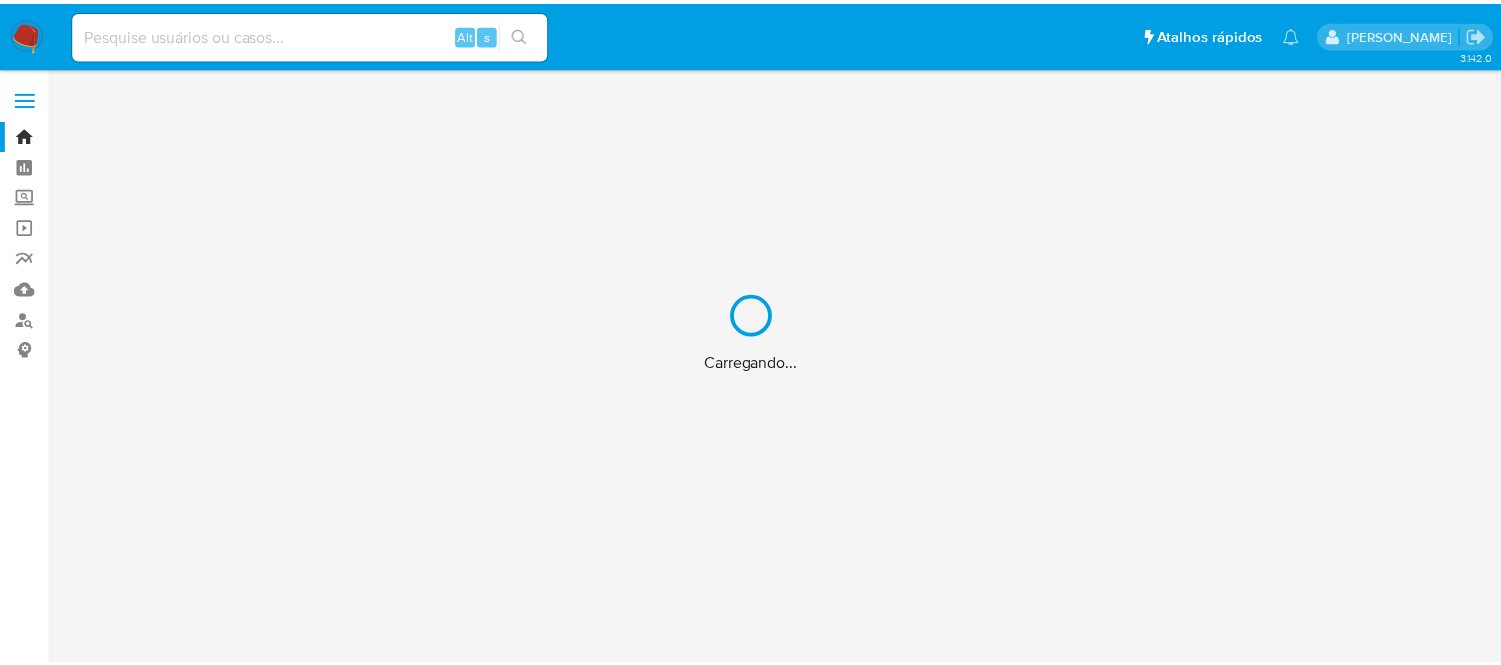 scroll, scrollTop: 0, scrollLeft: 0, axis: both 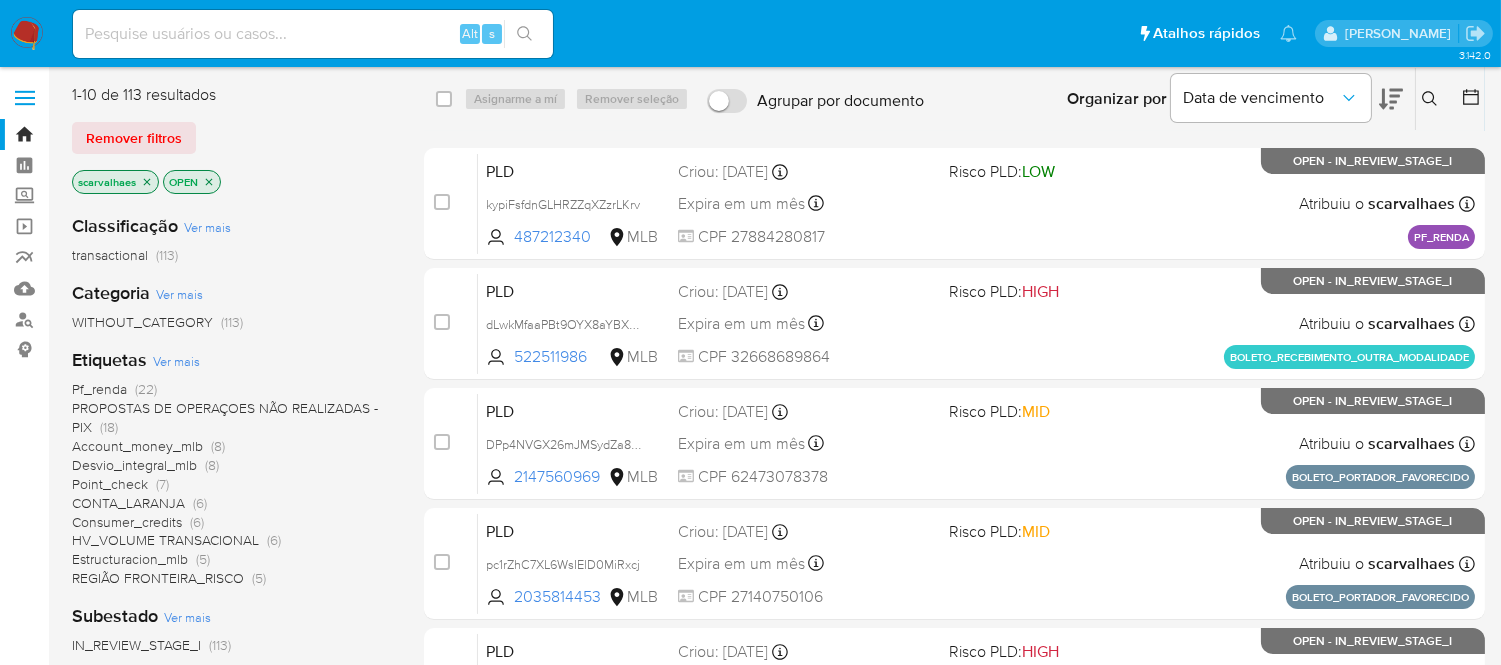 click on "Pf_renda" at bounding box center (99, 389) 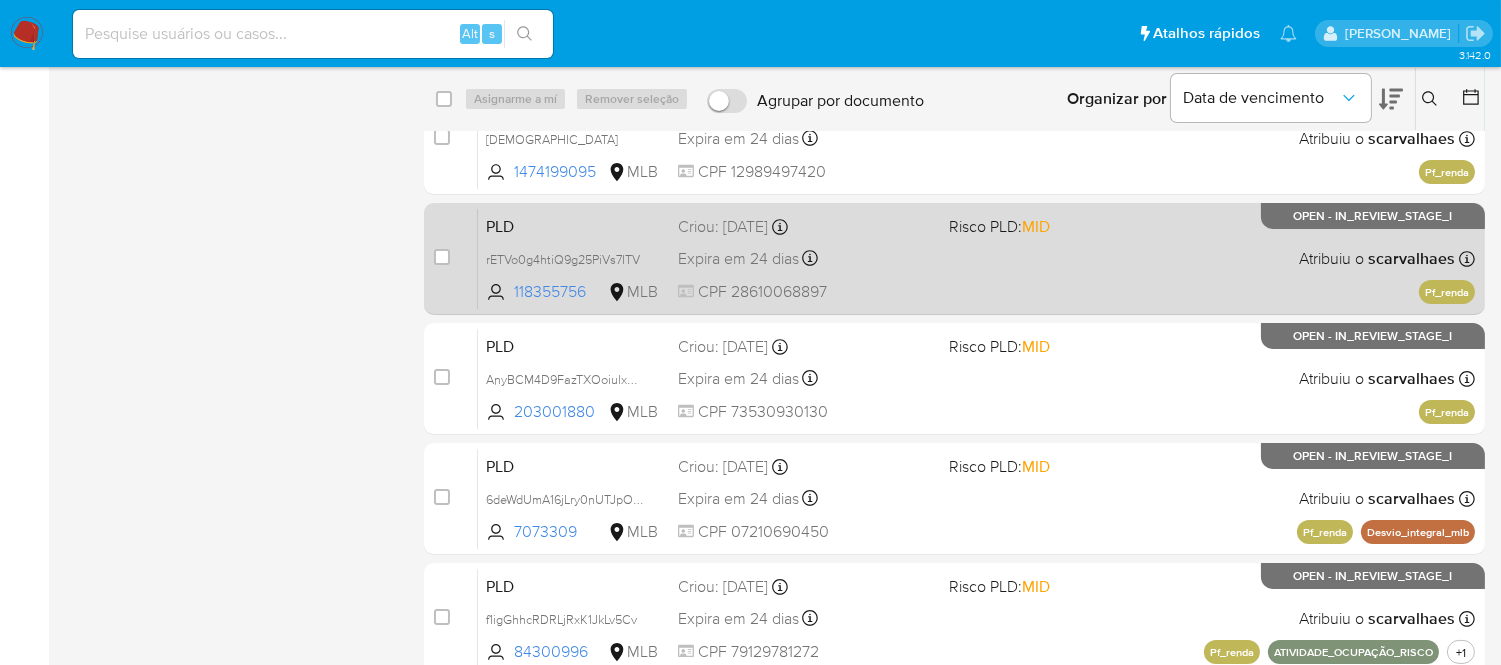 scroll, scrollTop: 758, scrollLeft: 0, axis: vertical 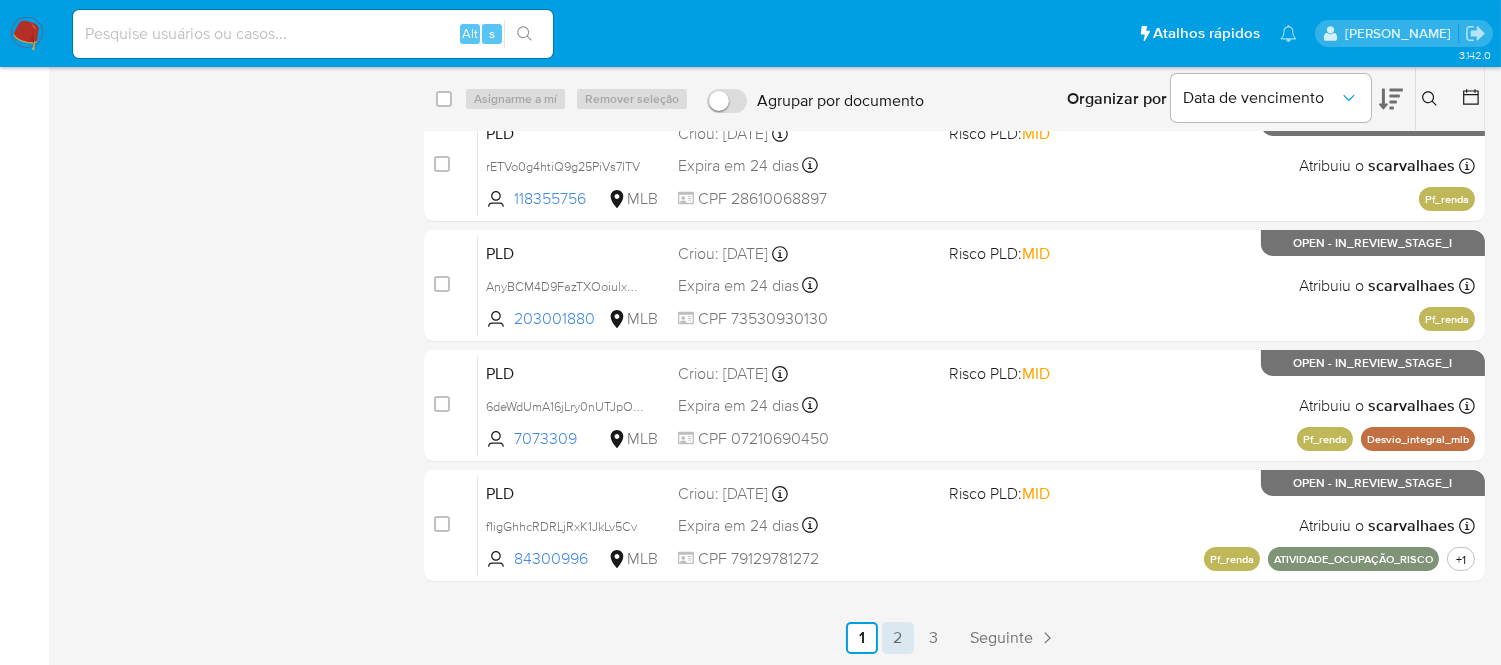 click on "2" at bounding box center [898, 638] 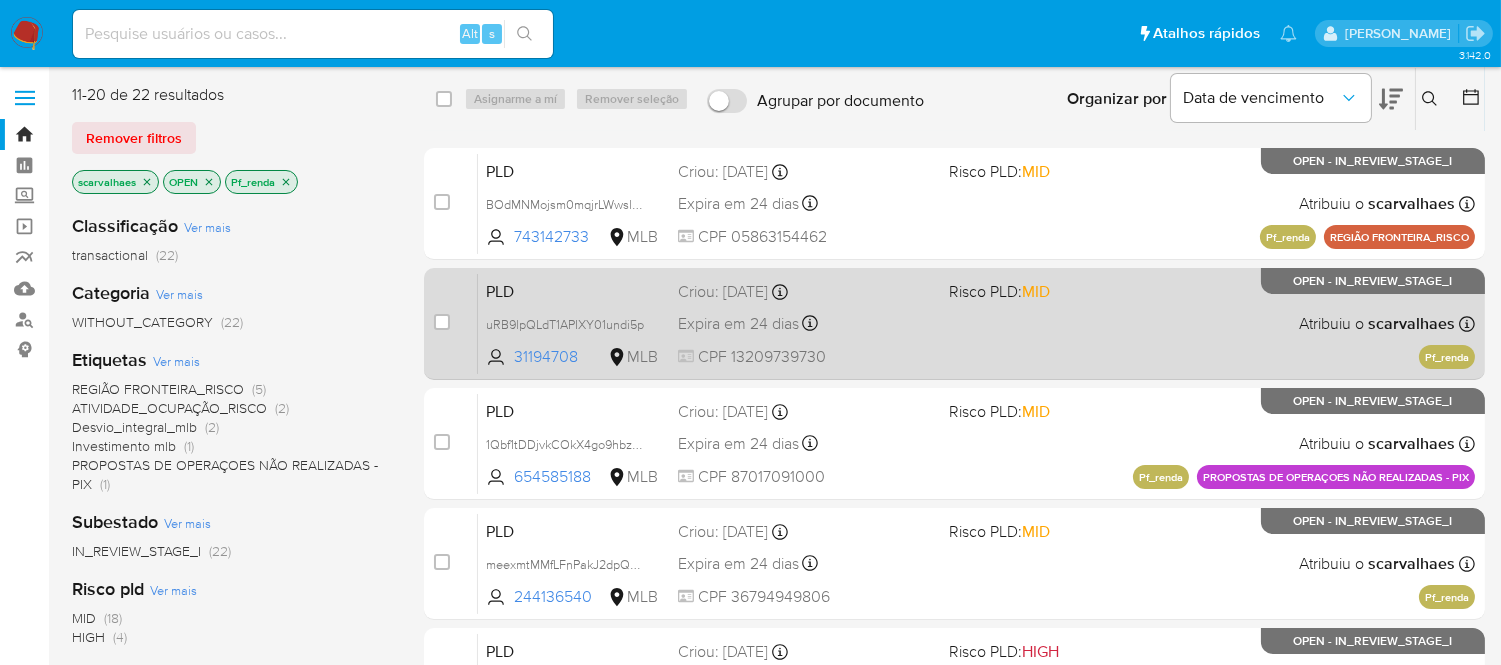 click on "PLD uRB9lpQLdT1APIXY01undi5p 31194708 MLB Risco PLD:  MID Criou: 12/06/2025   Criou: 12/06/2025 00:20:13 Expira em 24 dias   Expira em 27/07/2025 00:20:14 CPF   13209739730 Atribuiu o   scarvalhaes   Asignado el: 17/06/2025 14:41:19 Pf_renda OPEN - IN_REVIEW_STAGE_I" at bounding box center [976, 323] 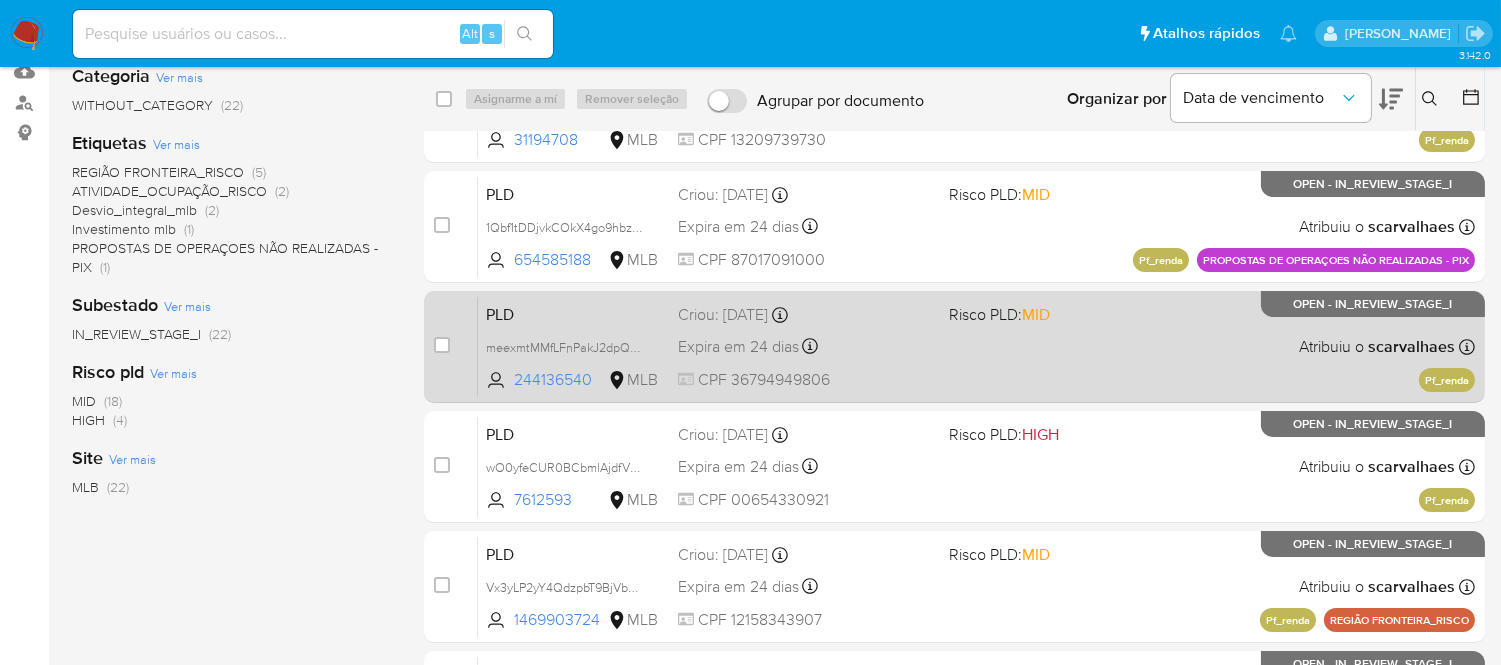 scroll, scrollTop: 222, scrollLeft: 0, axis: vertical 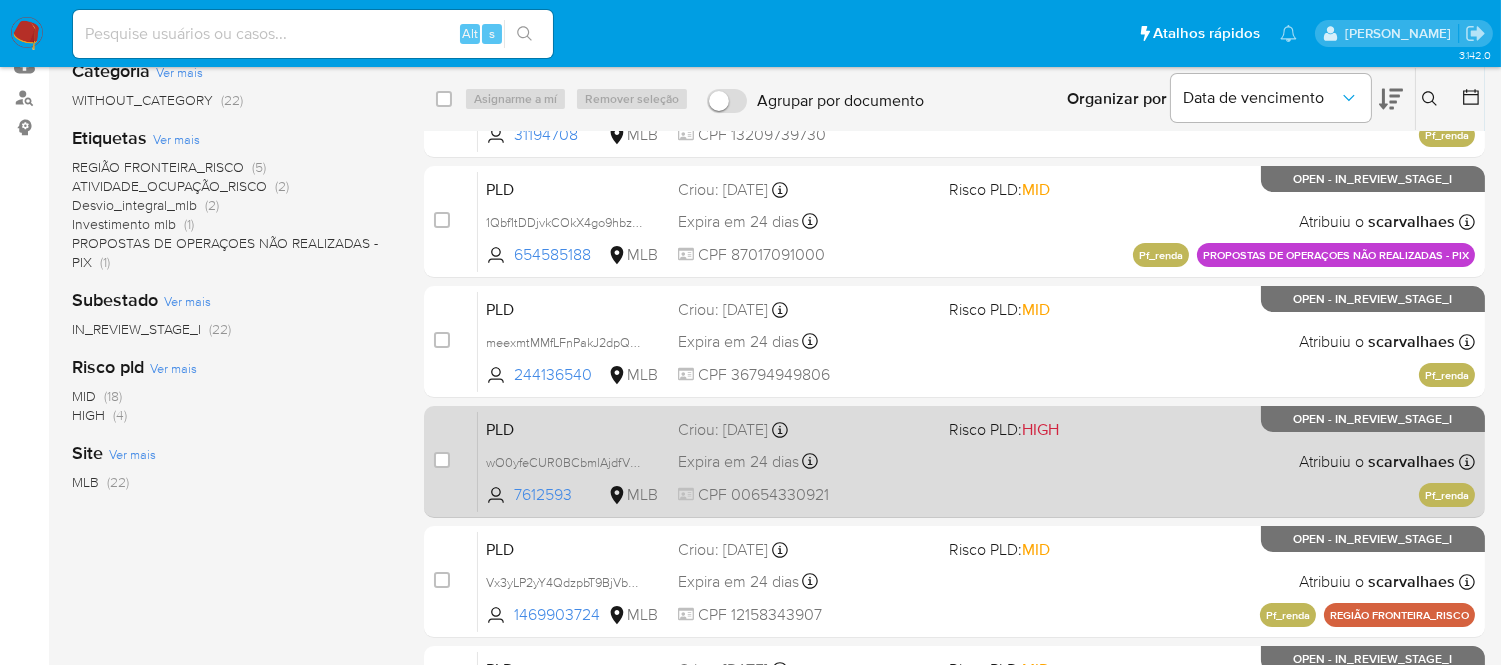 click on "PLD wO0yfeCUR0BCbmlAjdfVYIPL 7612593 MLB Risco PLD:  HIGH Criou: 12/06/2025   Criou: 12/06/2025 00:19:23 Expira em 24 dias   Expira em 27/07/2025 00:19:23 CPF   00654330921 Atribuiu o   scarvalhaes   Asignado el: 18/06/2025 14:27:16 Pf_renda OPEN - IN_REVIEW_STAGE_I" at bounding box center [976, 461] 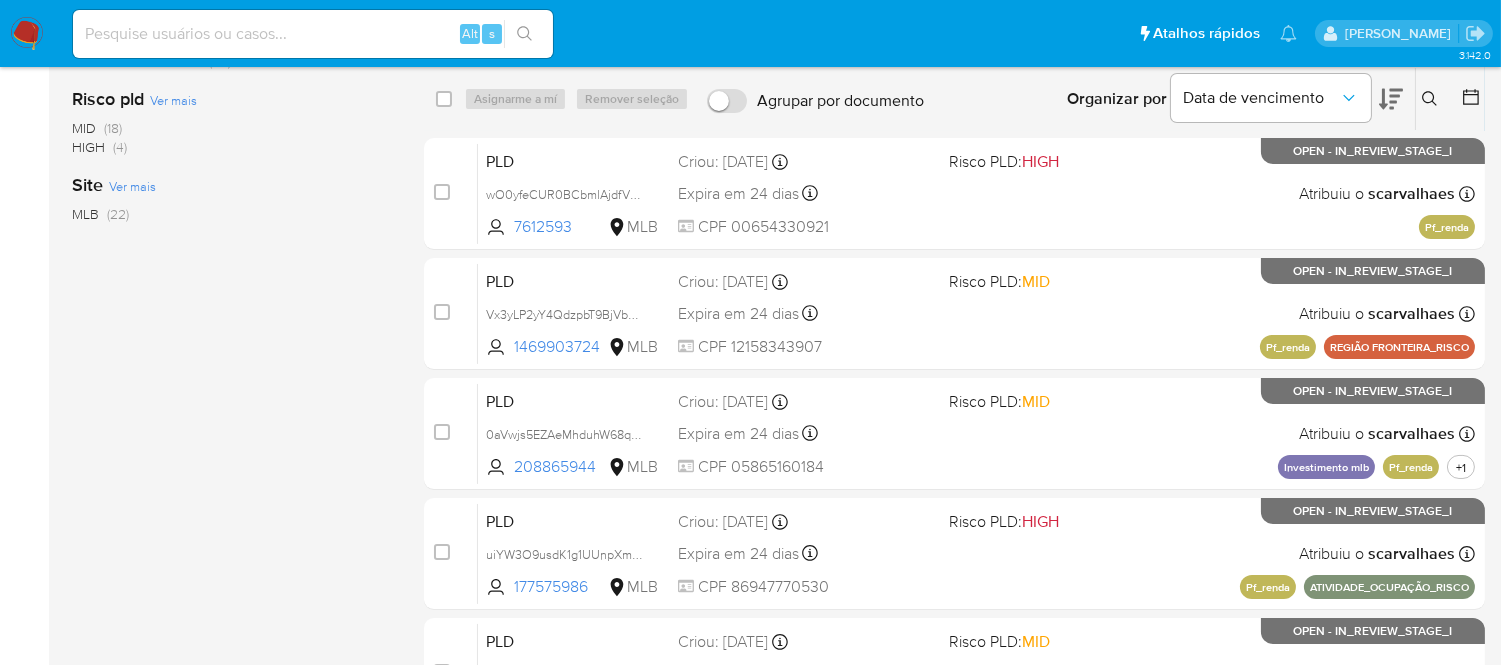 scroll, scrollTop: 555, scrollLeft: 0, axis: vertical 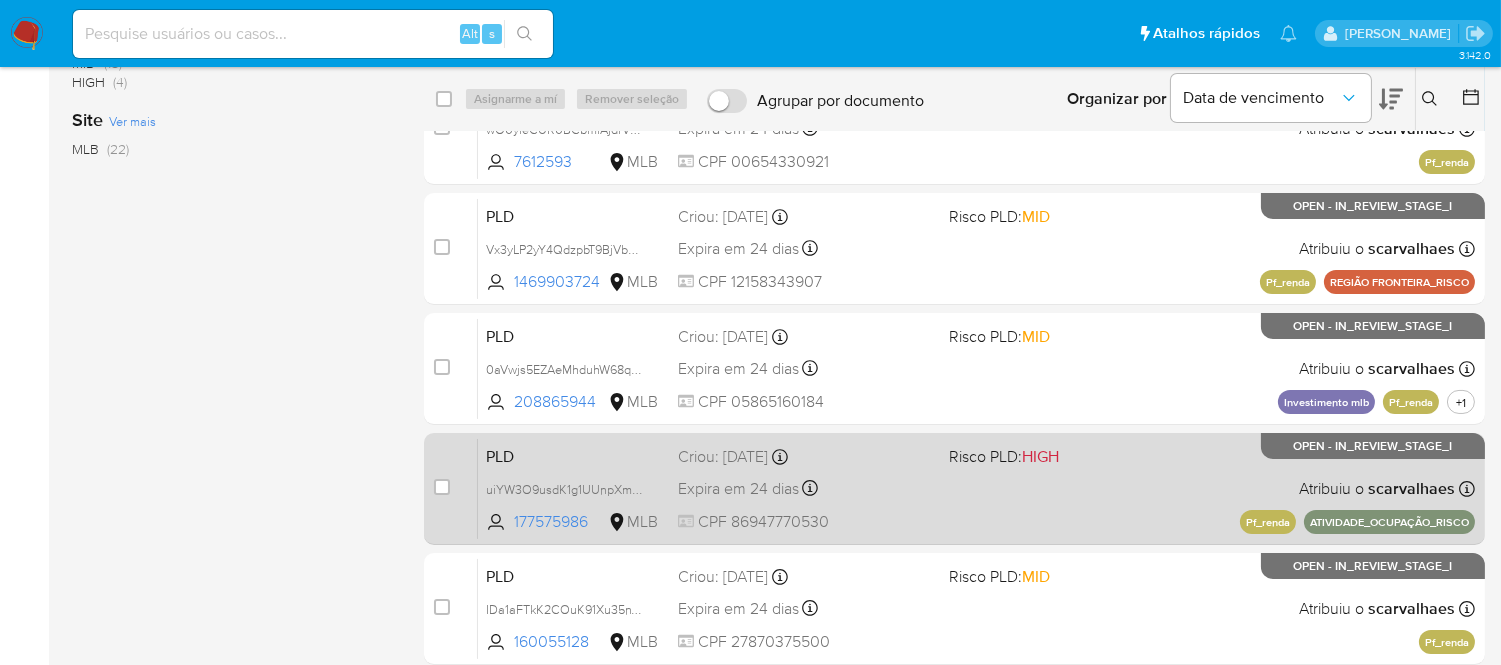 click on "Expira em 24 dias   Expira em 27/07/2025 00:16:38" at bounding box center [805, 488] 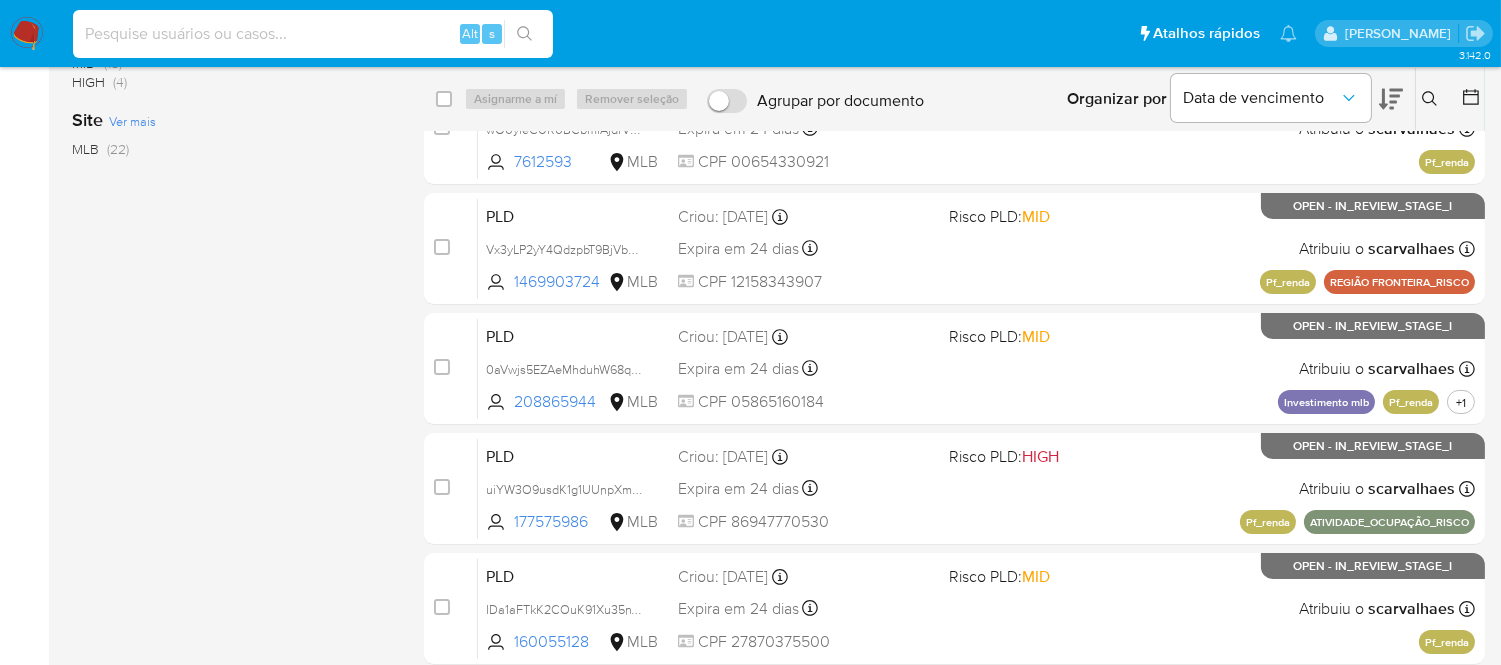 paste on "kypiFsfdnGLHRZZqXZzrLKrv" 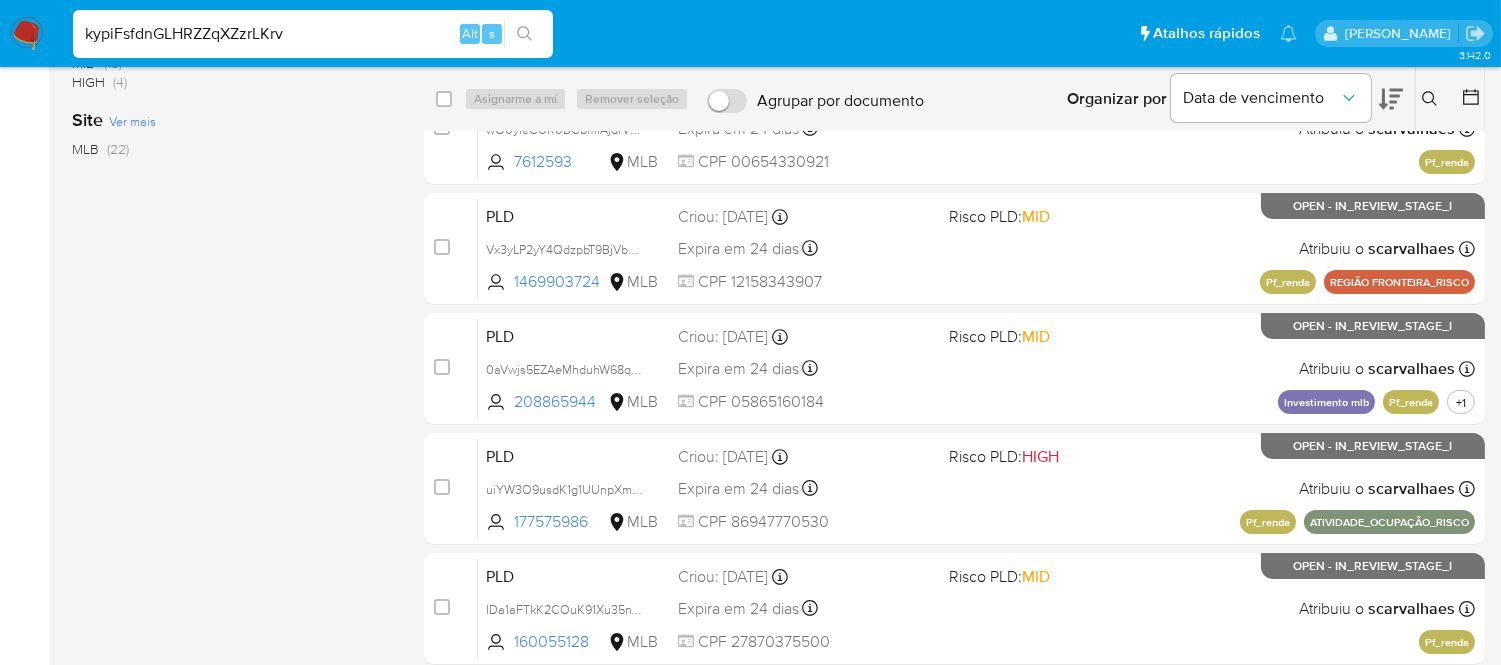 type on "kypiFsfdnGLHRZZqXZzrLKrv" 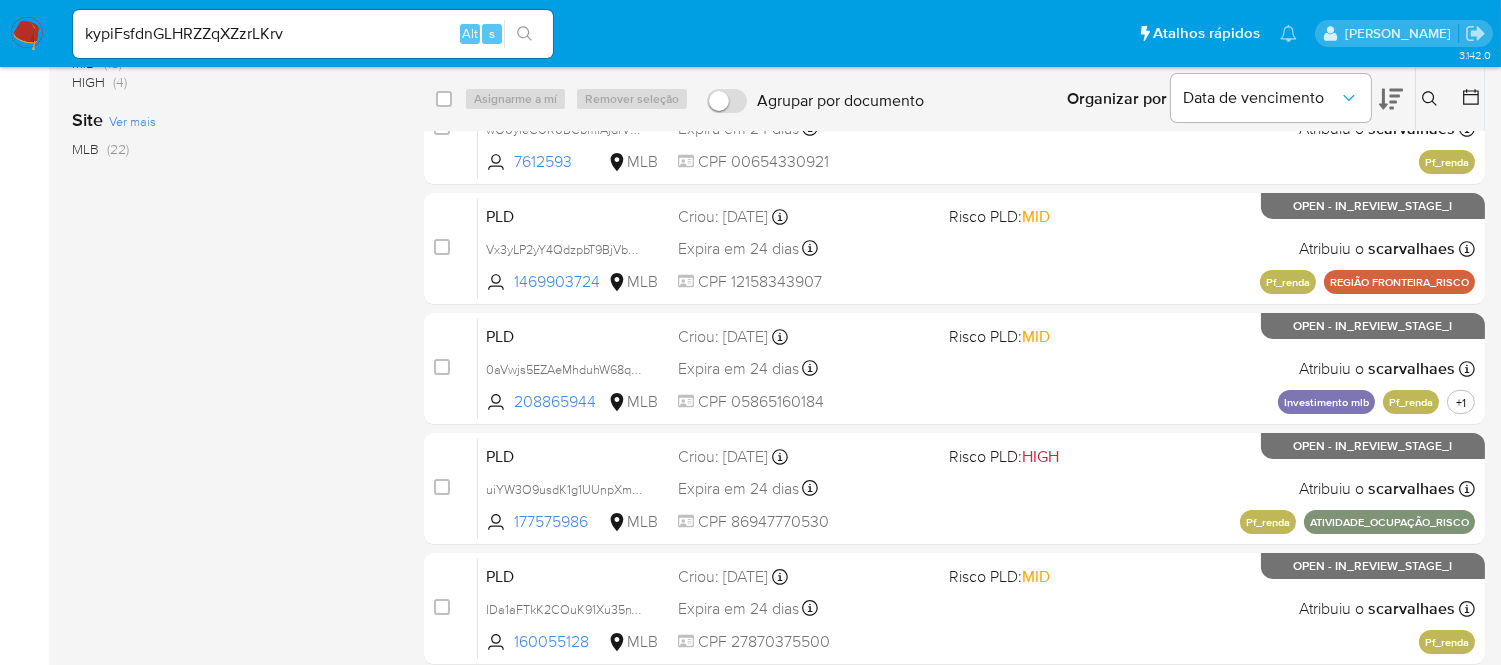 click 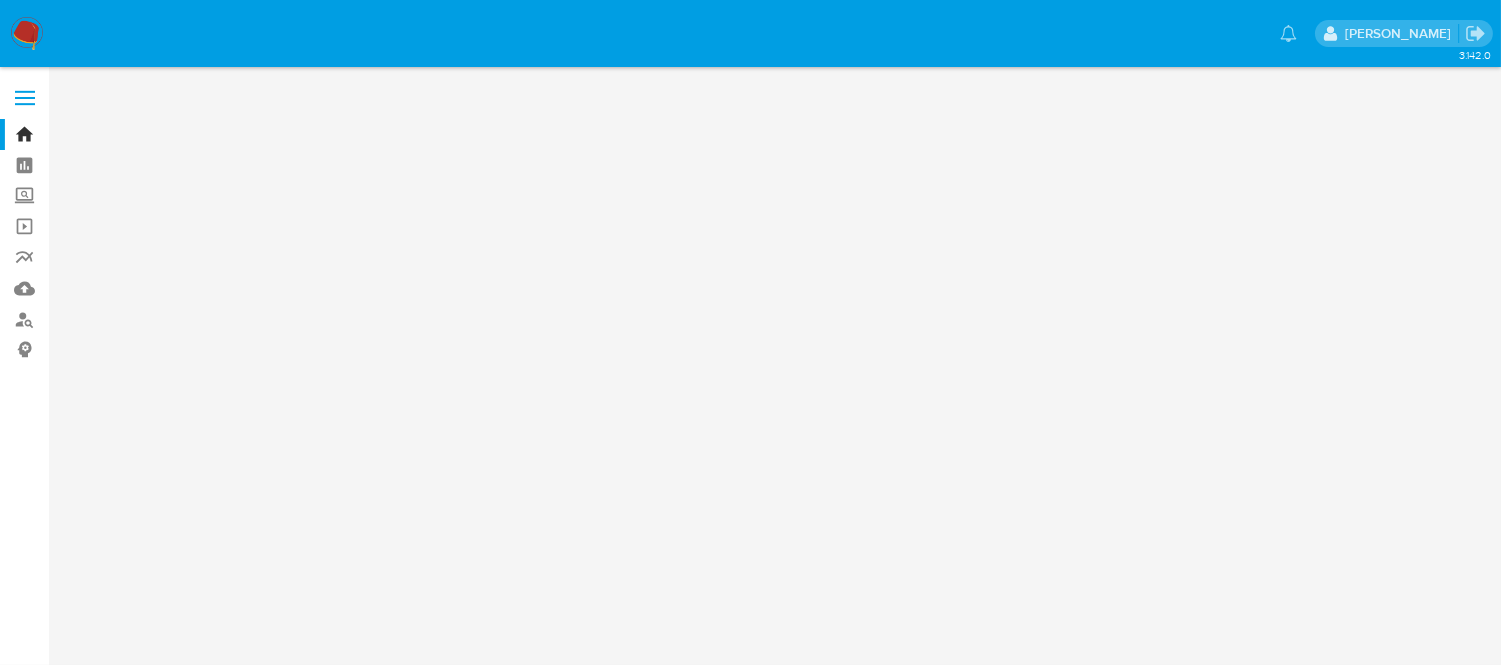 scroll, scrollTop: 0, scrollLeft: 0, axis: both 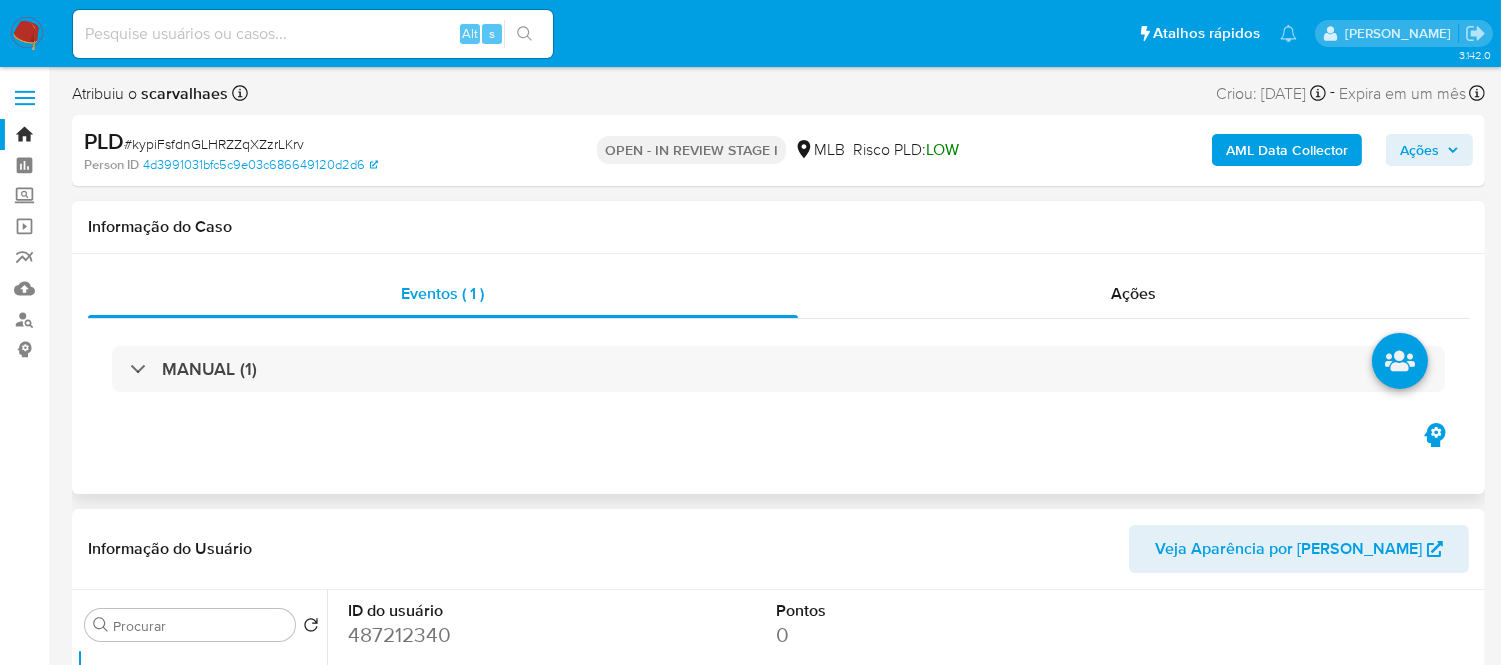select on "10" 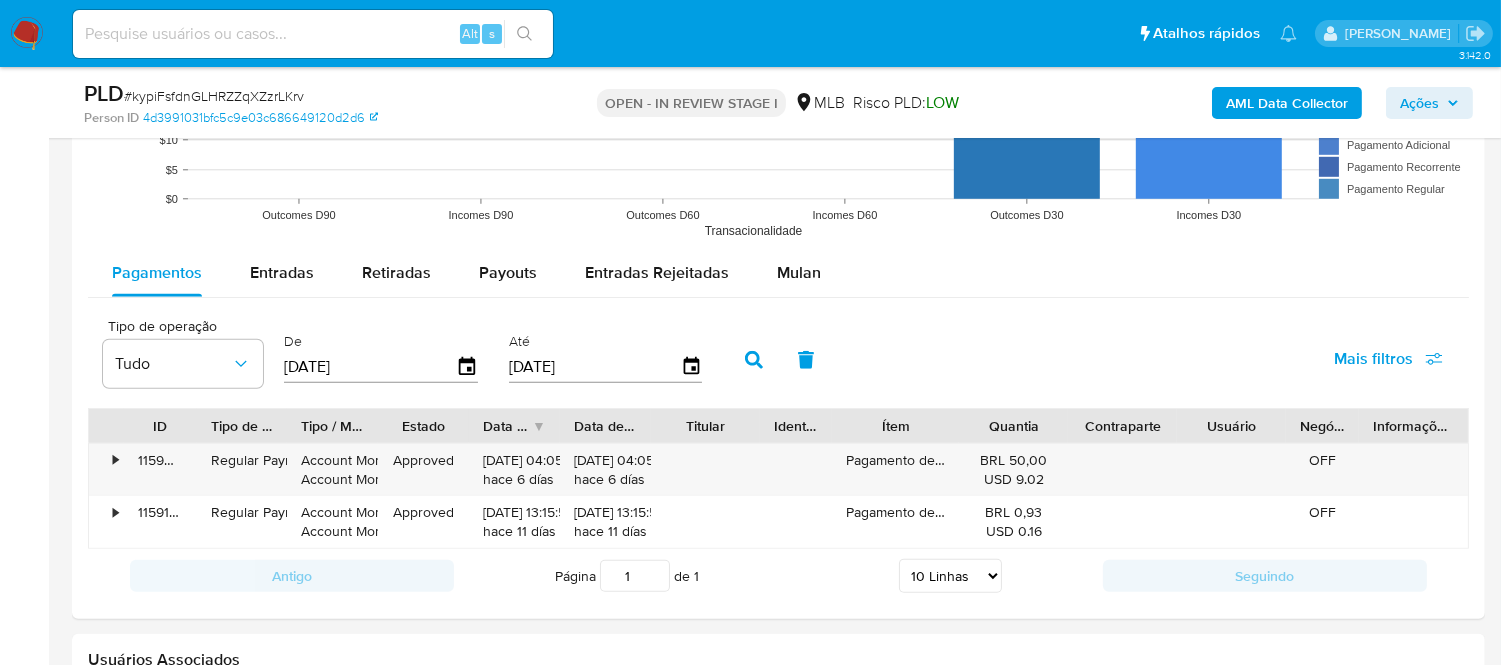 scroll, scrollTop: 2111, scrollLeft: 0, axis: vertical 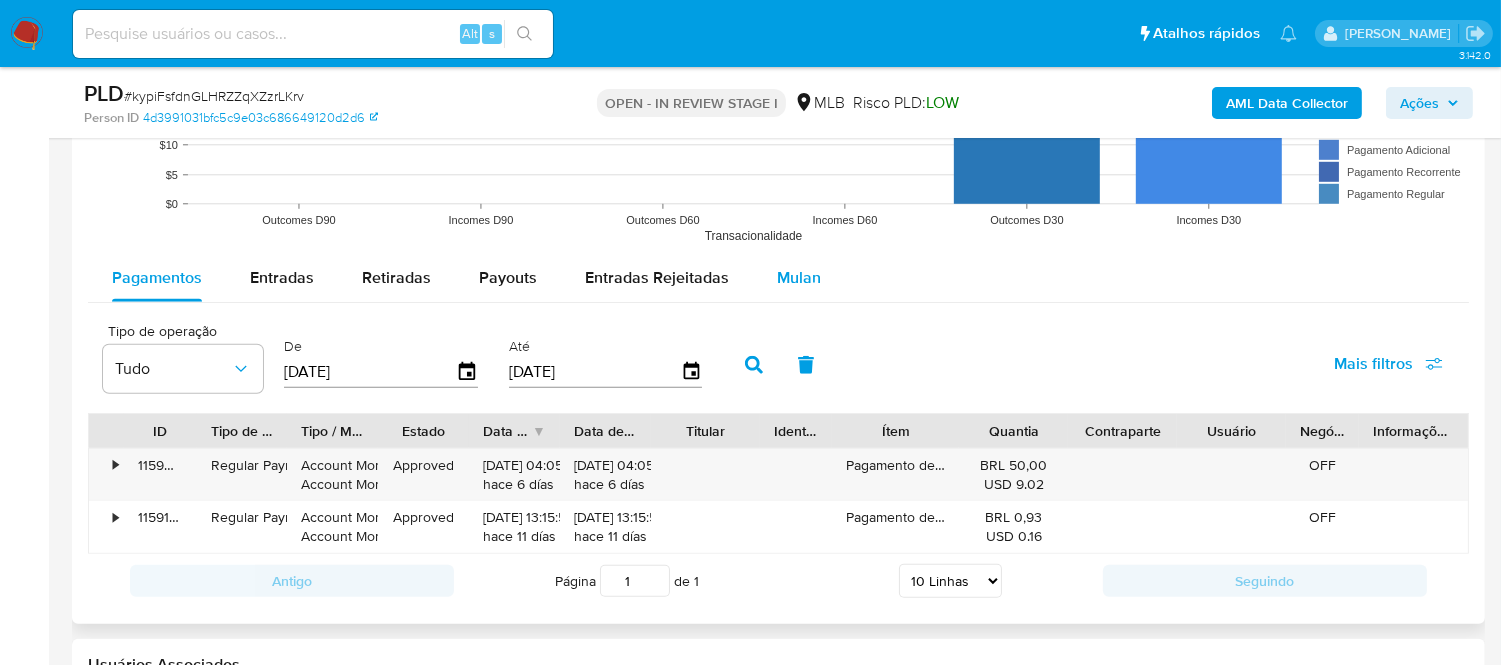 click on "Mulan" at bounding box center (799, 277) 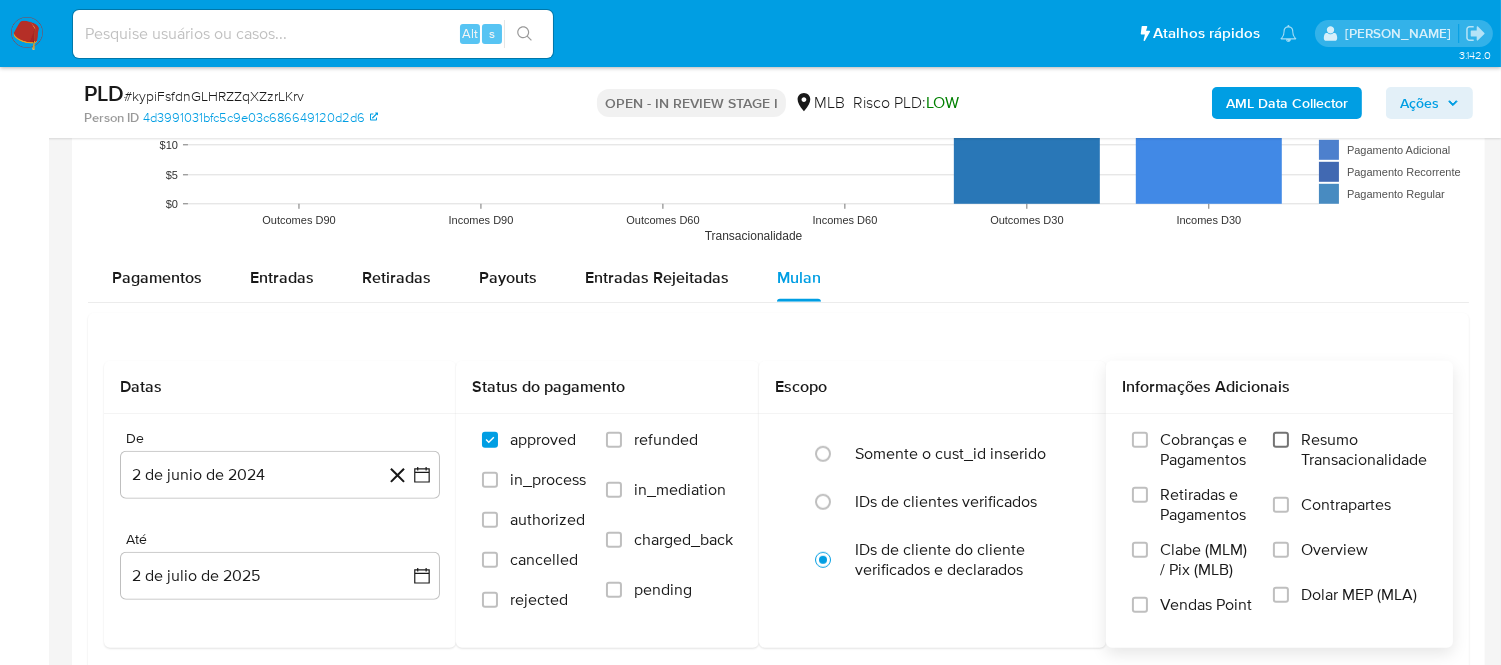 click on "Resumo Transacionalidade" at bounding box center (1281, 440) 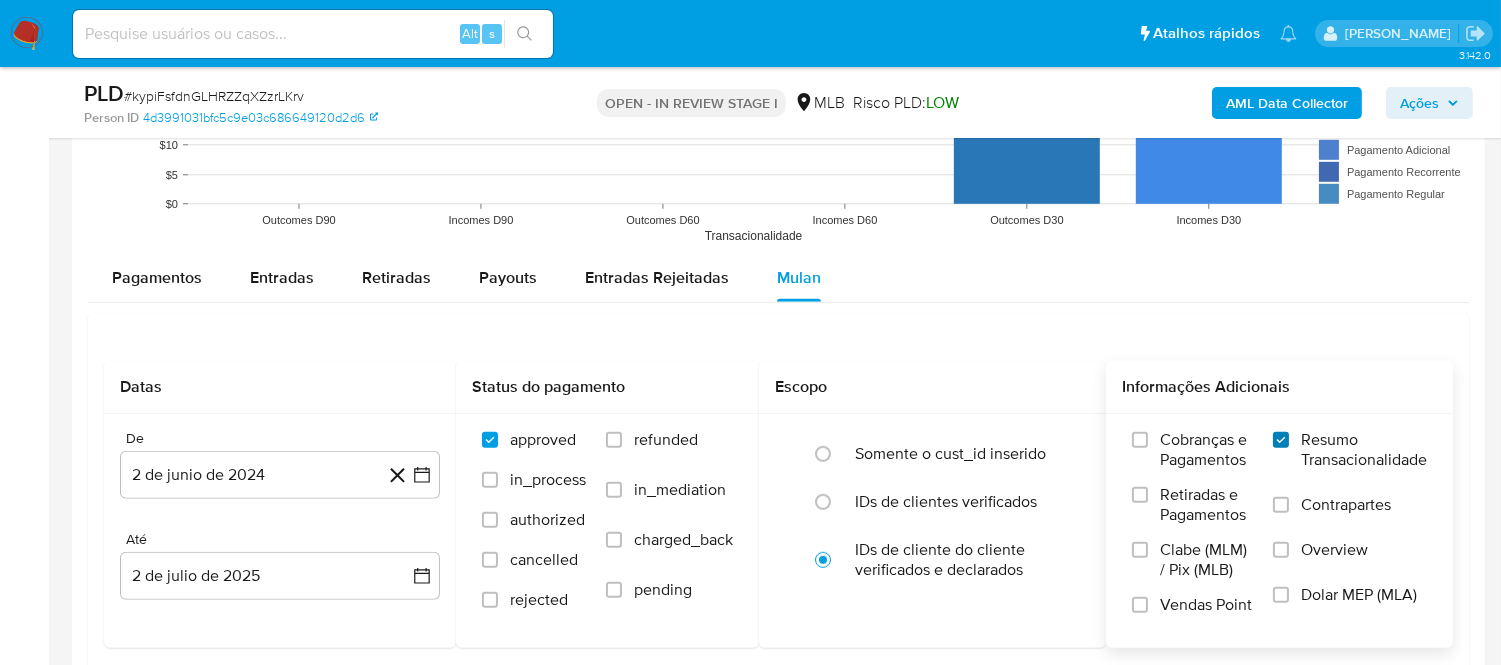 click on "Resumo Transacionalidade" at bounding box center [1281, 440] 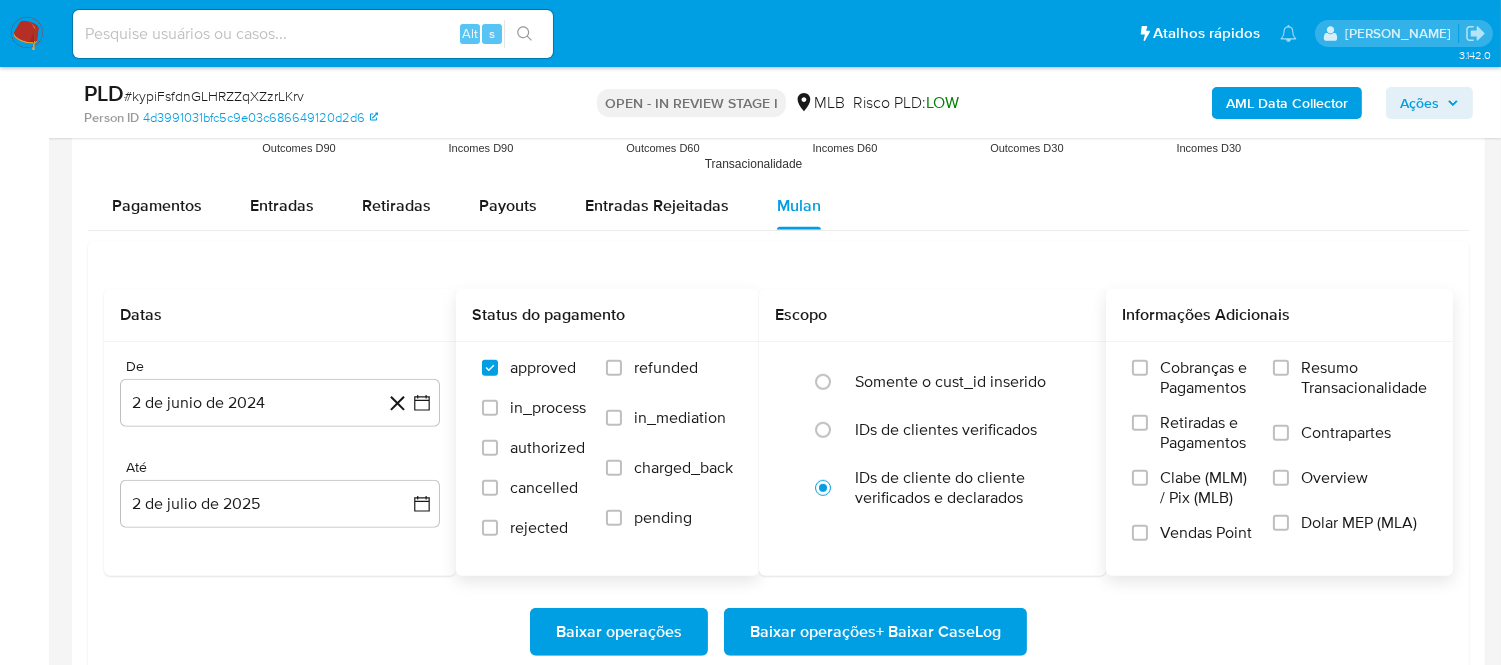 scroll, scrollTop: 2222, scrollLeft: 0, axis: vertical 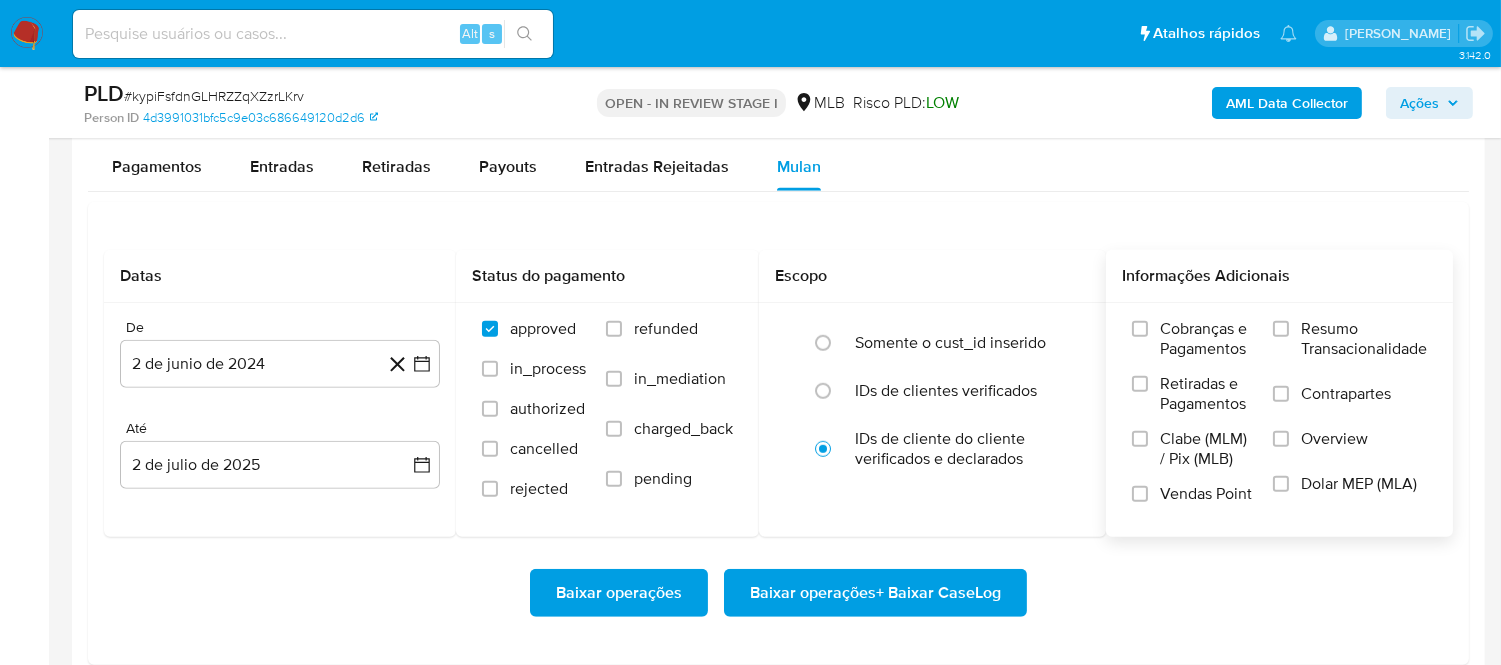 click on "Baixar operações  +   Baixar CaseLog" at bounding box center (875, 593) 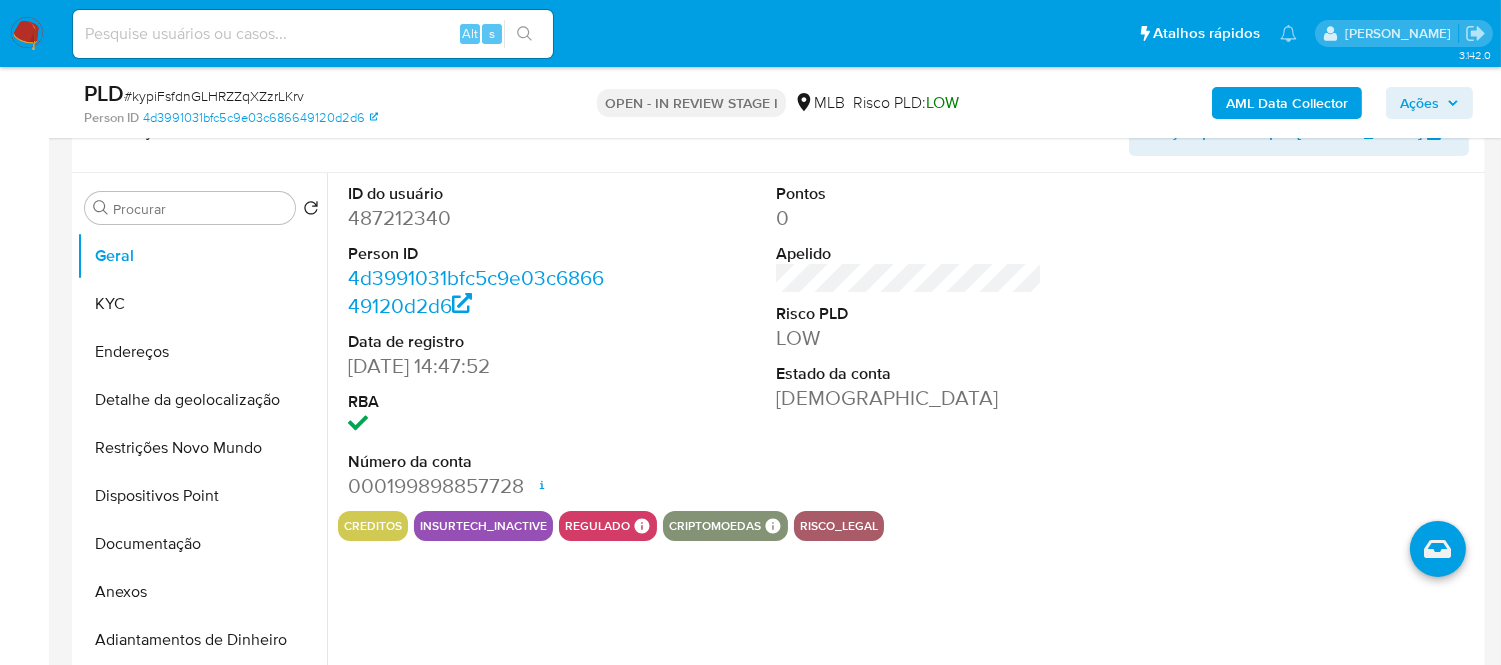 scroll, scrollTop: 333, scrollLeft: 0, axis: vertical 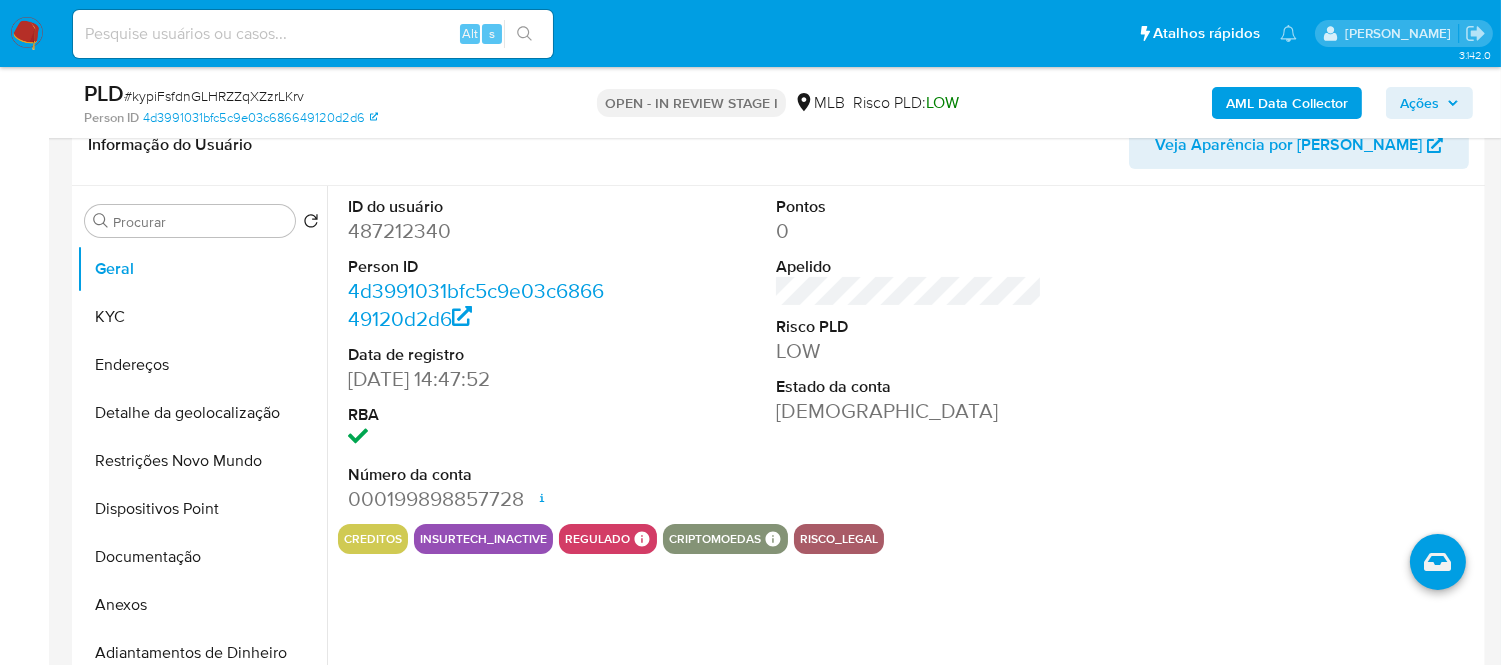 click on "Ações" at bounding box center [1429, 103] 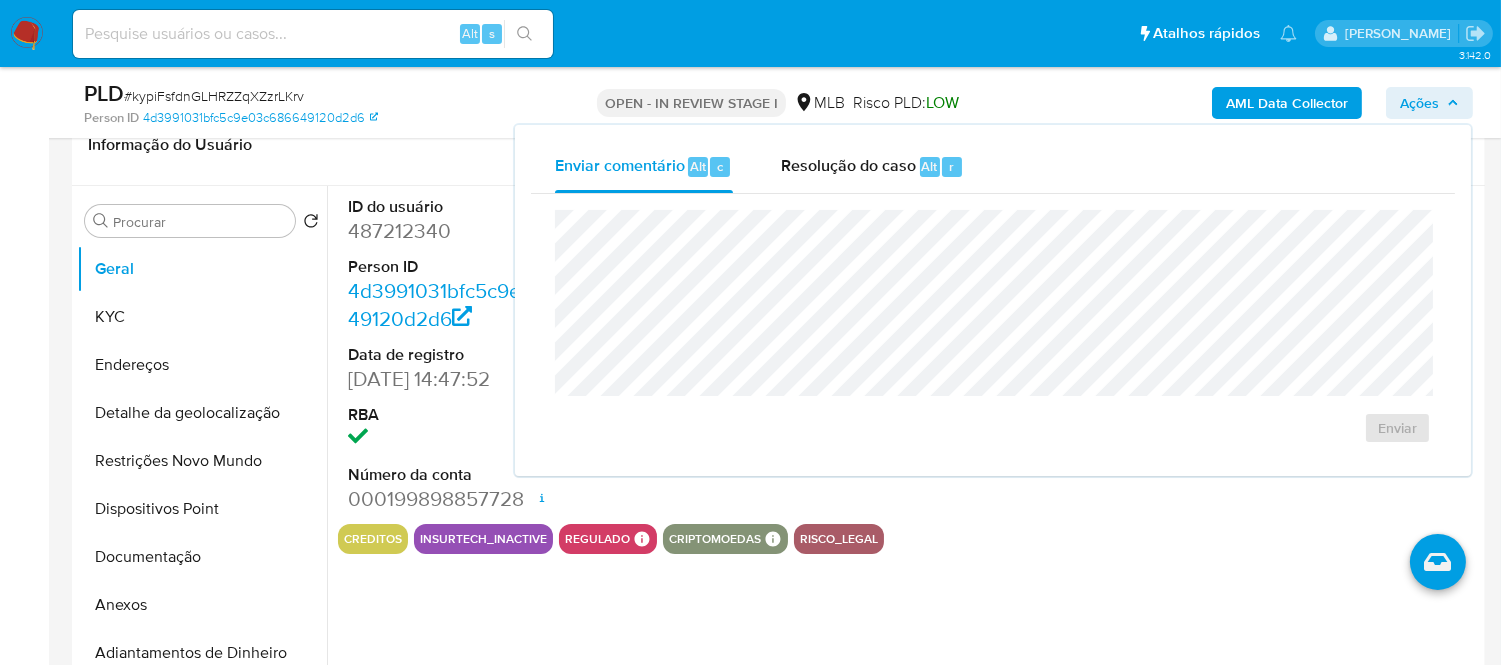 click on "AML Data Collector Ações Enviar comentário Alt c Resolução do caso Alt r Enviar" at bounding box center [1244, 102] 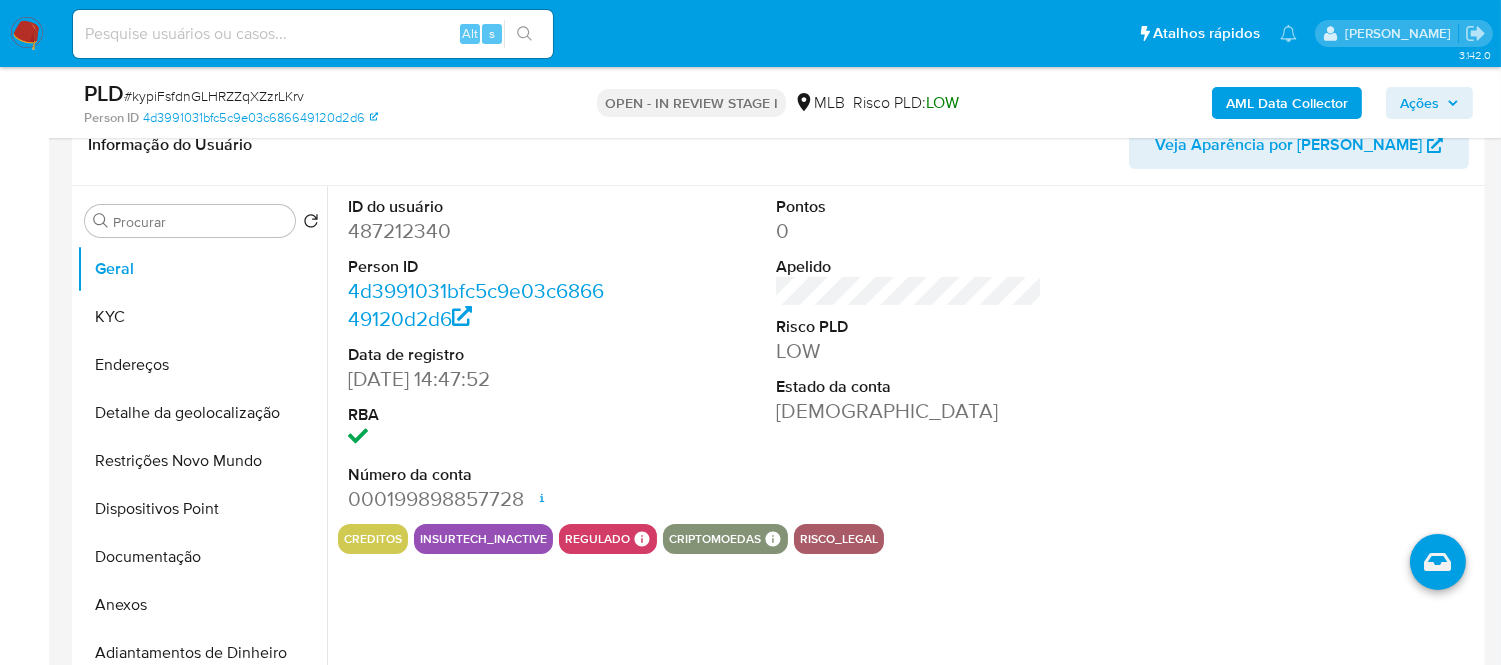 click on "[PERSON_NAME] Carvalhaes [PERSON_NAME] [PERSON_NAME]" at bounding box center (1403, 33) 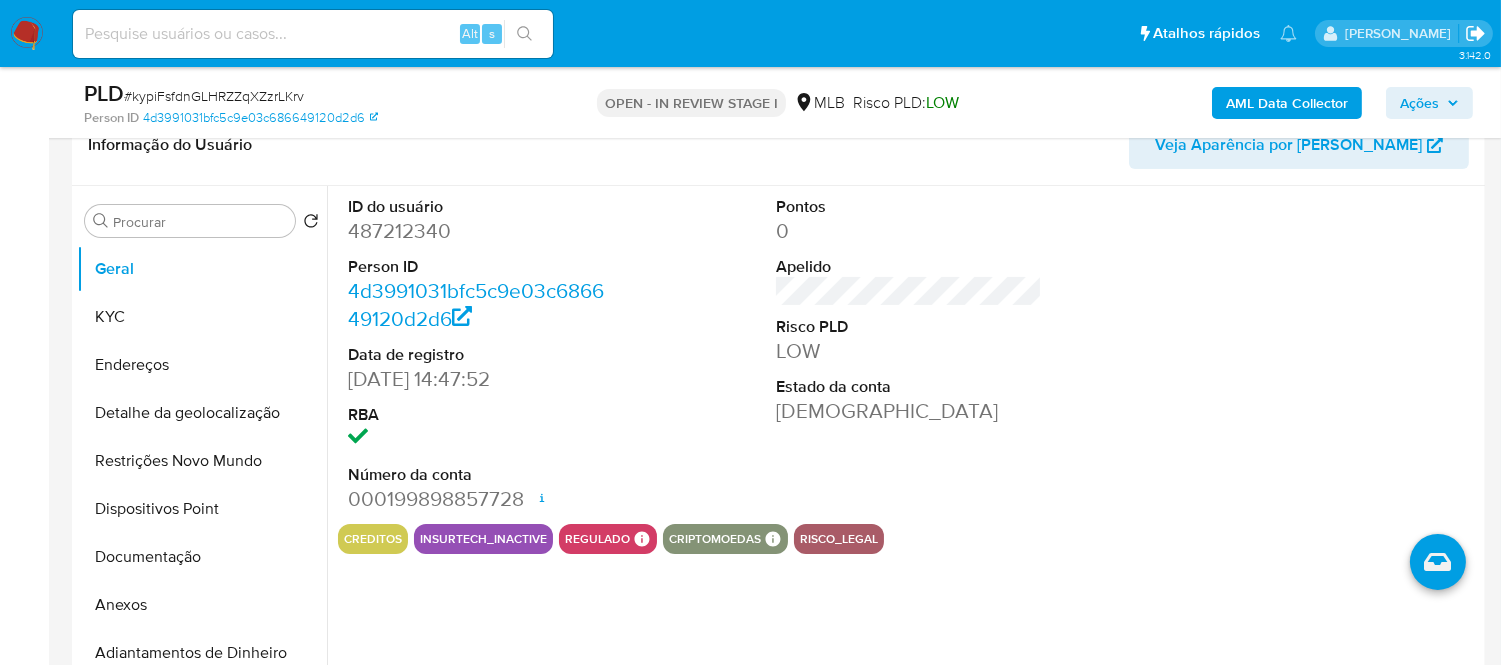 click 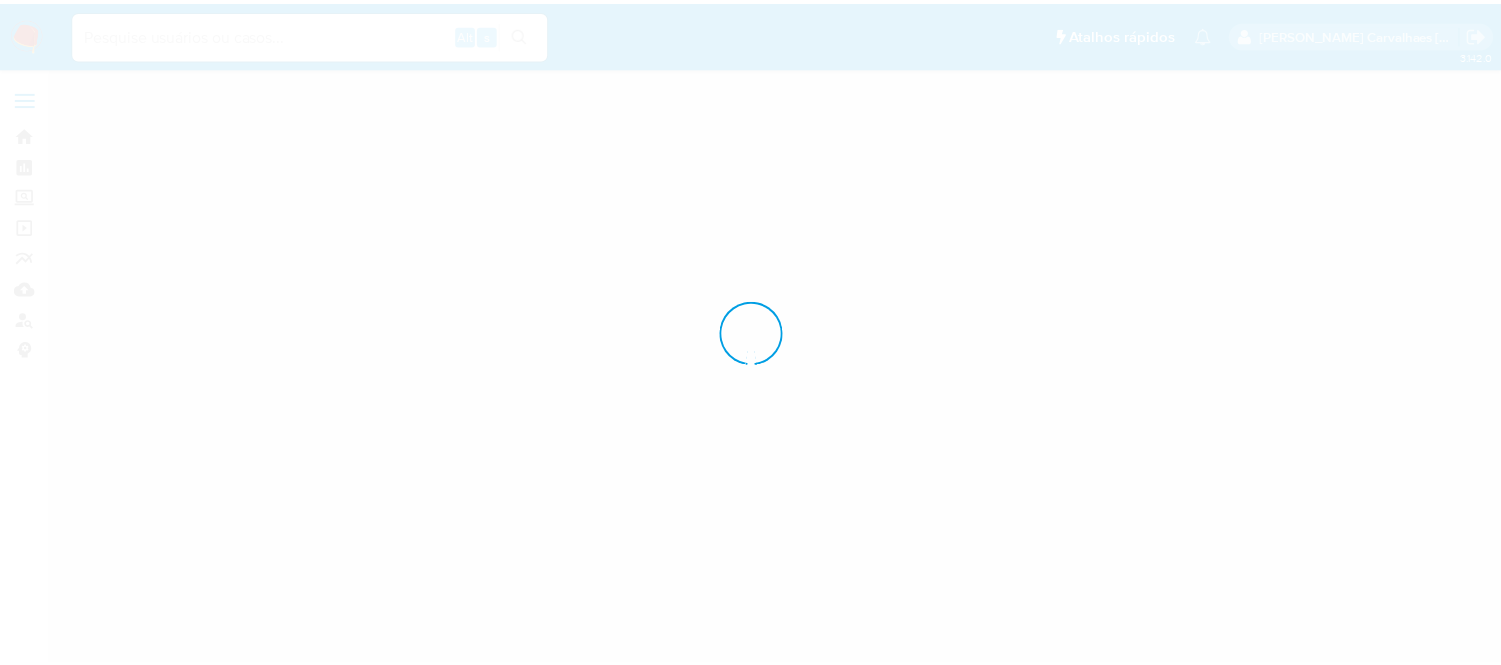 scroll, scrollTop: 0, scrollLeft: 0, axis: both 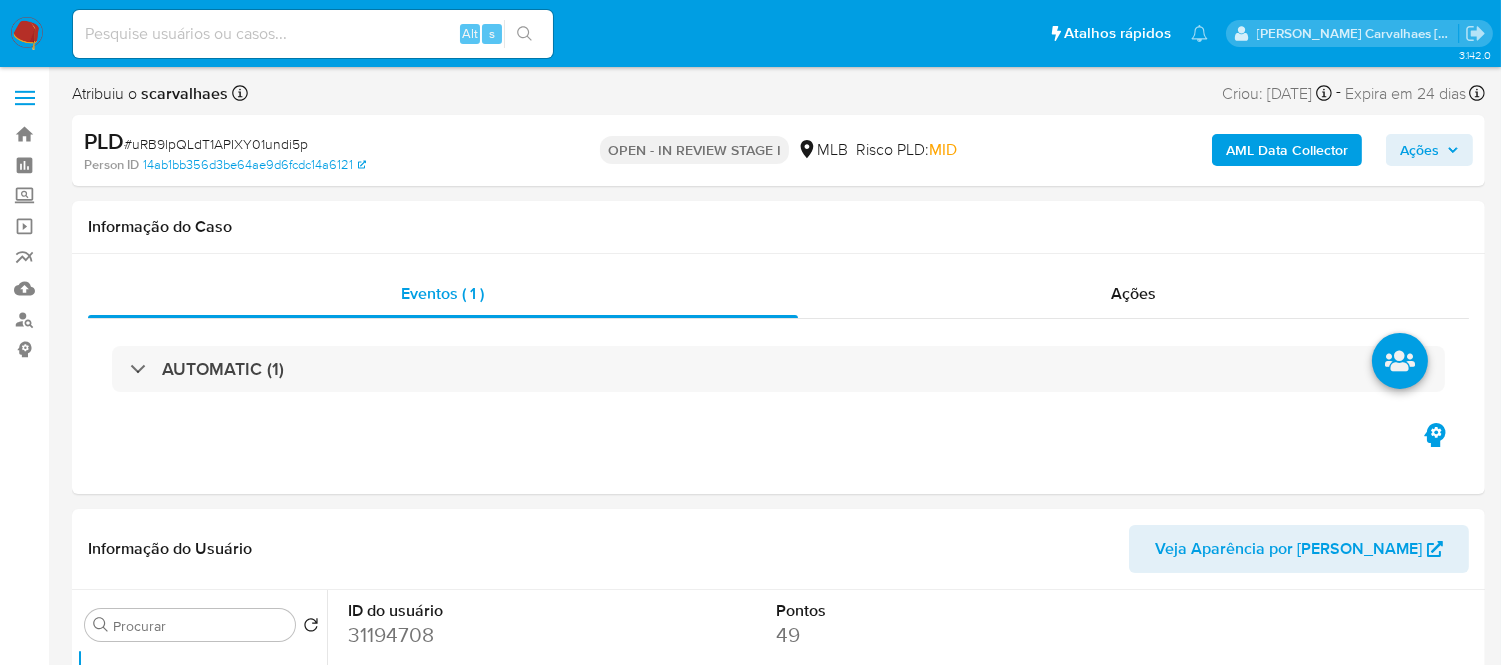 select on "10" 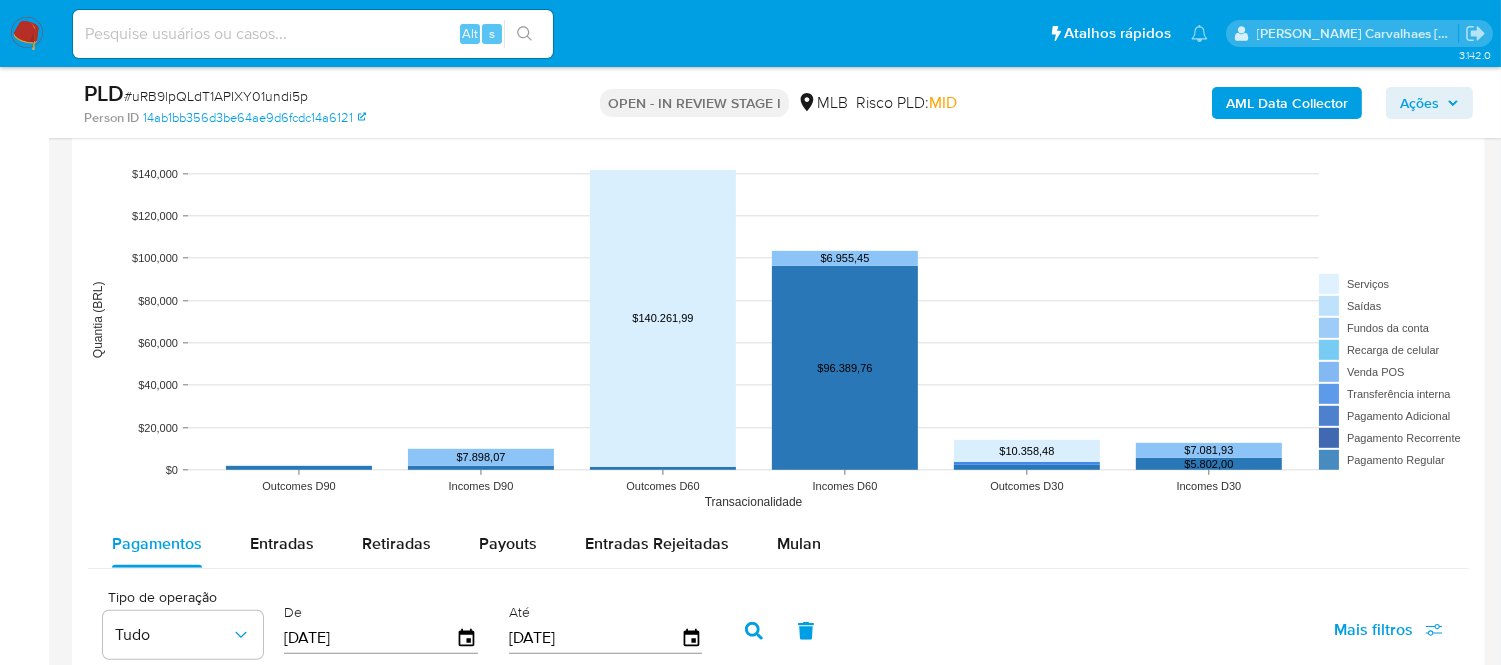 scroll, scrollTop: 2000, scrollLeft: 0, axis: vertical 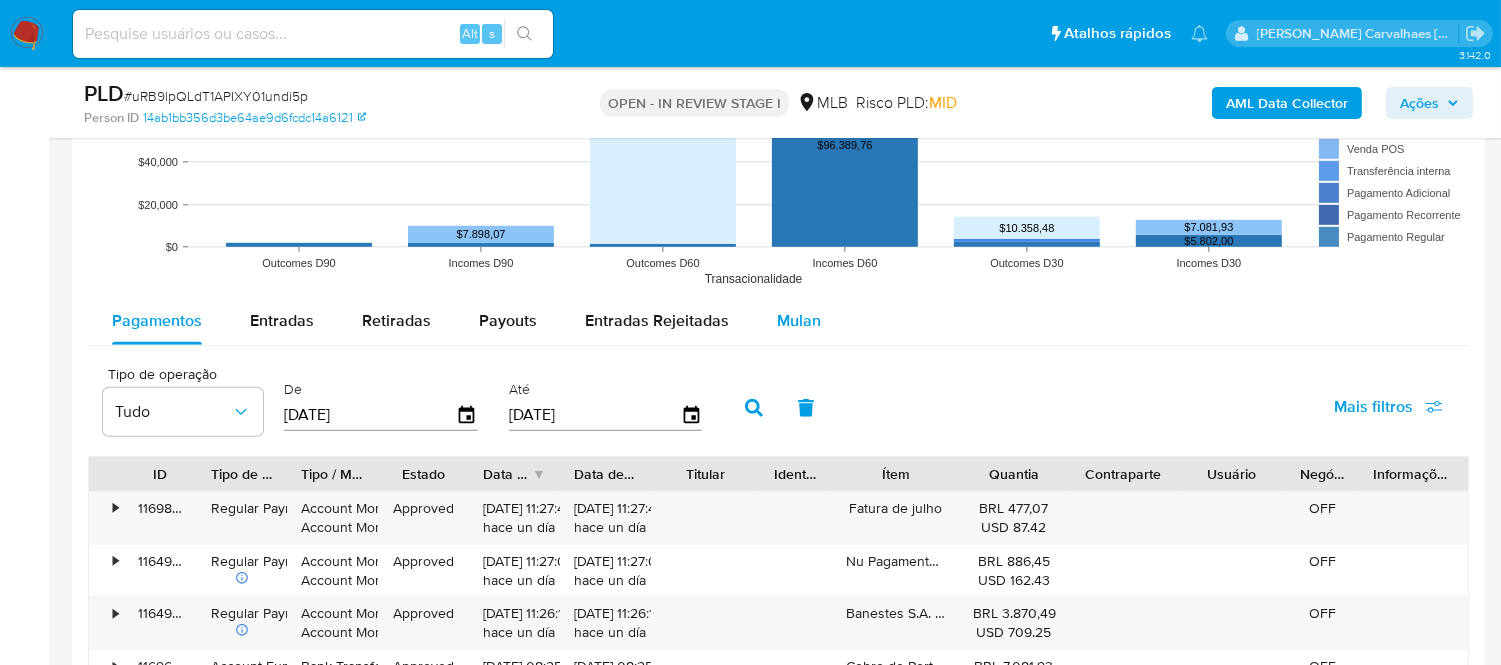 click on "Mulan" at bounding box center [799, 320] 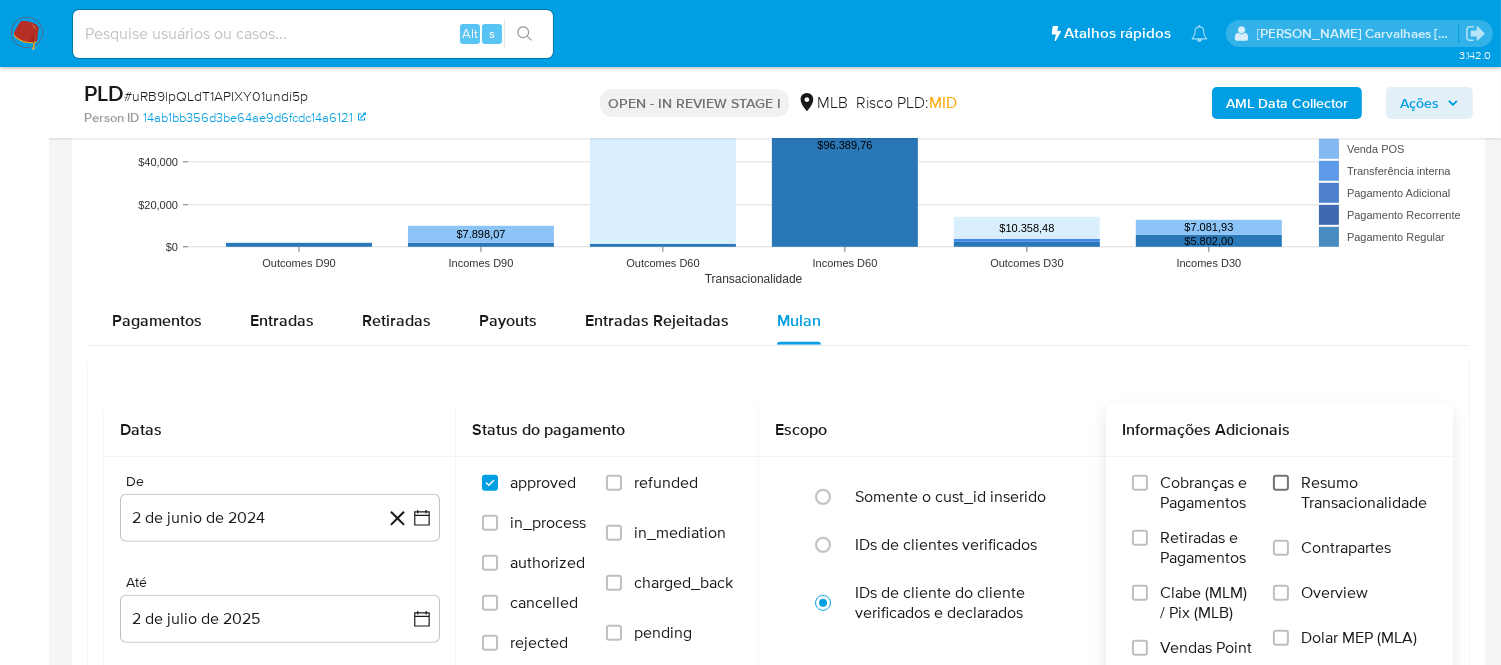 click on "Resumo Transacionalidade" at bounding box center (1281, 483) 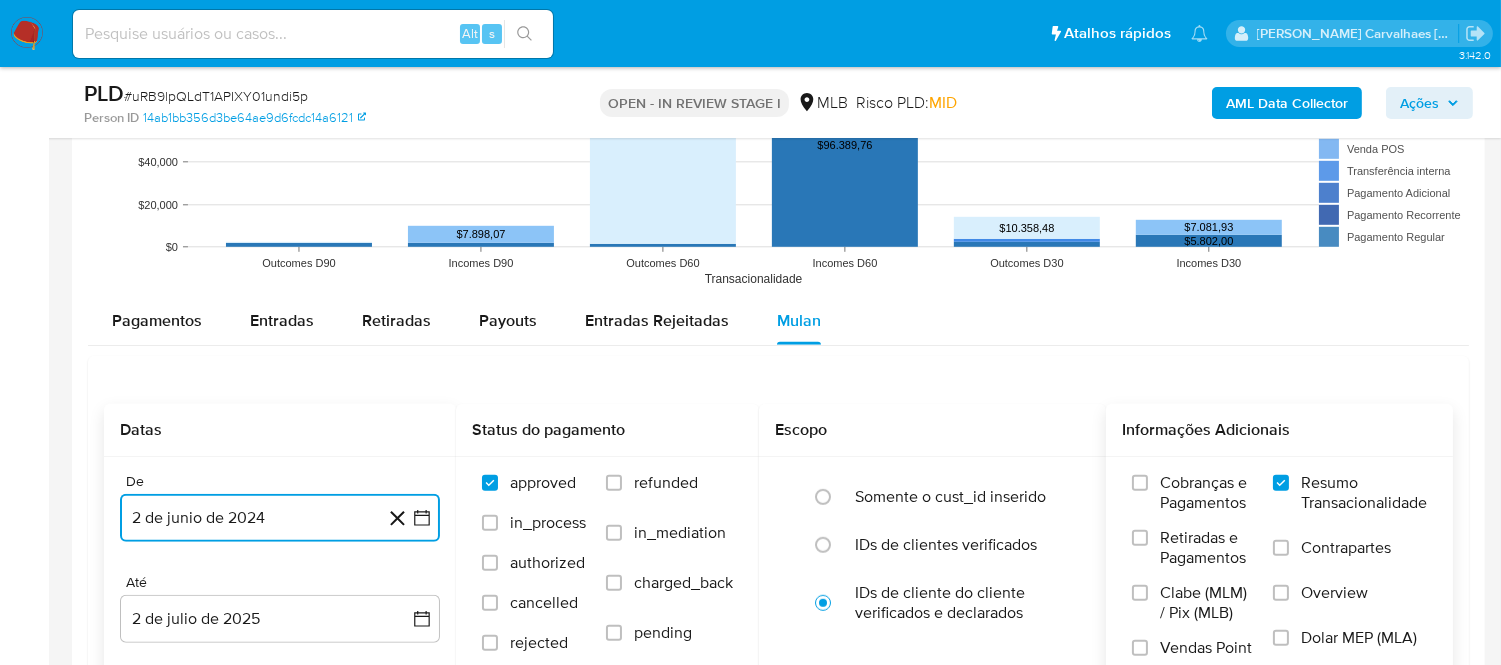 click 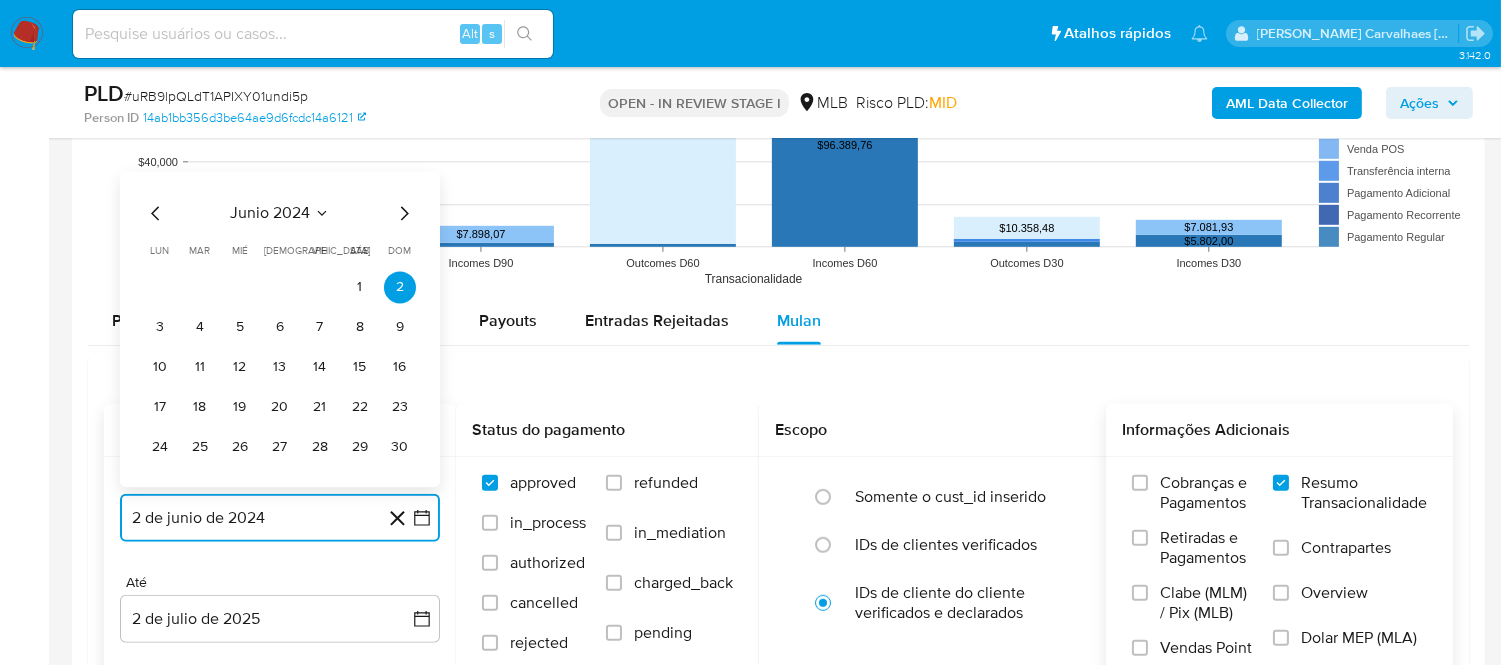 click 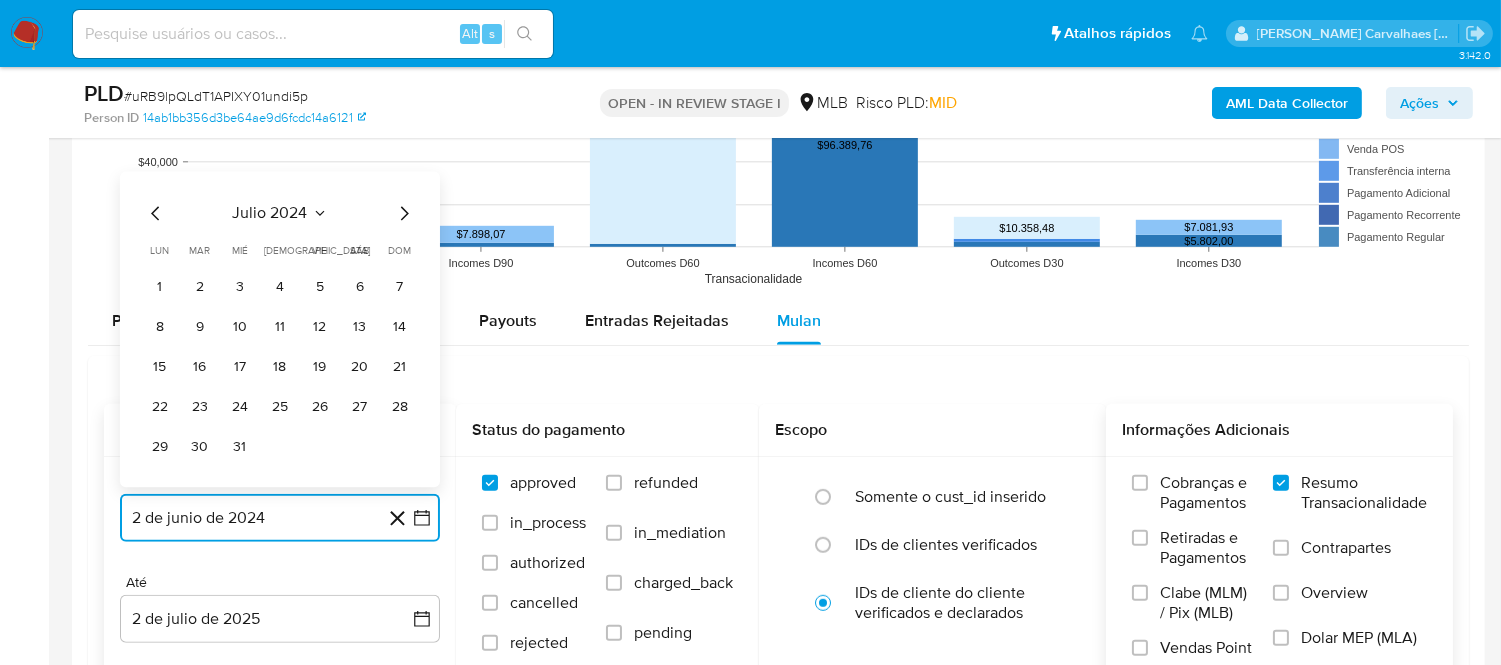 click 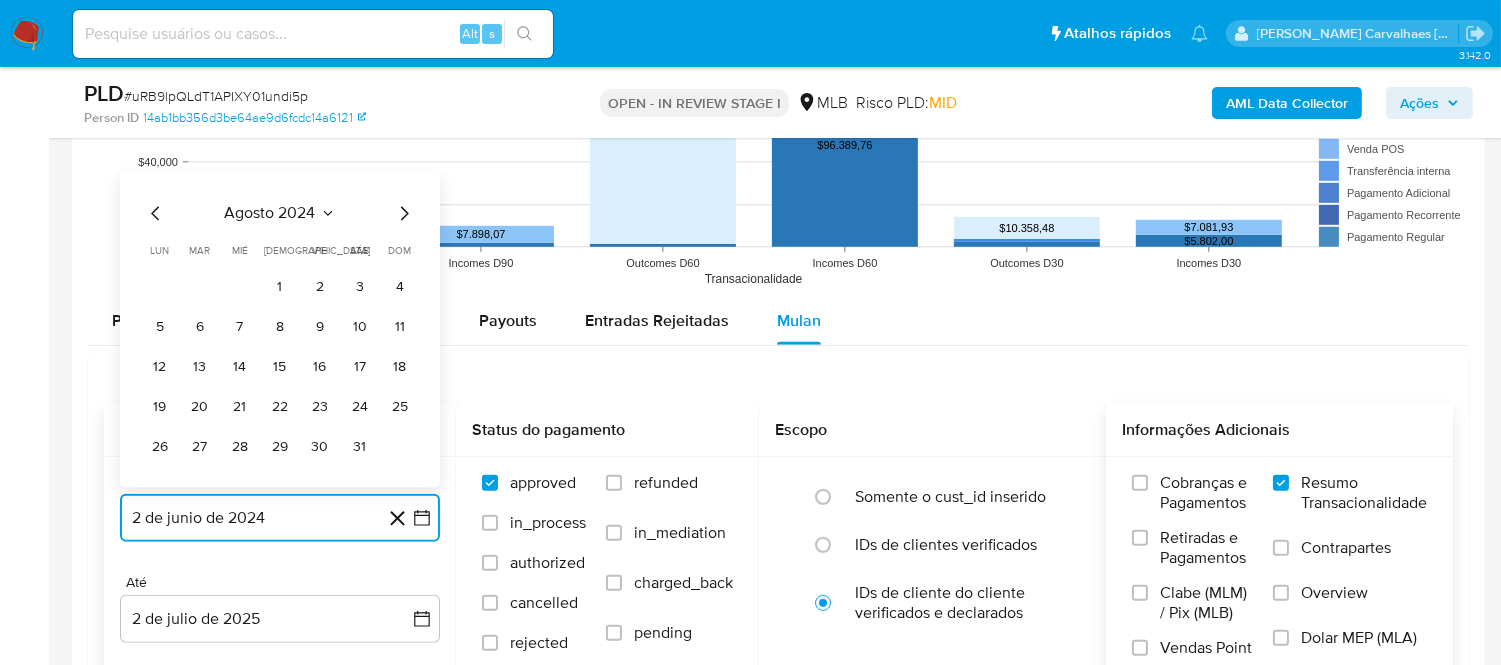 click 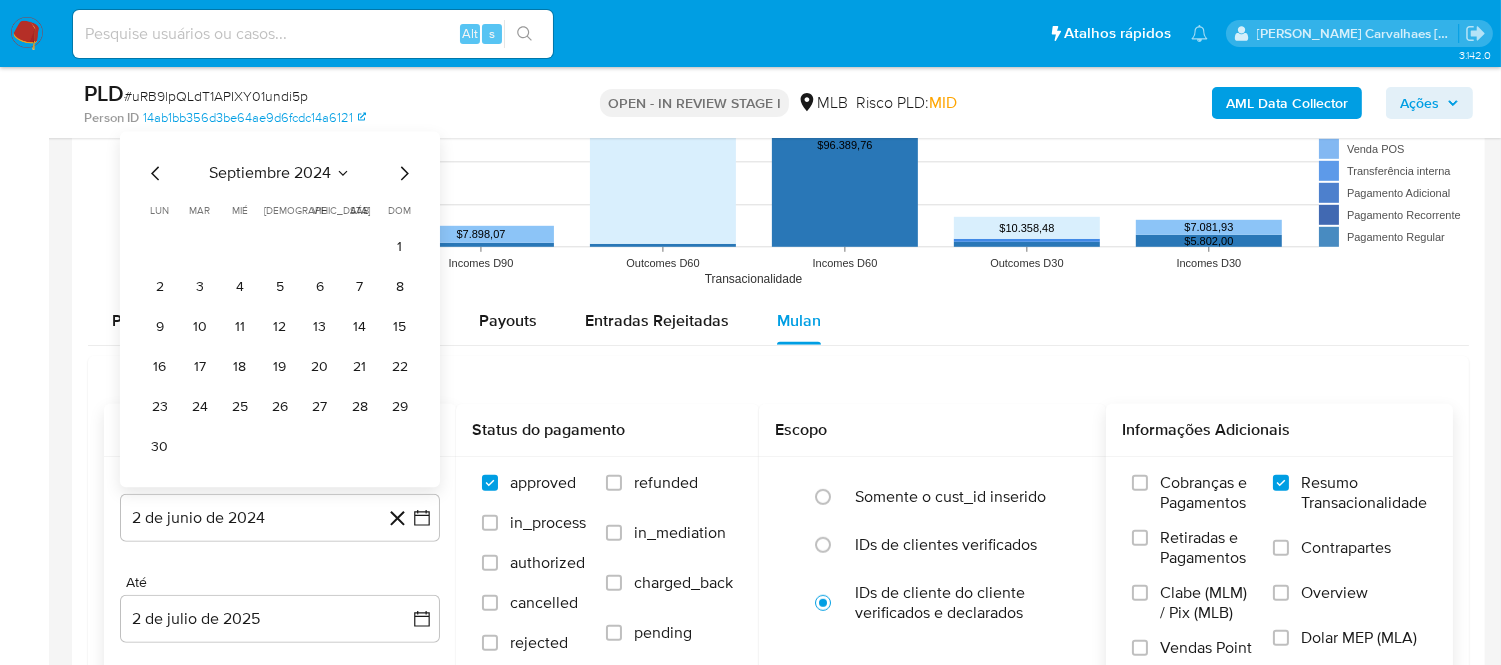 click on "dom" at bounding box center [400, 210] 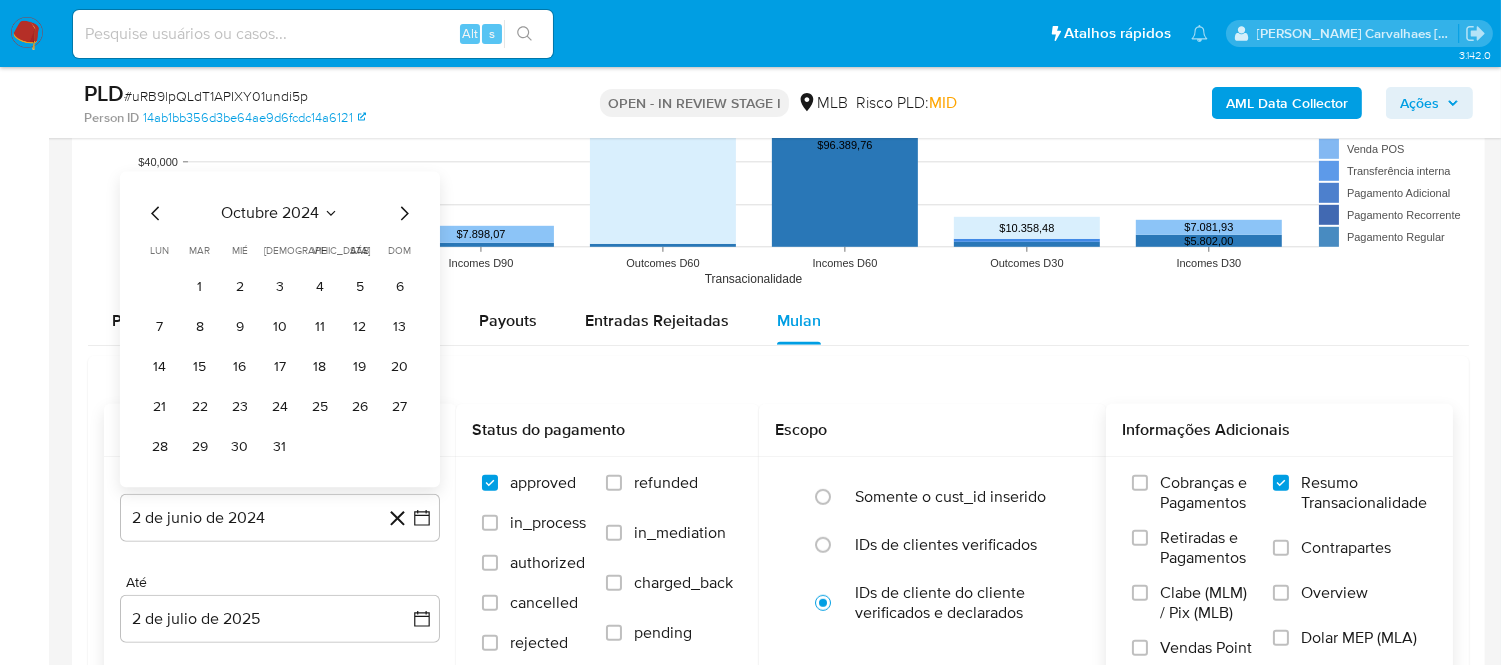 click 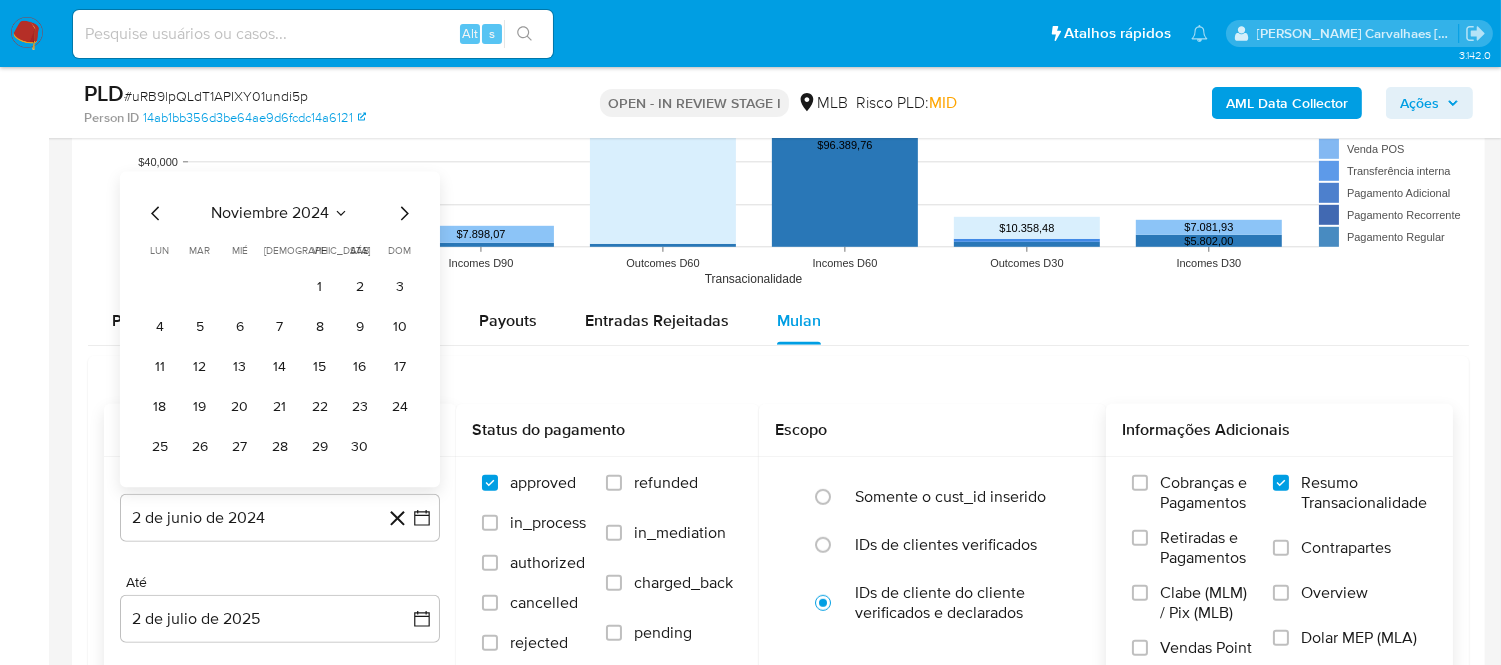 click 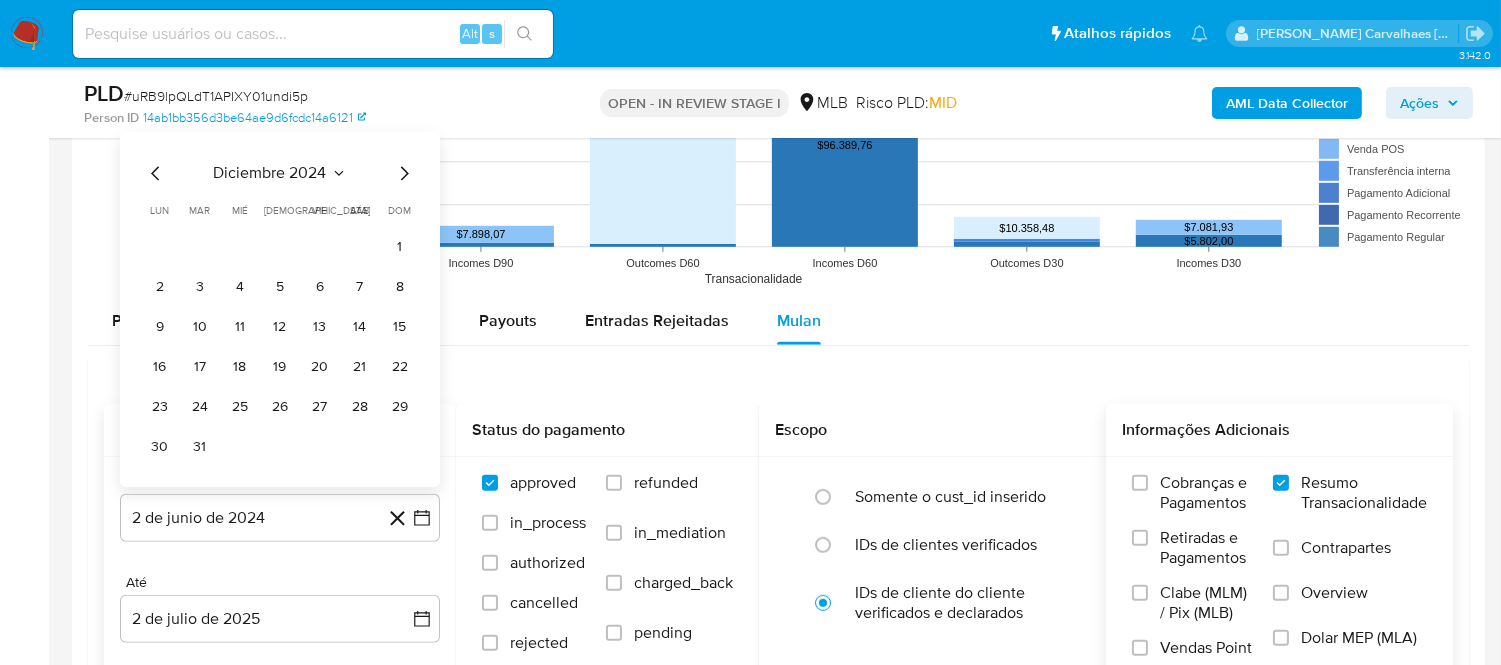 click 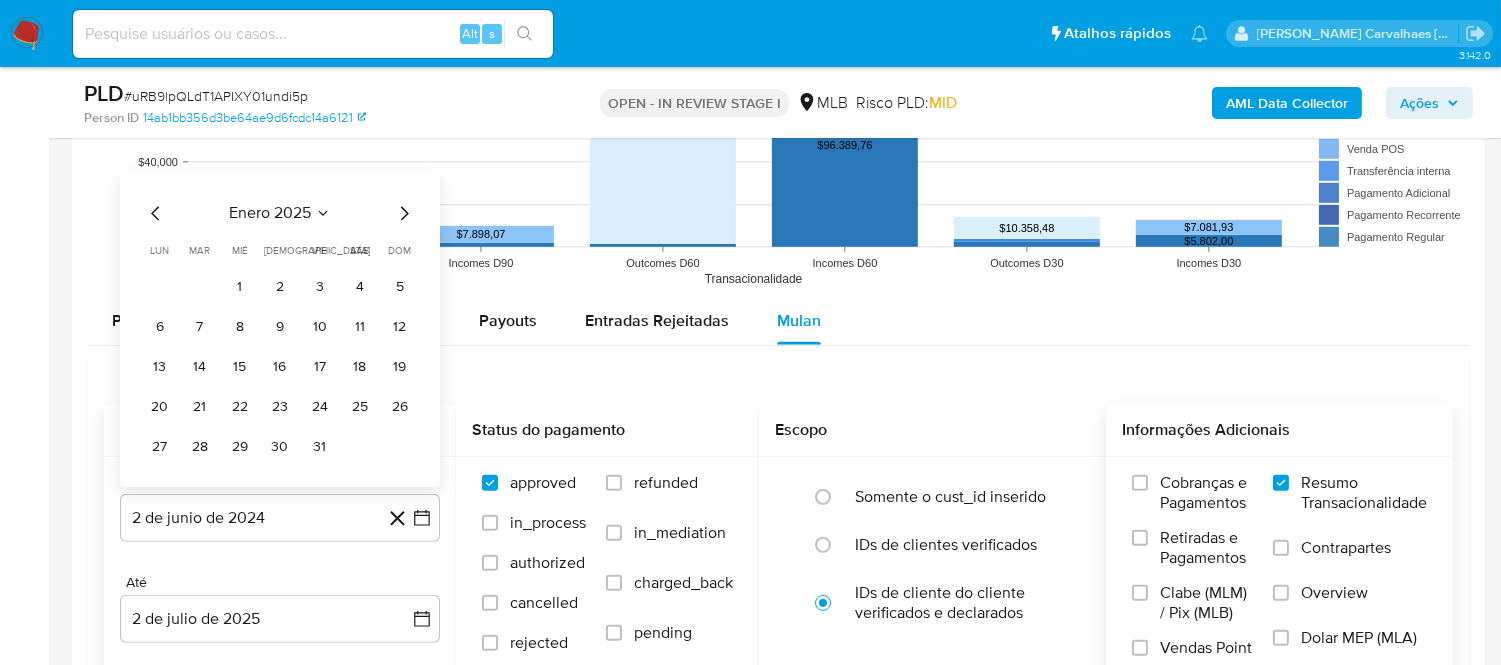 click 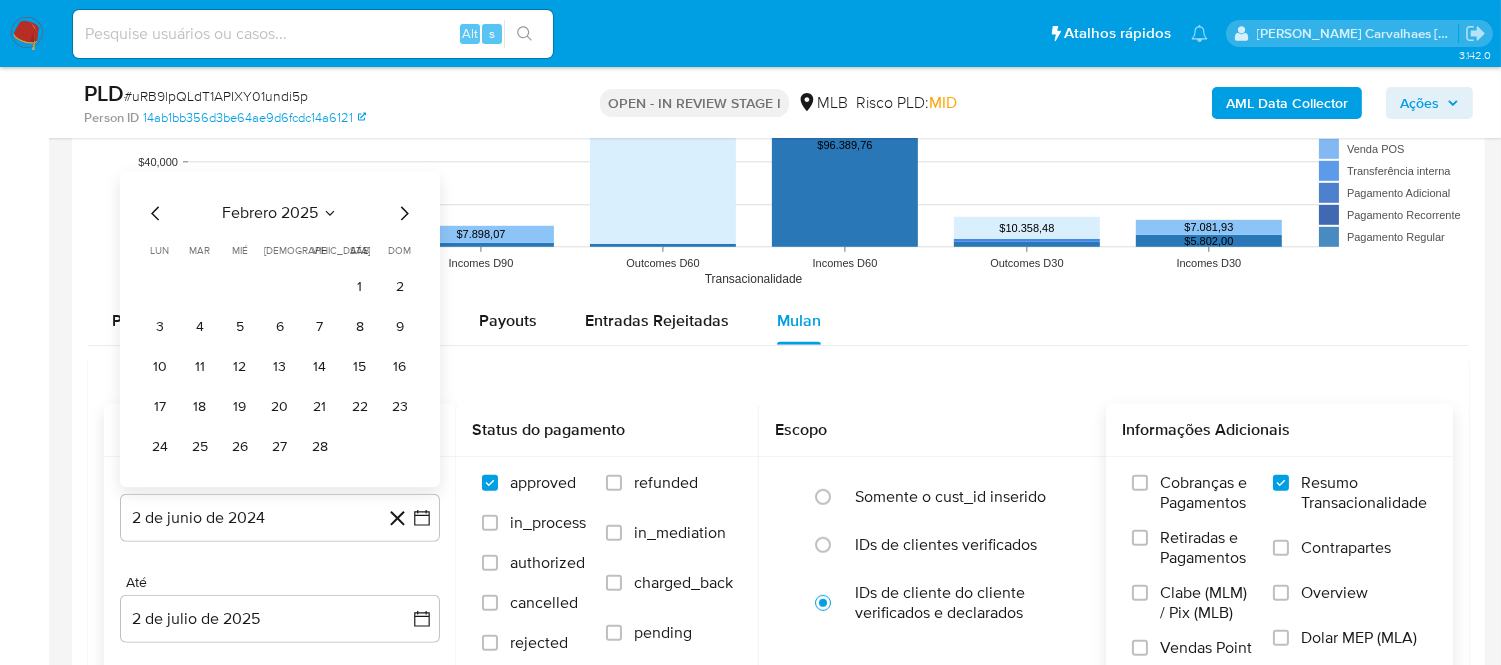 click 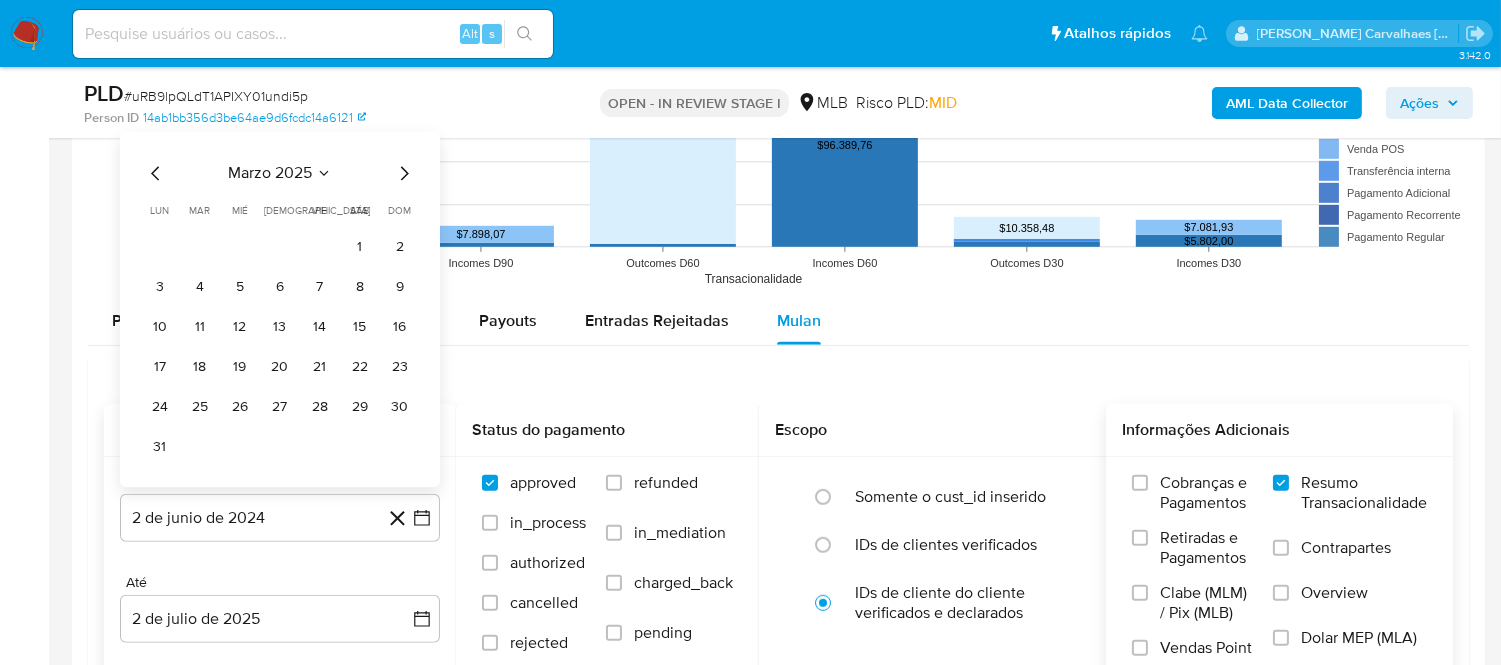 click on "marzo 2025 marzo 2025 lun lunes mar martes mié miércoles jue jueves vie viernes sáb sábado dom domingo 1 2 3 4 5 6 7 8 9 10 11 12 13 14 15 16 17 18 19 20 21 22 23 24 25 26 27 28 29 30 31" at bounding box center (280, 312) 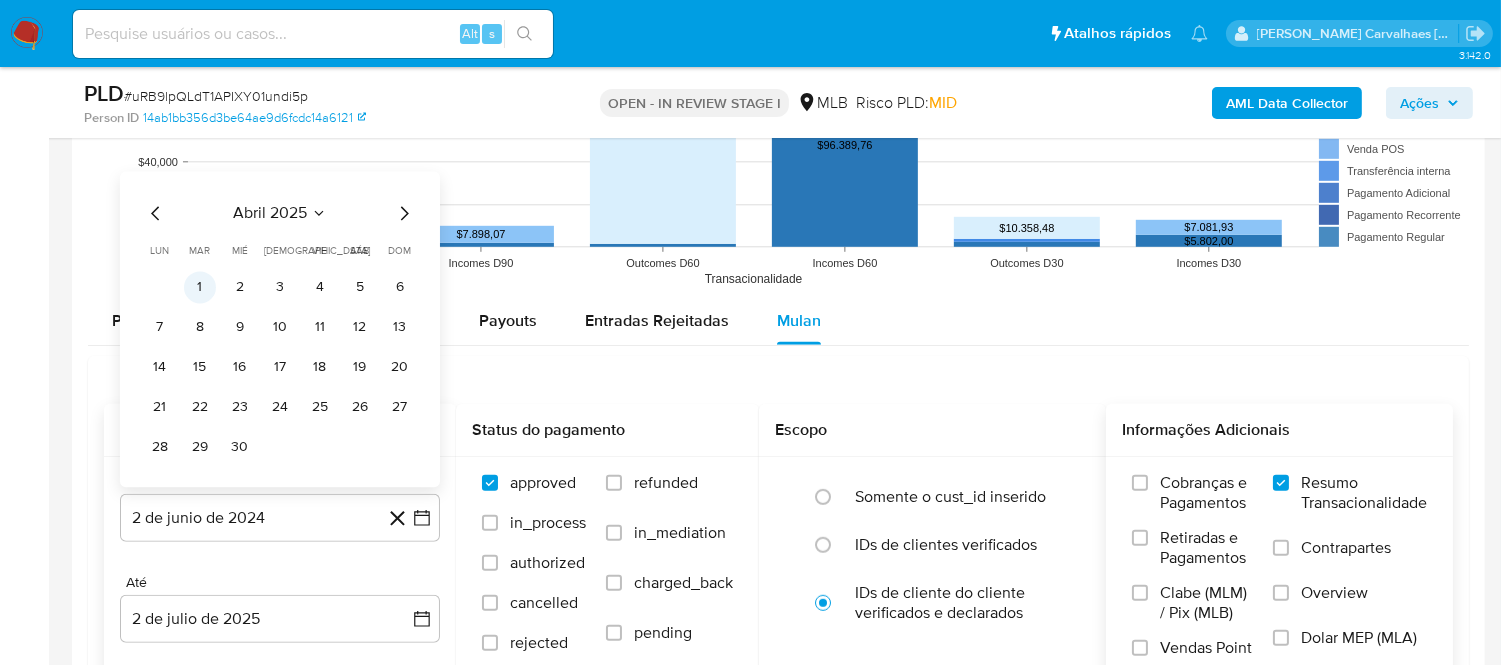 click on "1" at bounding box center (200, 287) 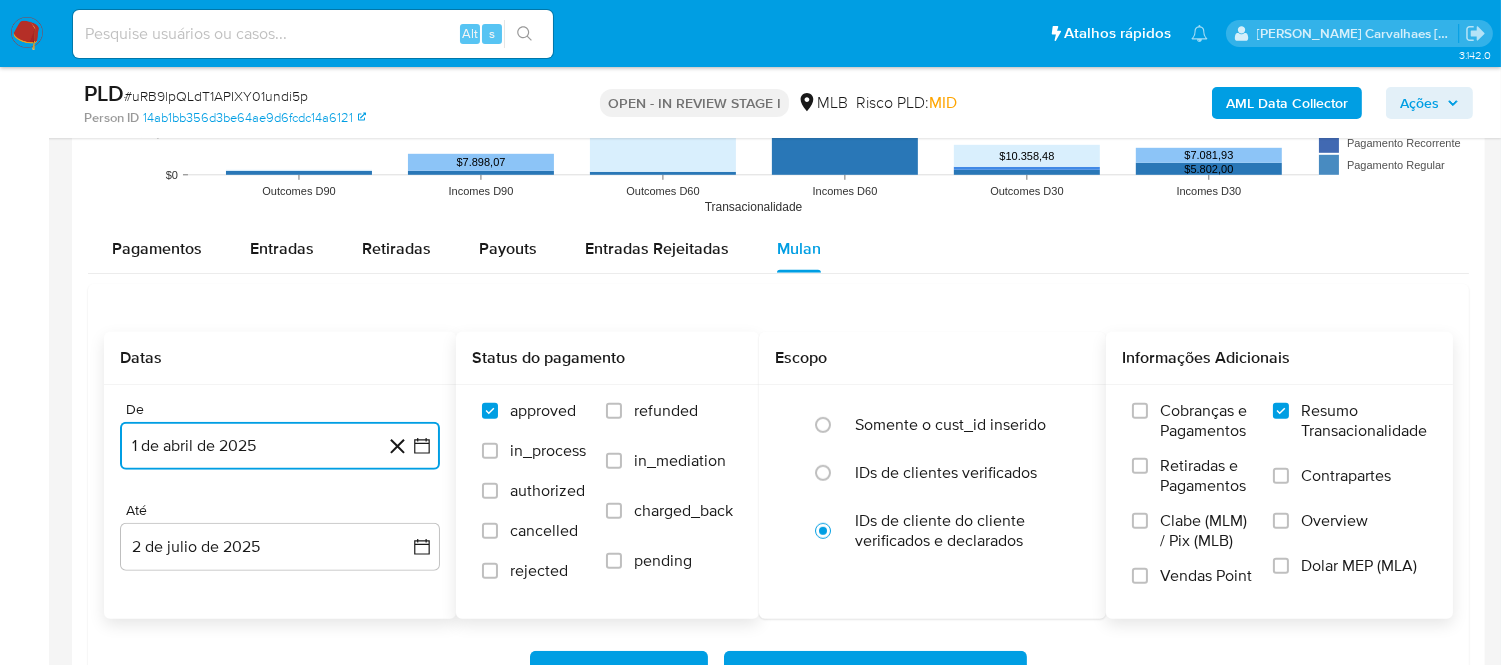 scroll, scrollTop: 2111, scrollLeft: 0, axis: vertical 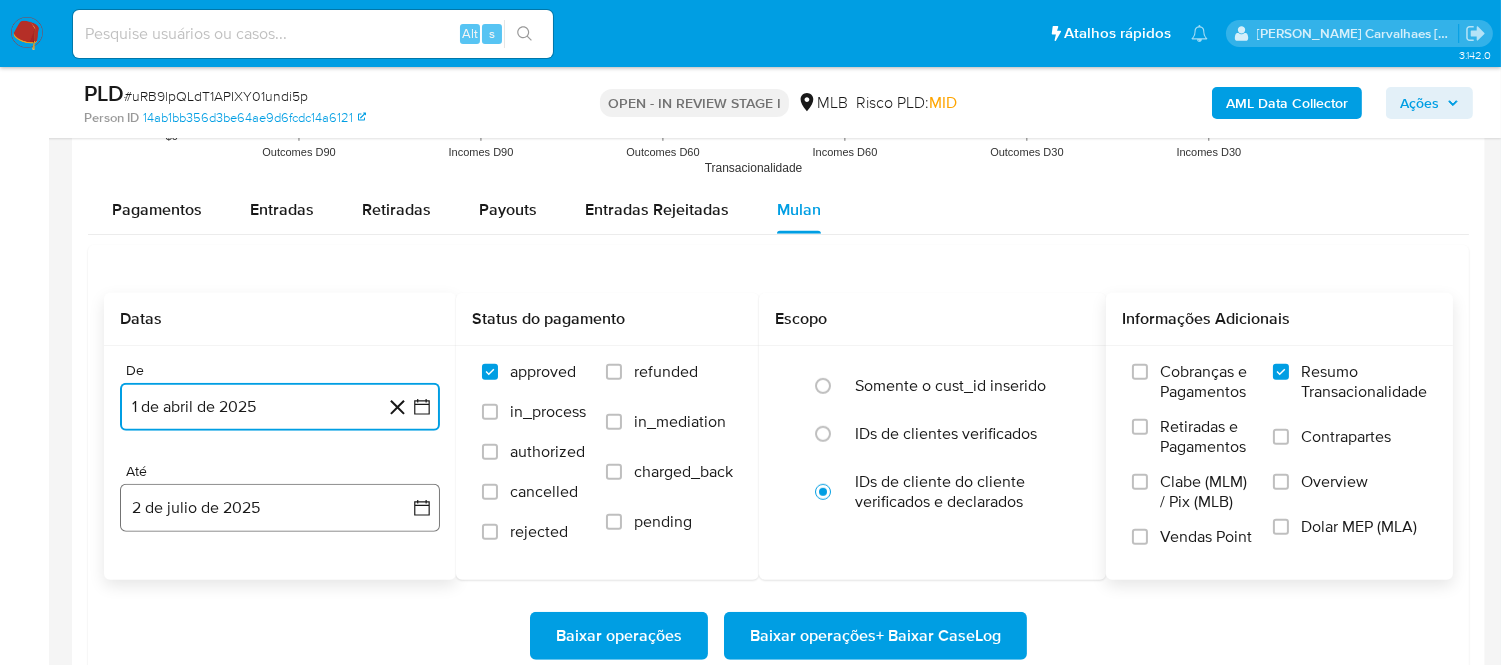 click 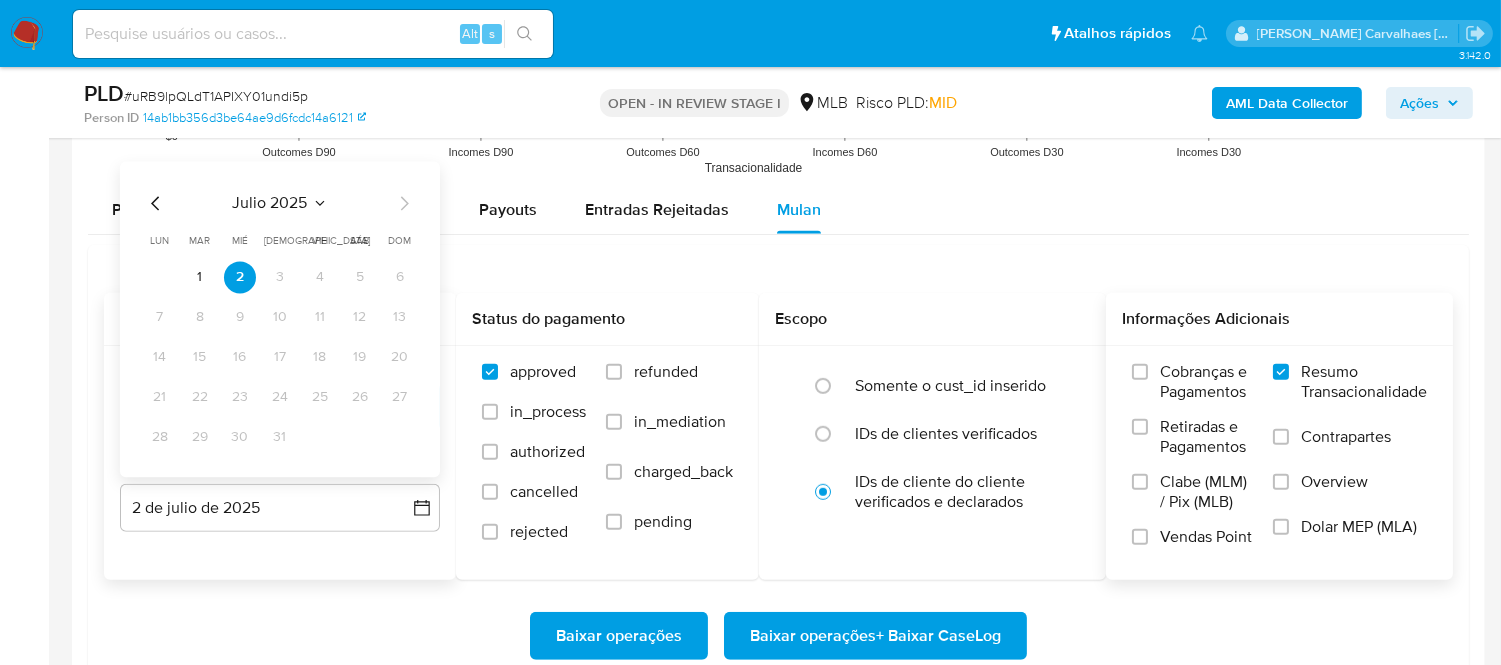 click 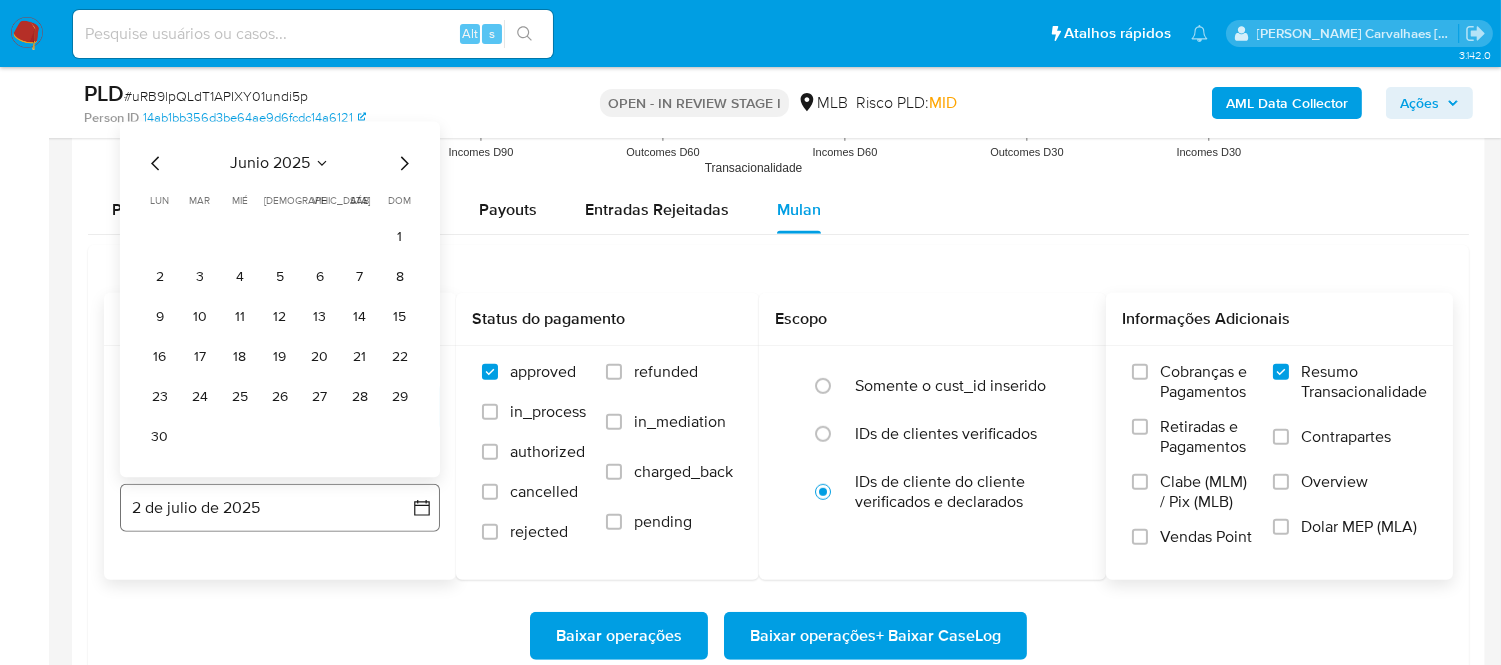 click on "2 de julio de 2025" at bounding box center (280, 508) 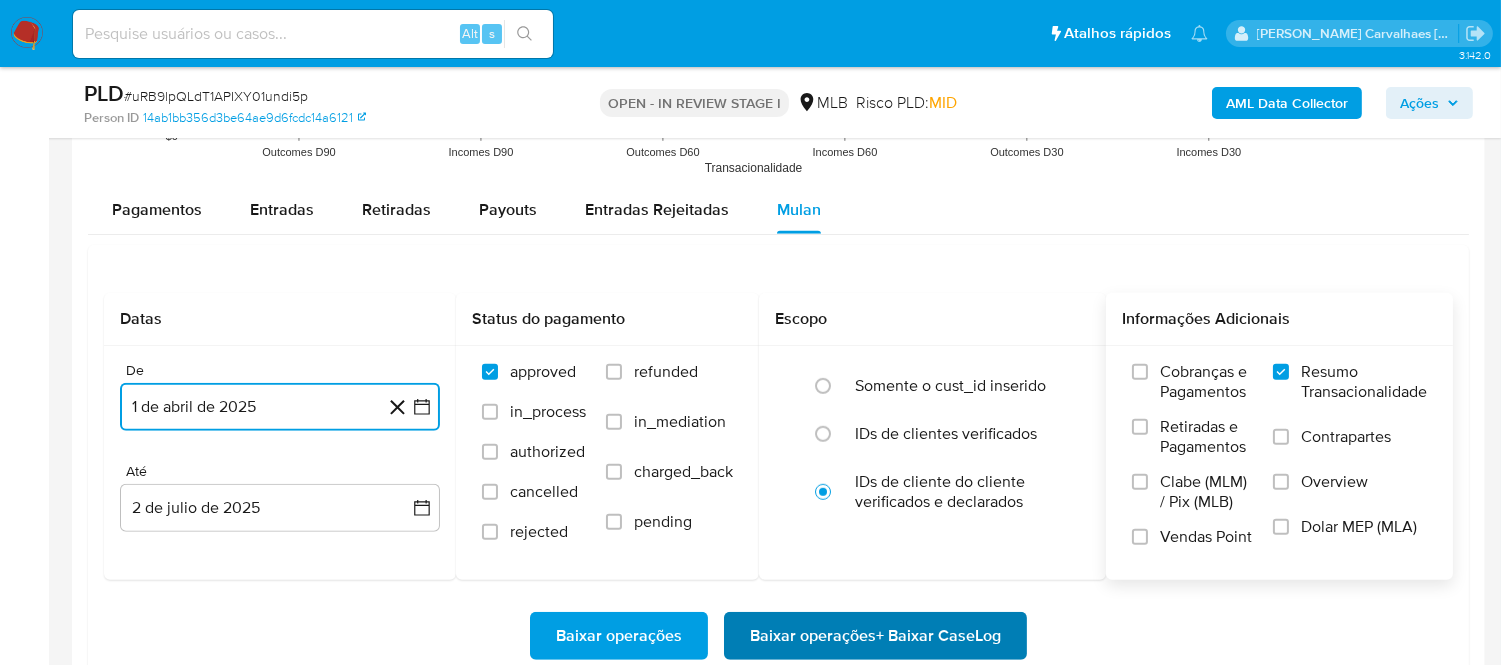 click on "Baixar operações  +   Baixar CaseLog" at bounding box center [875, 636] 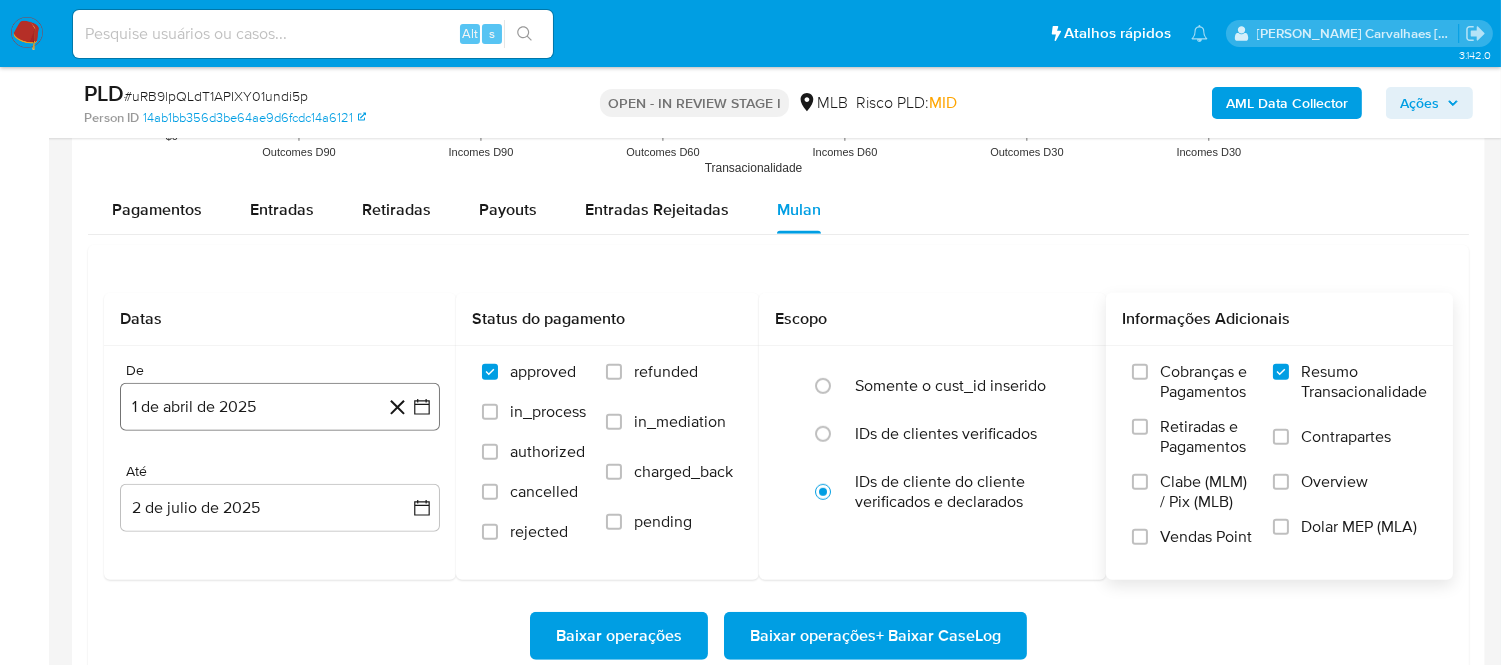 click 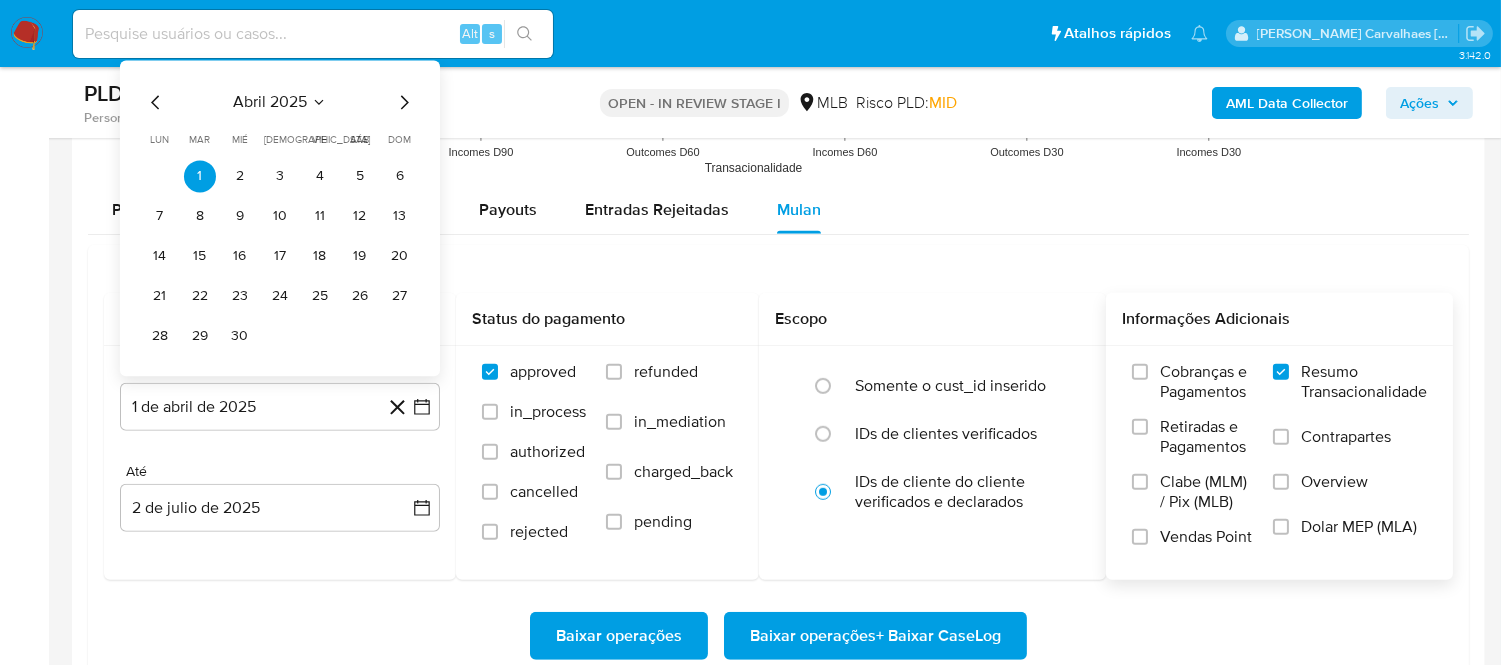click 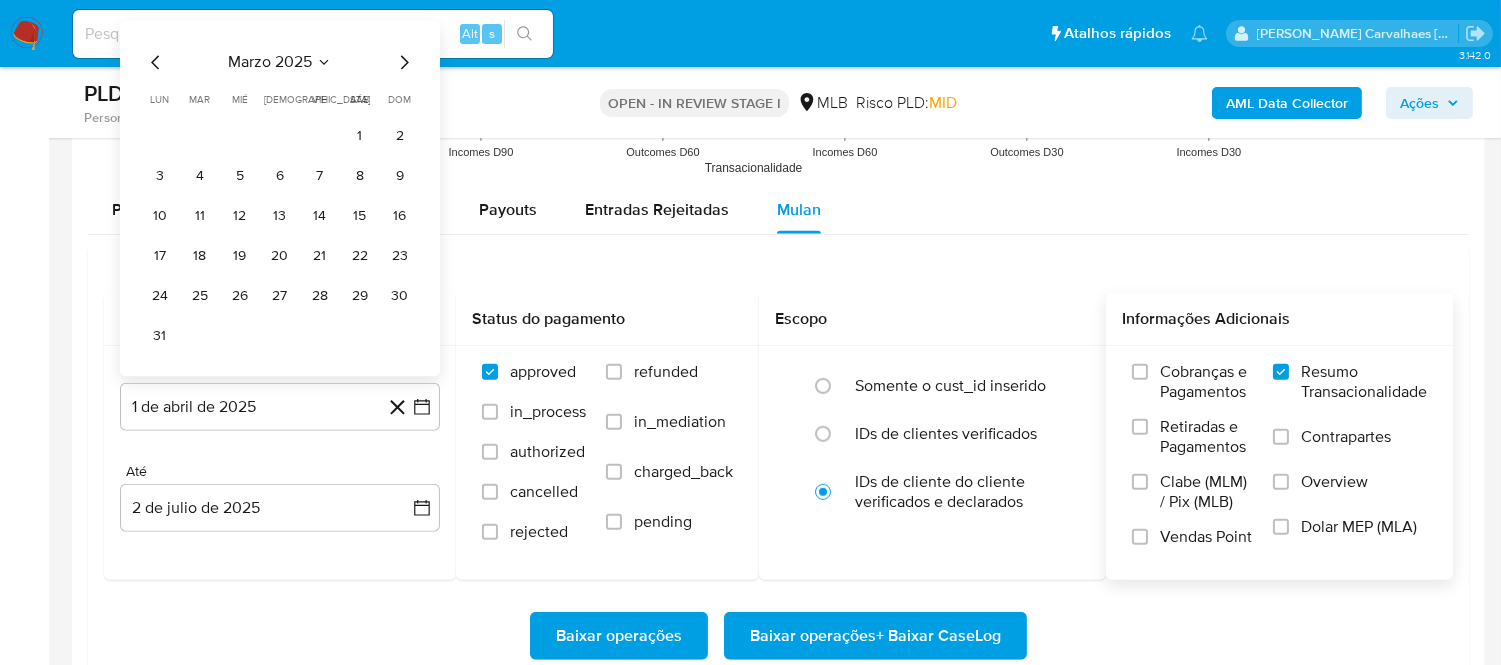 click 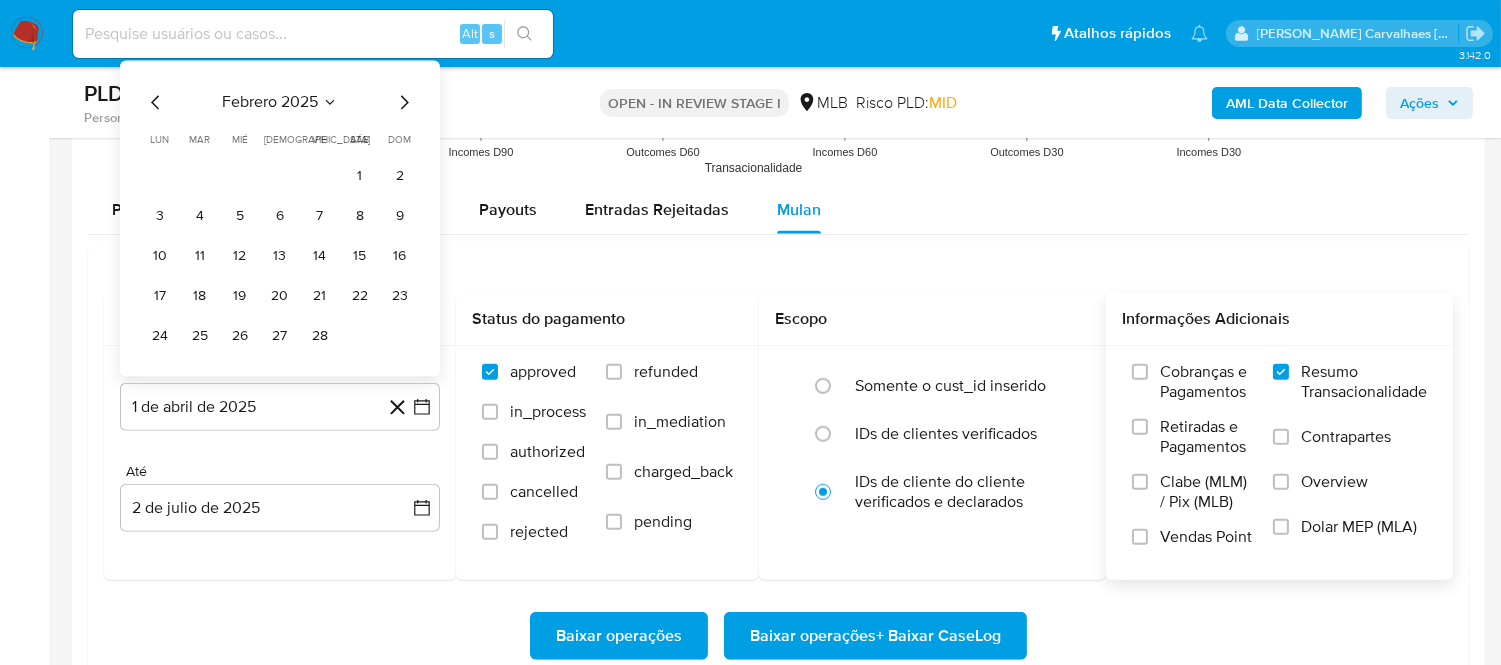 click 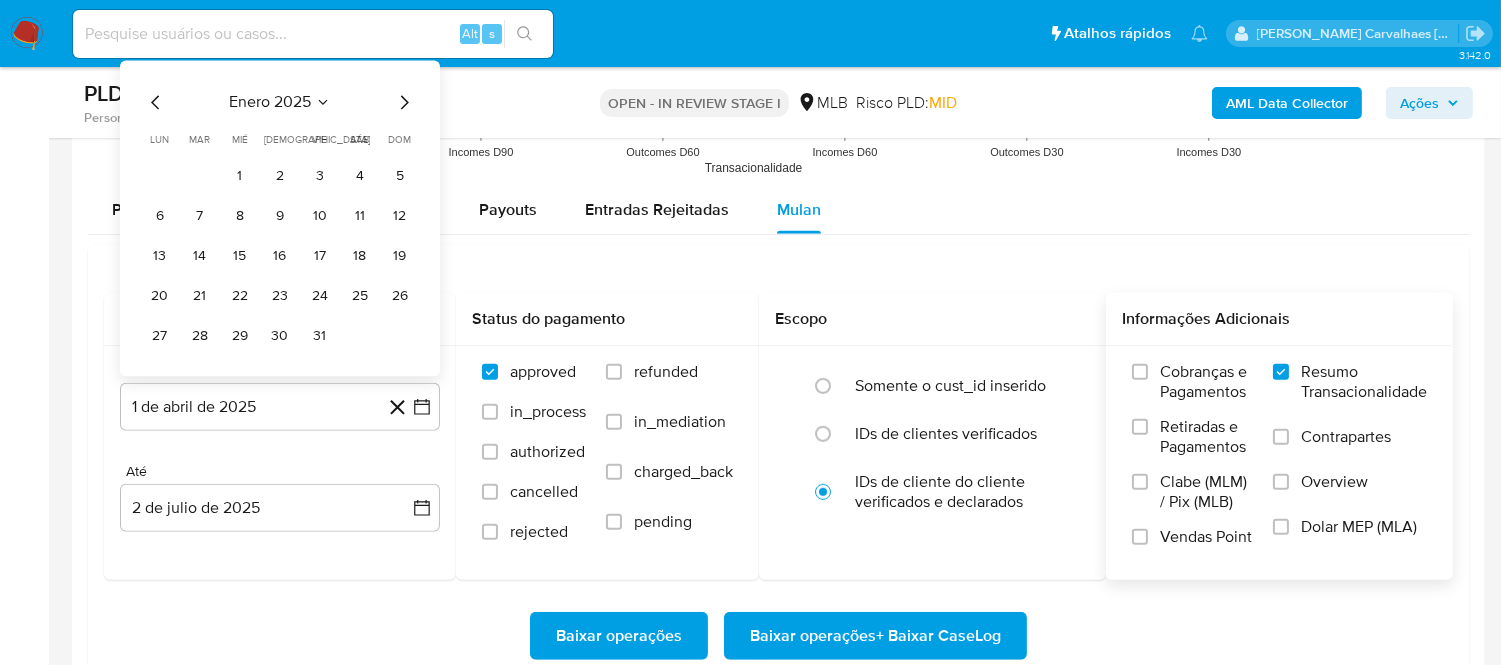 click 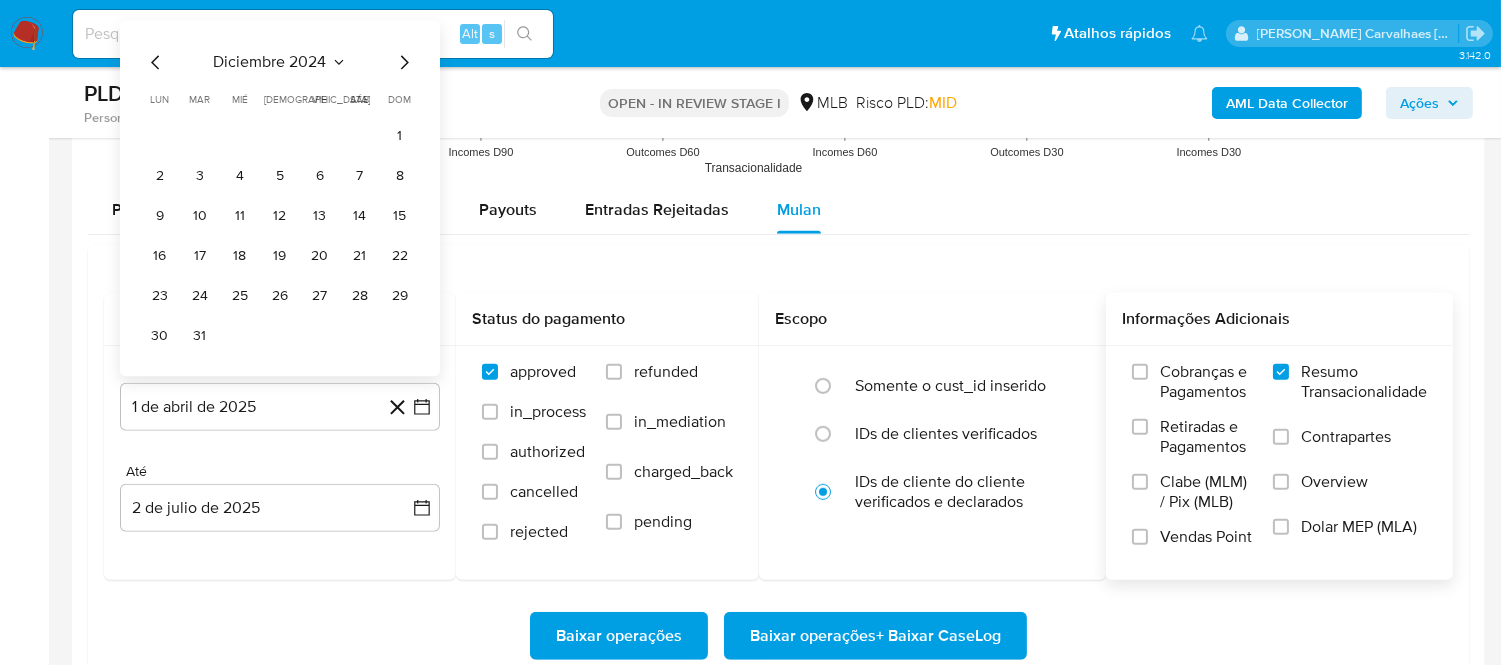 click 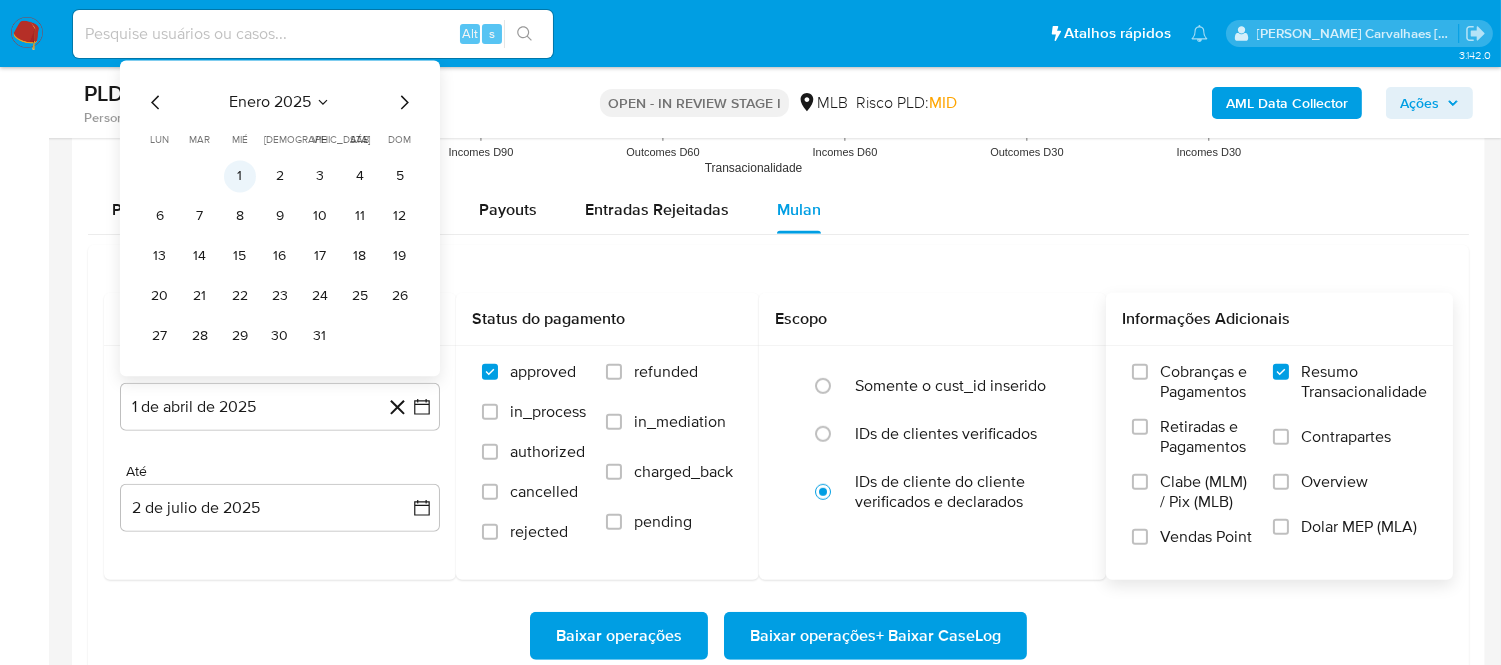click on "1" at bounding box center (240, 176) 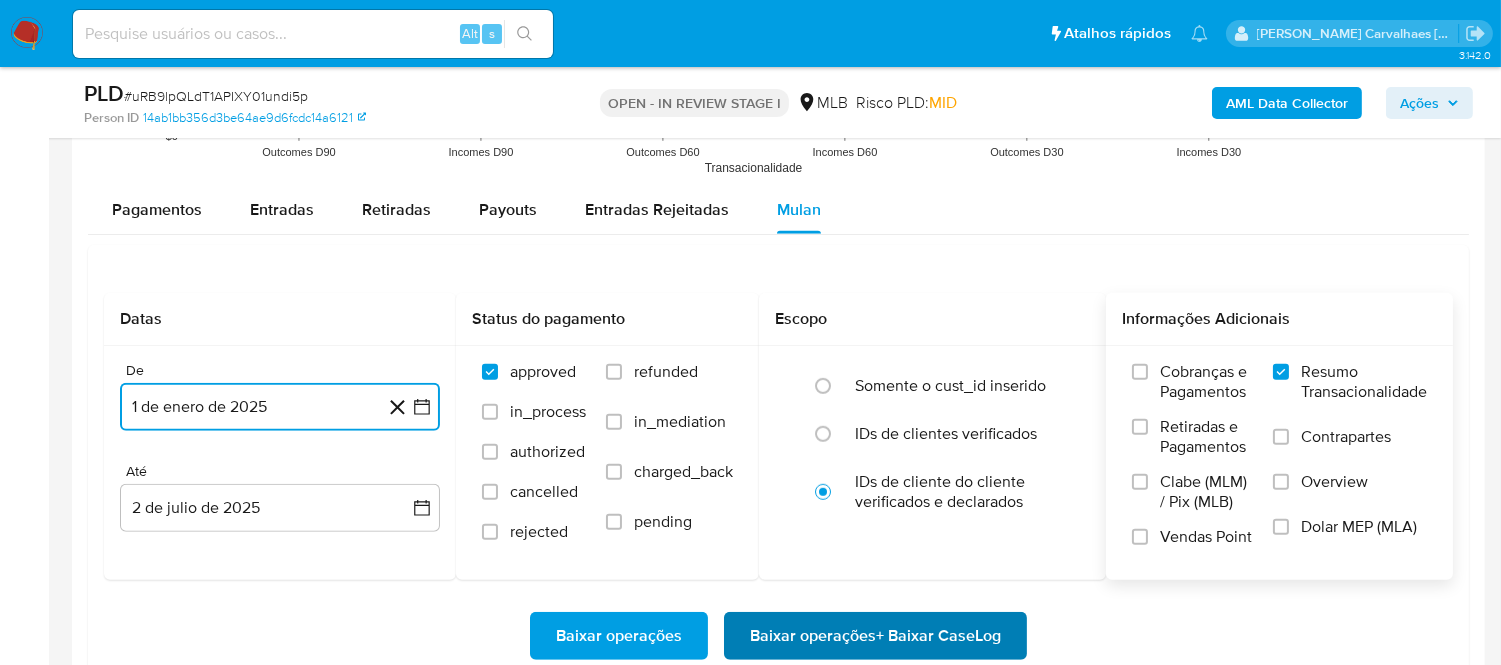 click on "Baixar operações  +   Baixar CaseLog" at bounding box center (875, 636) 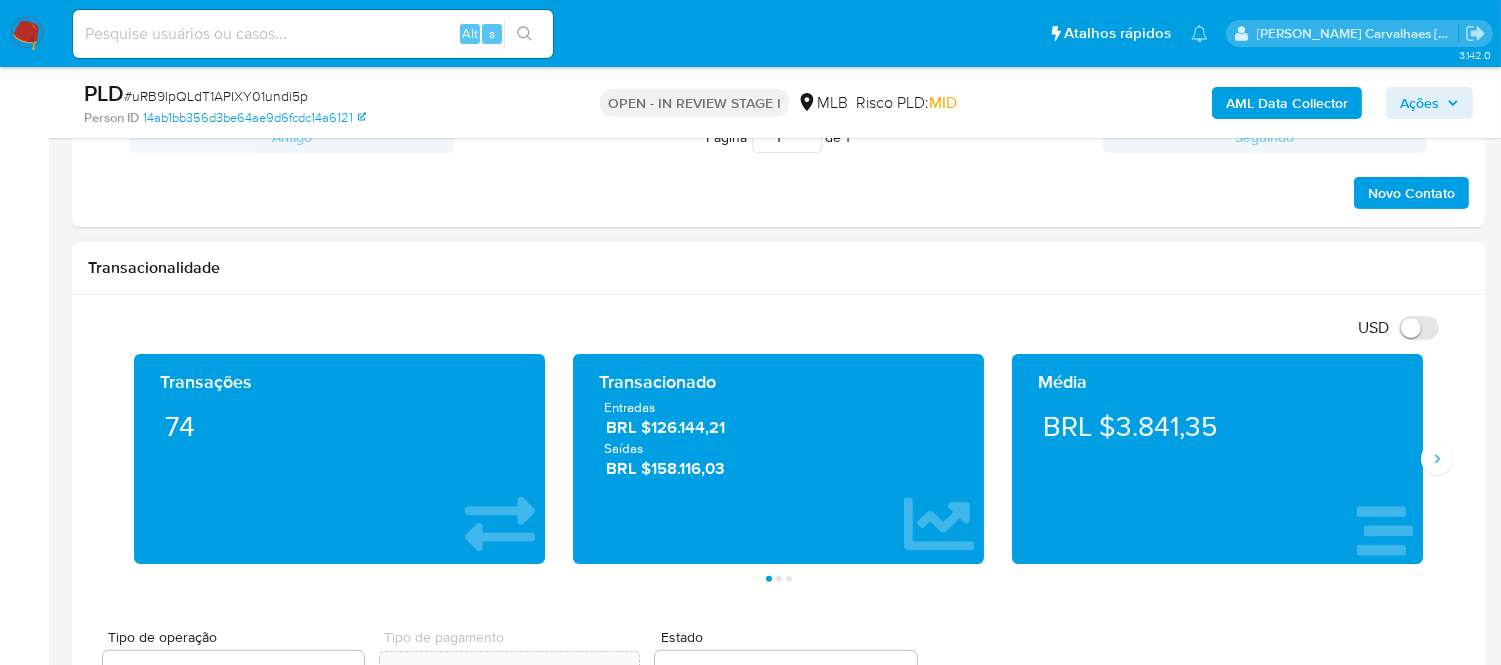 scroll, scrollTop: 888, scrollLeft: 0, axis: vertical 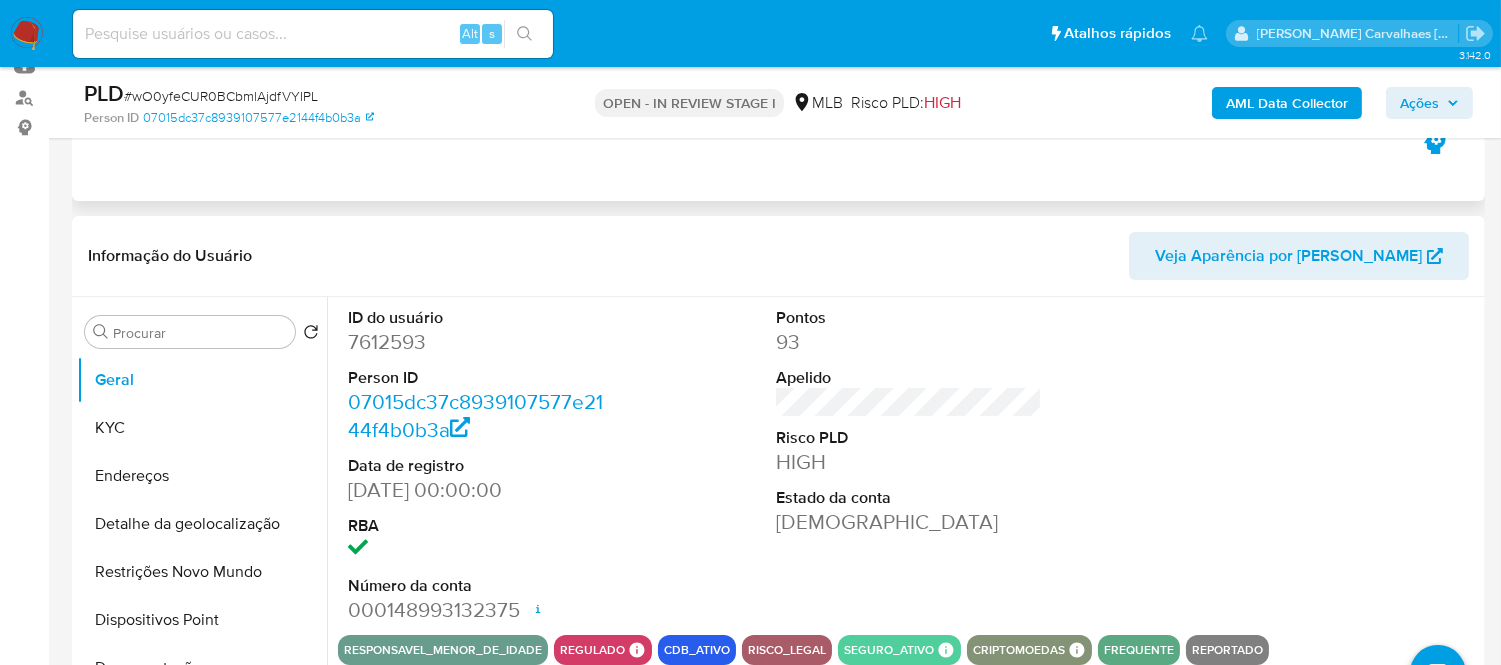 select on "10" 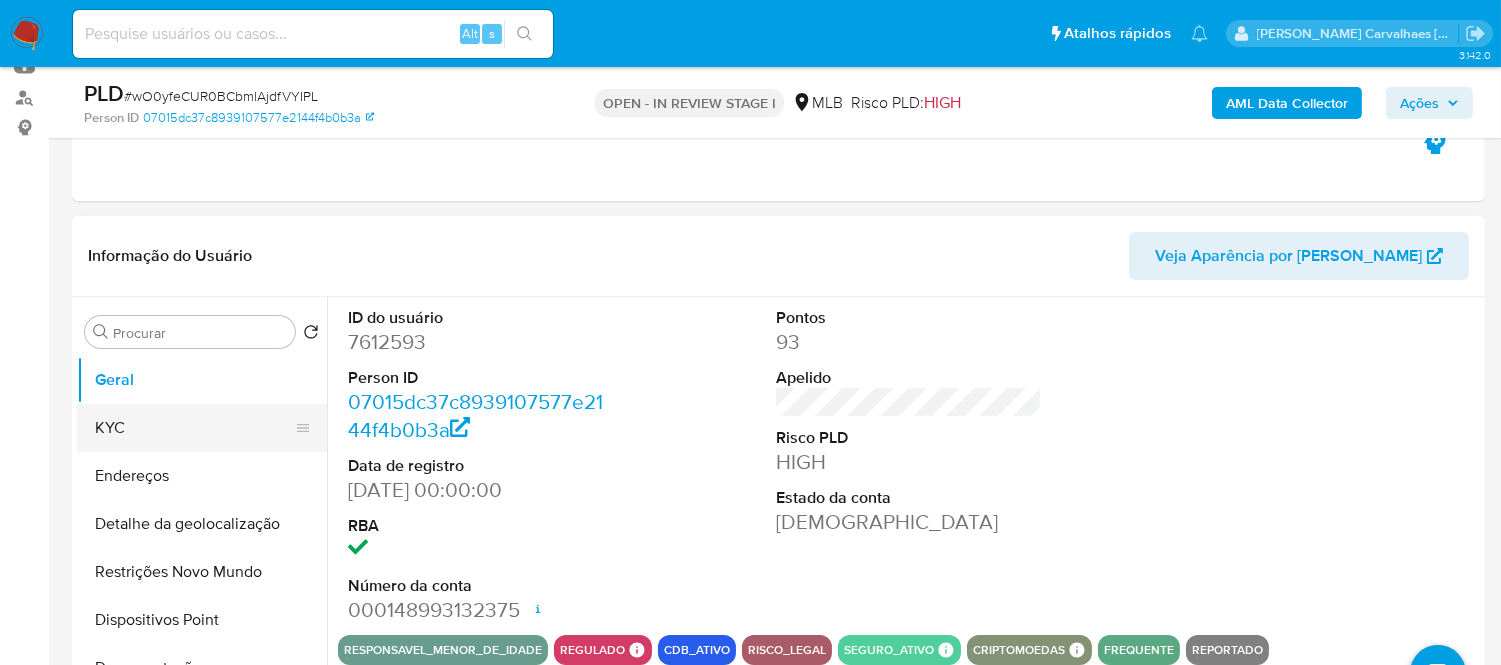 scroll, scrollTop: 110, scrollLeft: 0, axis: vertical 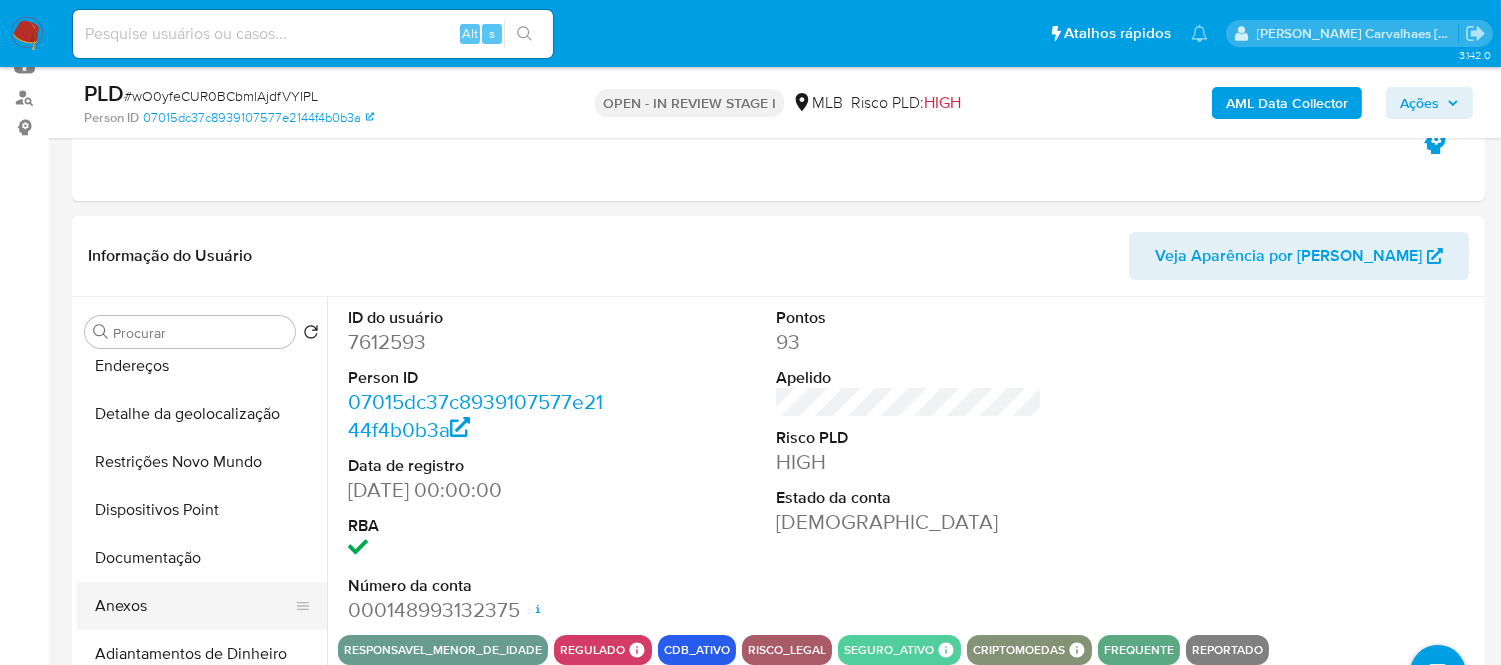 click on "Anexos" at bounding box center [194, 606] 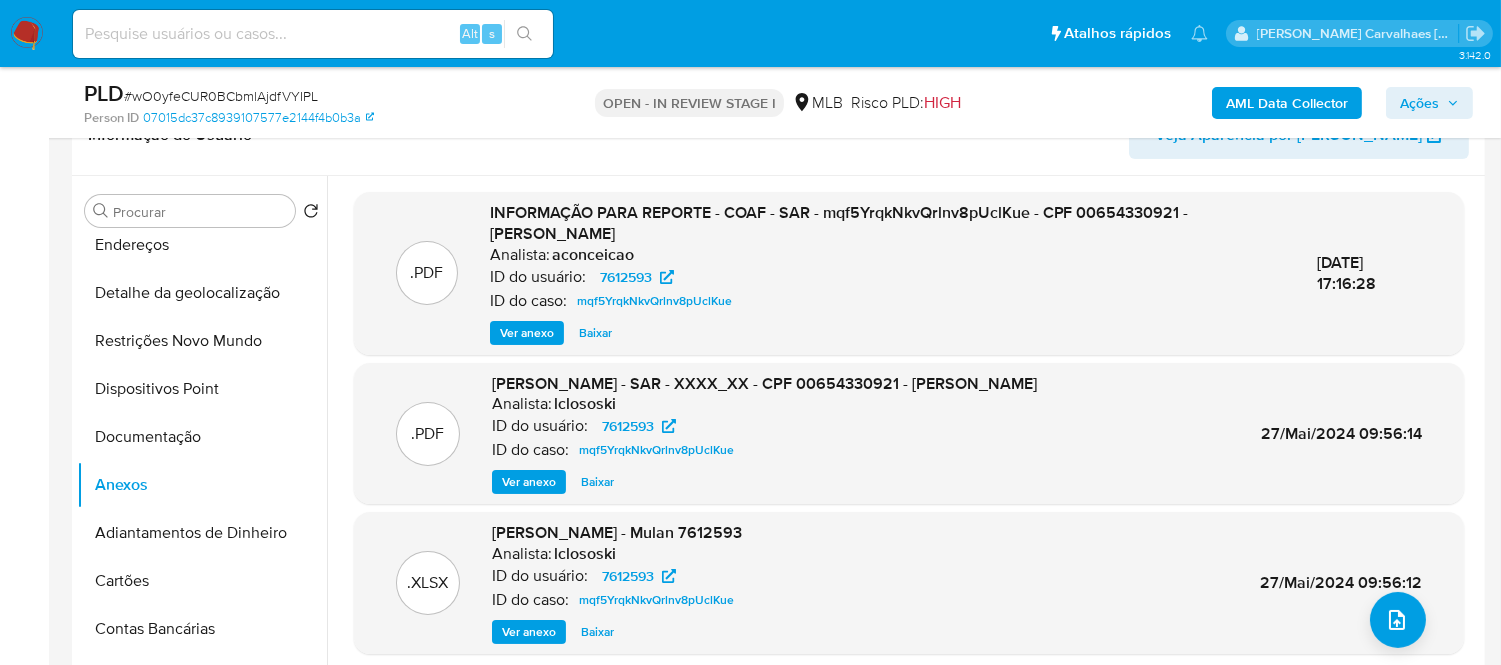 scroll, scrollTop: 333, scrollLeft: 0, axis: vertical 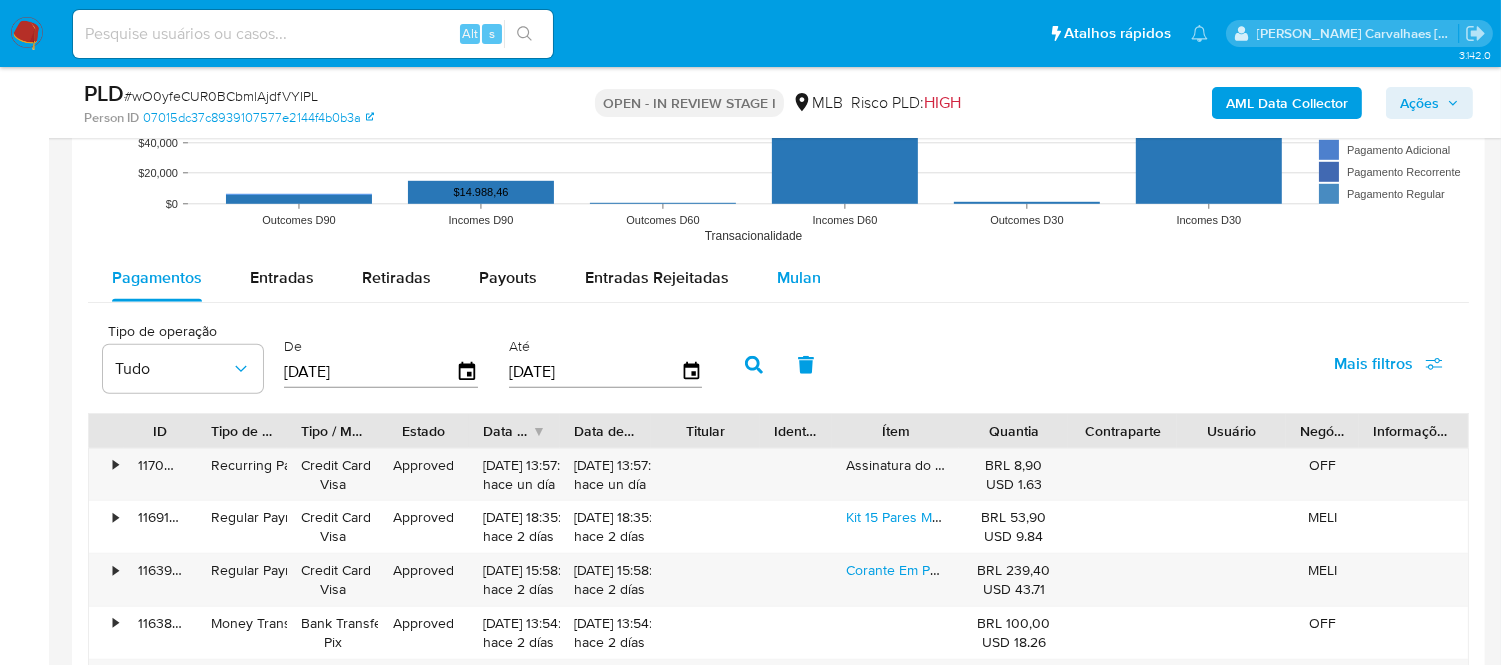 click on "Mulan" at bounding box center [799, 277] 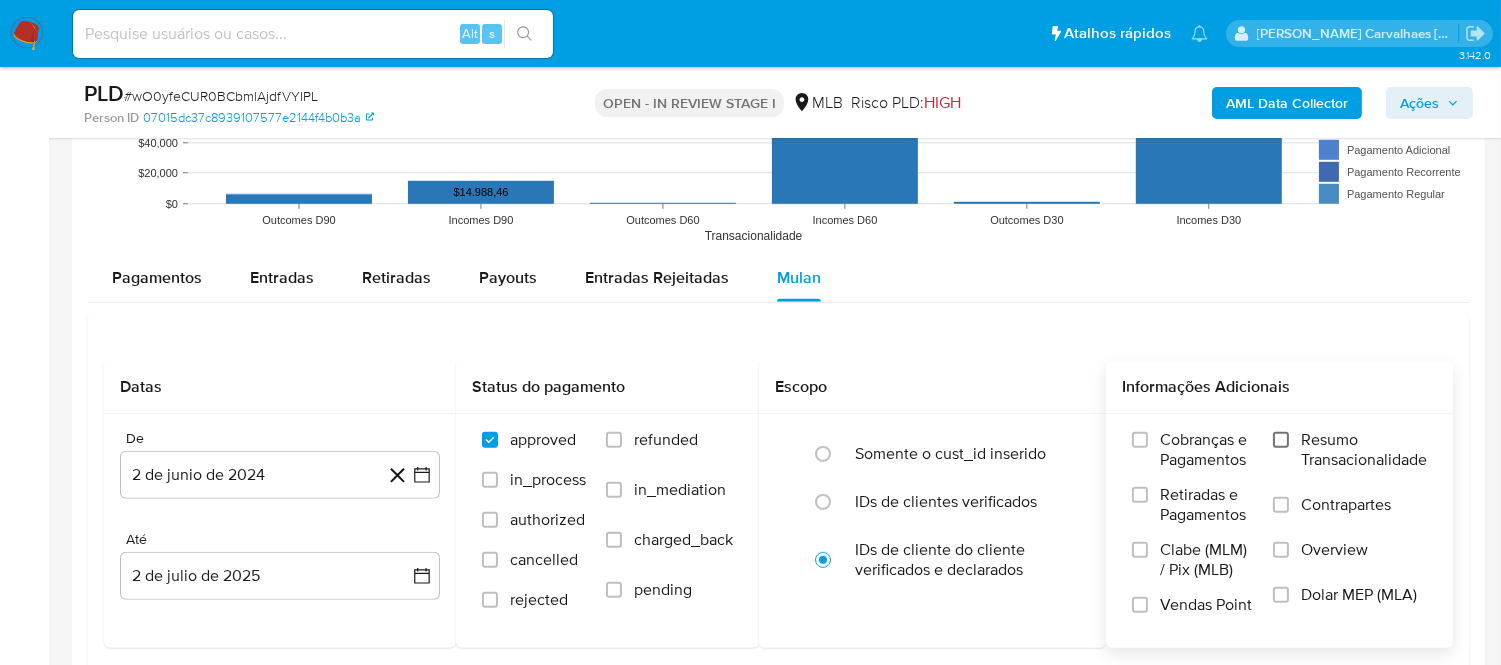 click on "Resumo Transacionalidade" at bounding box center (1281, 440) 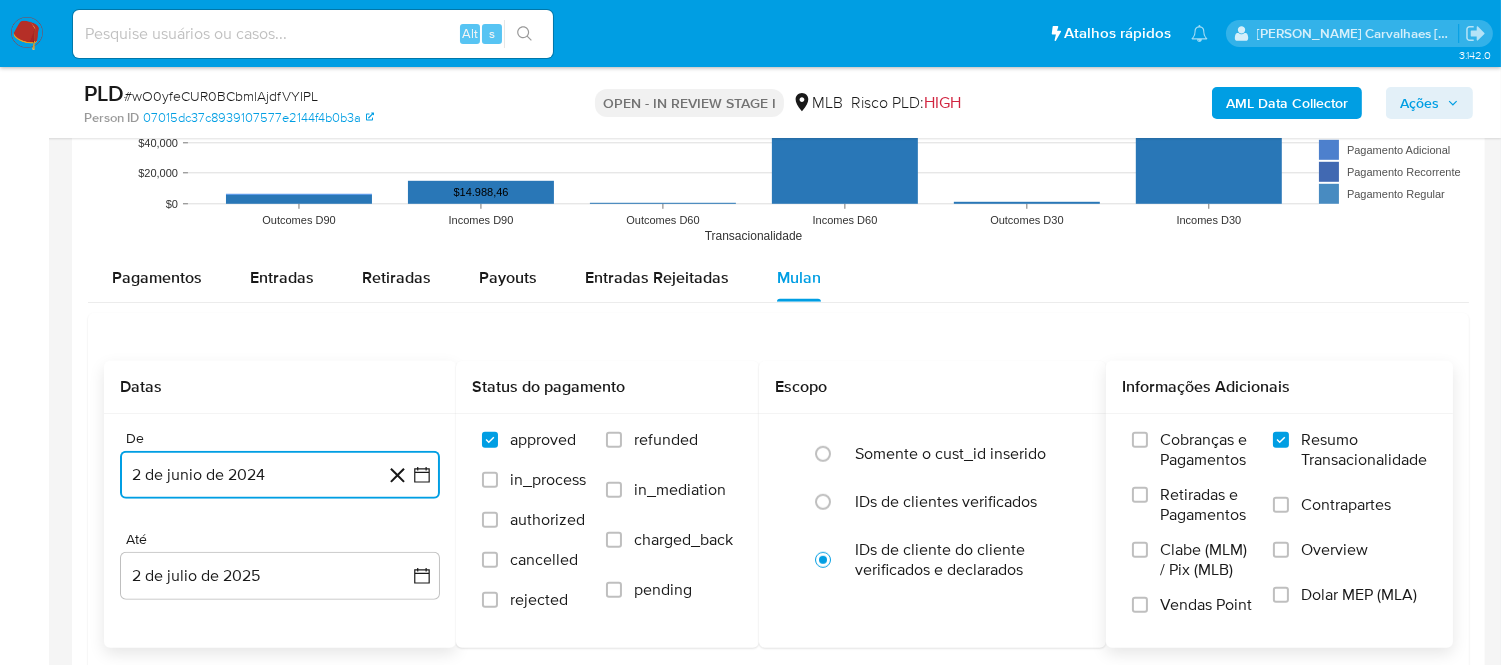 click 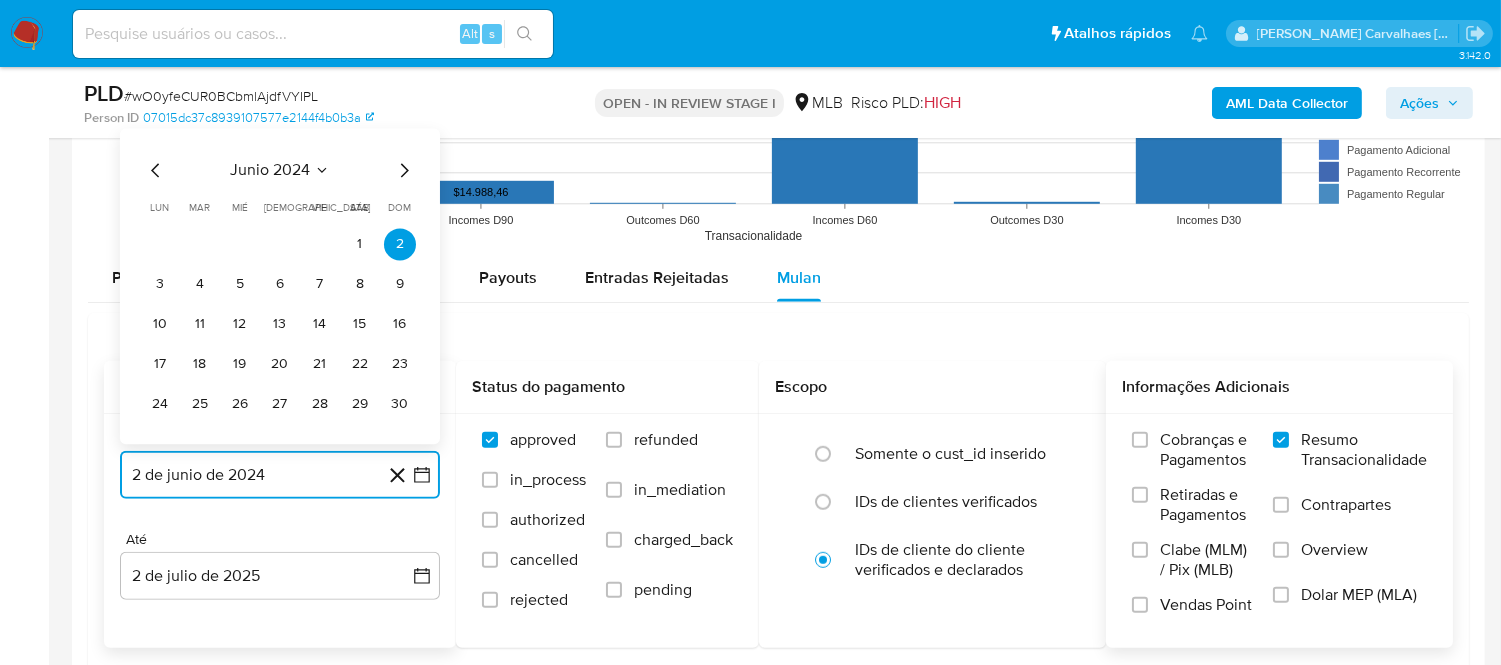 click 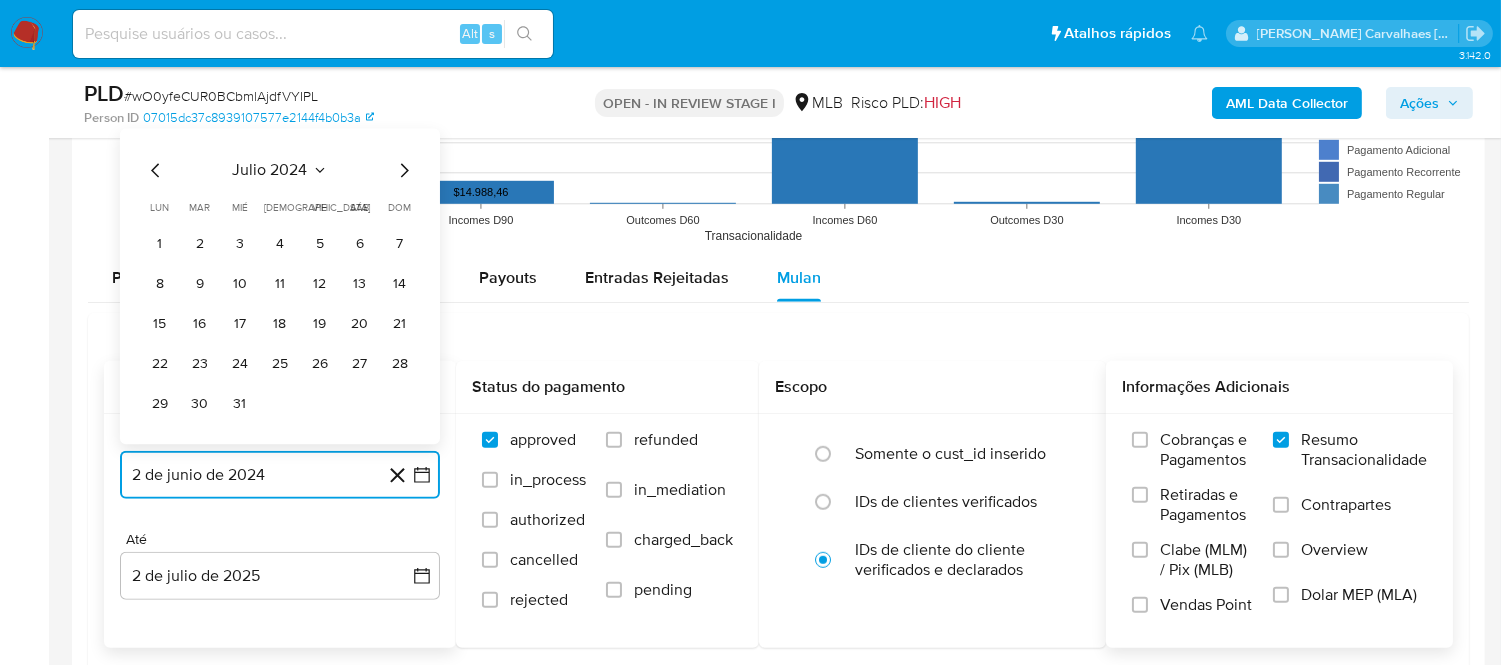click 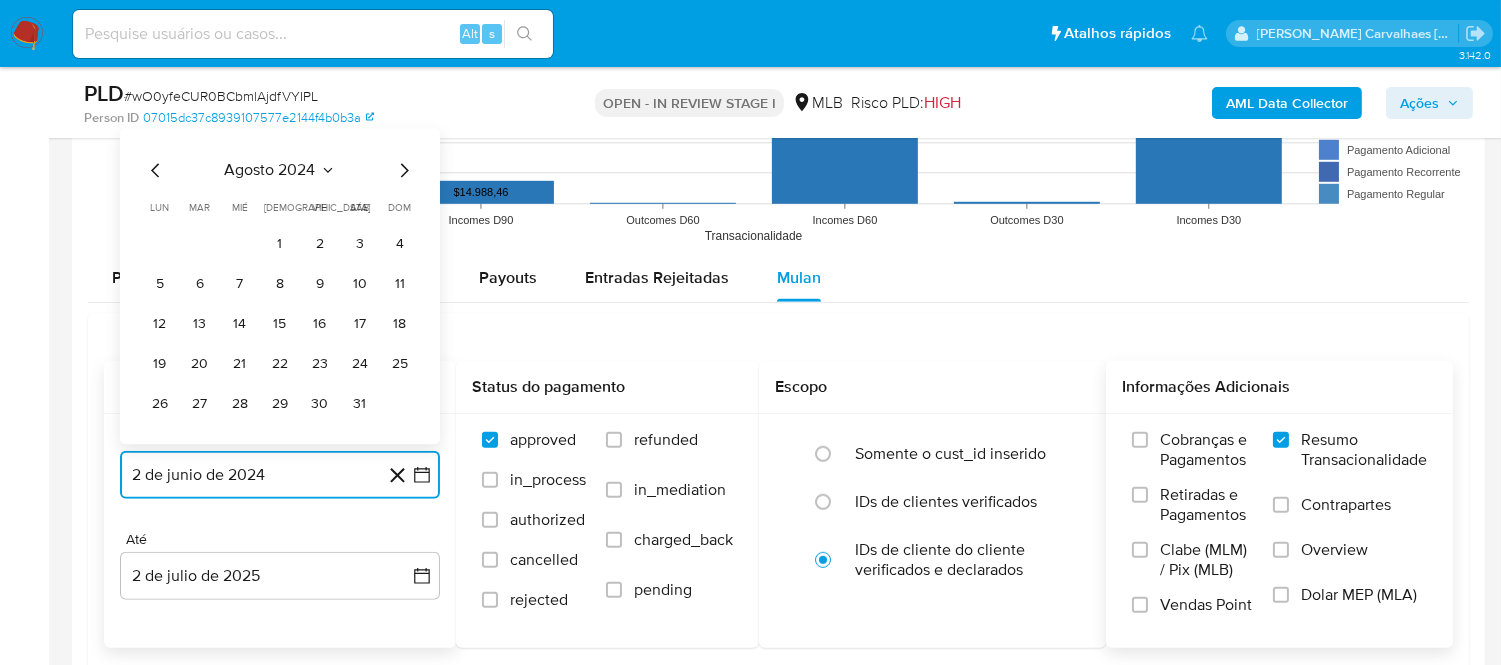 click 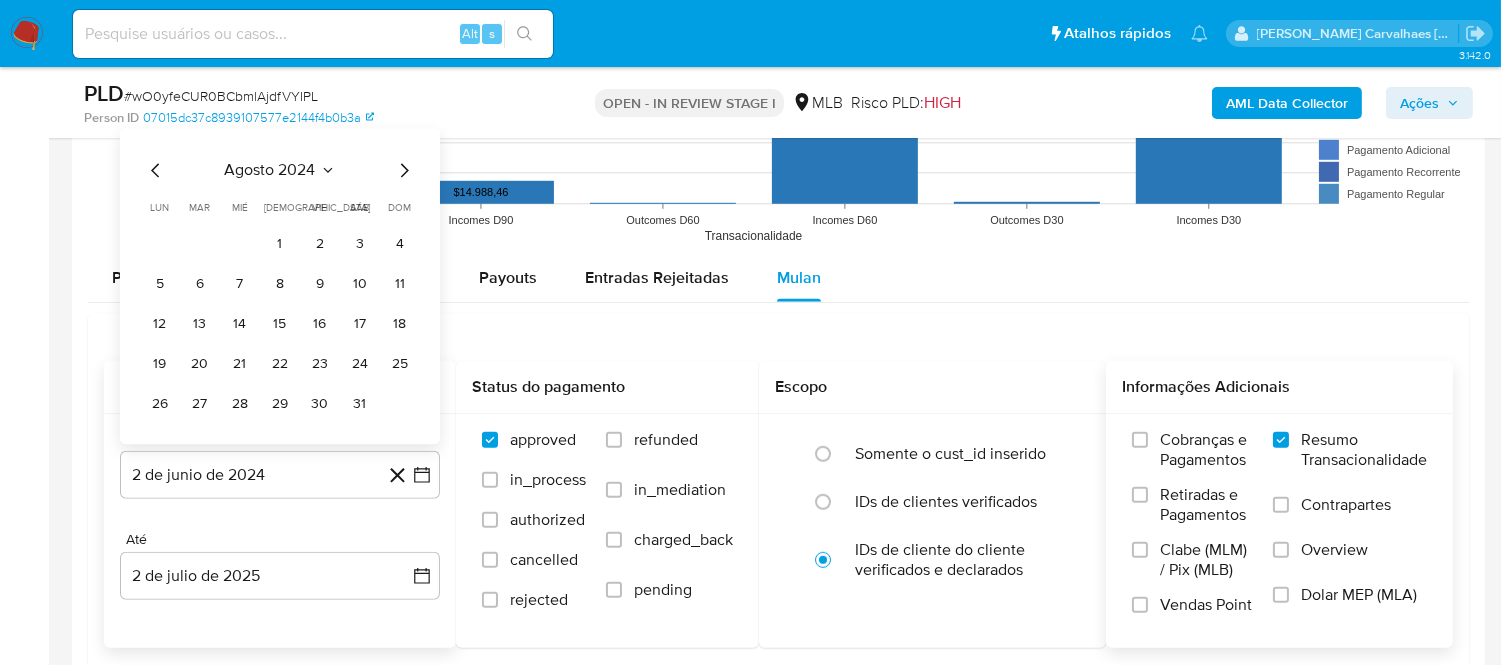 click on "dom" at bounding box center (400, 207) 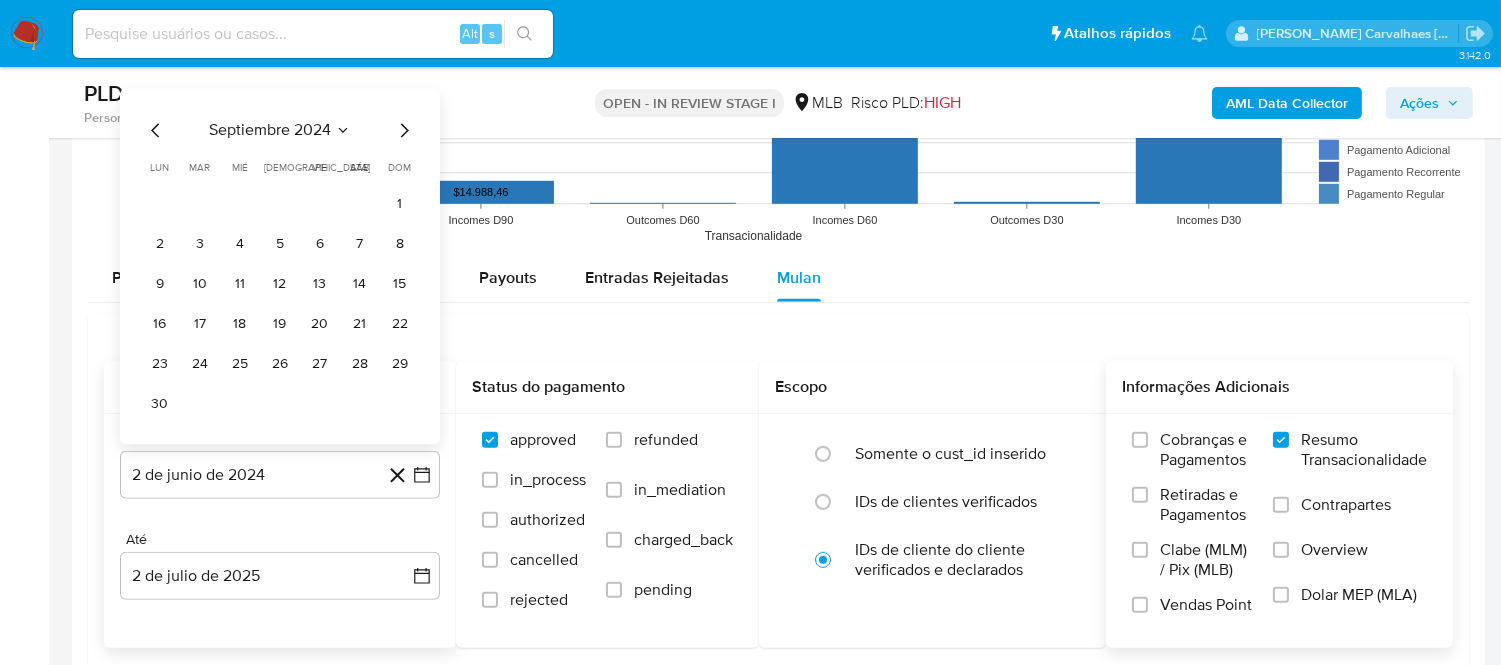 click 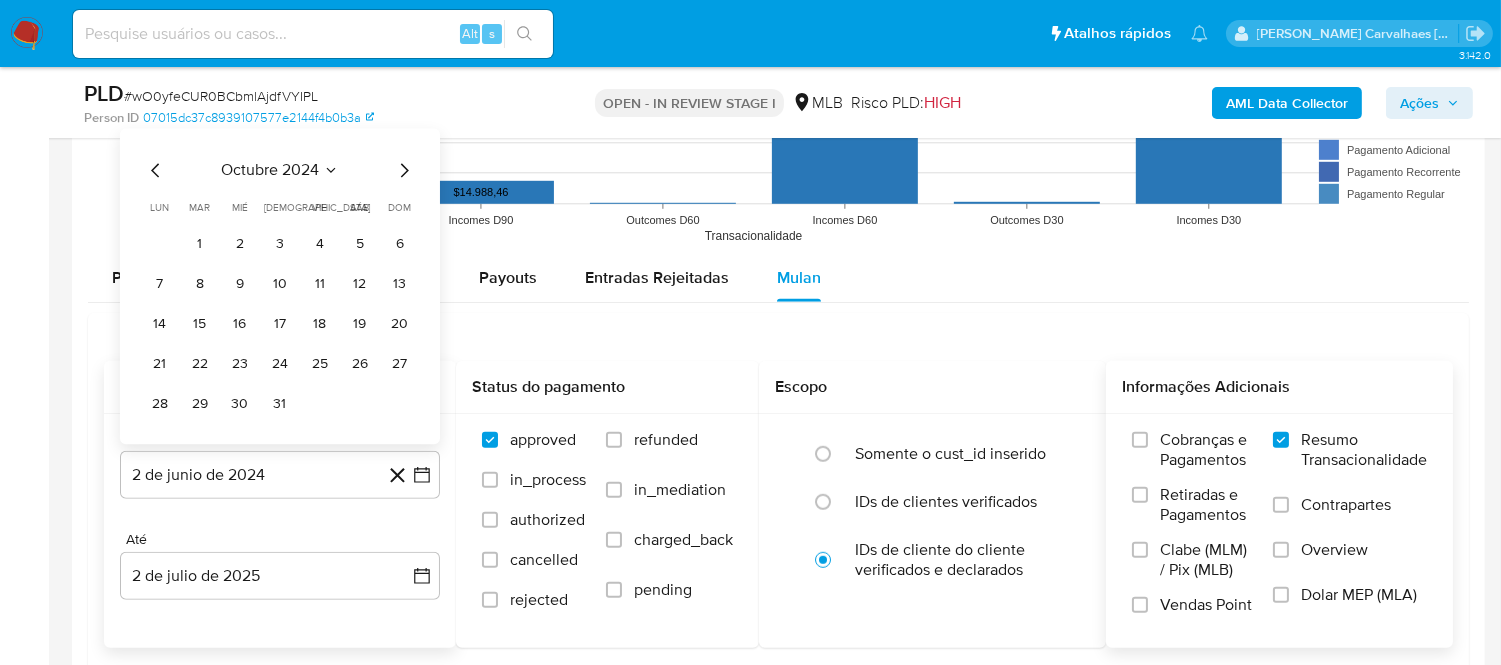 click 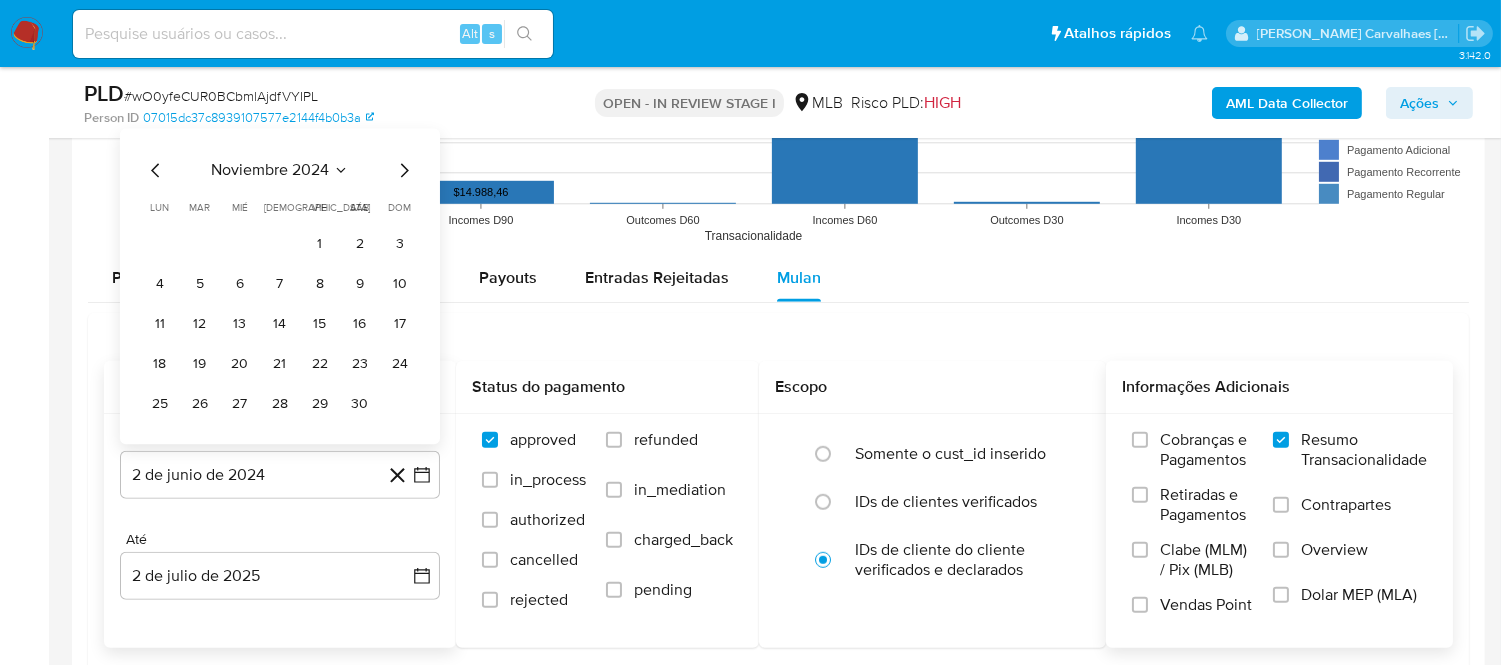 click 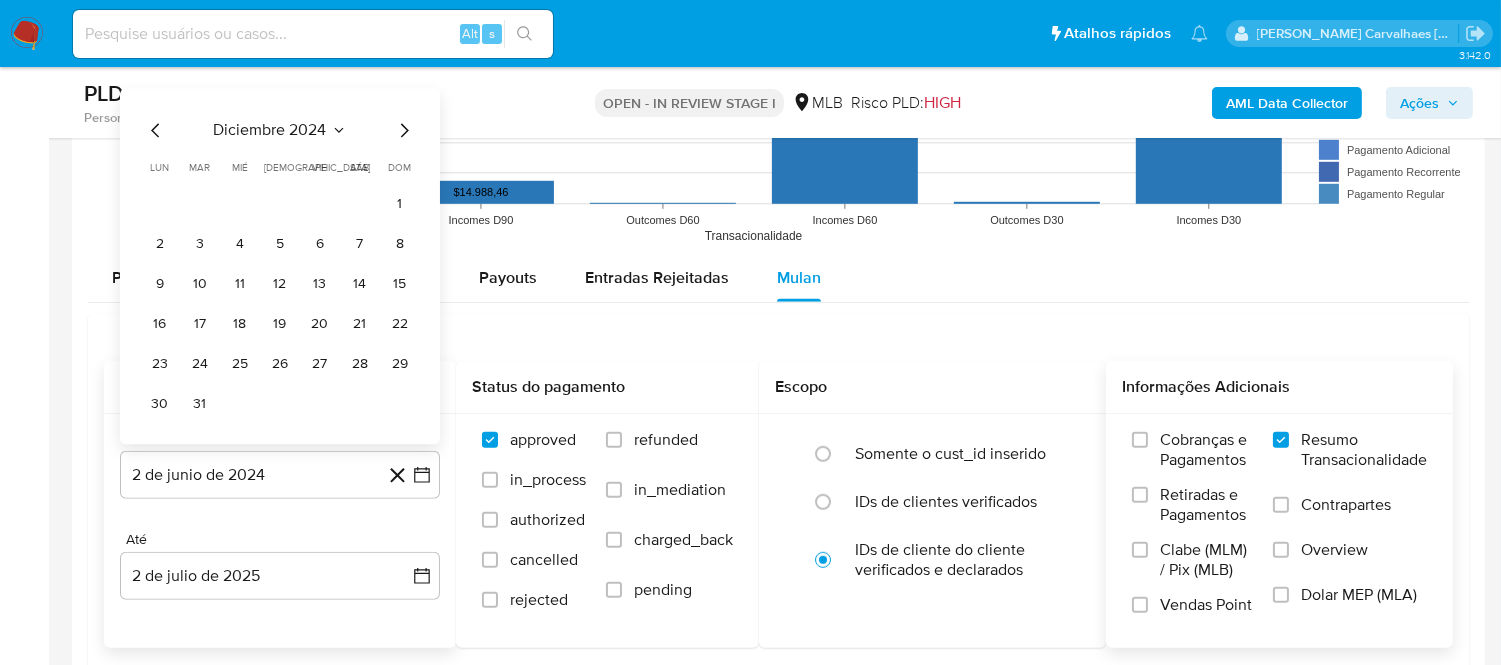 click 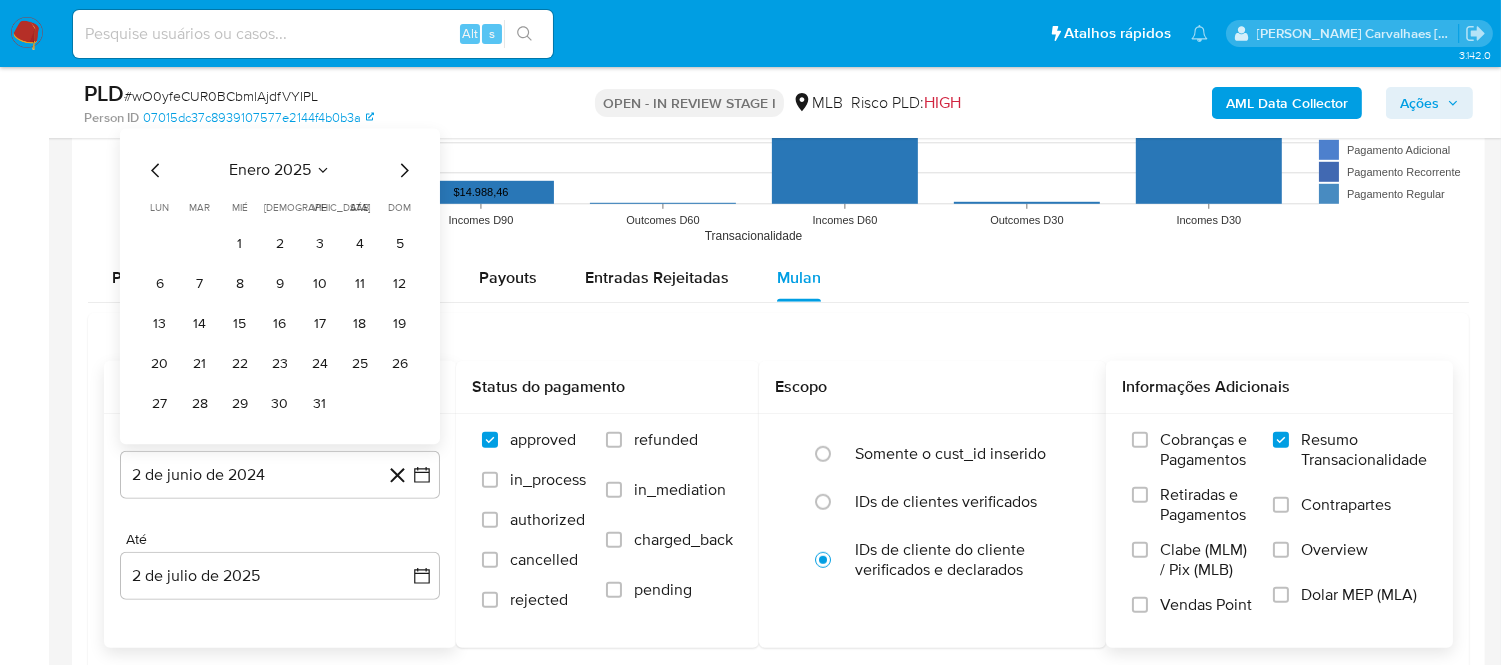 click 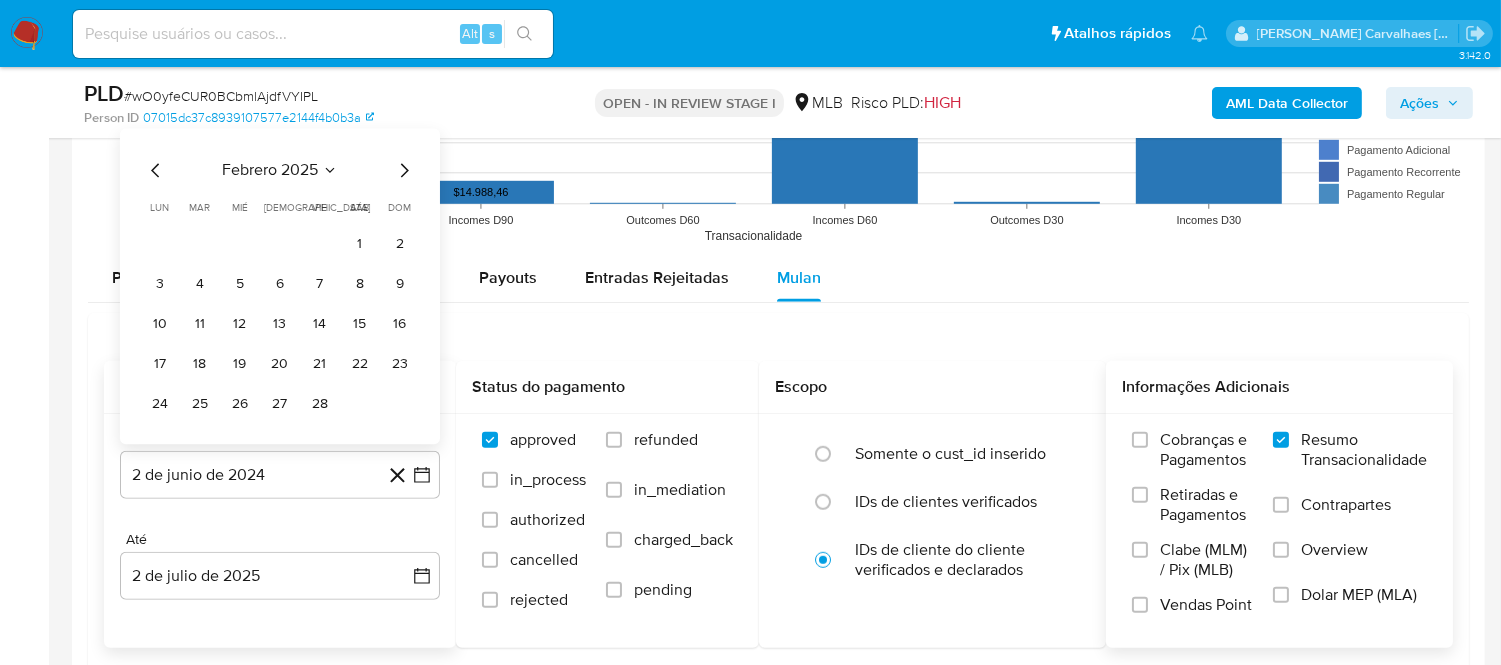click 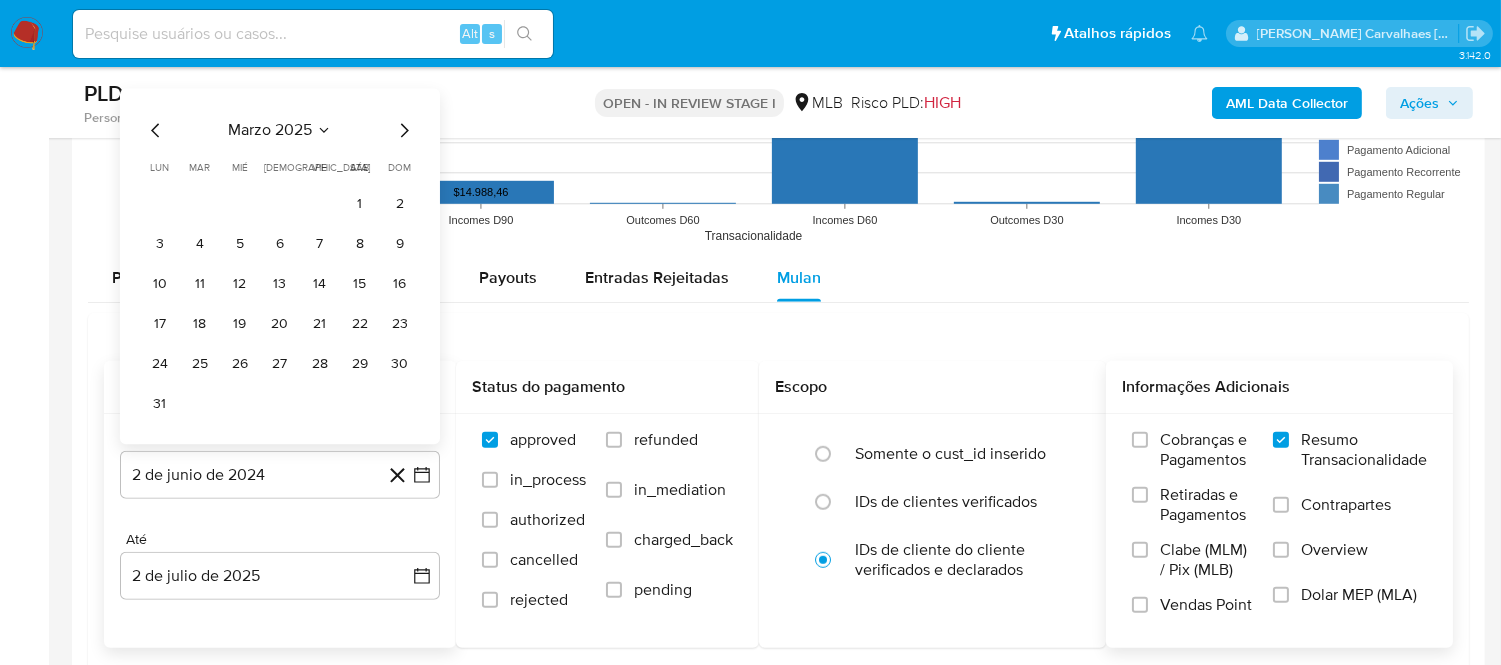 click 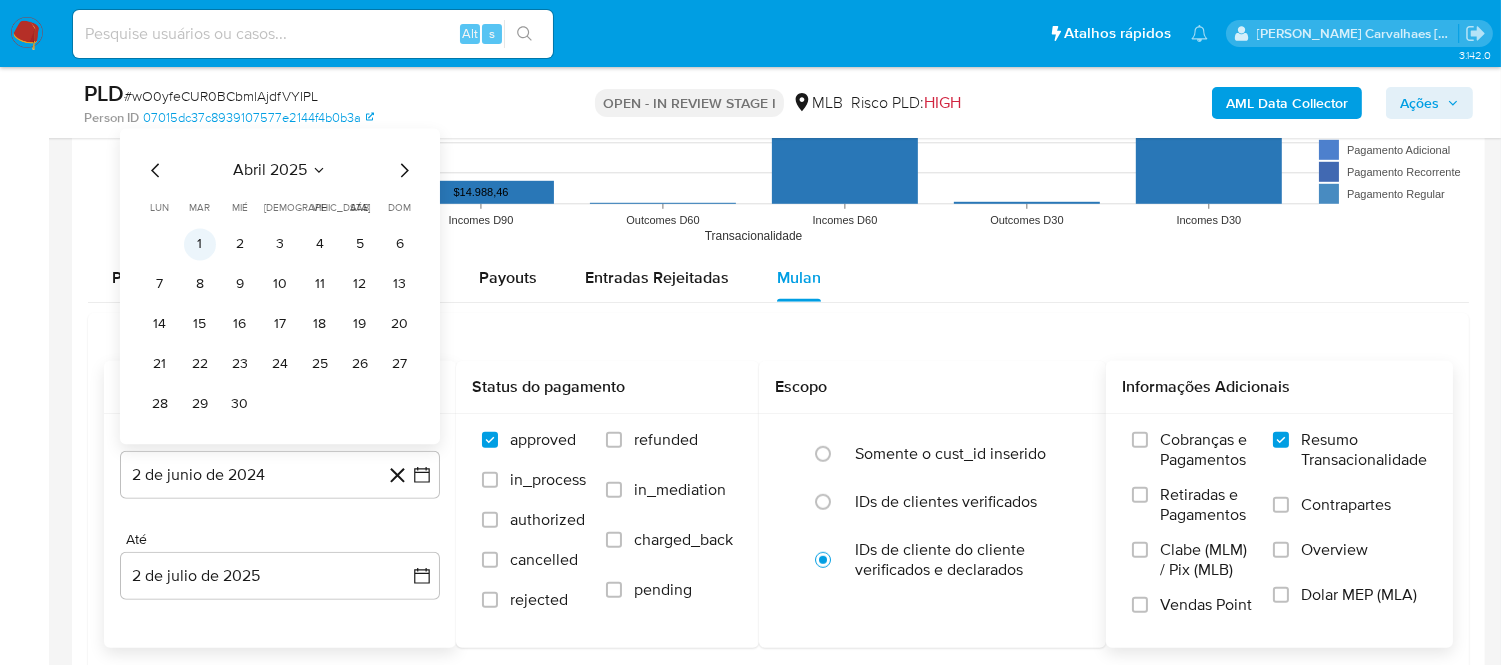 click on "1" at bounding box center (200, 244) 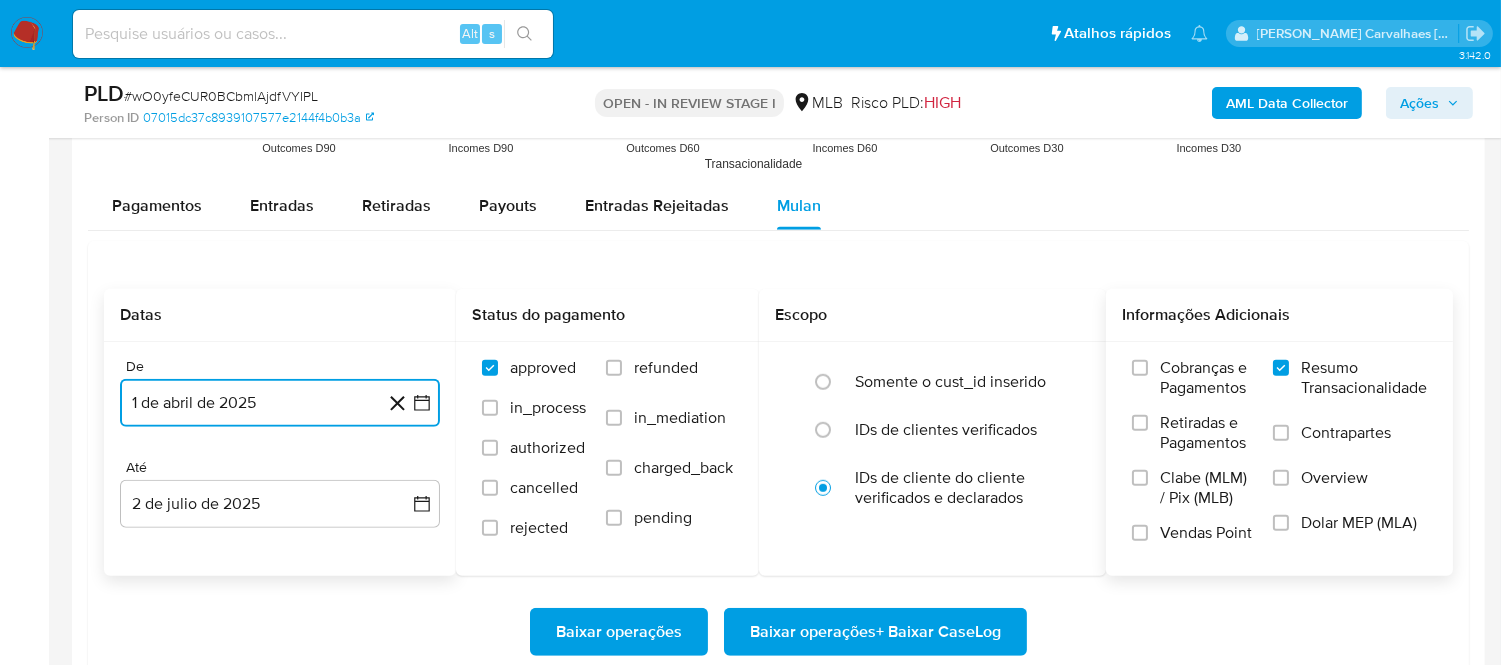 scroll, scrollTop: 2222, scrollLeft: 0, axis: vertical 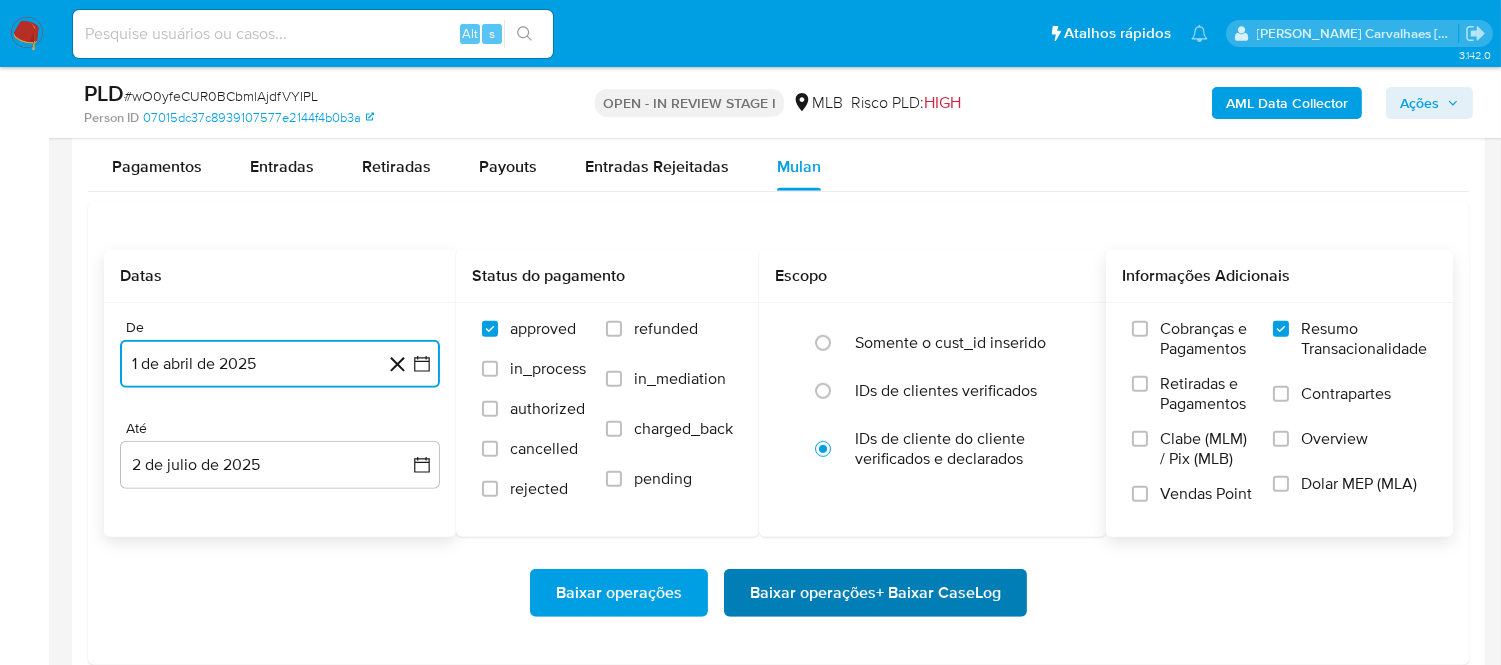 click on "Baixar operações  +   Baixar CaseLog" at bounding box center [875, 593] 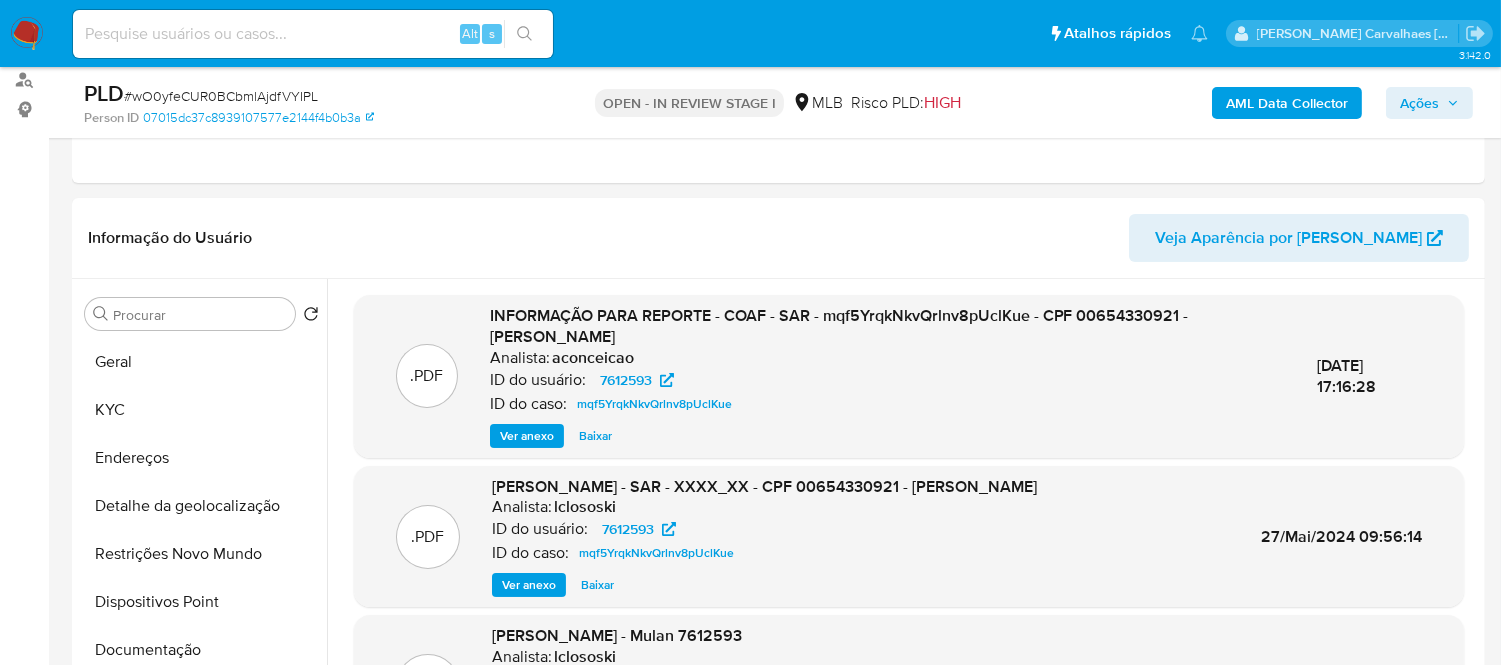 scroll, scrollTop: 222, scrollLeft: 0, axis: vertical 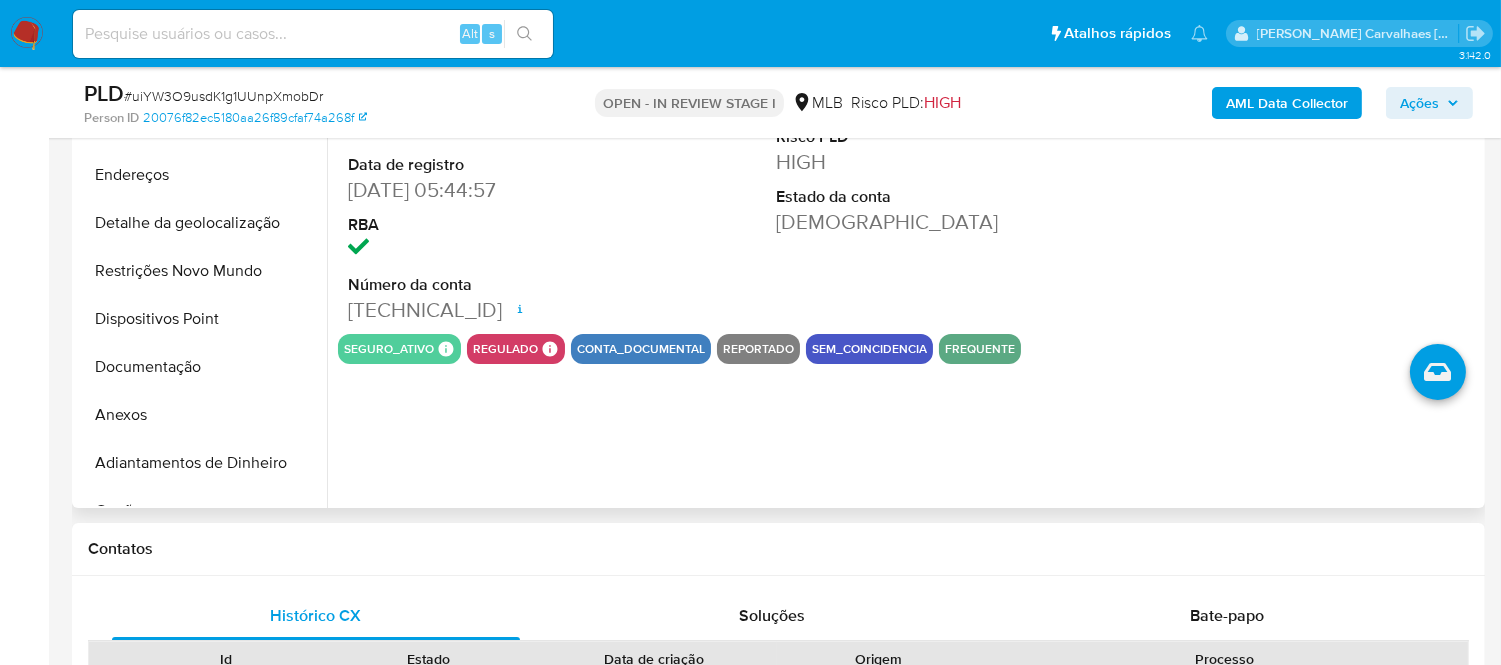 select on "10" 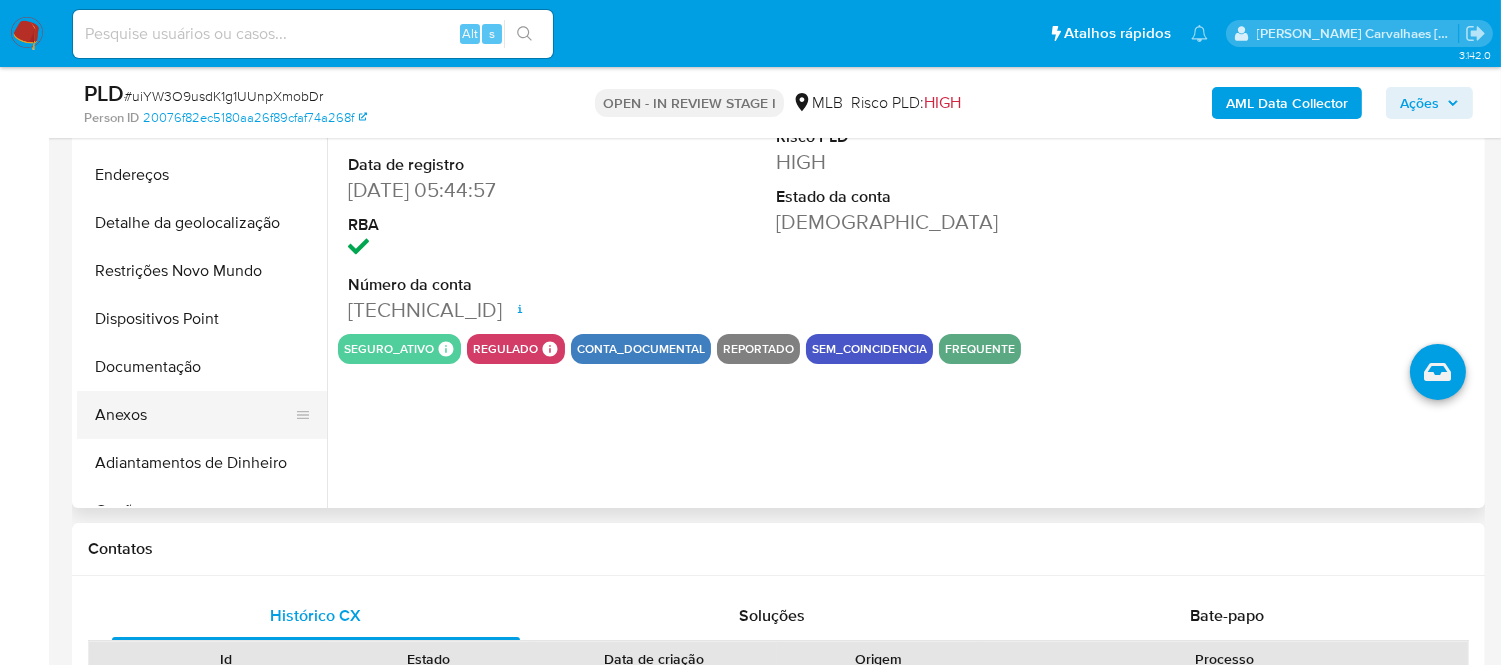click on "Anexos" at bounding box center [194, 415] 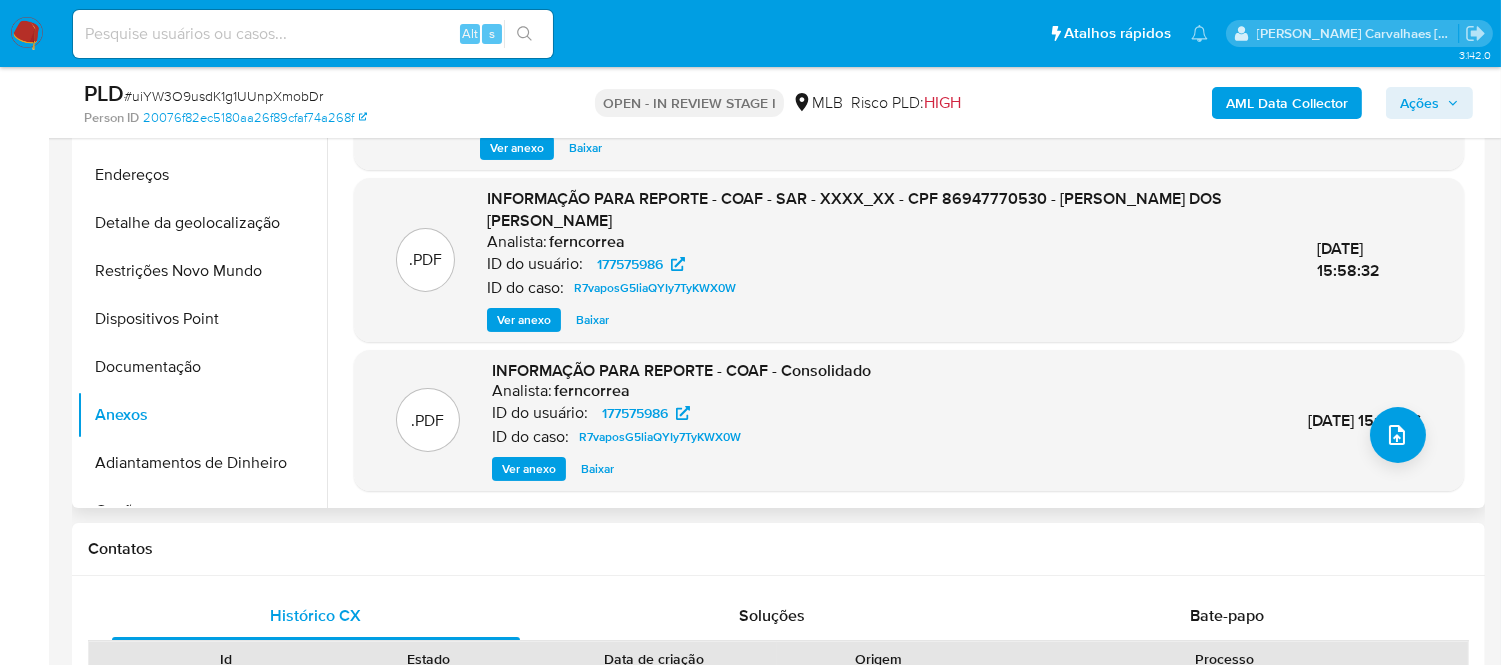 scroll, scrollTop: 0, scrollLeft: 0, axis: both 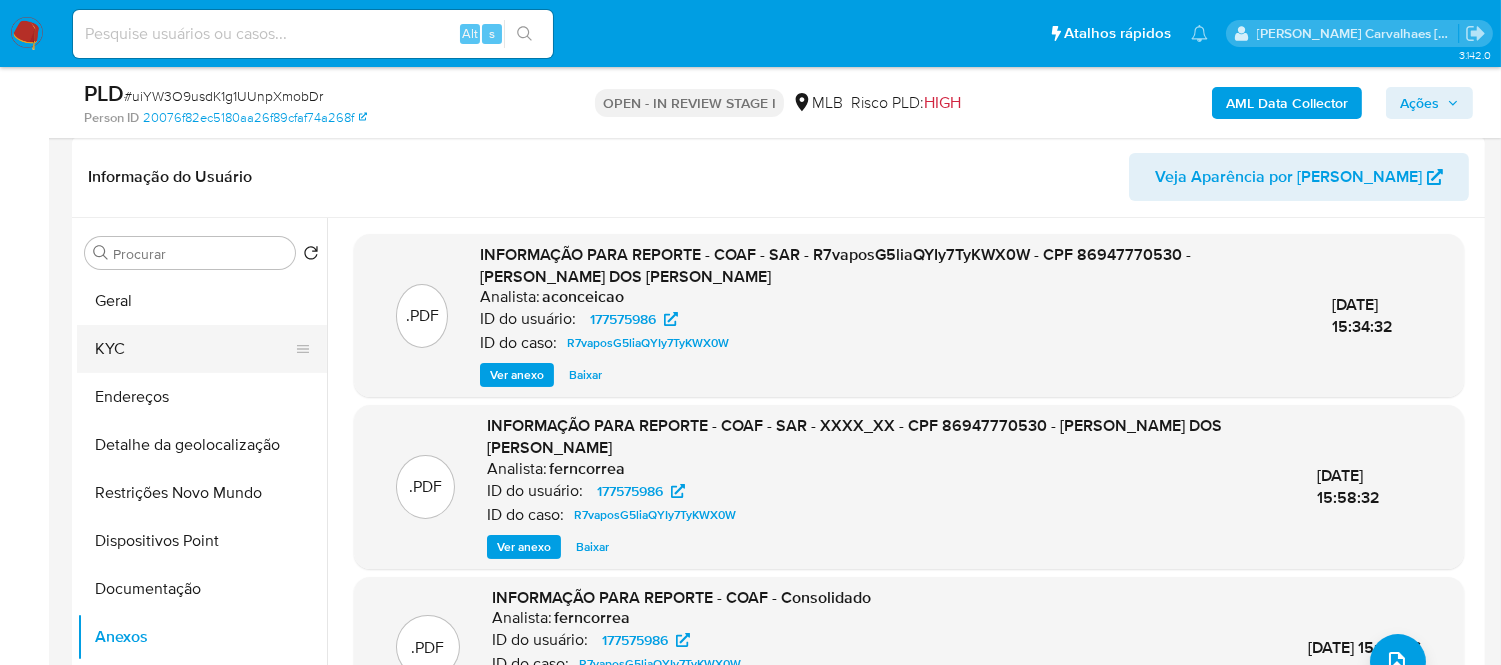 click on "KYC" at bounding box center (194, 349) 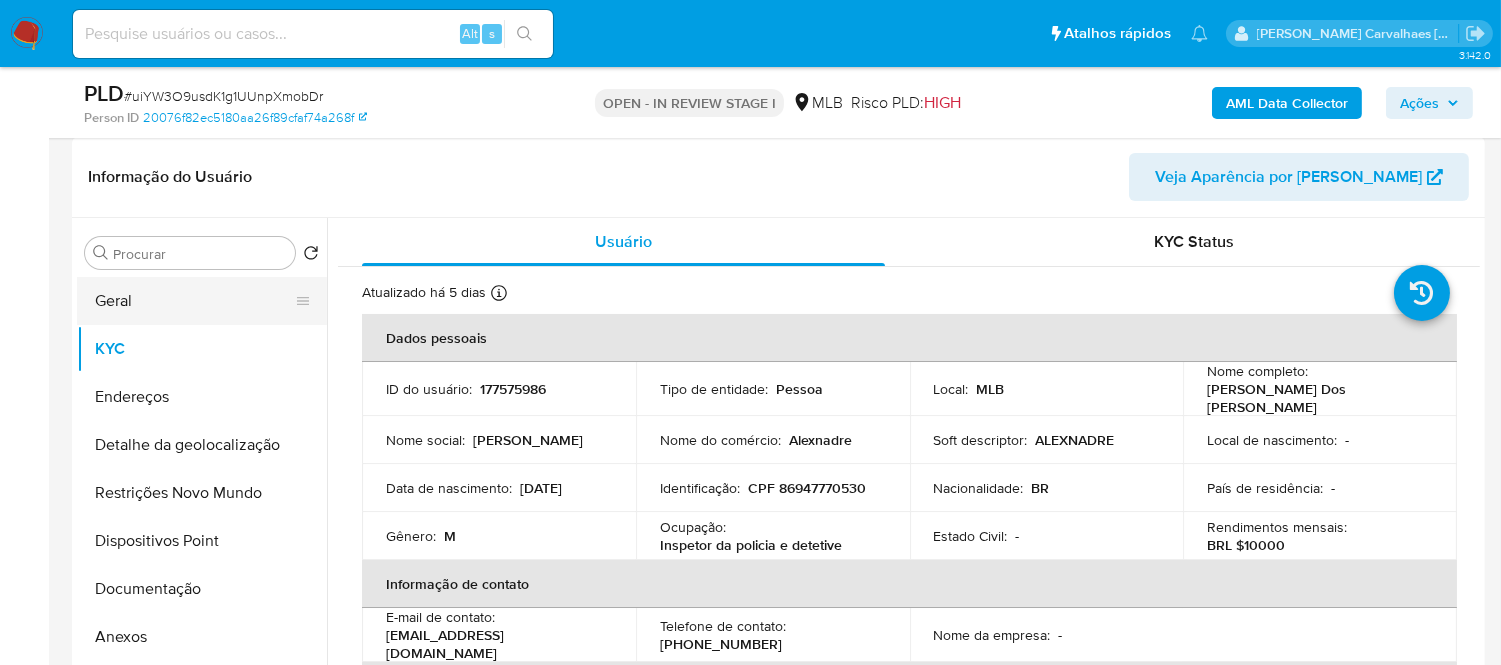 click on "Geral" at bounding box center (194, 301) 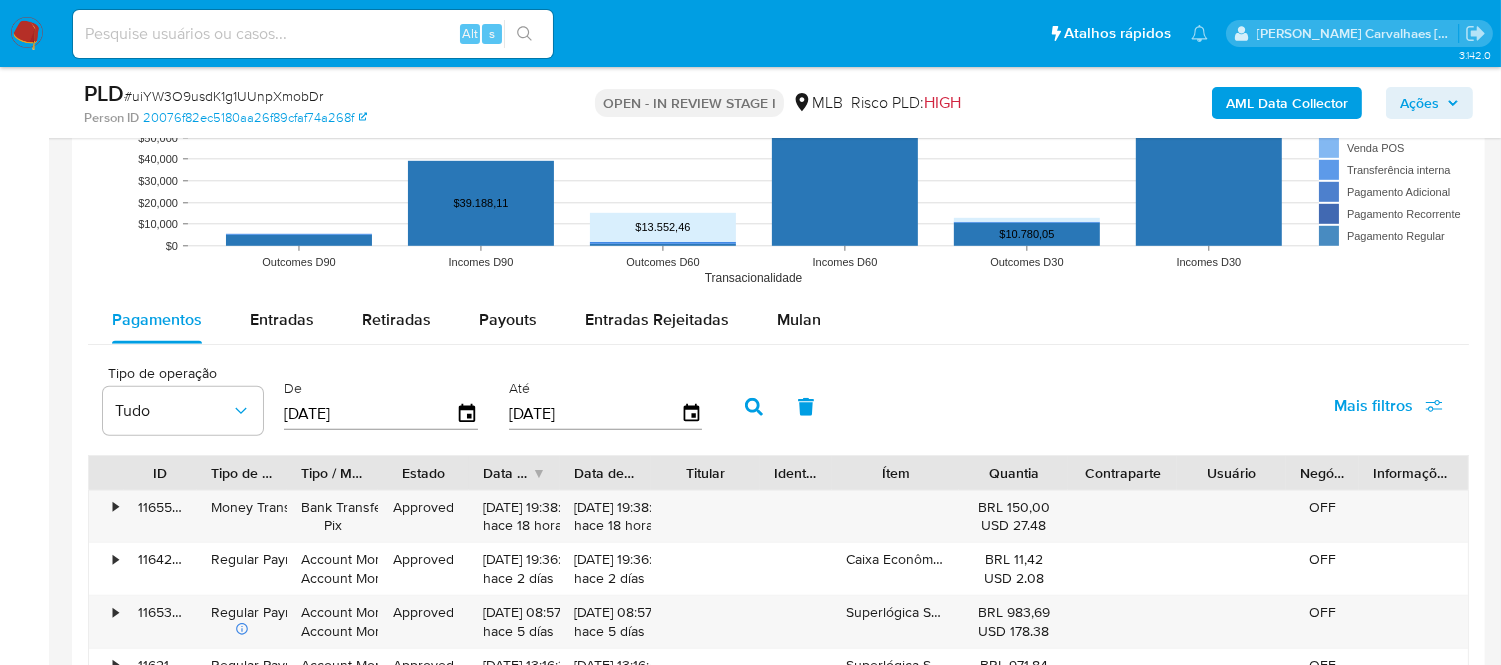 scroll, scrollTop: 2111, scrollLeft: 0, axis: vertical 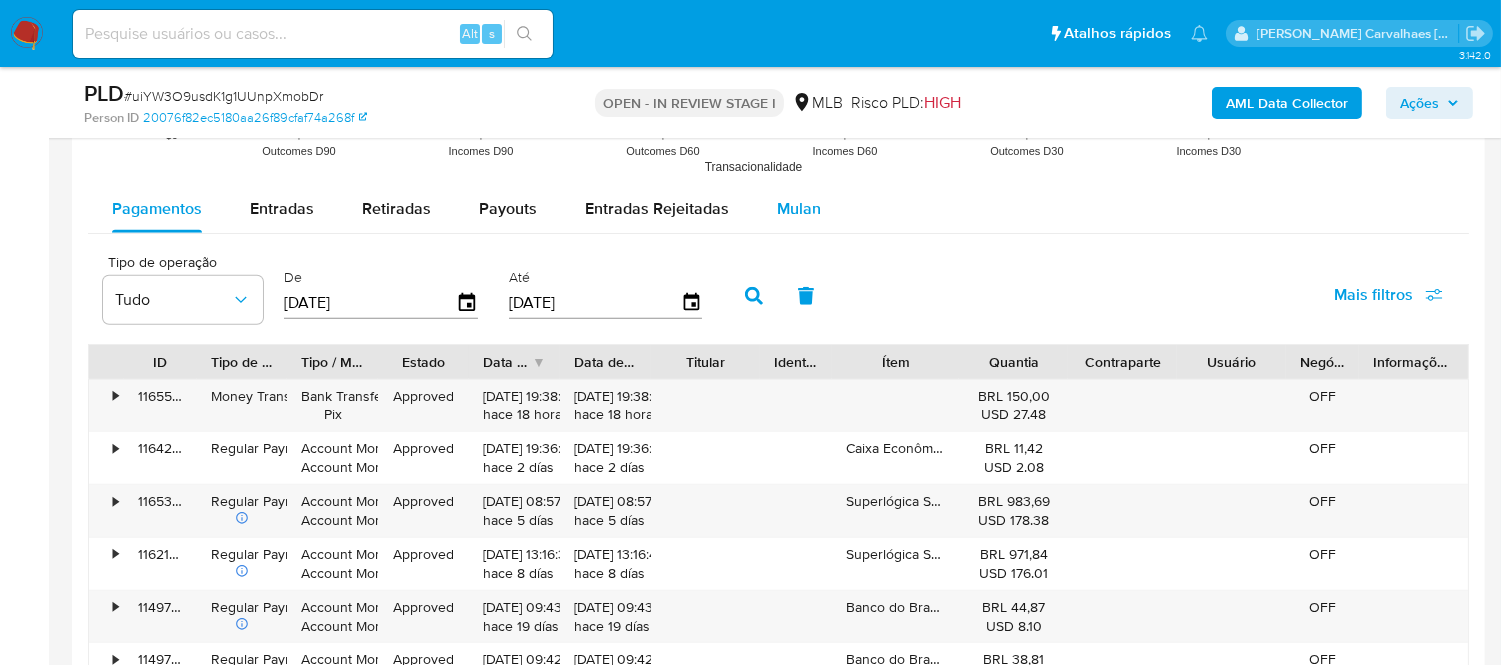 click on "Mulan" at bounding box center [799, 208] 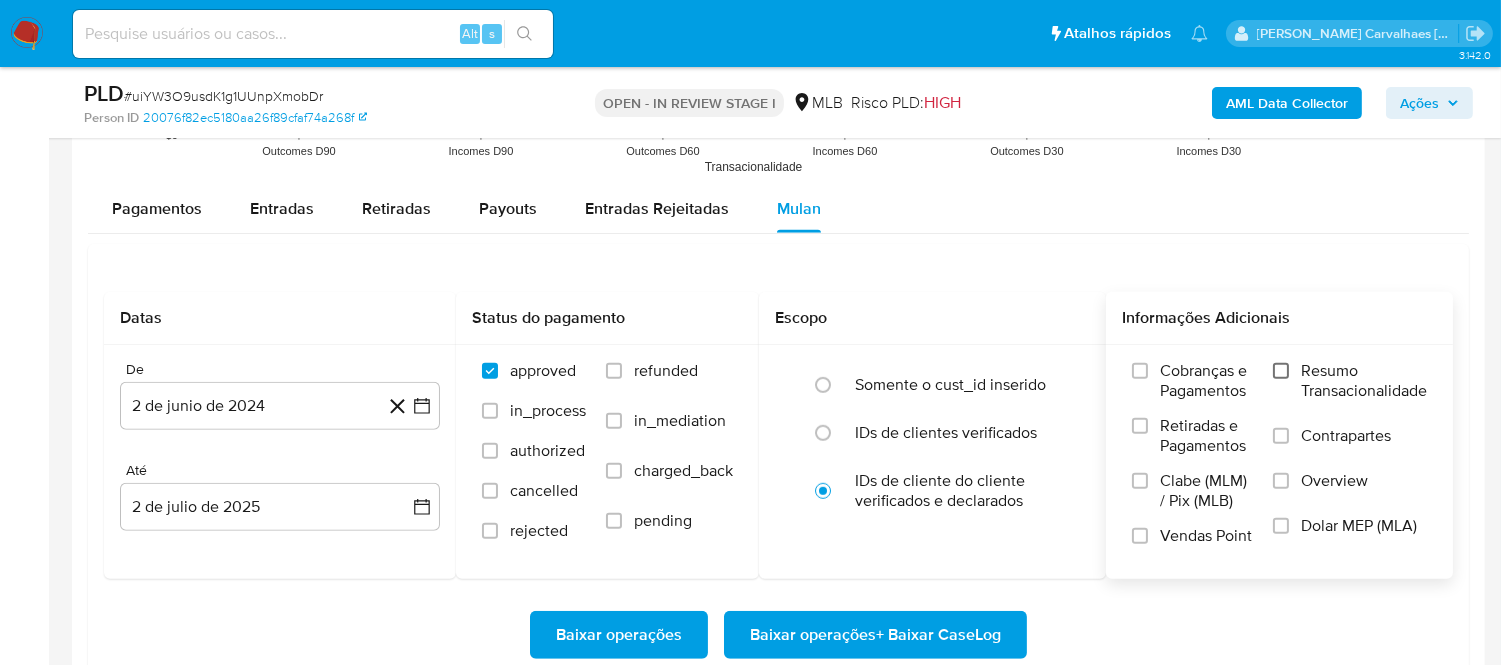 click on "Resumo Transacionalidade" at bounding box center (1281, 371) 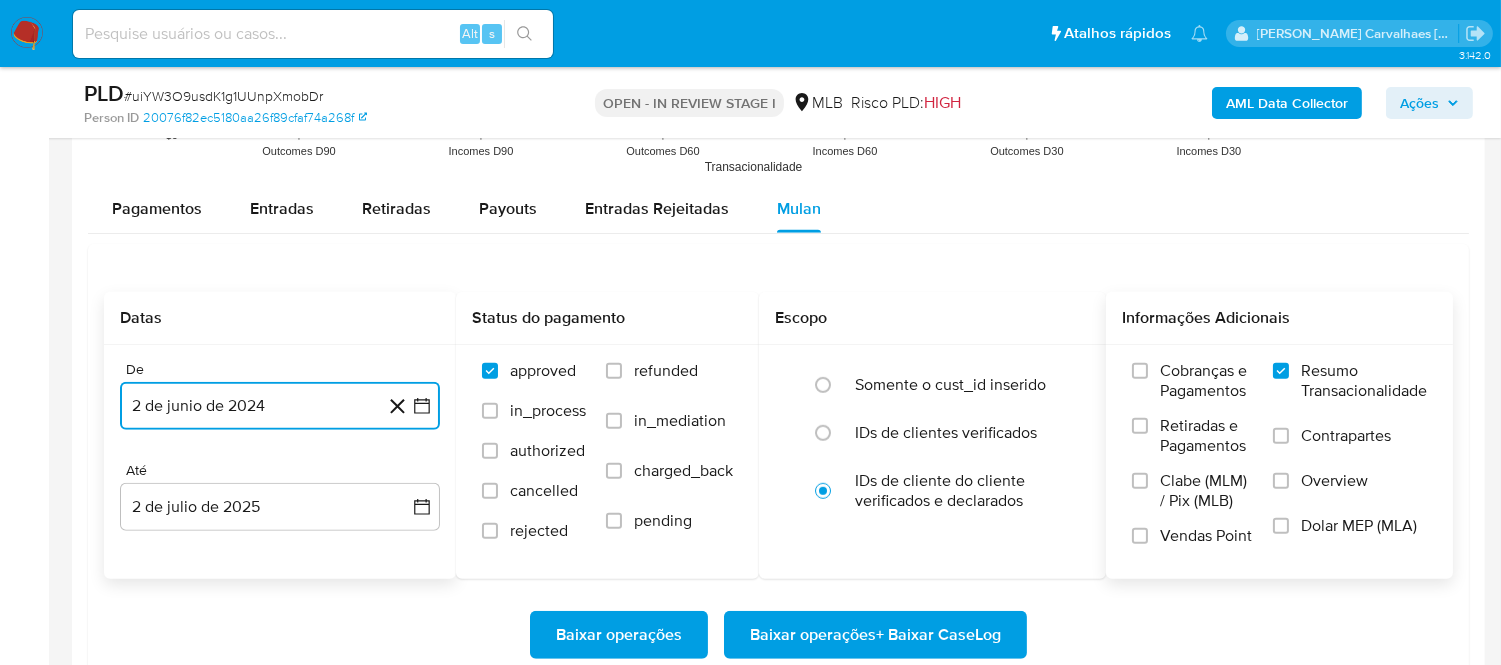 click 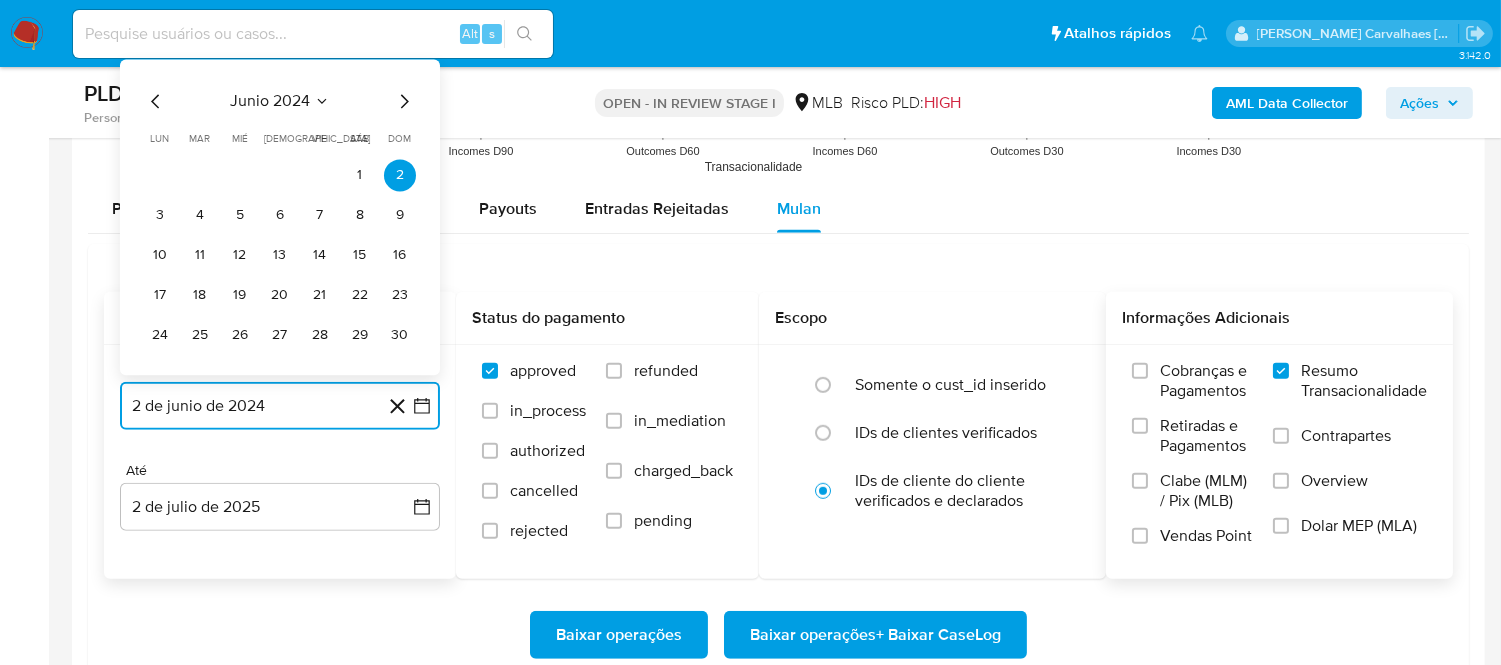 click 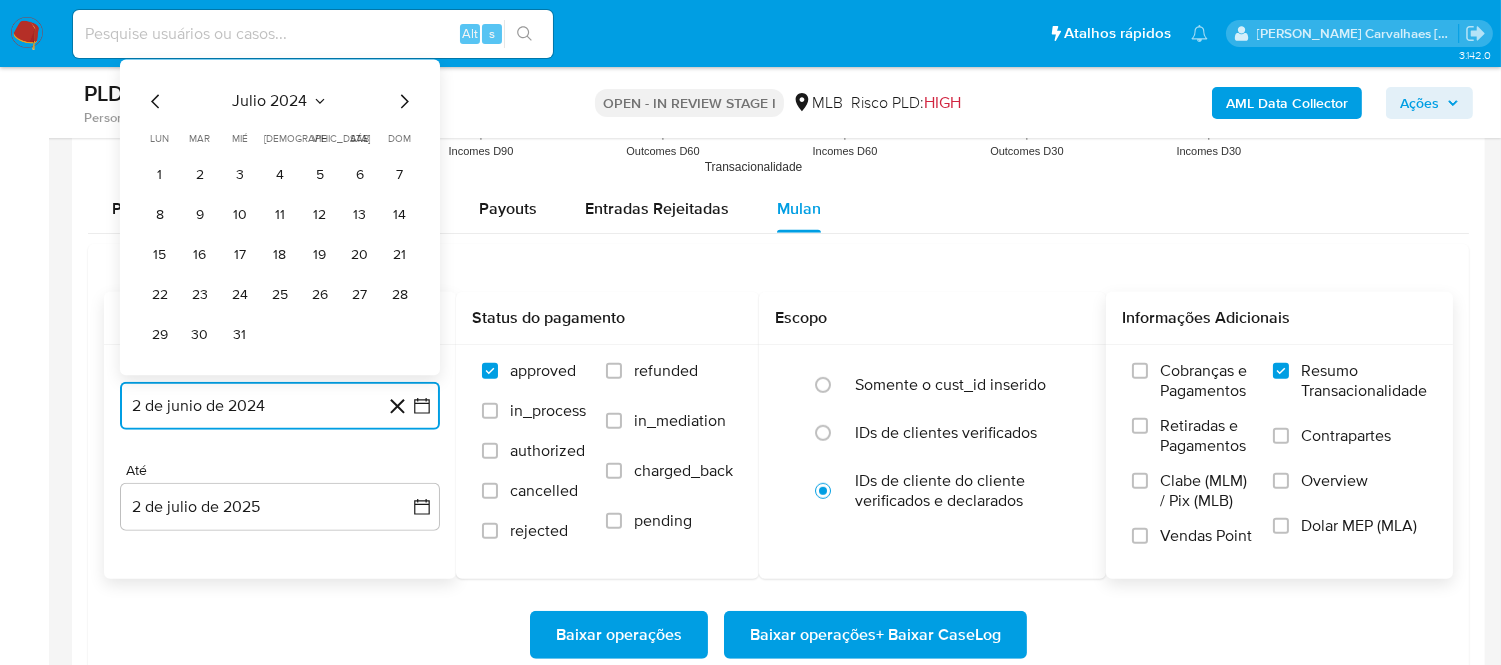 click 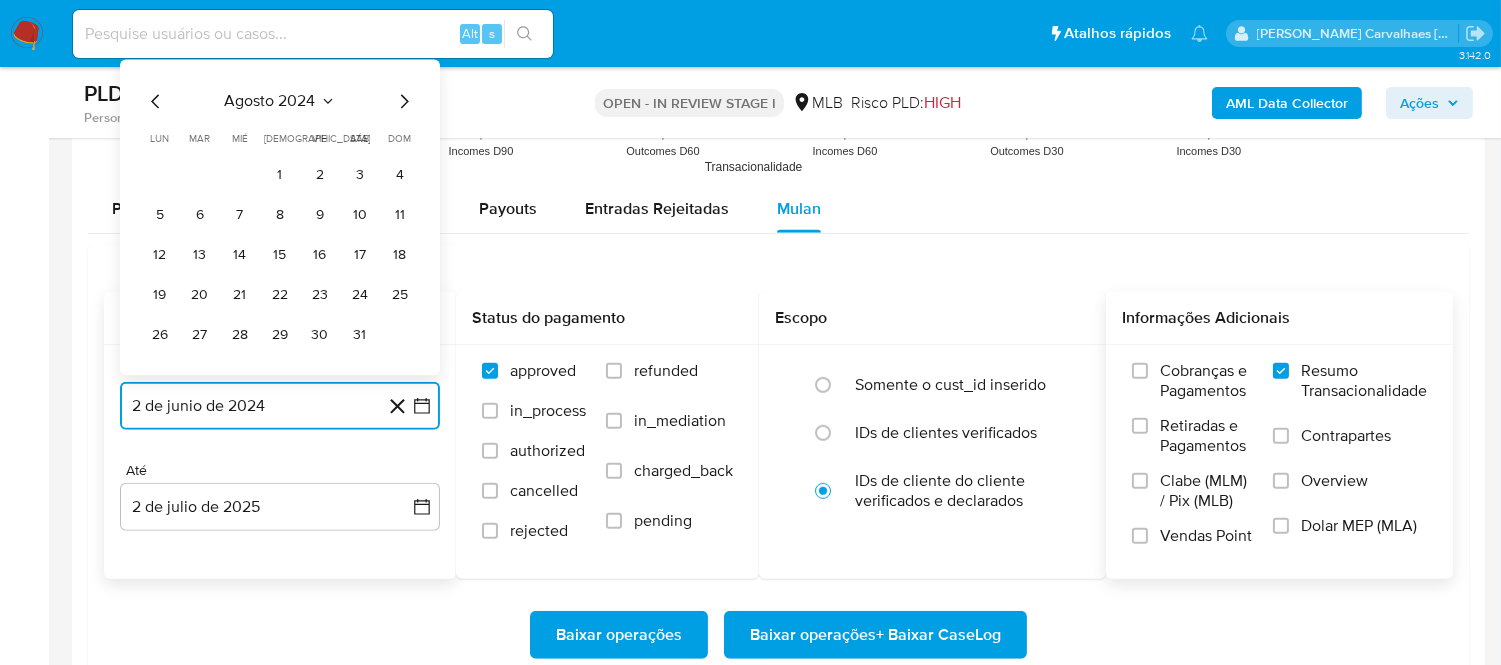 click 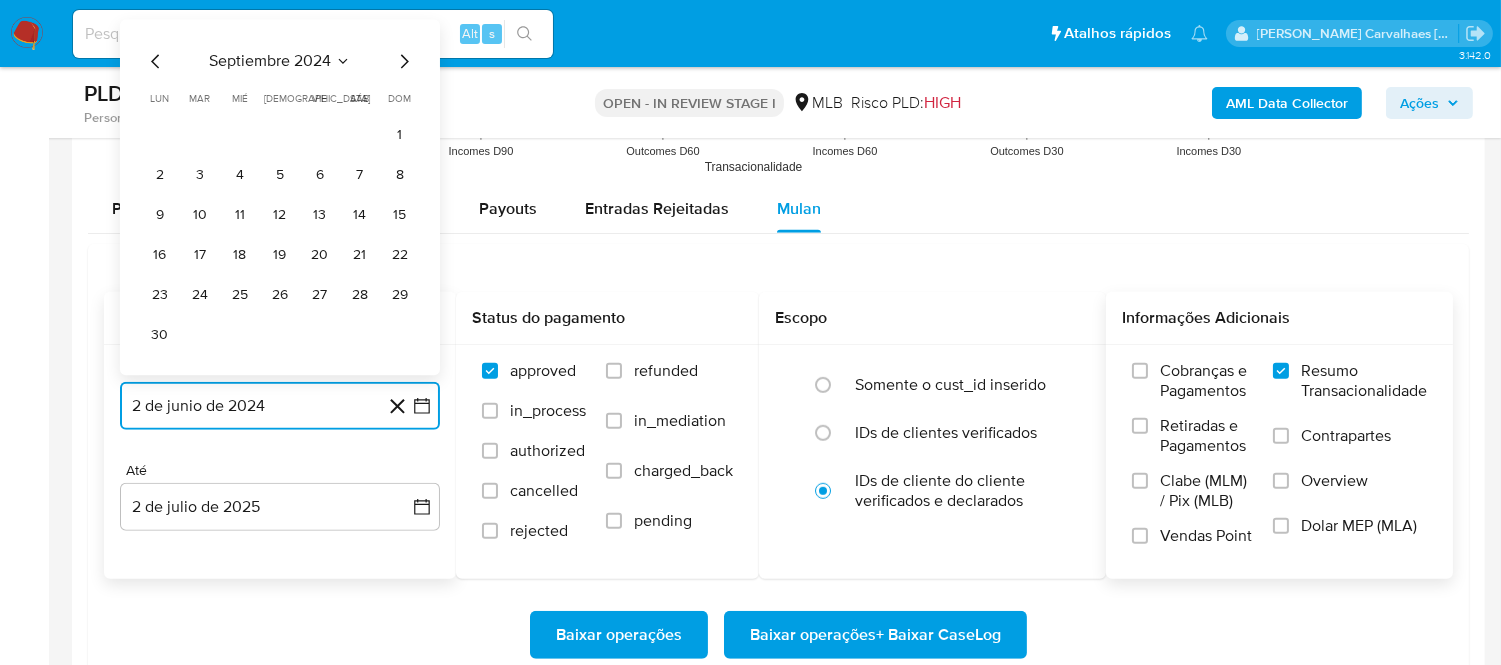 click 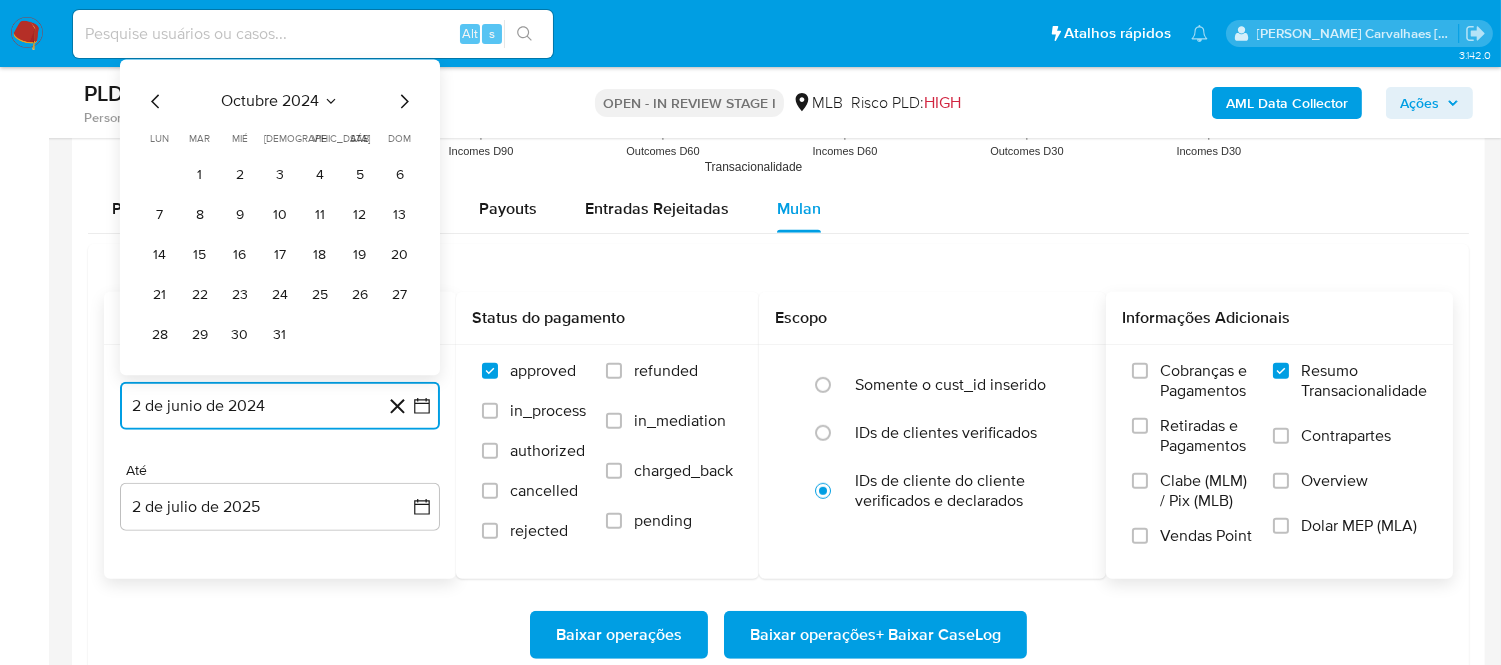 click 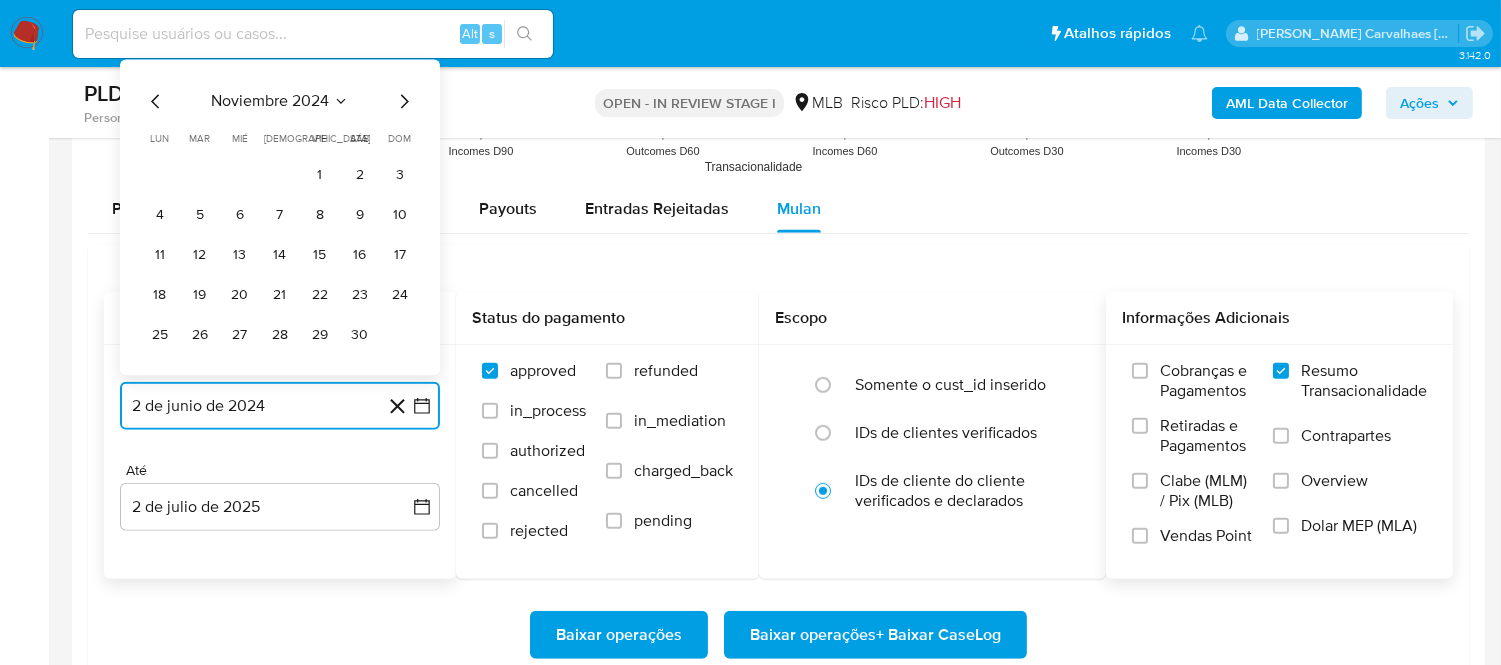 click 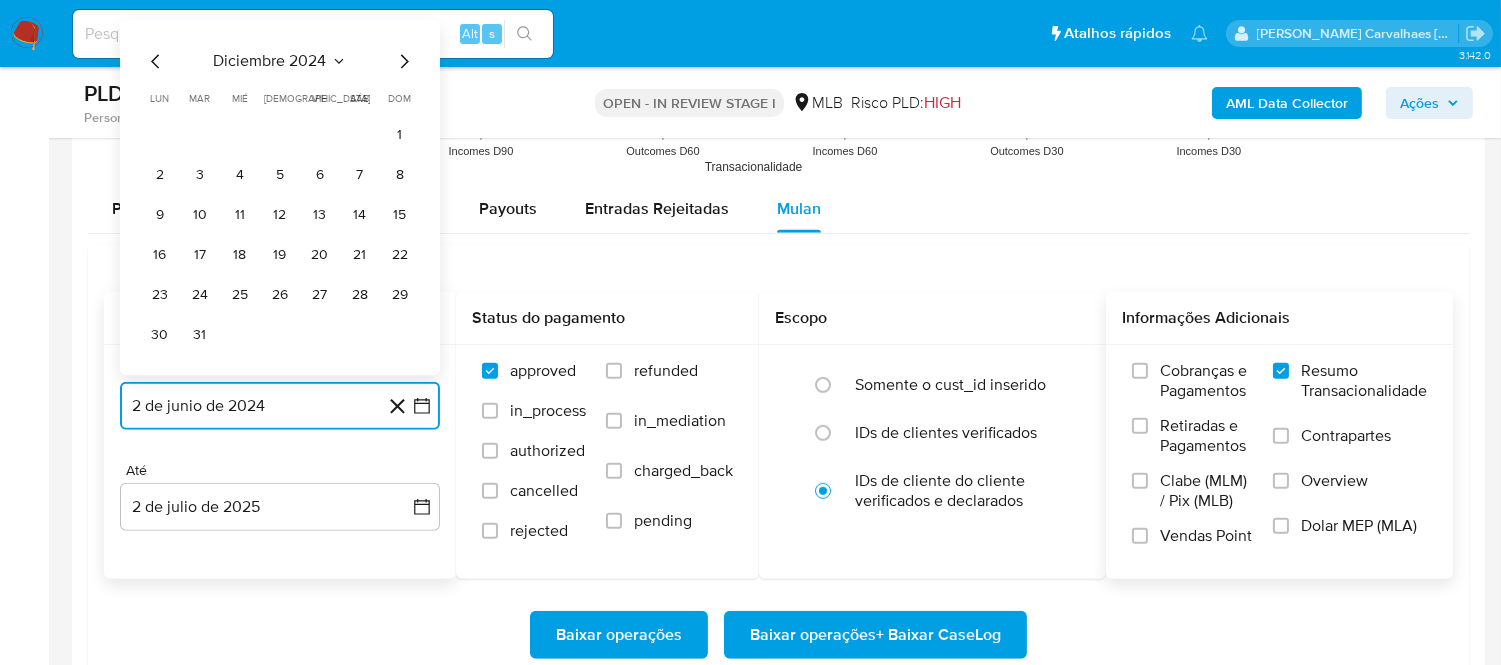 click 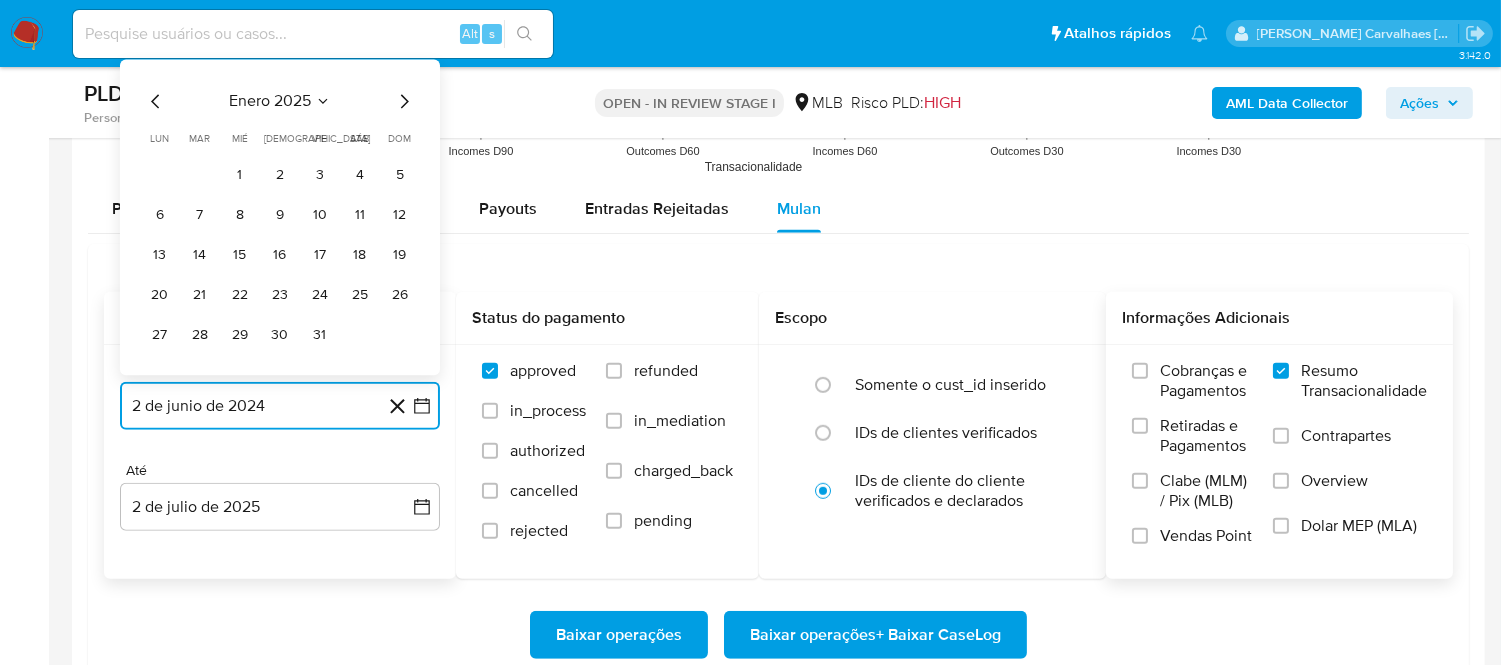 click 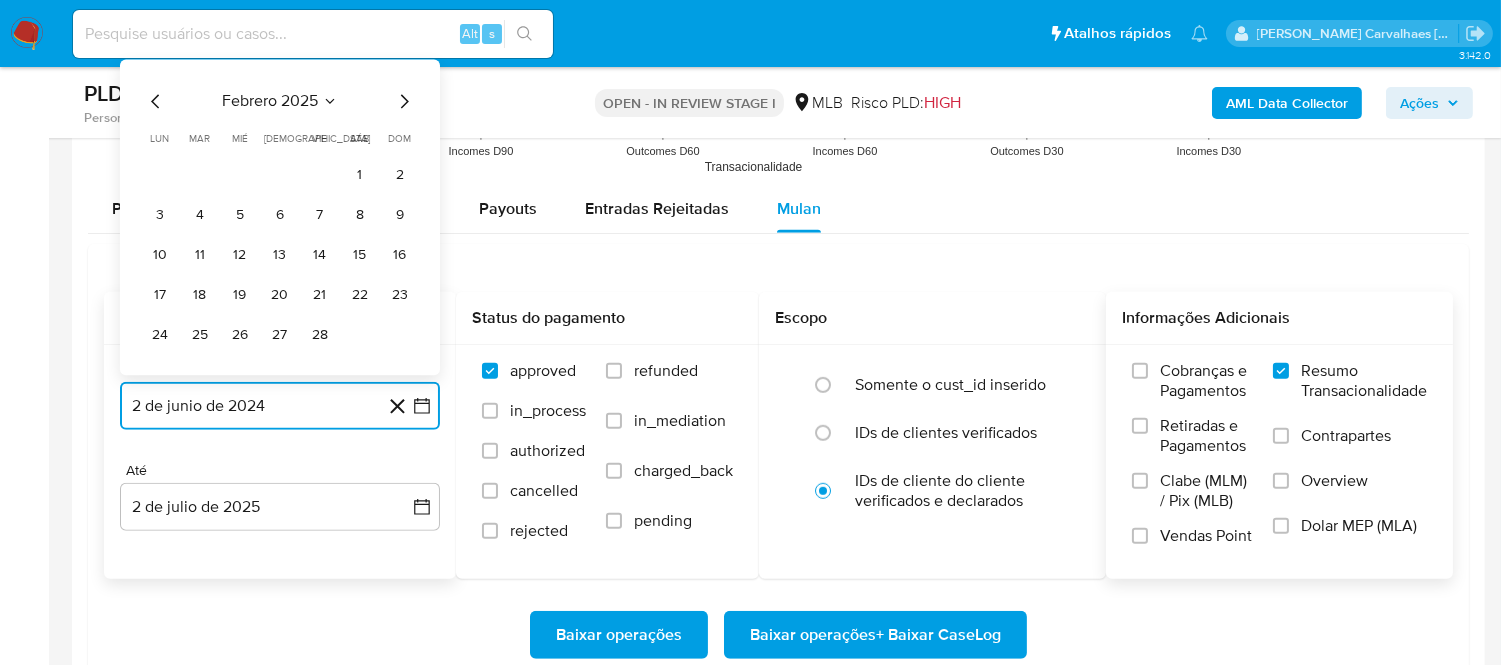 click 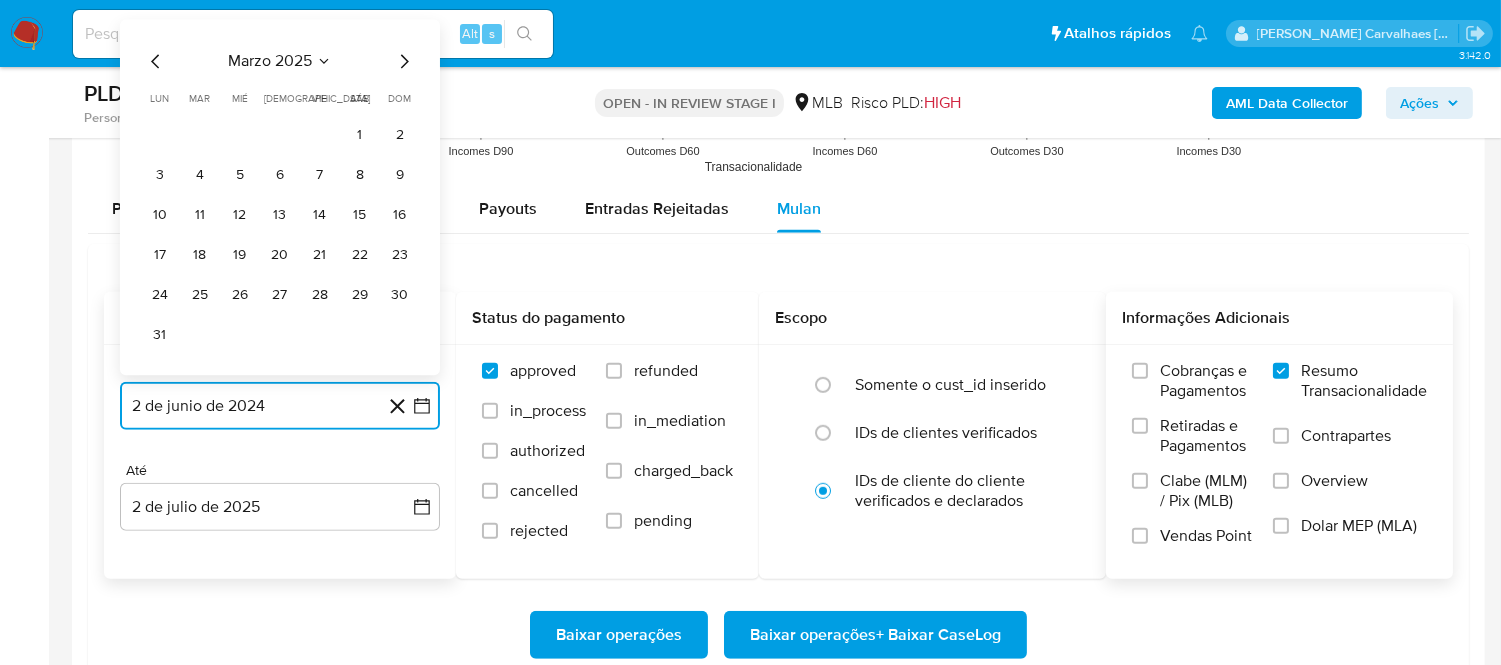 click 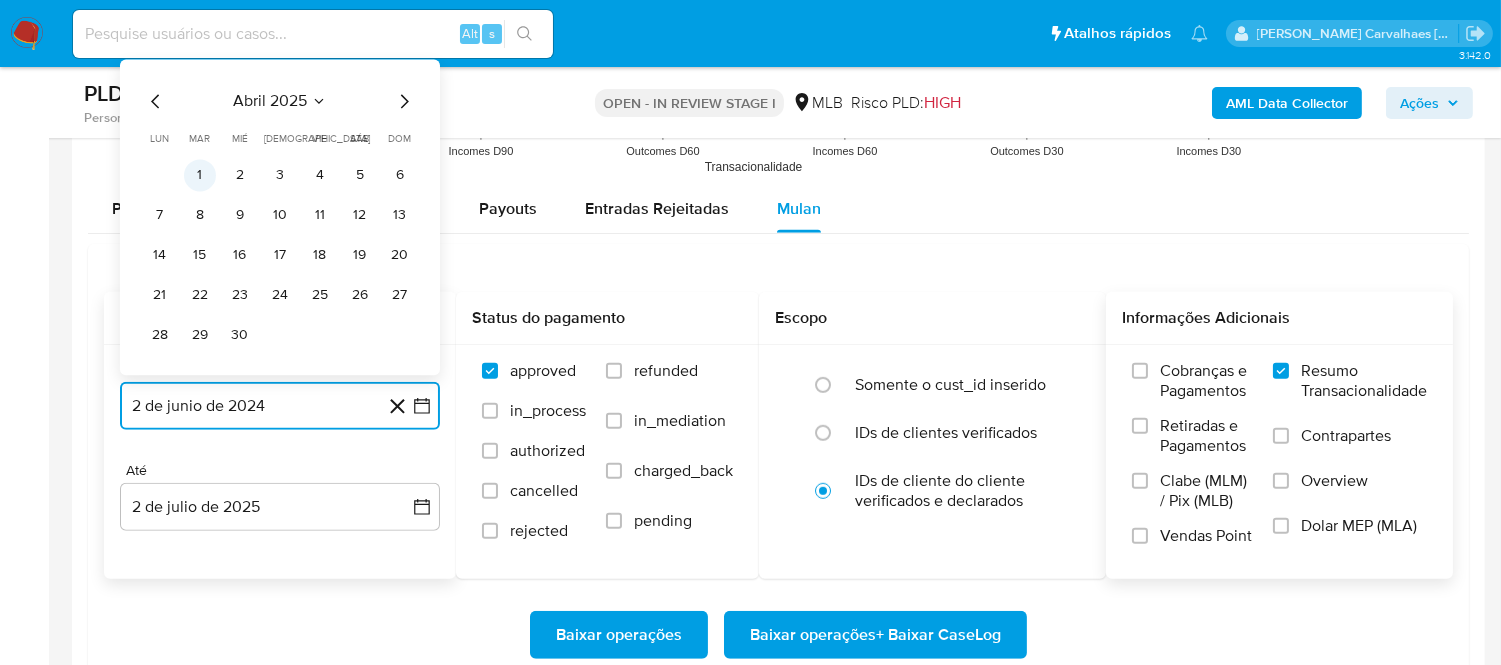 click on "1" at bounding box center (200, 175) 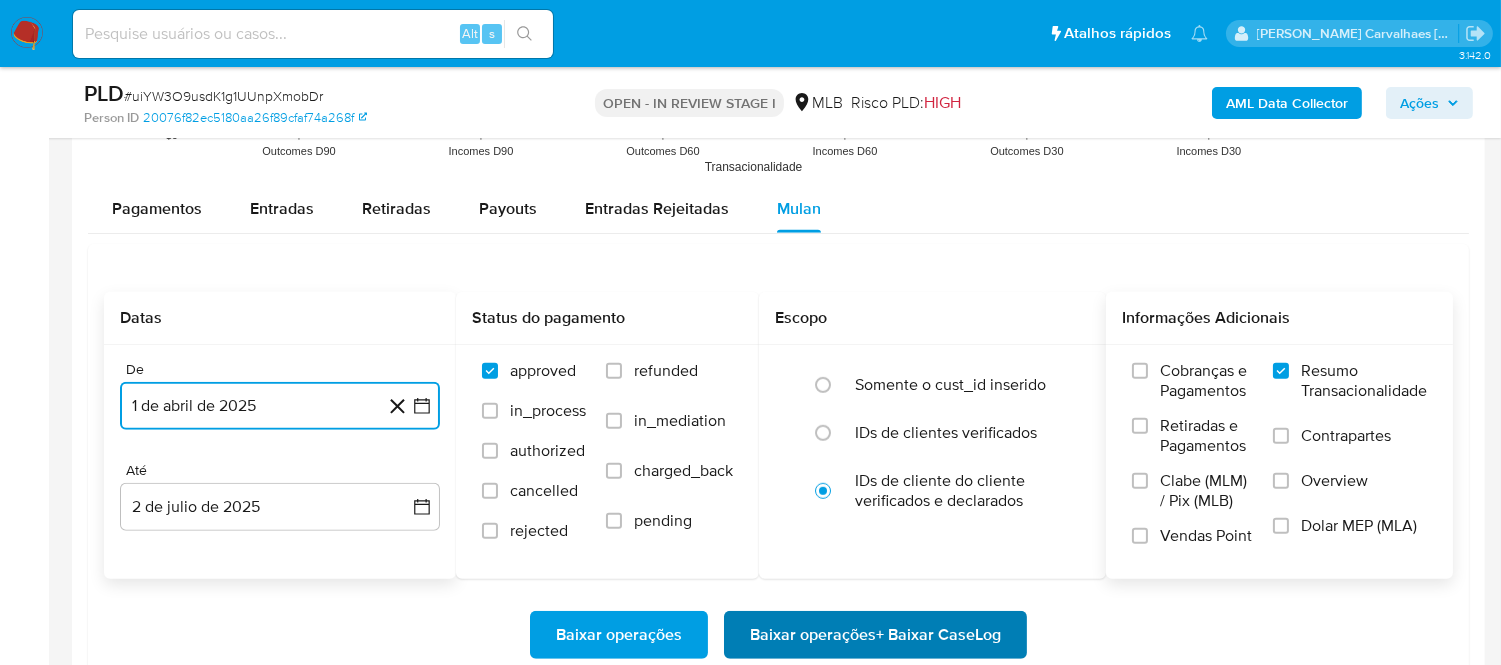 click on "Baixar operações  +   Baixar CaseLog" at bounding box center [875, 635] 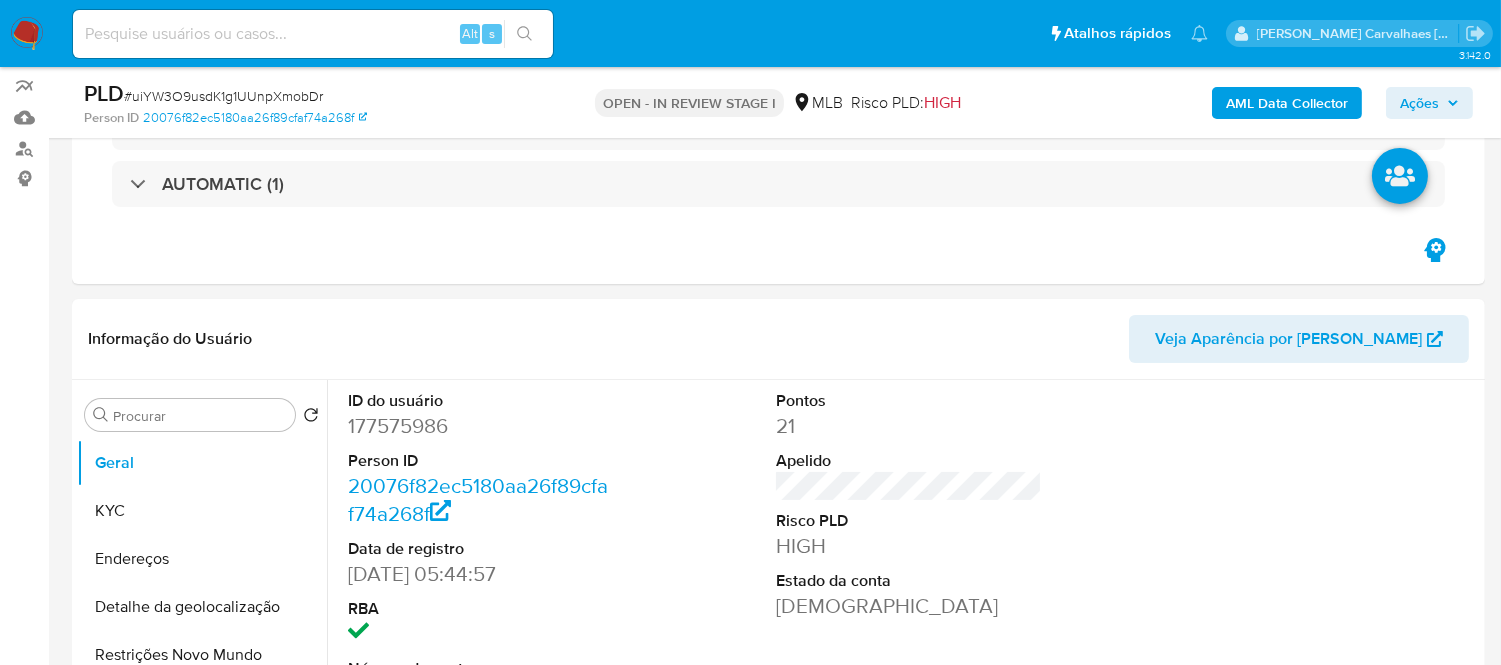scroll, scrollTop: 111, scrollLeft: 0, axis: vertical 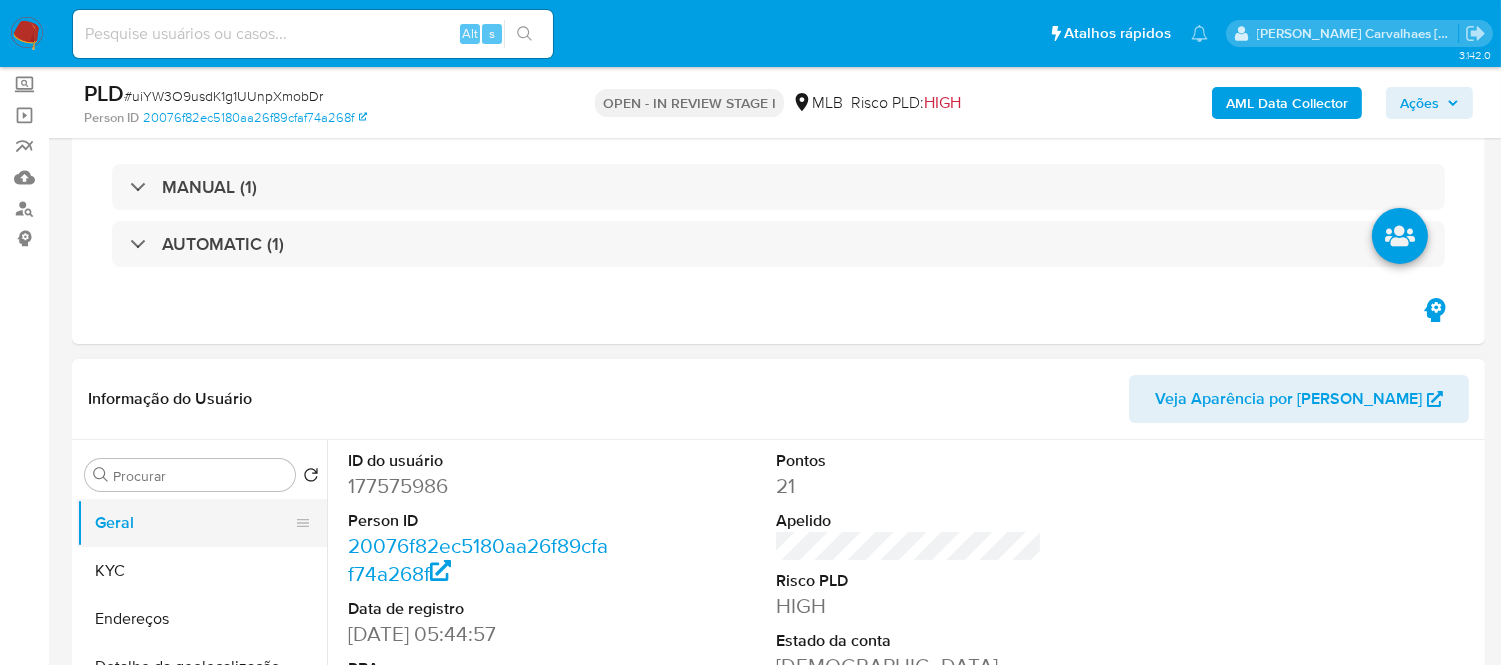 click on "Geral" at bounding box center (194, 523) 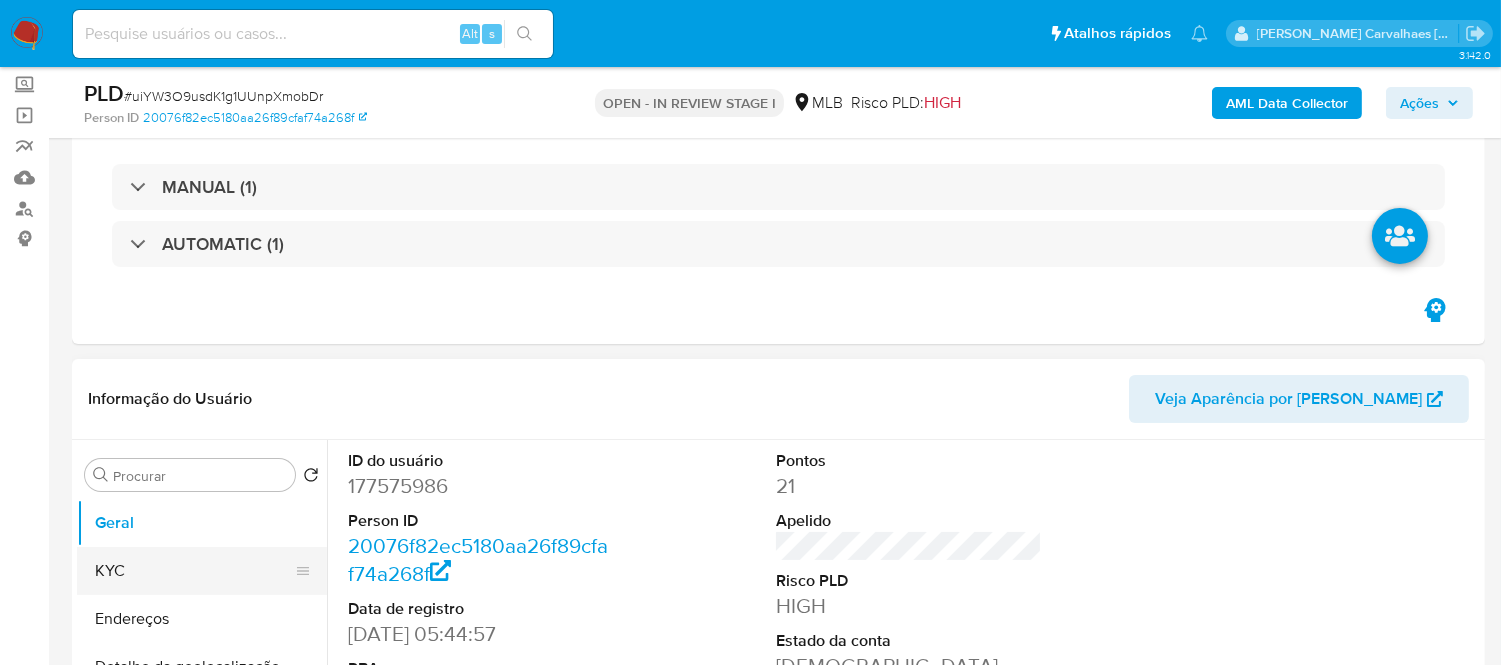 click on "KYC" at bounding box center [194, 571] 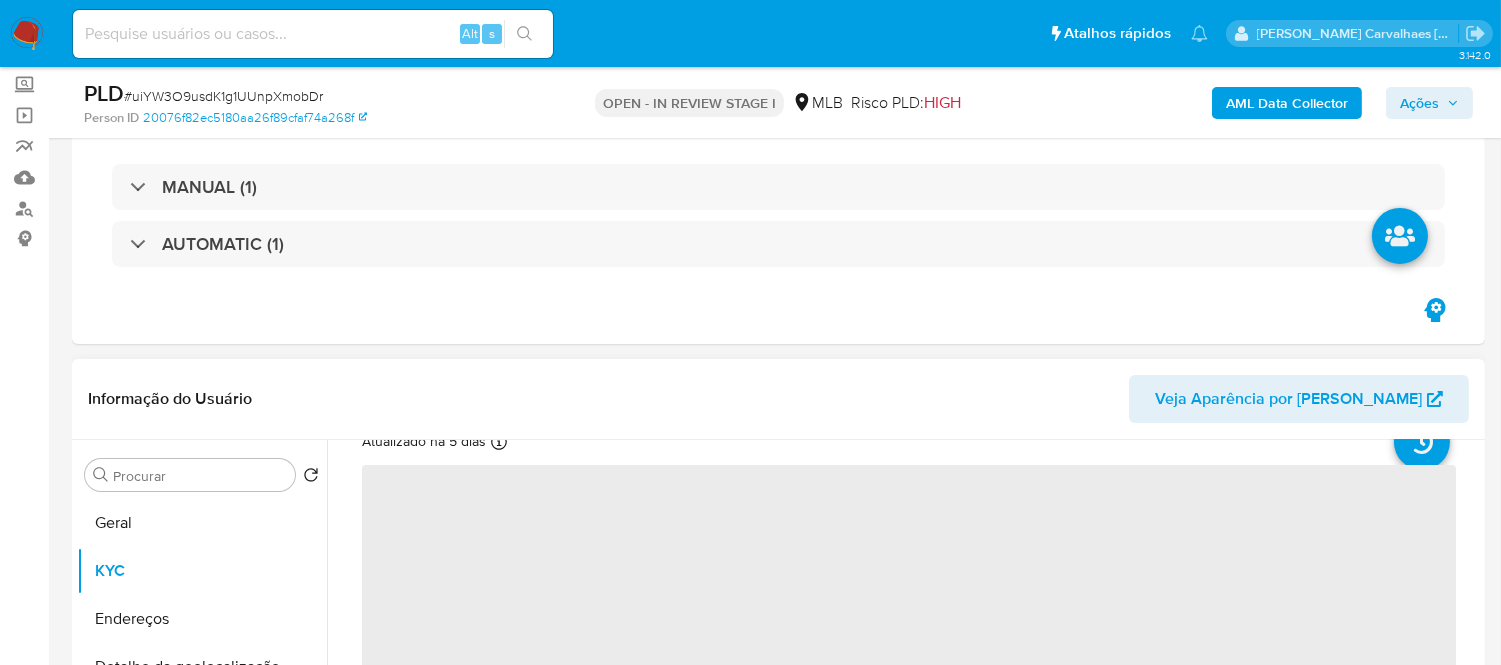 scroll, scrollTop: 111, scrollLeft: 0, axis: vertical 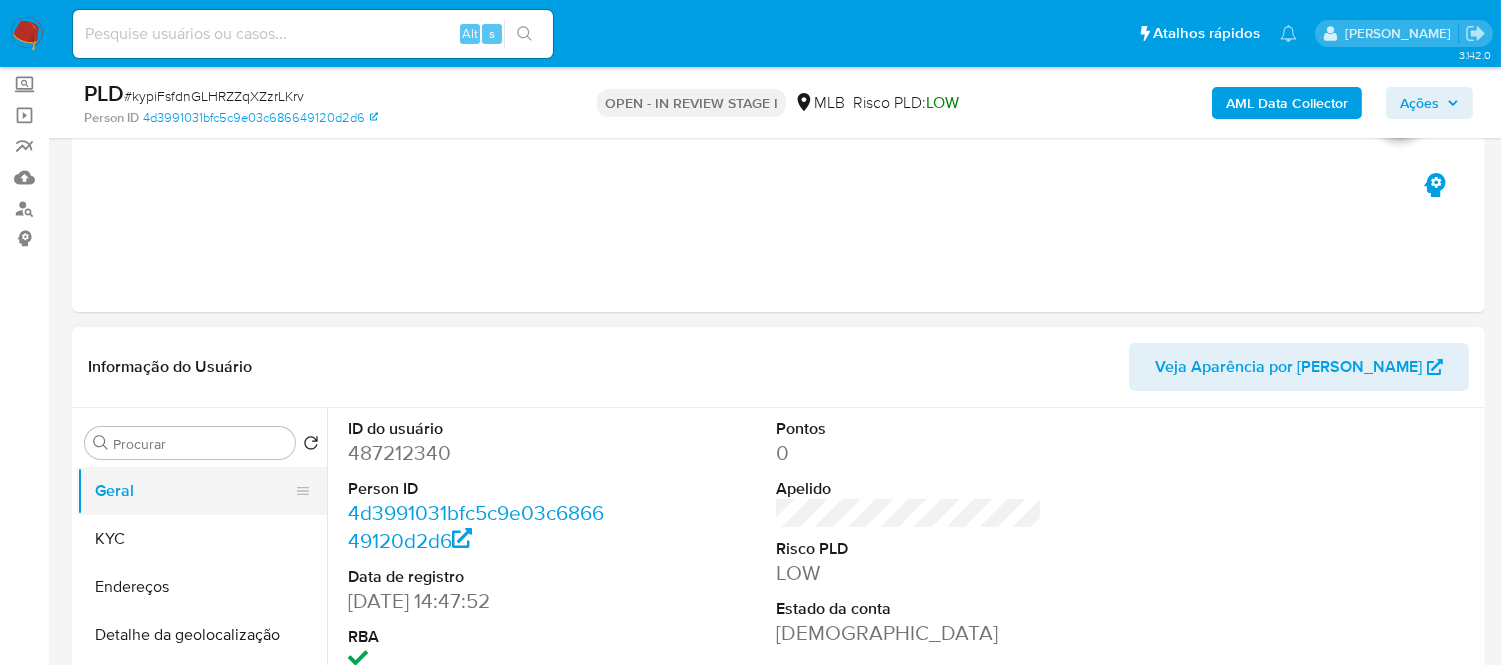 click on "Geral" at bounding box center (194, 491) 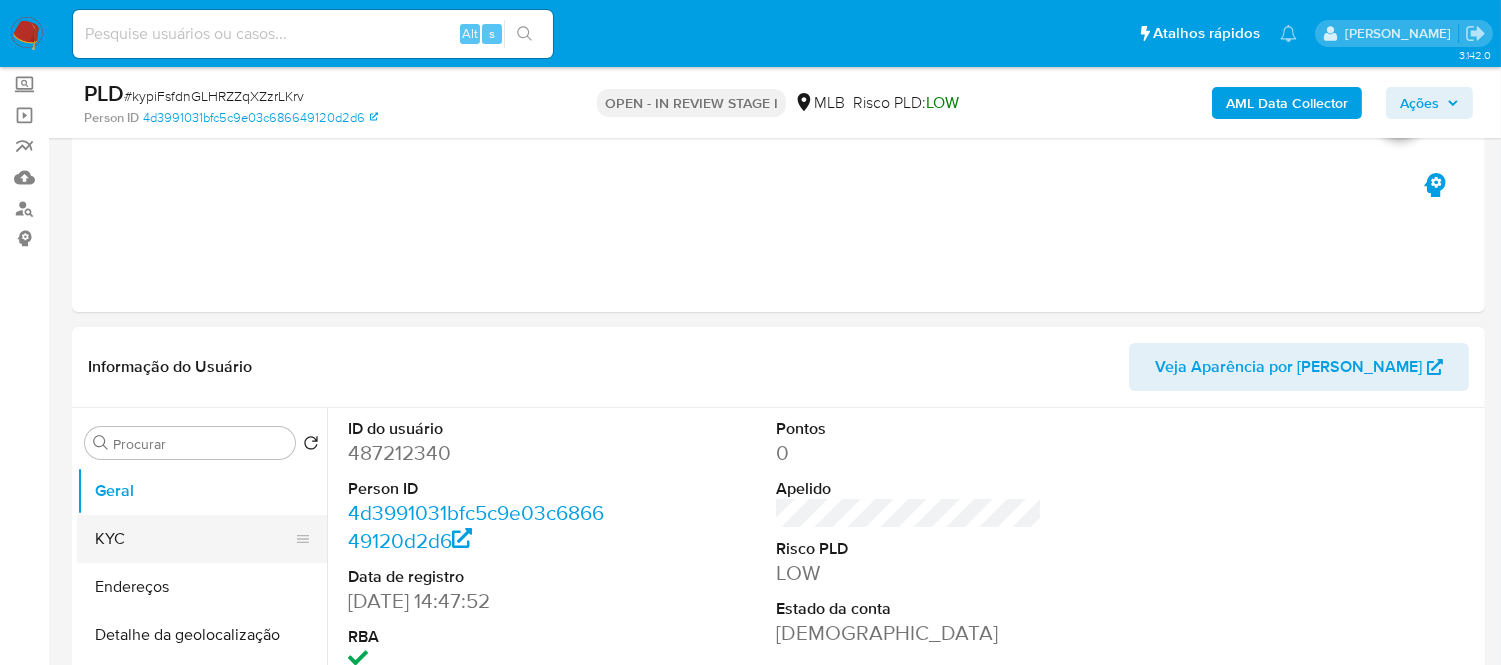 click on "KYC" at bounding box center (194, 539) 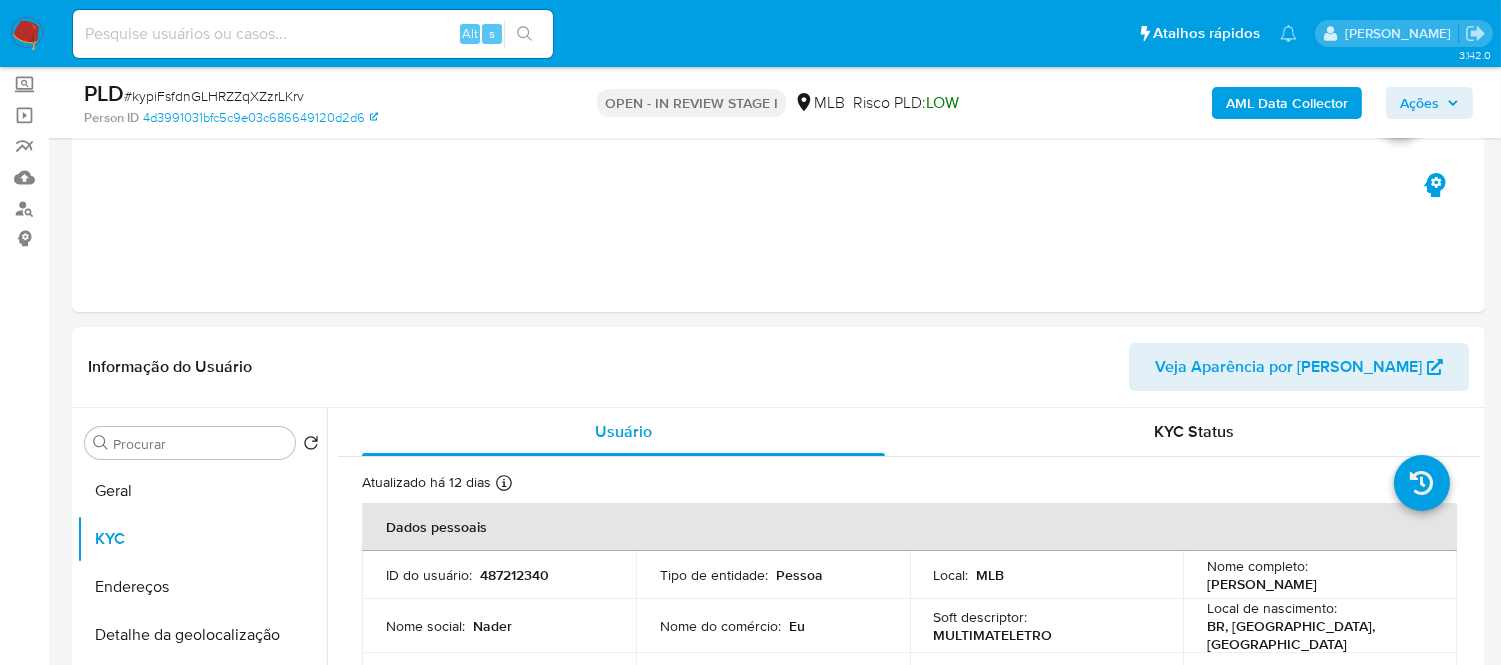 click on "AML Data Collector" at bounding box center (1287, 103) 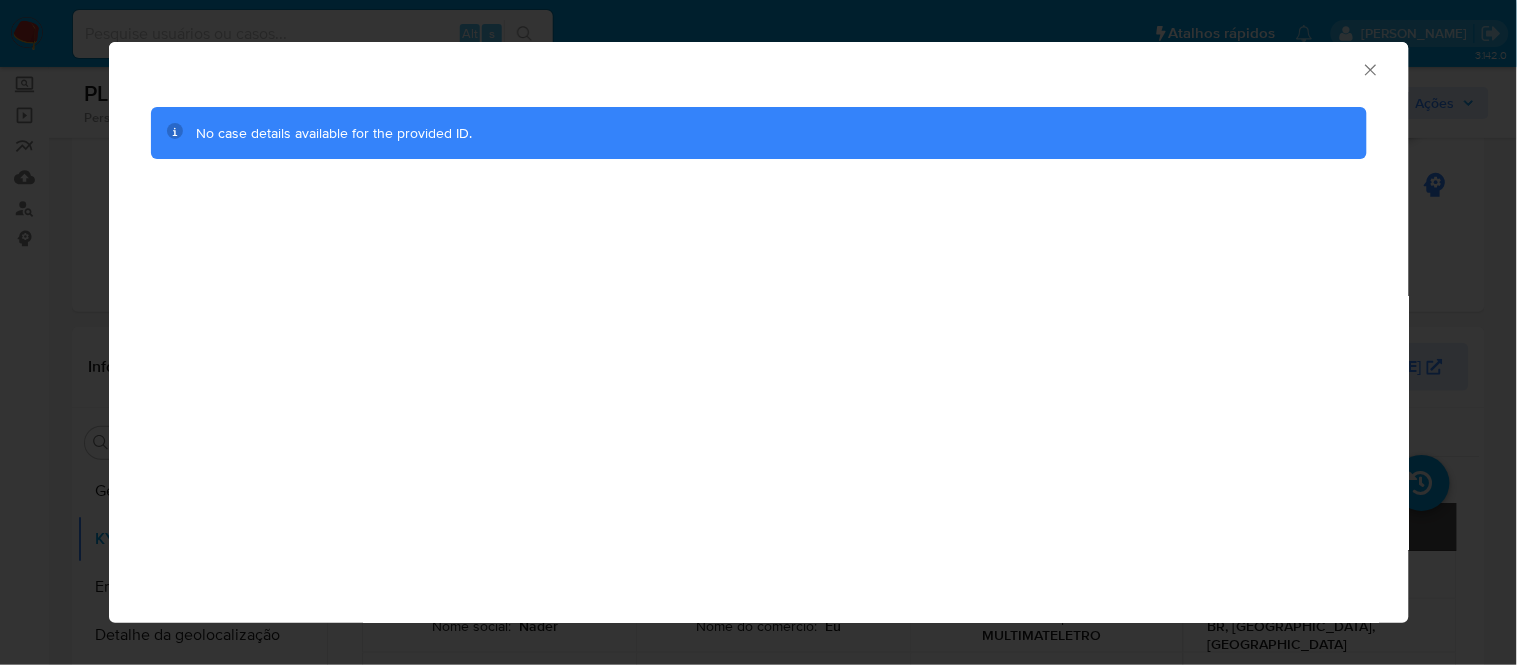 click 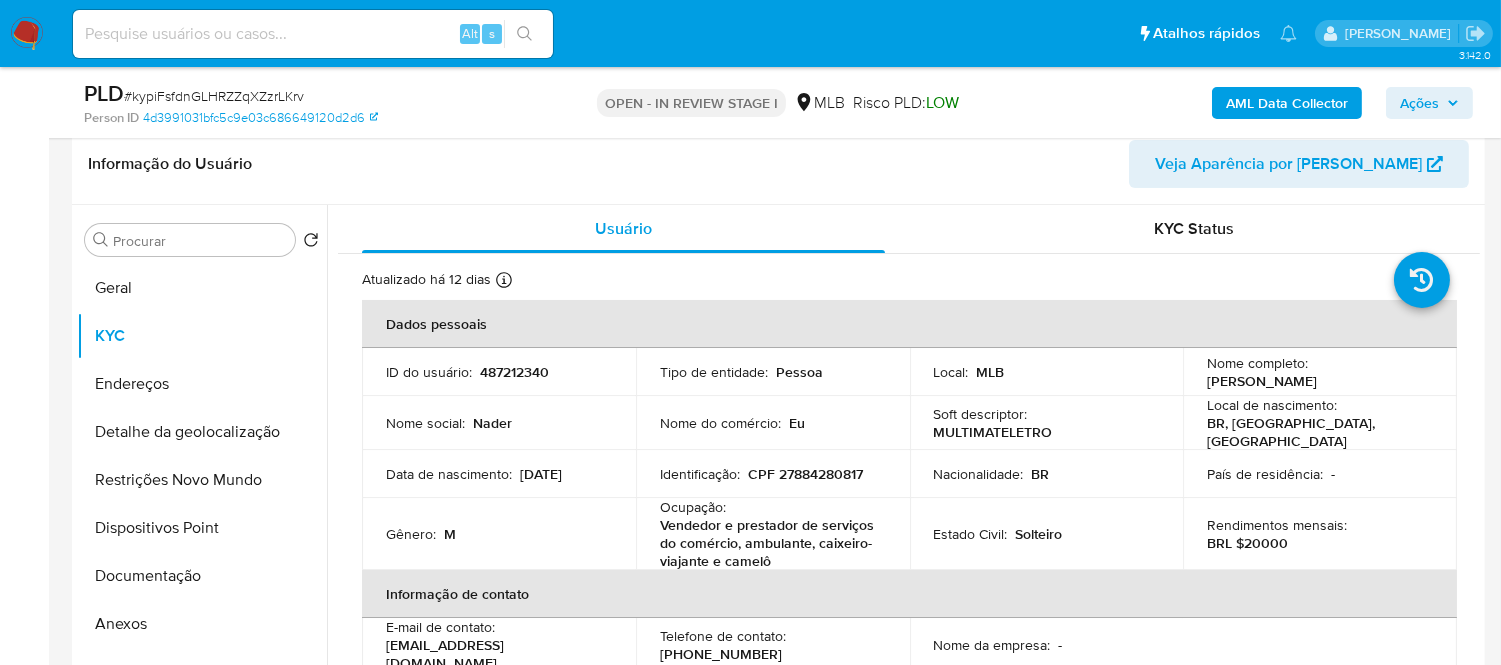 scroll, scrollTop: 333, scrollLeft: 0, axis: vertical 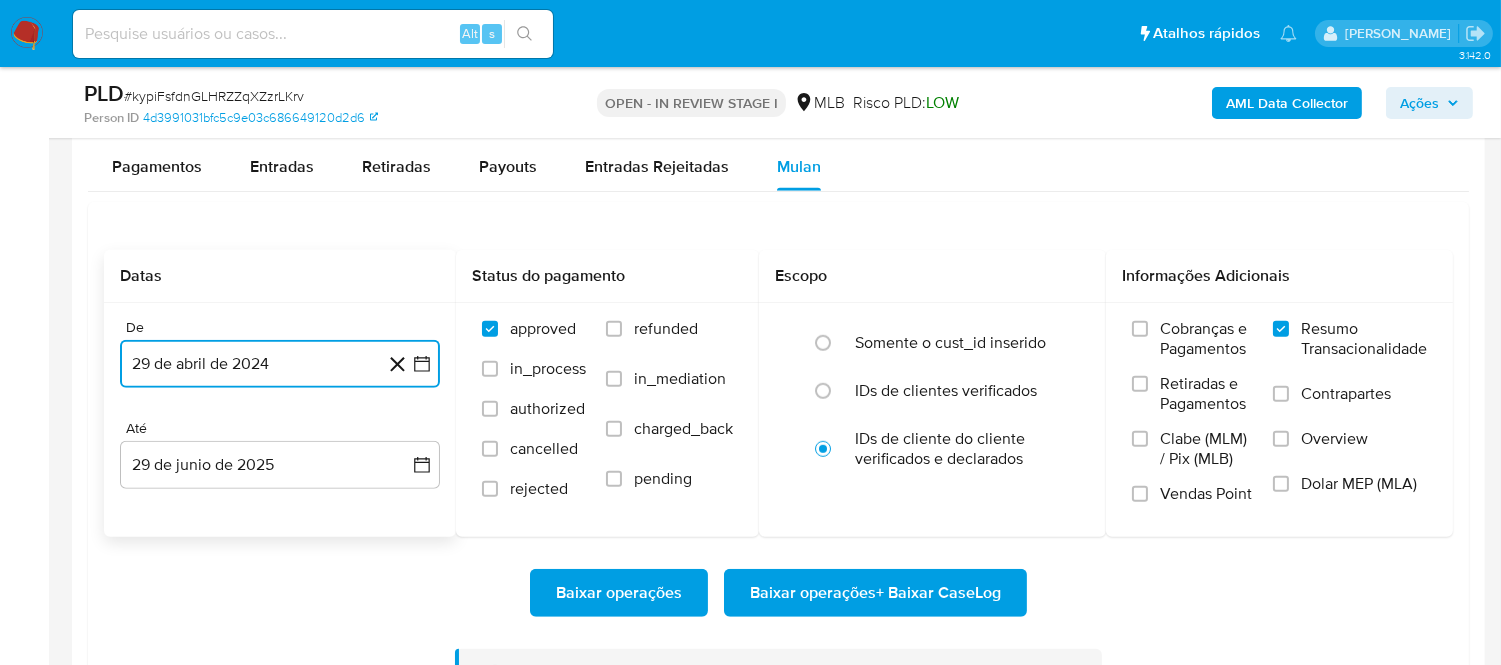 click 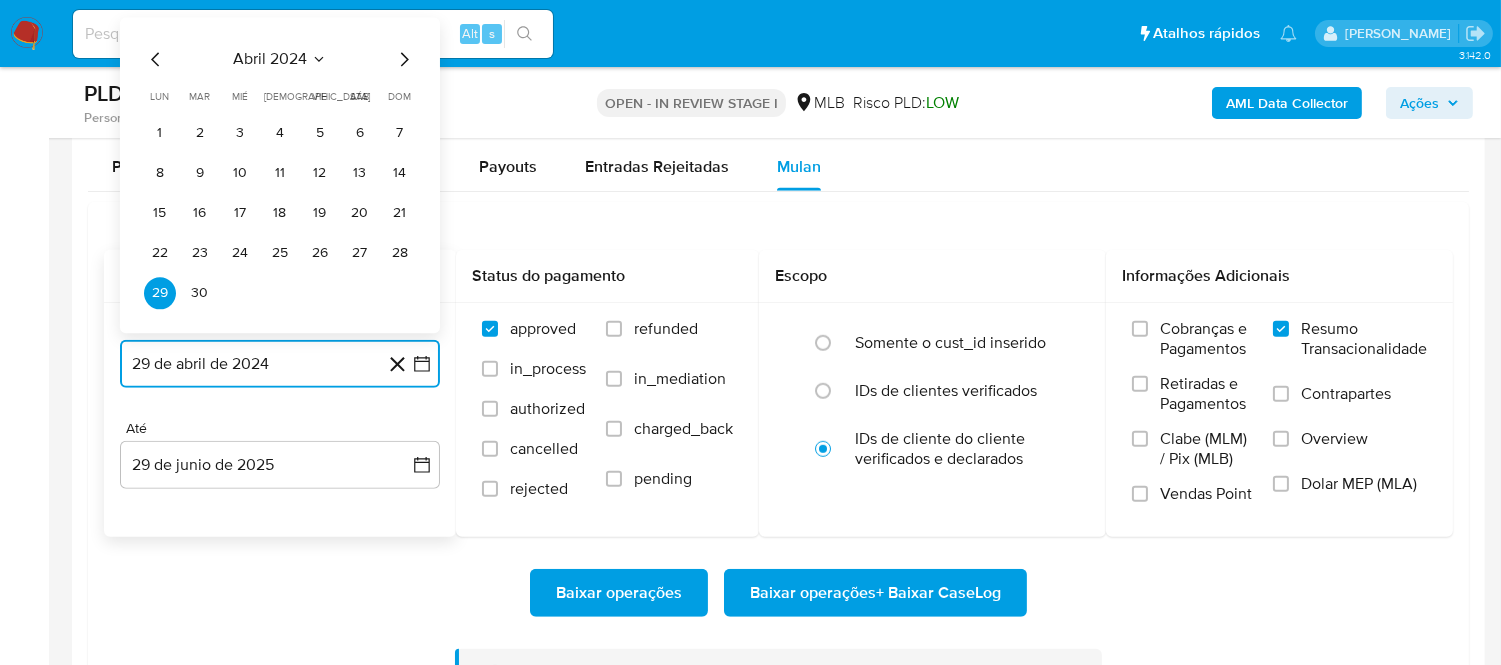 click 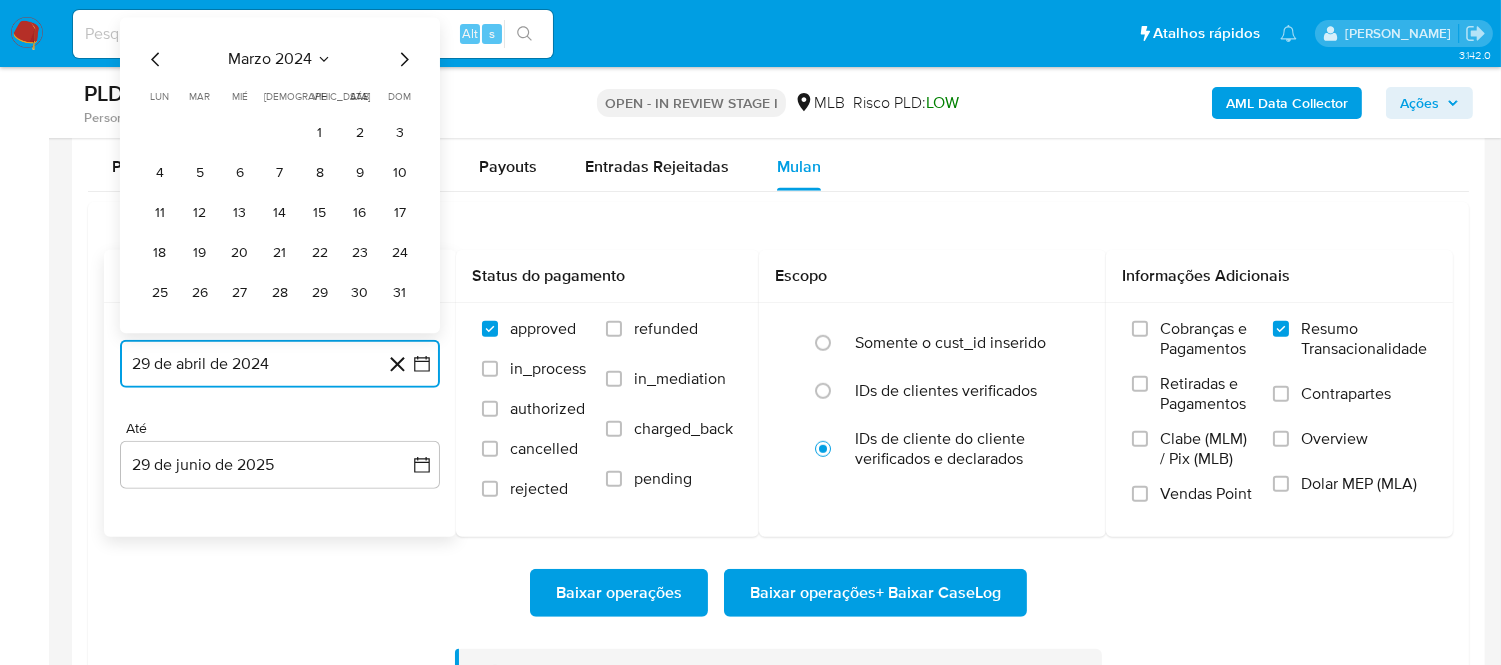 click 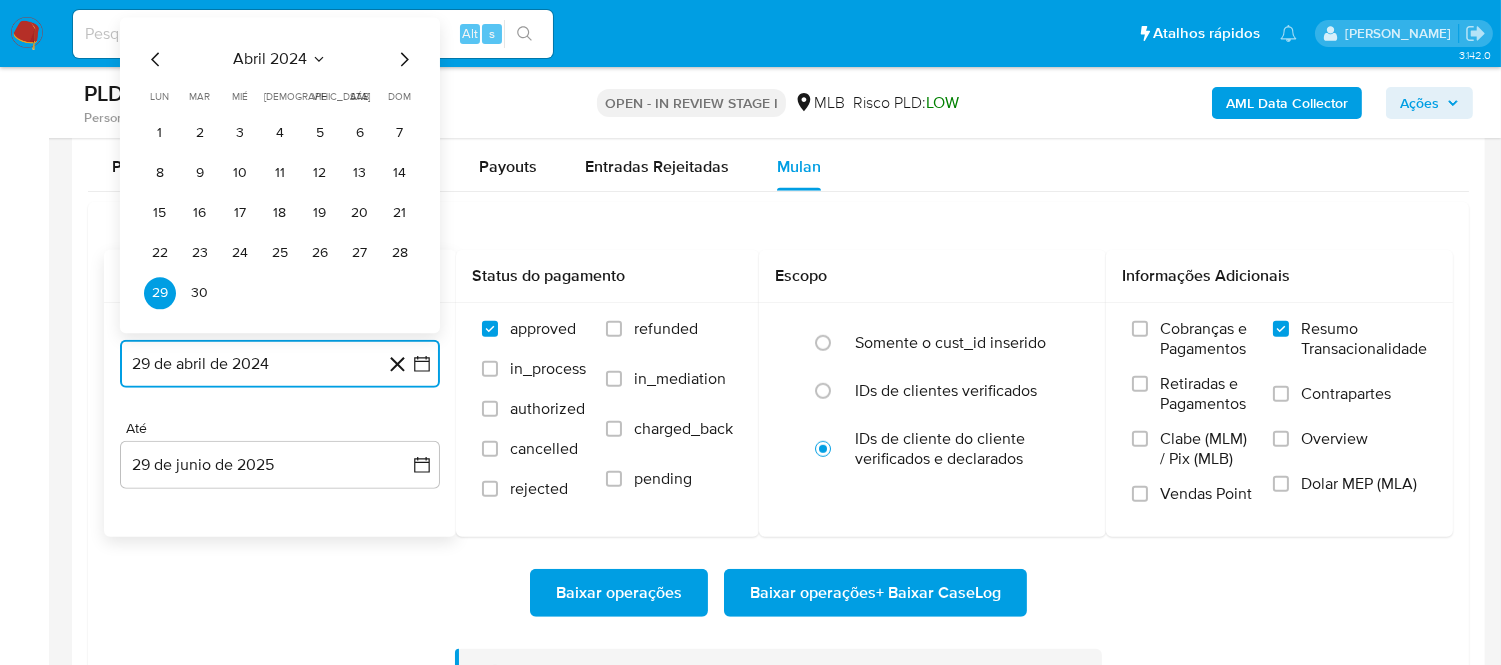 click 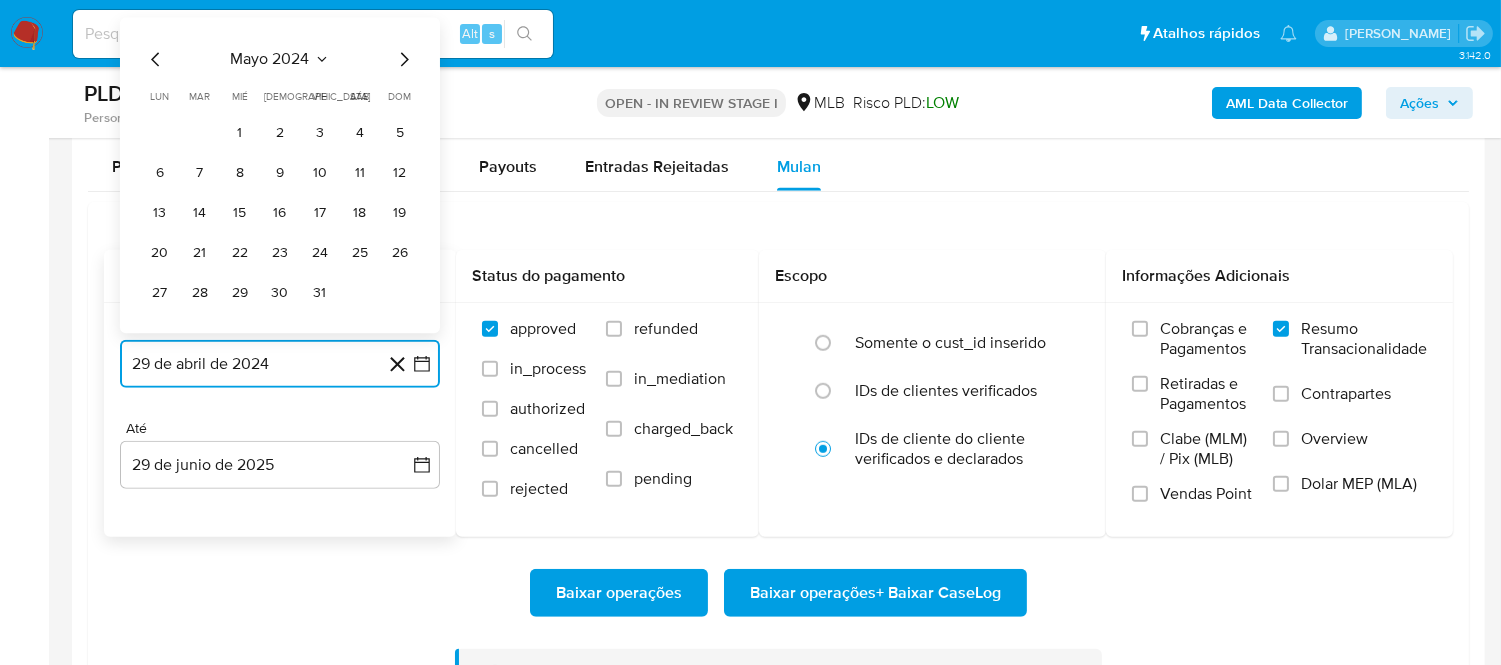 click 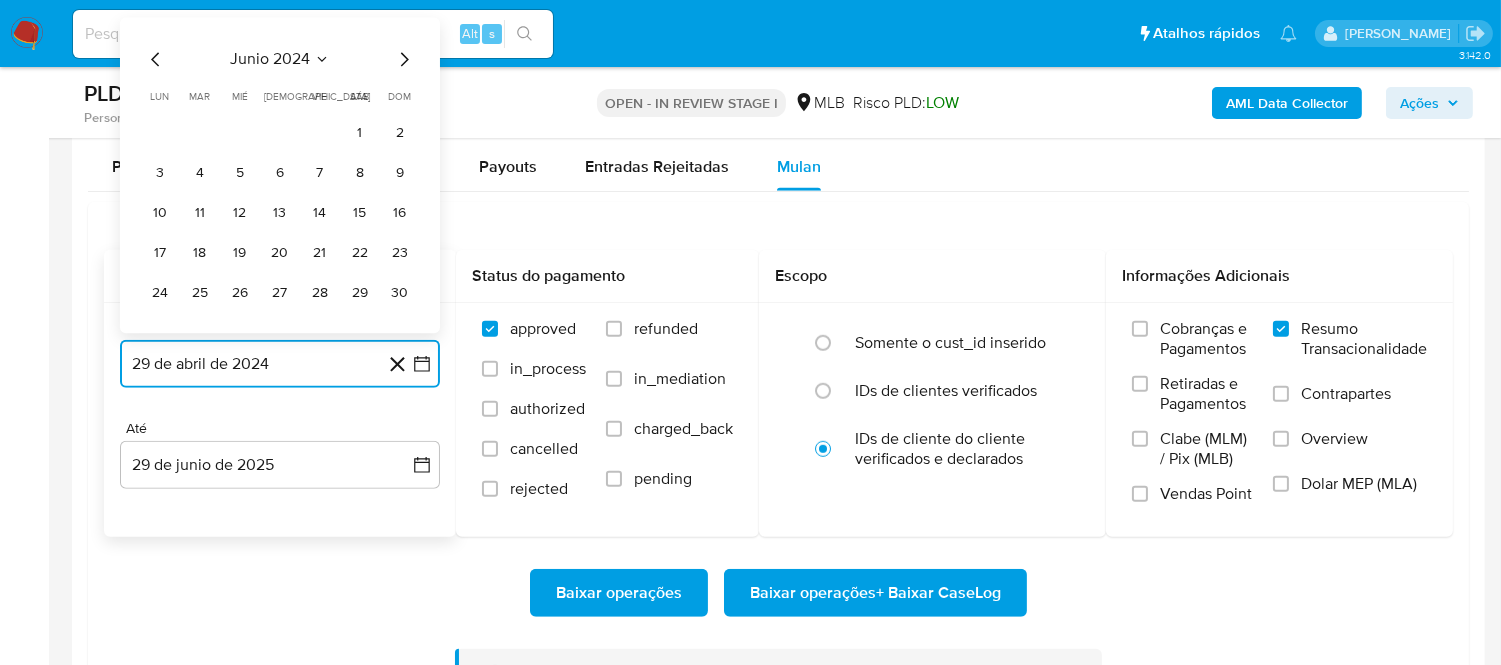click 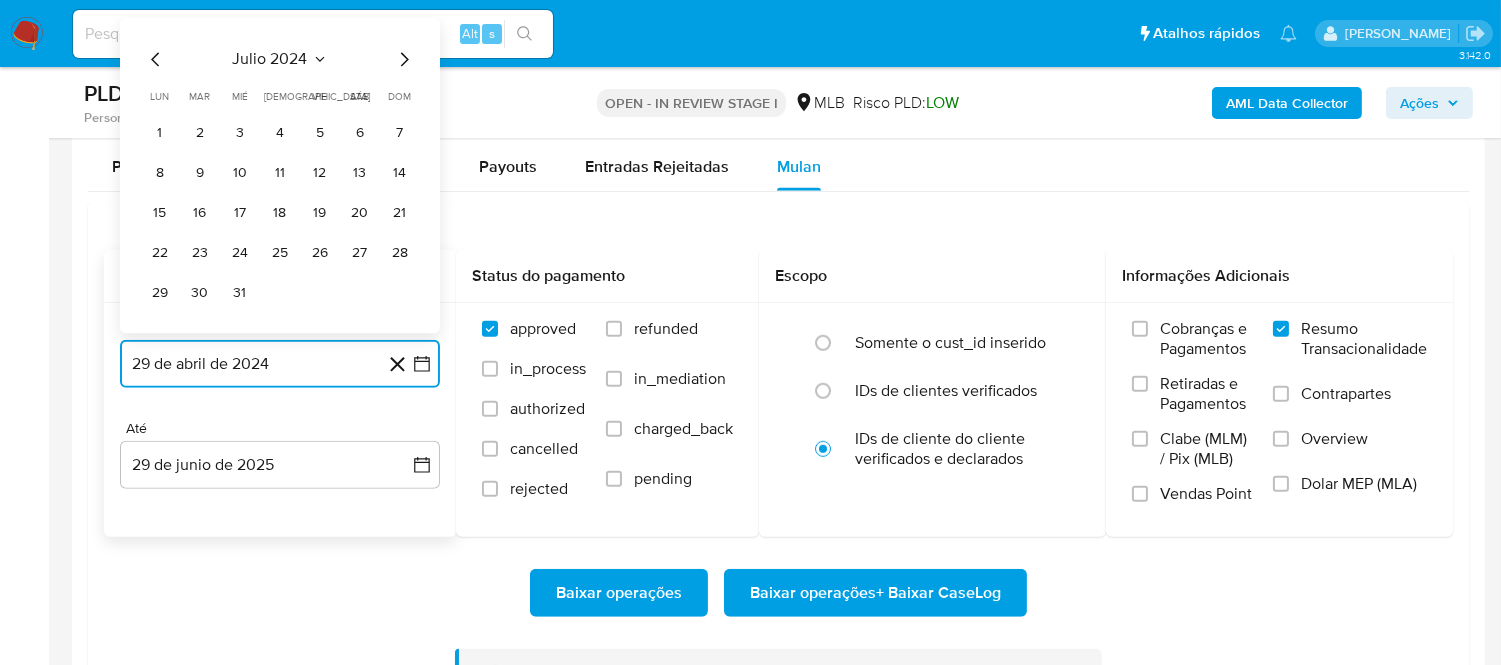 click 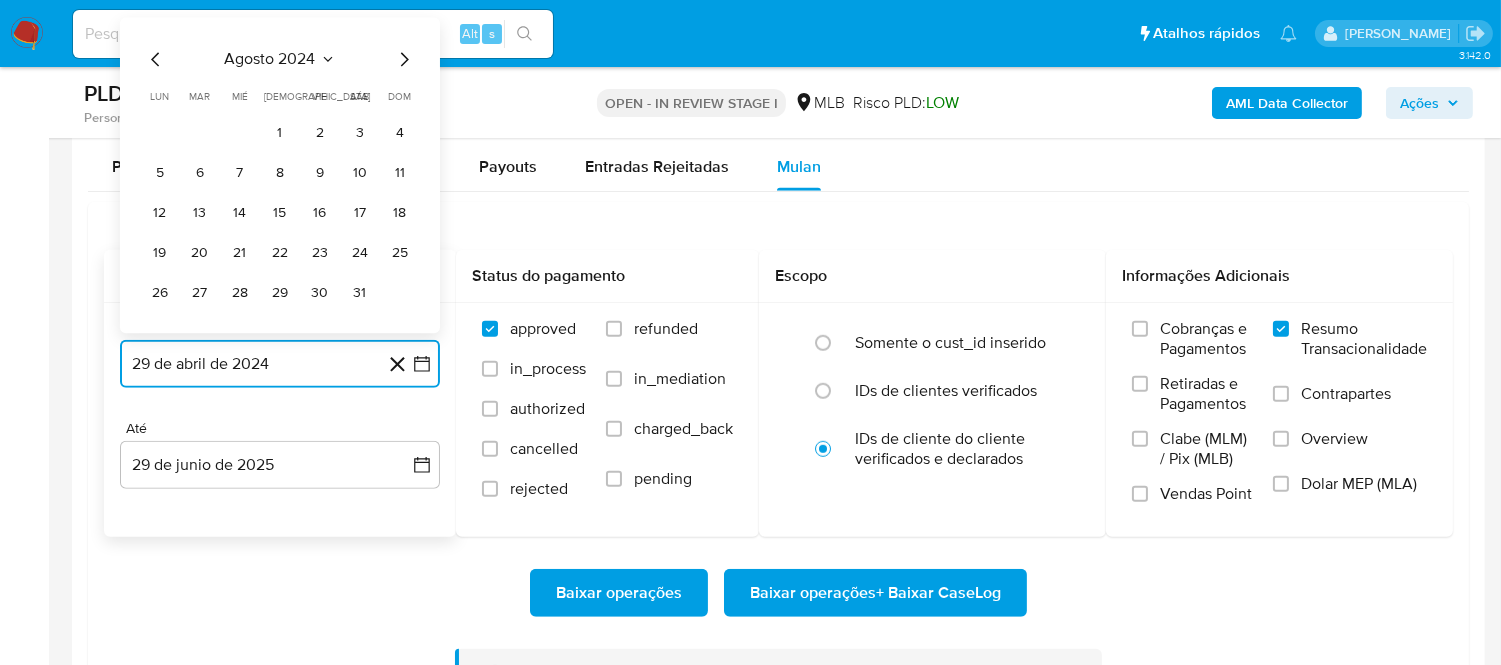 click 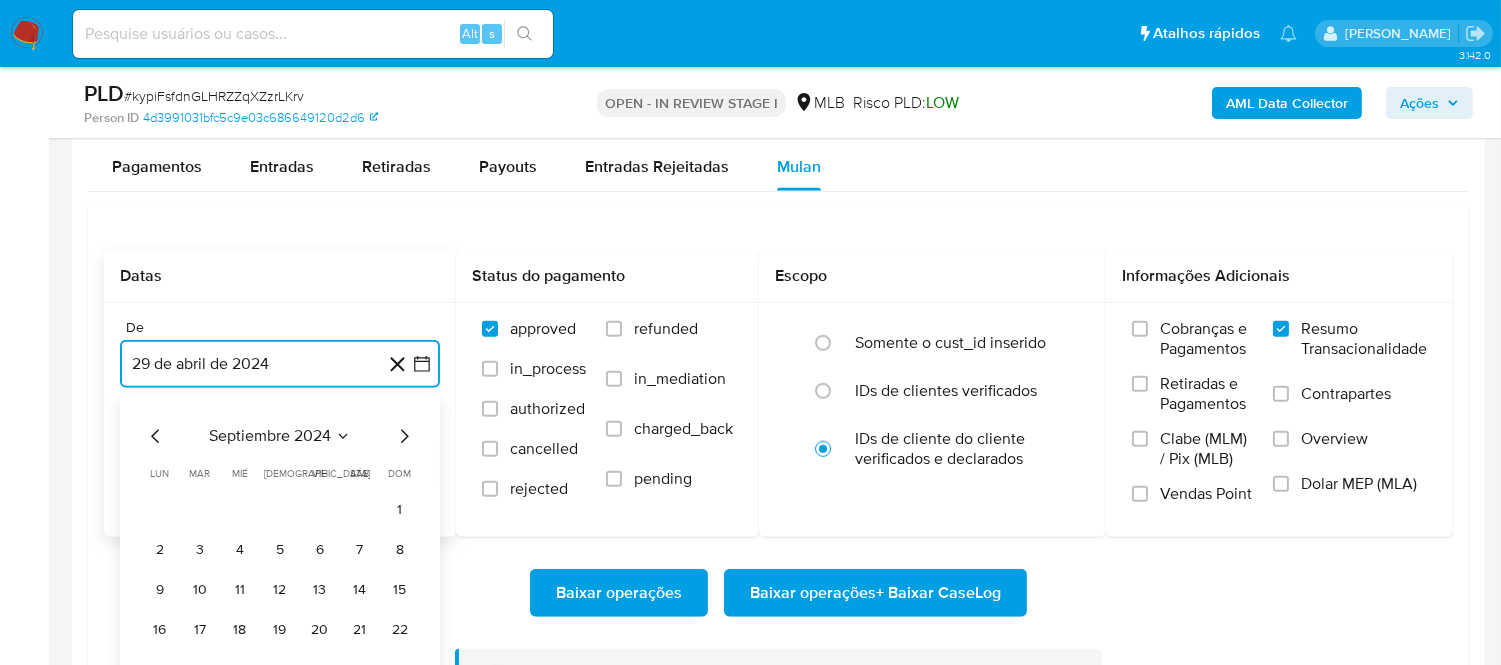 click on "29 de abril de 2024" at bounding box center (280, 364) 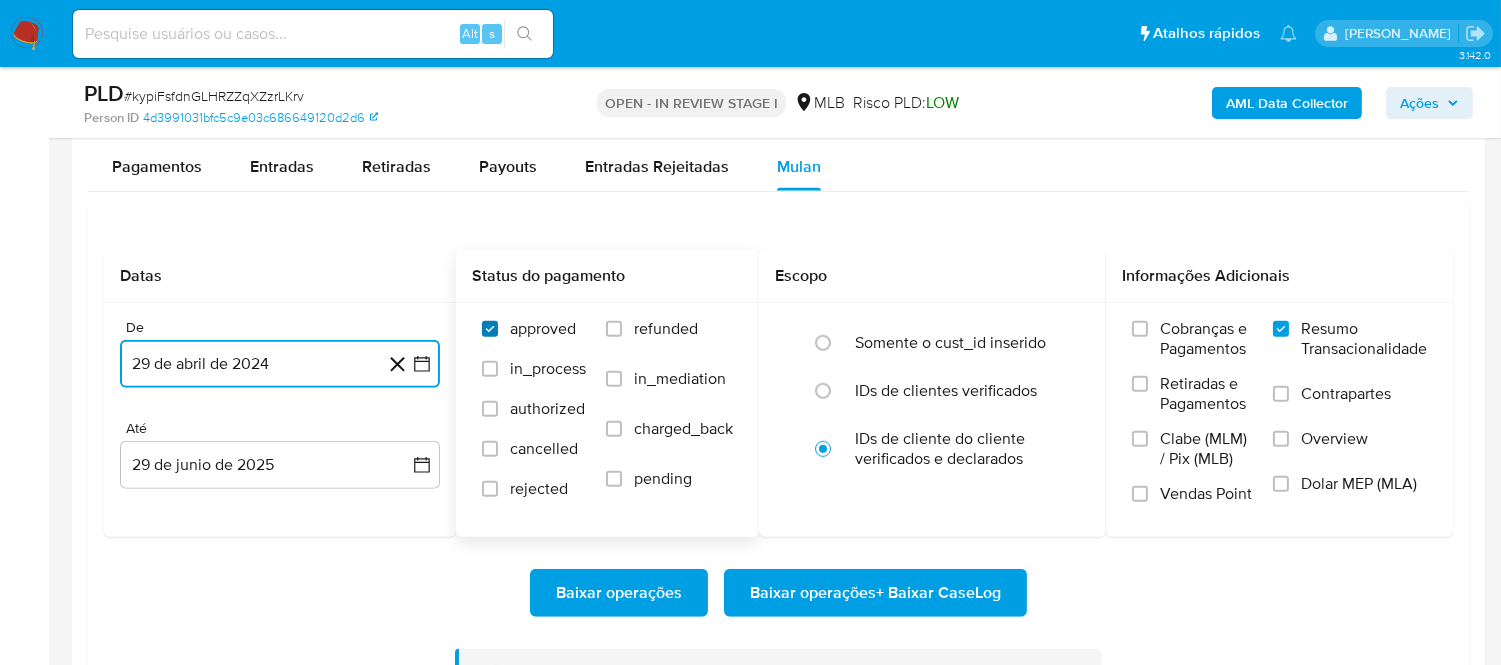 click on "approved" at bounding box center [490, 329] 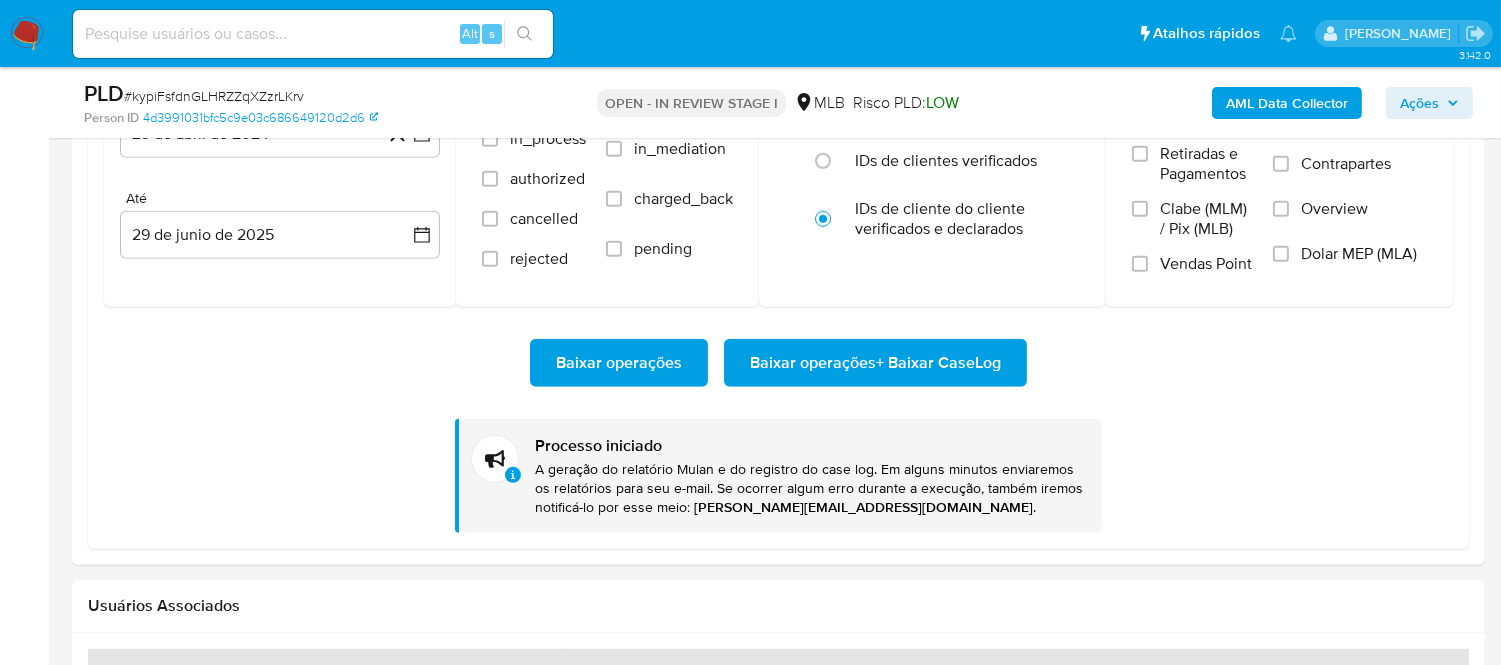 scroll, scrollTop: 2444, scrollLeft: 0, axis: vertical 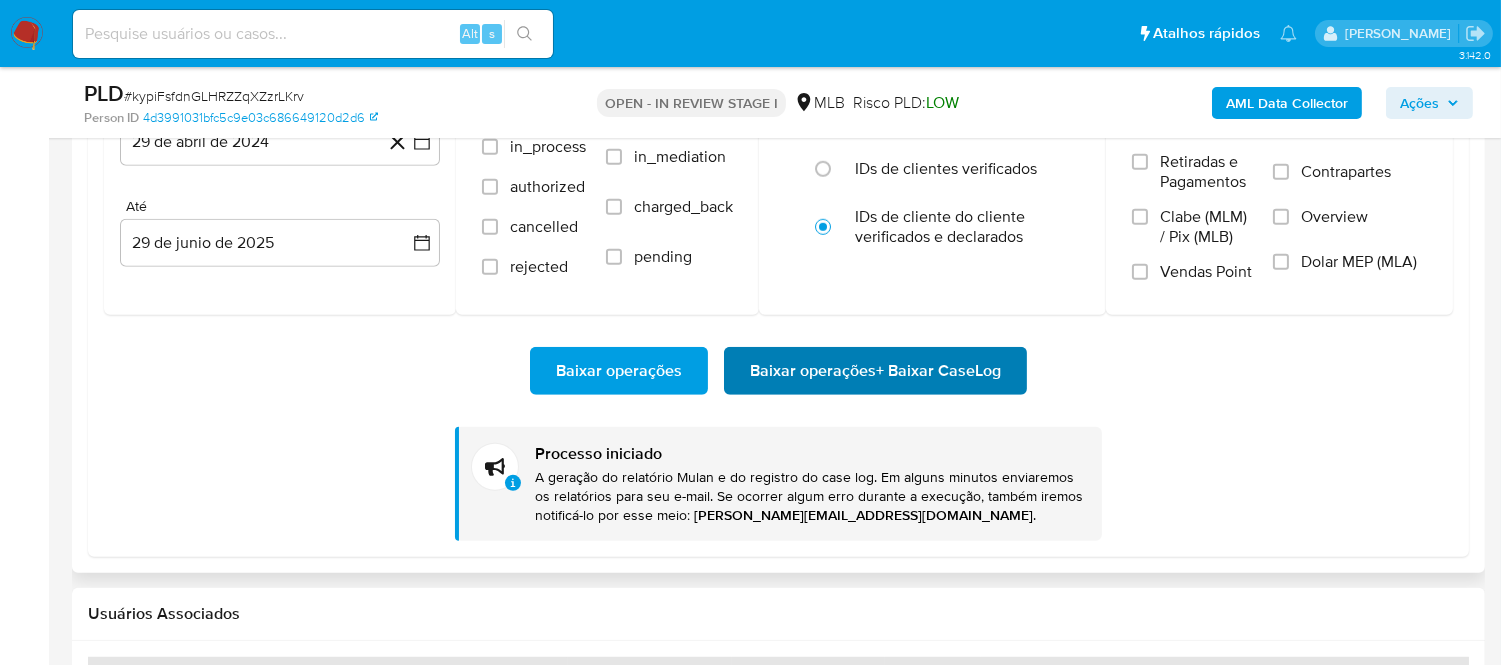 click on "Baixar operações  +   Baixar CaseLog" at bounding box center (875, 371) 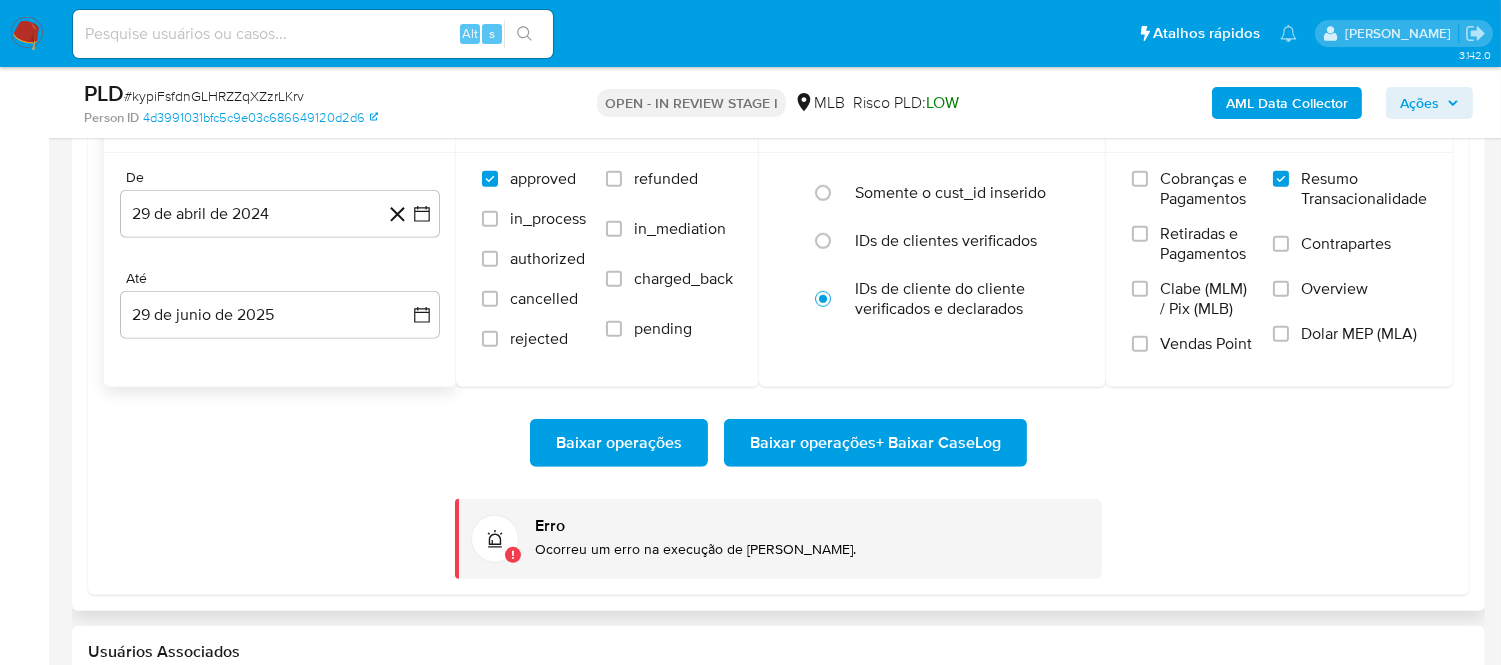 scroll, scrollTop: 2333, scrollLeft: 0, axis: vertical 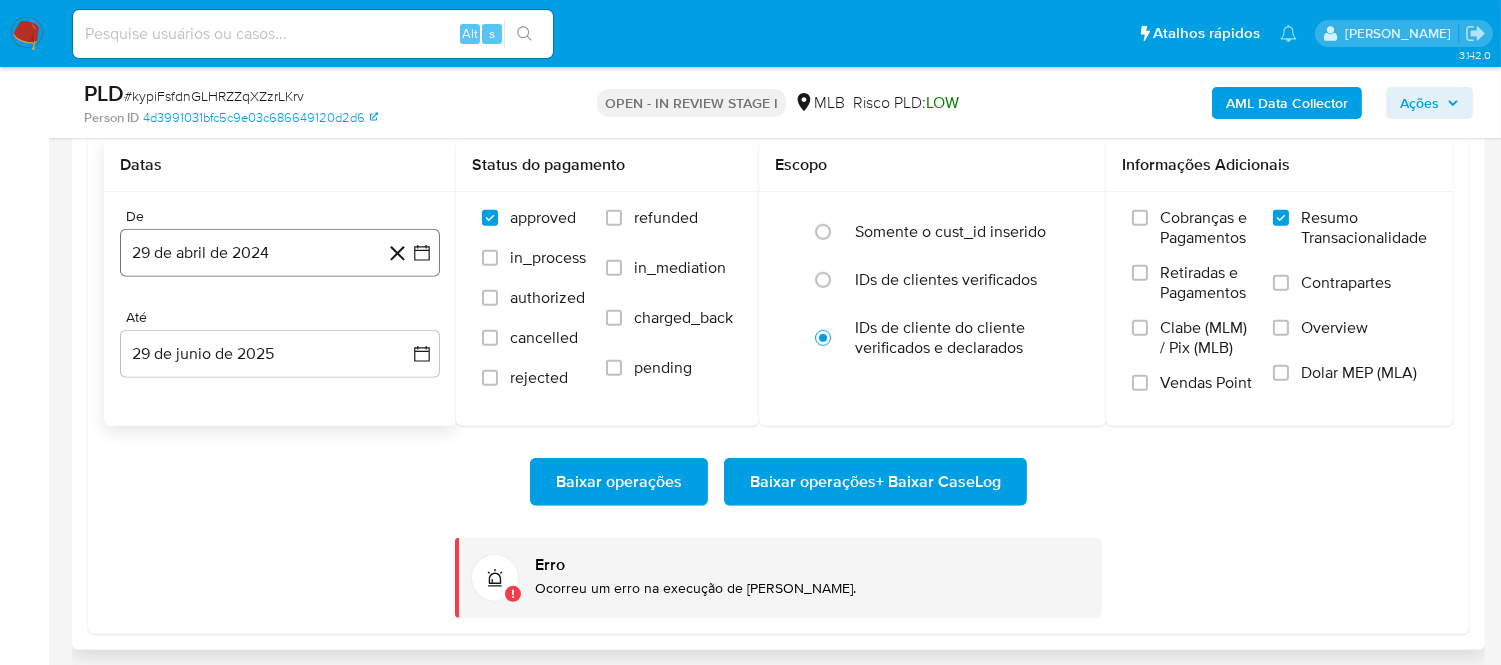 click 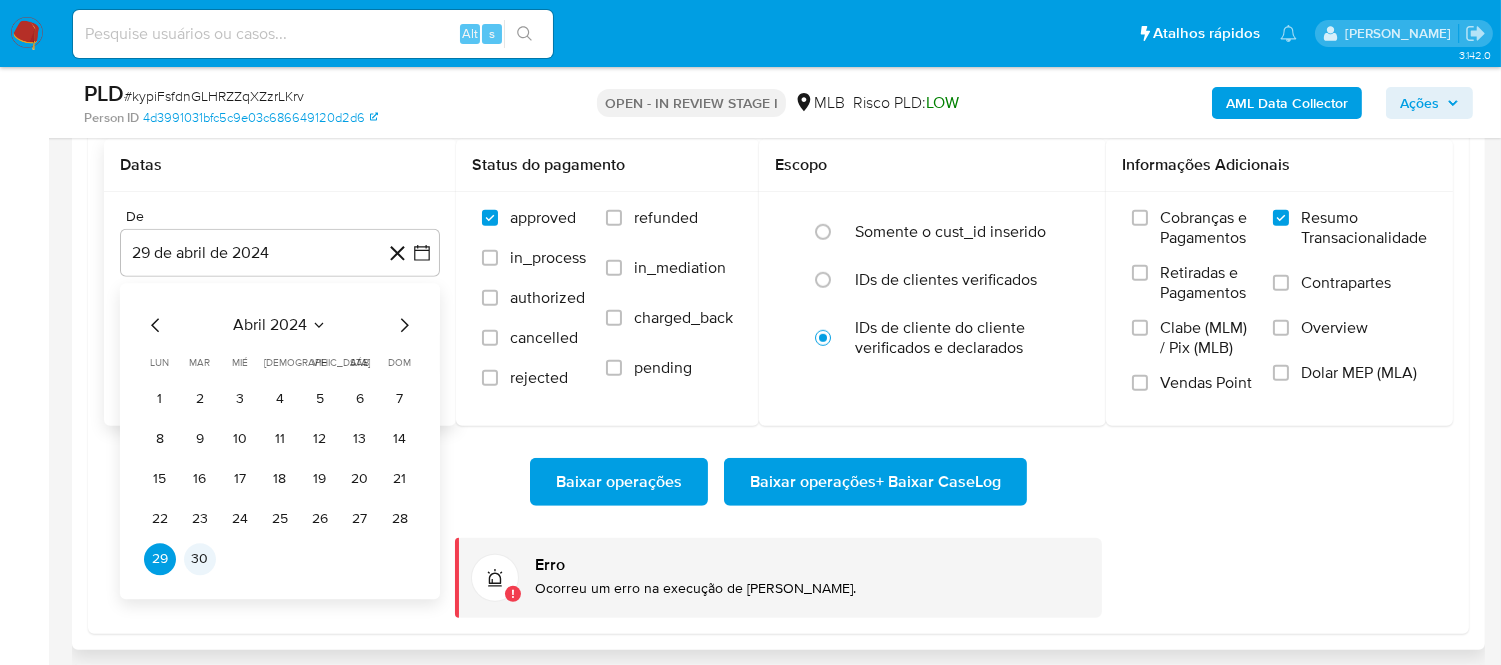 click on "30" at bounding box center (200, 559) 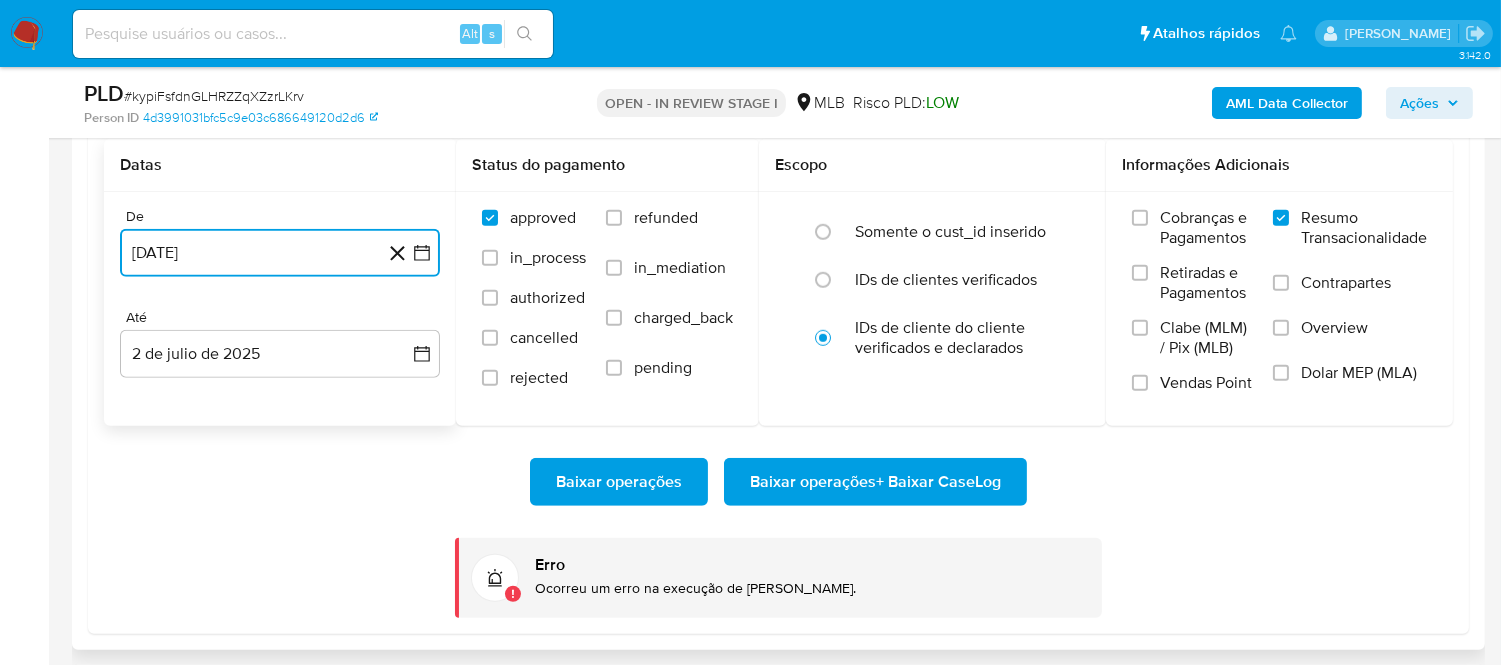 type 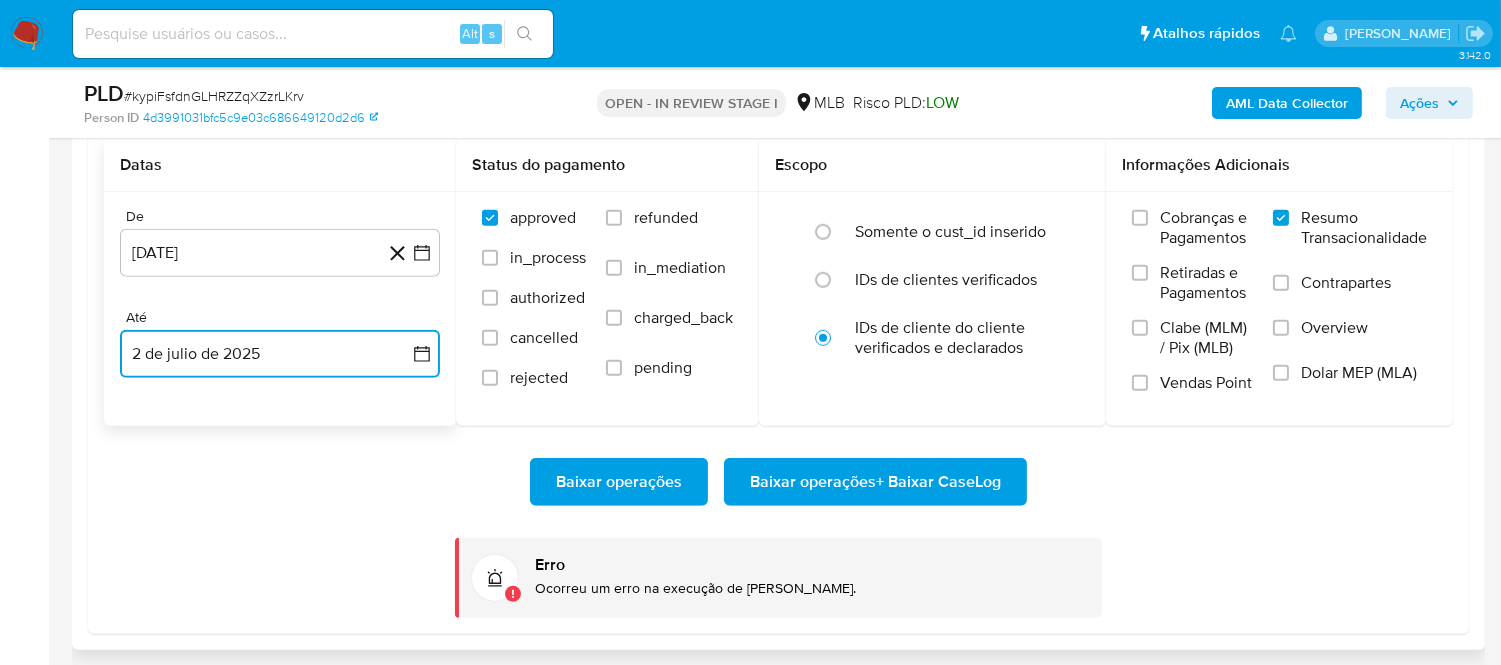 click 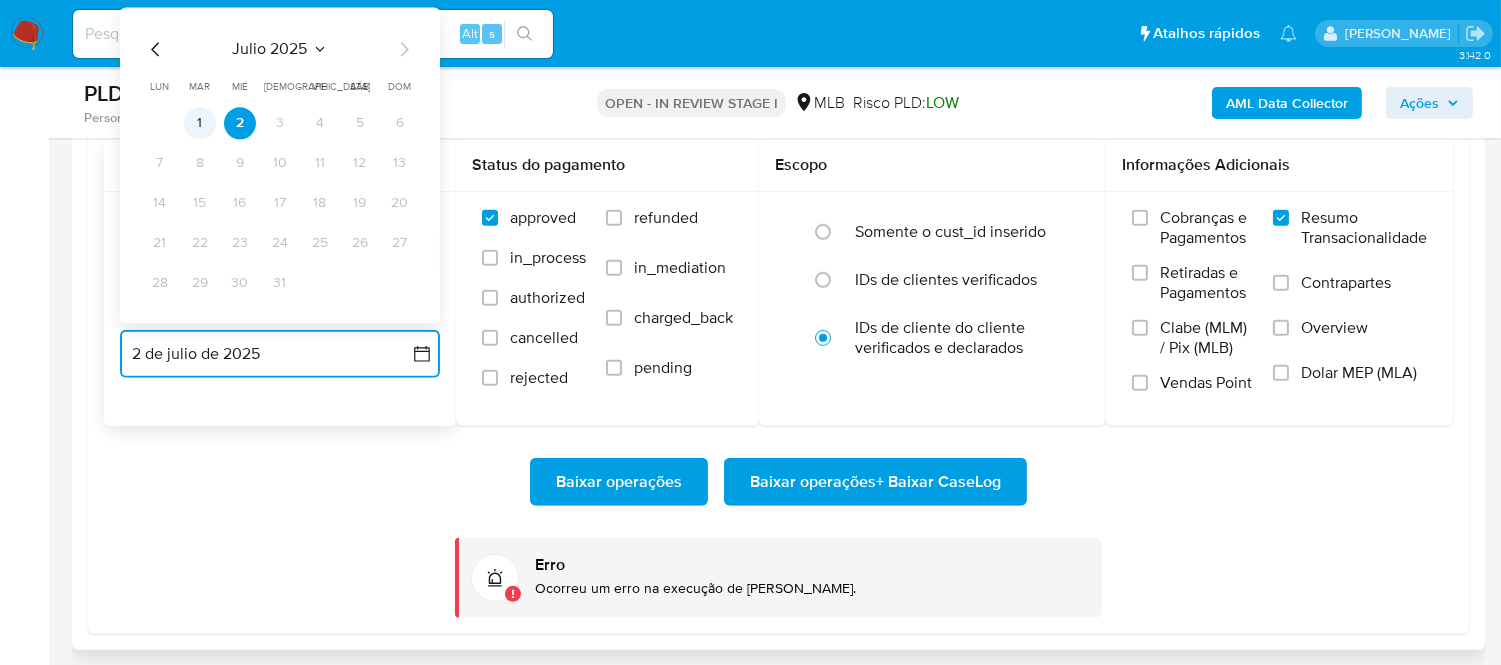 click on "1" at bounding box center (200, 123) 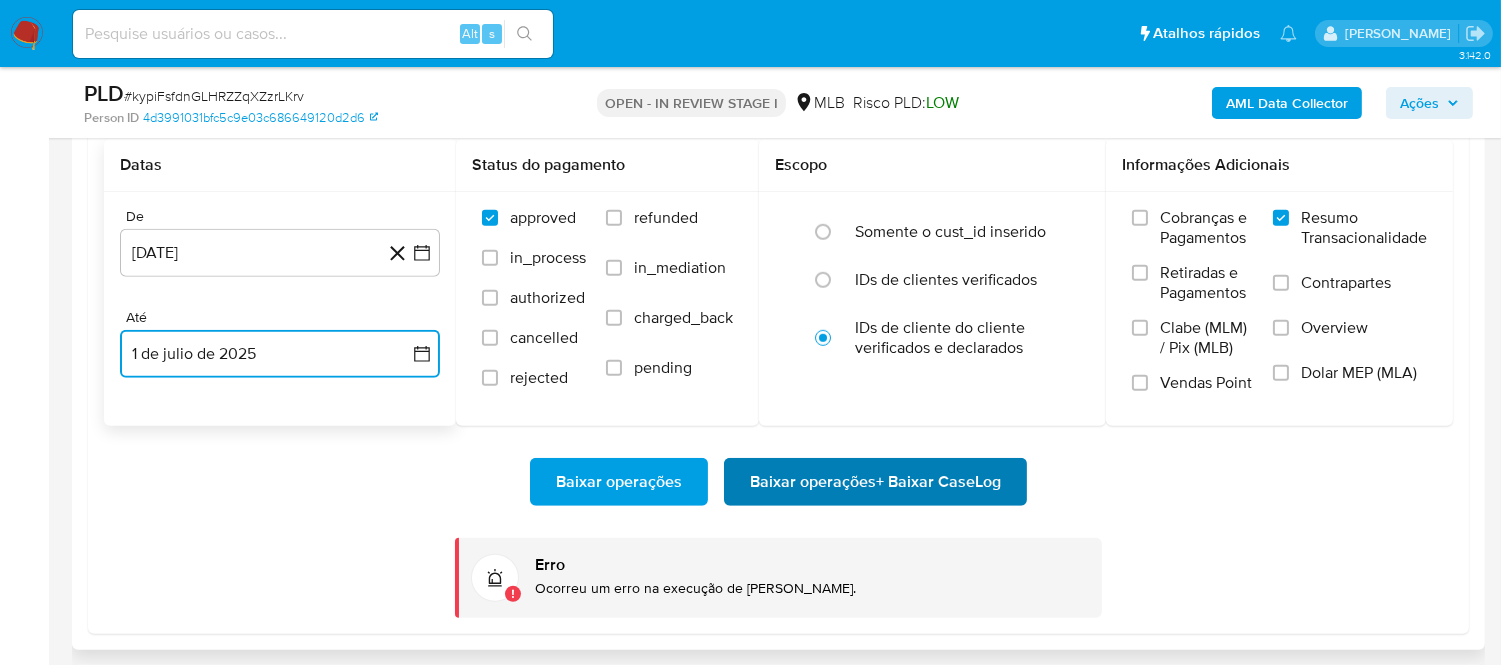 click on "Baixar operações  +   Baixar CaseLog" at bounding box center [875, 482] 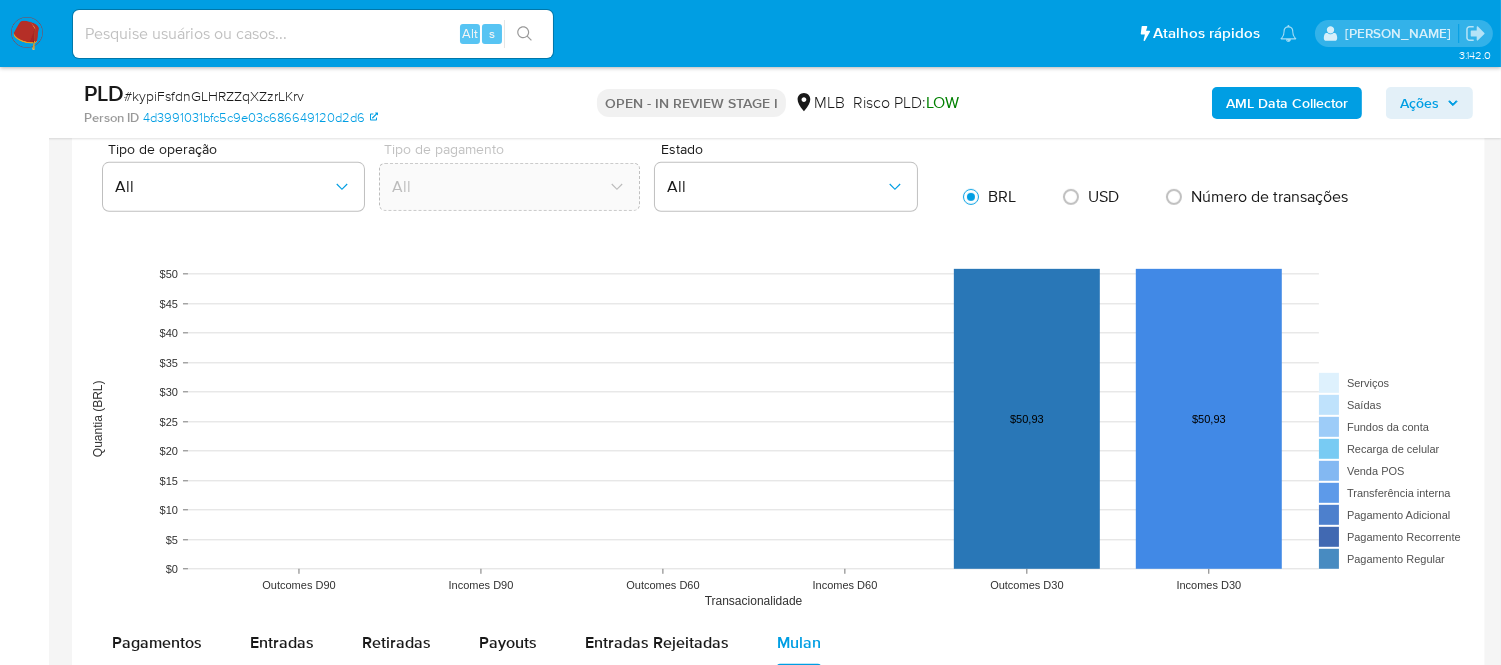 scroll, scrollTop: 1555, scrollLeft: 0, axis: vertical 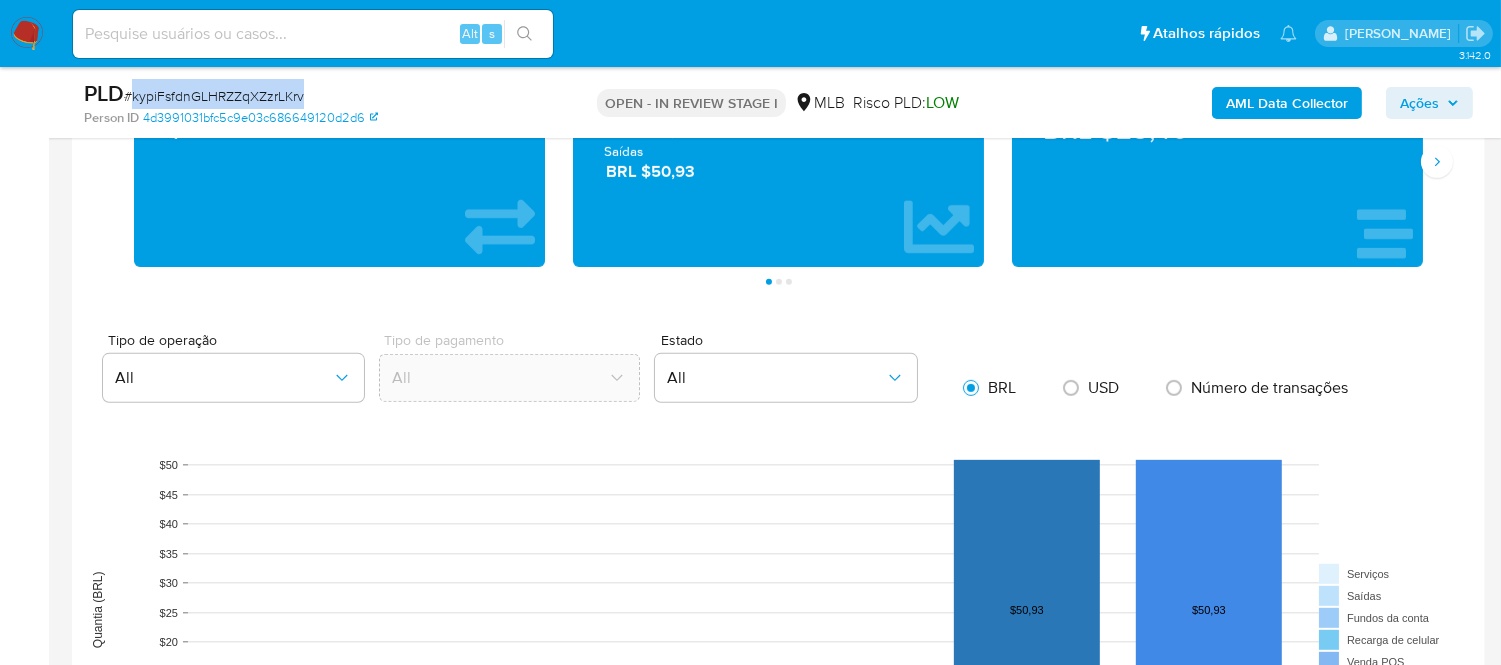 drag, startPoint x: 304, startPoint y: 94, endPoint x: 130, endPoint y: 88, distance: 174.10342 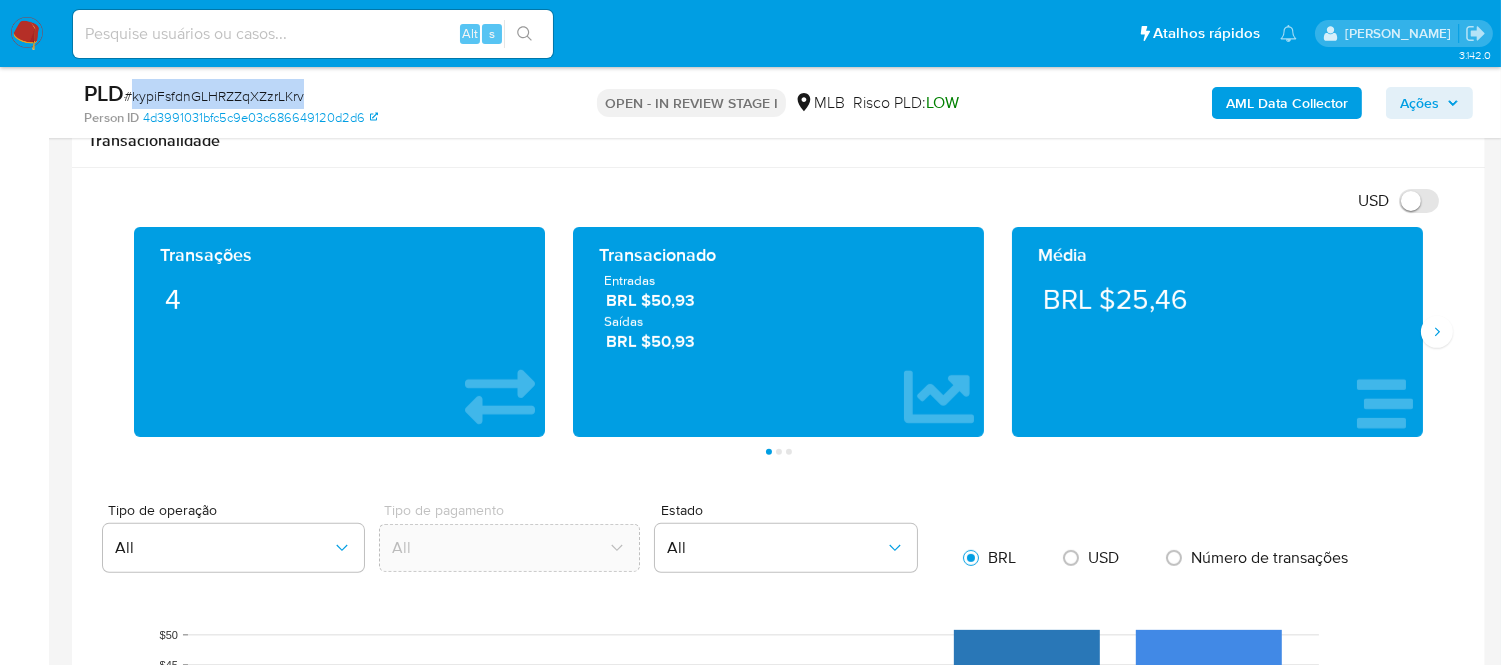 scroll, scrollTop: 1111, scrollLeft: 0, axis: vertical 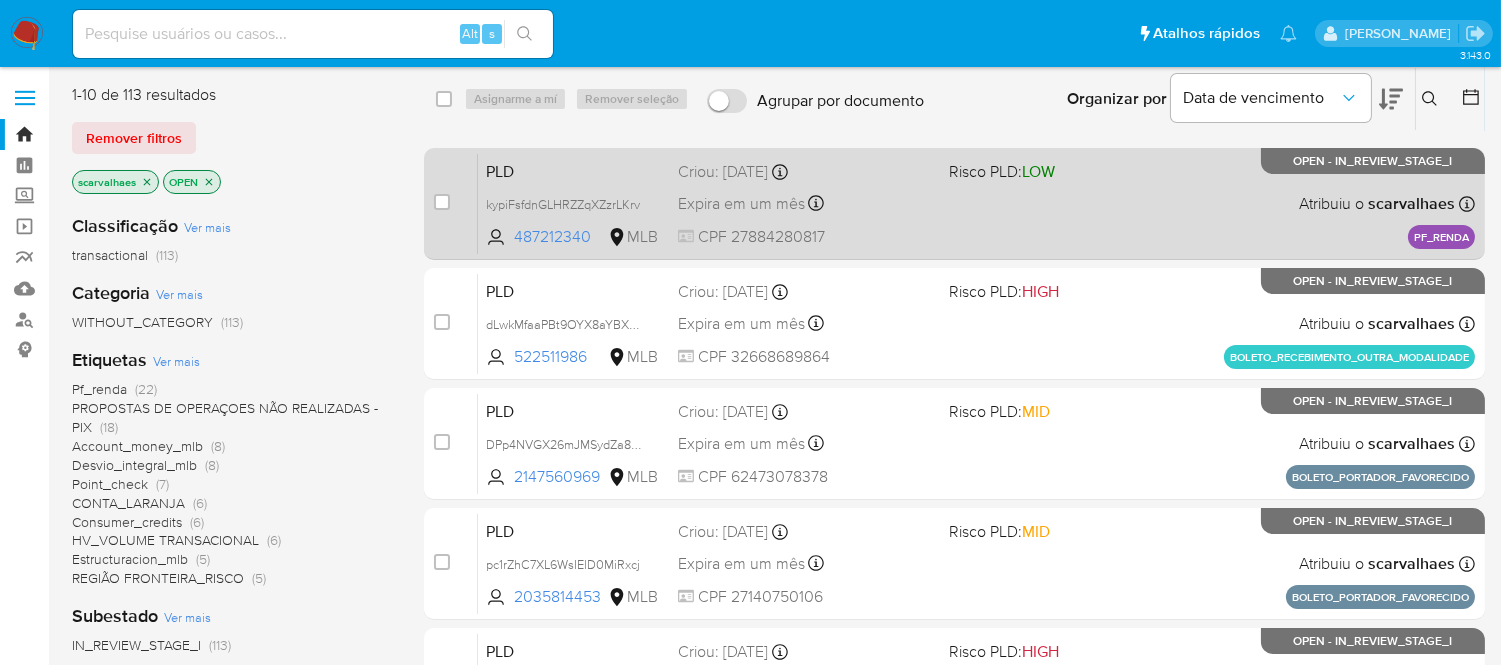click on "PF_RENDA" at bounding box center (1441, 237) 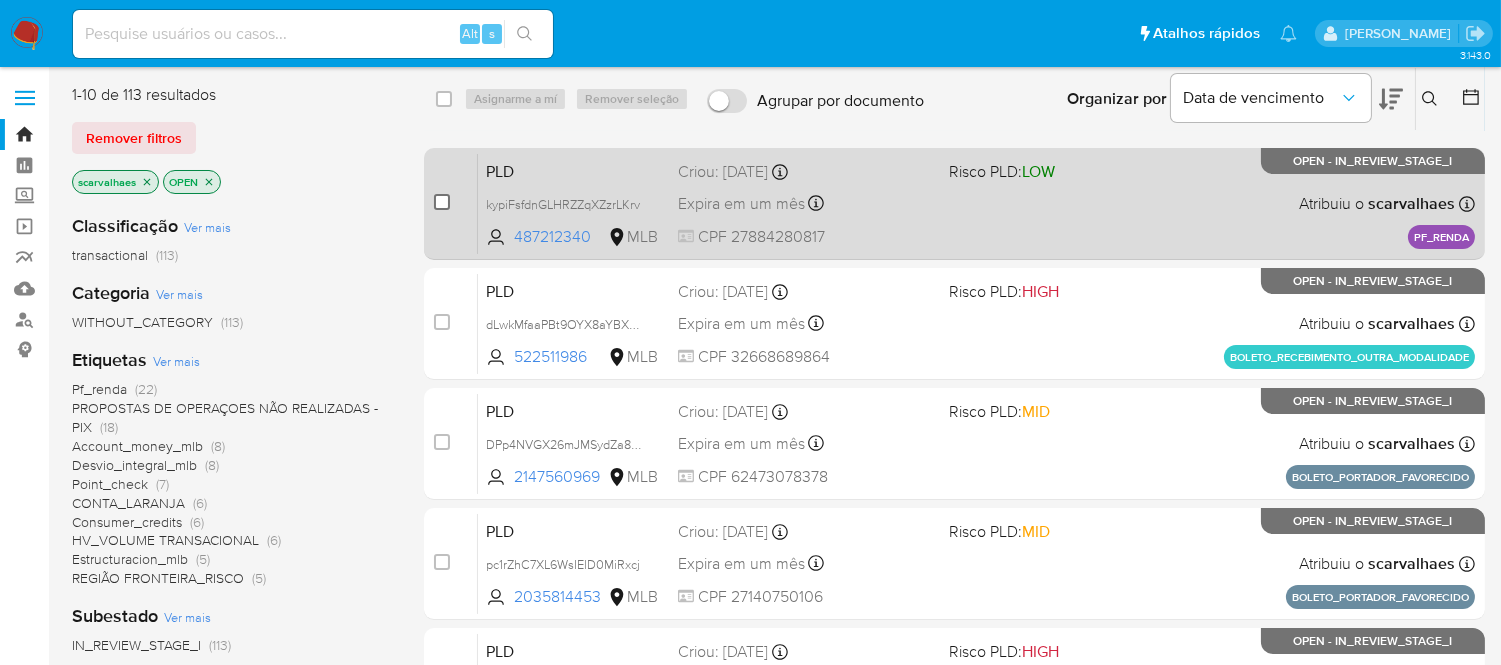 click at bounding box center [442, 202] 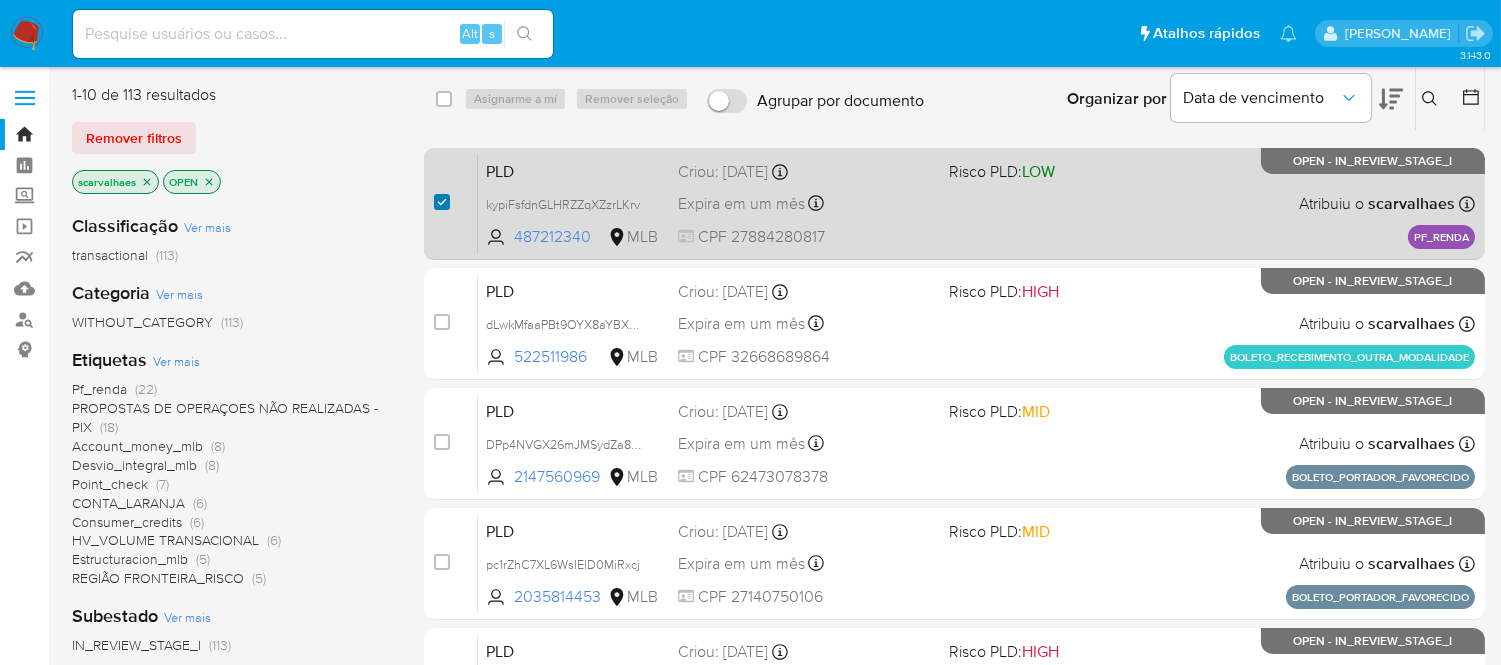 checkbox on "true" 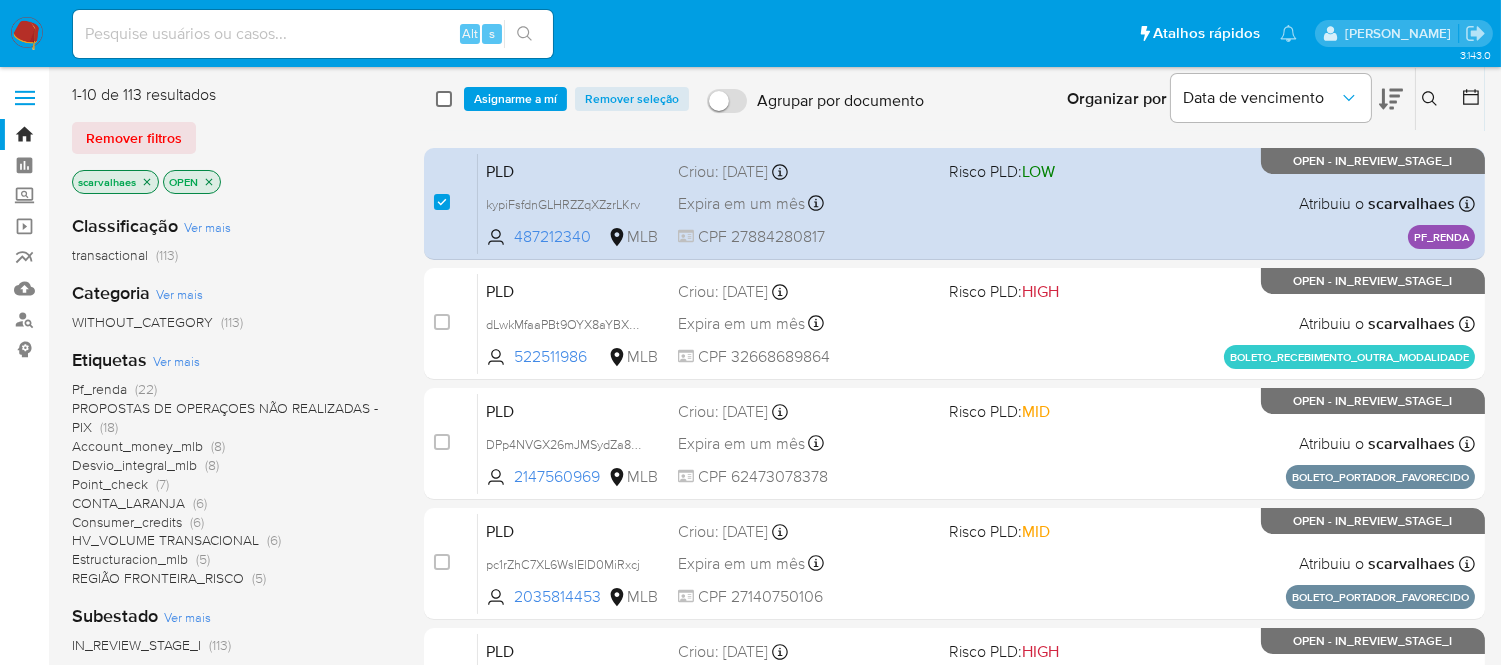 click at bounding box center [444, 99] 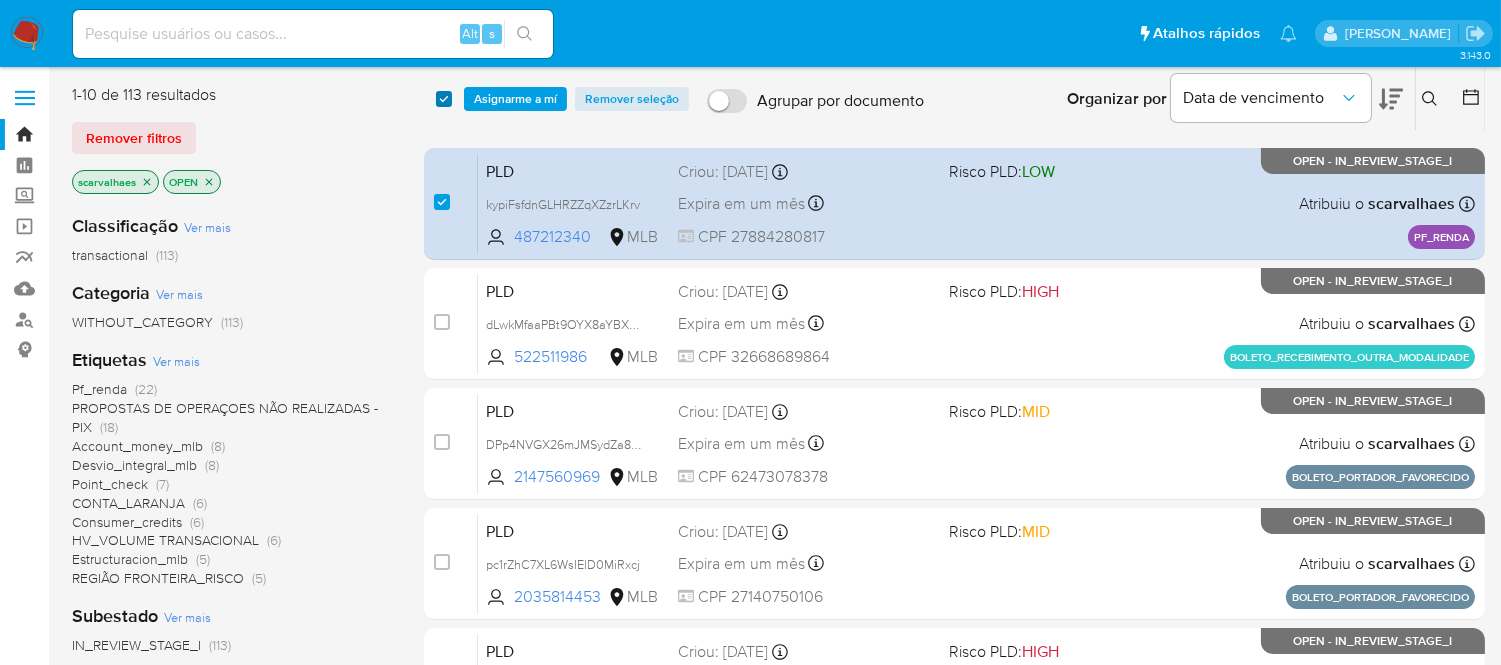 checkbox on "true" 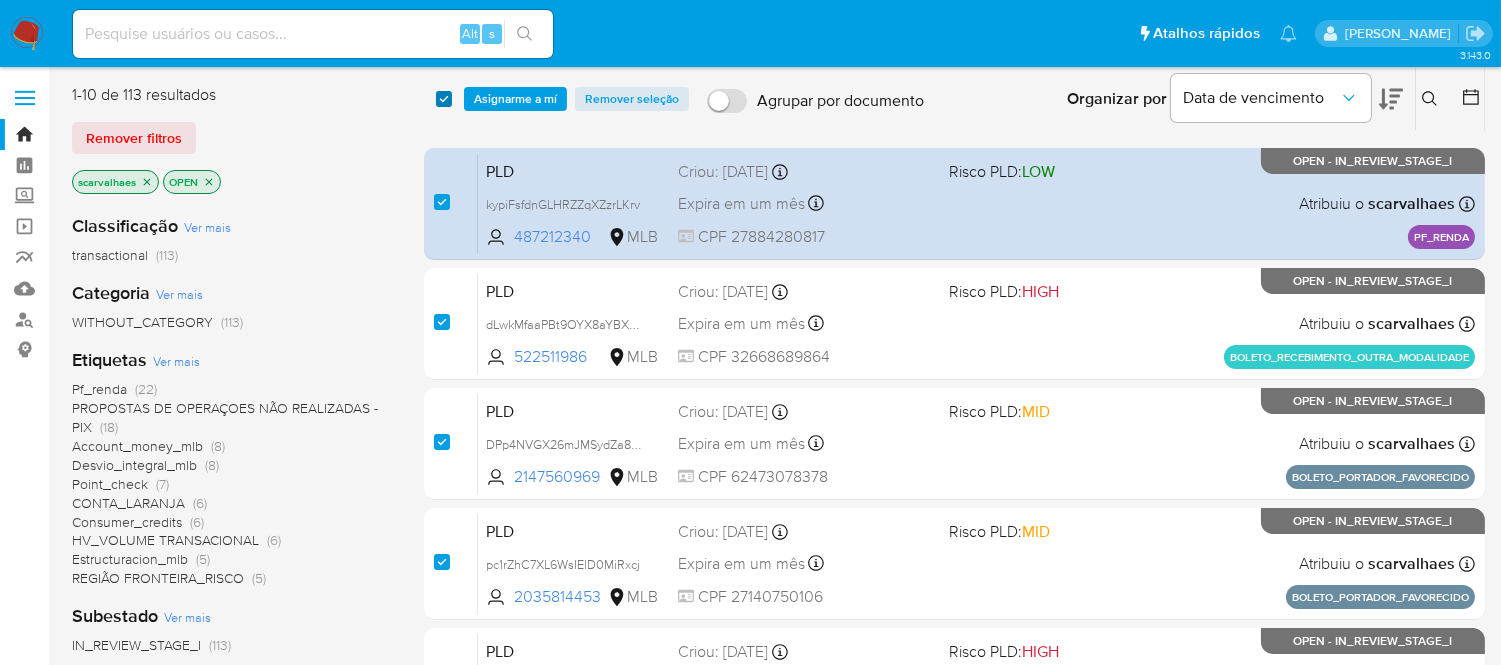 checkbox on "true" 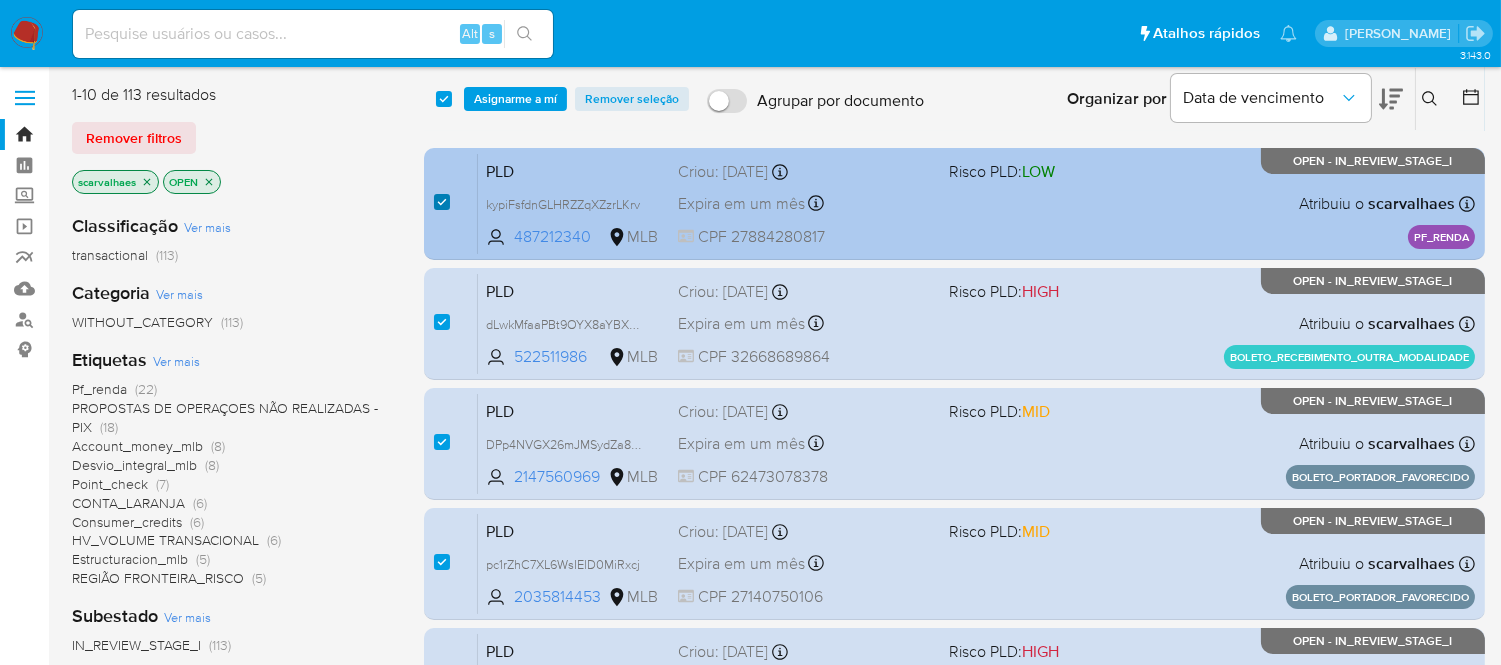click at bounding box center [442, 202] 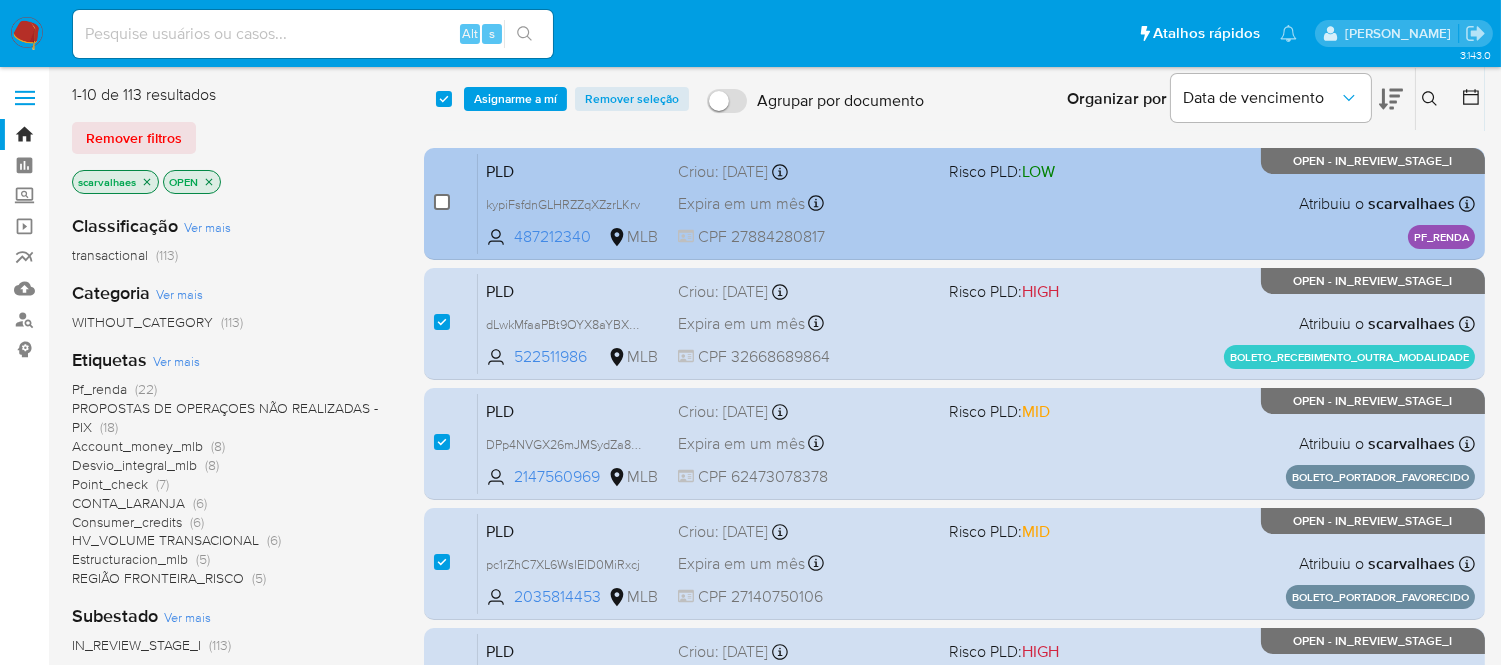 checkbox on "false" 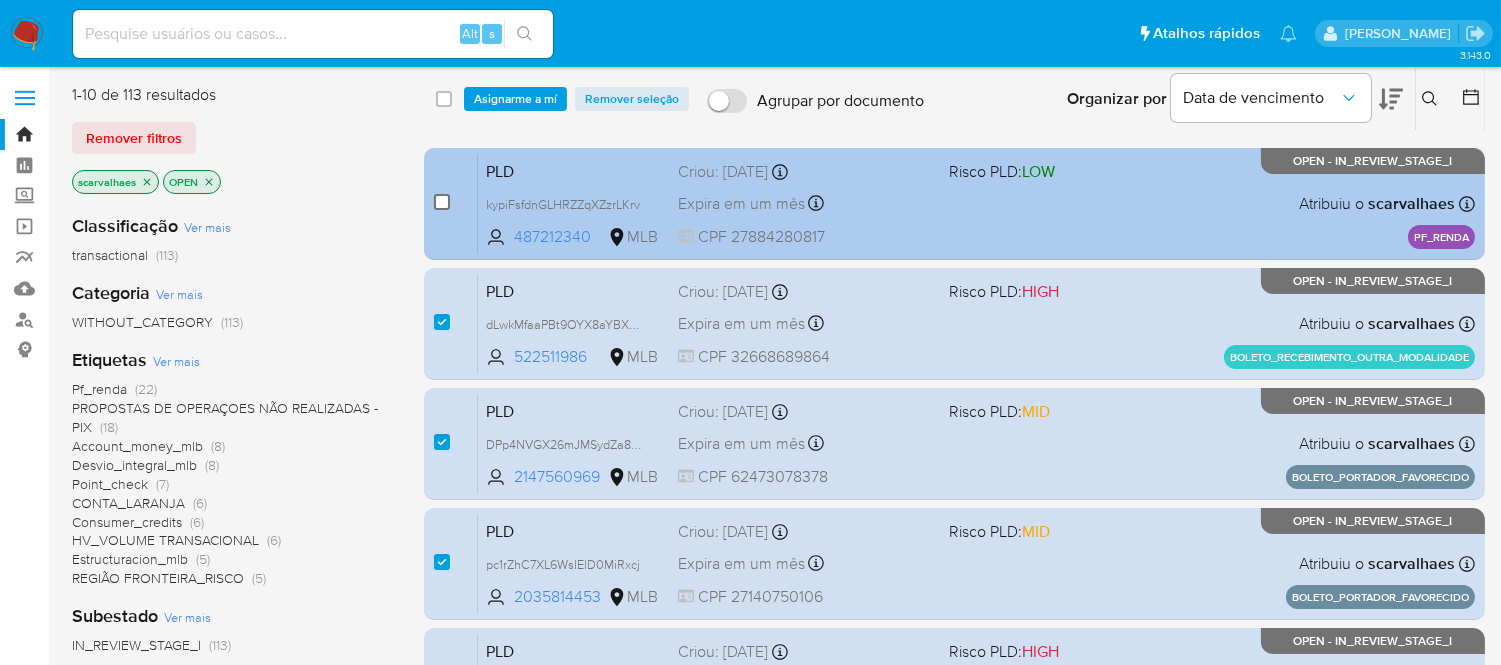 checkbox on "false" 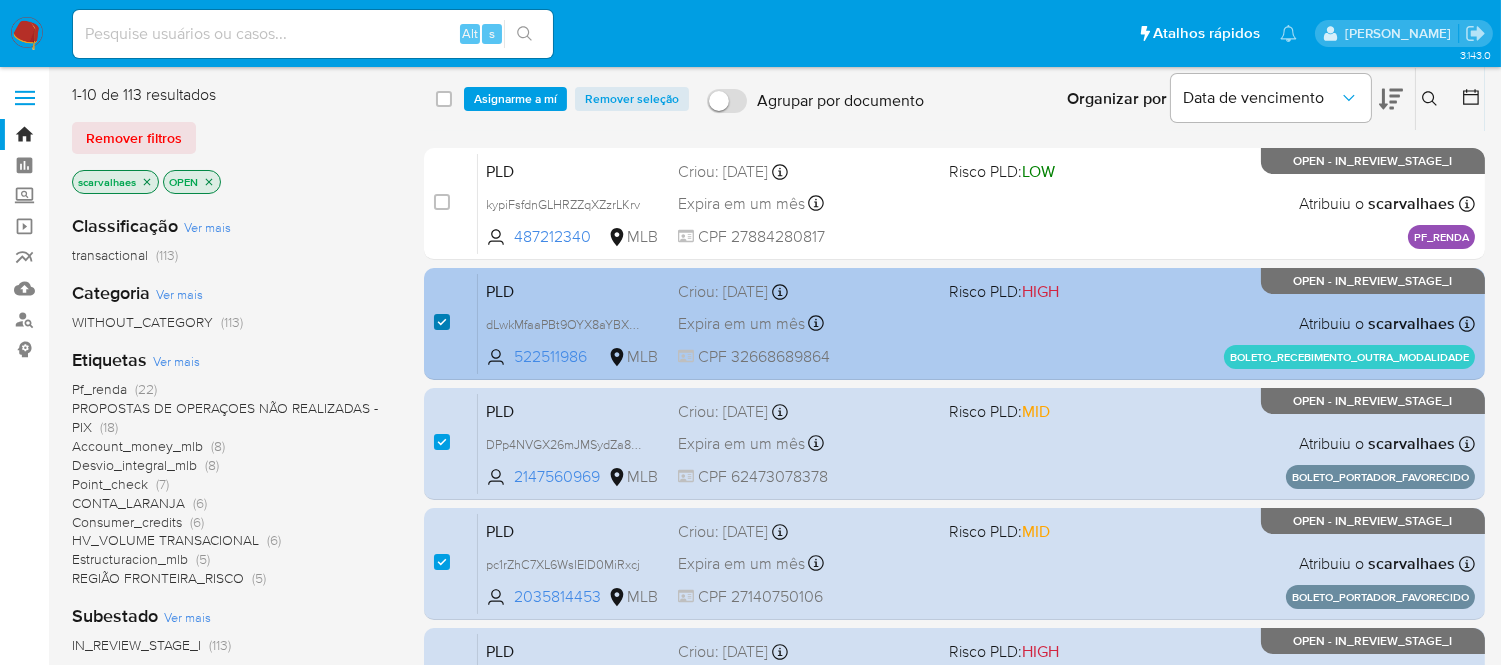 click at bounding box center (442, 322) 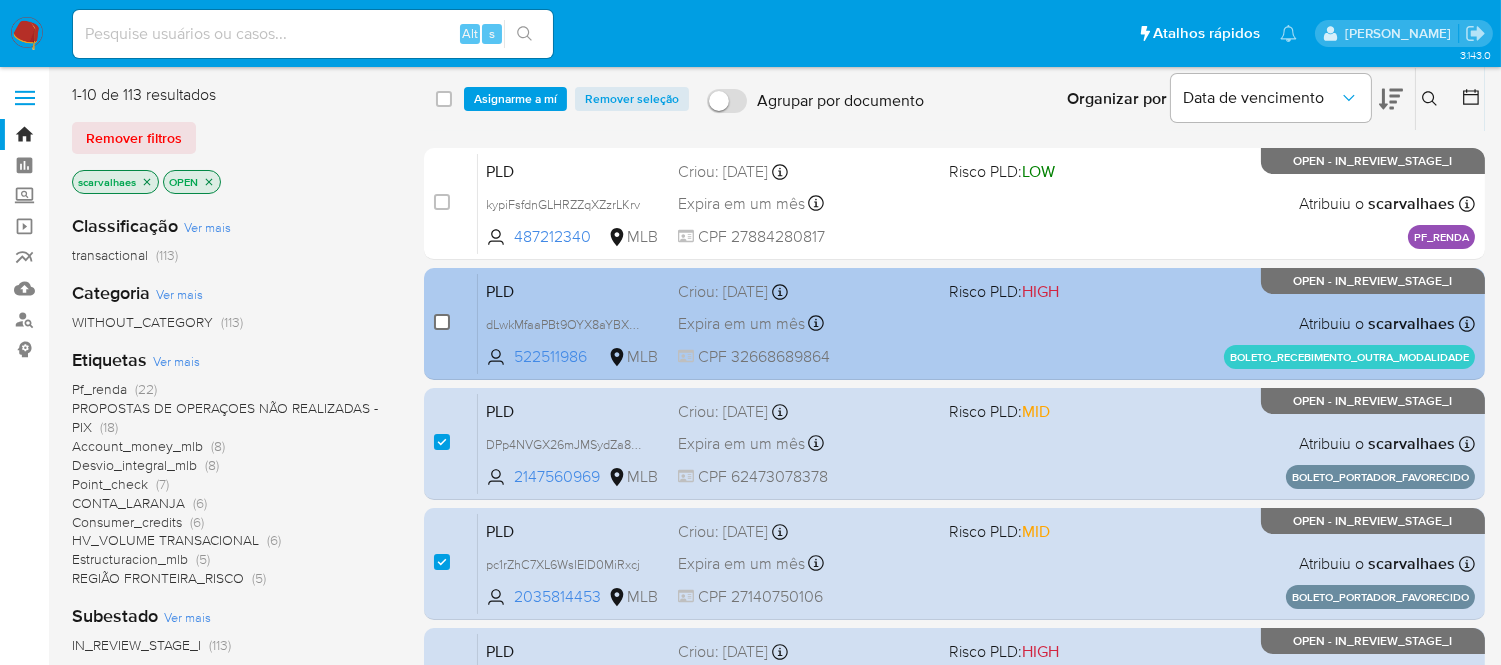 checkbox on "false" 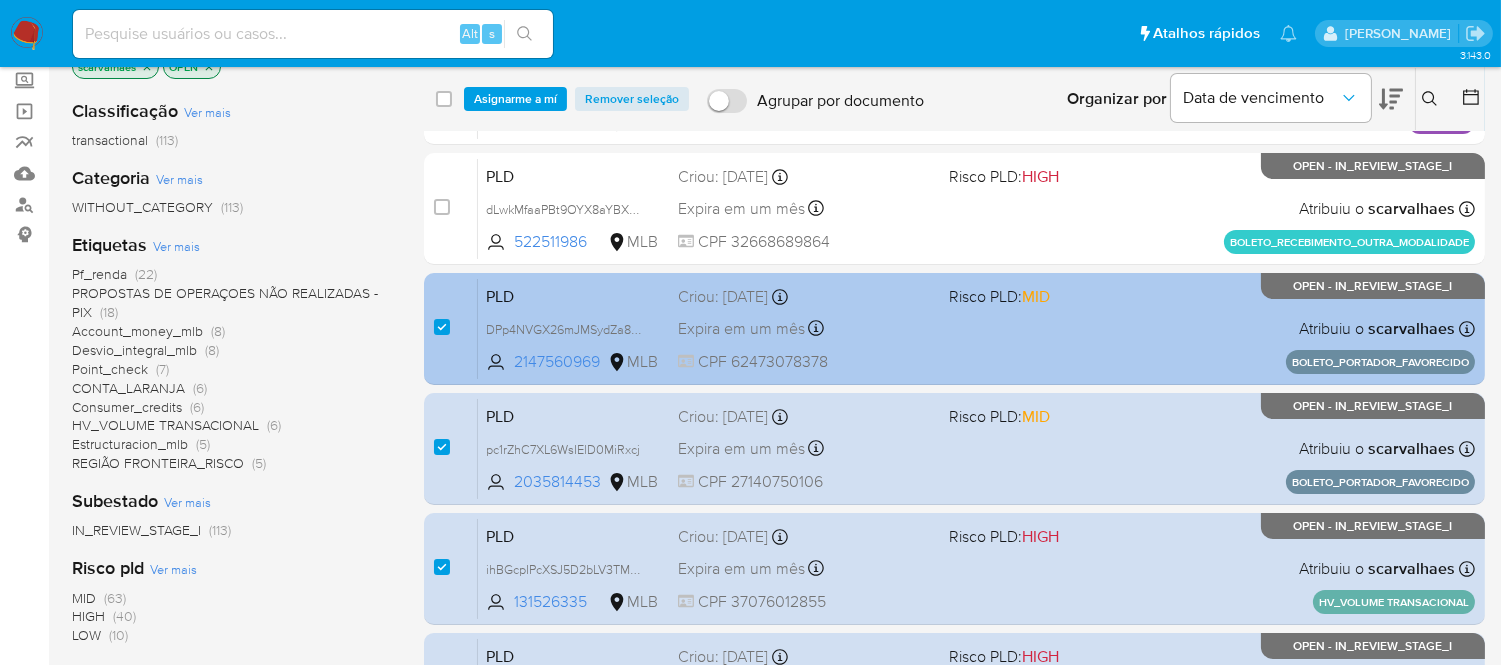 scroll, scrollTop: 111, scrollLeft: 0, axis: vertical 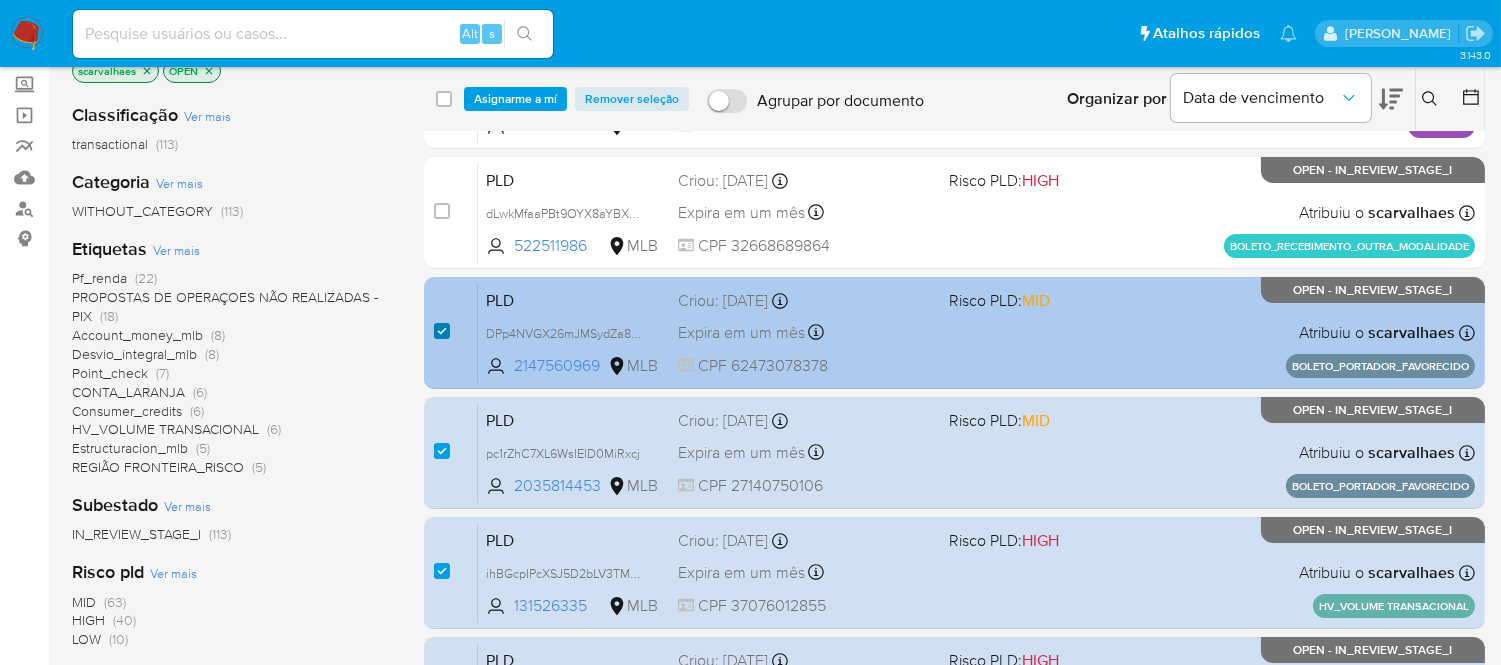 click at bounding box center (442, 331) 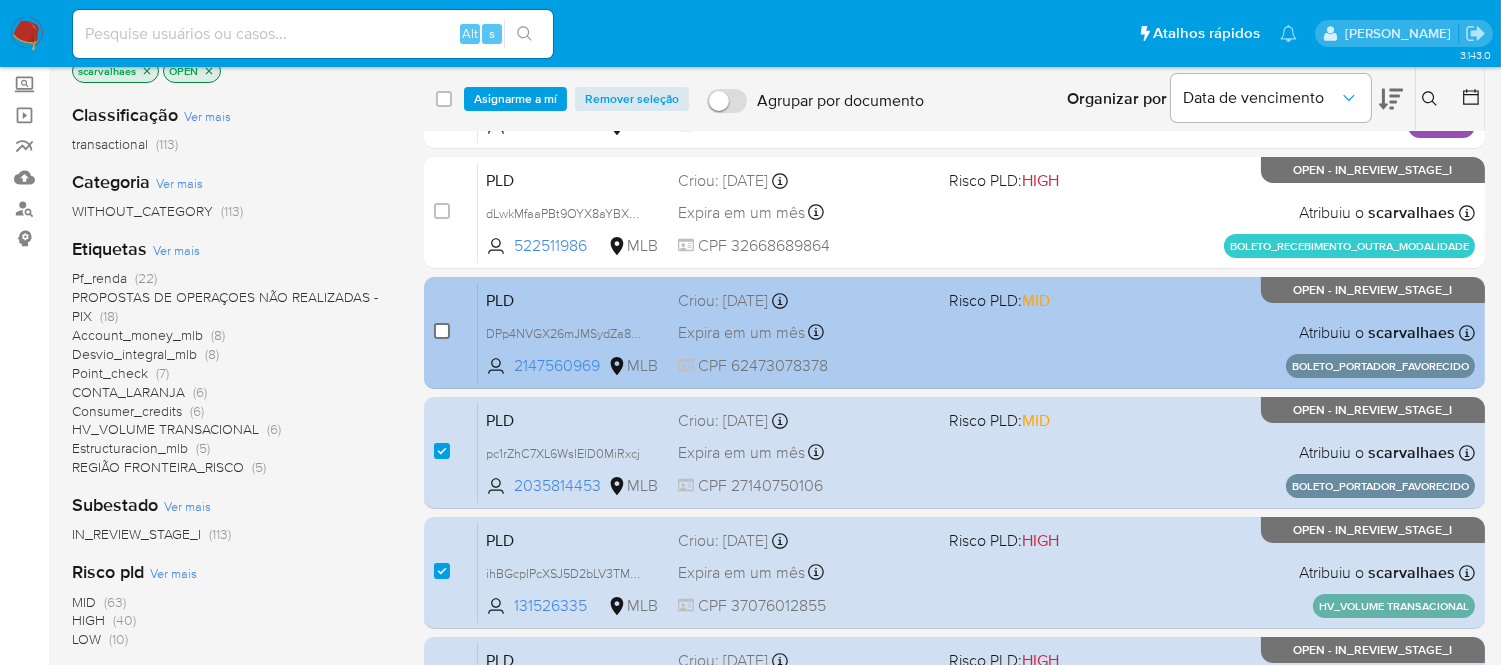 checkbox on "false" 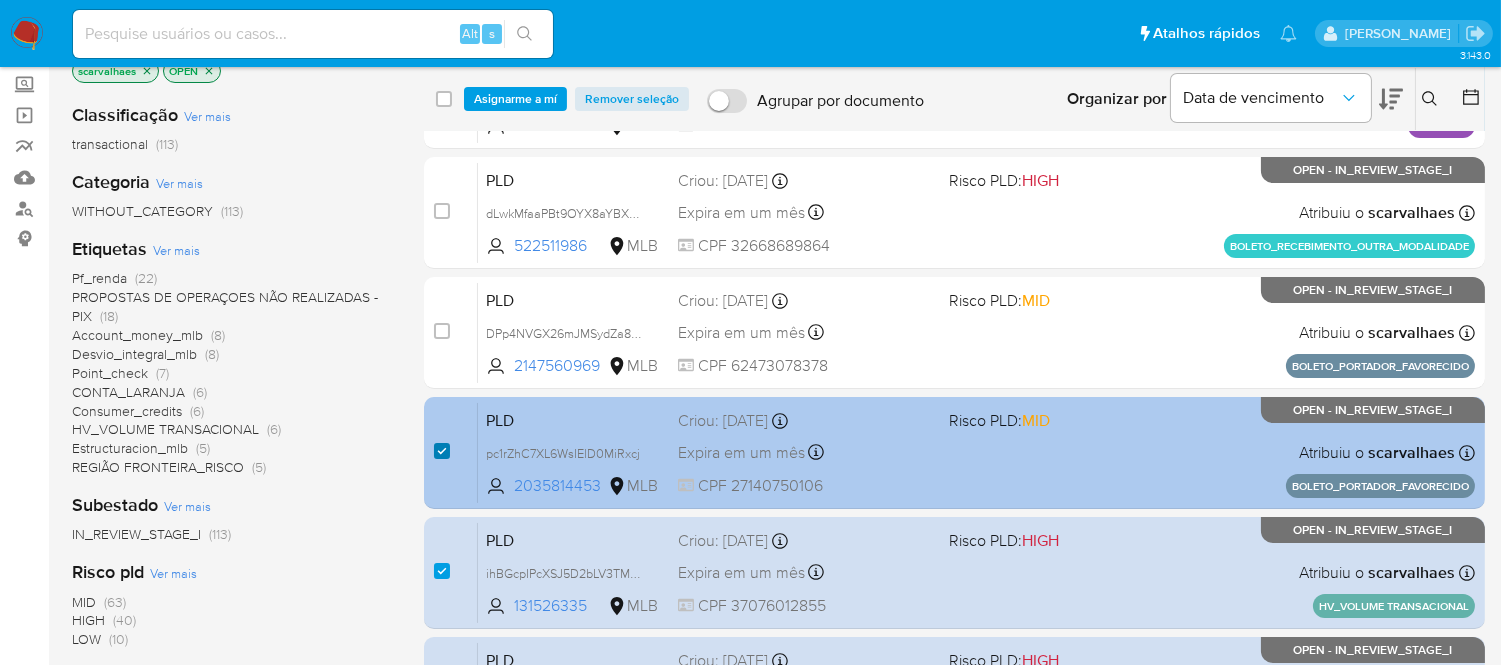 click at bounding box center (442, 451) 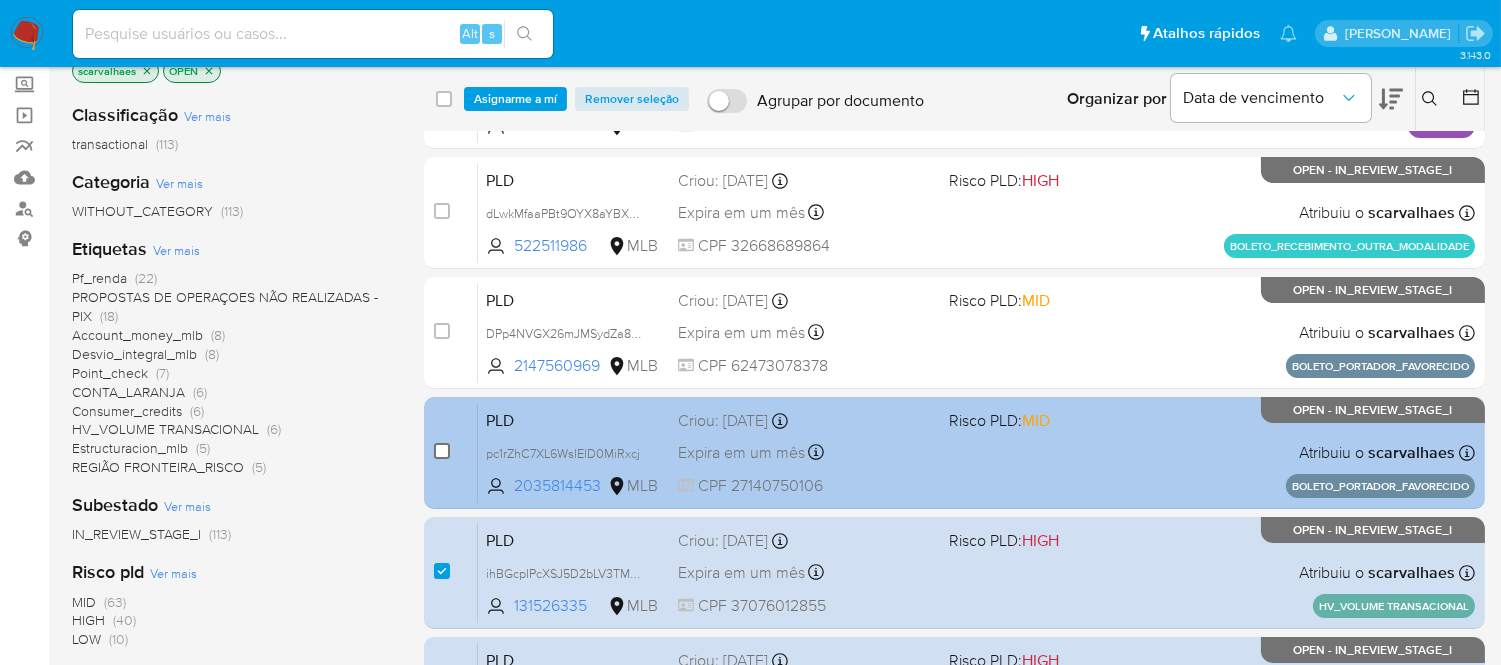 checkbox on "false" 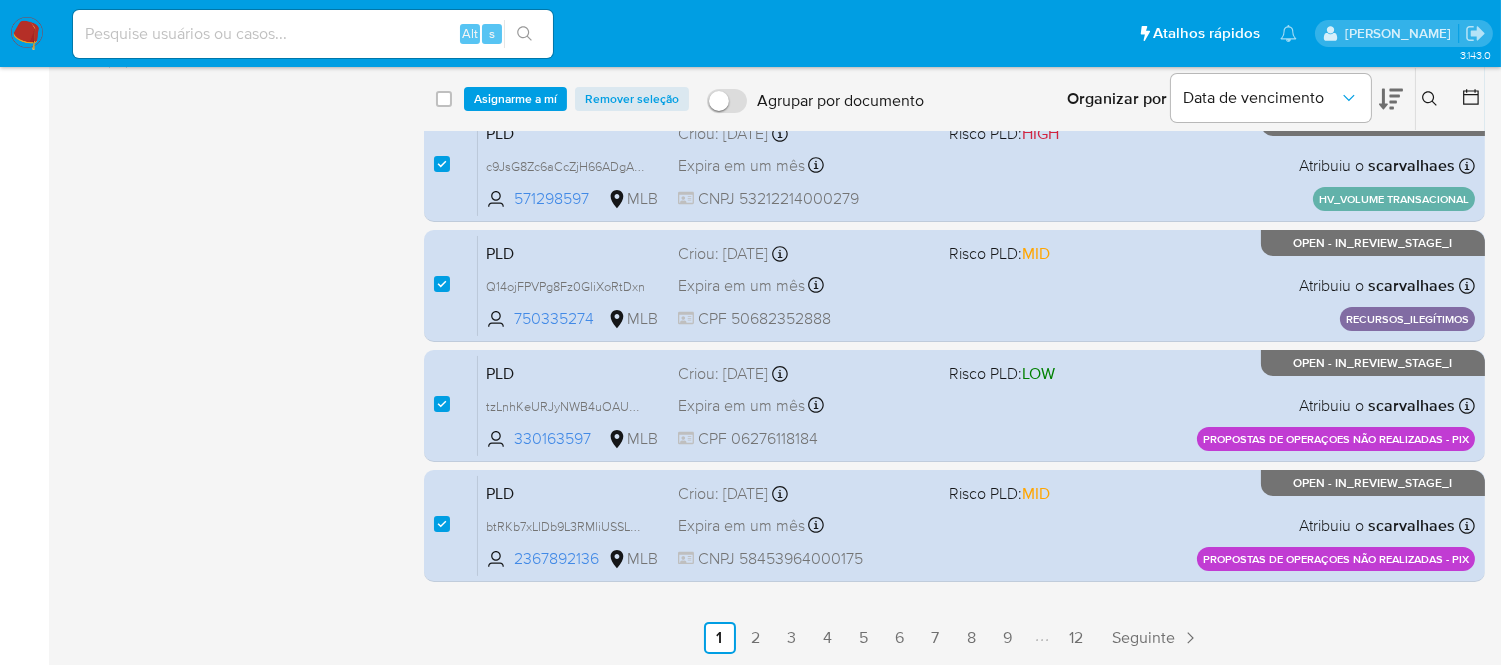 scroll, scrollTop: 425, scrollLeft: 0, axis: vertical 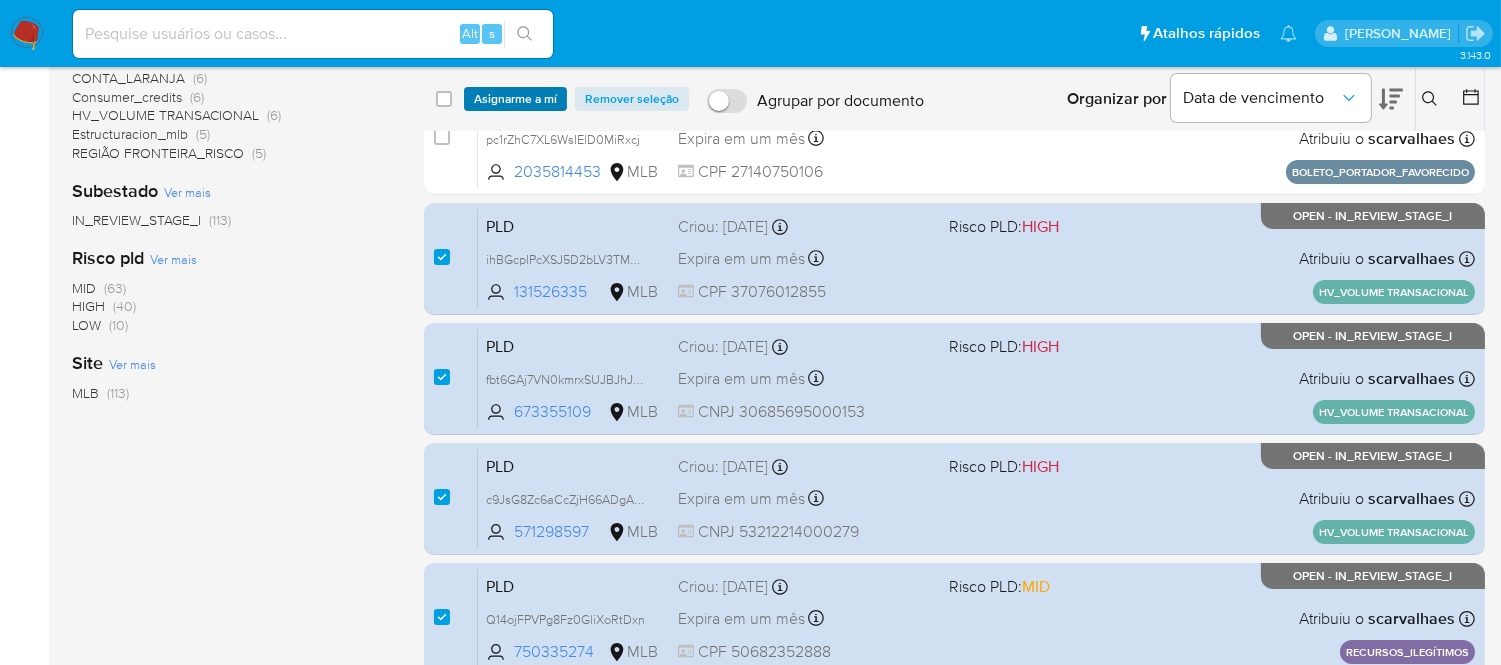 click on "Asignarme a mí" at bounding box center [515, 99] 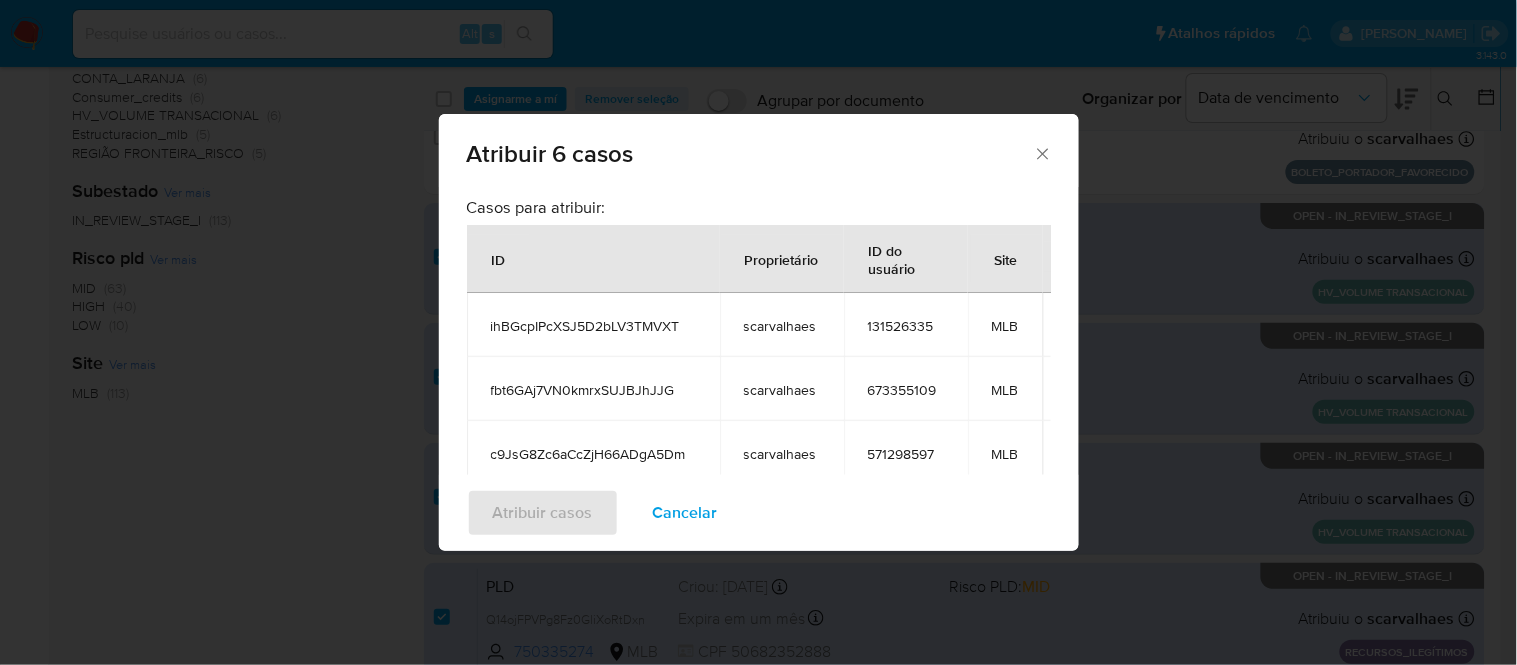 click on "Cancelar" at bounding box center [685, 513] 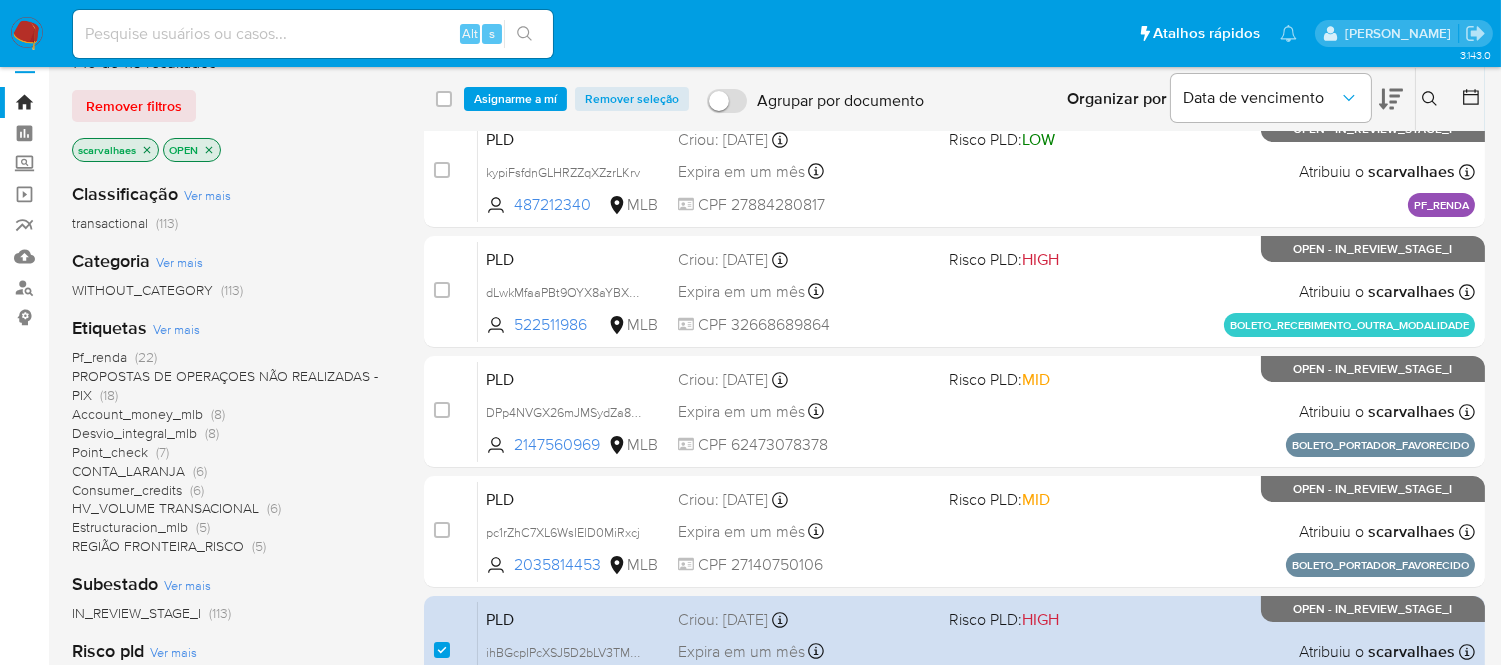 scroll, scrollTop: 0, scrollLeft: 0, axis: both 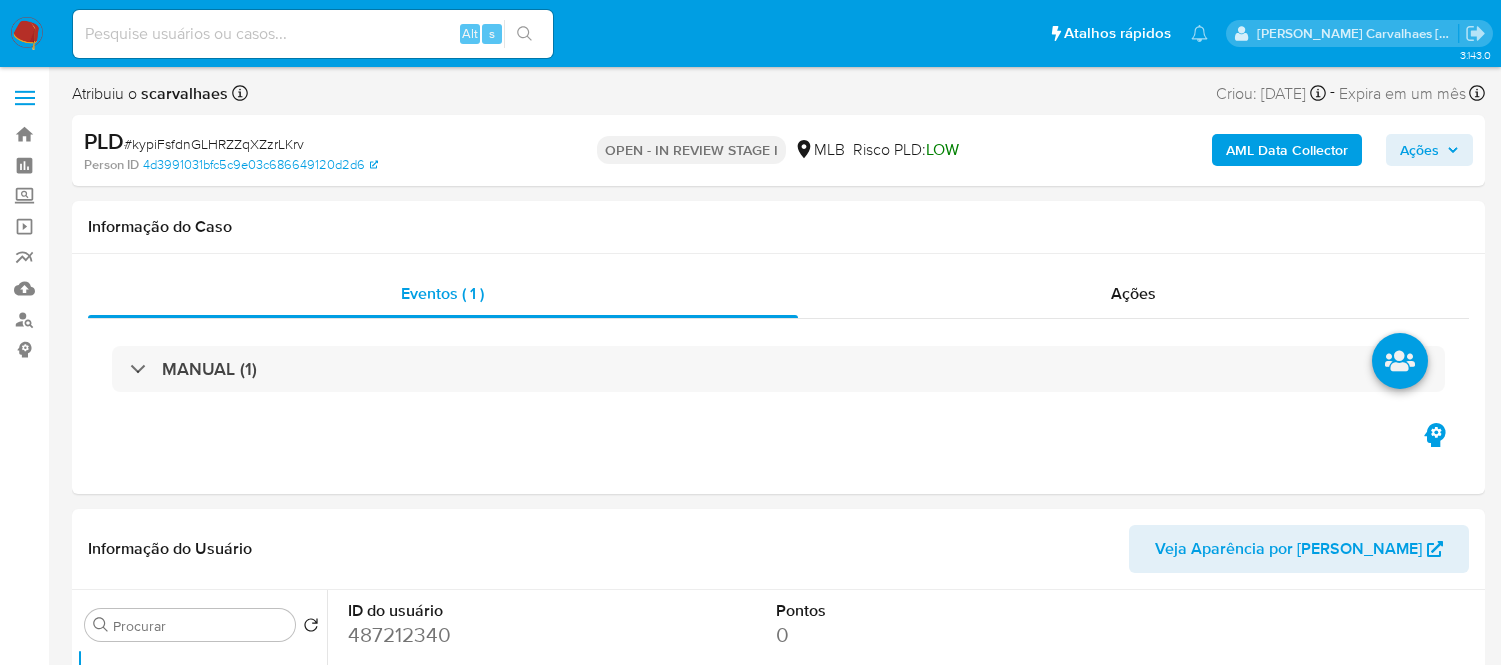 select on "10" 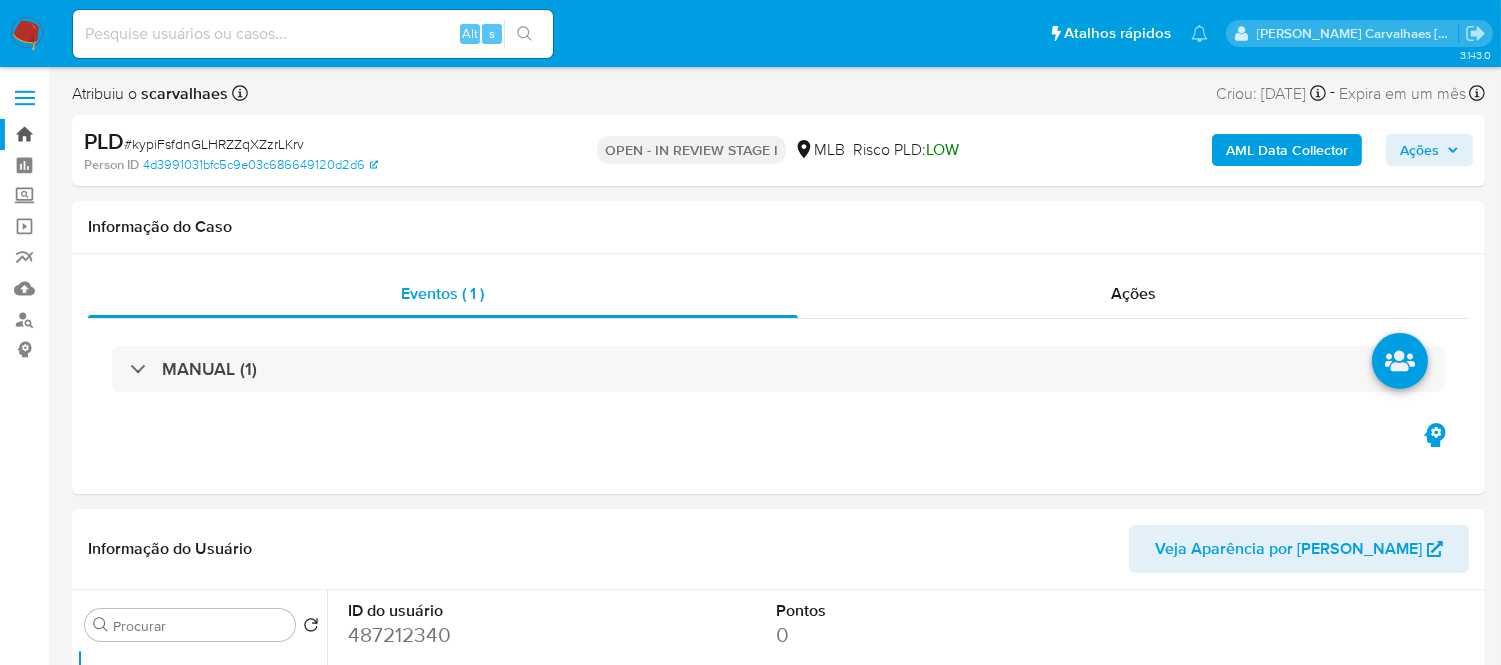 click on "Bandeja" at bounding box center (119, 134) 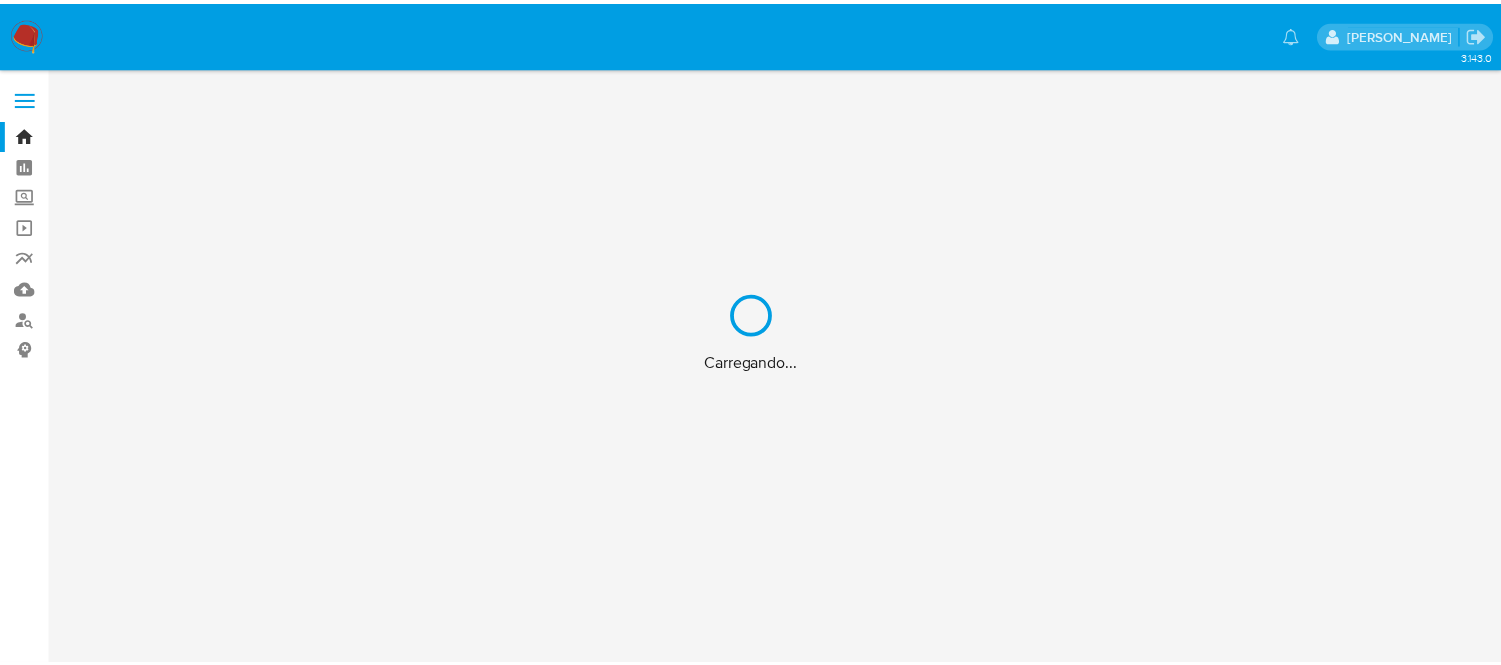 scroll, scrollTop: 0, scrollLeft: 0, axis: both 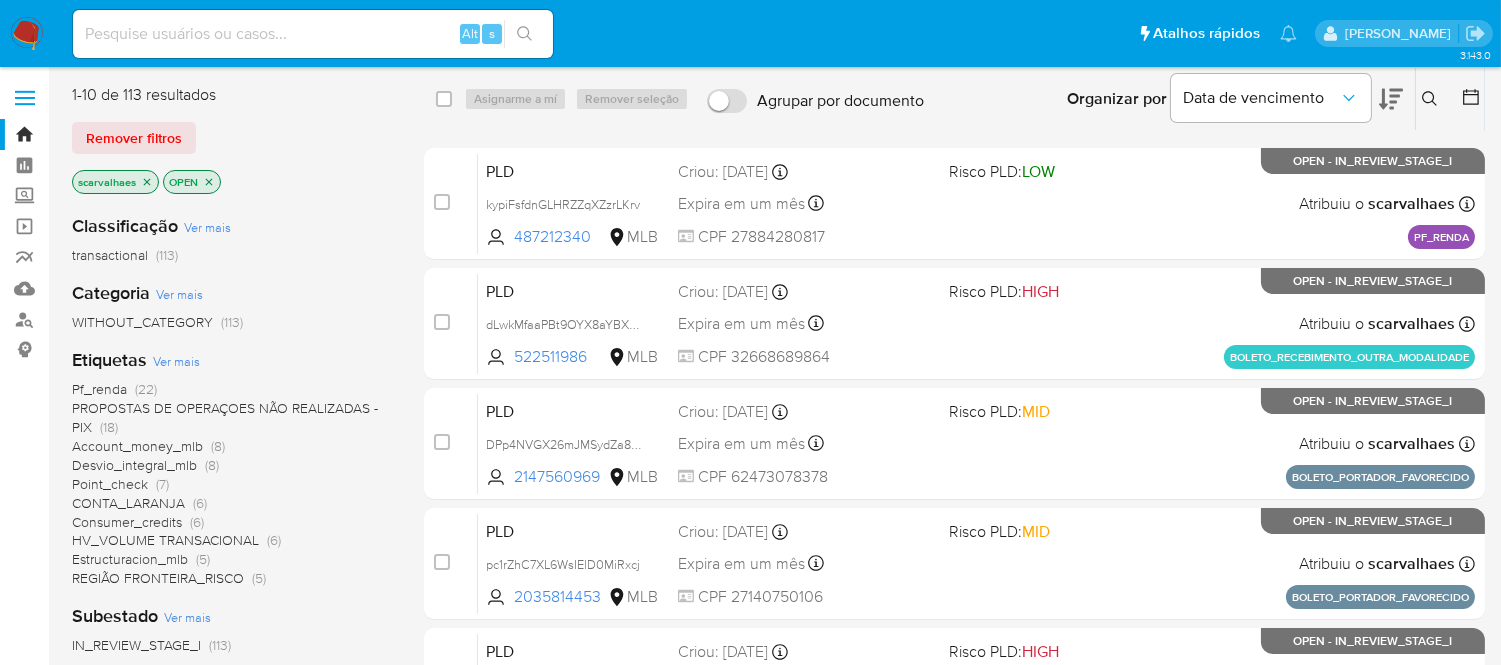 click 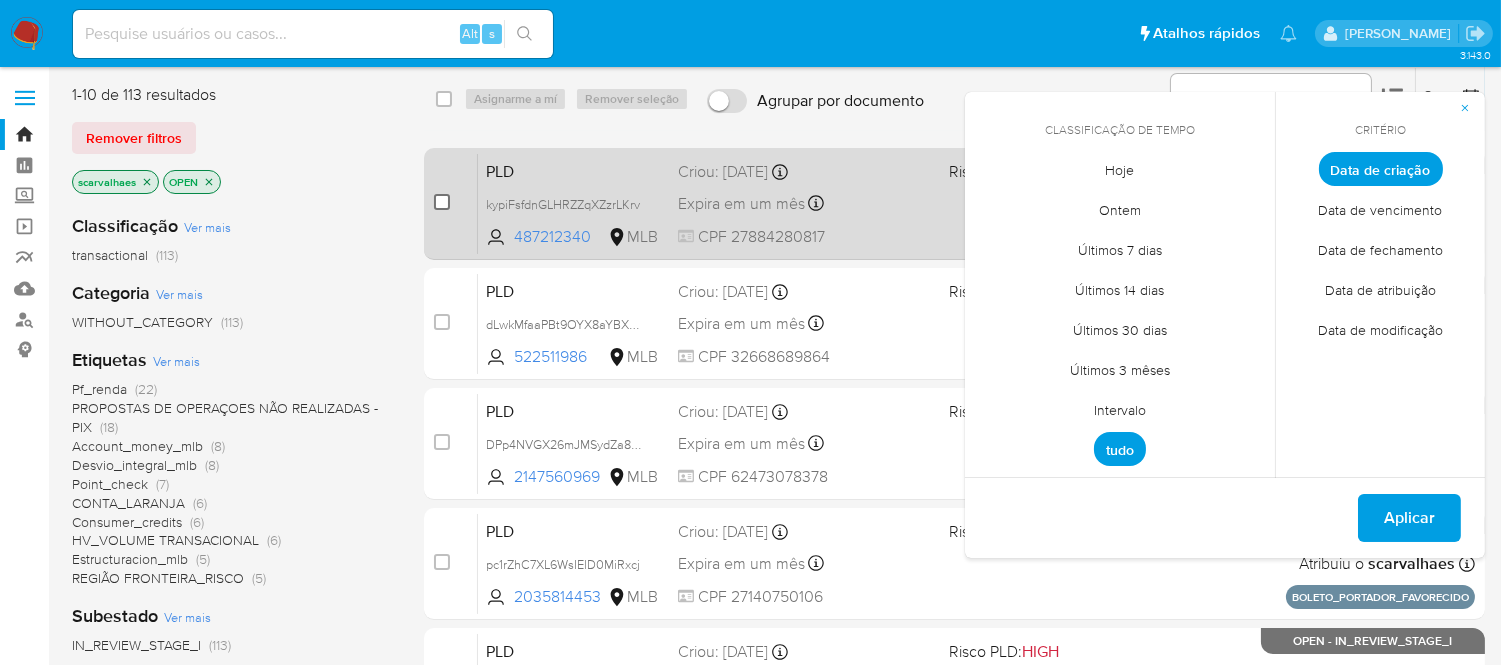click at bounding box center [442, 202] 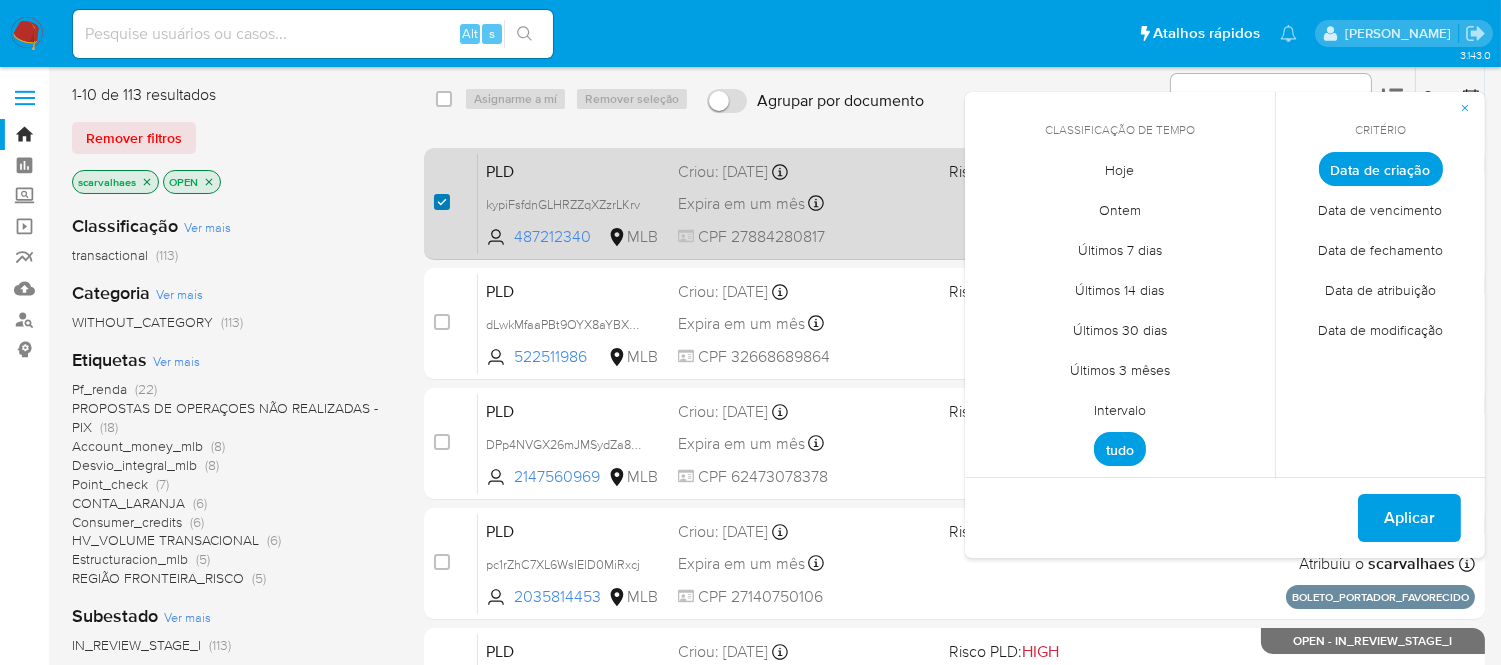 checkbox on "true" 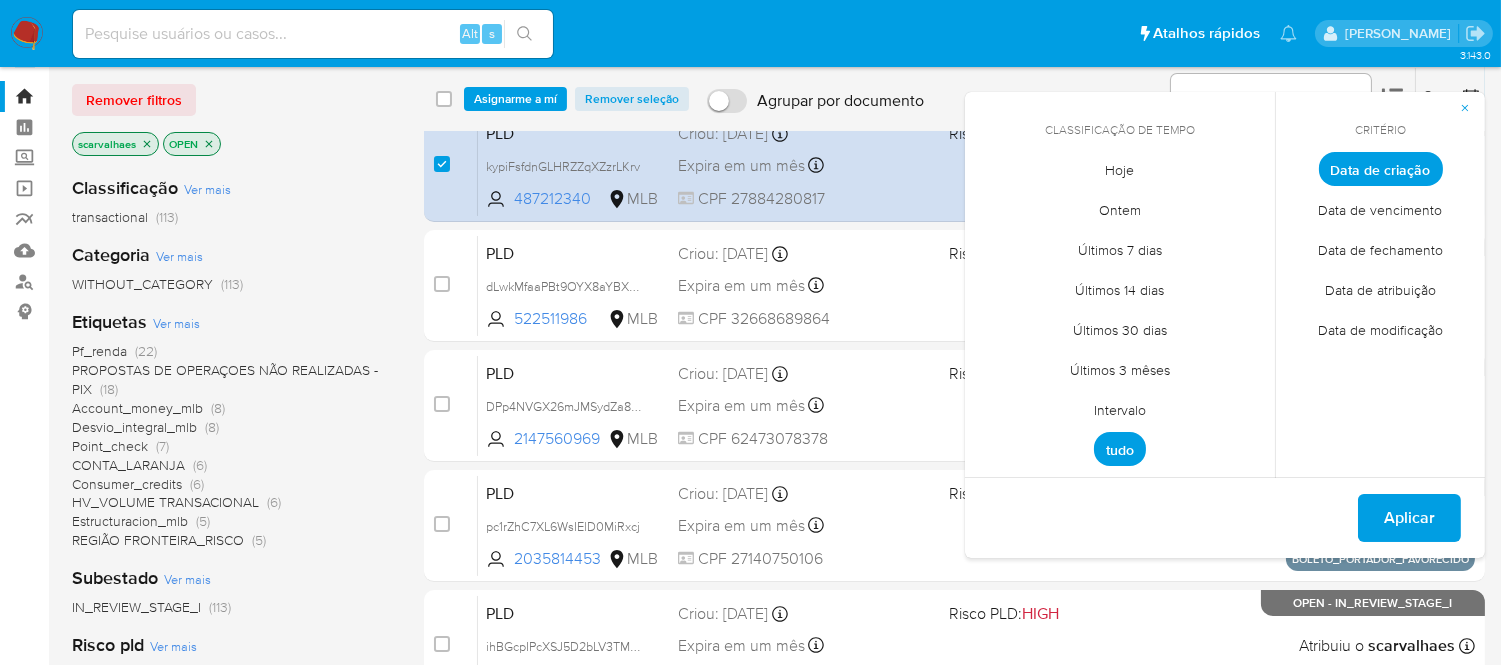 scroll, scrollTop: 0, scrollLeft: 0, axis: both 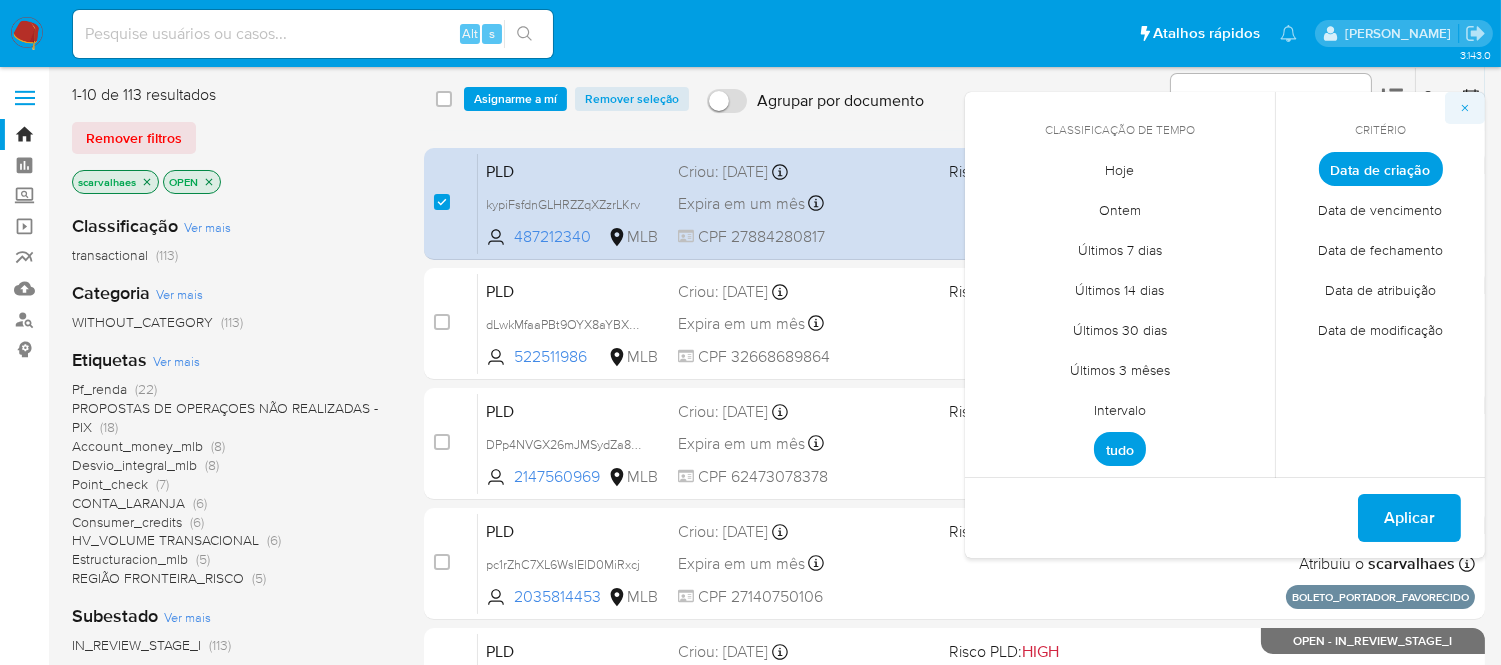 click 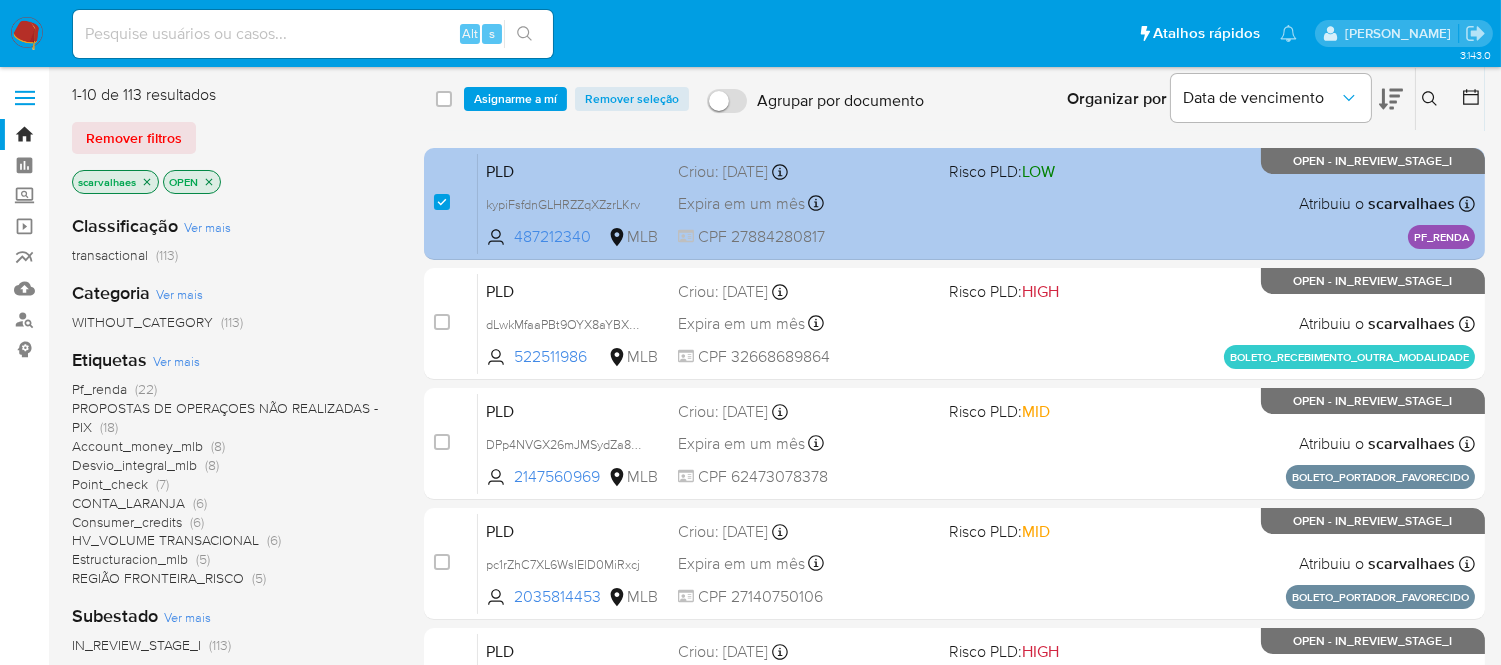 click on "PLD kypiFsfdnGLHRZZqXZzrLKrv 487212340 MLB Risco PLD:  LOW Criou: 02/07/2025   Criou: 02/07/2025 14:34:52 Expira em um mês   Expira em 01/08/2025 14:34:52 CPF   27884280817 Atribuiu o   scarvalhaes   Asignado el: 02/07/2025 14:34:52 PF_RENDA OPEN - IN_REVIEW_STAGE_I" at bounding box center [976, 203] 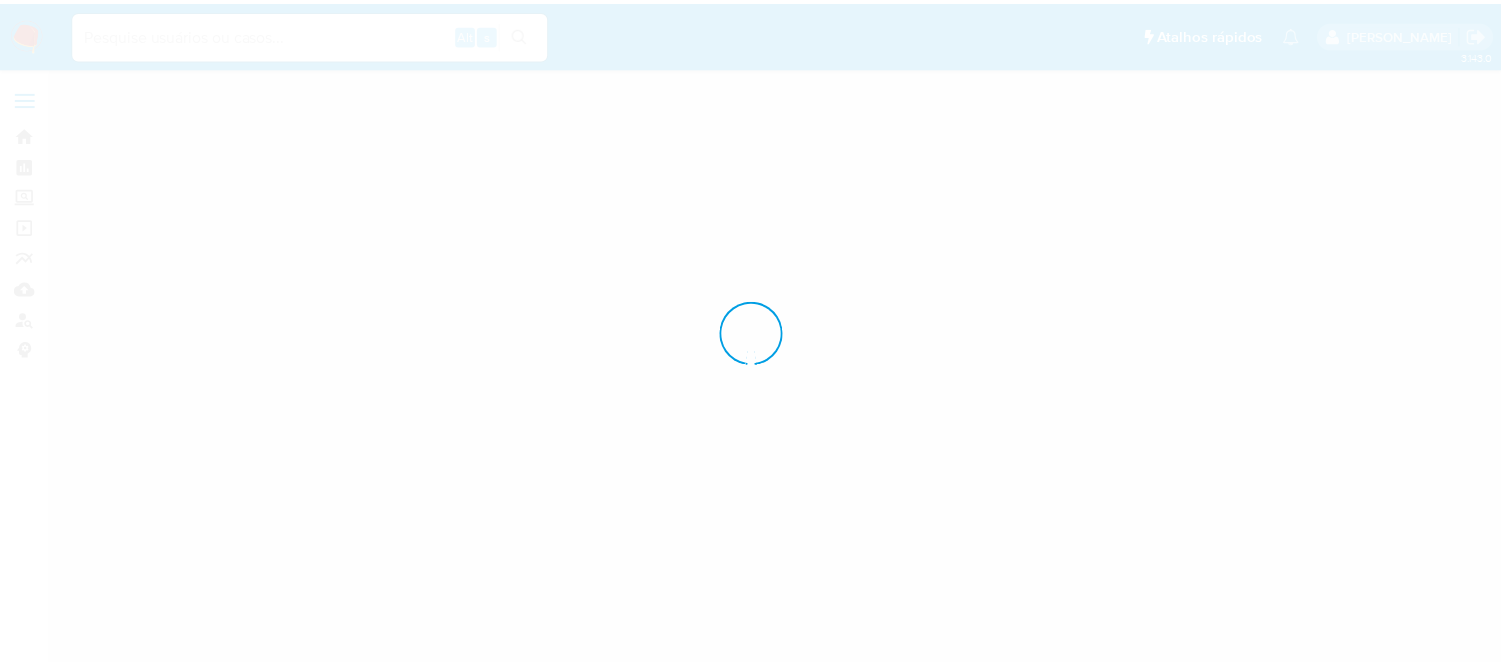 scroll, scrollTop: 0, scrollLeft: 0, axis: both 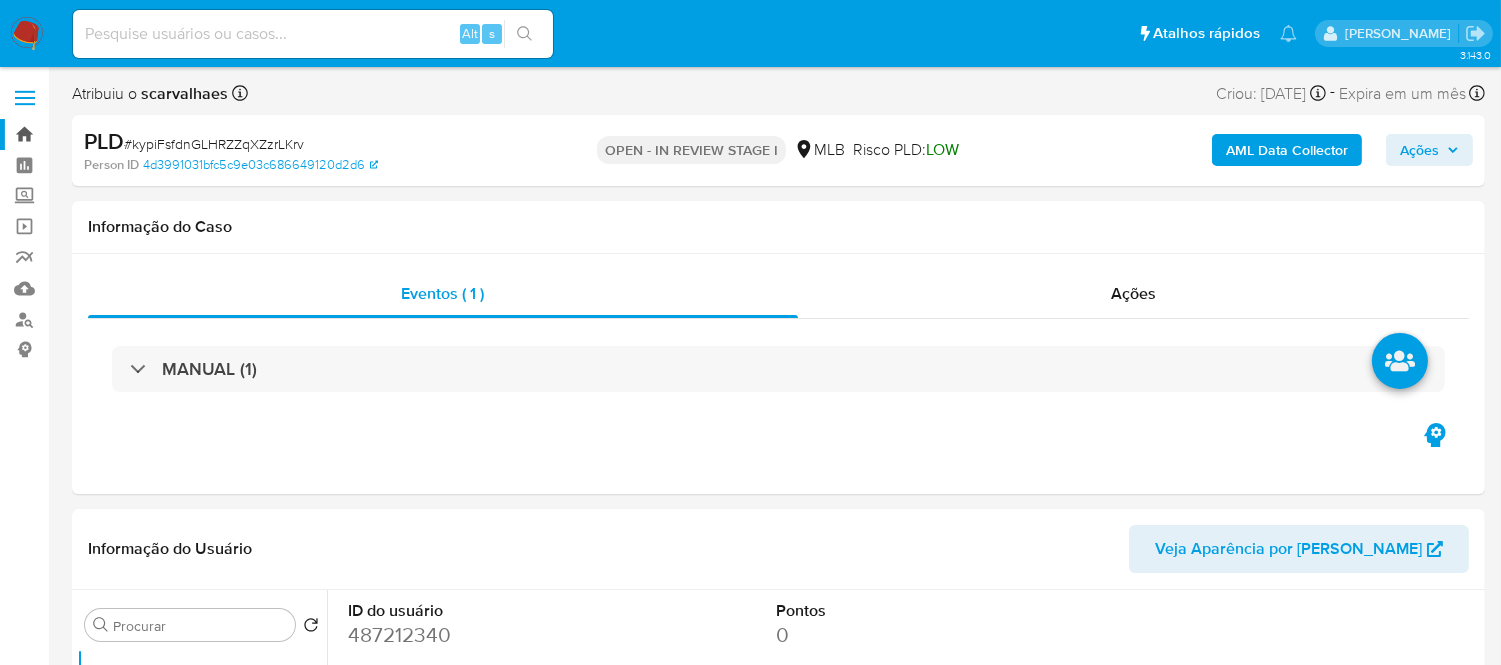 select on "10" 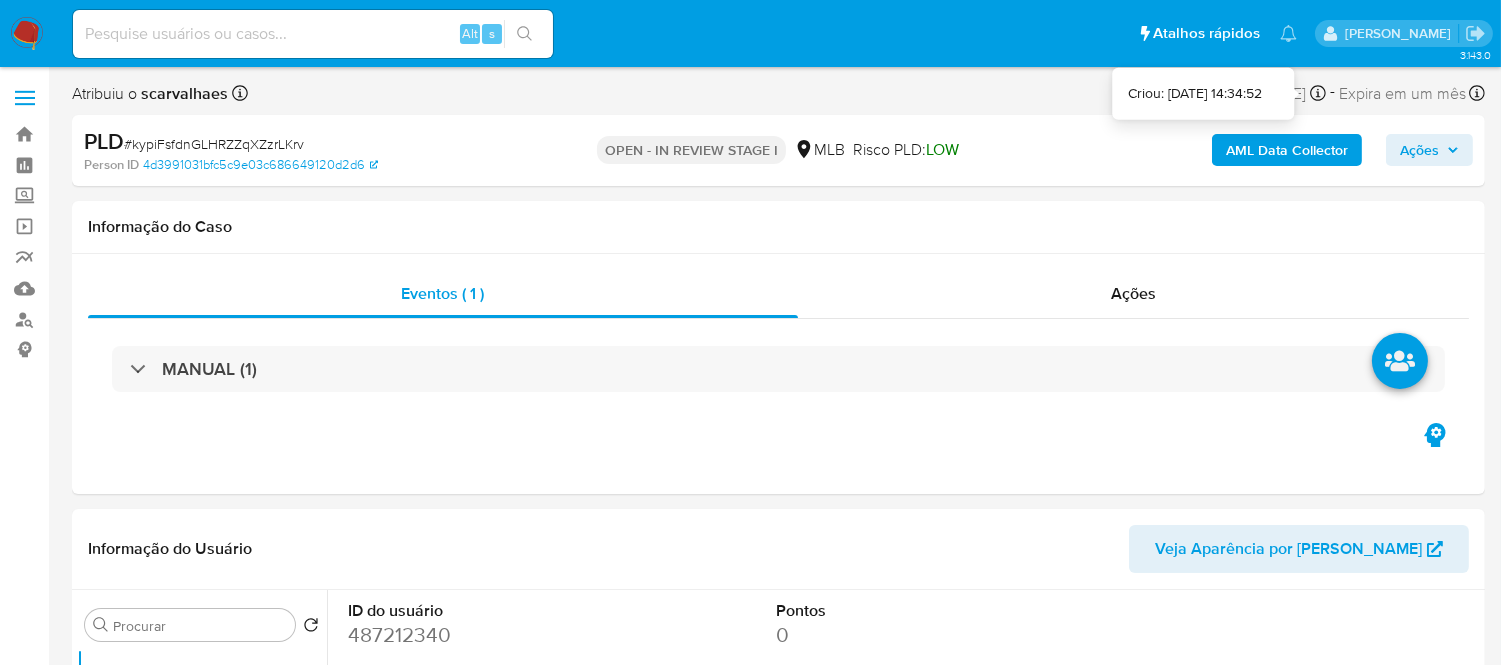 click 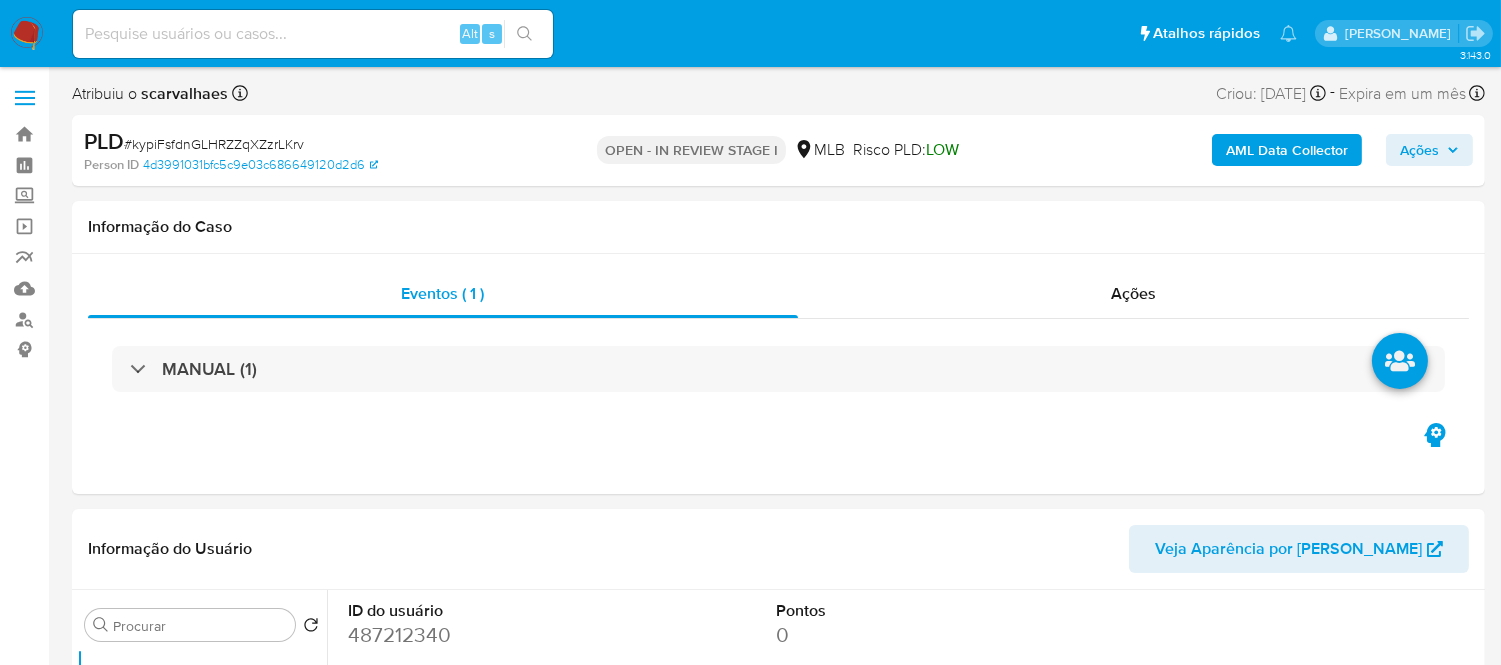 click on "Ações" at bounding box center (1429, 150) 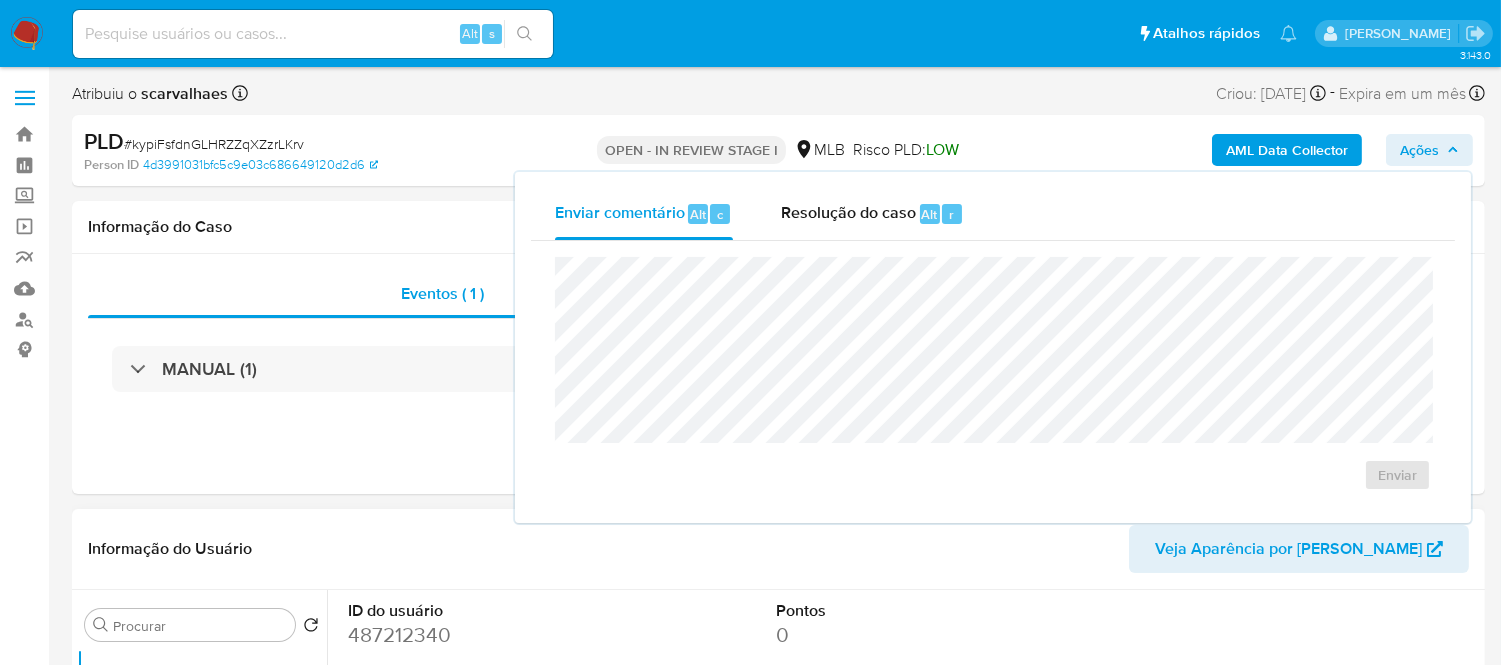 click on "Pontos 0 Apelido Risco PLD LOW Estado da conta Ativa" at bounding box center [909, 759] 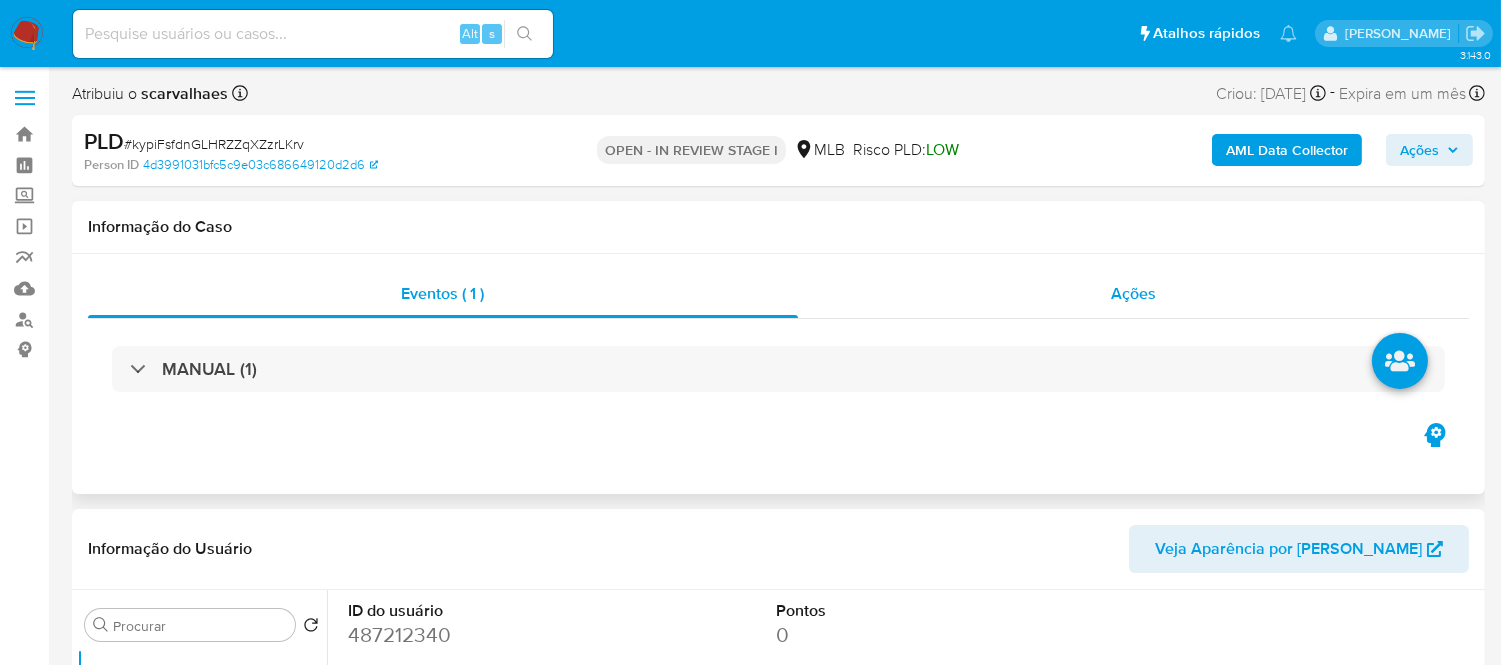 click on "Ações" at bounding box center [1134, 294] 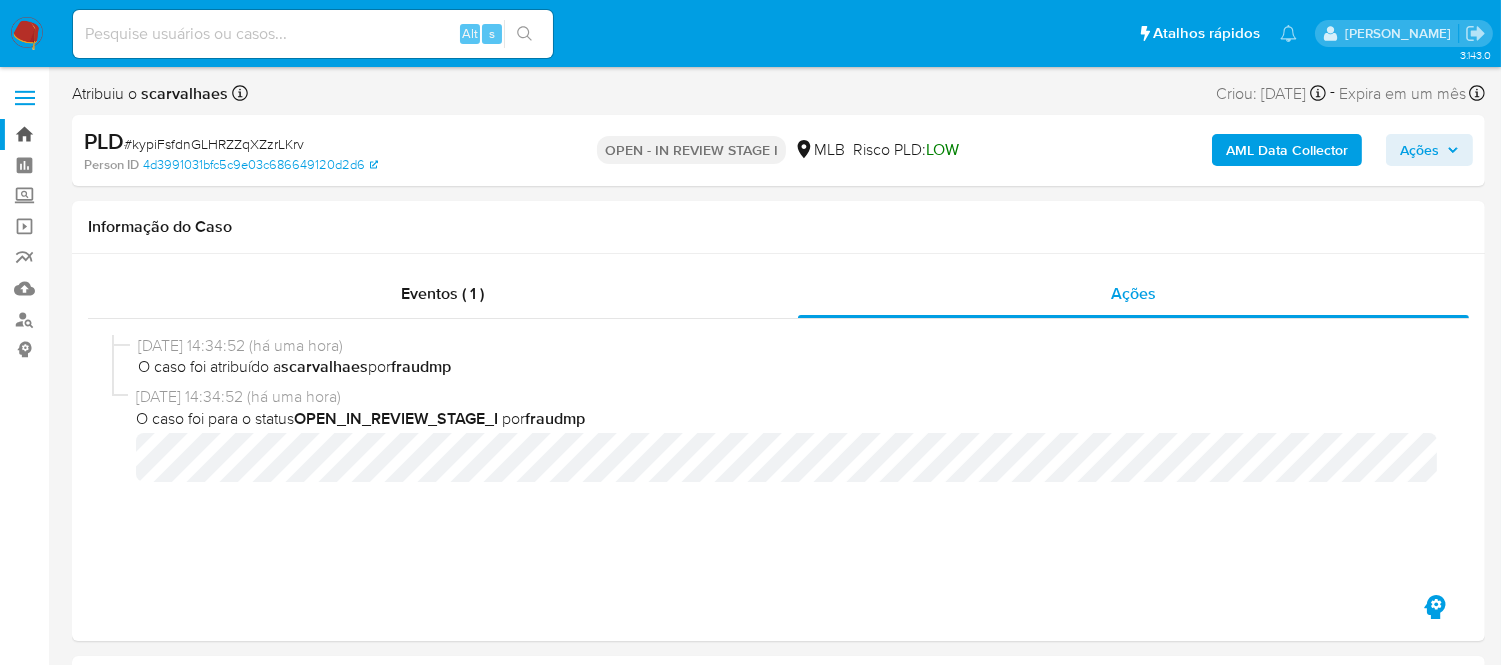 click on "Bandeja" at bounding box center (119, 134) 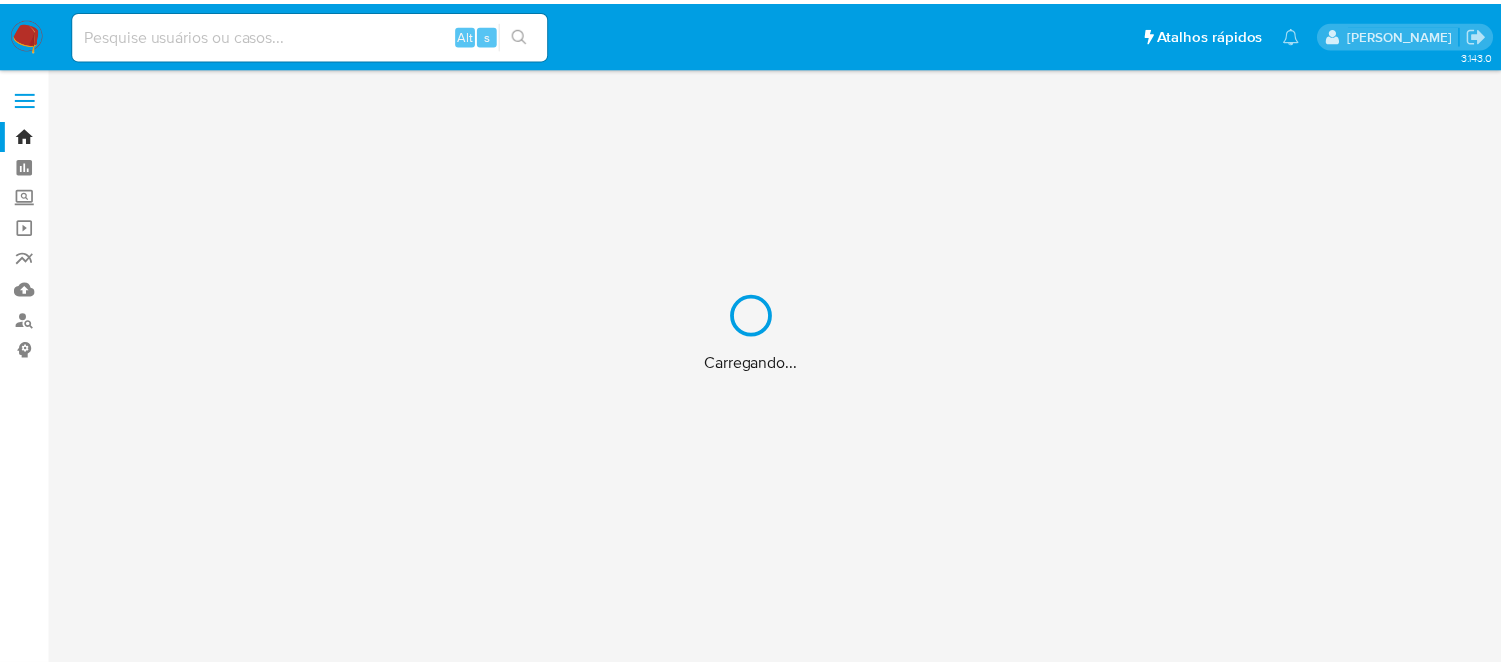 scroll, scrollTop: 0, scrollLeft: 0, axis: both 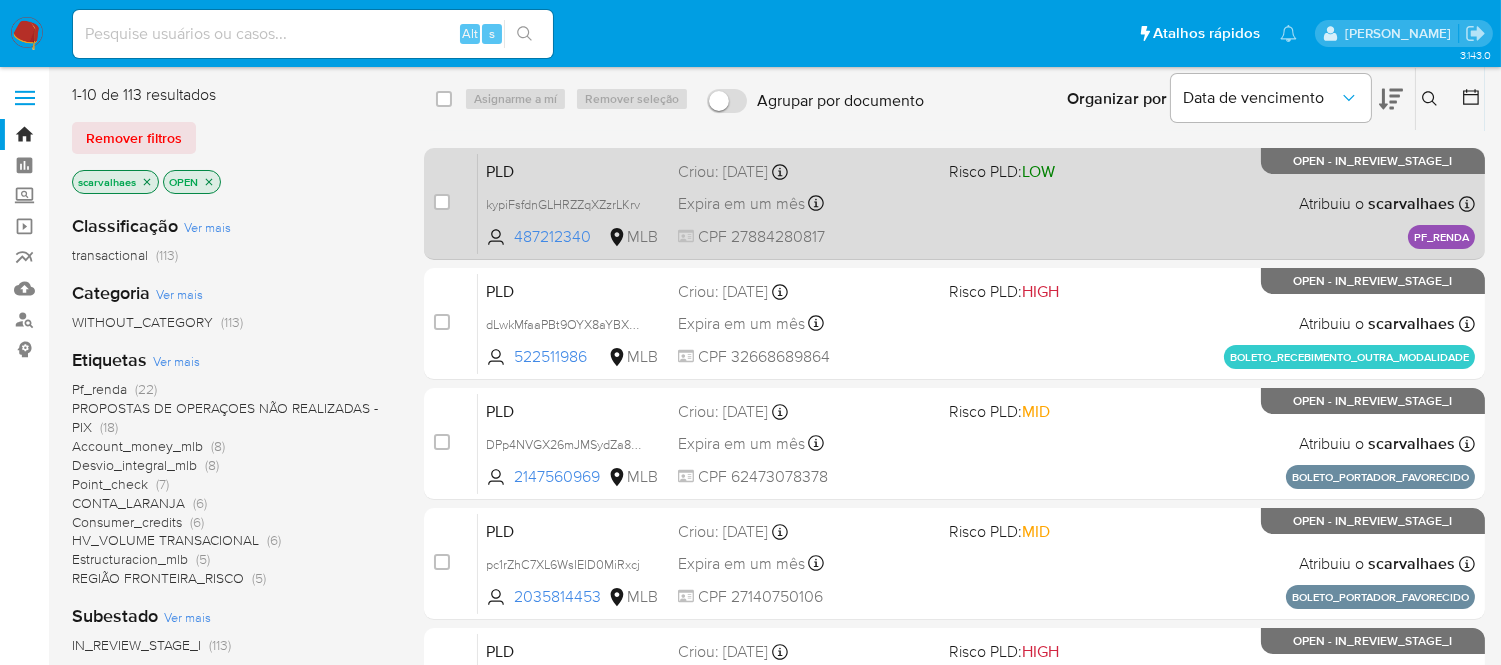 click on "Expira em um mês   Expira em [DATE] 14:34:52" at bounding box center (805, 203) 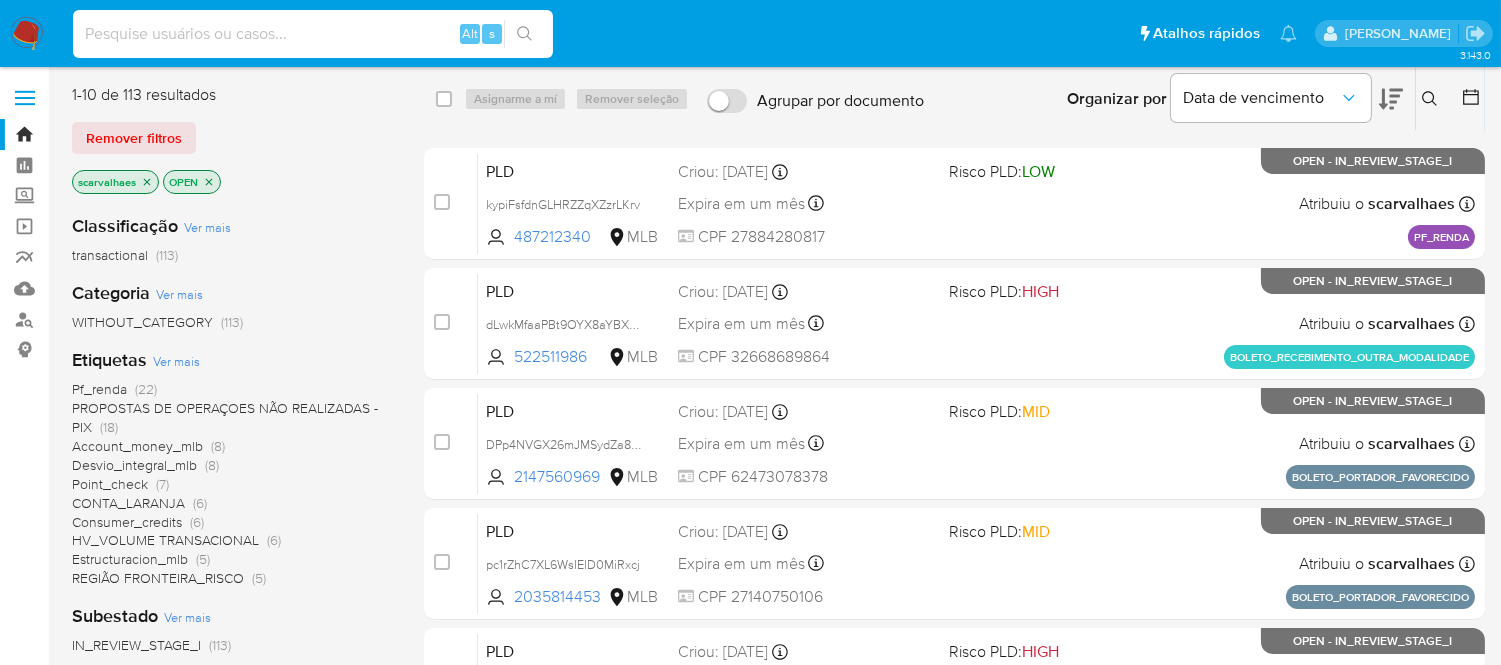paste on "uiYW3O9usdK1g1UUnpXmobDr" 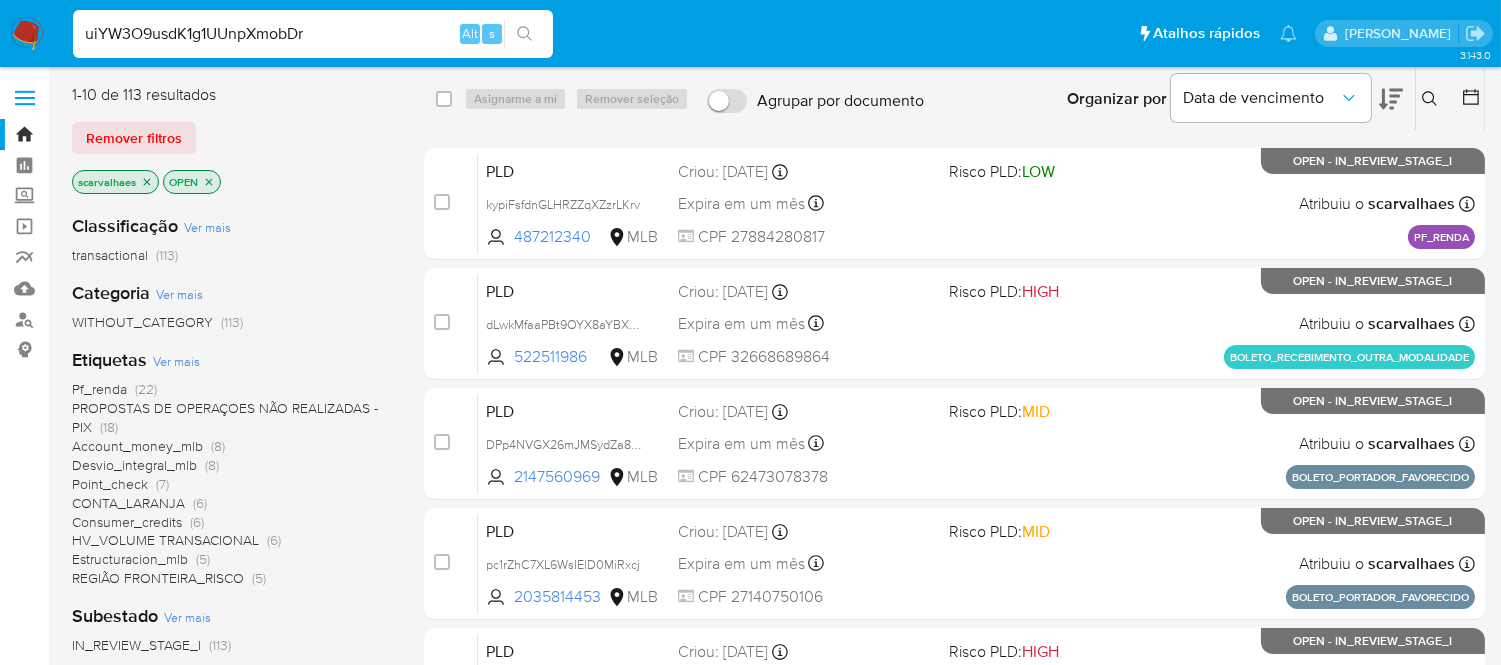type on "uiYW3O9usdK1g1UUnpXmobDr" 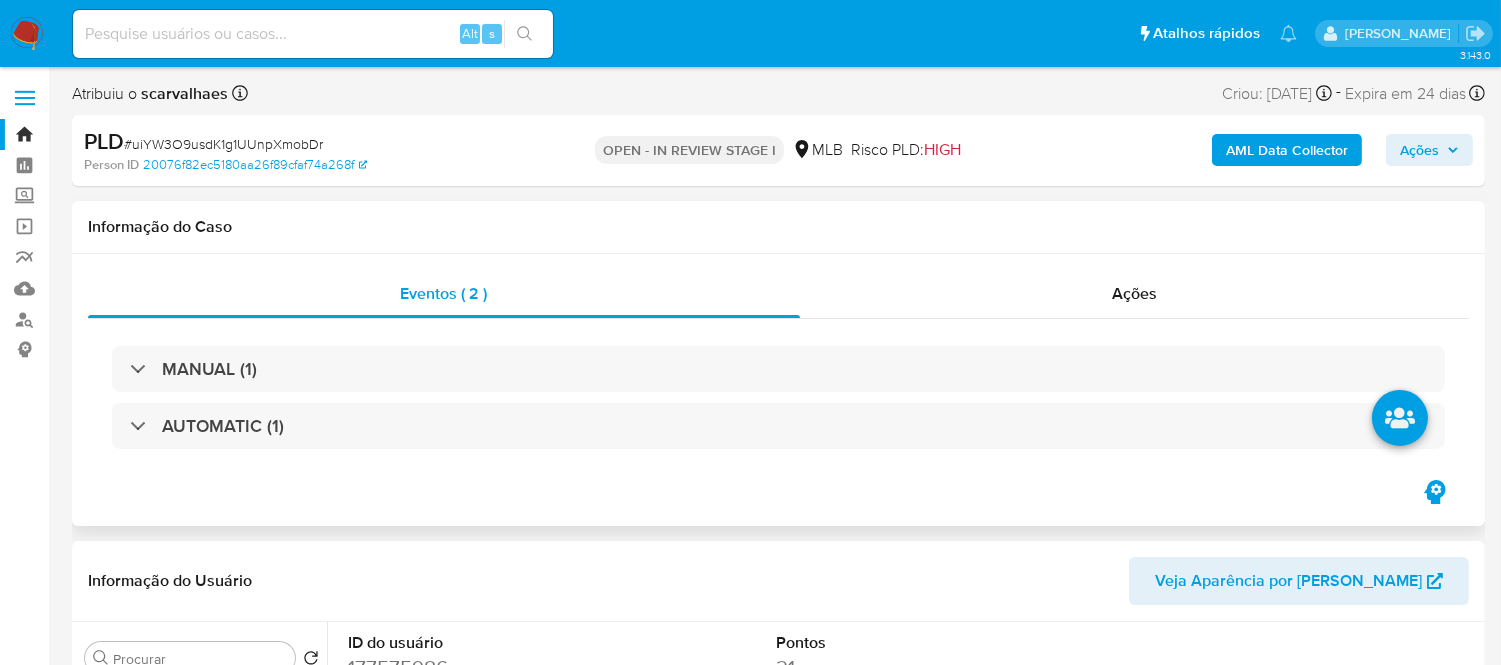 select on "10" 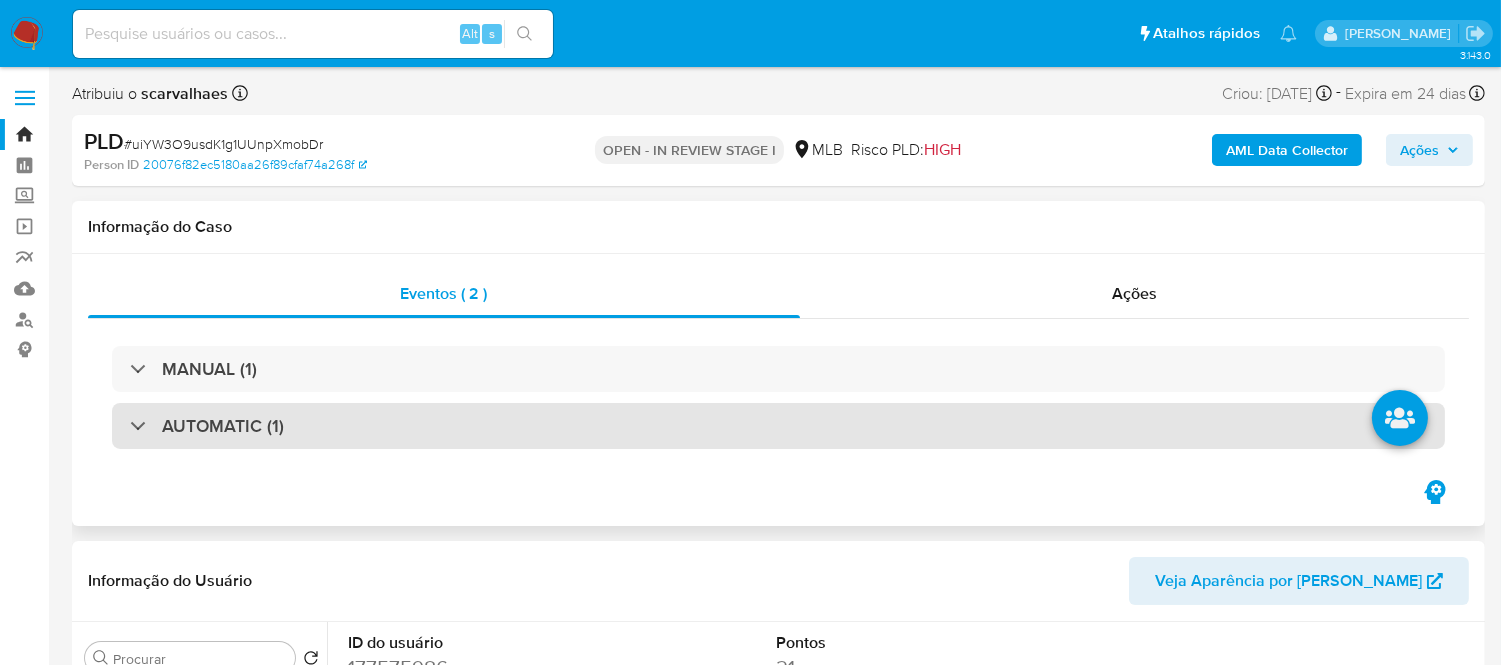 click at bounding box center (130, 425) 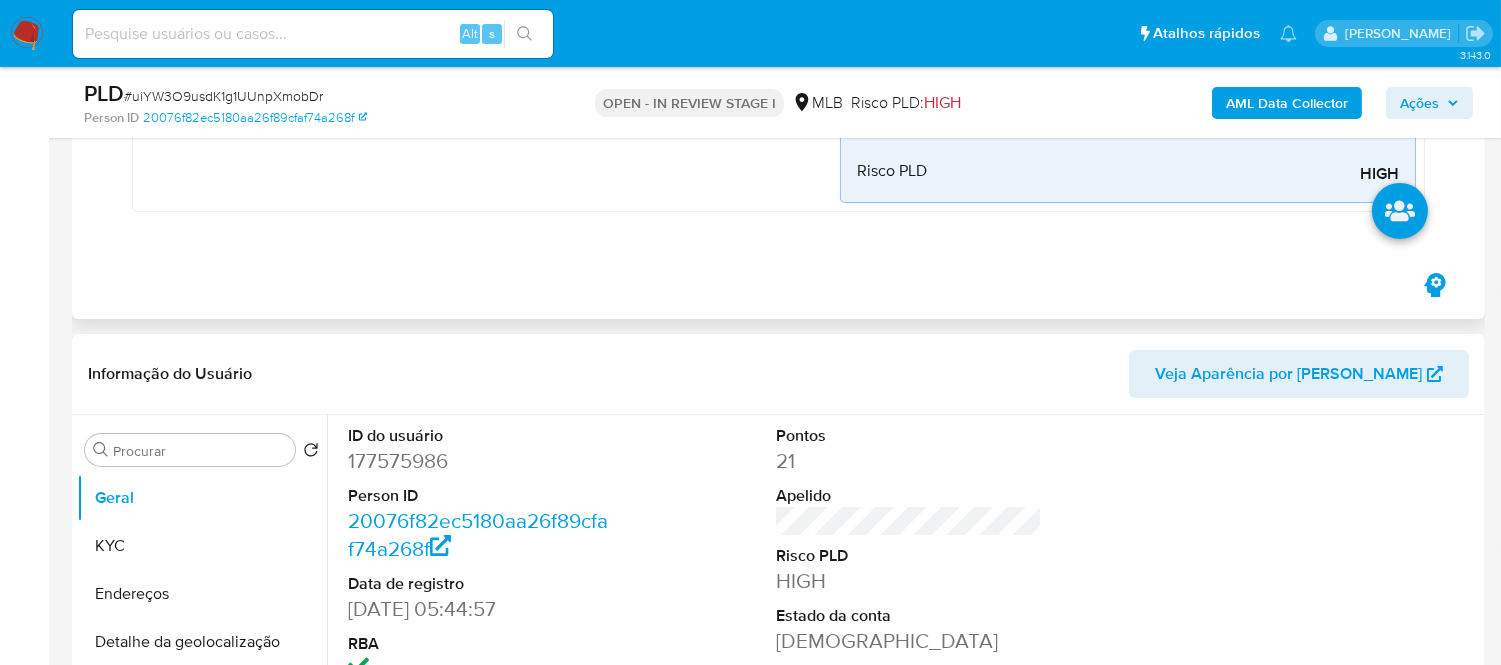 scroll, scrollTop: 777, scrollLeft: 0, axis: vertical 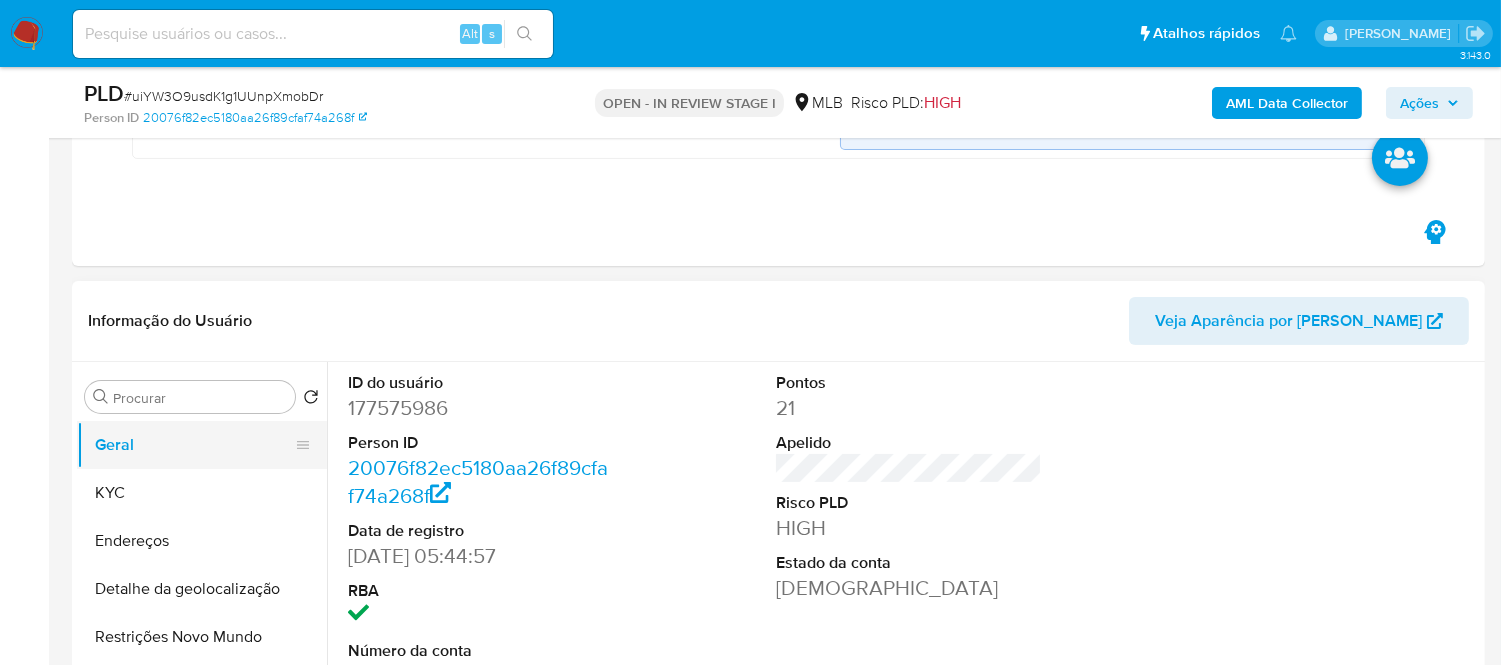 click on "Geral" at bounding box center (194, 445) 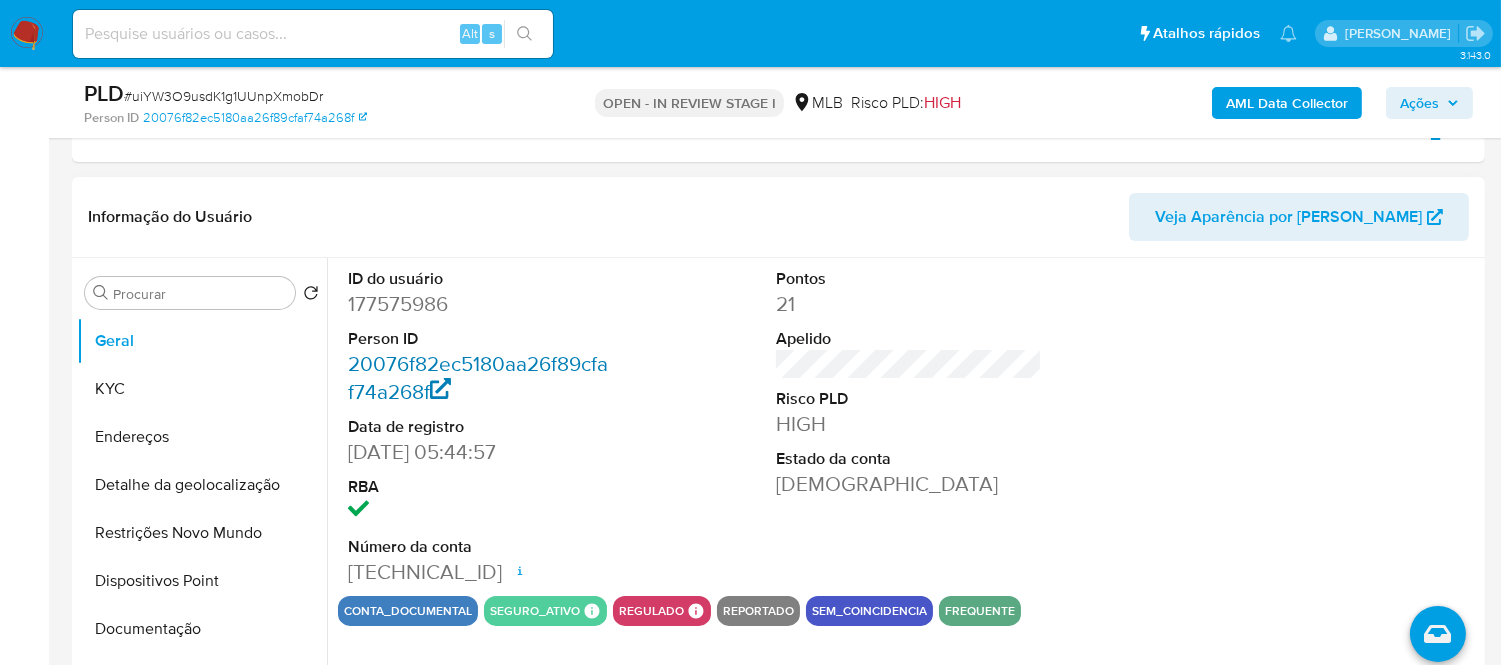 scroll, scrollTop: 1000, scrollLeft: 0, axis: vertical 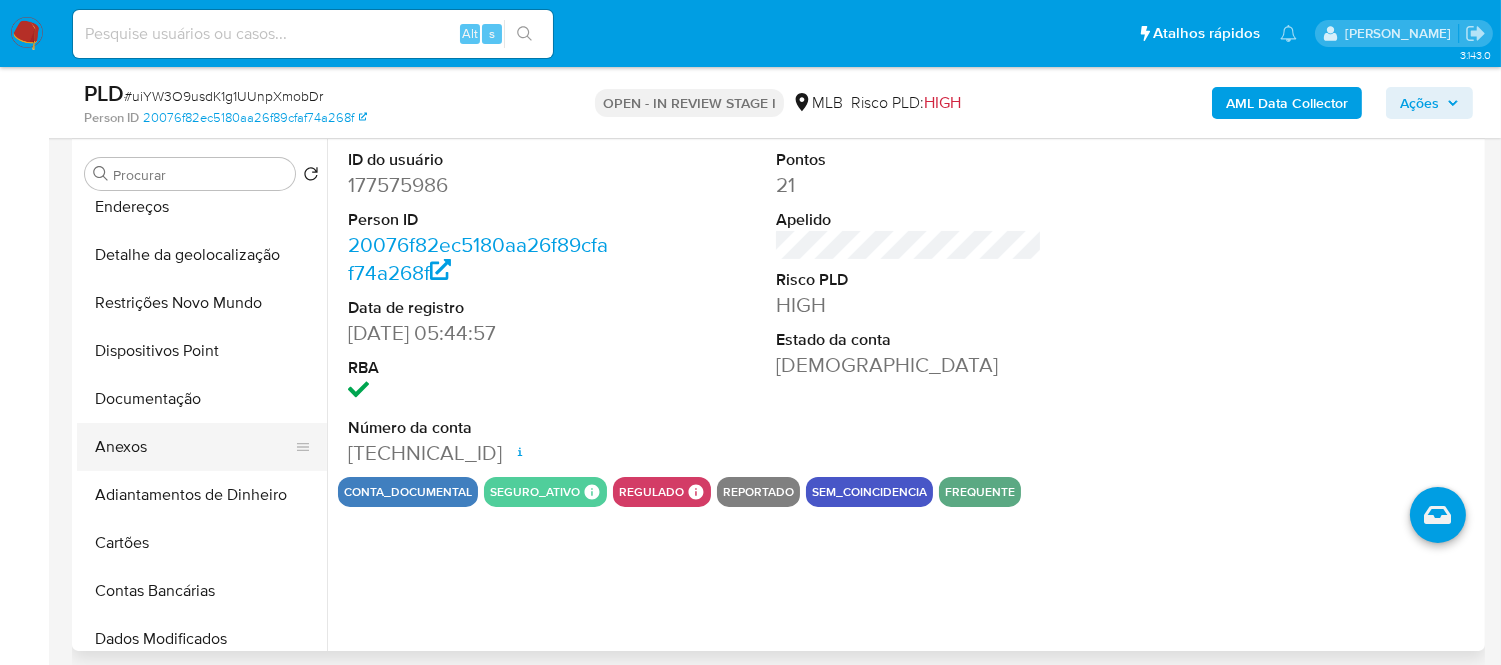 click on "Anexos" at bounding box center [194, 447] 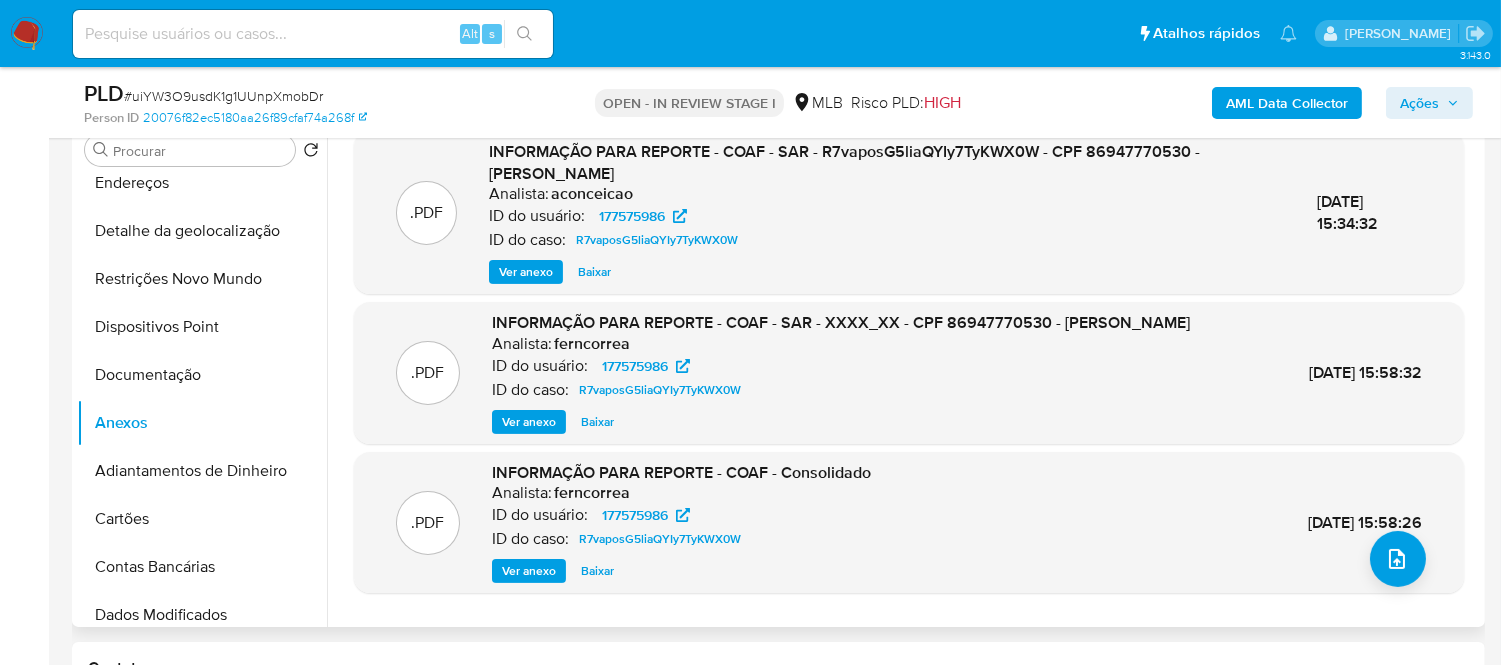 click on "Ver anexo" at bounding box center (526, 272) 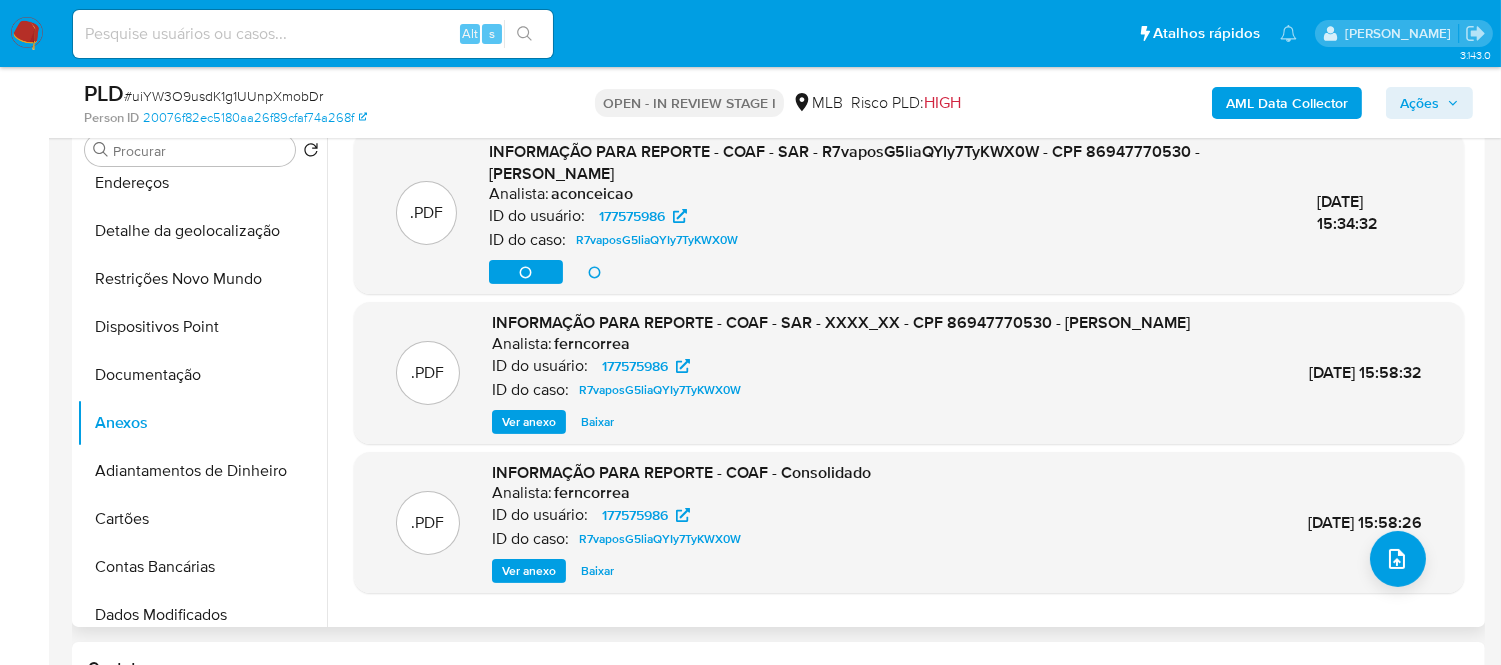 scroll, scrollTop: 5, scrollLeft: 0, axis: vertical 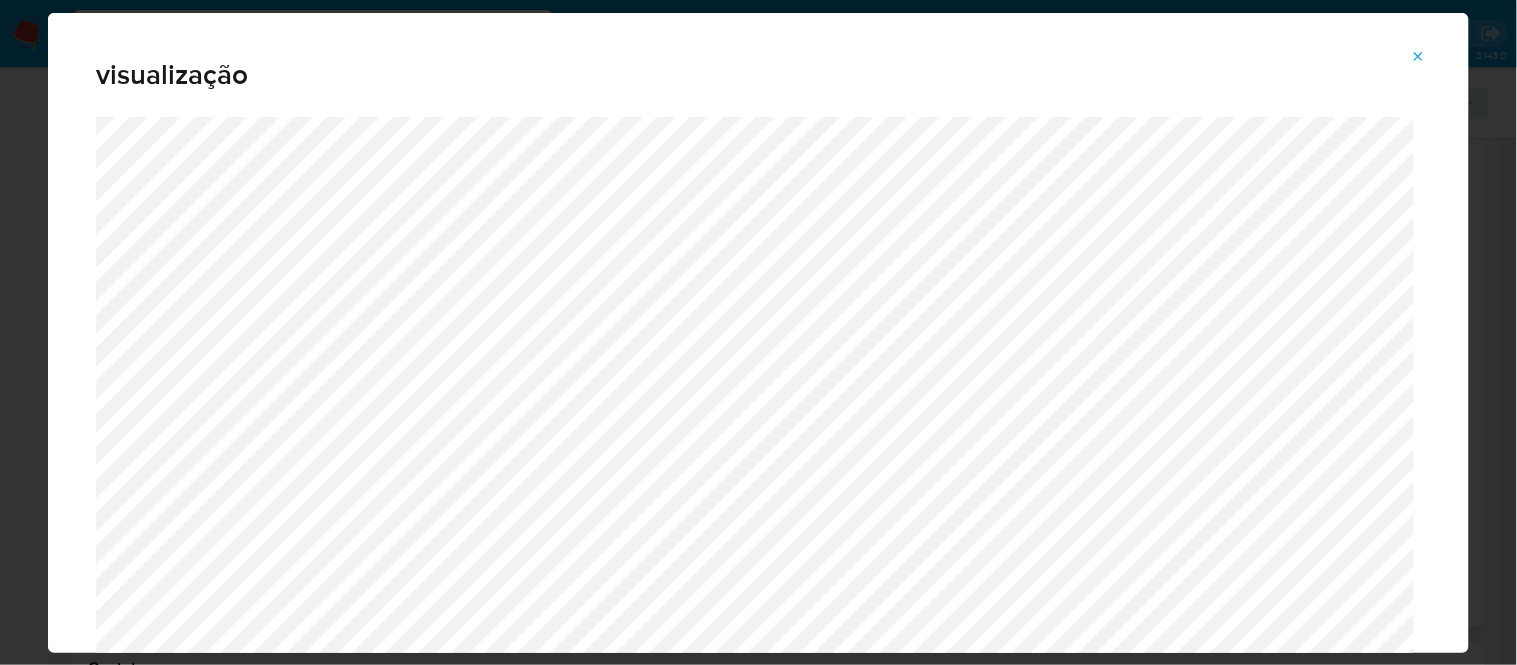 click 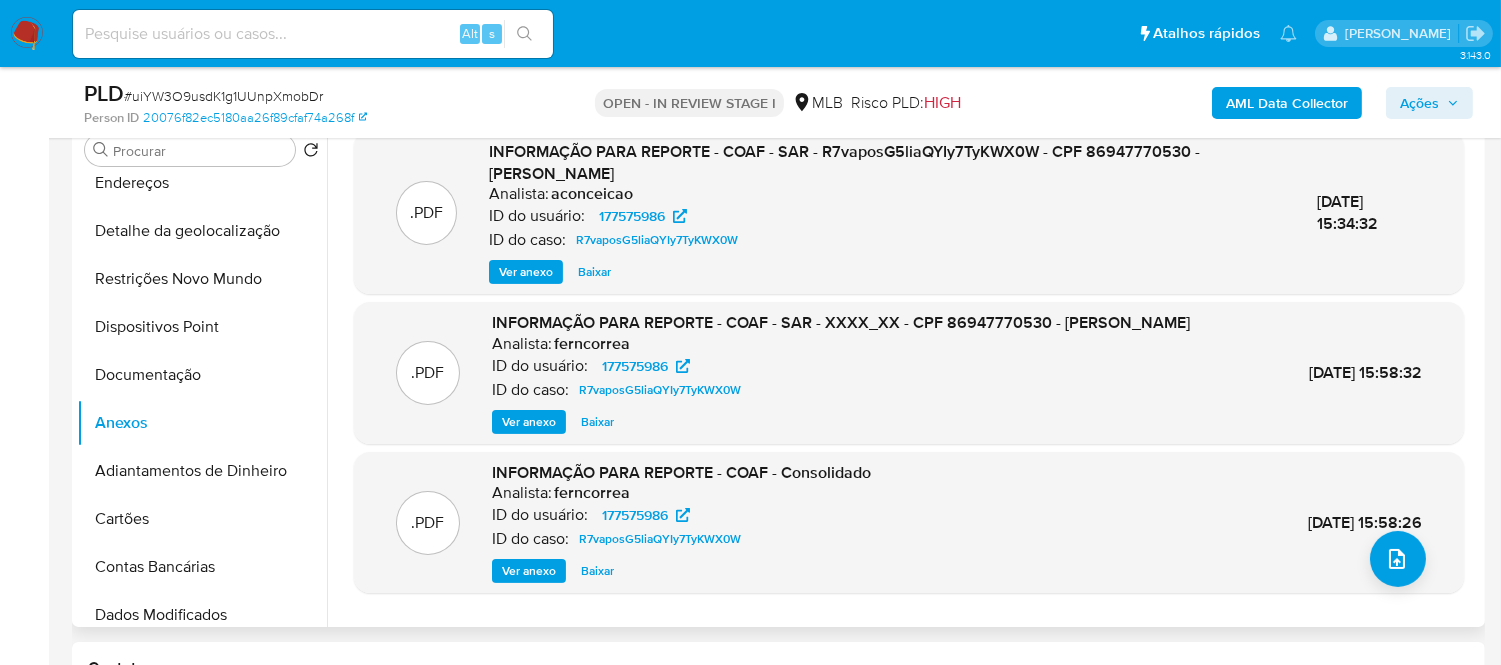 scroll, scrollTop: 0, scrollLeft: 0, axis: both 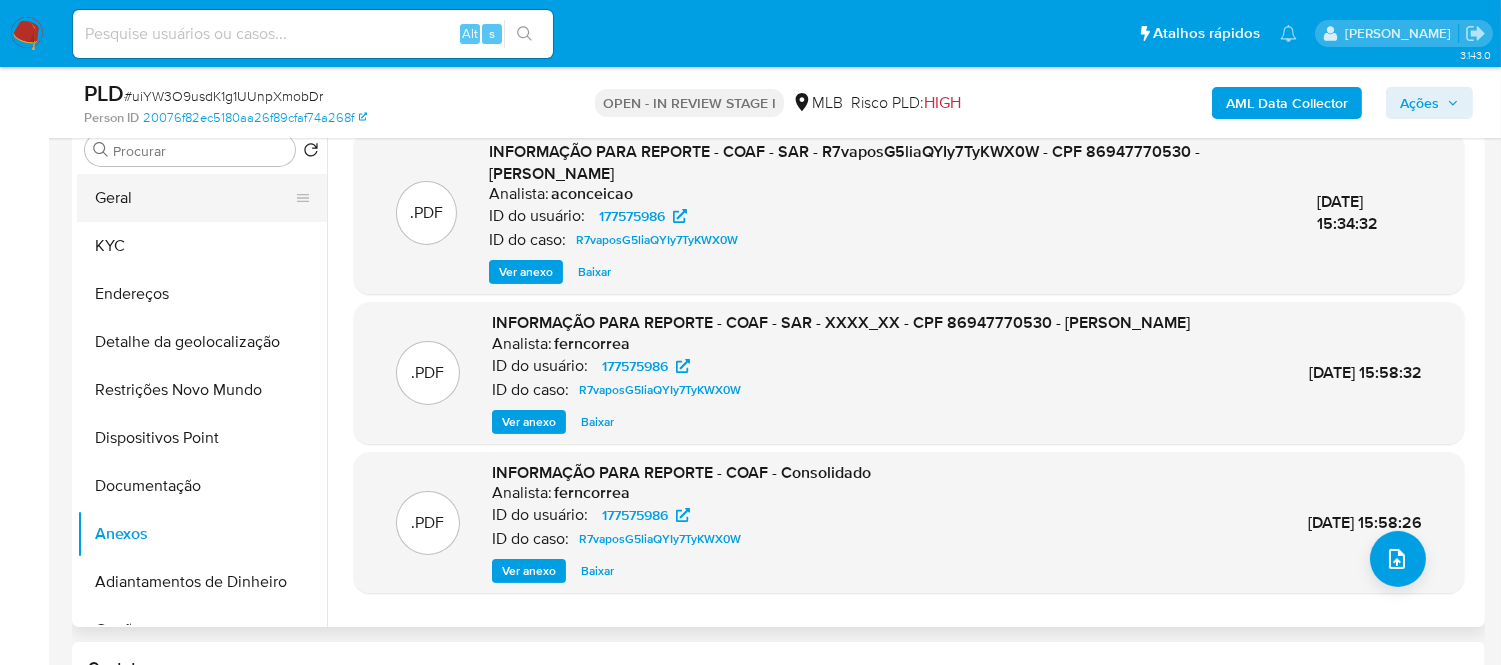click on "Geral" at bounding box center (194, 198) 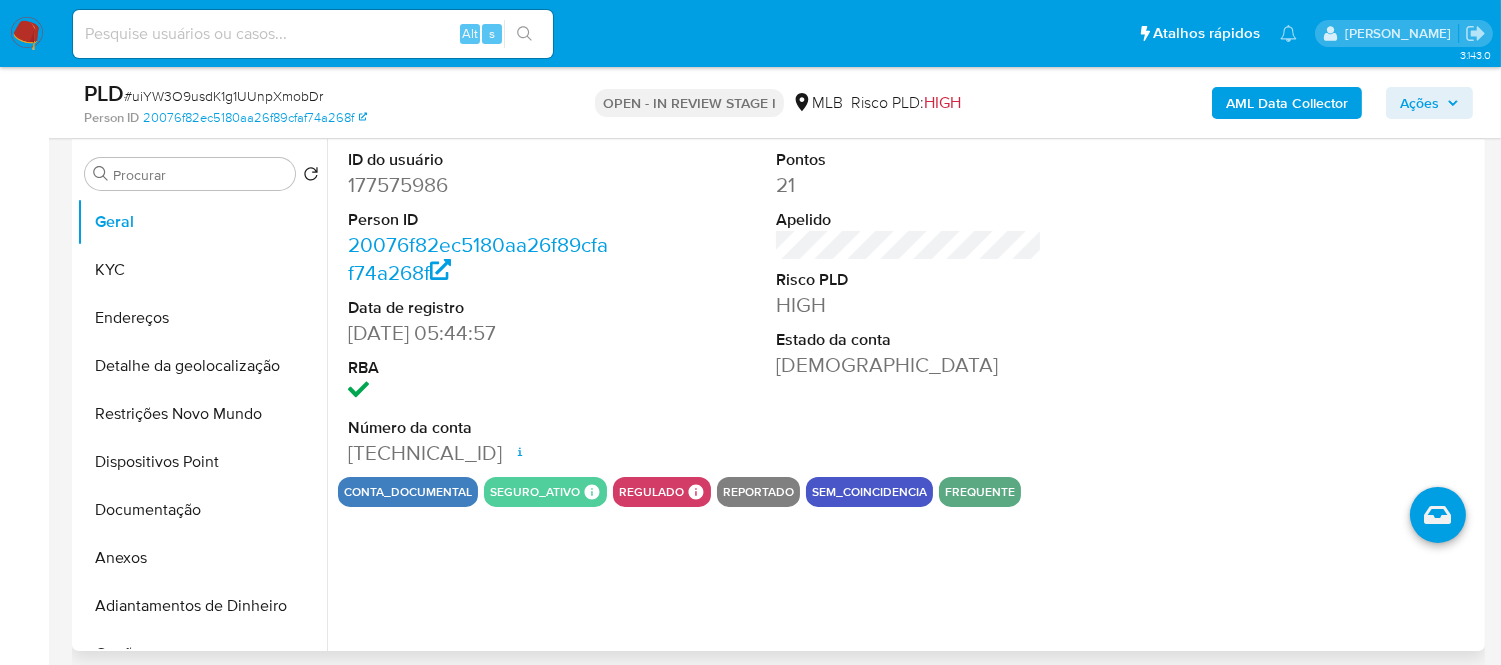 type 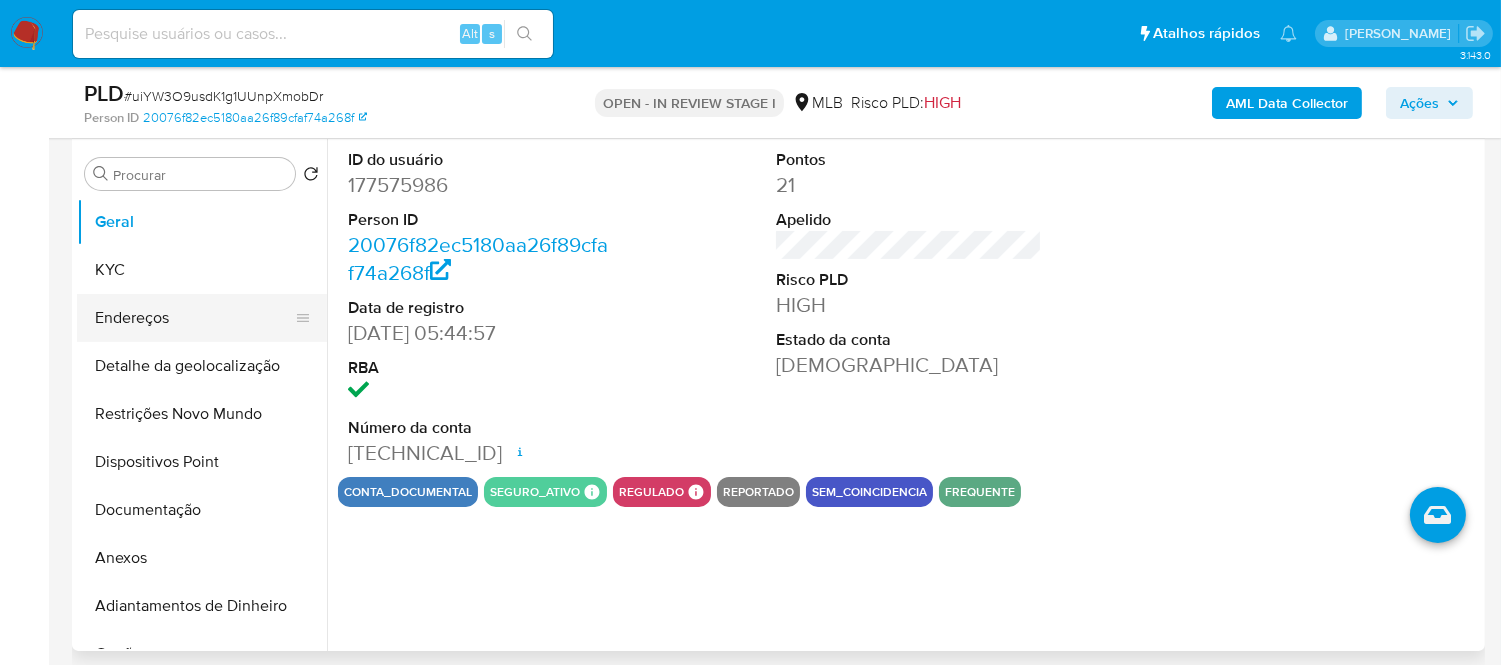 click on "KYC" at bounding box center (202, 270) 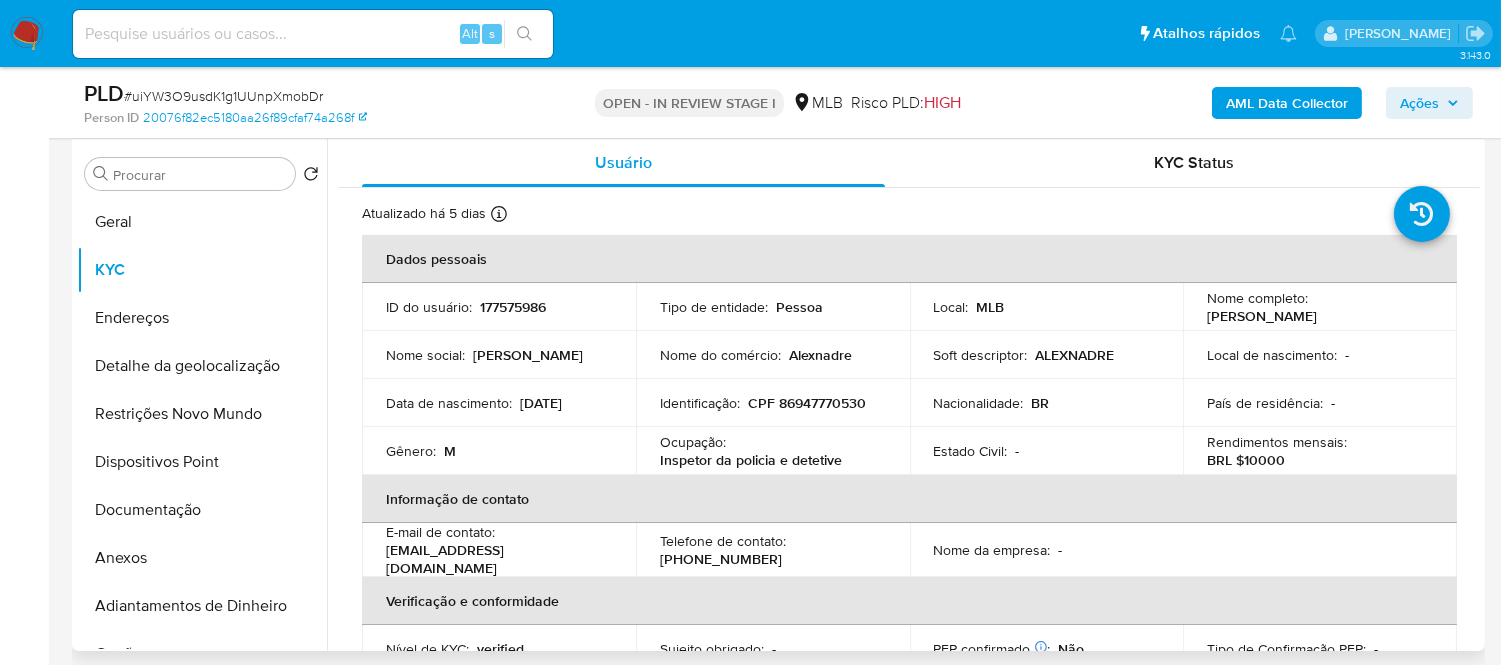 drag, startPoint x: 1471, startPoint y: 285, endPoint x: 1472, endPoint y: 314, distance: 29.017237 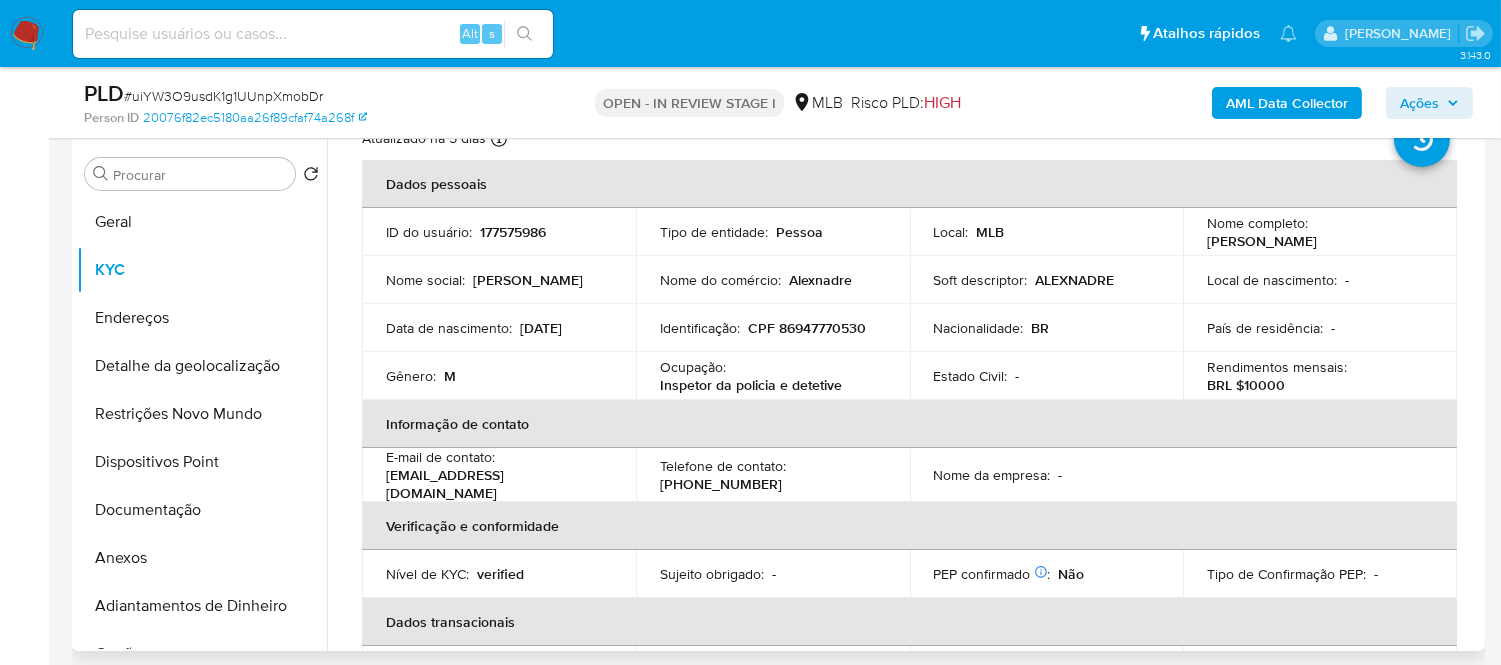 scroll, scrollTop: 100, scrollLeft: 0, axis: vertical 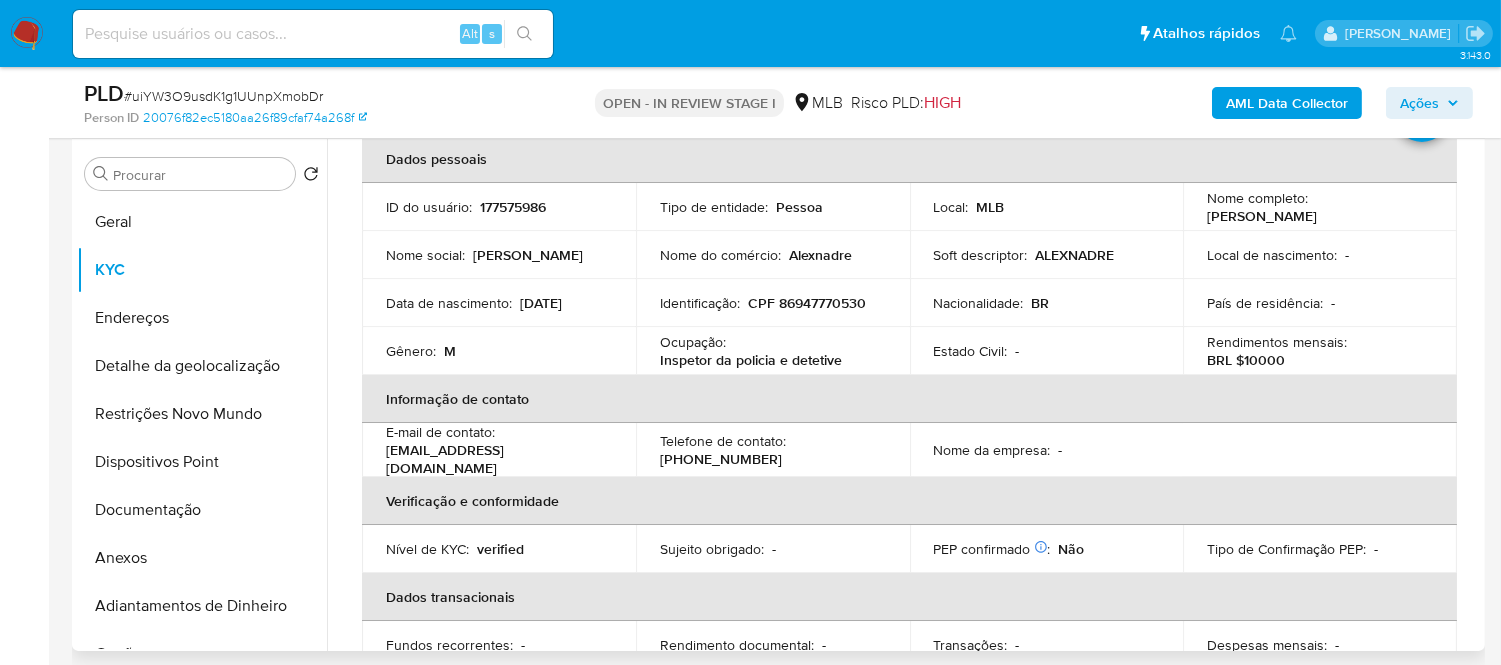 drag, startPoint x: 1484, startPoint y: 336, endPoint x: 1484, endPoint y: 352, distance: 16 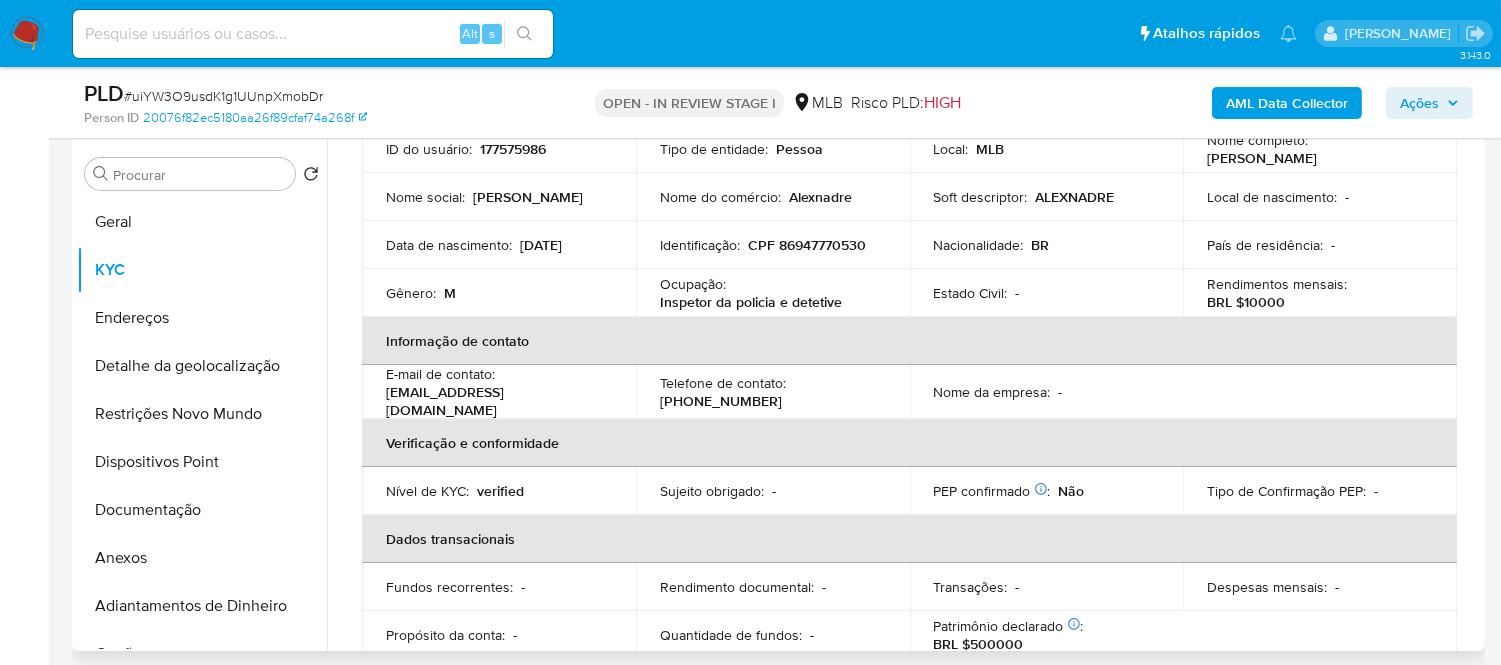 scroll, scrollTop: 153, scrollLeft: 0, axis: vertical 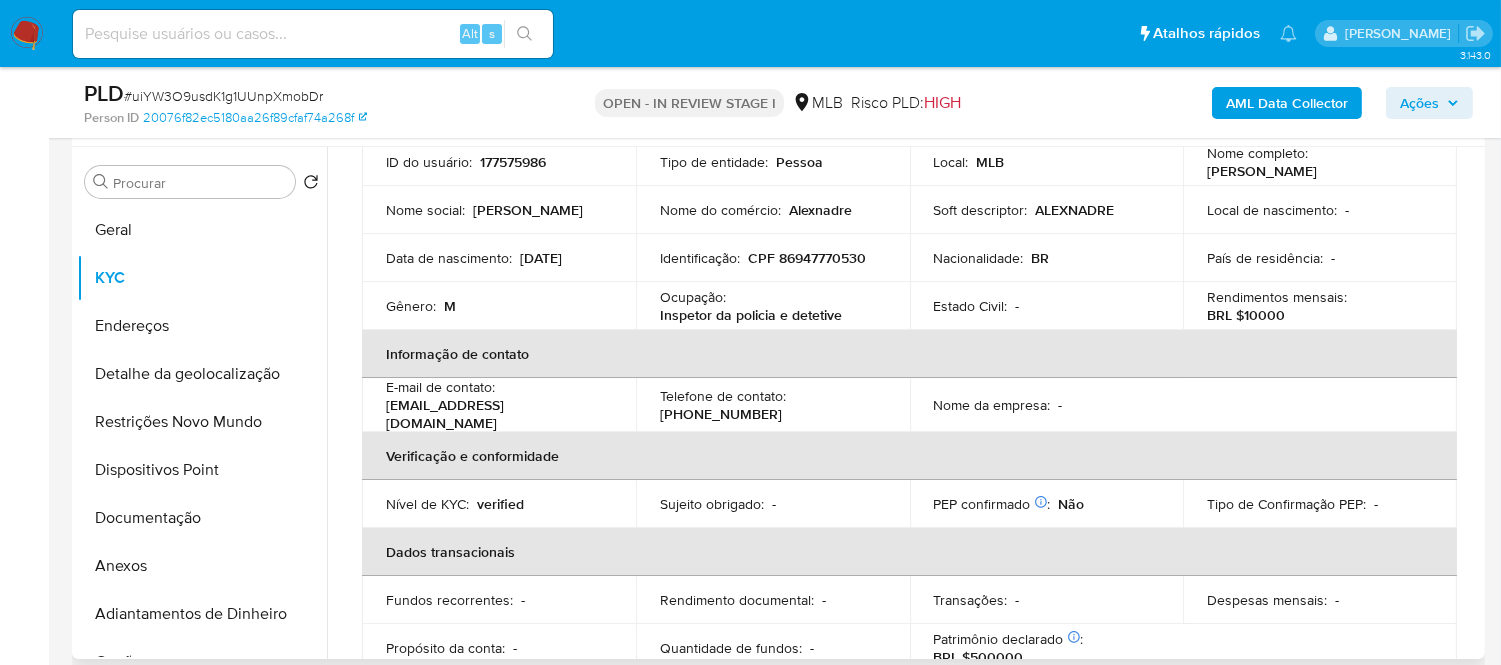 click on "Atualizado há 5 dias   Criado: 06/06/2020 07:39:43 Atualizado: 27/06/2025 07:12:12 Dados pessoais   ID do usuário :    177575986   Tipo de entidade :    Pessoa   Local :    MLB   Nome completo :    Alexandre Barbosa Dos Santos   Nome social :    Alexandre   Nome do comércio :    Alexnadre   Soft descriptor :    ALEXNADRE   Local de nascimento :    -   Data de nascimento :    26/10/1973   Identificação :    CPF 86947770530   Nacionalidade :    BR   País de residência :    -   Gênero :    M   Ocupação :    Inspetor da policia e detetive   Estado Civil :    -   Rendimentos mensais :    BRL $10000 Informação de contato   E-mail de contato :    alexandrebarbosa99@icloud.com   Telefone de contato :    (71) 988888882   Nome da empresa :    - Verificação e conformidade   Nível de KYC :    verified   Sujeito obrigado :    -   PEP confirmado   Obtido de listas internas :    Não   Tipo de Confirmação PEP :    - Dados transacionais   Fundos recorrentes :    -   :    -   :    -" at bounding box center [909, 712] 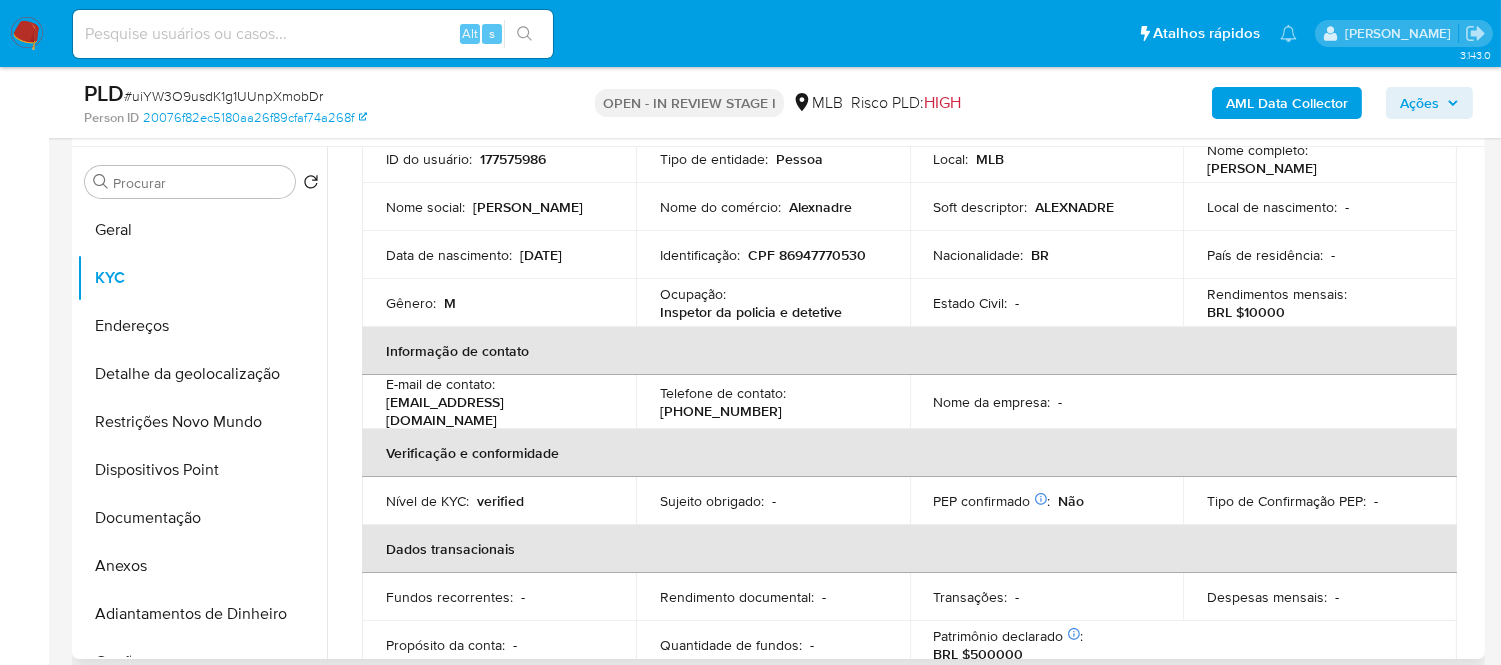 scroll, scrollTop: 162, scrollLeft: 0, axis: vertical 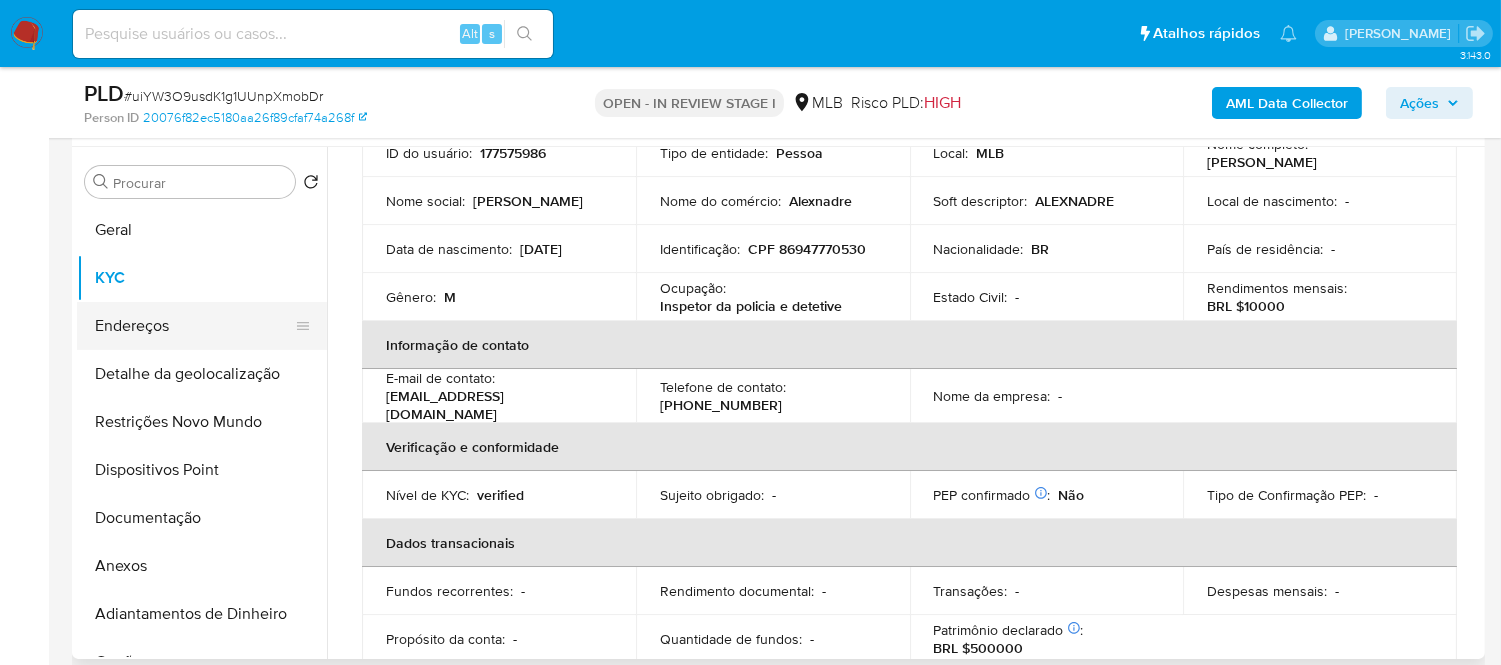 click on "Endereços" at bounding box center (194, 326) 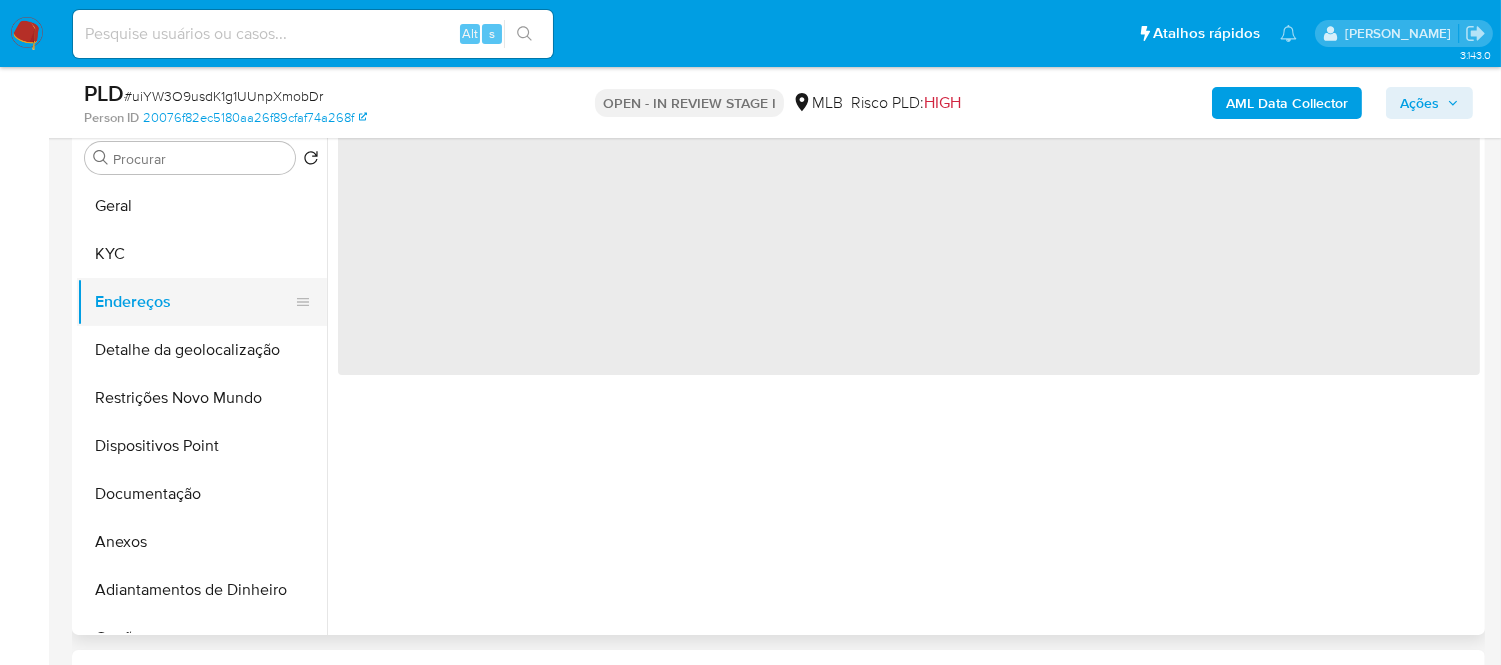 scroll, scrollTop: 0, scrollLeft: 0, axis: both 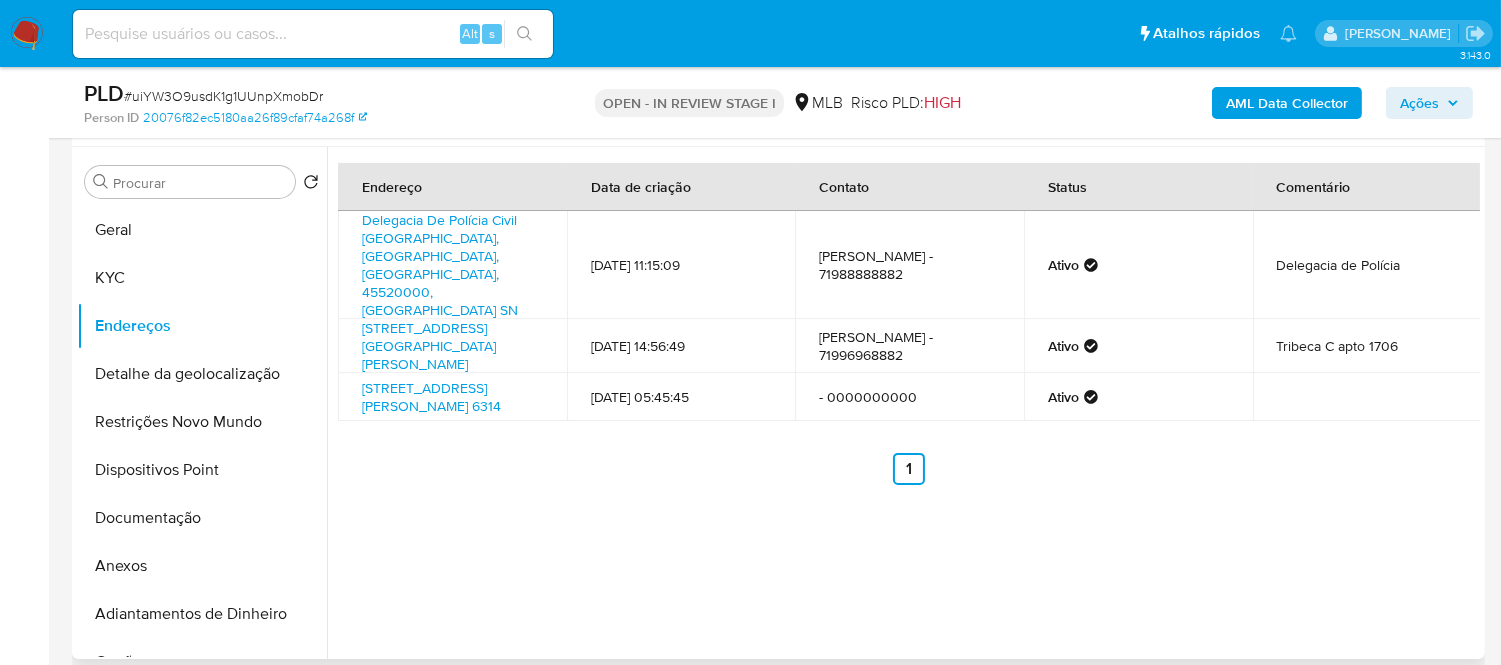 type 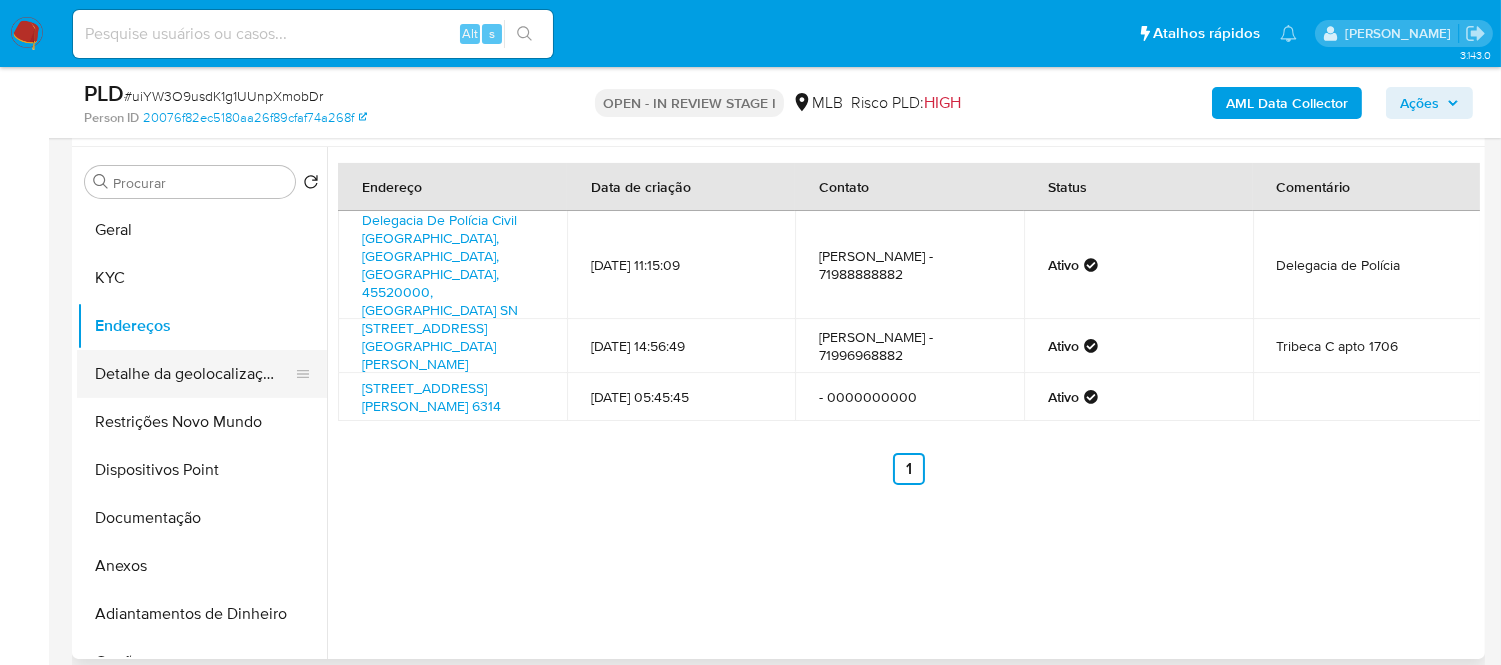 click on "Detalhe da geolocalização" at bounding box center [194, 374] 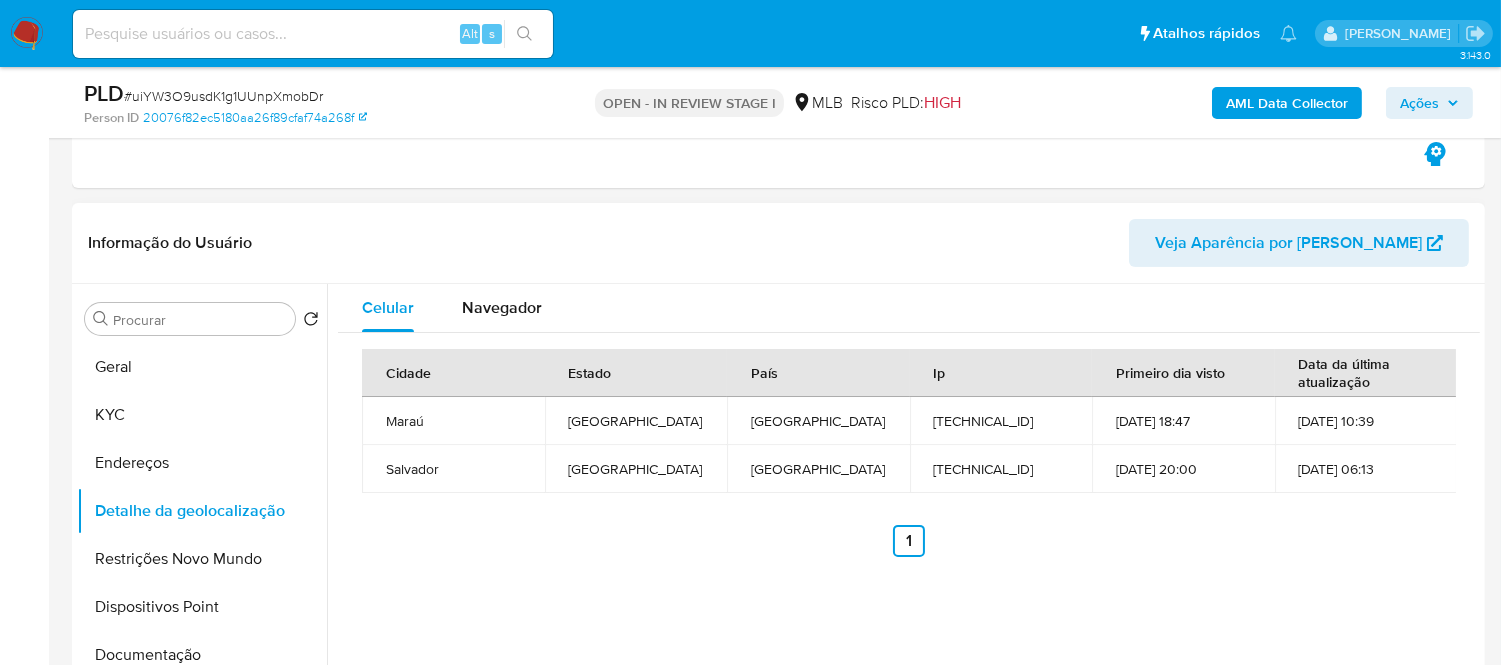 scroll, scrollTop: 881, scrollLeft: 0, axis: vertical 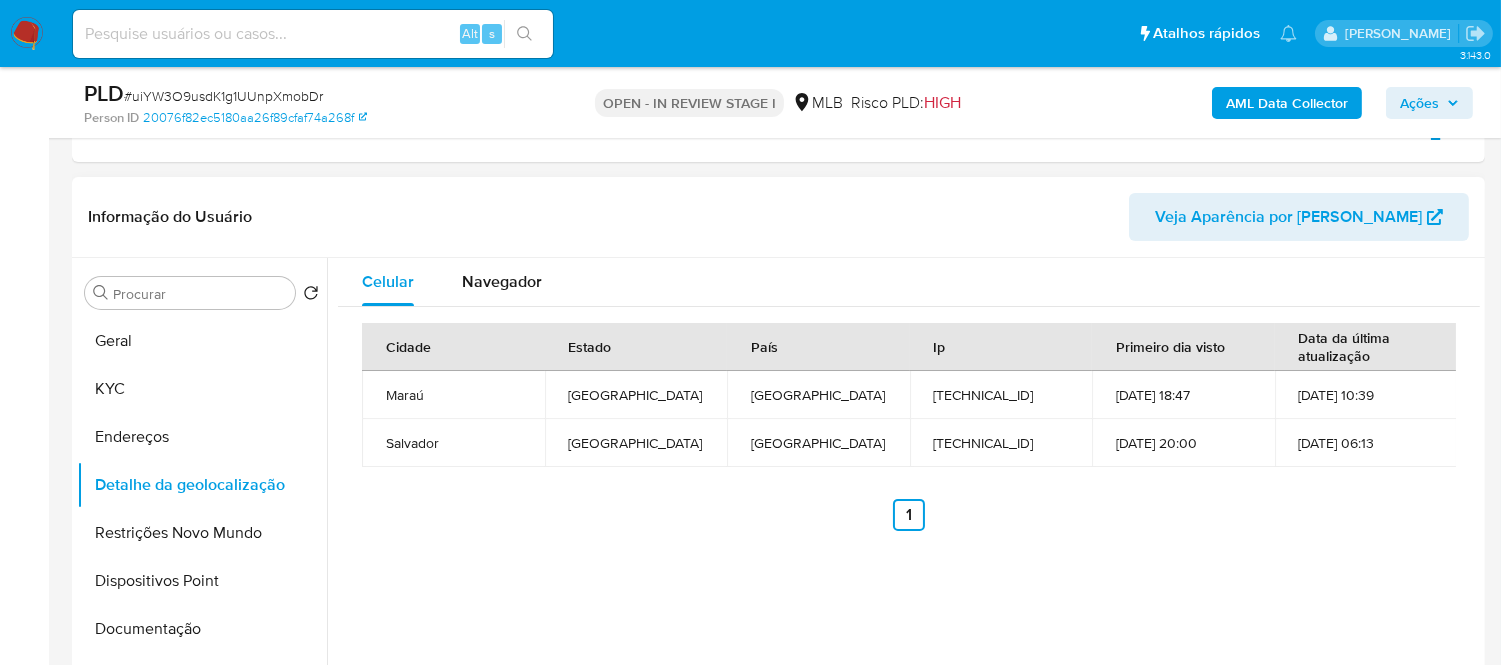 type 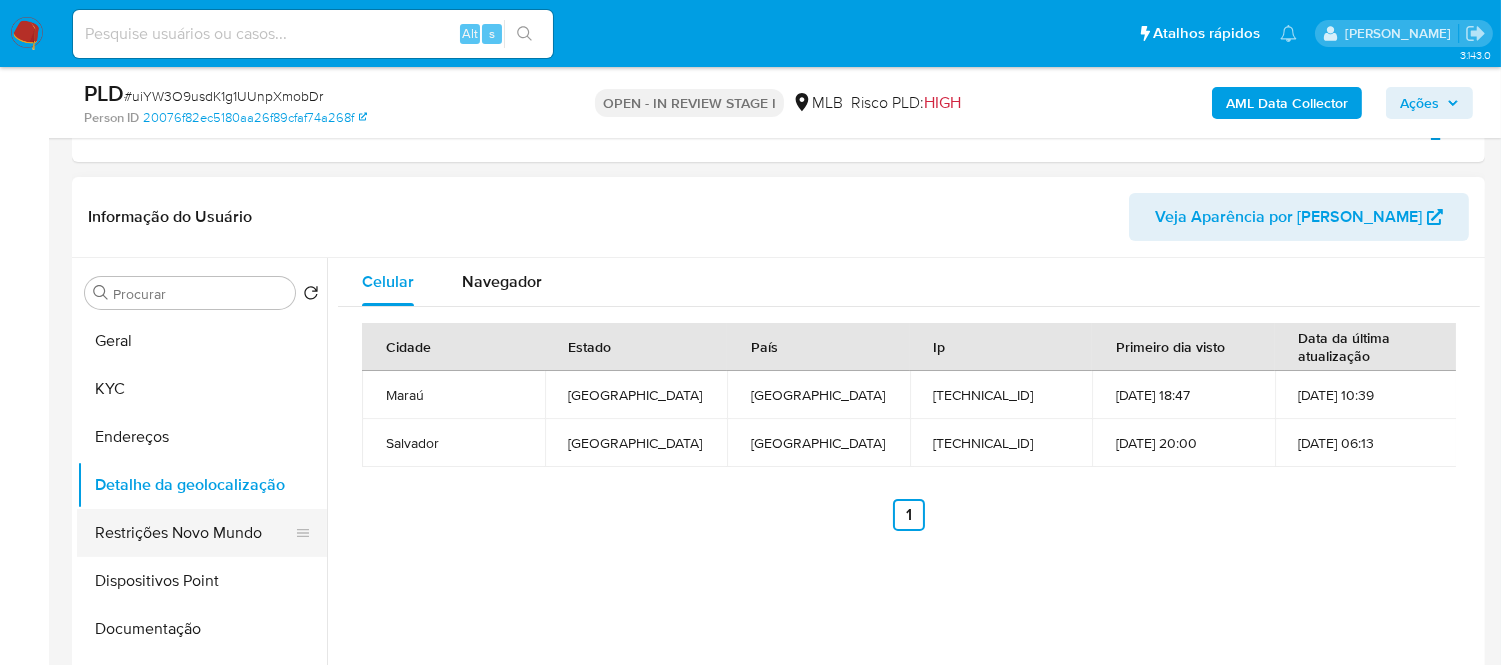 click on "Restrições Novo Mundo" at bounding box center [194, 533] 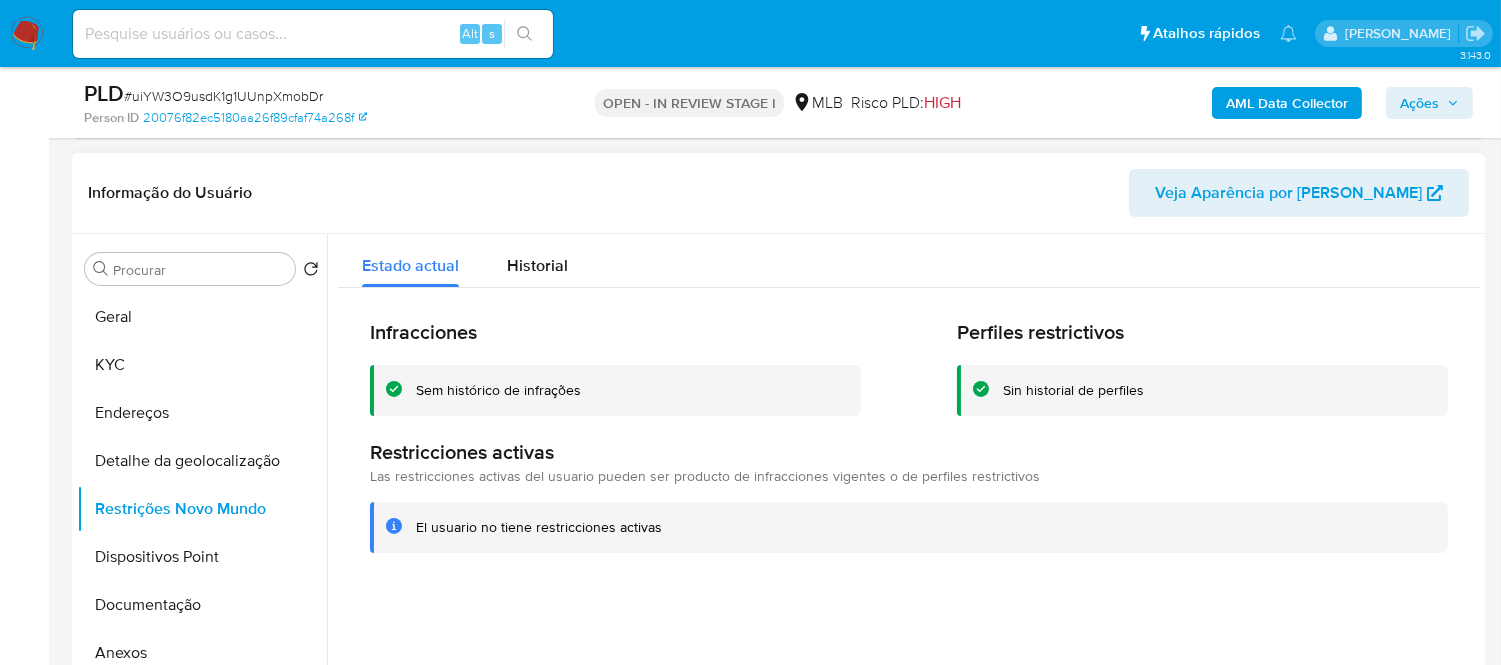 type 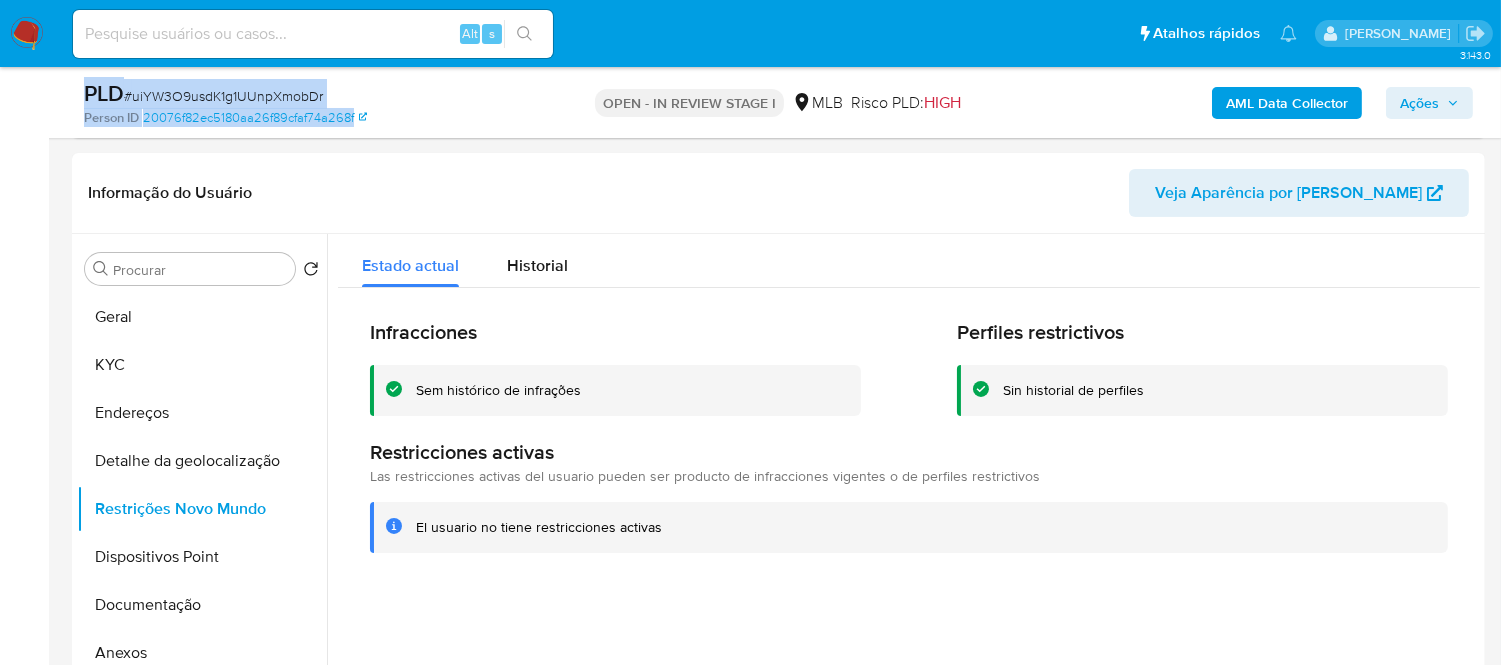 drag, startPoint x: 60, startPoint y: 72, endPoint x: 513, endPoint y: 136, distance: 457.49863 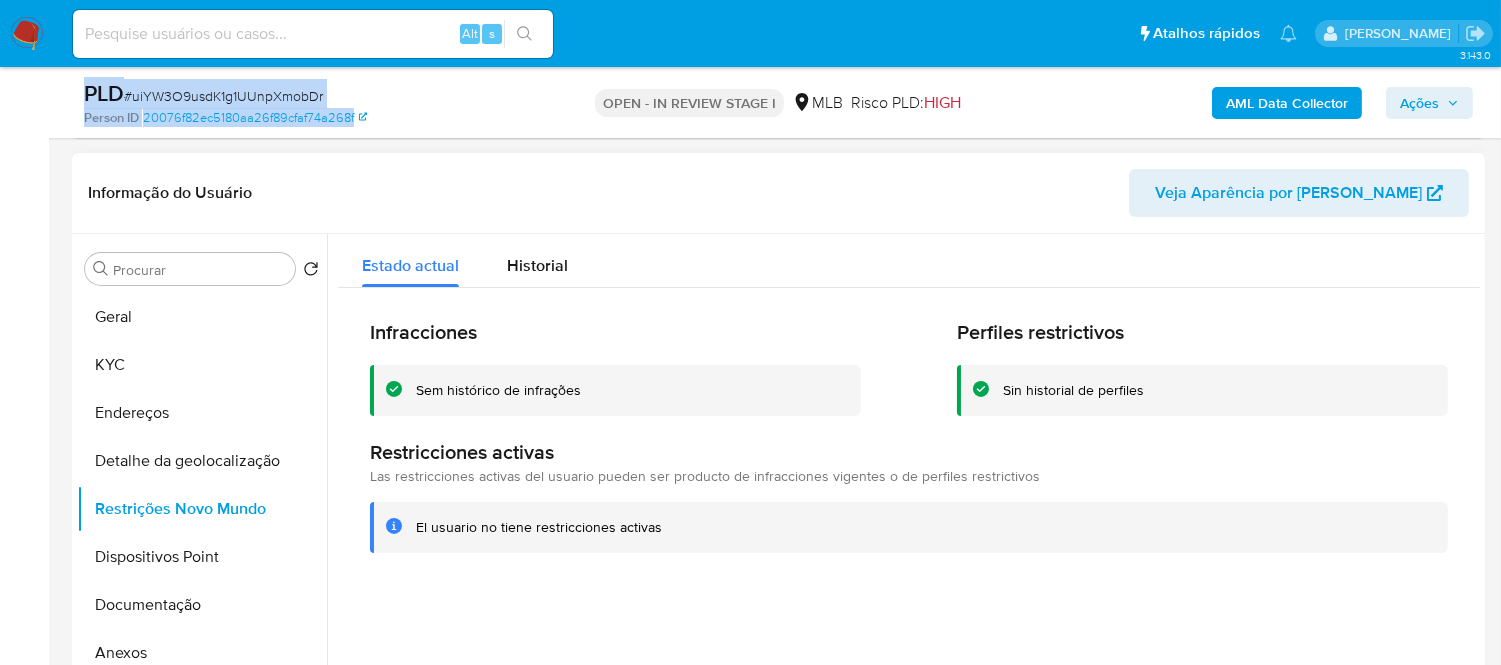 click on "Estado actual Historial" at bounding box center [909, 260] 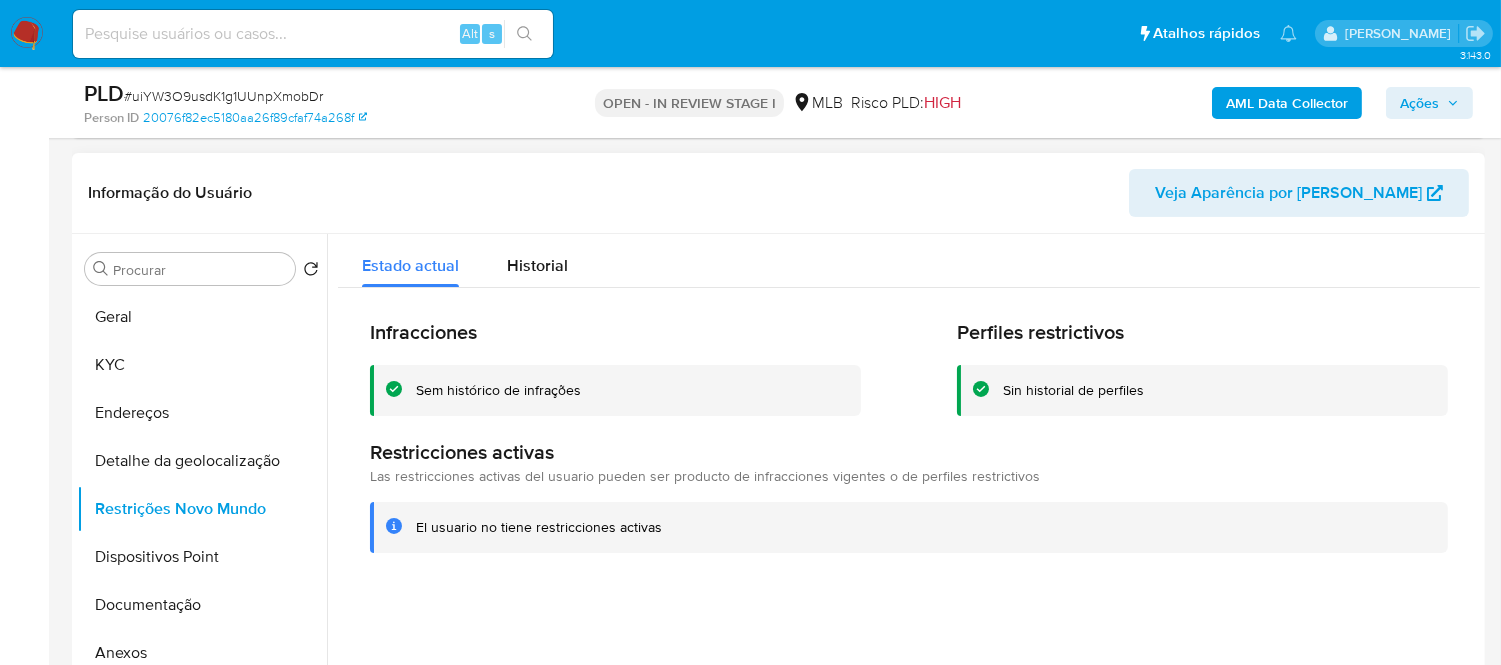 click on "Infracciones Sem histórico de infrações Perfiles restrictivos Sin historial de perfiles Restricciones activas Las restricciones activas del usuario pueden ser producto de infracciones vigentes o de perfiles restrictivos El usuario no tiene restricciones activas" at bounding box center (909, 436) 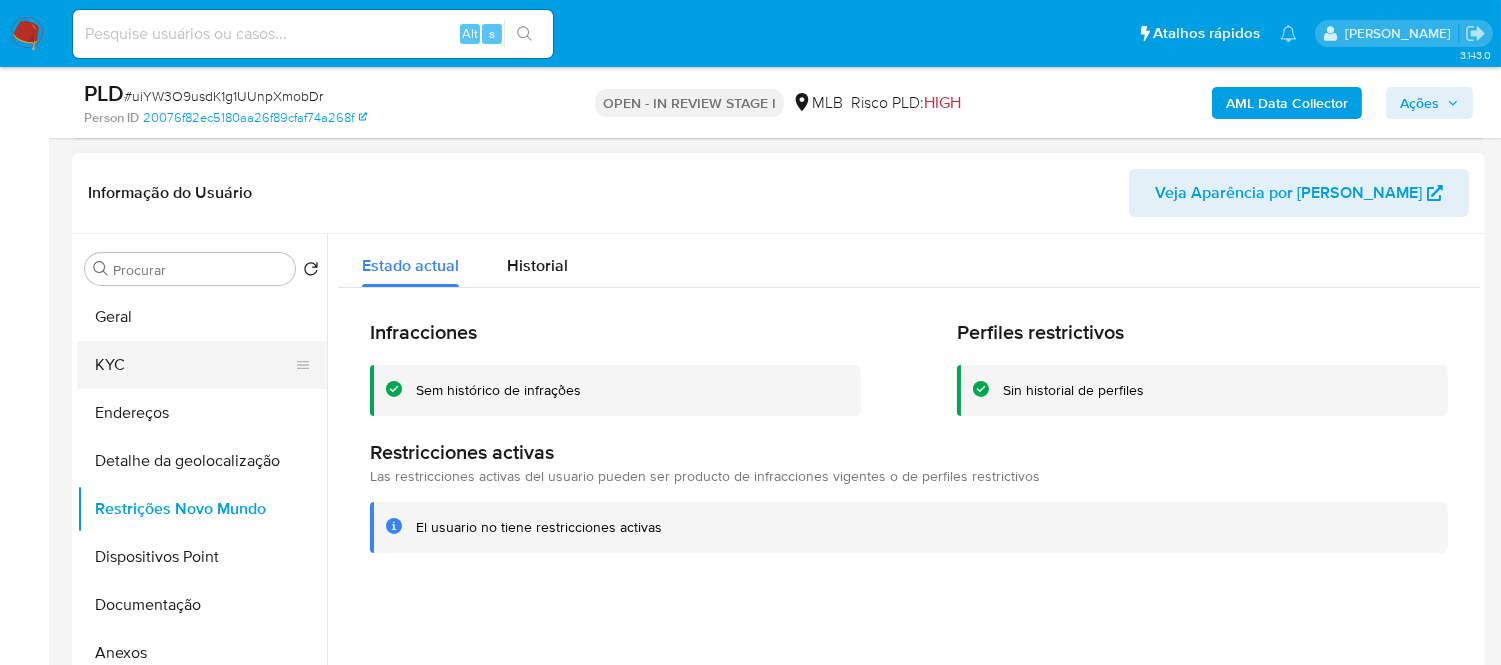 click on "KYC" at bounding box center [194, 365] 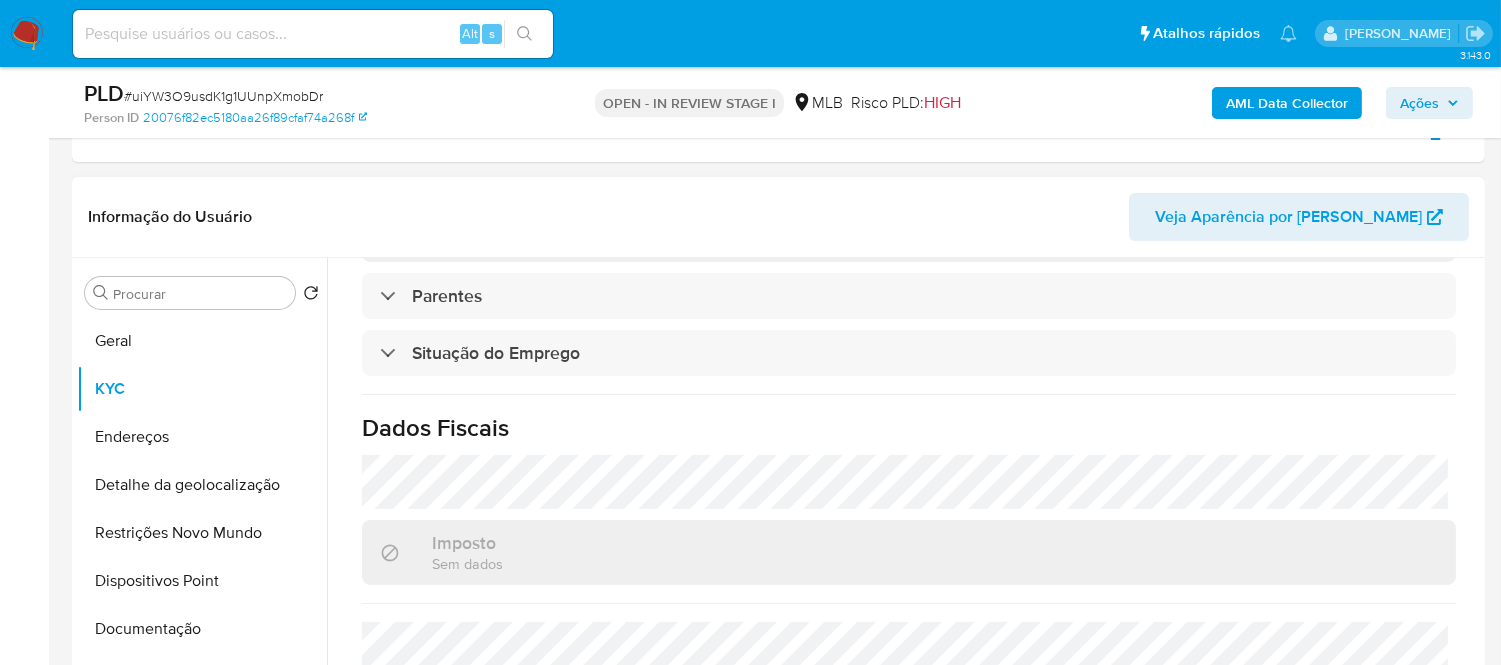 scroll, scrollTop: 868, scrollLeft: 0, axis: vertical 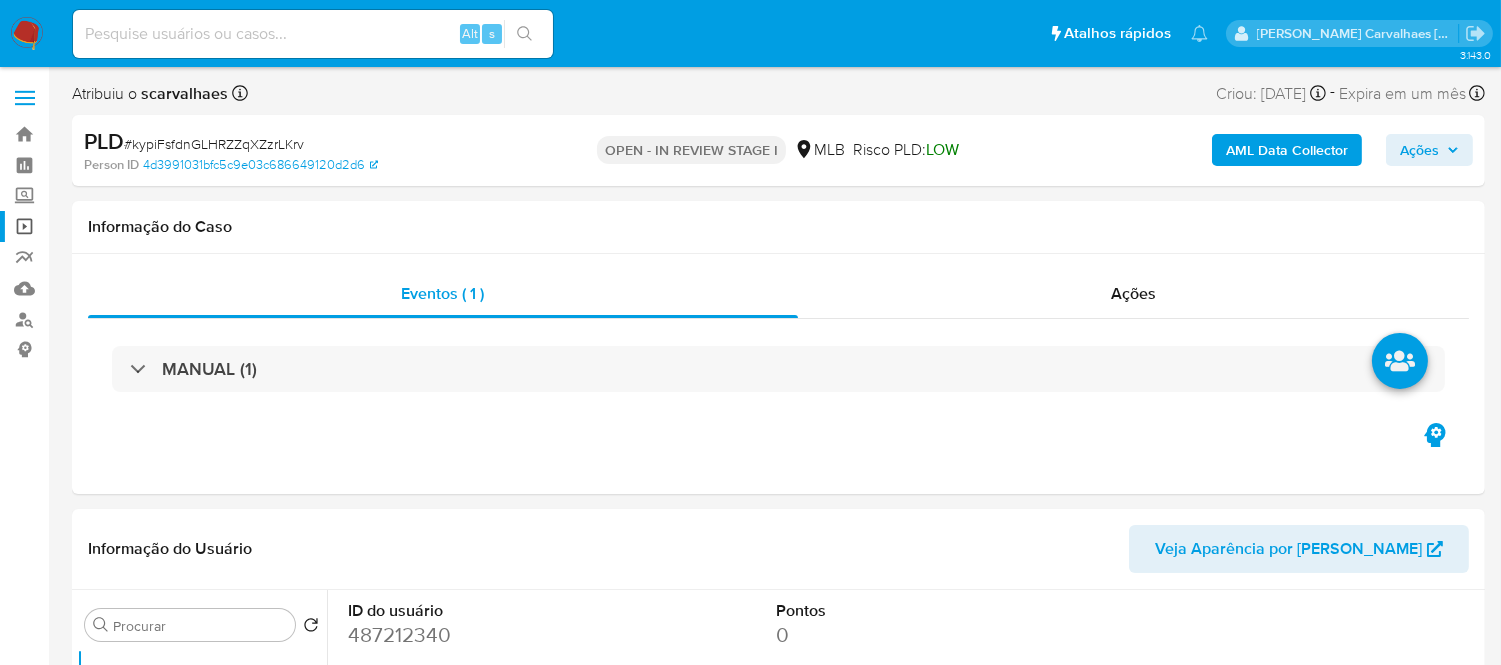 select on "10" 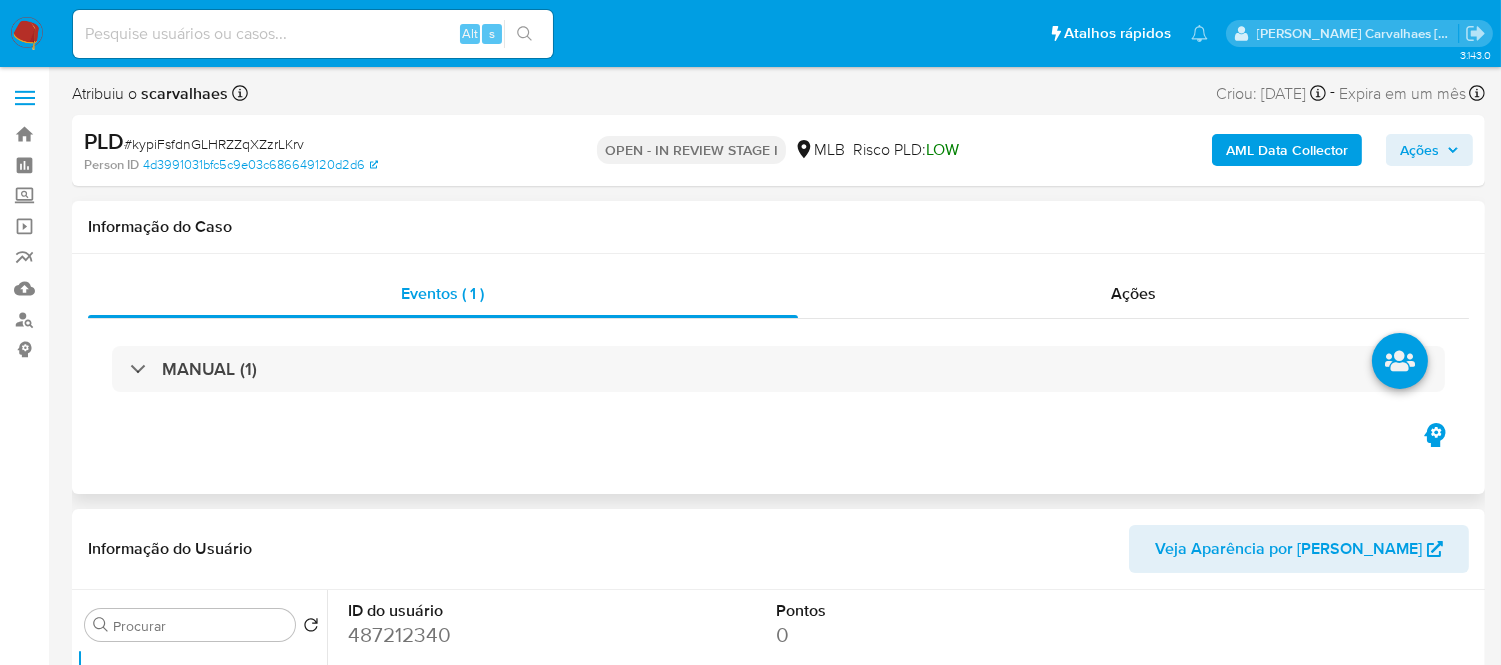 scroll, scrollTop: 111, scrollLeft: 0, axis: vertical 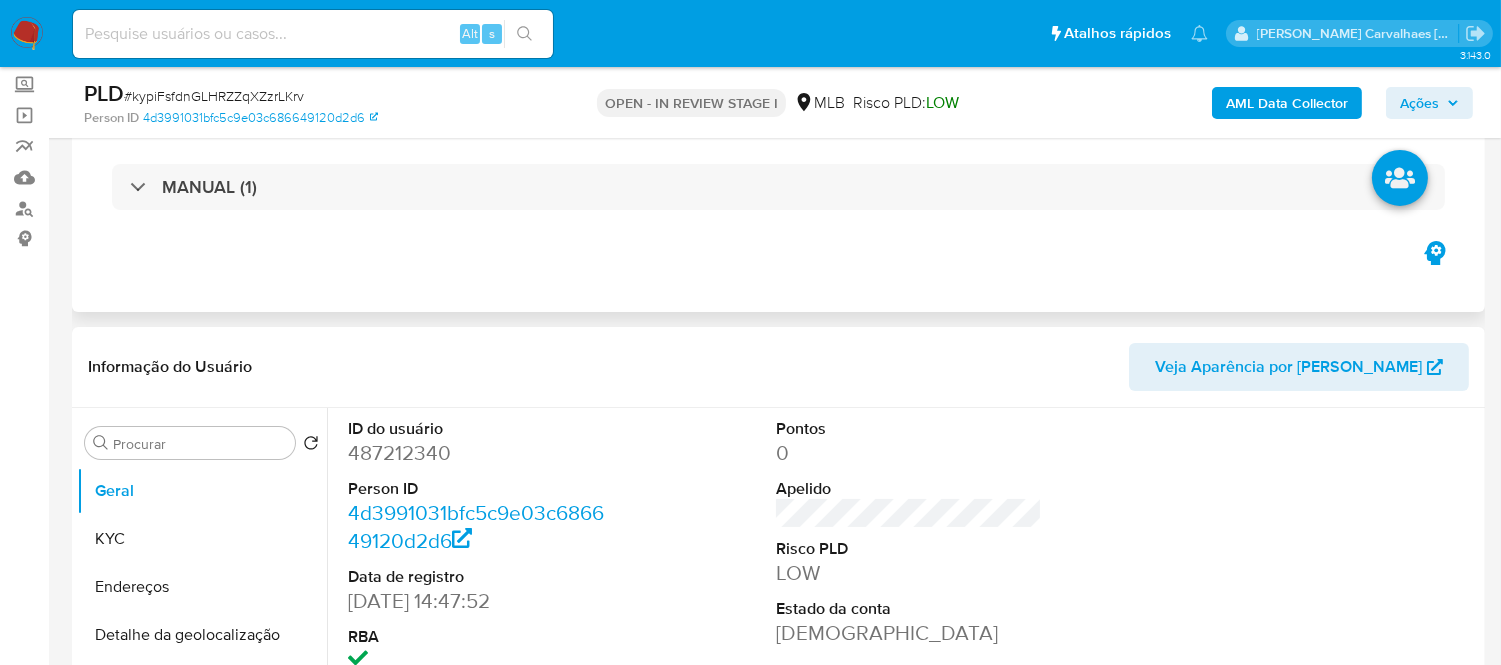 click 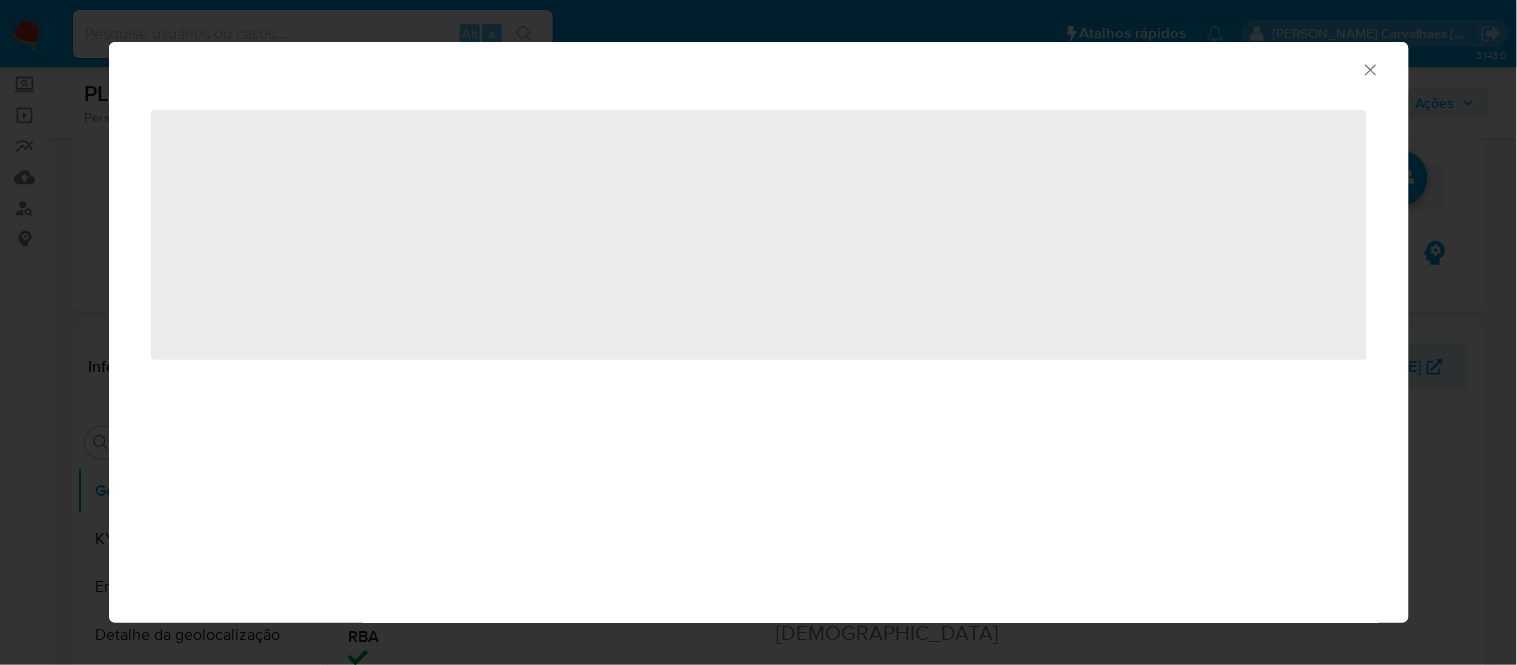 click 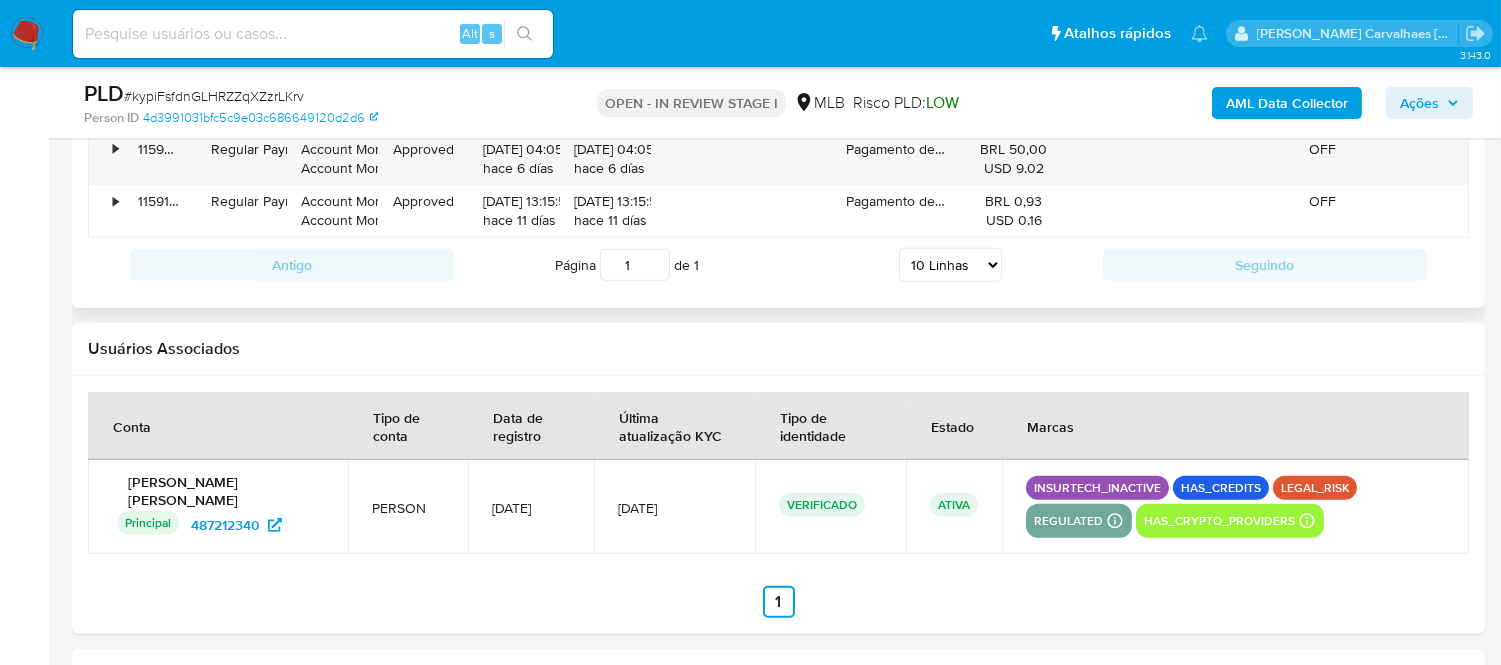 scroll, scrollTop: 2555, scrollLeft: 0, axis: vertical 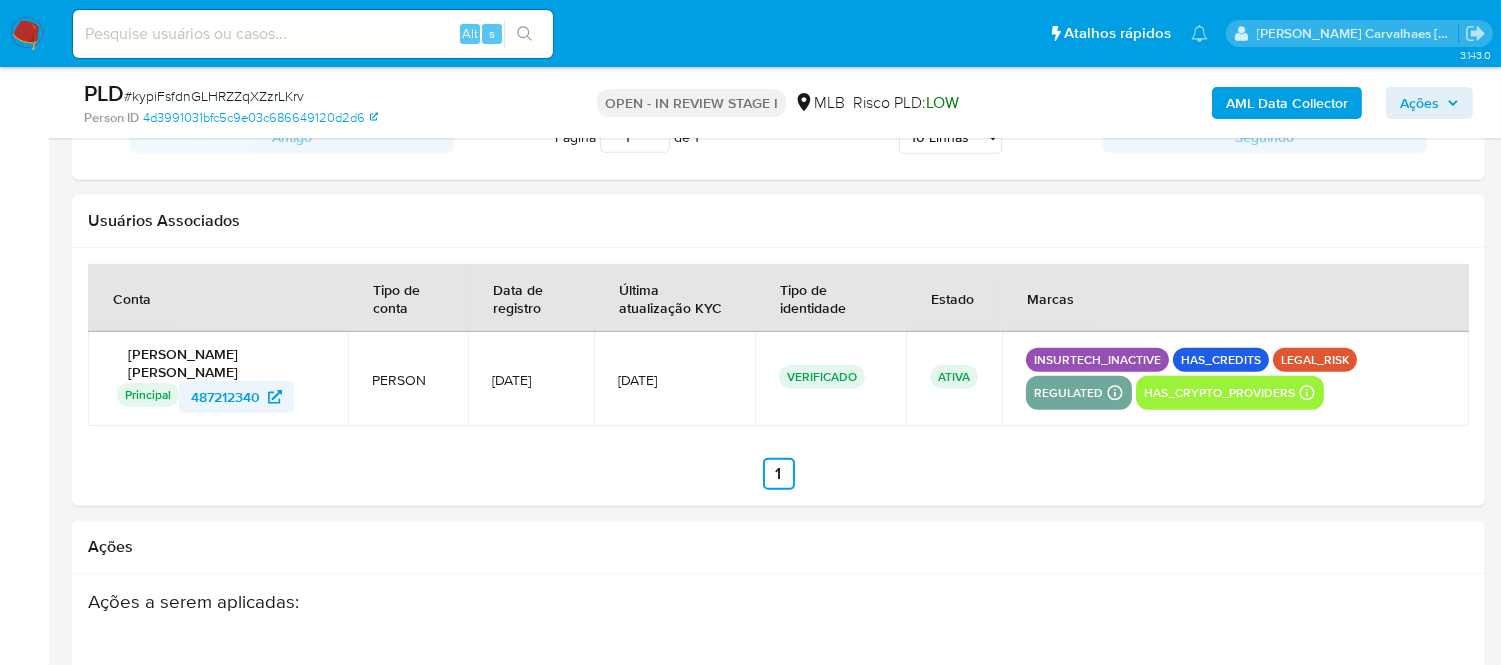 click on "487212340" at bounding box center [225, 397] 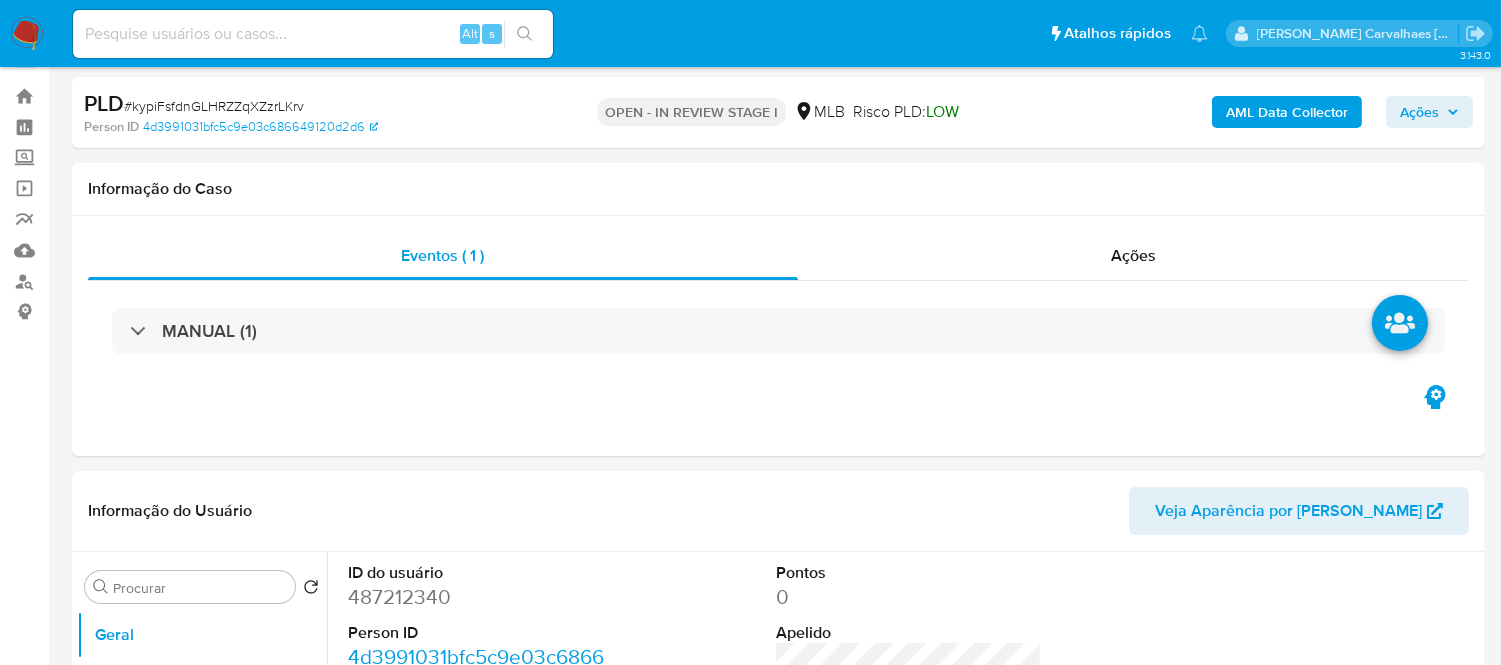 scroll, scrollTop: 0, scrollLeft: 0, axis: both 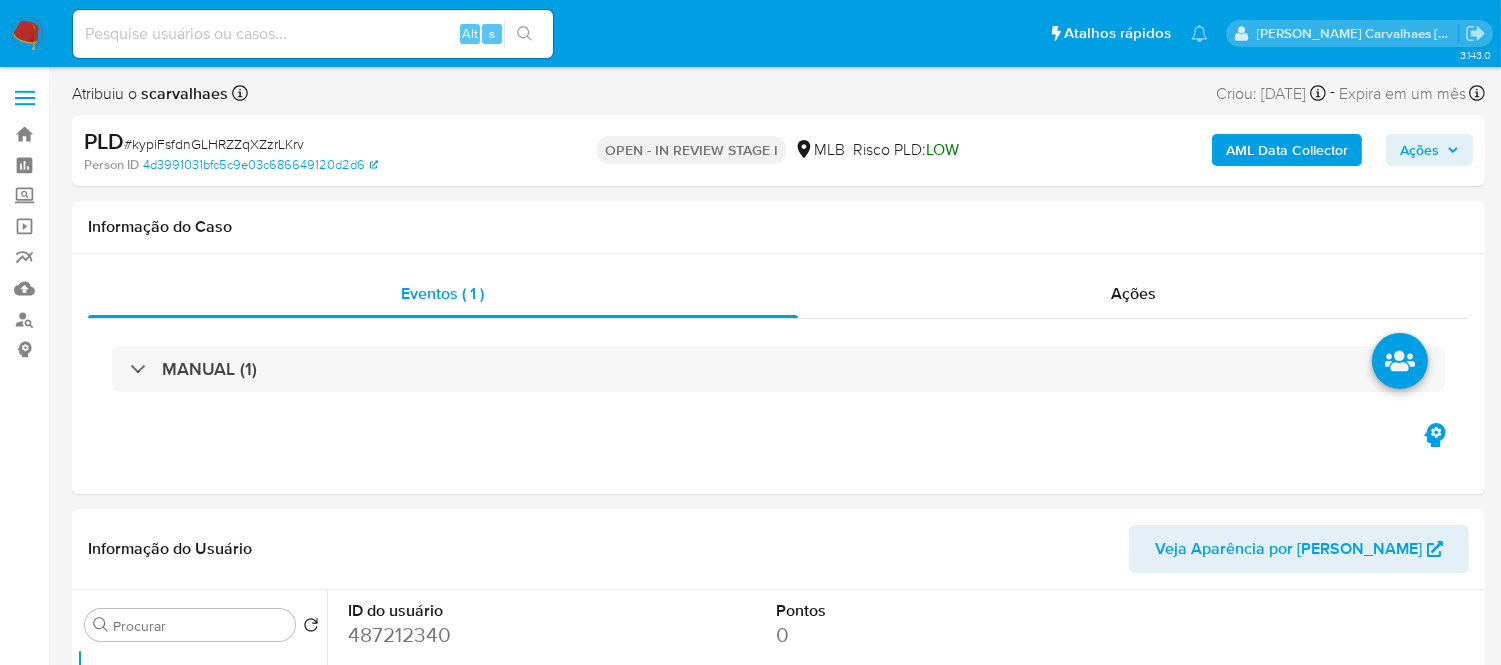 click on "OPEN - IN REVIEW STAGE I" at bounding box center (691, 150) 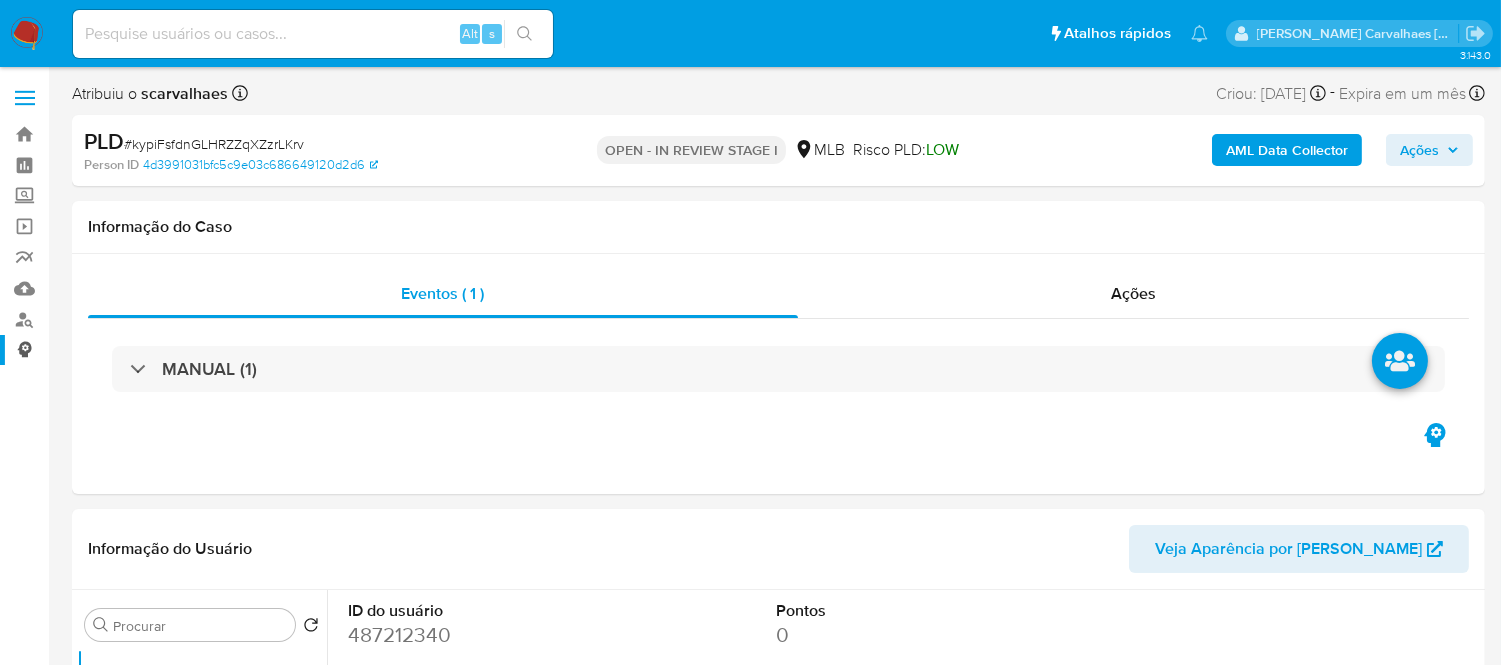 click on "Consolidado" at bounding box center (119, 350) 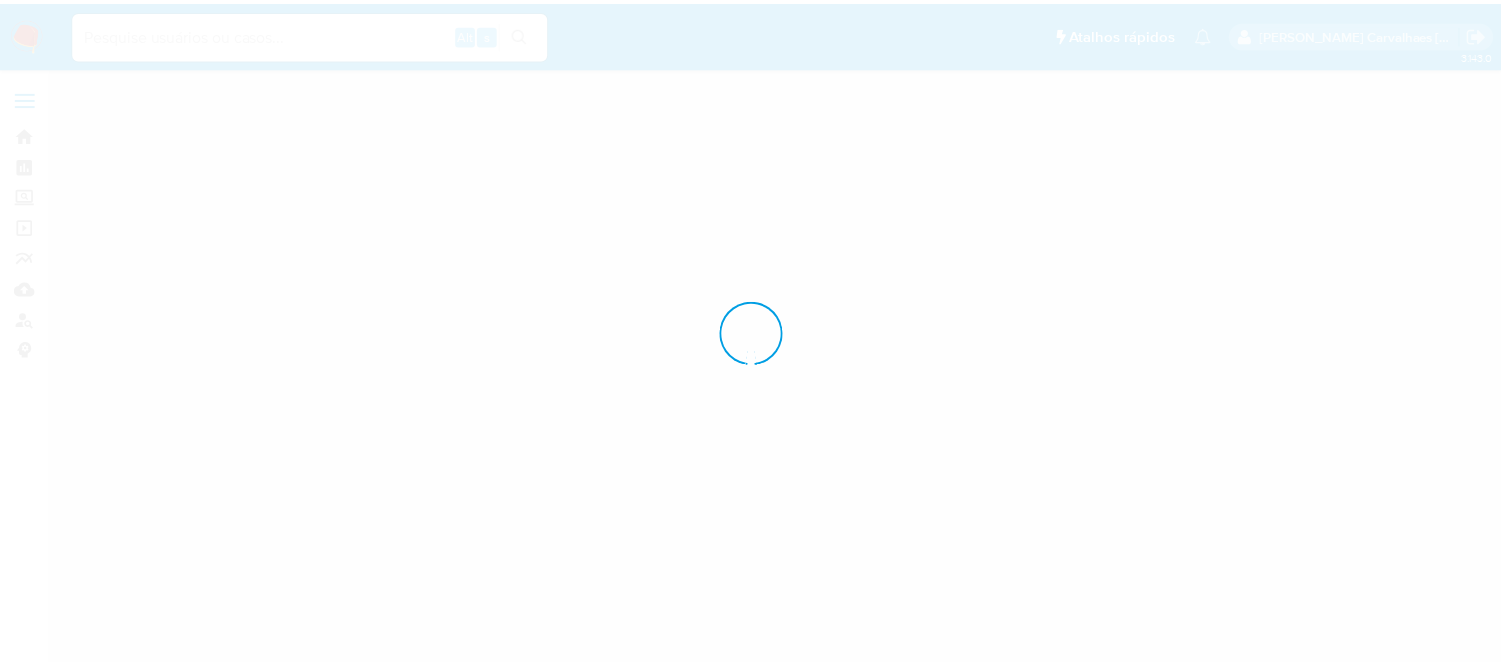 scroll, scrollTop: 0, scrollLeft: 0, axis: both 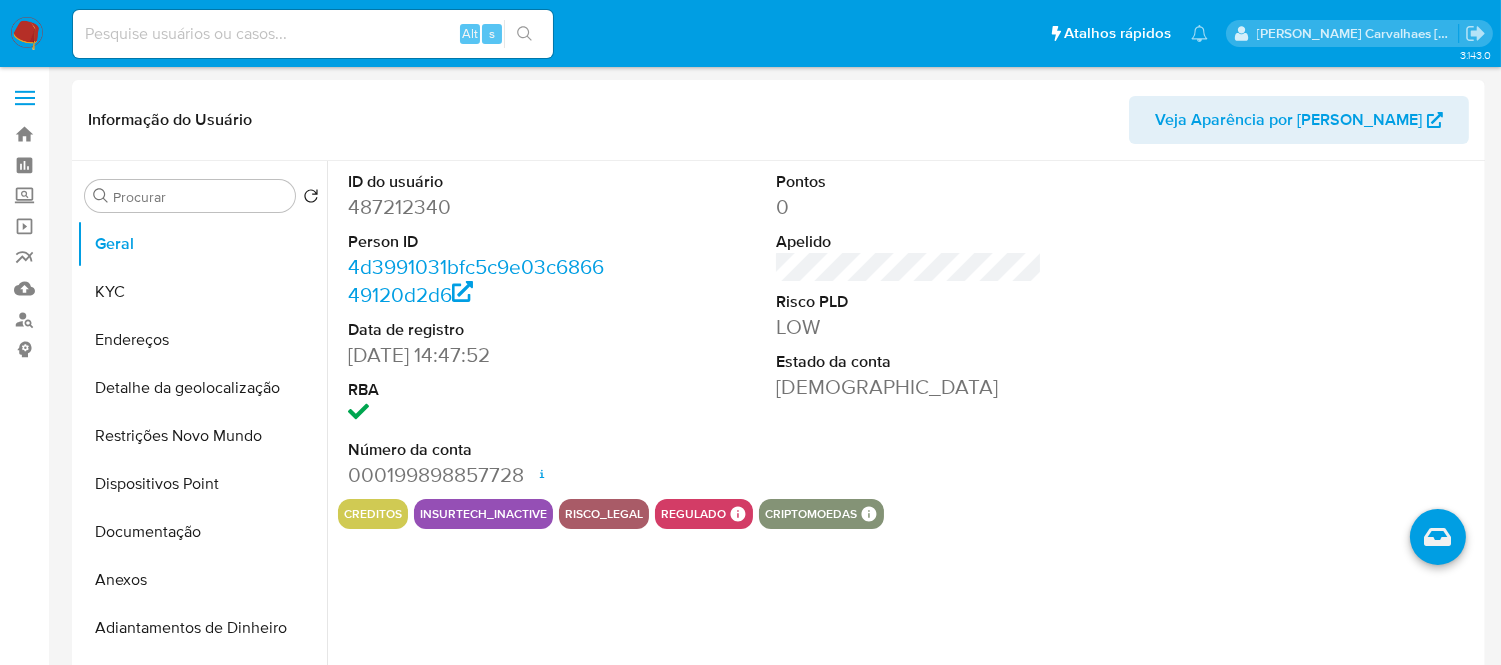 select on "10" 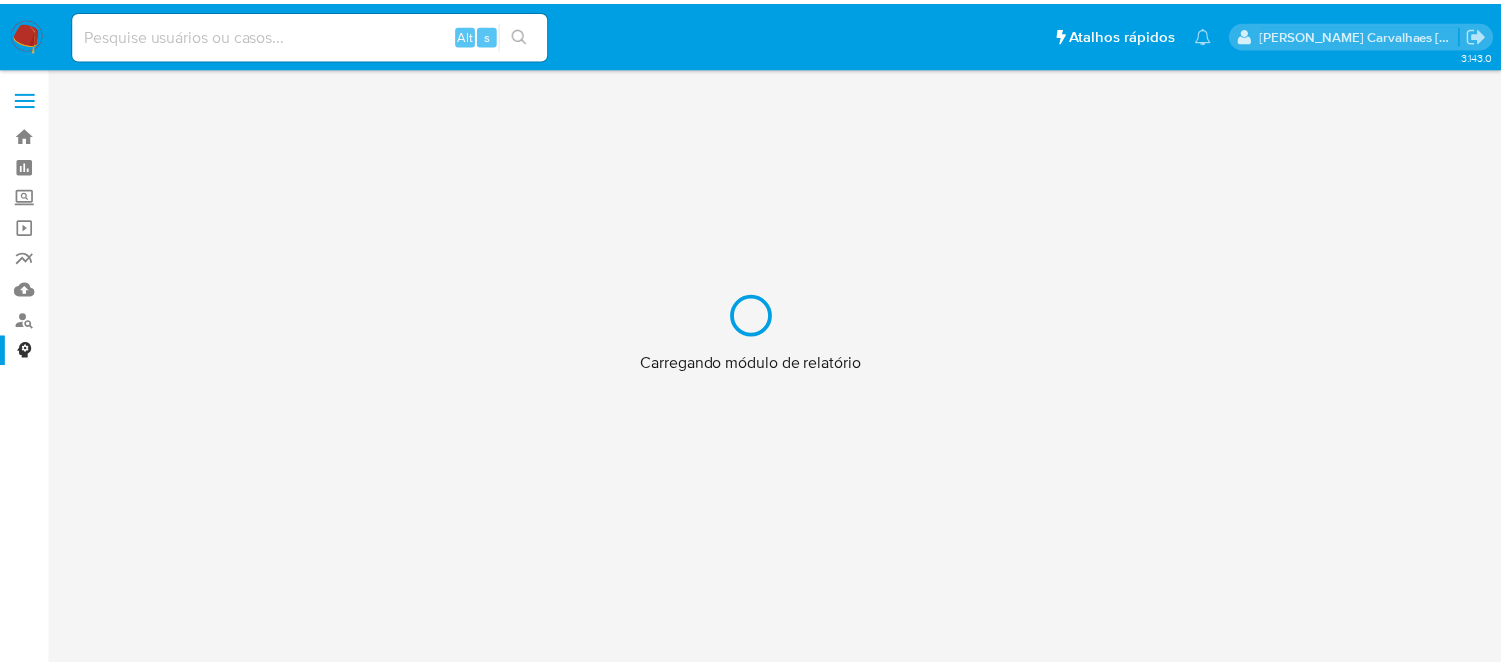 scroll, scrollTop: 0, scrollLeft: 0, axis: both 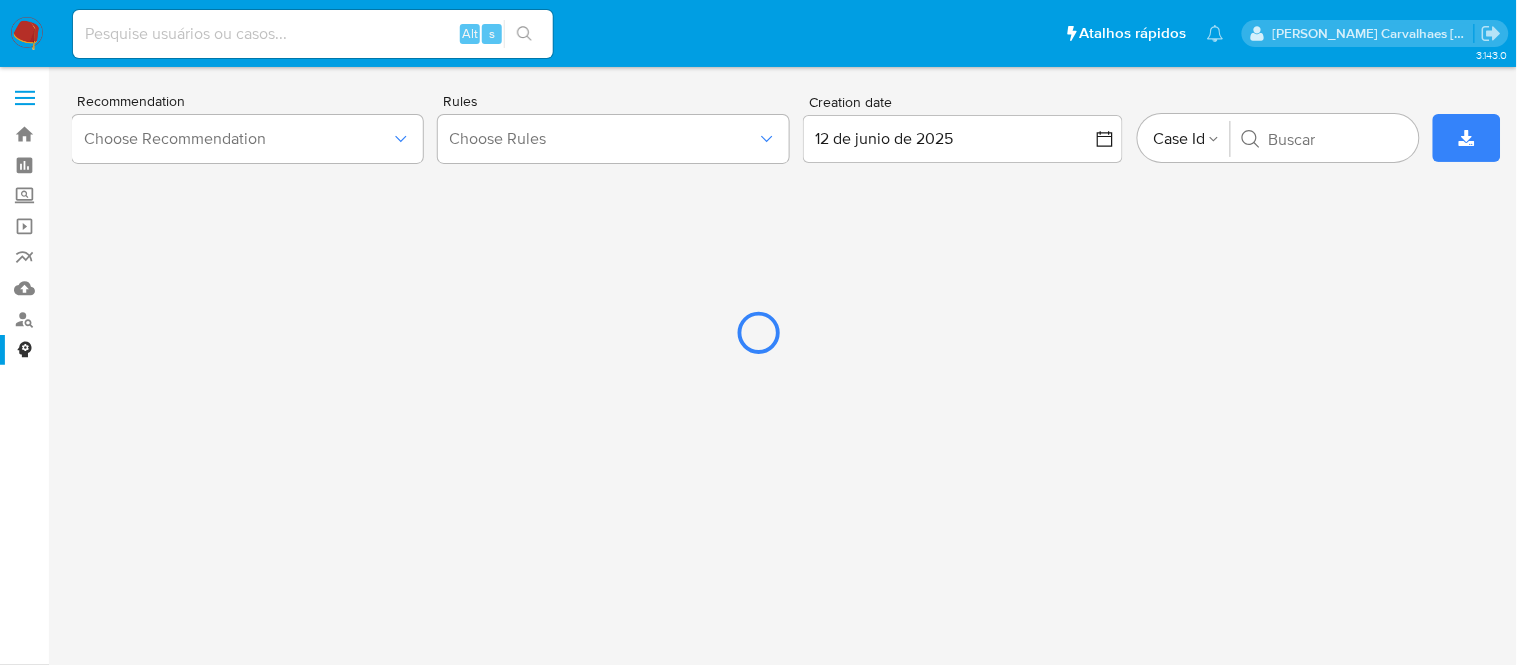 click at bounding box center (758, 332) 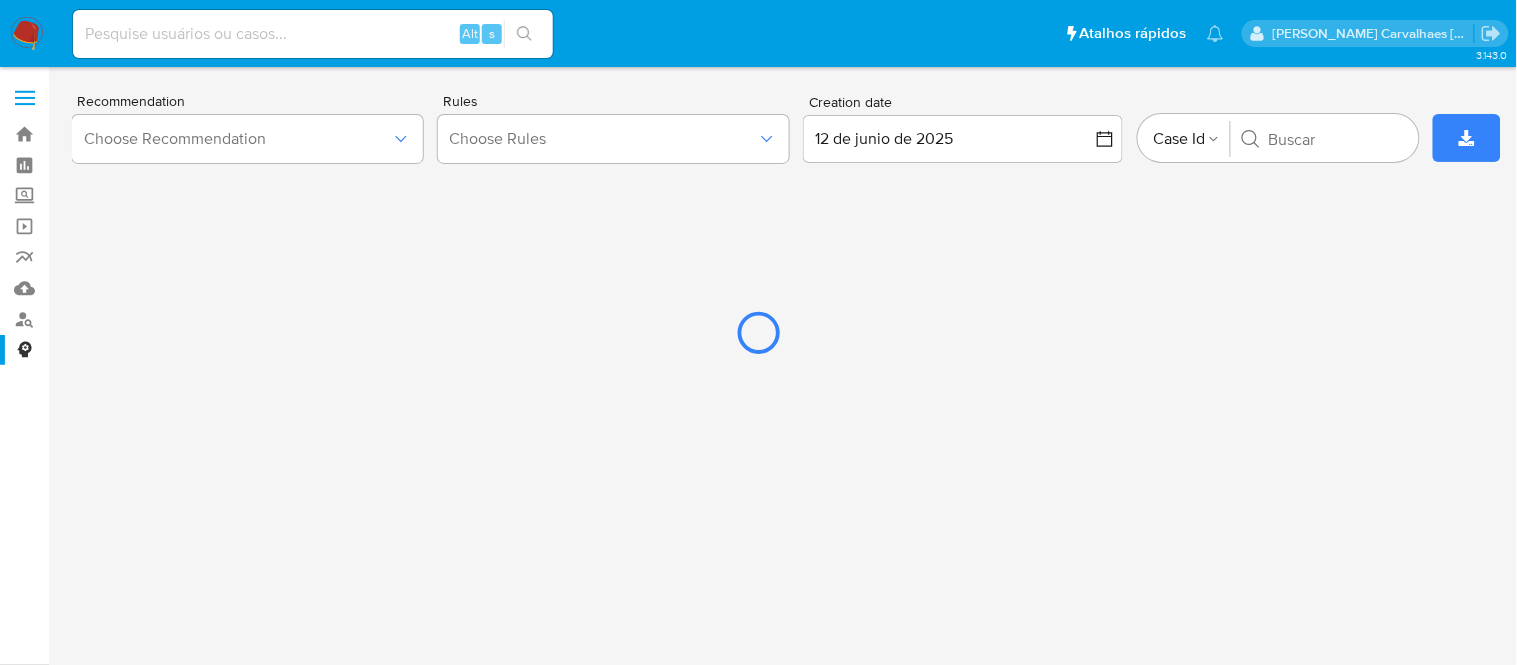click at bounding box center [758, 332] 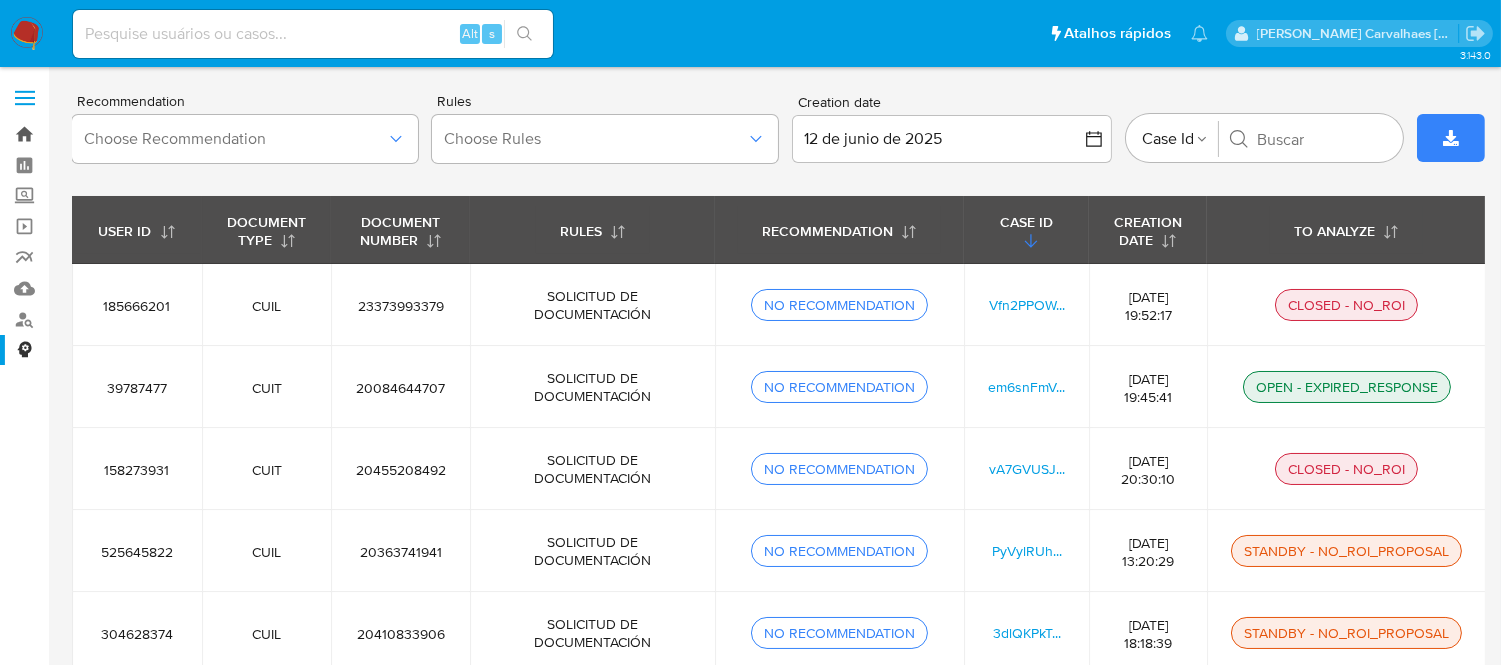 click on "Bandeja" at bounding box center [119, 134] 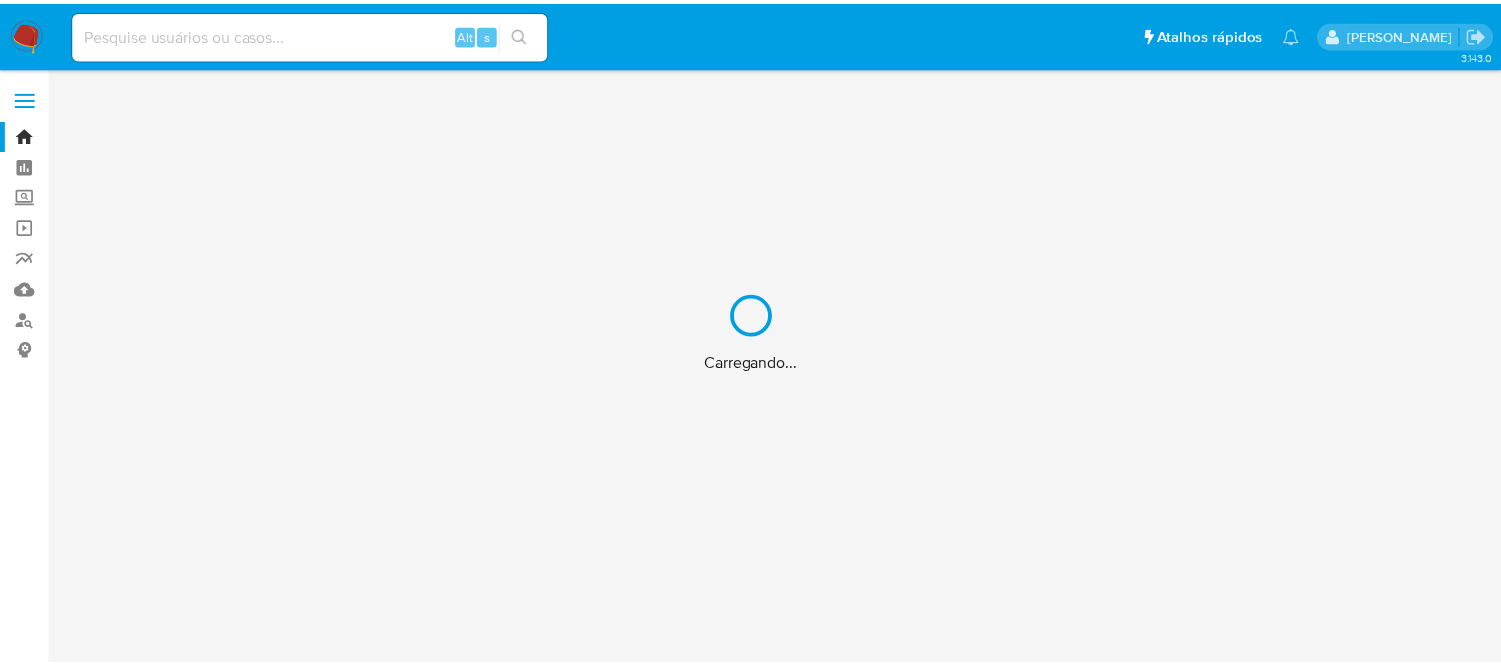 scroll, scrollTop: 0, scrollLeft: 0, axis: both 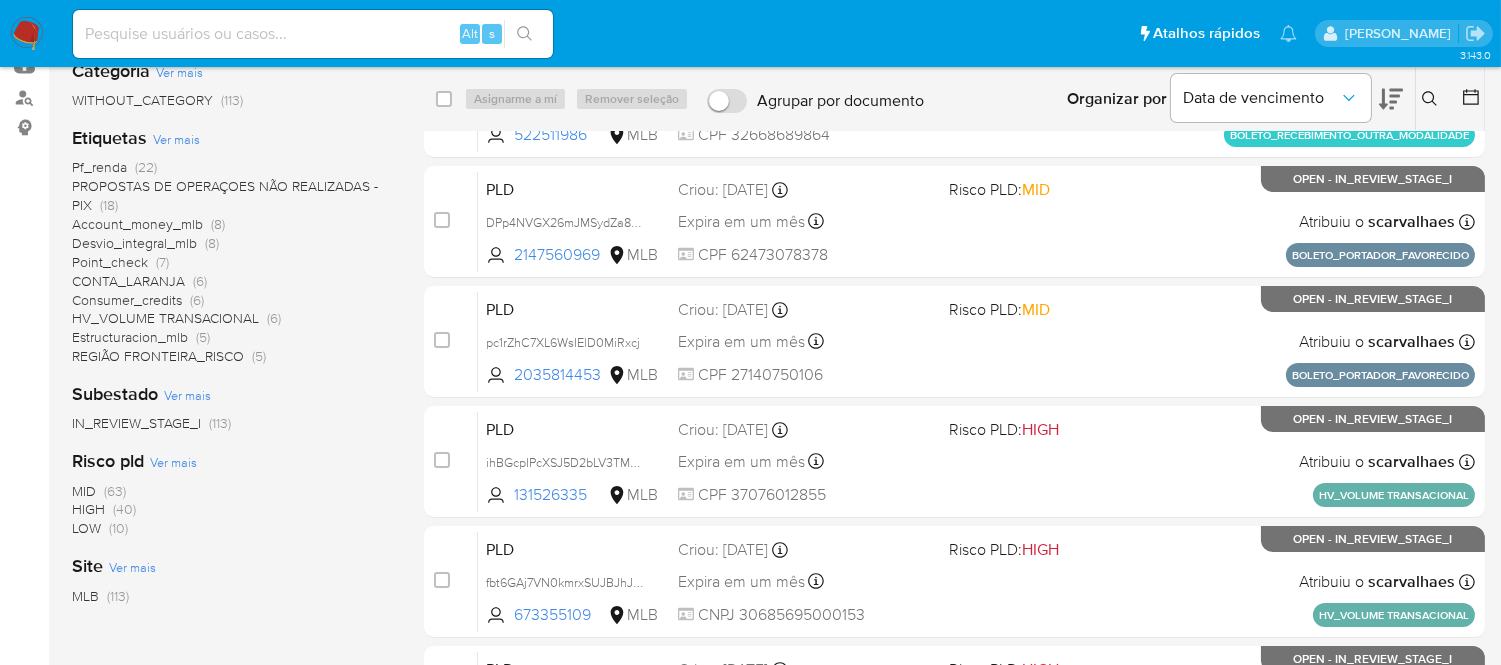click on "Ver mais" at bounding box center [176, 139] 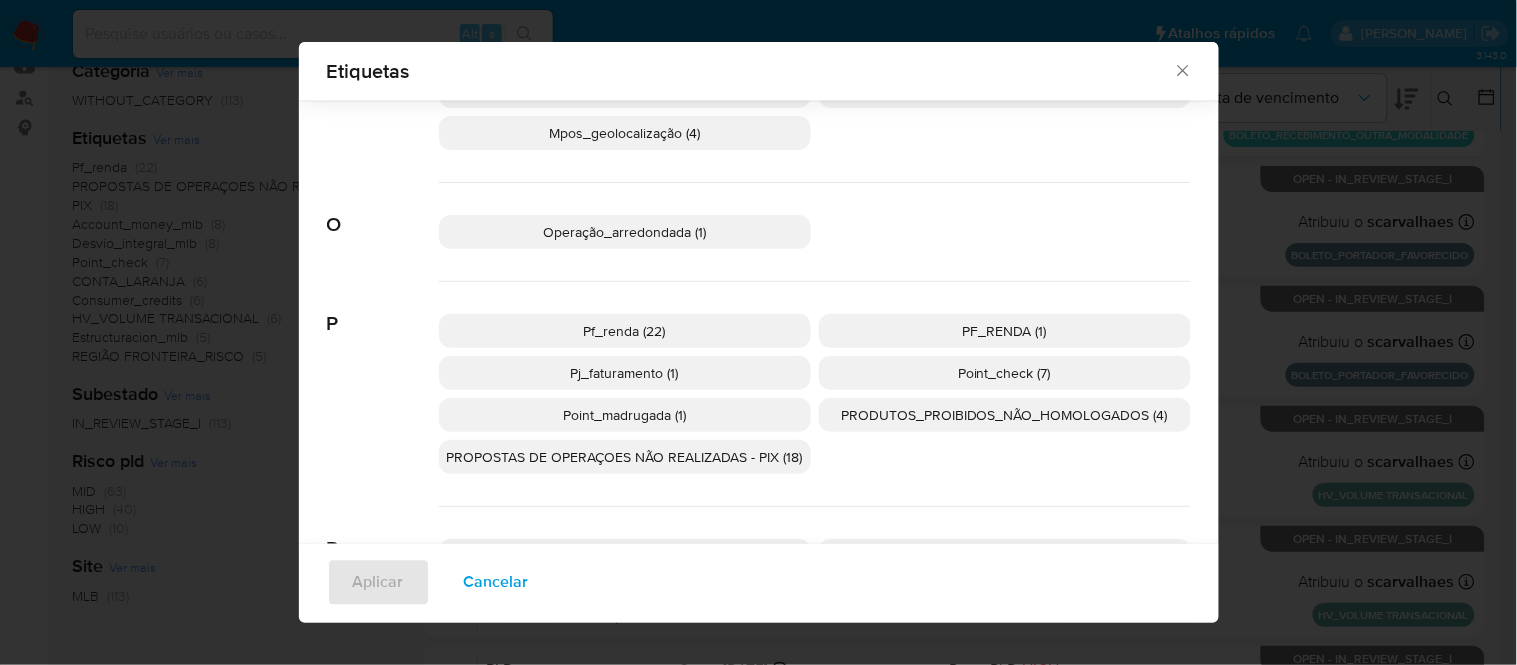 scroll, scrollTop: 874, scrollLeft: 0, axis: vertical 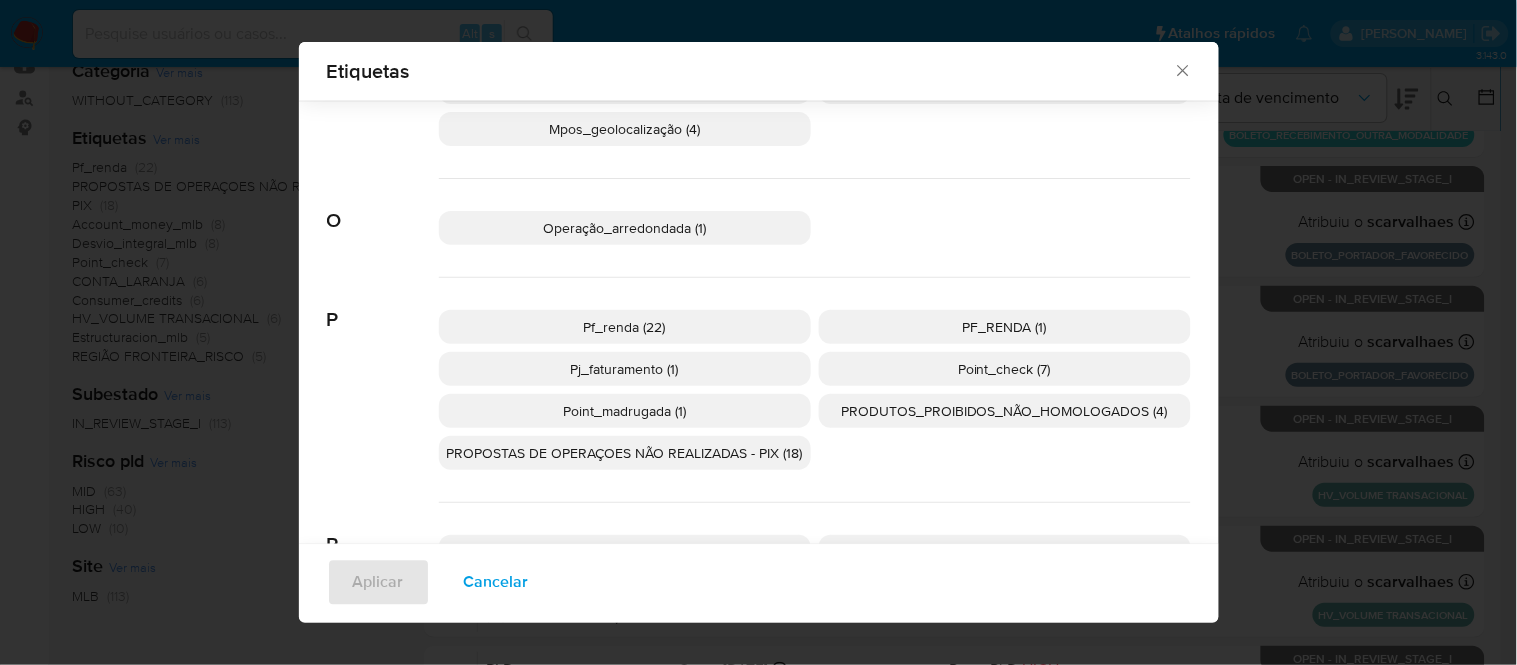 click on "PF_RENDA (1)" at bounding box center (1005, 327) 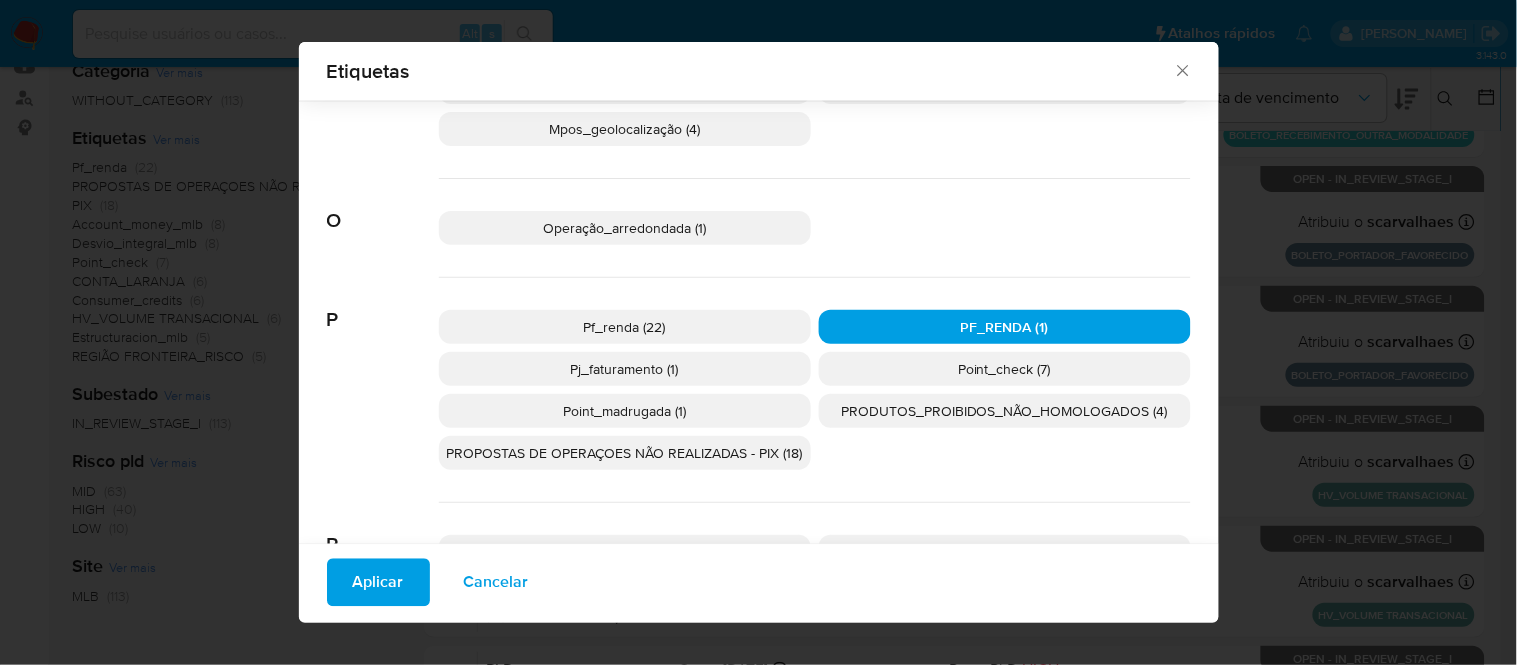 click on "Aplicar" at bounding box center (378, 583) 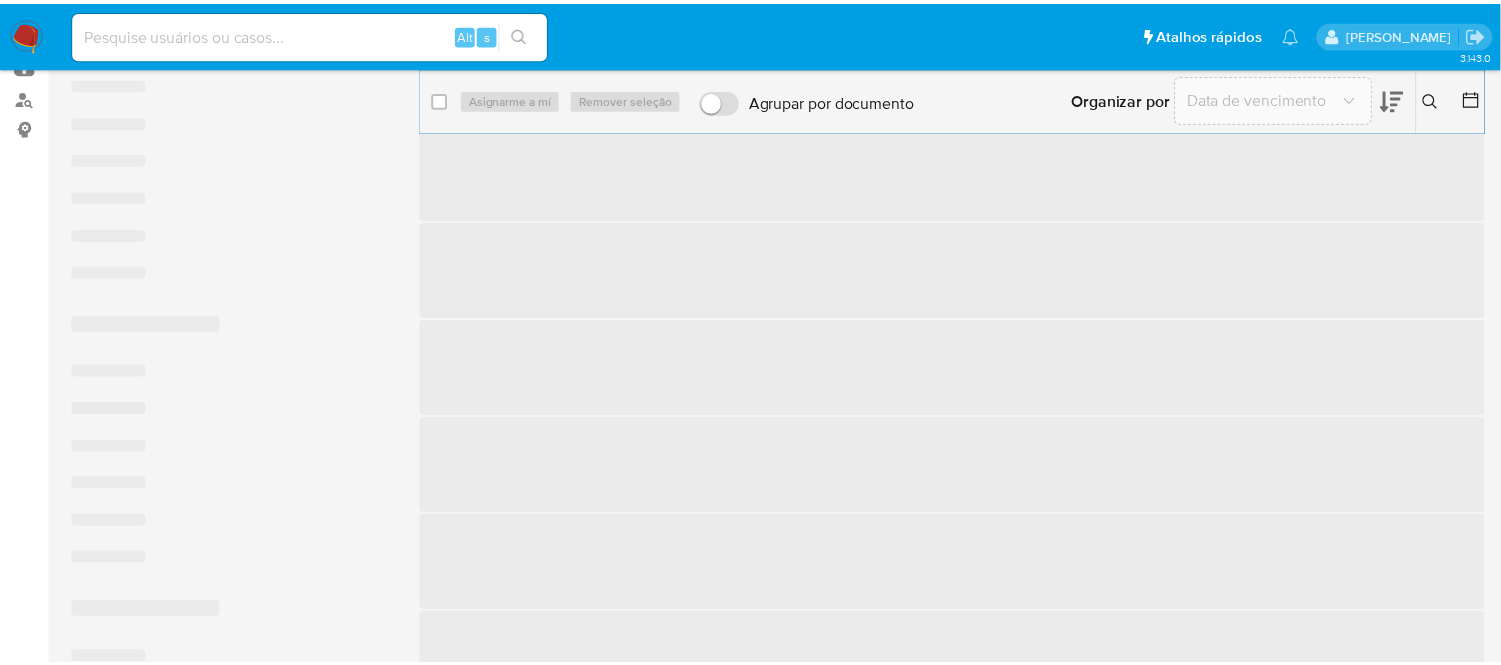 scroll, scrollTop: 0, scrollLeft: 0, axis: both 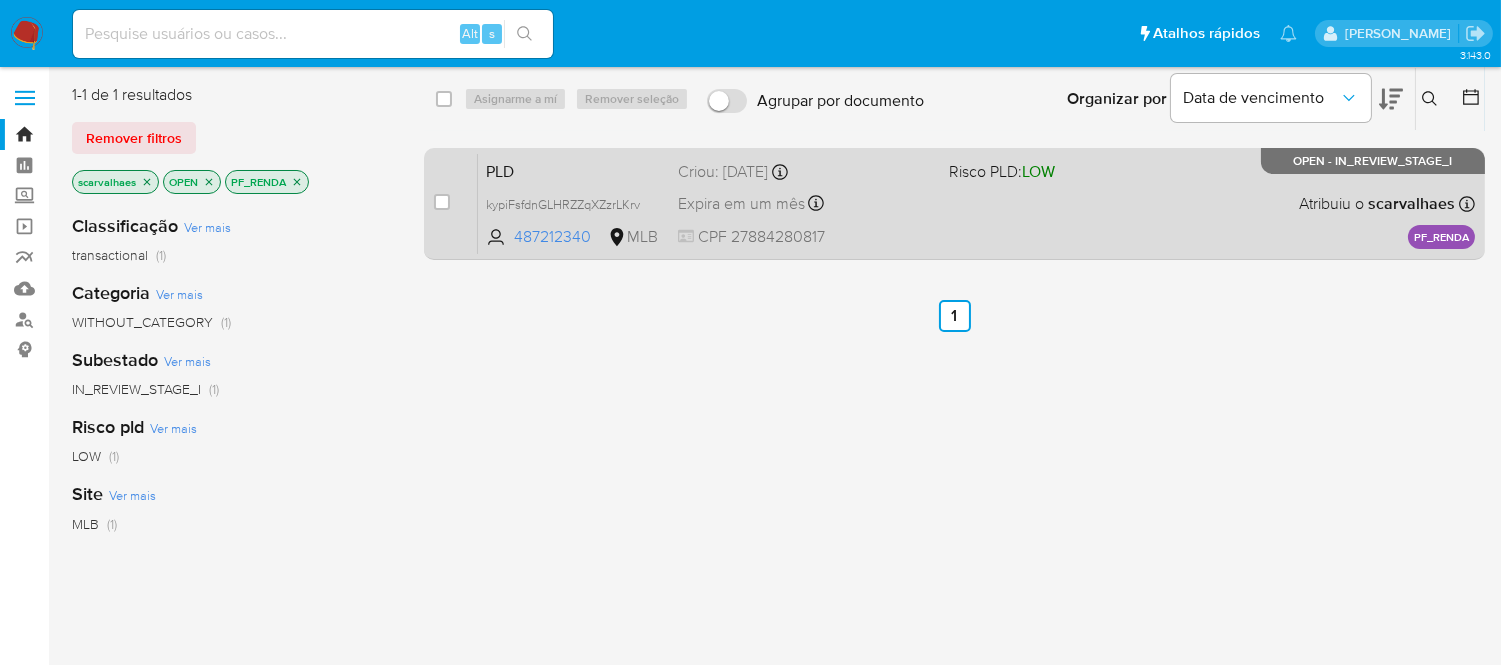 click on "CPF   27884280817" at bounding box center [805, 237] 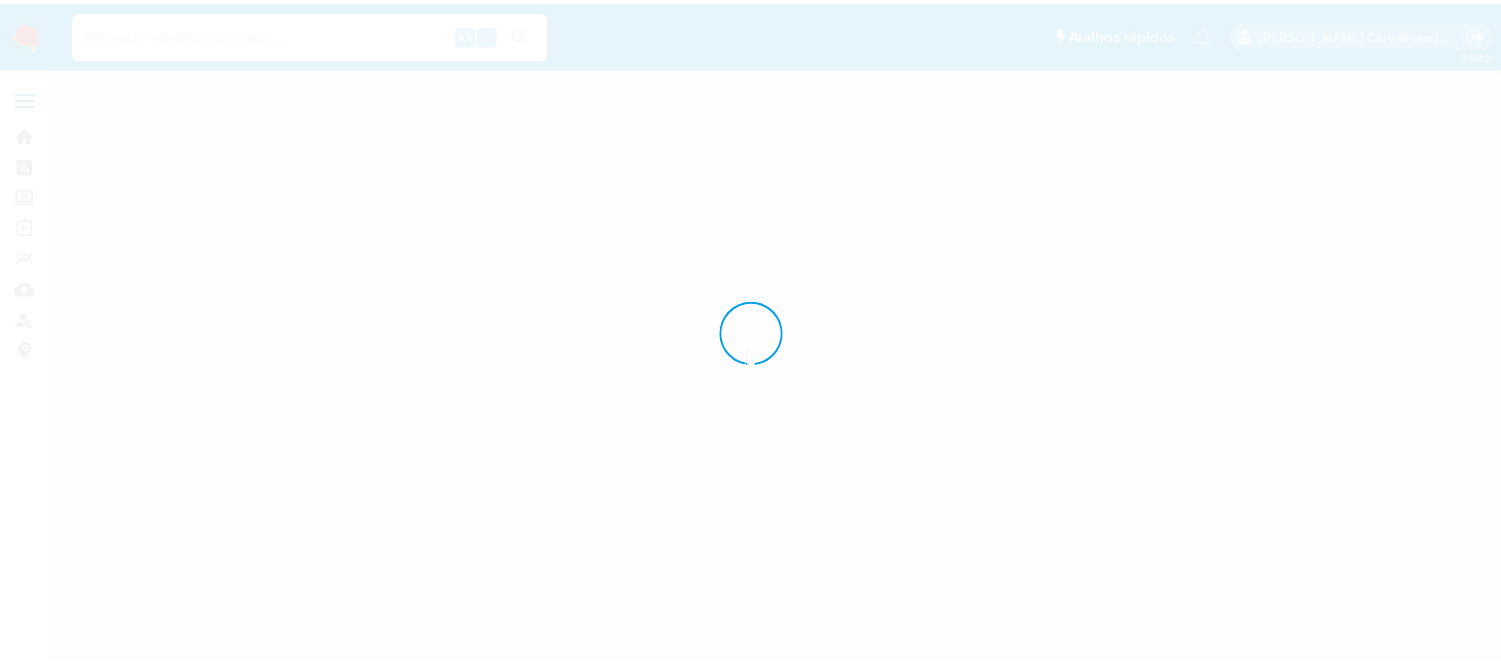 scroll, scrollTop: 0, scrollLeft: 0, axis: both 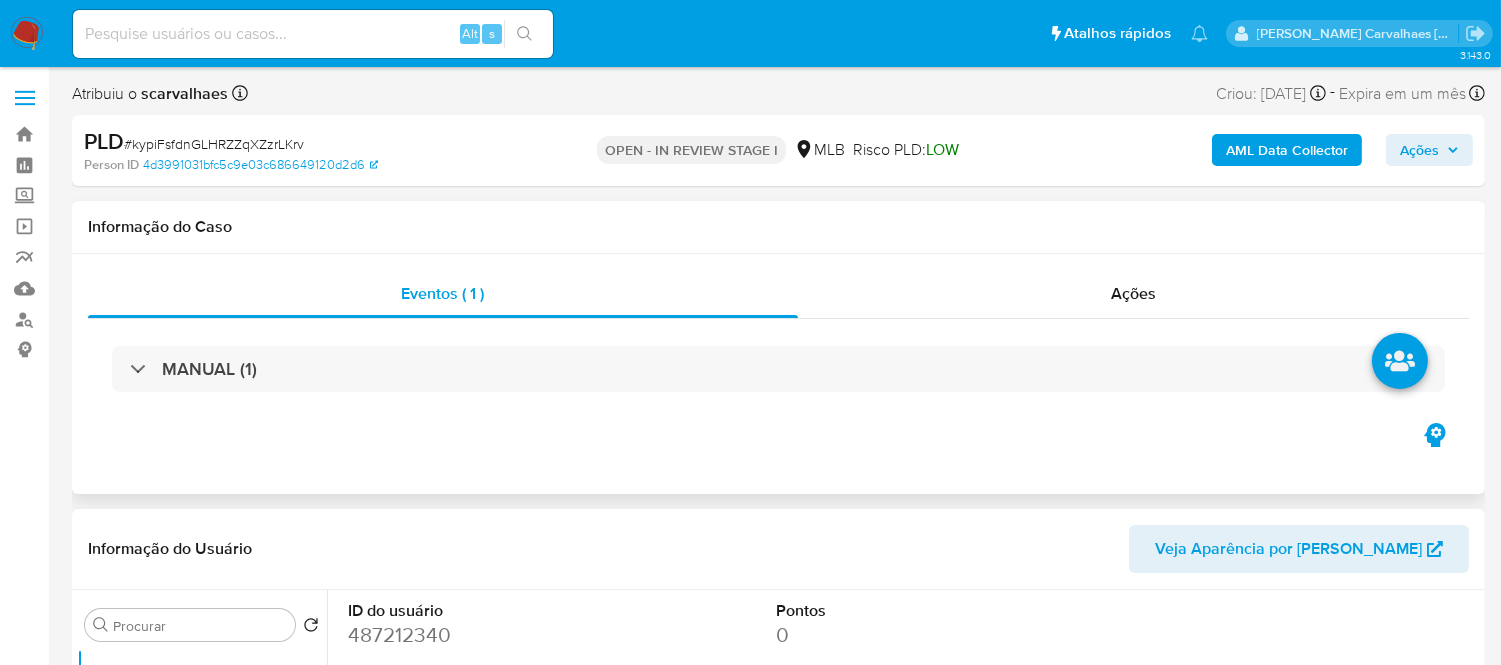 select on "10" 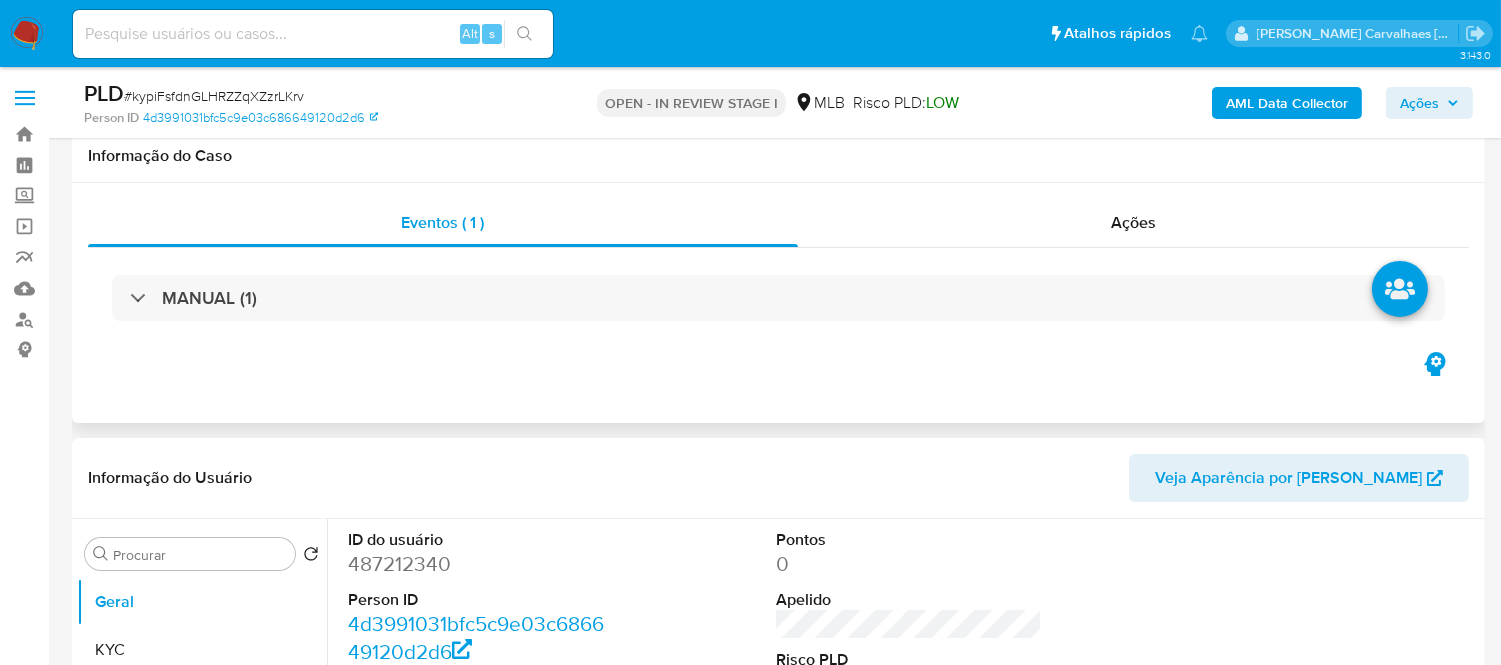 scroll, scrollTop: 111, scrollLeft: 0, axis: vertical 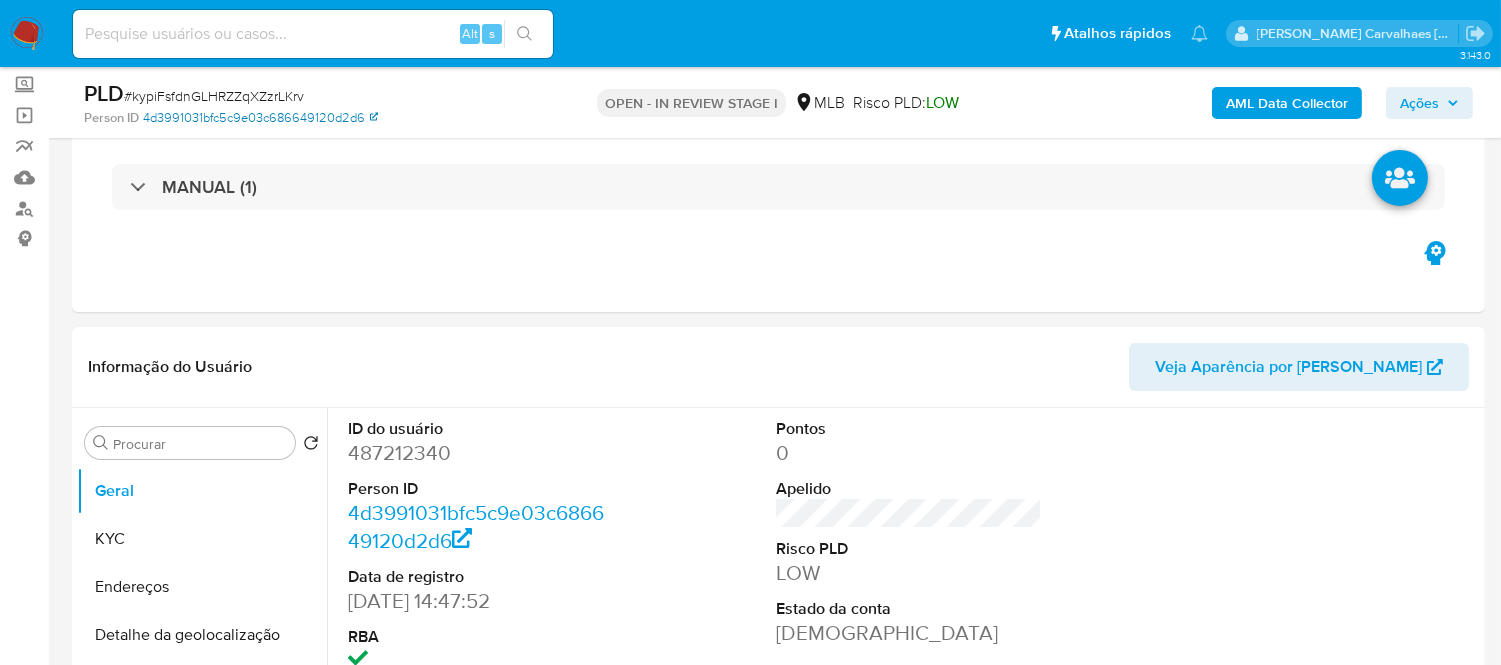 click on "4d3991031bfc5c9e03c686649120d2d6" at bounding box center (260, 118) 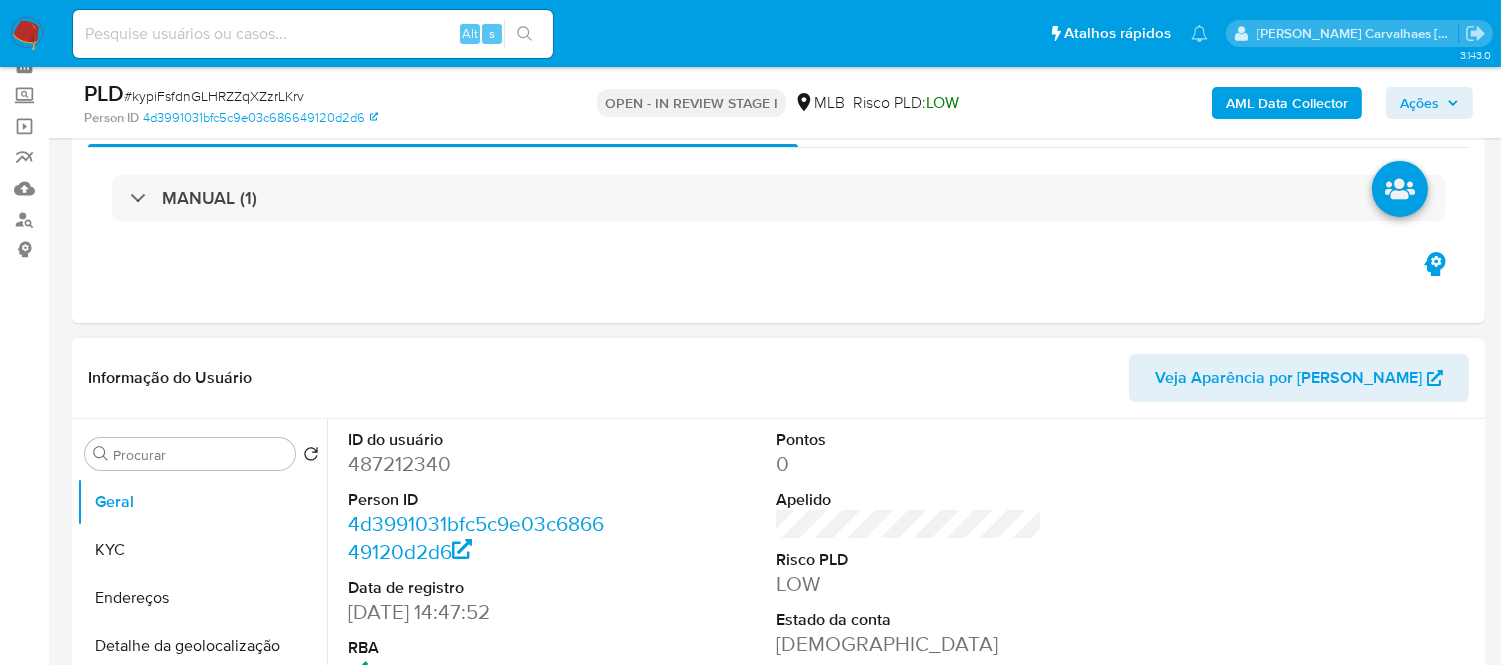 scroll, scrollTop: 0, scrollLeft: 0, axis: both 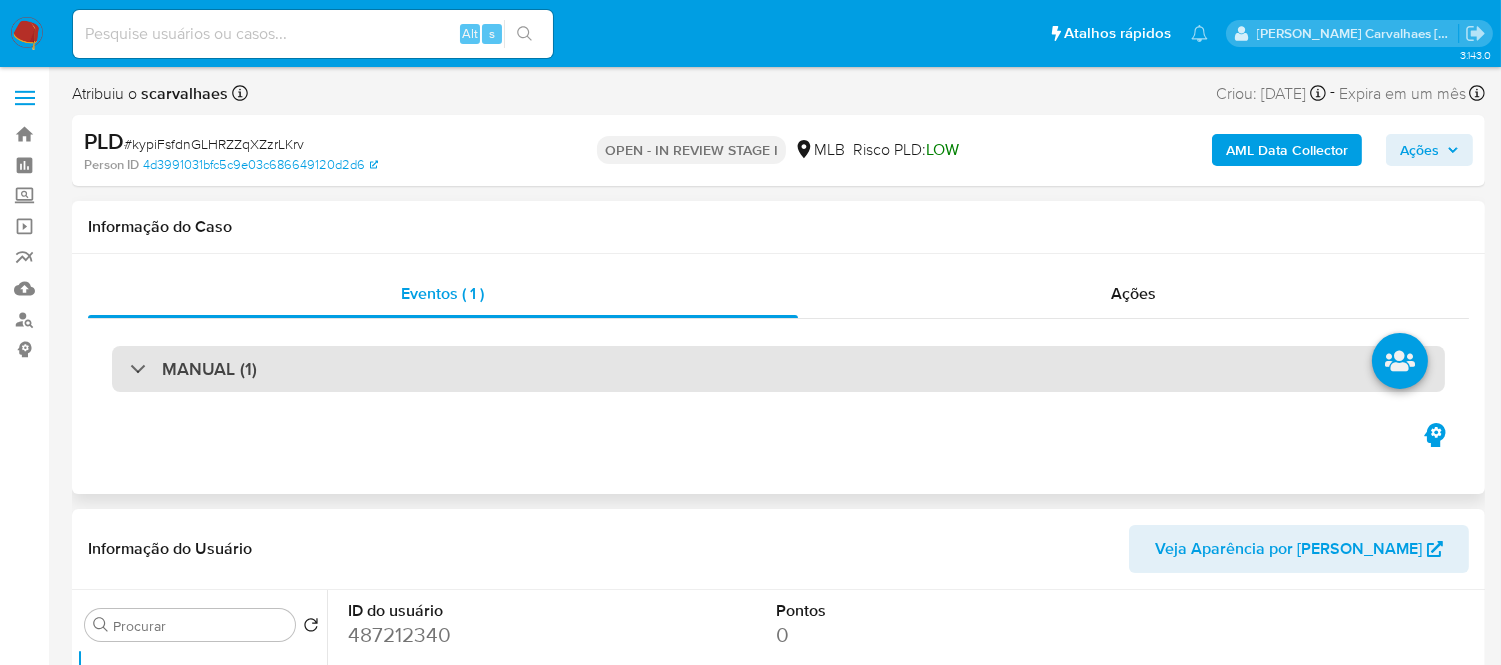 click on "MANUAL (1)" at bounding box center [193, 369] 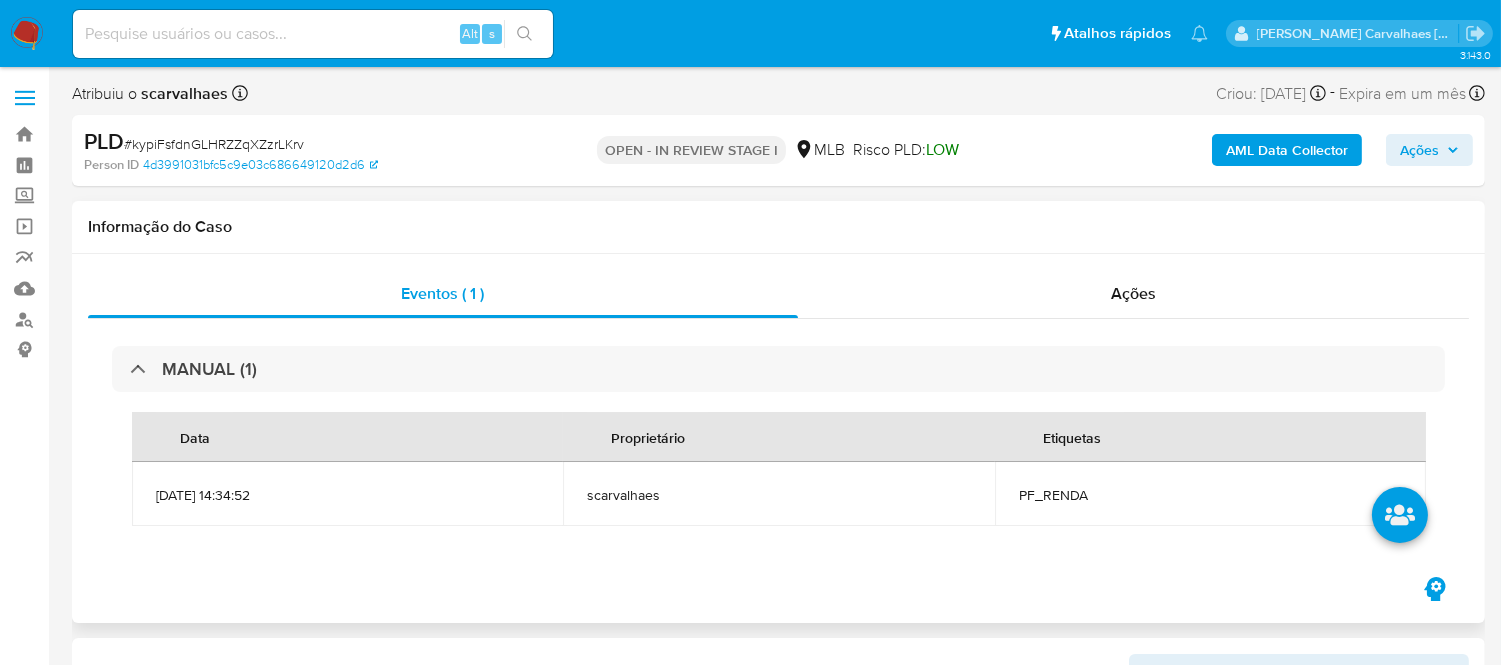 click on "PF_RENDA" at bounding box center (1210, 495) 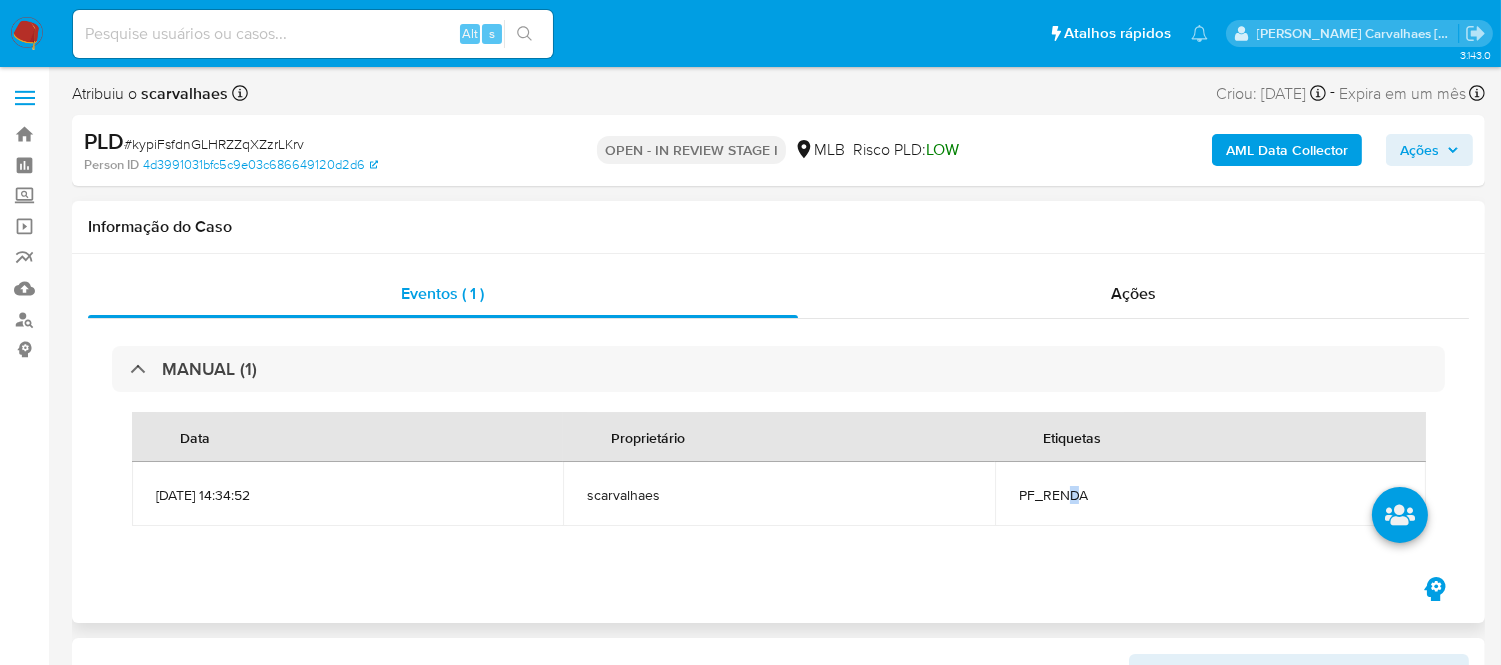 click on "PF_RENDA" at bounding box center [1210, 495] 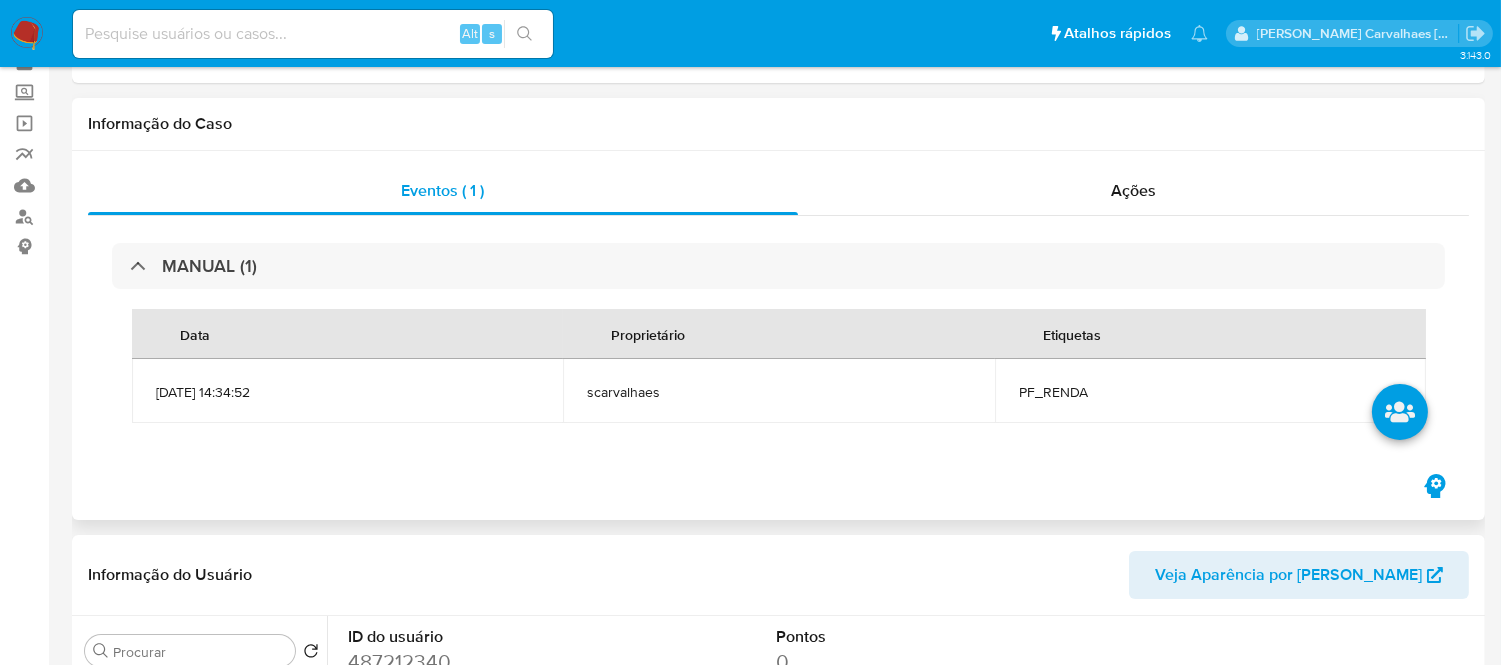 scroll, scrollTop: 0, scrollLeft: 0, axis: both 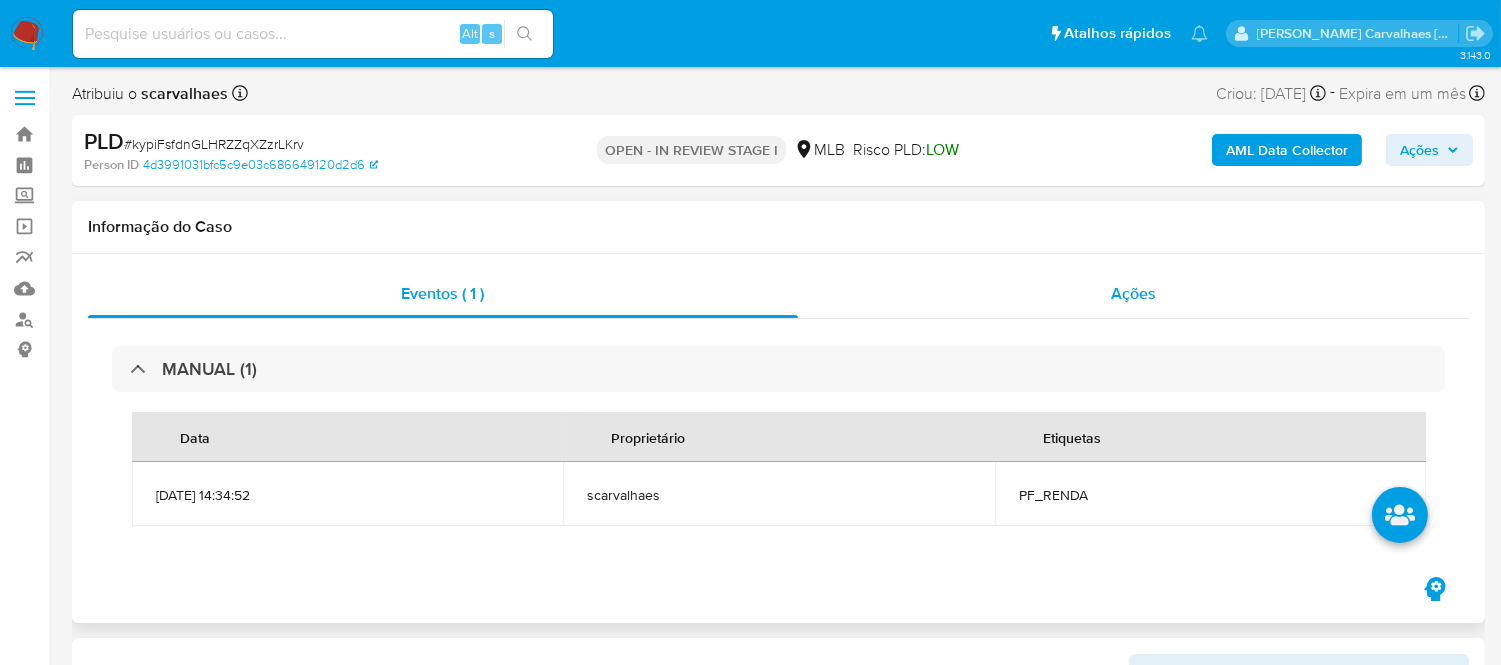 click on "Ações" at bounding box center [1134, 294] 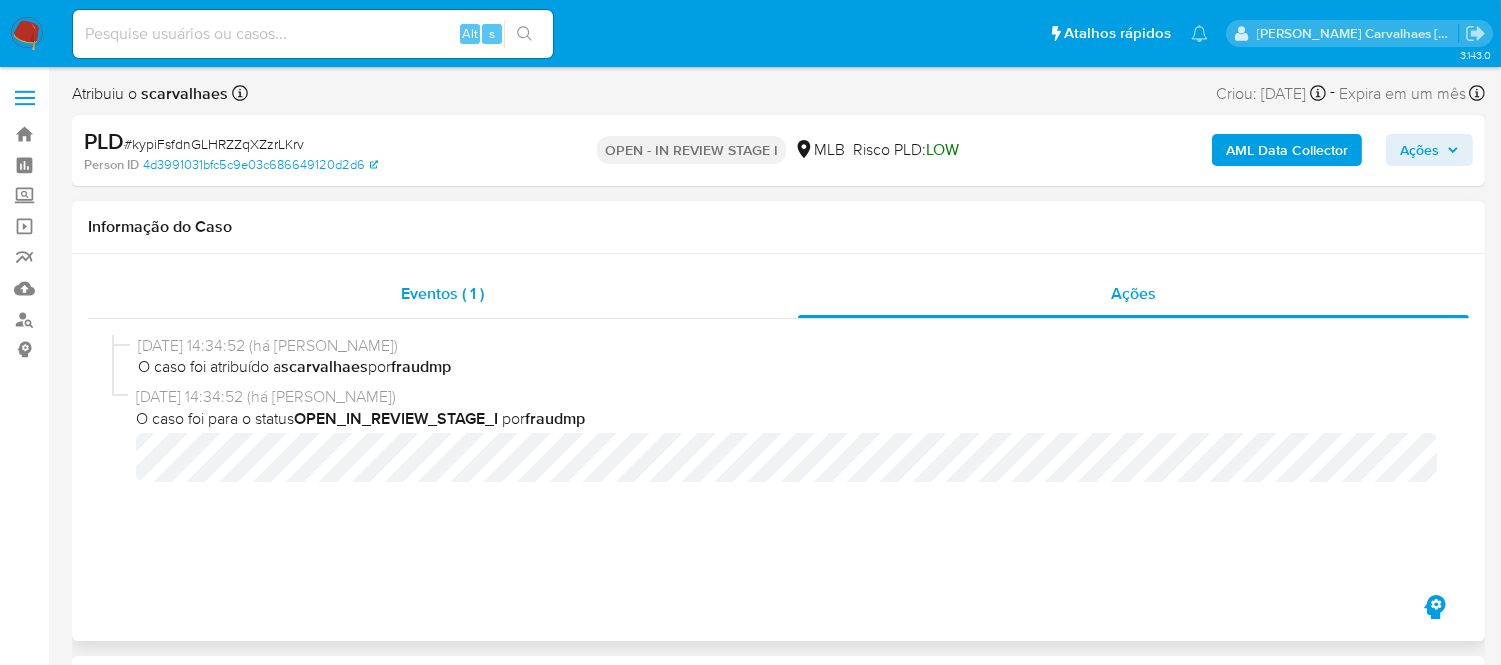 click on "Eventos ( 1 )" at bounding box center [442, 293] 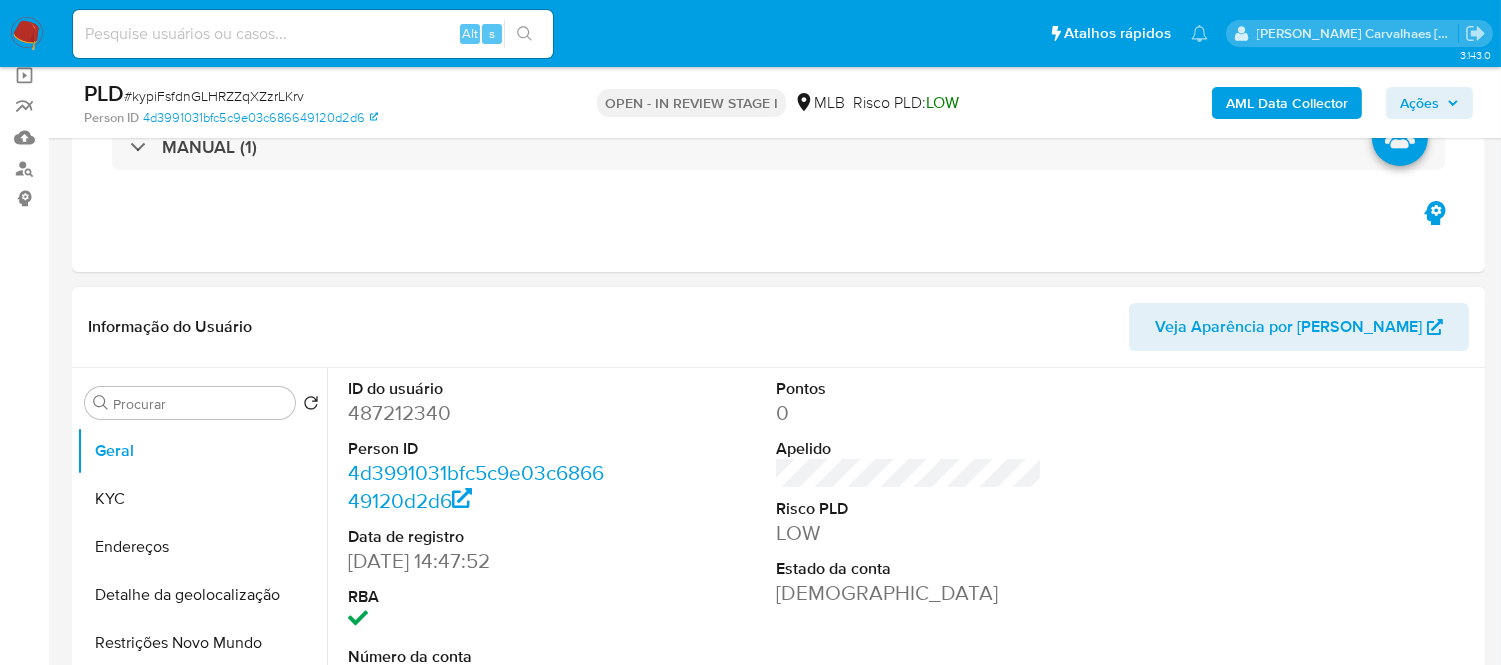 scroll, scrollTop: 111, scrollLeft: 0, axis: vertical 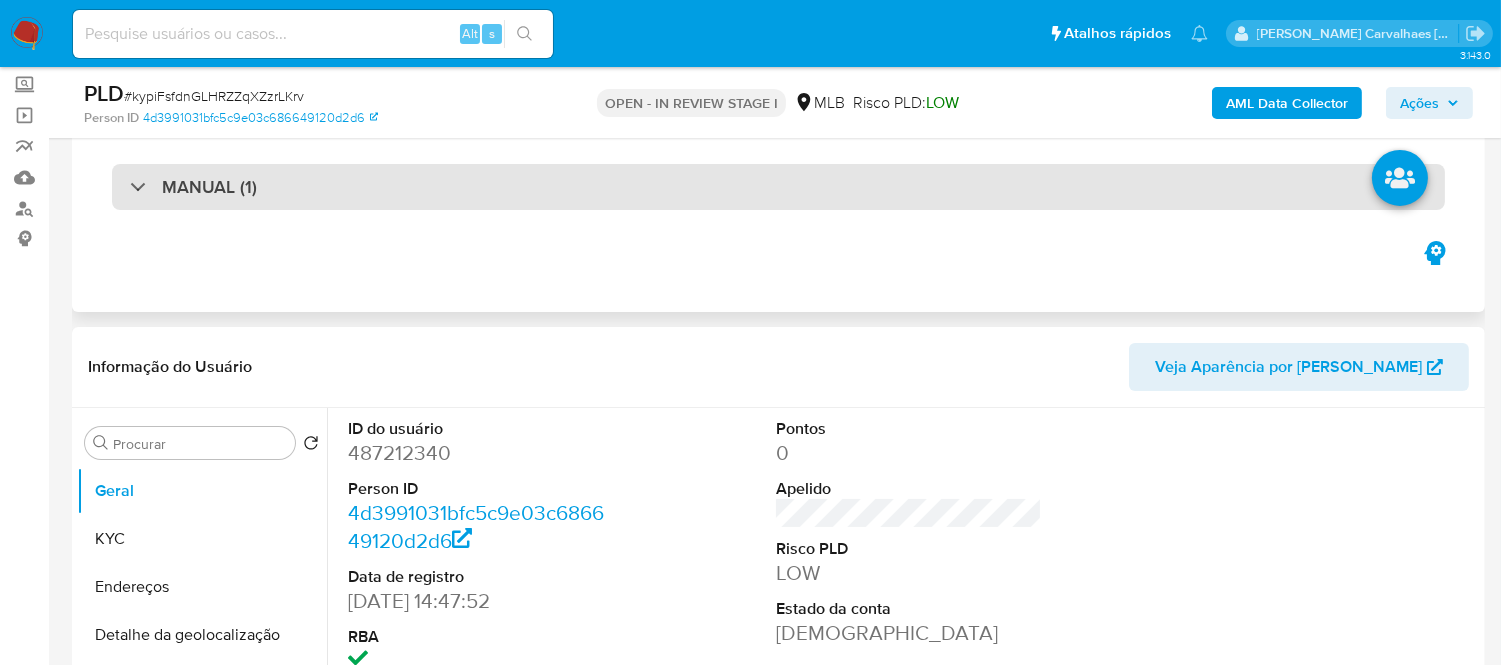 click on "MANUAL (1)" at bounding box center [193, 187] 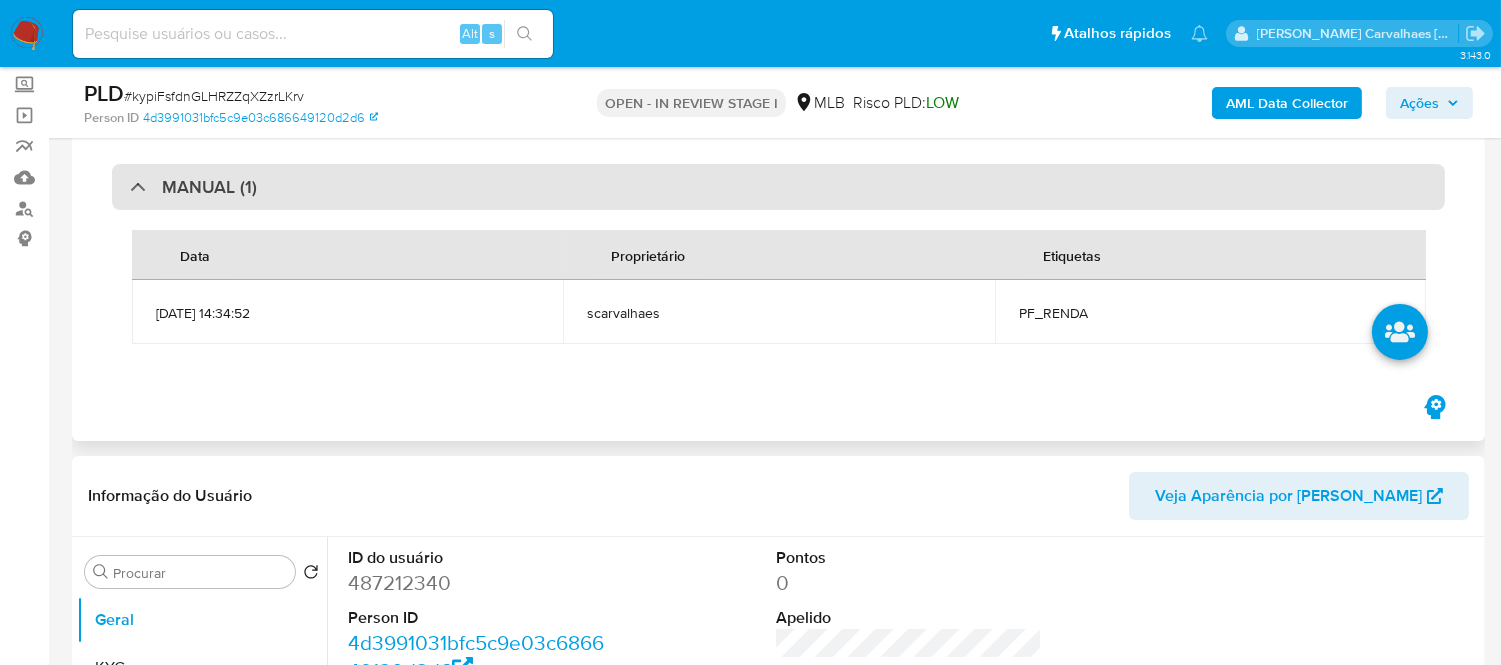 click on "MANUAL (1)" at bounding box center (209, 187) 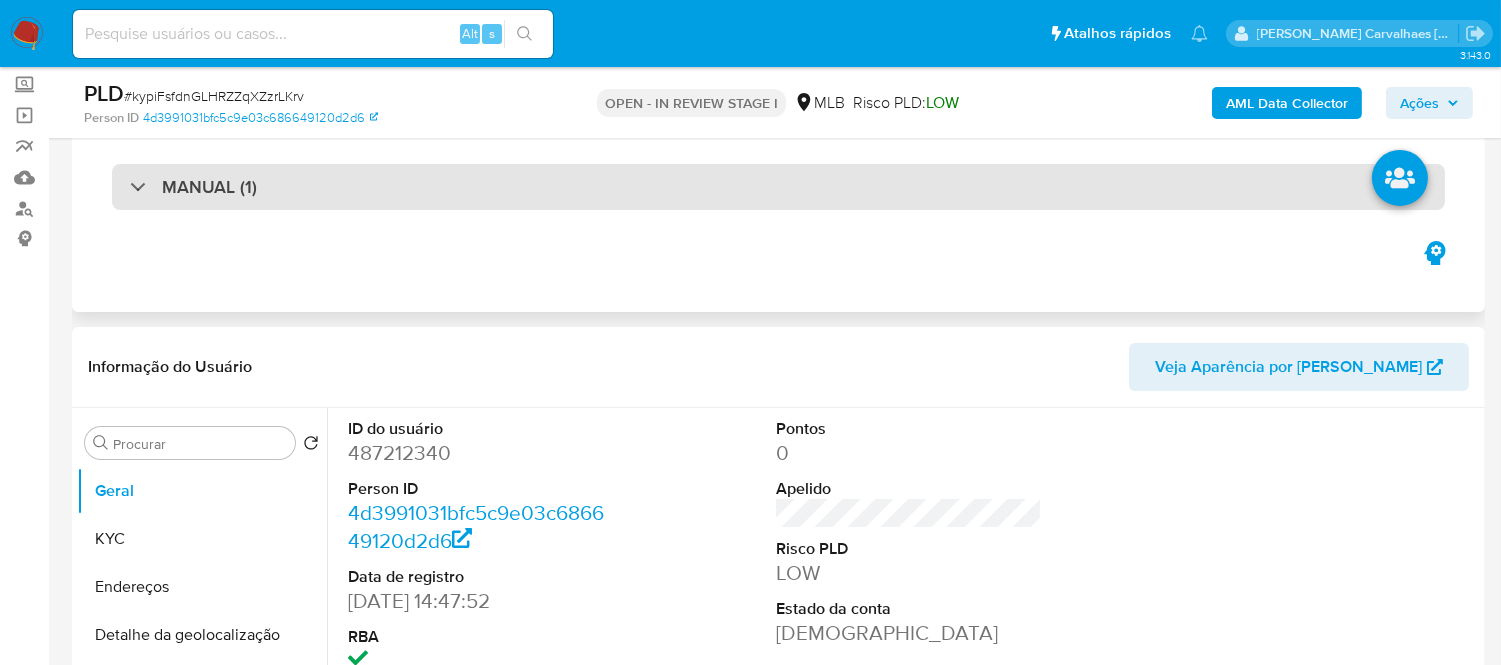 click on "MANUAL (1)" at bounding box center [209, 187] 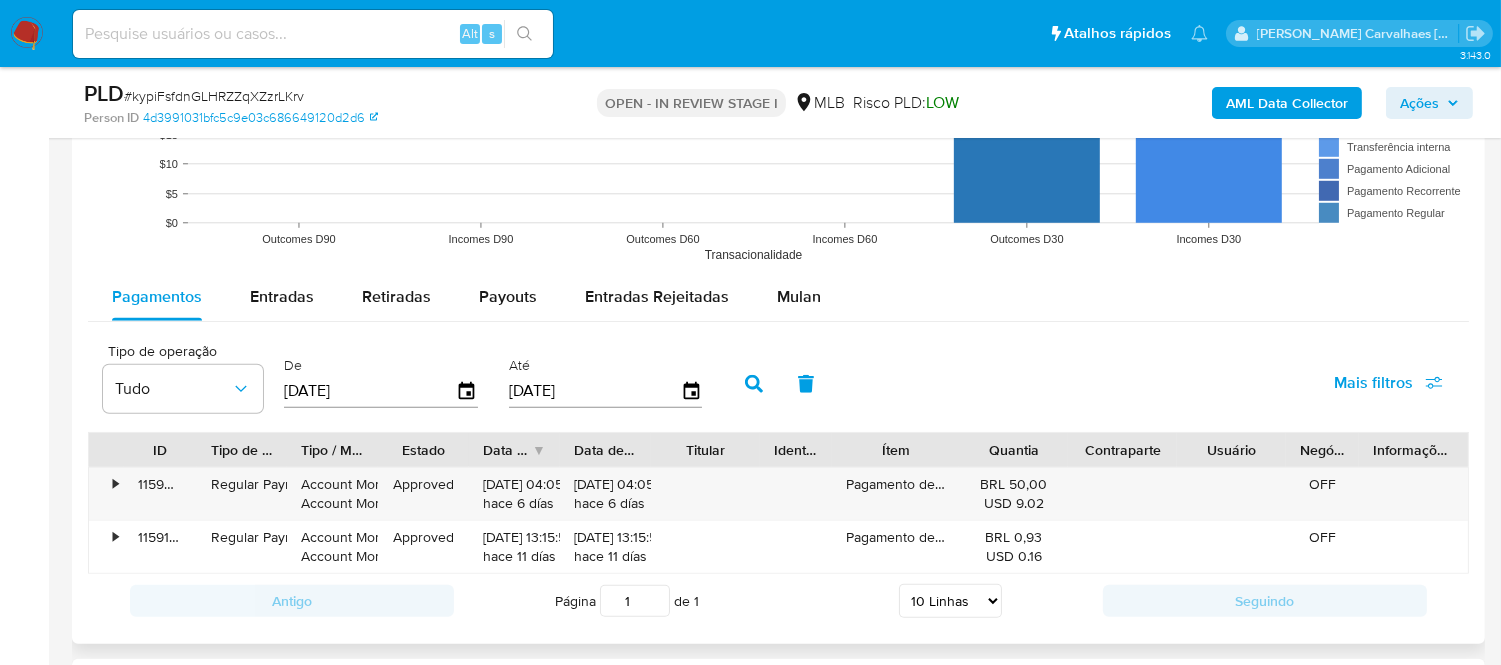 scroll, scrollTop: 2222, scrollLeft: 0, axis: vertical 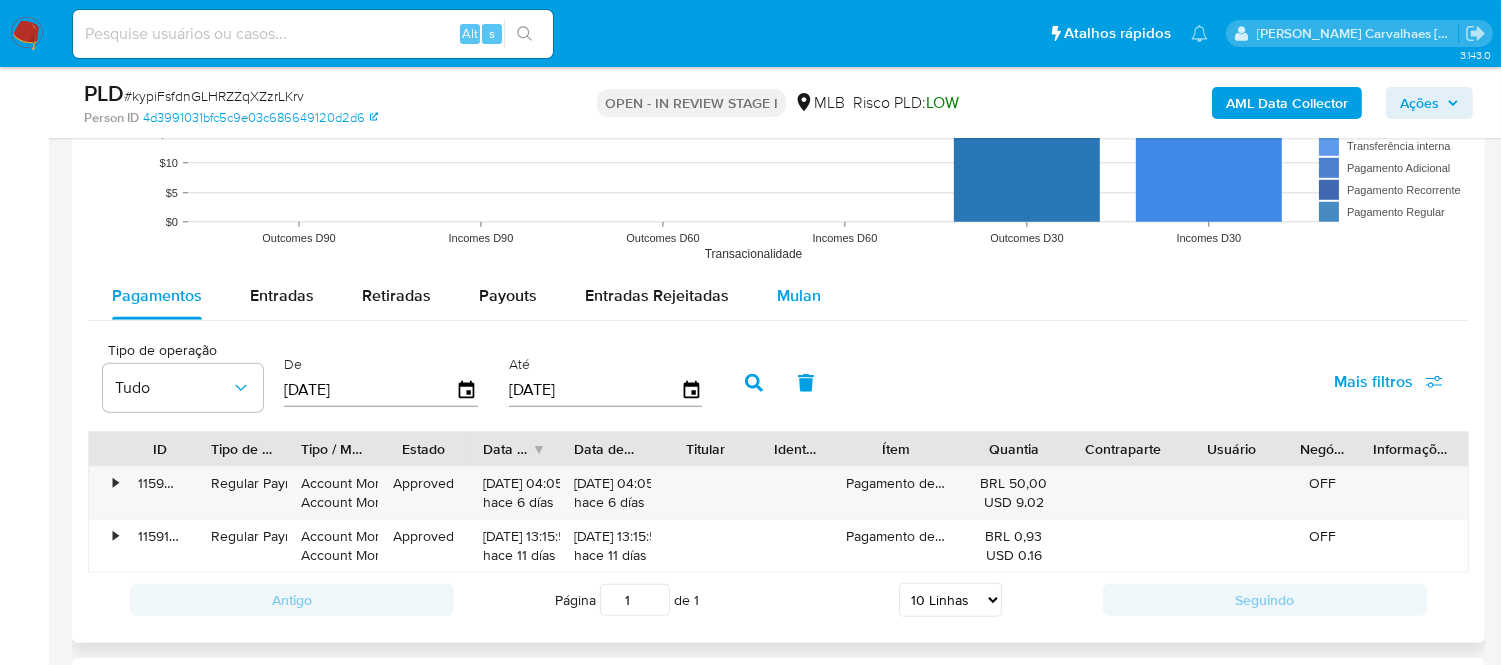 click on "Mulan" at bounding box center (799, 295) 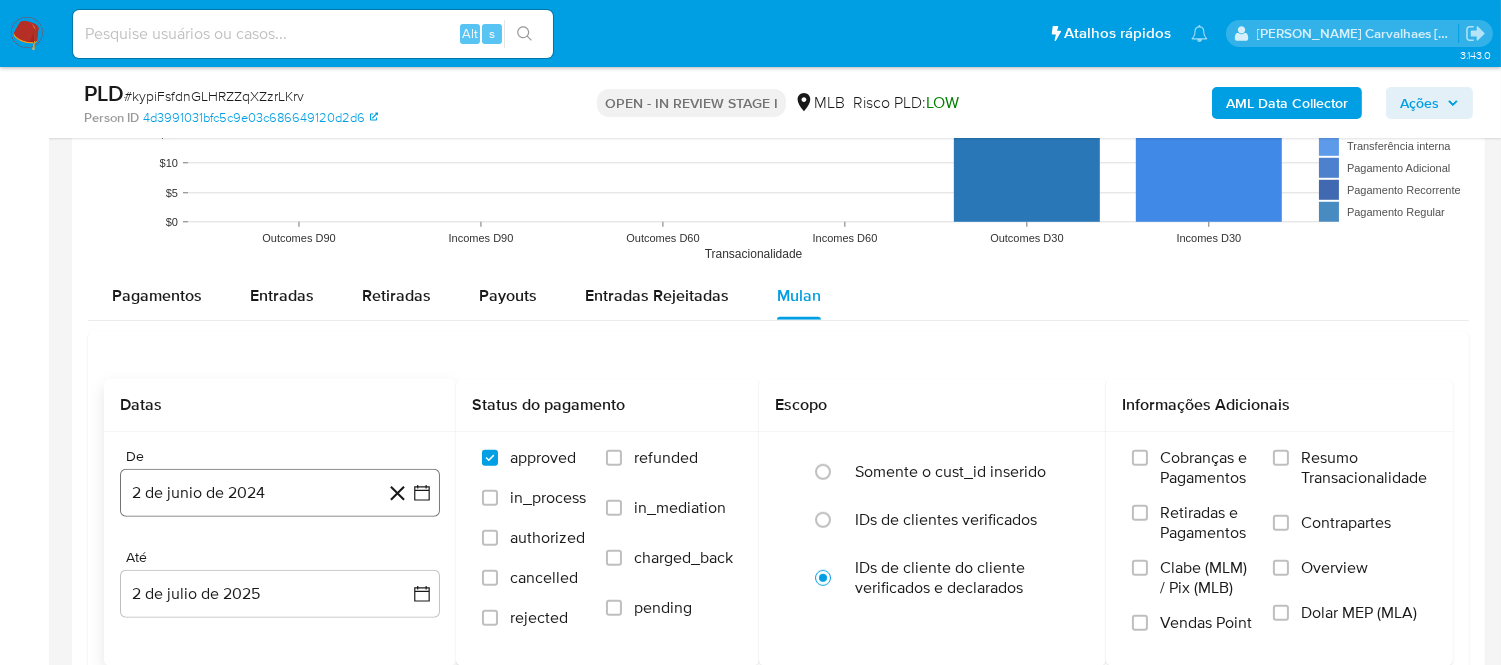 click 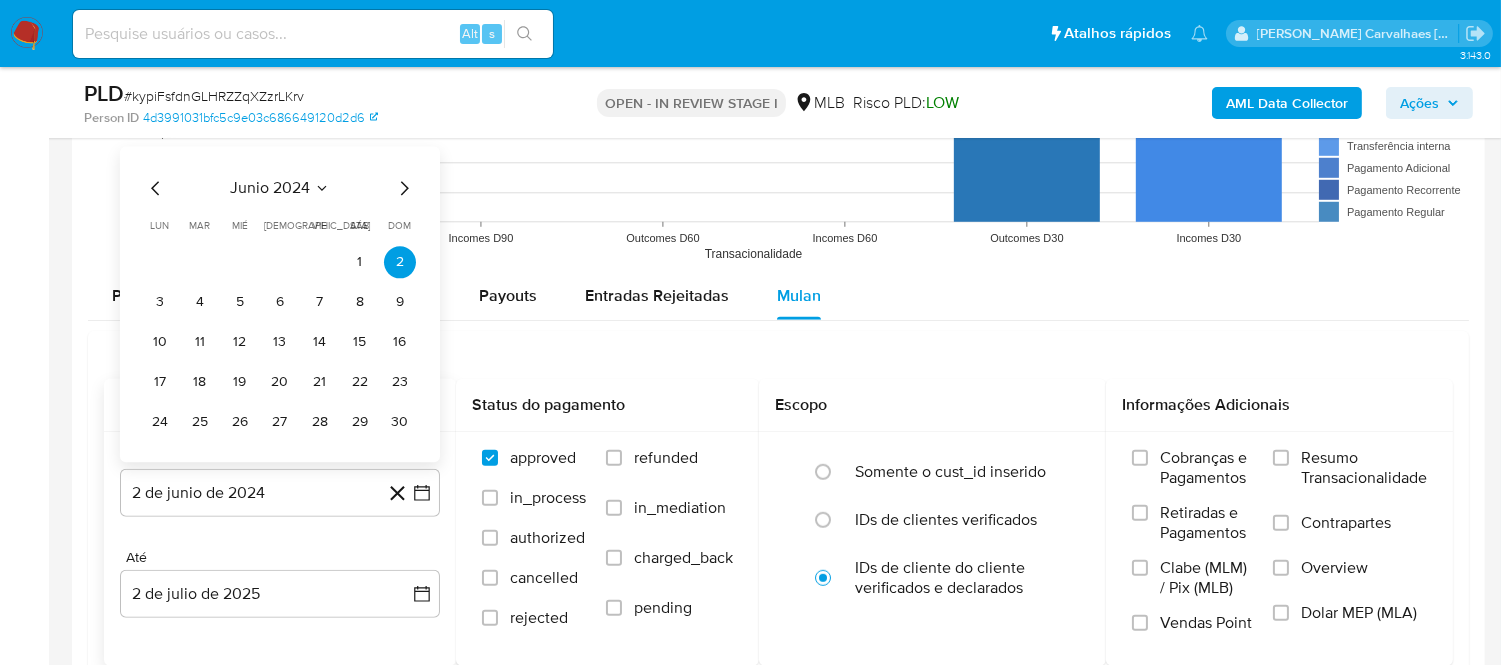 click 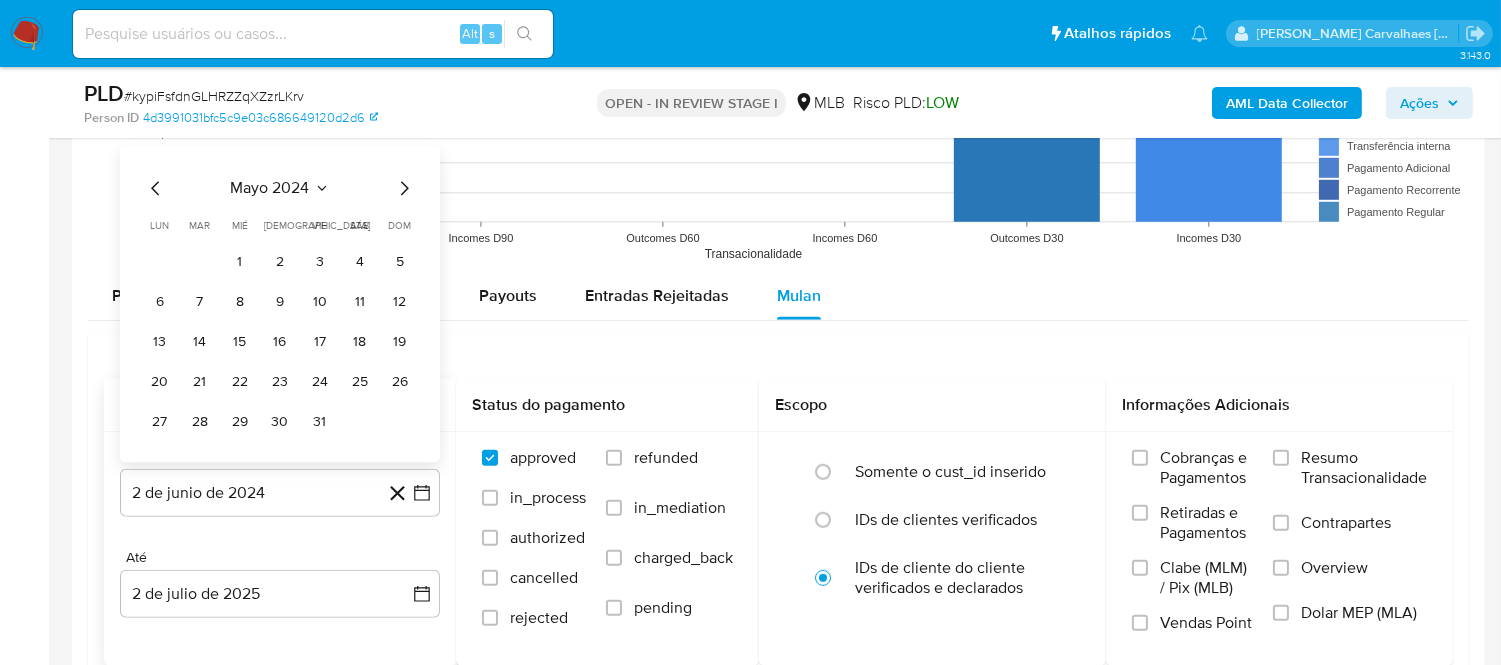 click 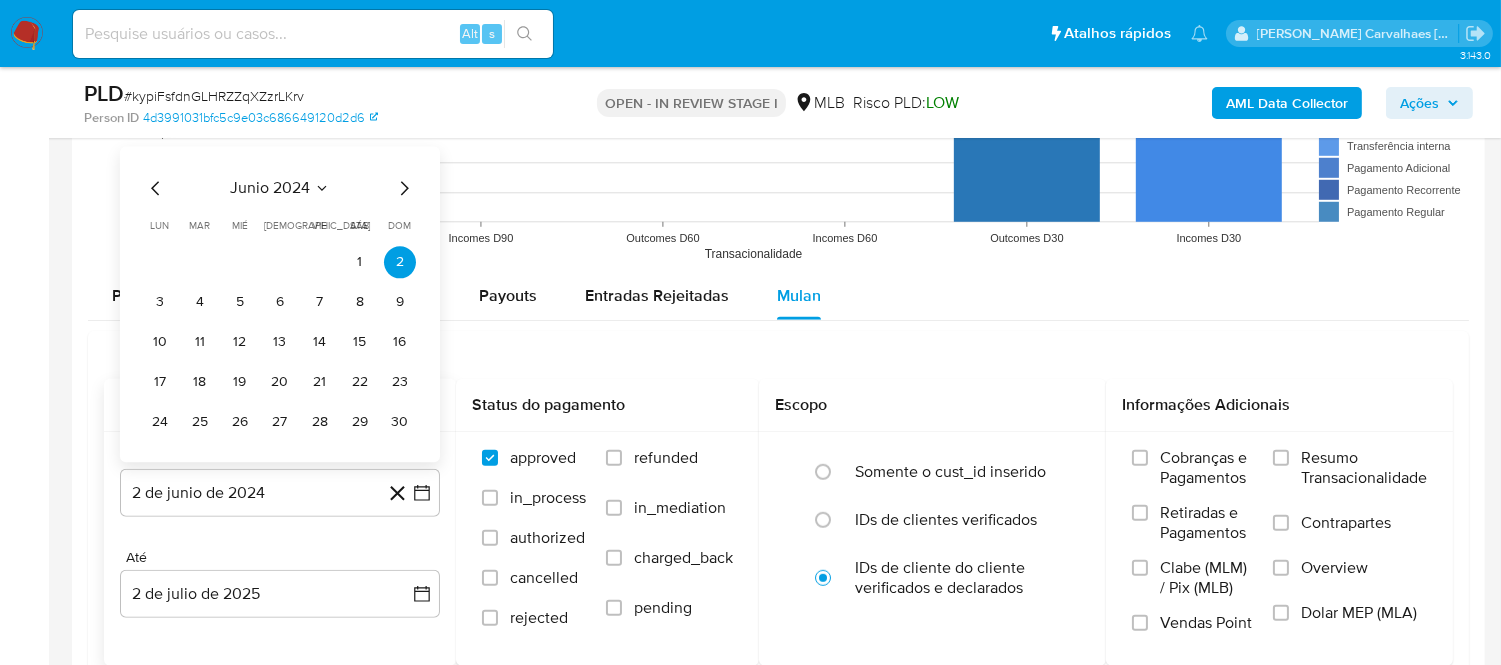 click 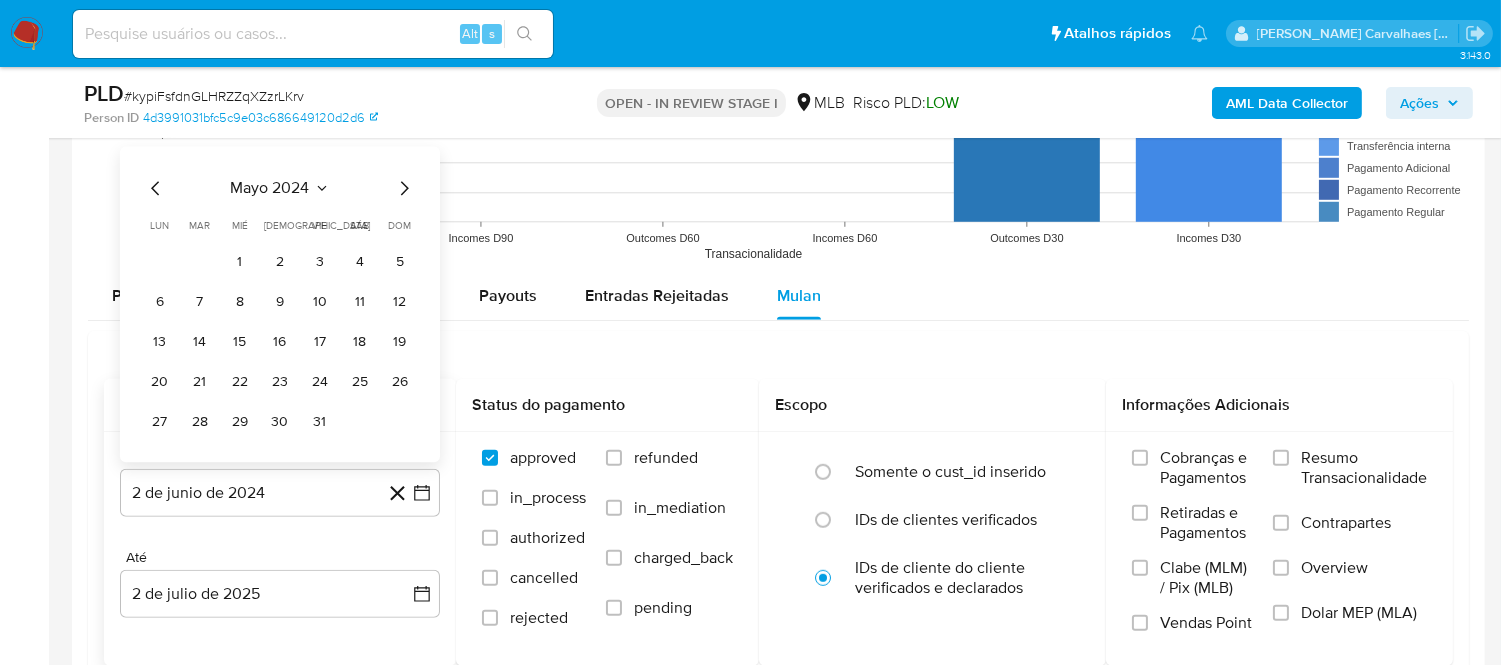 click 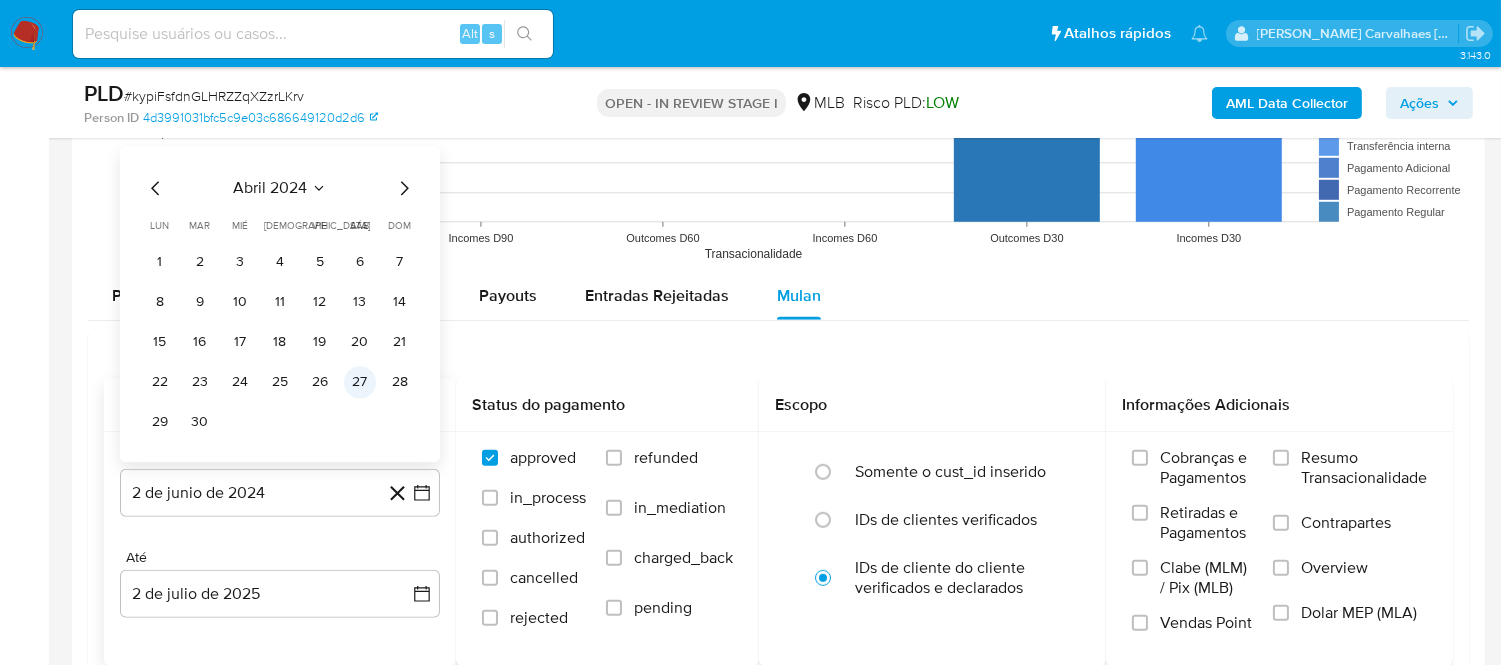 click on "27" at bounding box center (360, 383) 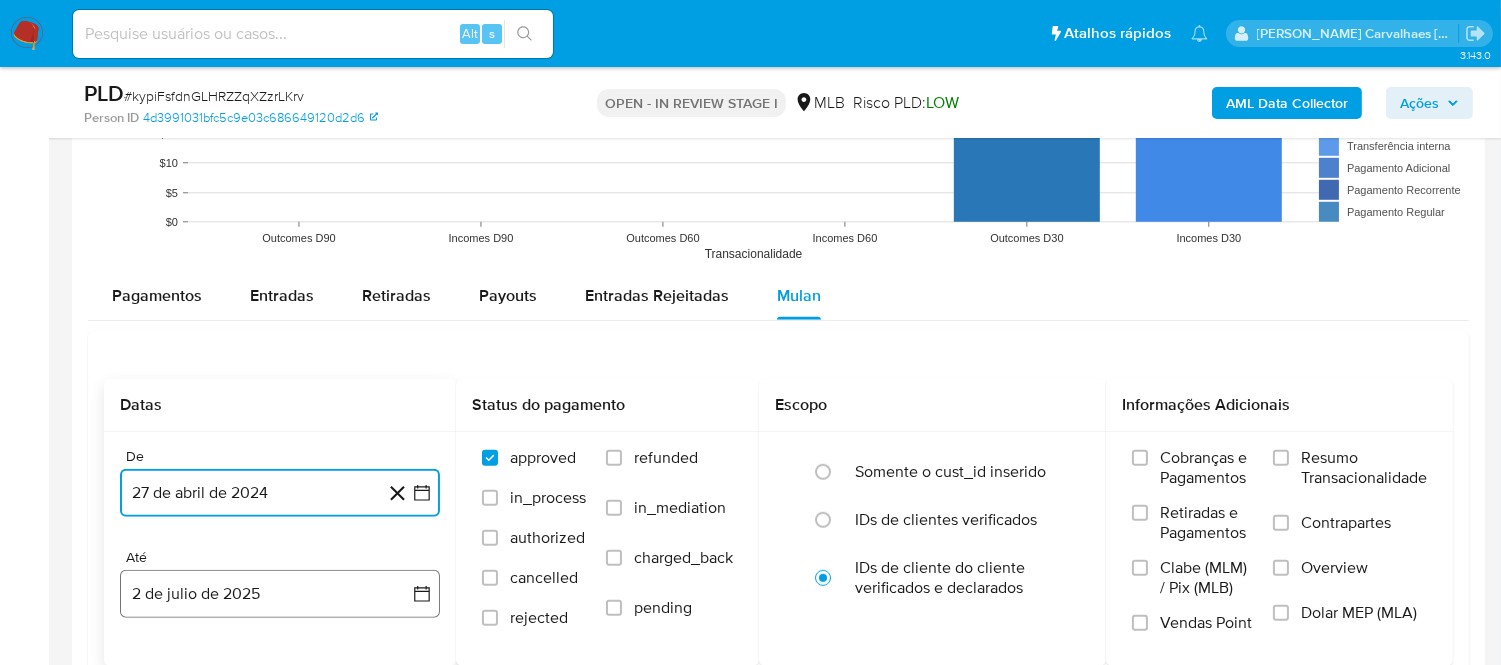 click 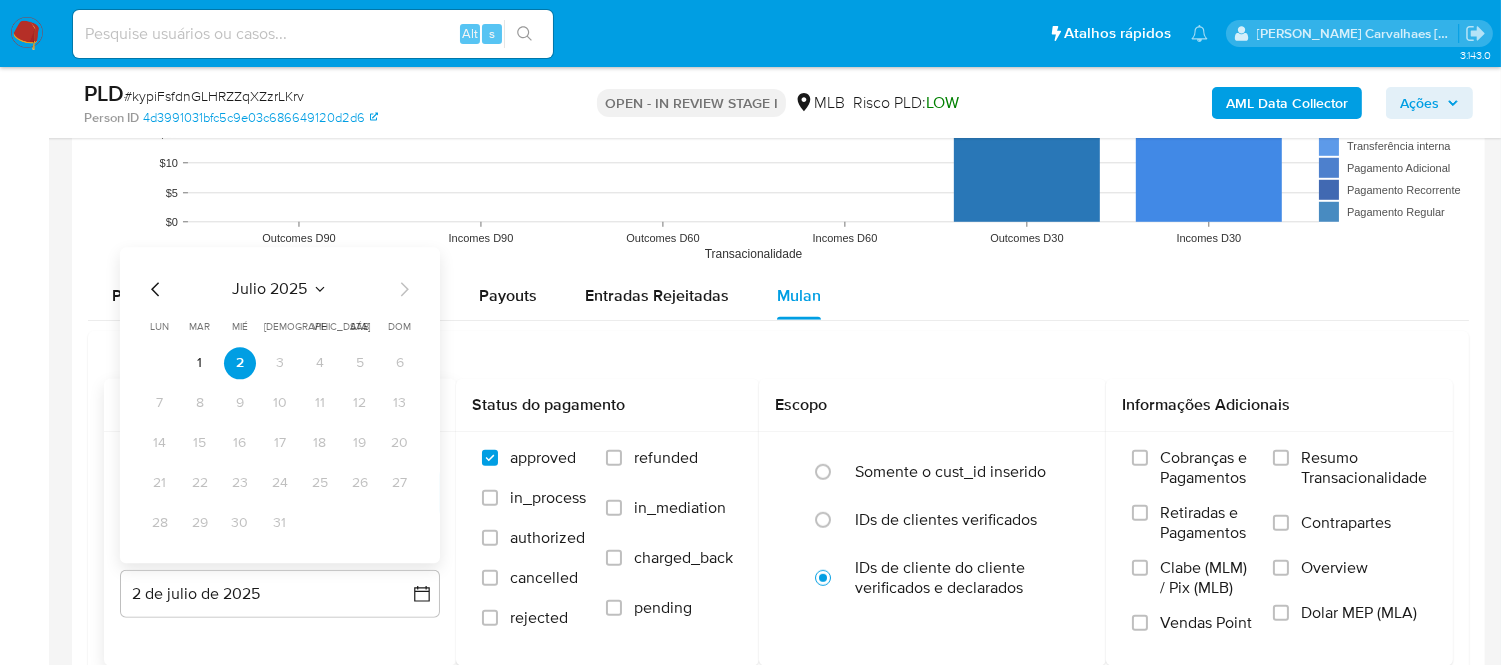 click 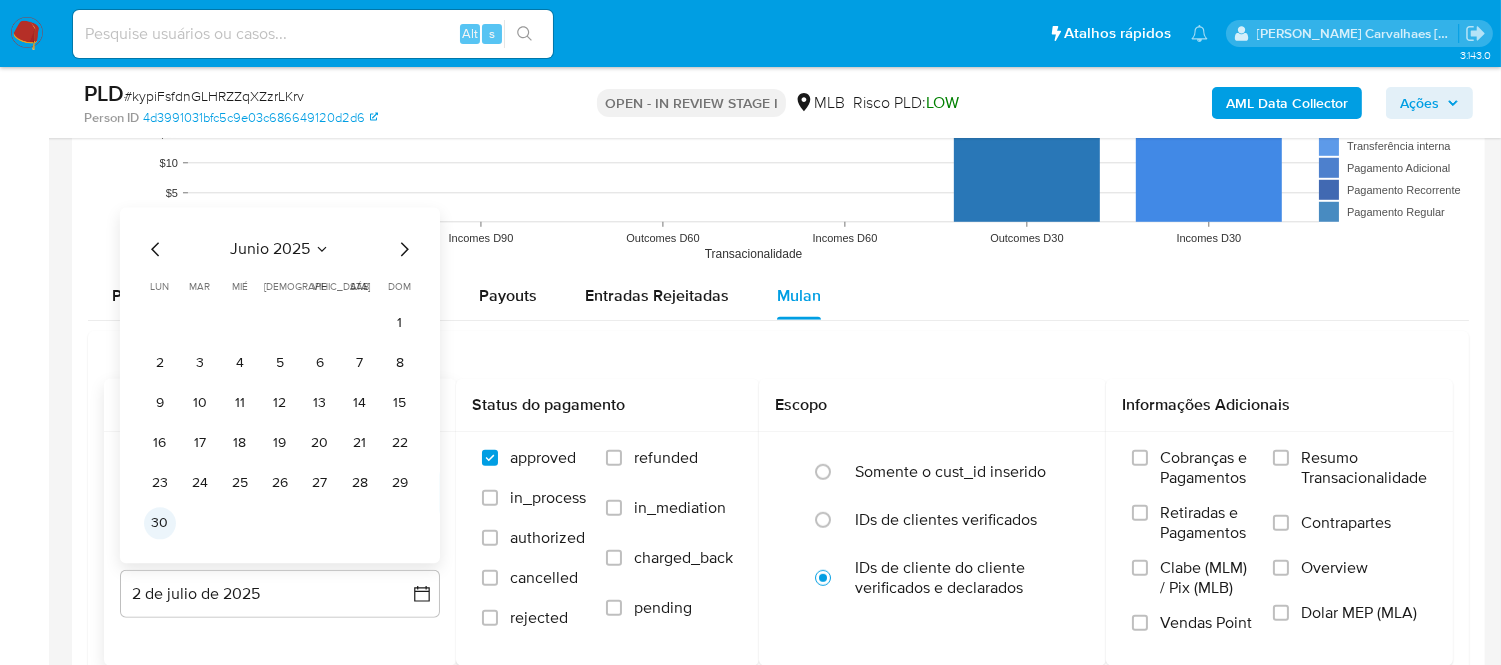 click on "30" at bounding box center (160, 524) 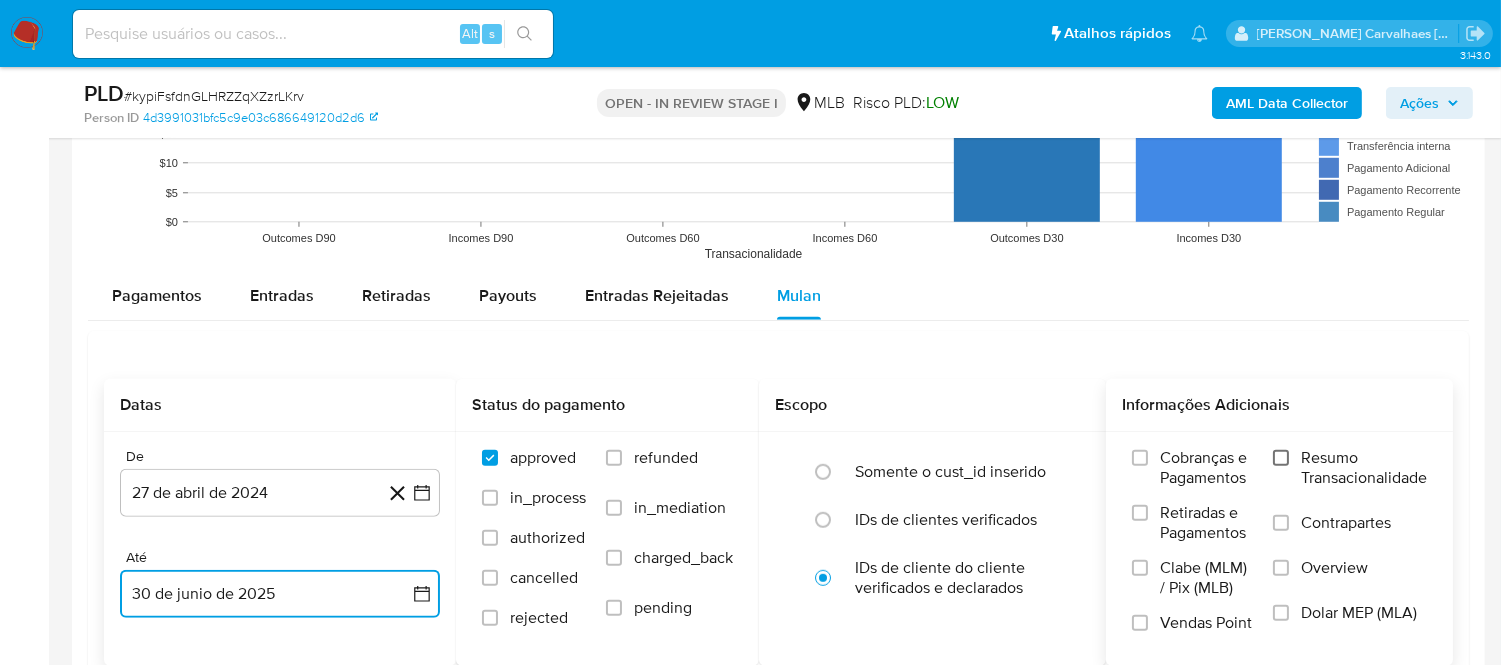 click on "Resumo Transacionalidade" at bounding box center [1281, 458] 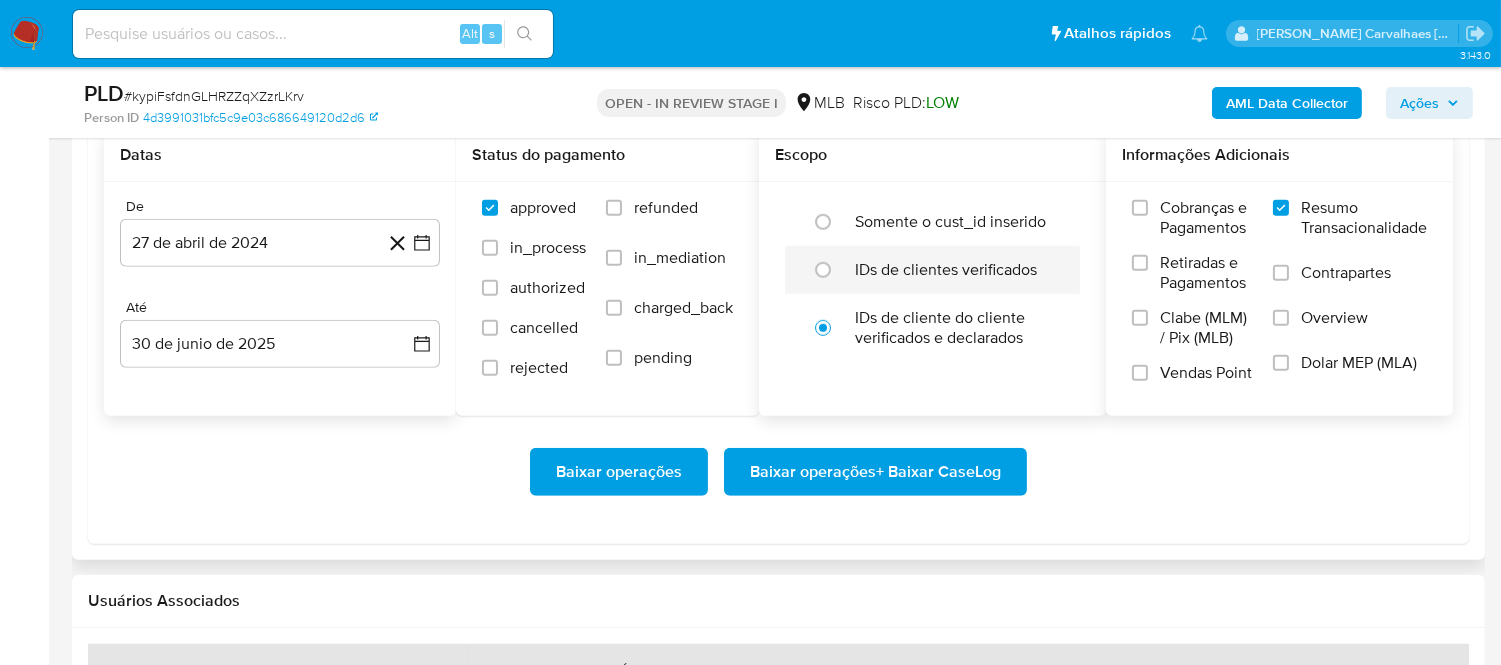 scroll, scrollTop: 2555, scrollLeft: 0, axis: vertical 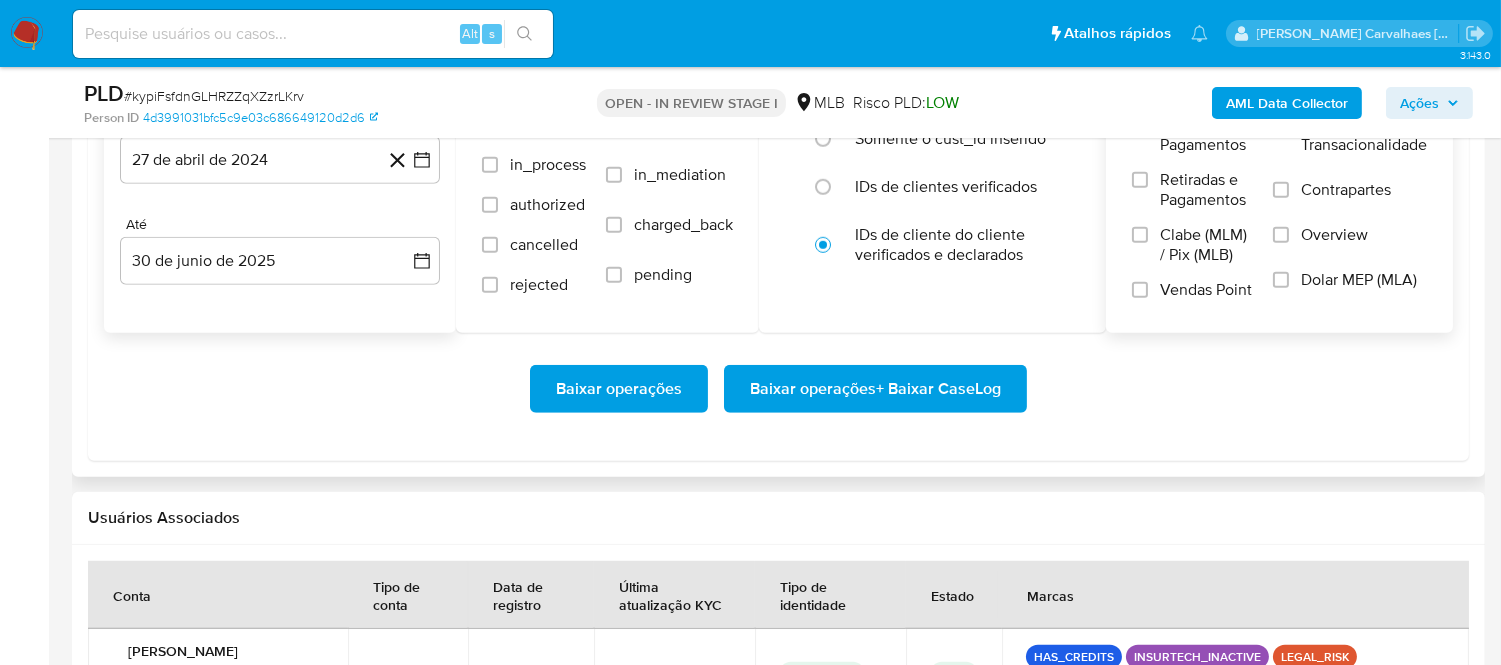 click on "Baixar operações  +   Baixar CaseLog" at bounding box center (875, 389) 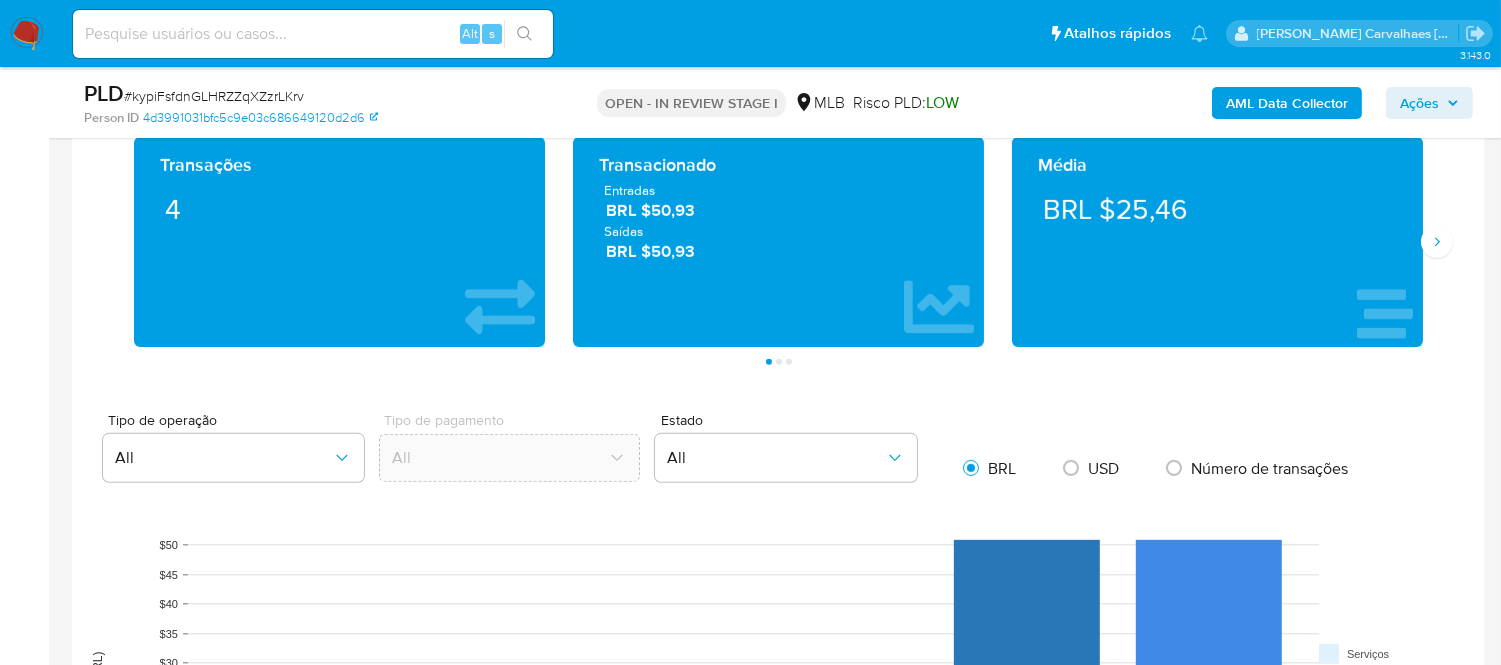 scroll, scrollTop: 1568, scrollLeft: 0, axis: vertical 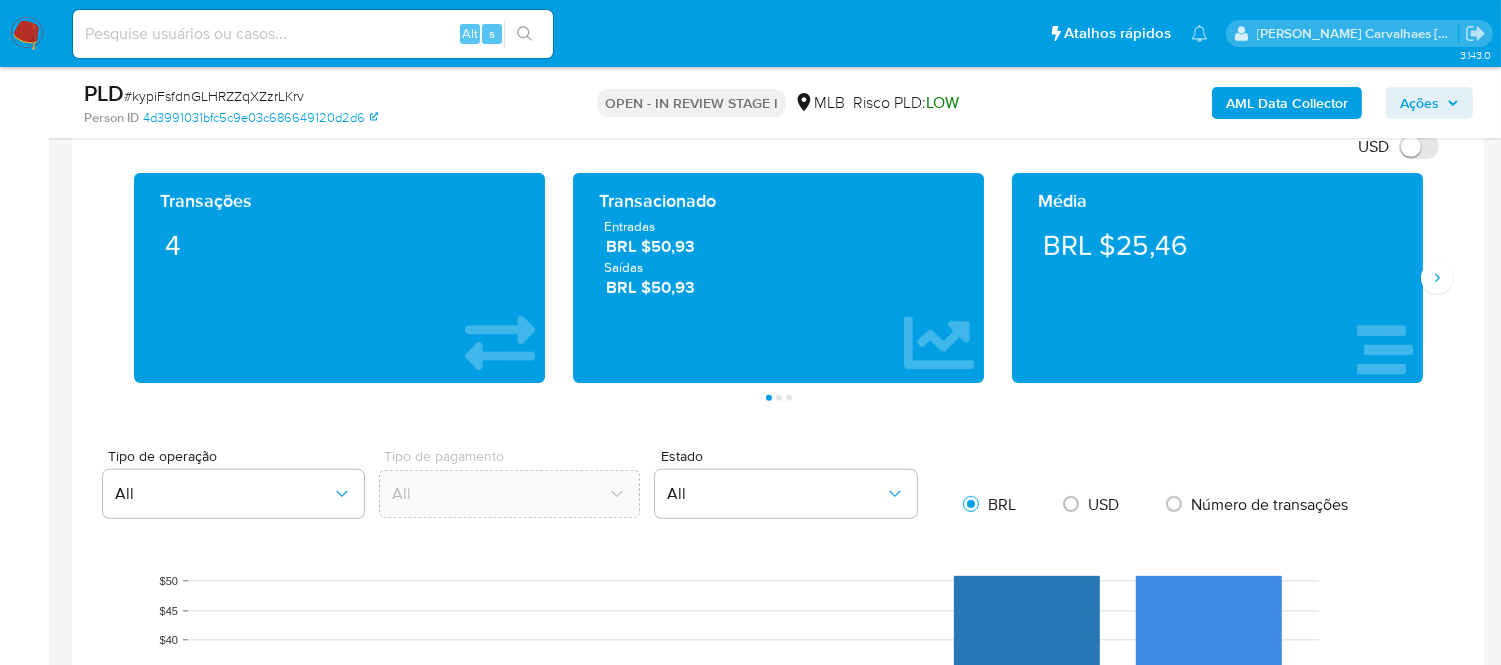 click on "Ações" at bounding box center (1419, 103) 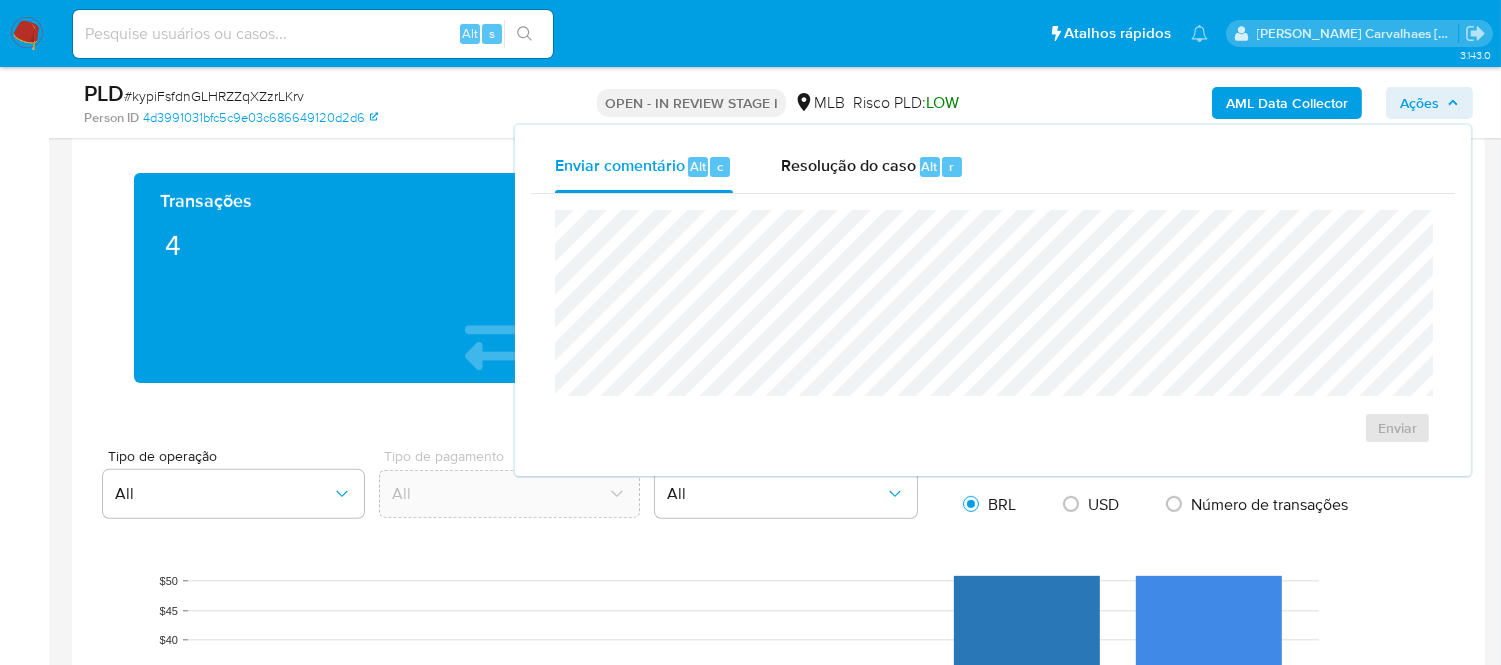 click on "Transações 4" at bounding box center (339, 278) 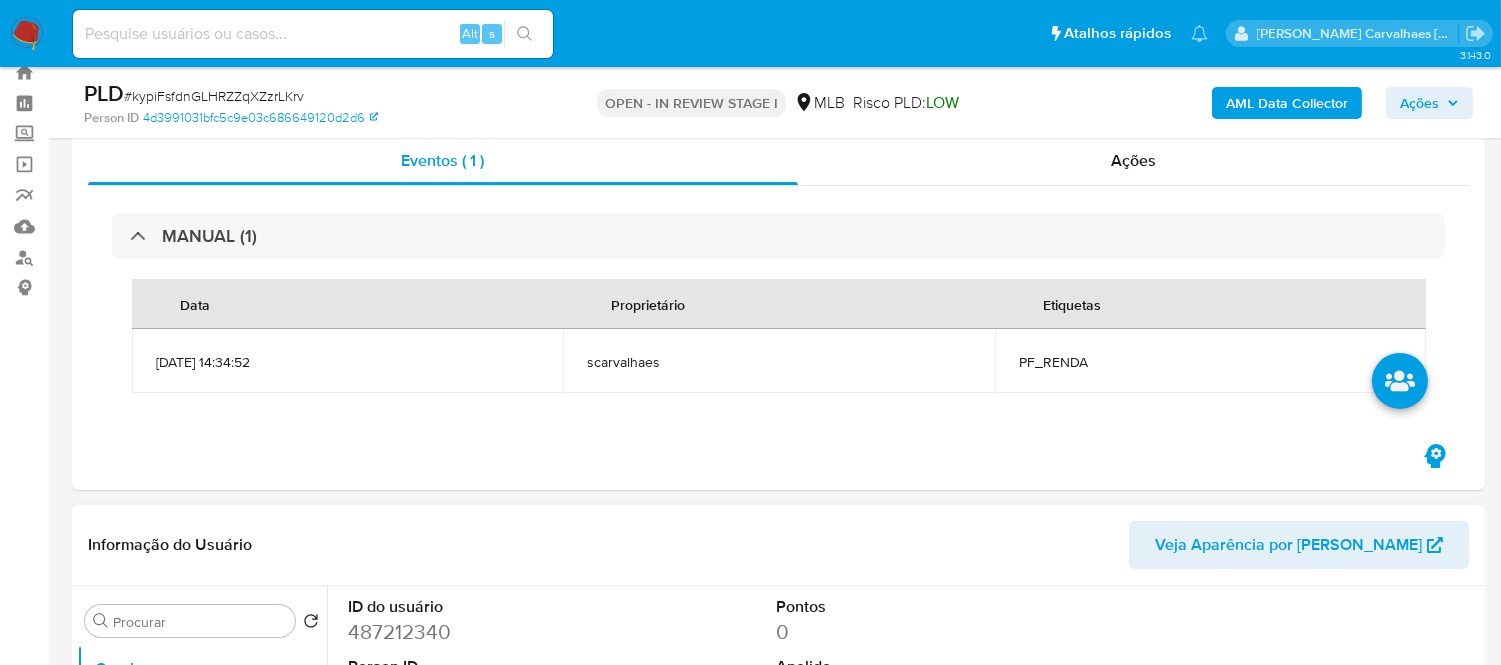 scroll, scrollTop: 0, scrollLeft: 0, axis: both 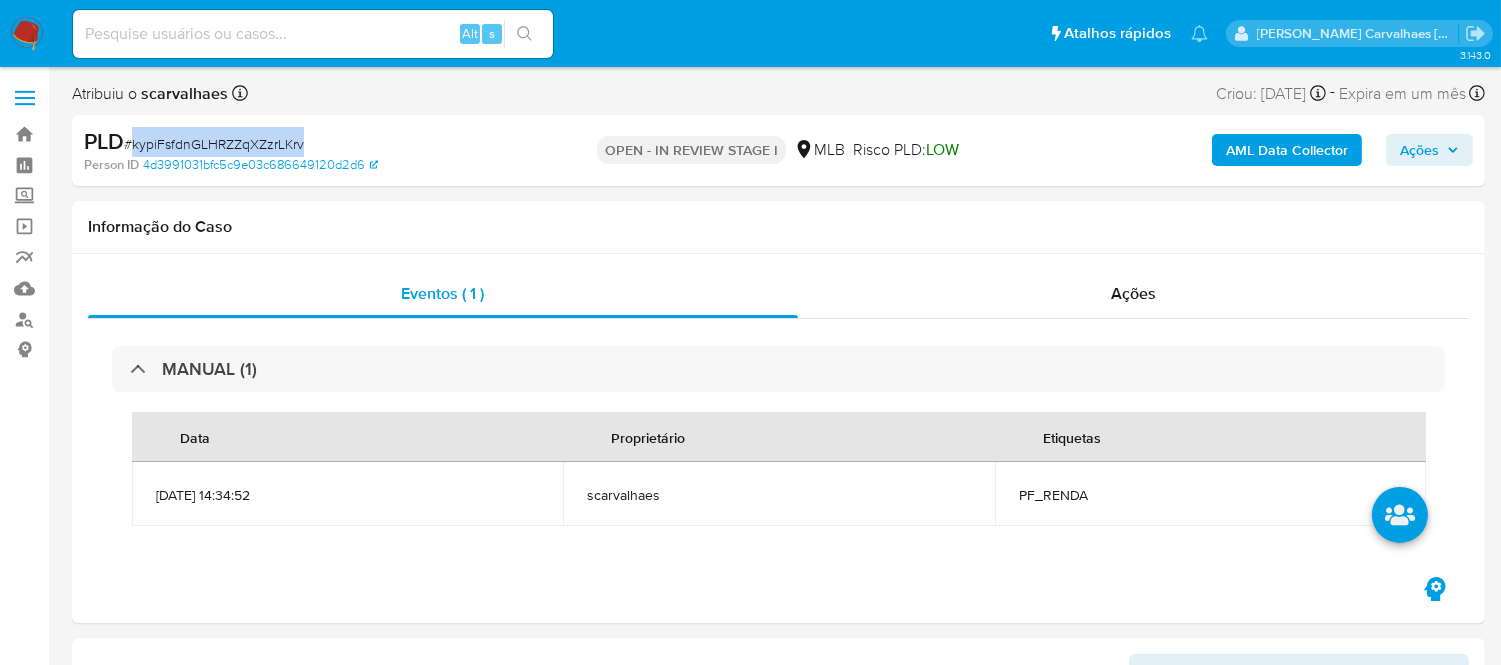 drag, startPoint x: 131, startPoint y: 141, endPoint x: 322, endPoint y: 151, distance: 191.2616 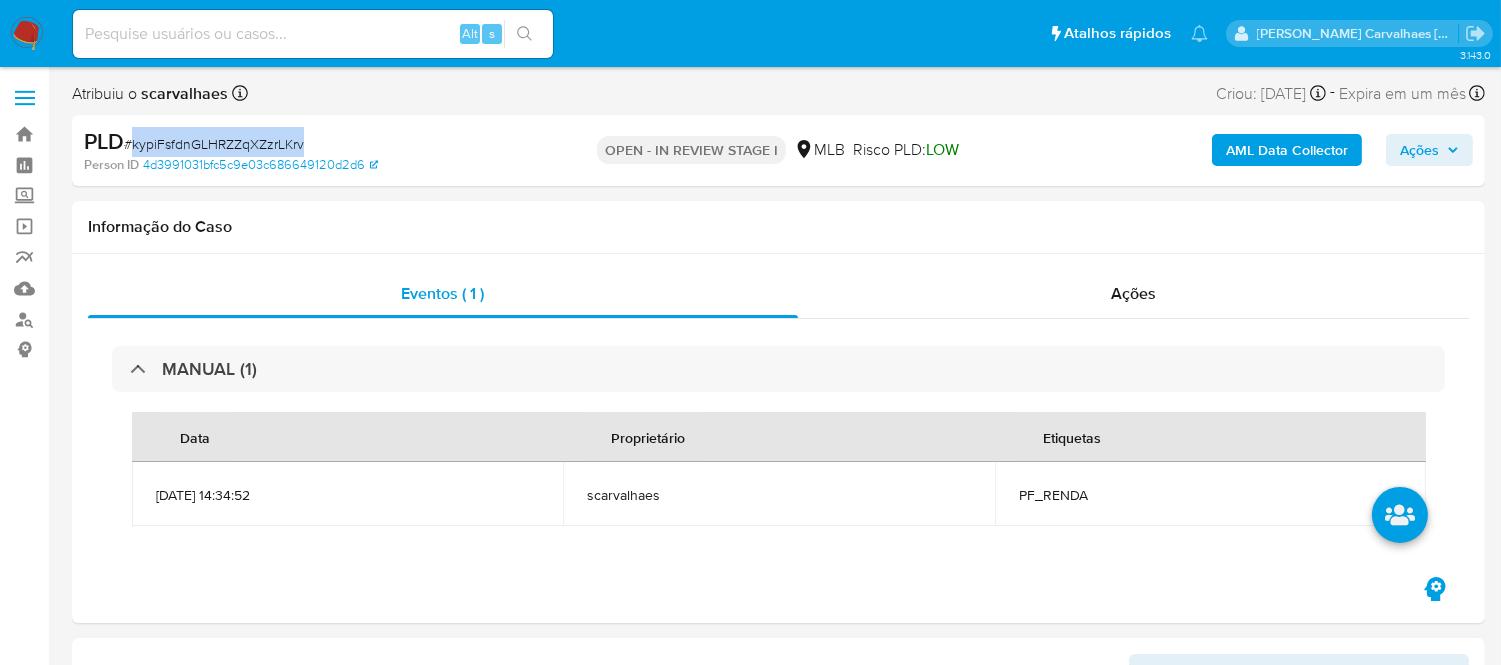 copy on "kypiFsfdnGLHRZZqXZzrLKrv" 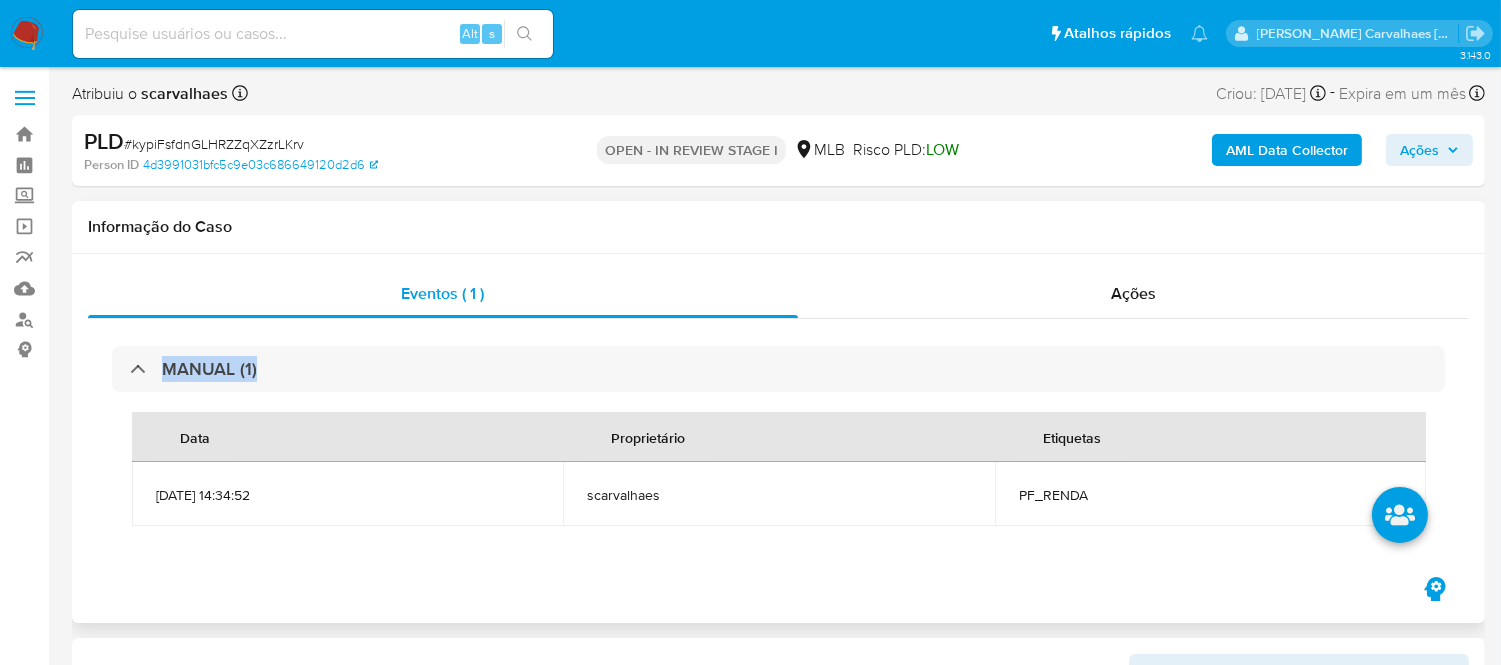 drag, startPoint x: 111, startPoint y: 343, endPoint x: 730, endPoint y: 394, distance: 621.0974 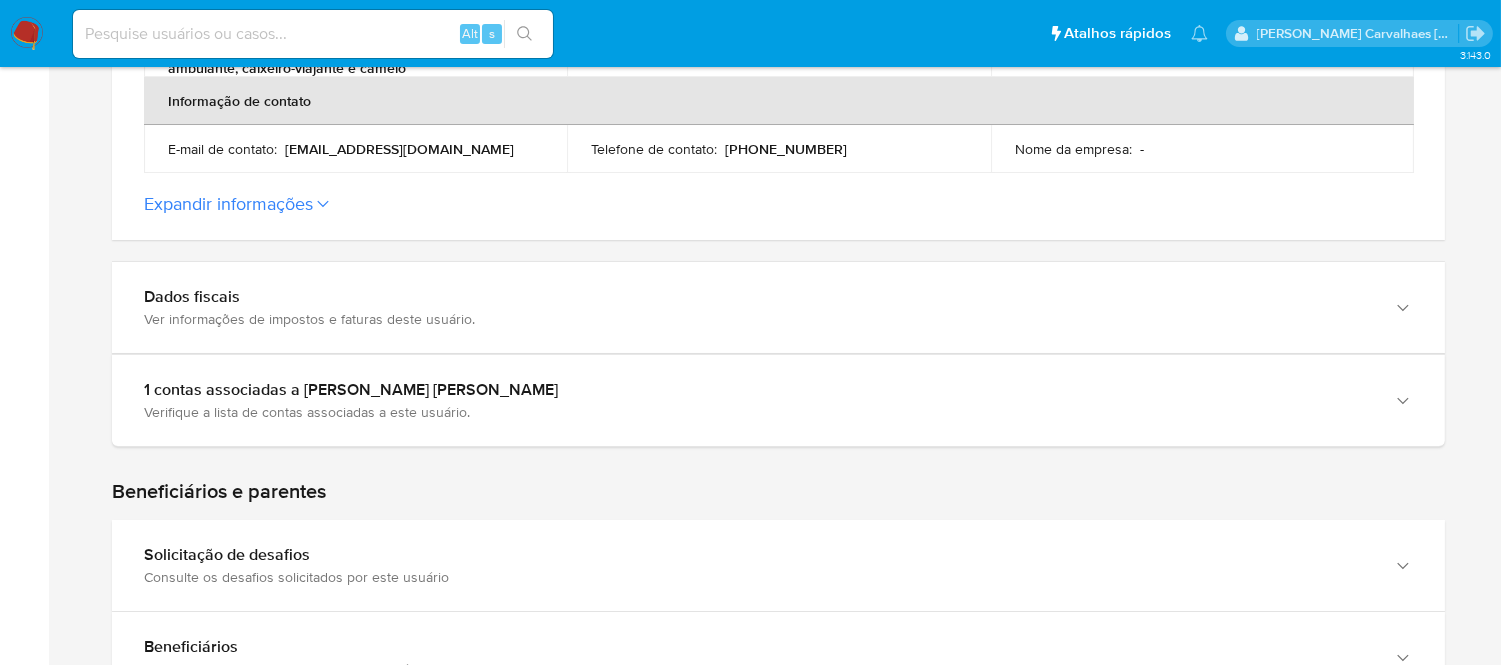 scroll, scrollTop: 582, scrollLeft: 0, axis: vertical 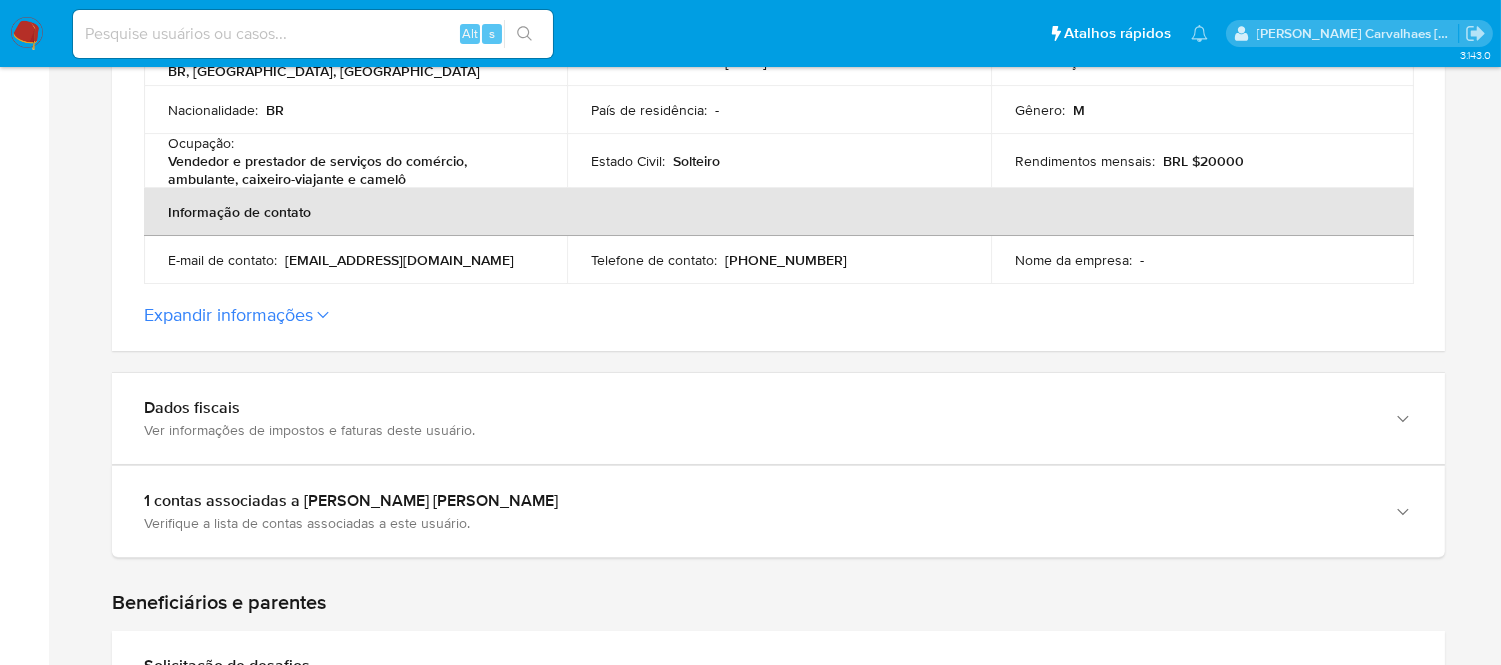 click 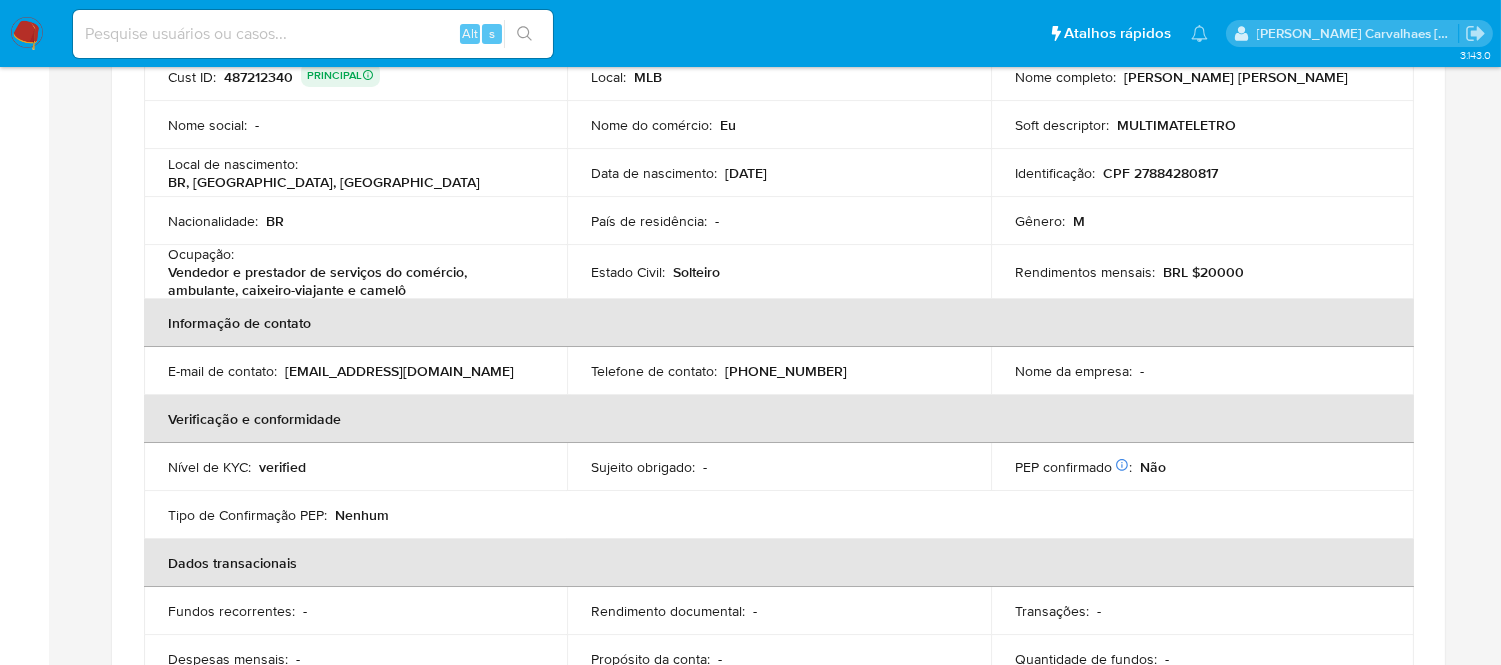 scroll, scrollTop: 0, scrollLeft: 0, axis: both 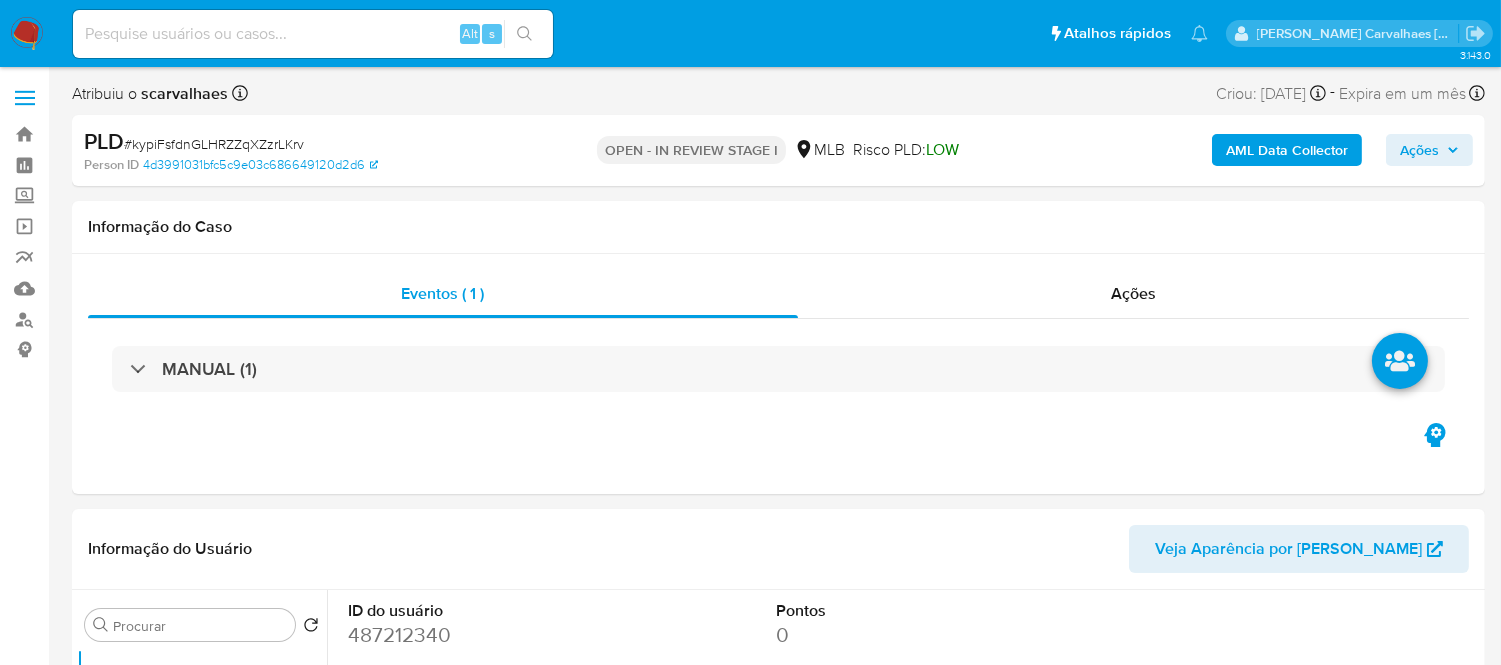 select on "10" 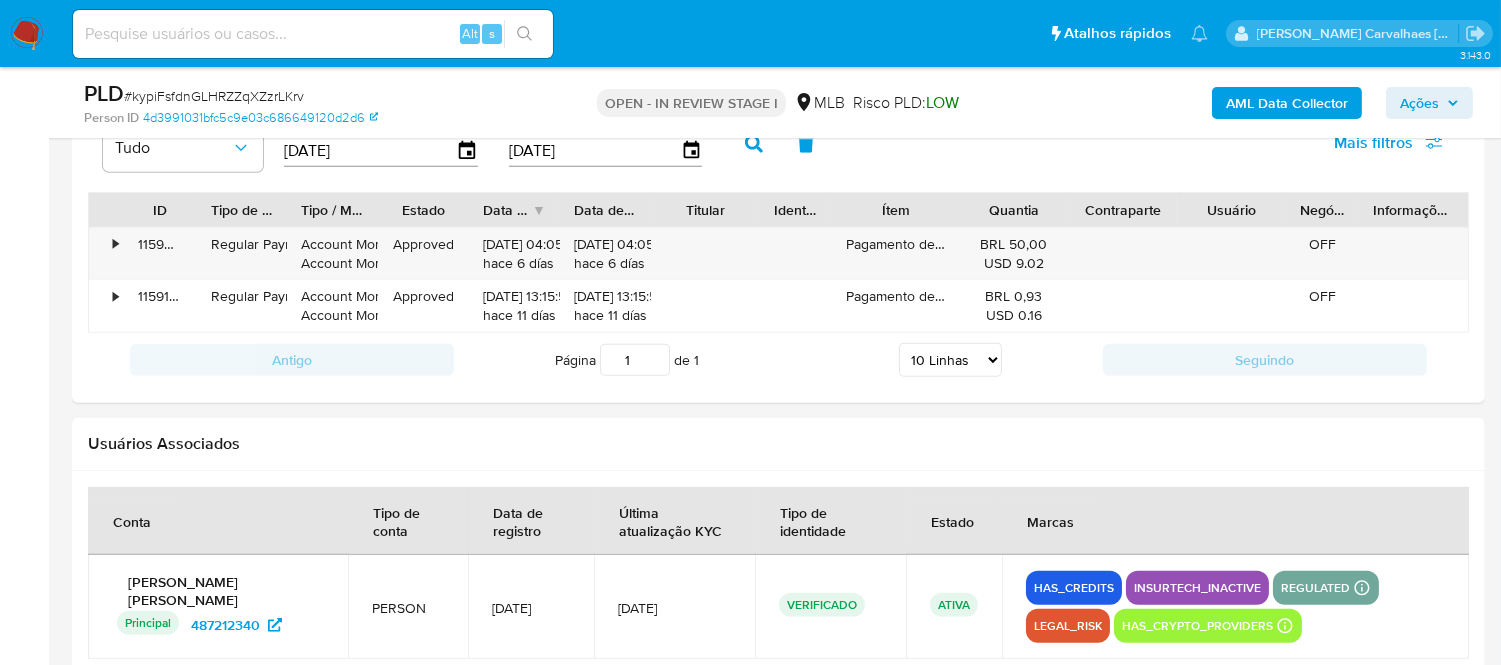 scroll, scrollTop: 2222, scrollLeft: 0, axis: vertical 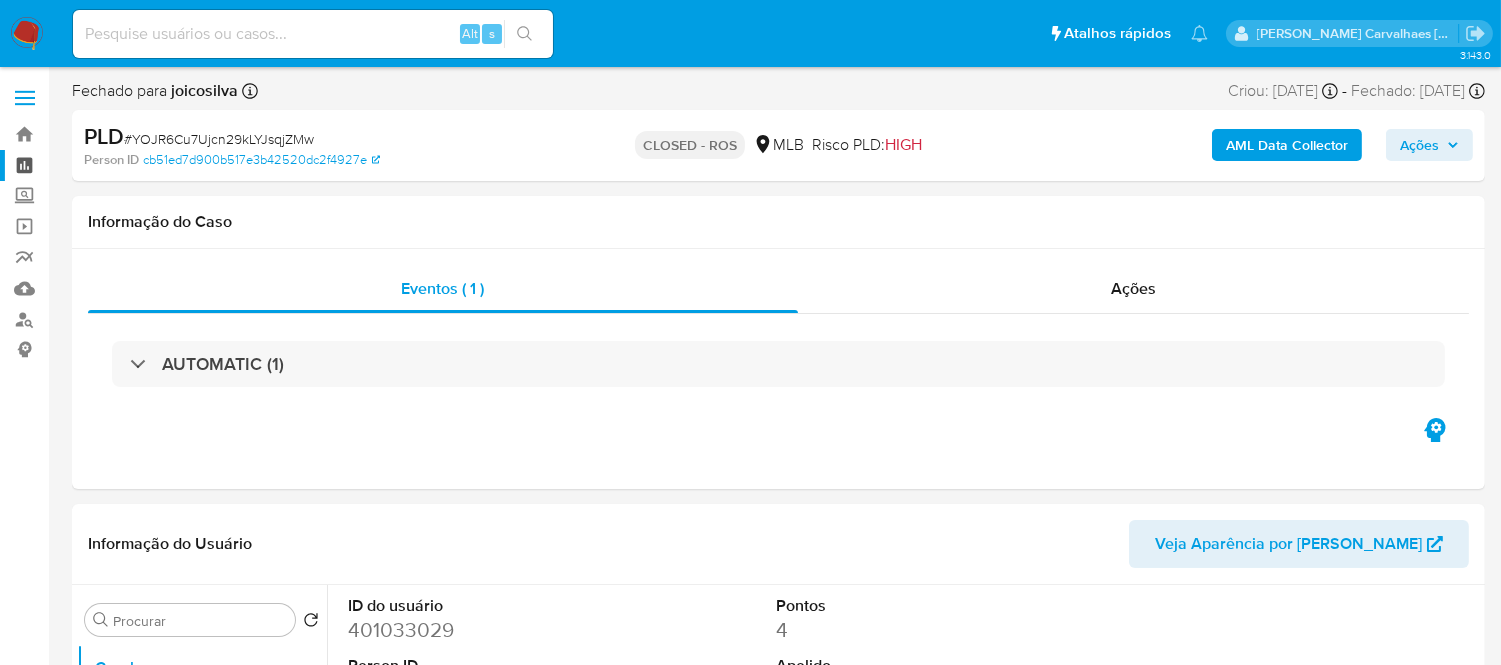 select on "10" 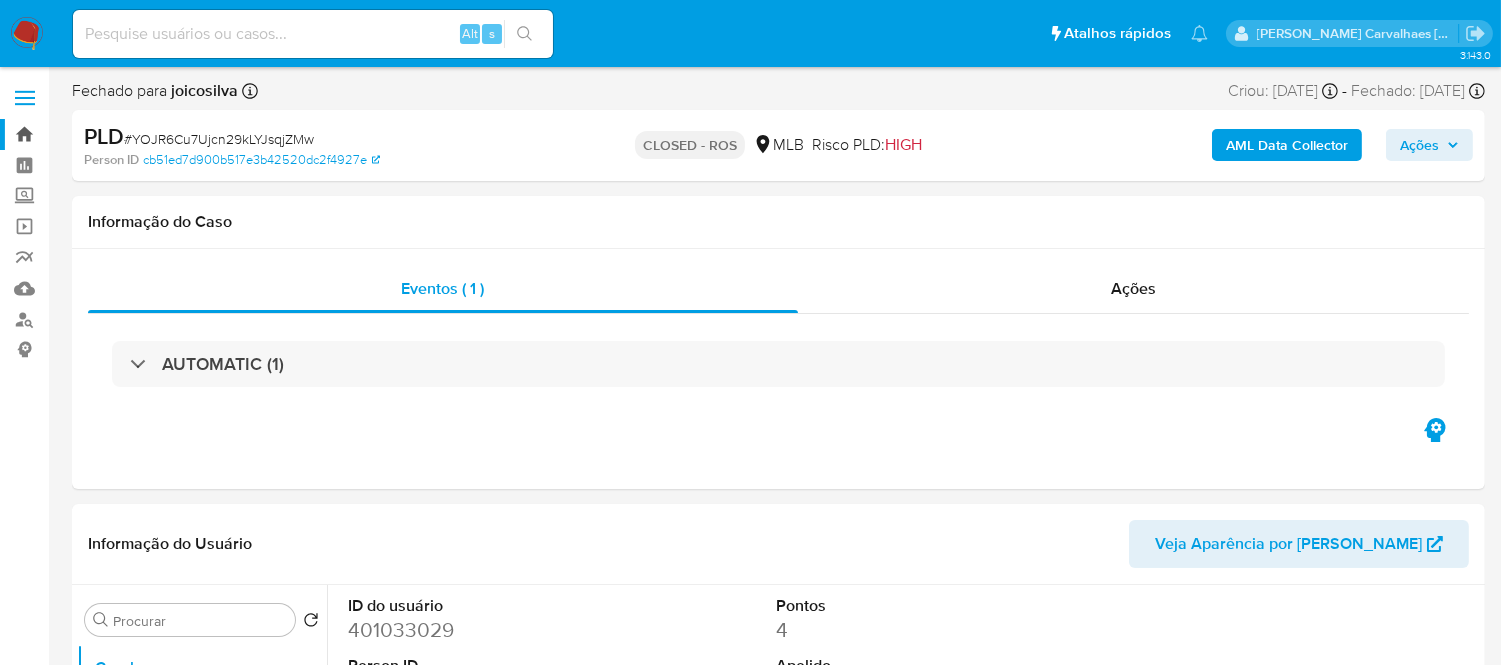 click on "Bandeja" at bounding box center [119, 134] 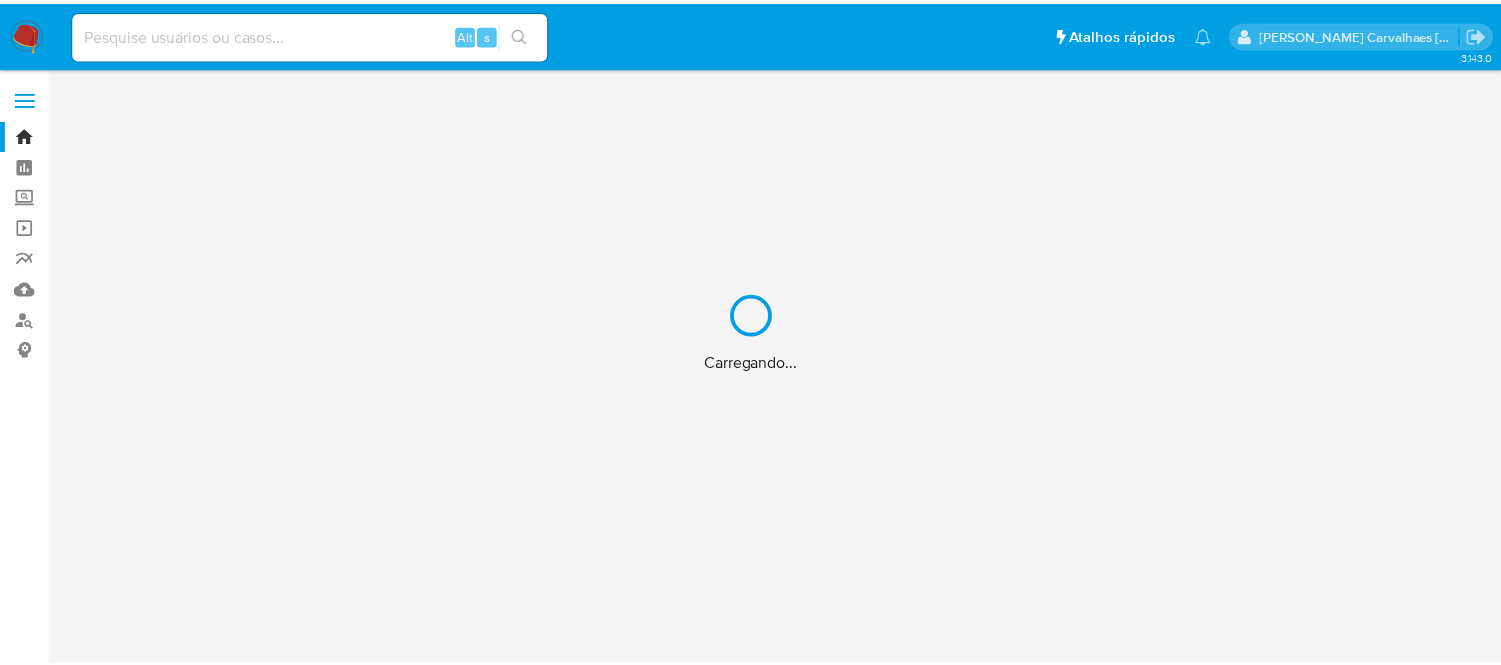 scroll, scrollTop: 0, scrollLeft: 0, axis: both 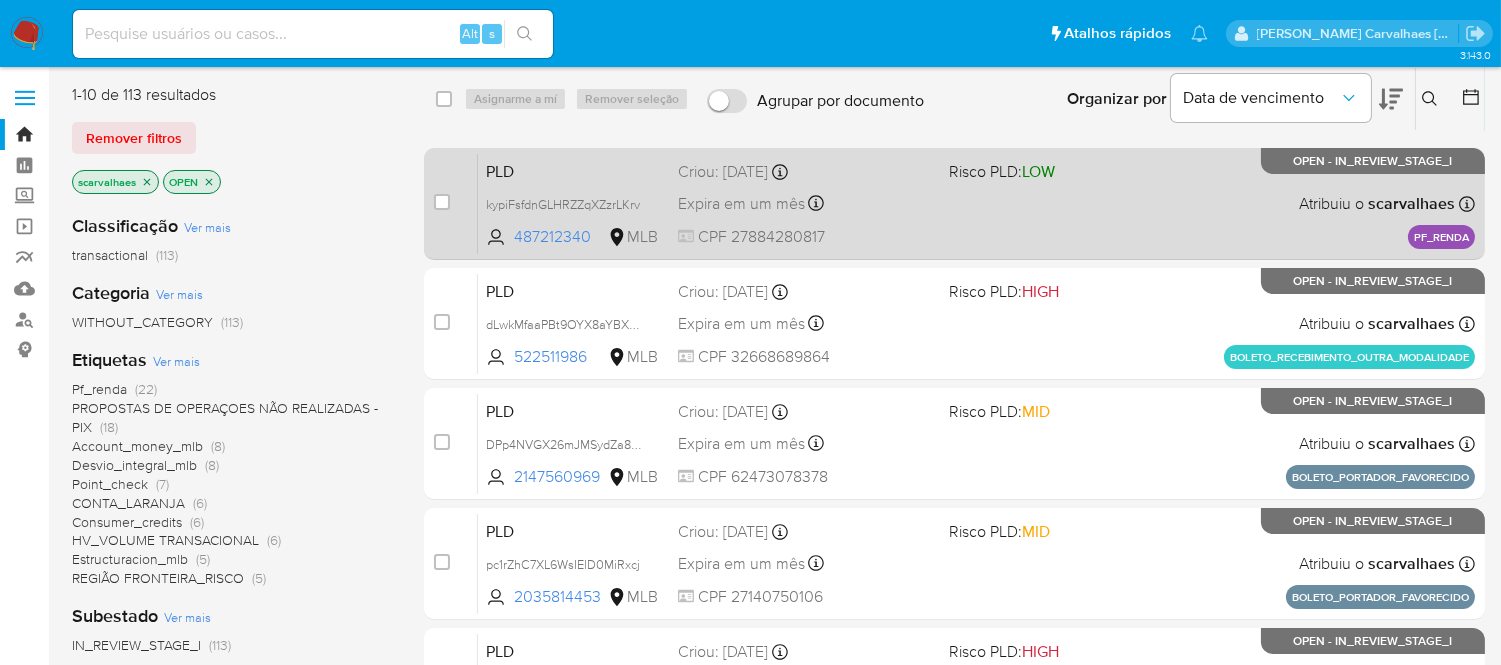 click on "Expira em um mês   Expira em 01/08/2025 14:34:52" at bounding box center (805, 203) 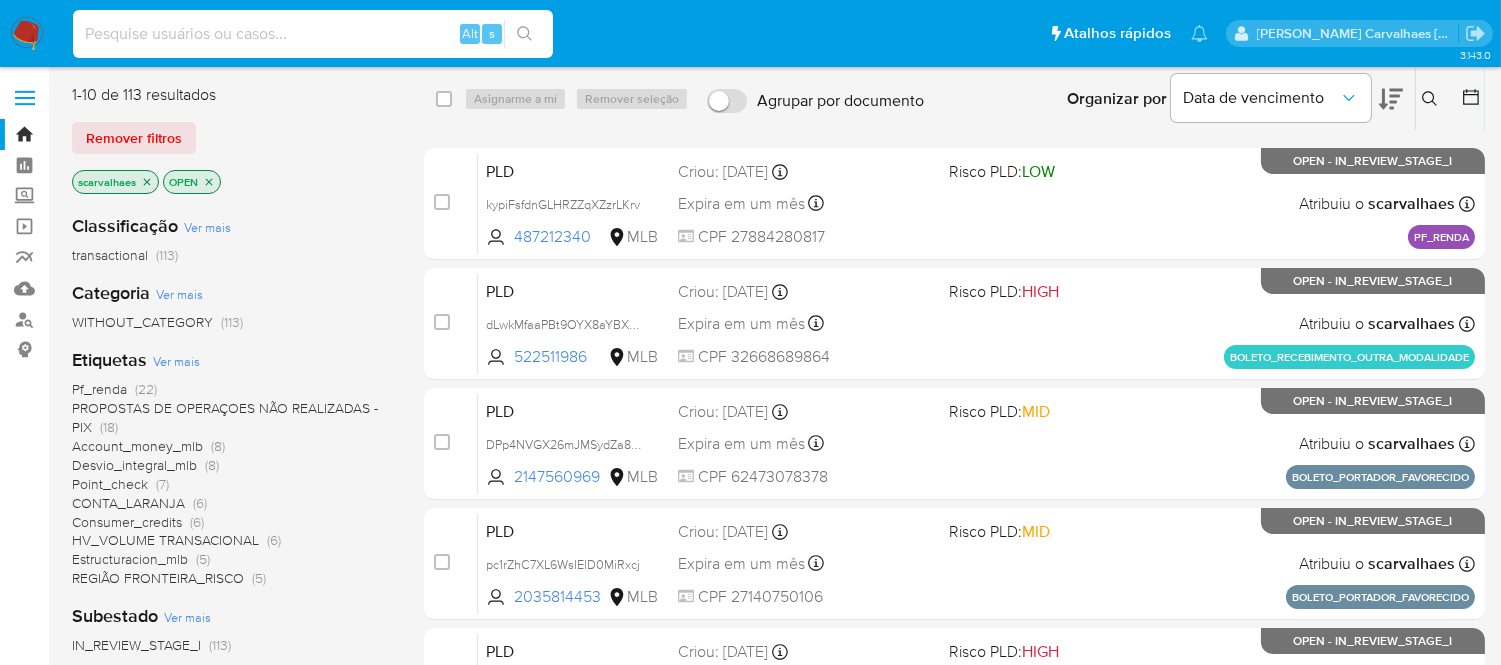 paste on "uiYW3O9usdK1g1UUnpXmobDr" 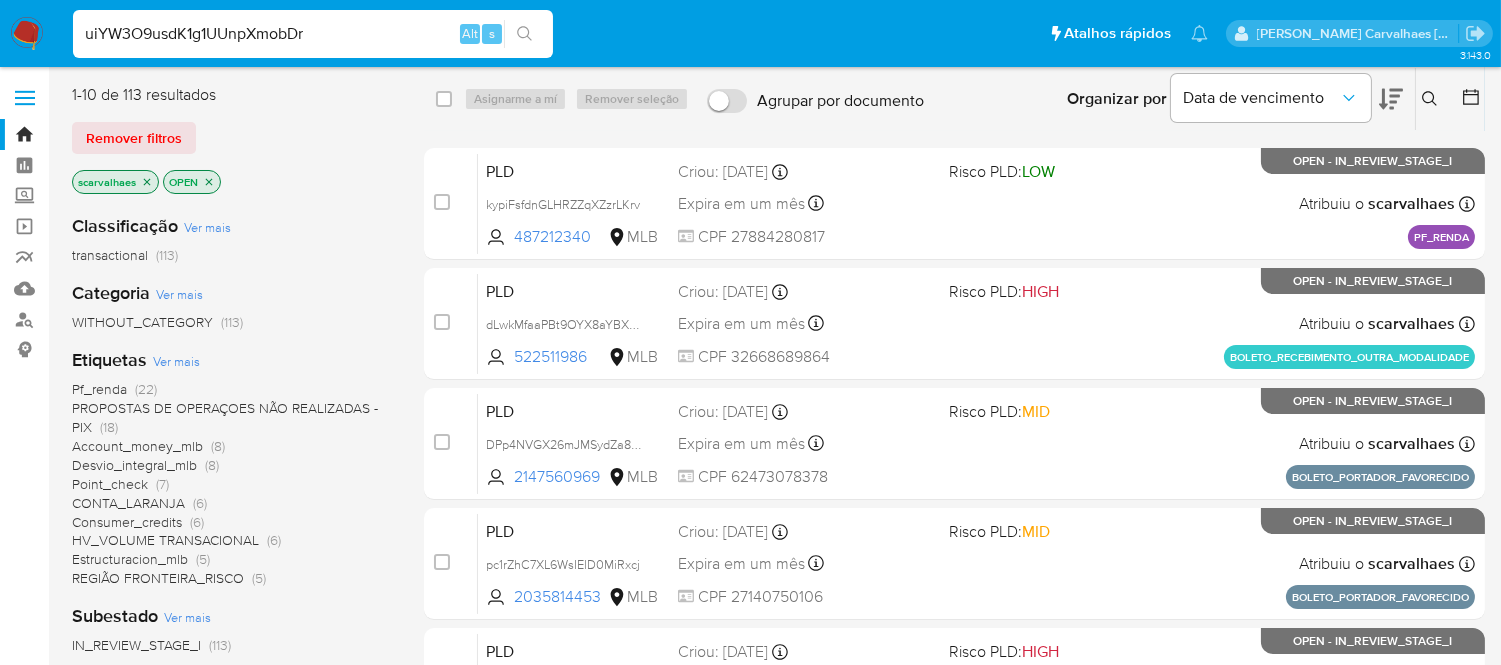 type on "uiYW3O9usdK1g1UUnpXmobDr" 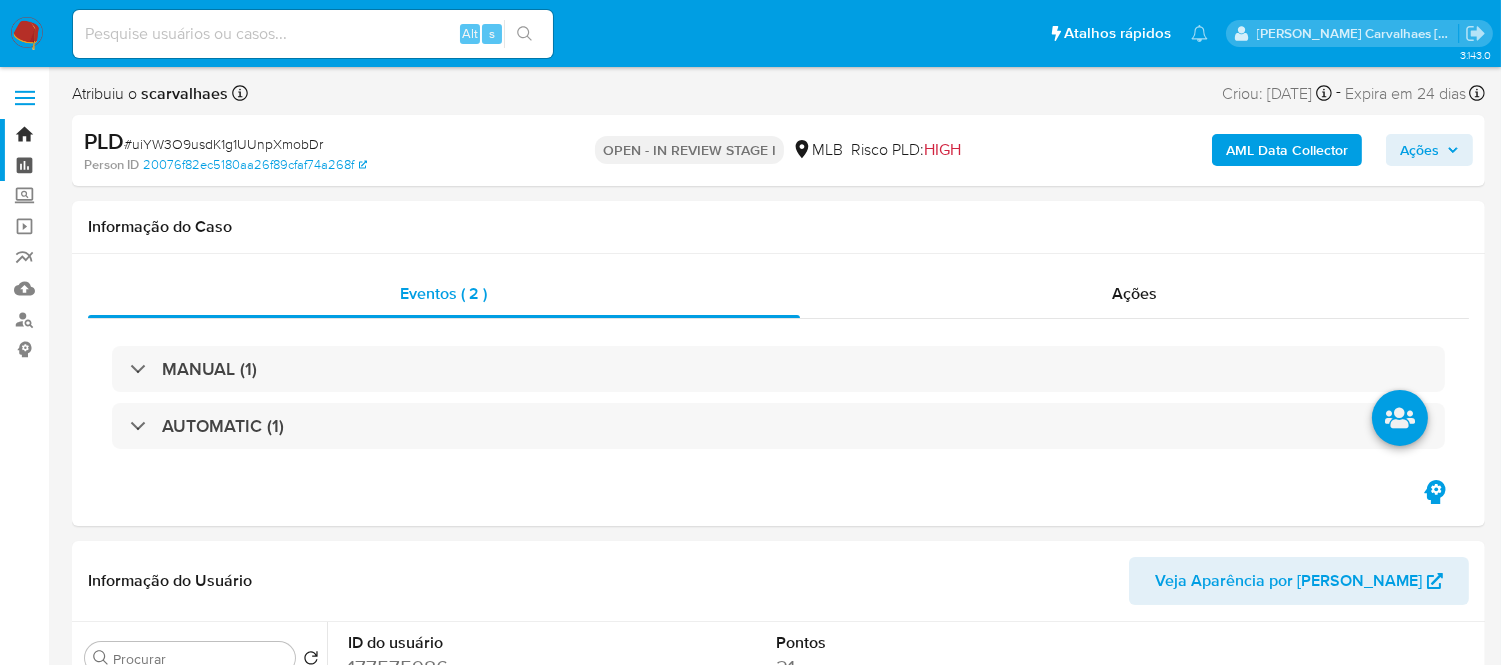 select on "10" 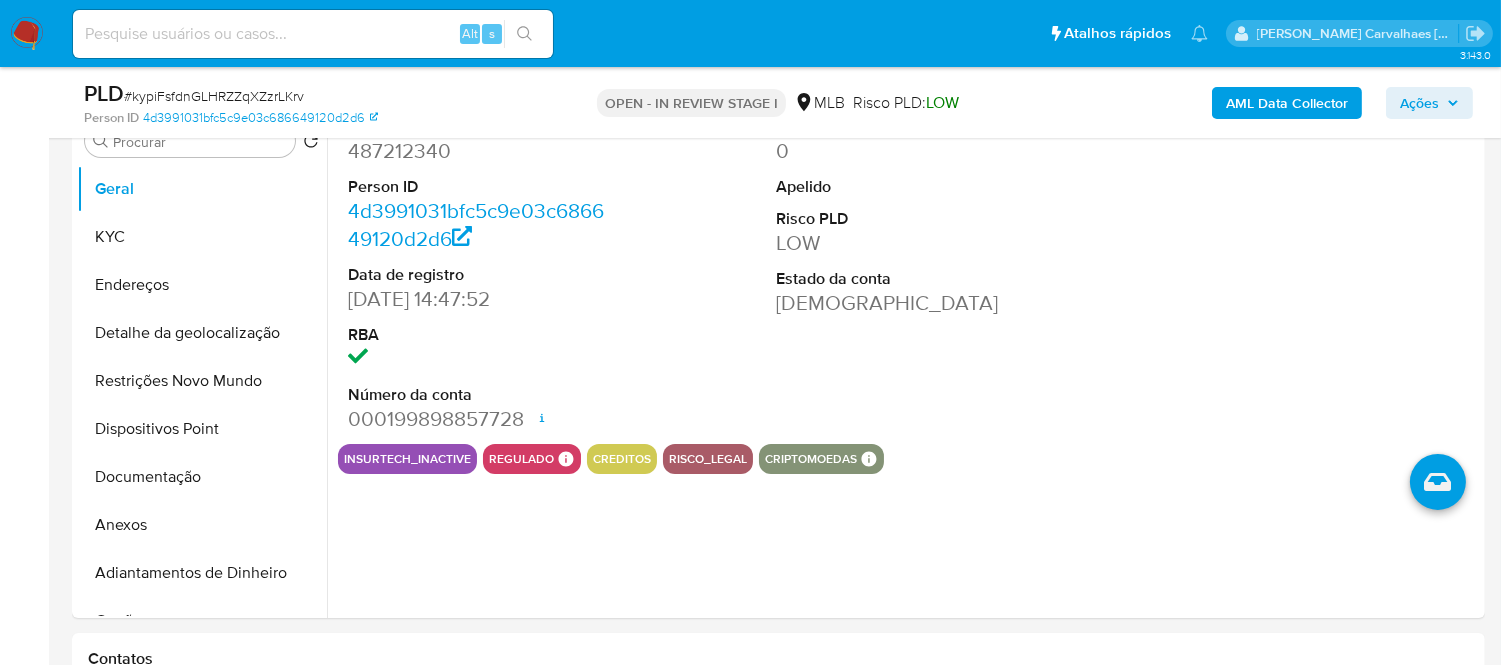 scroll, scrollTop: 444, scrollLeft: 0, axis: vertical 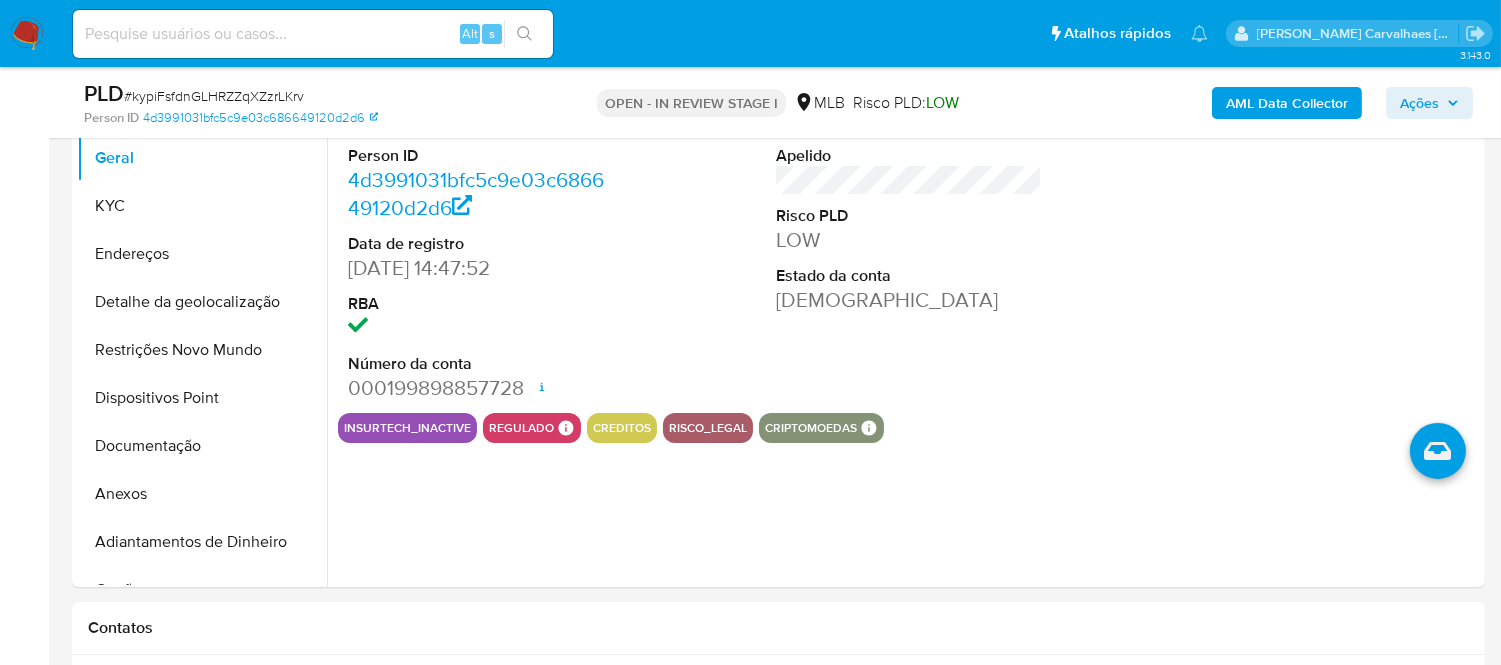 select on "10" 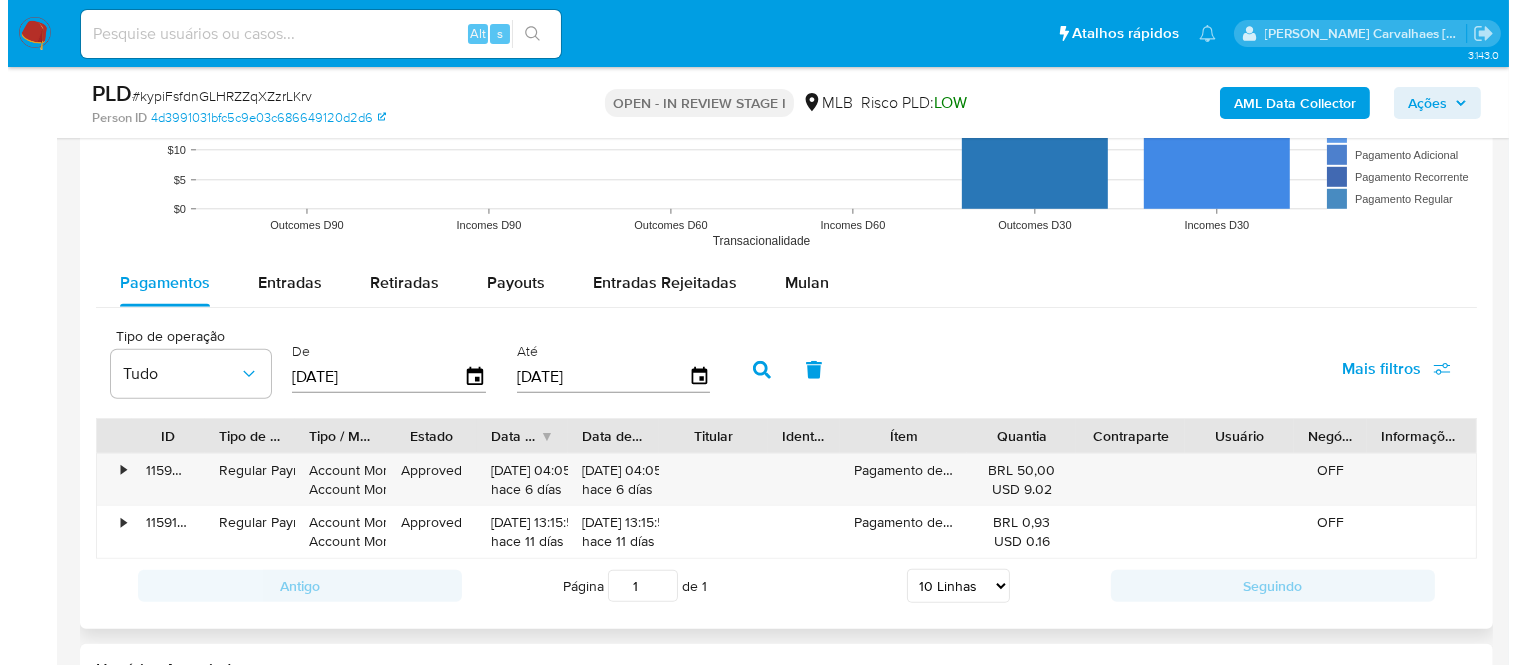 scroll, scrollTop: 2222, scrollLeft: 0, axis: vertical 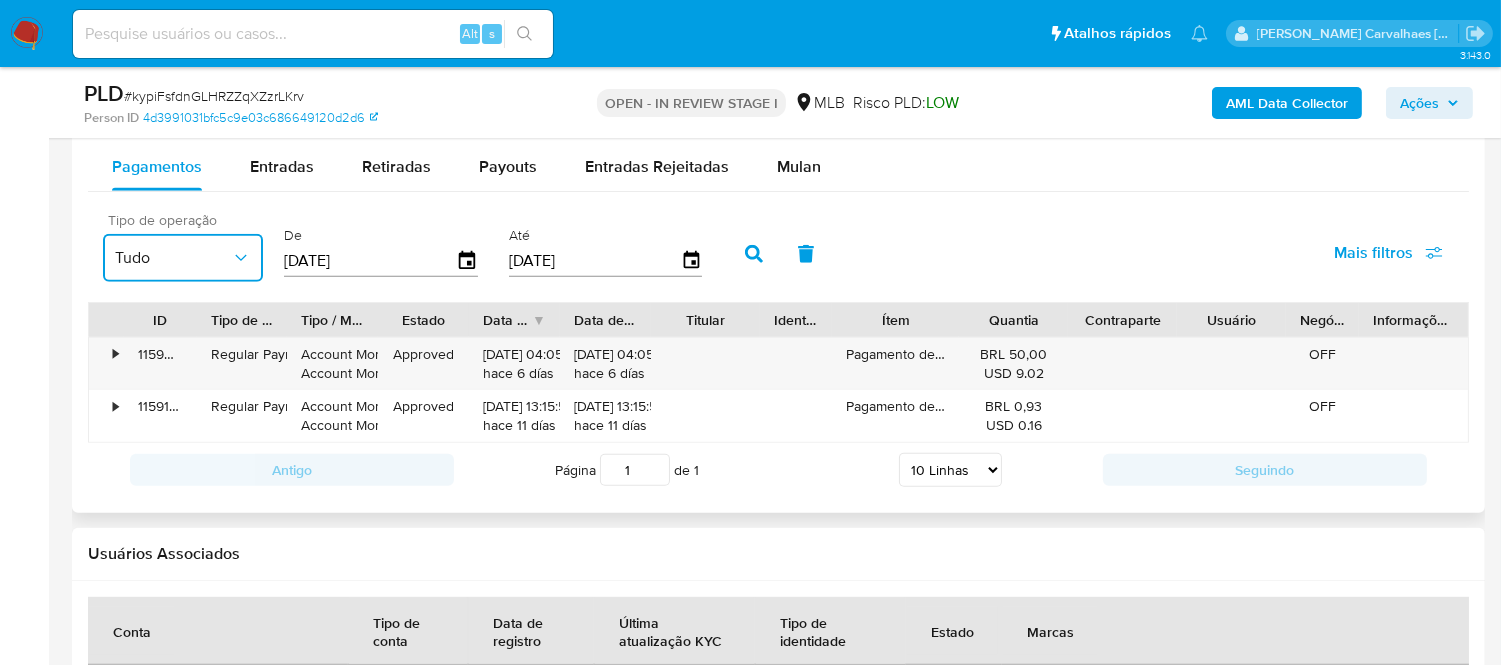 click 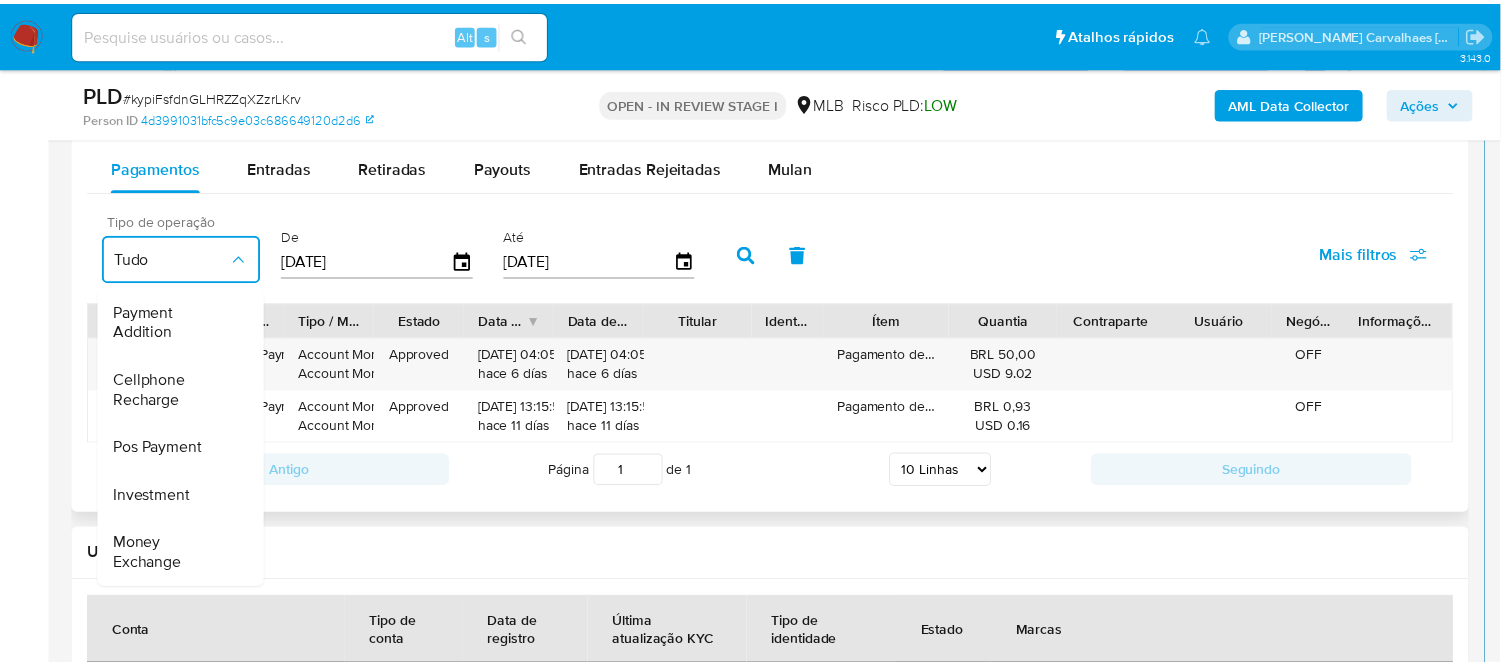 scroll, scrollTop: 296, scrollLeft: 0, axis: vertical 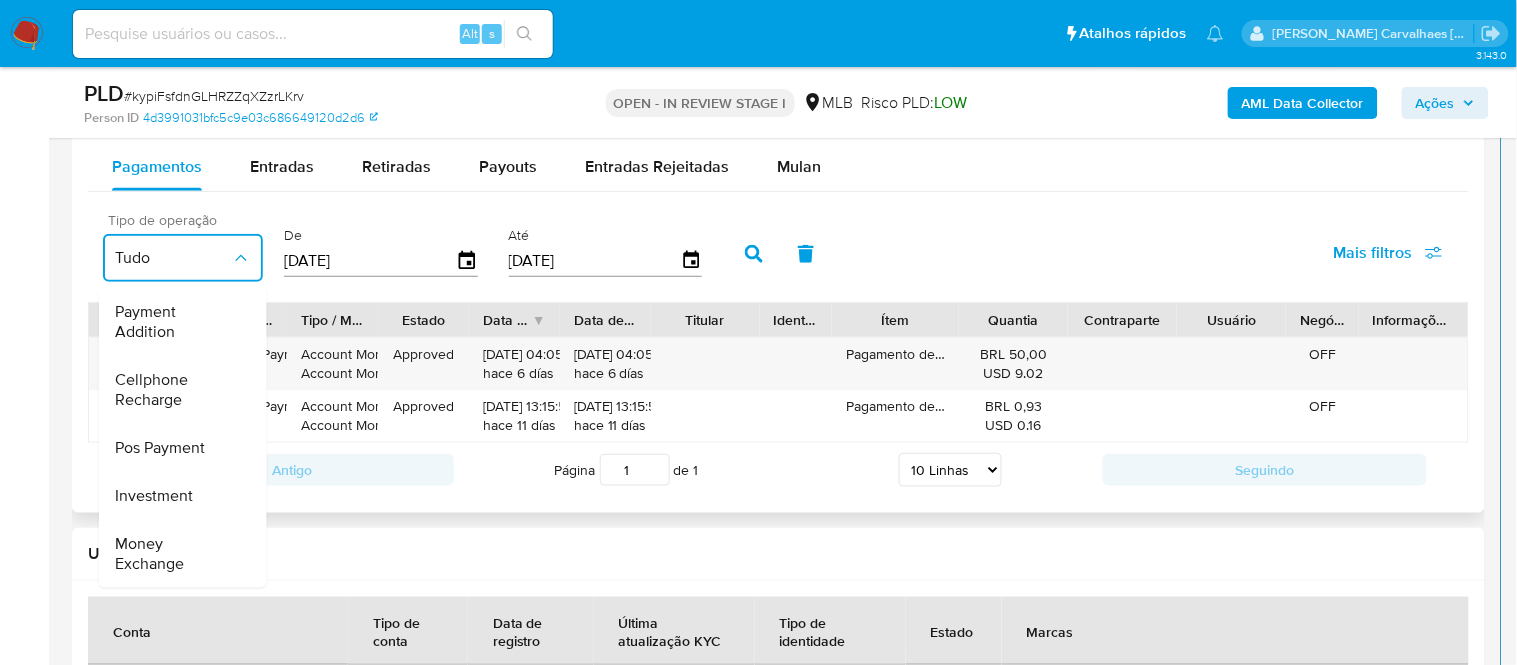 click 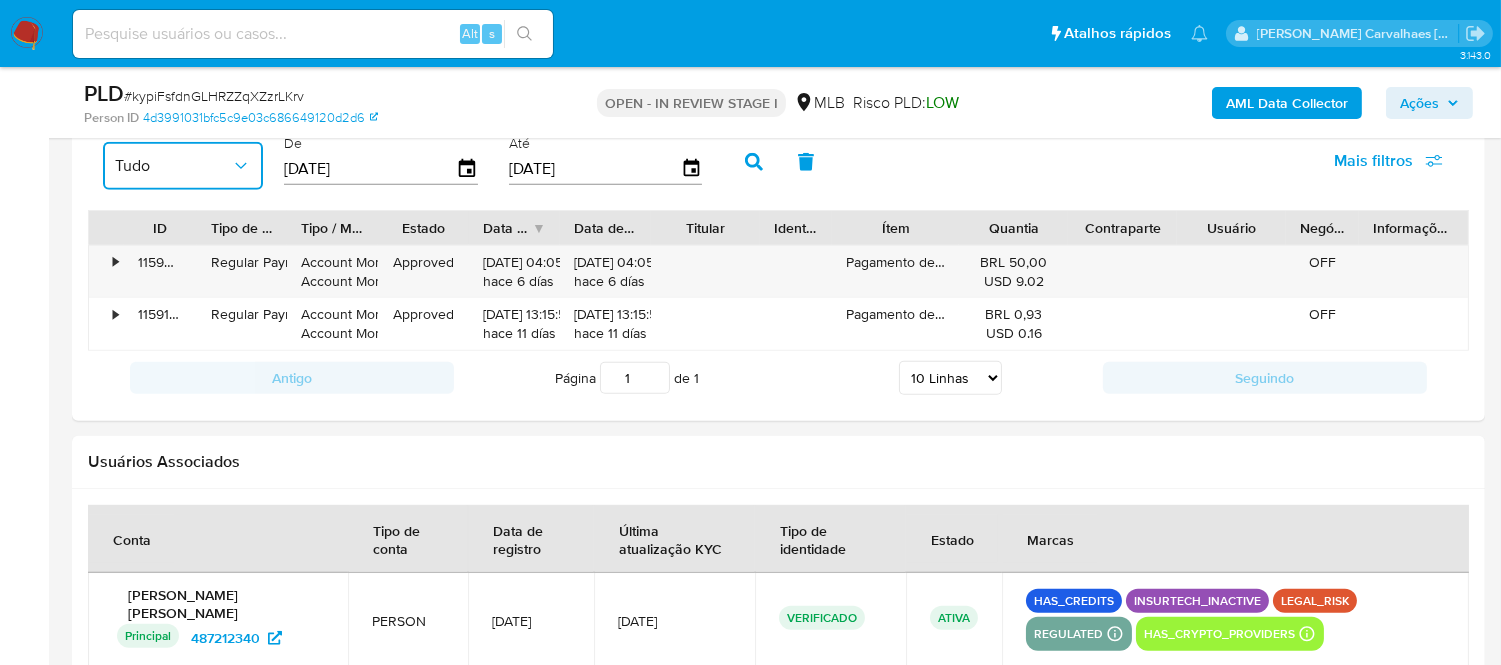 scroll, scrollTop: 2444, scrollLeft: 0, axis: vertical 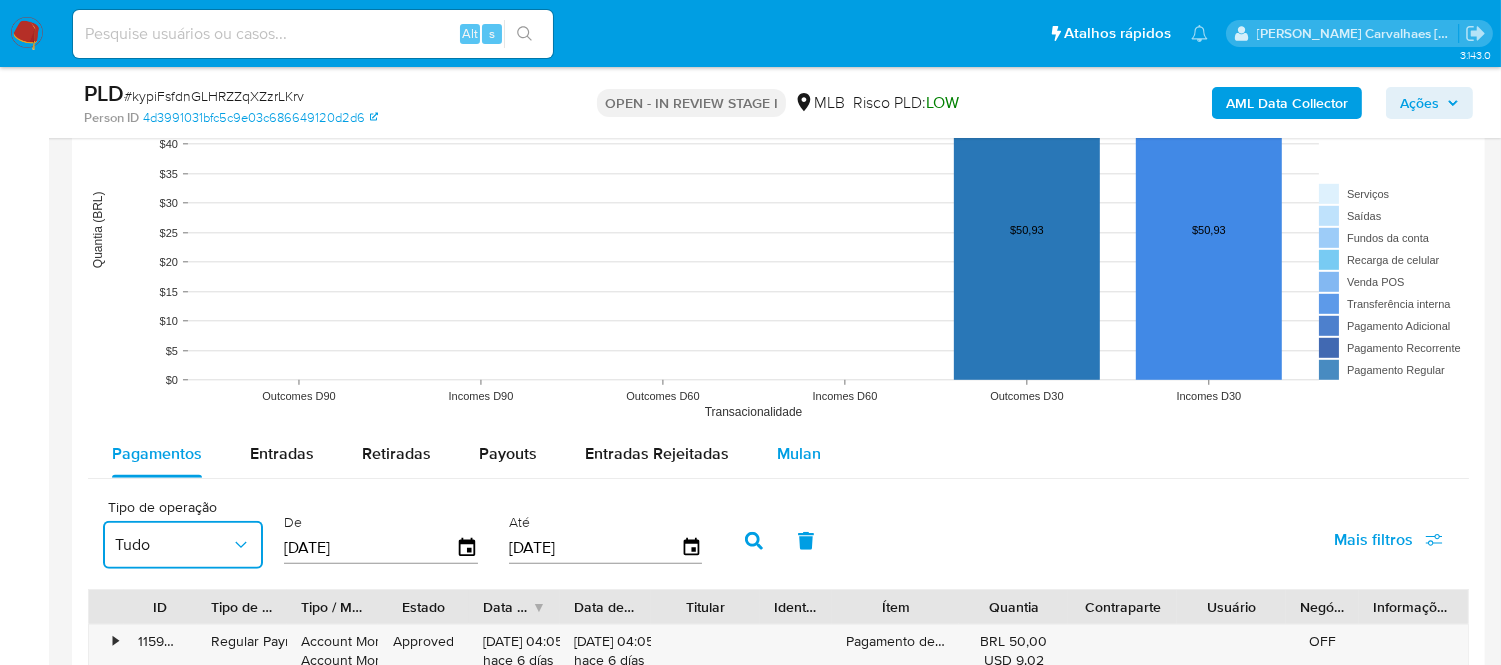 click on "Mulan" at bounding box center (799, 453) 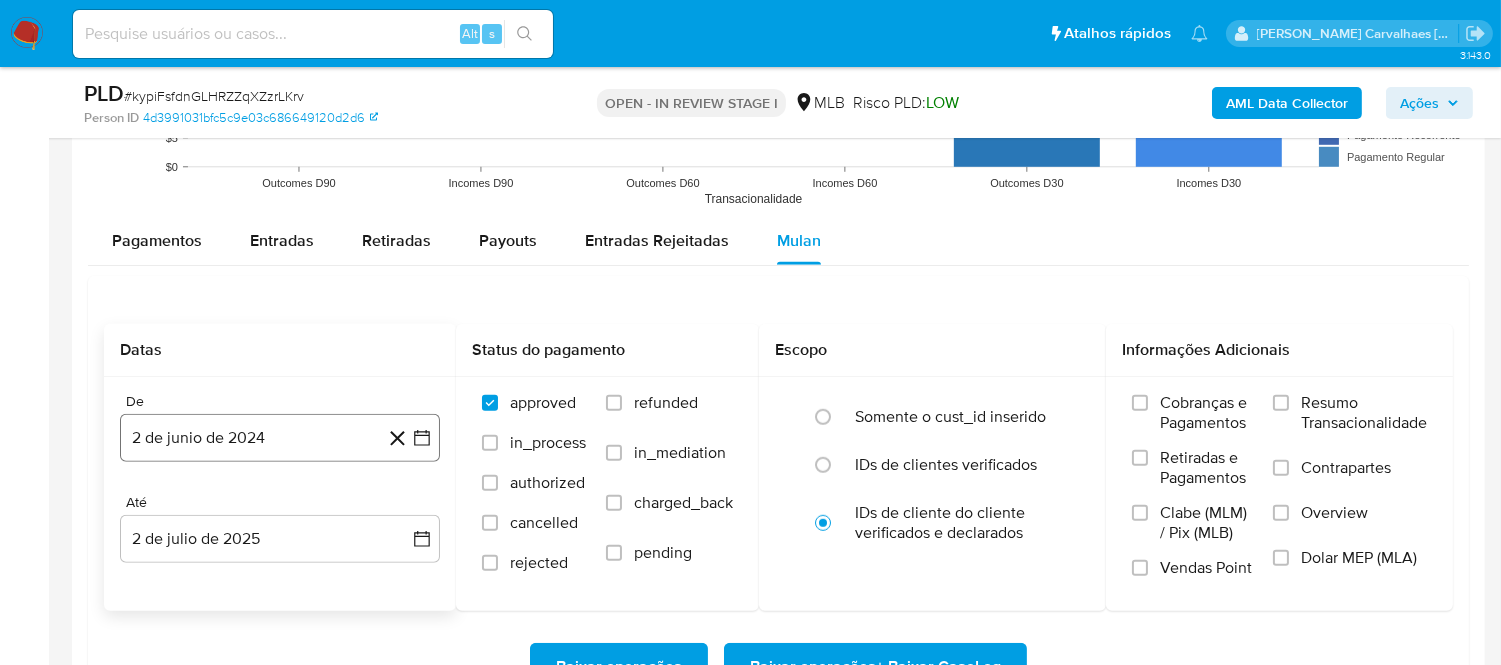 scroll, scrollTop: 2157, scrollLeft: 0, axis: vertical 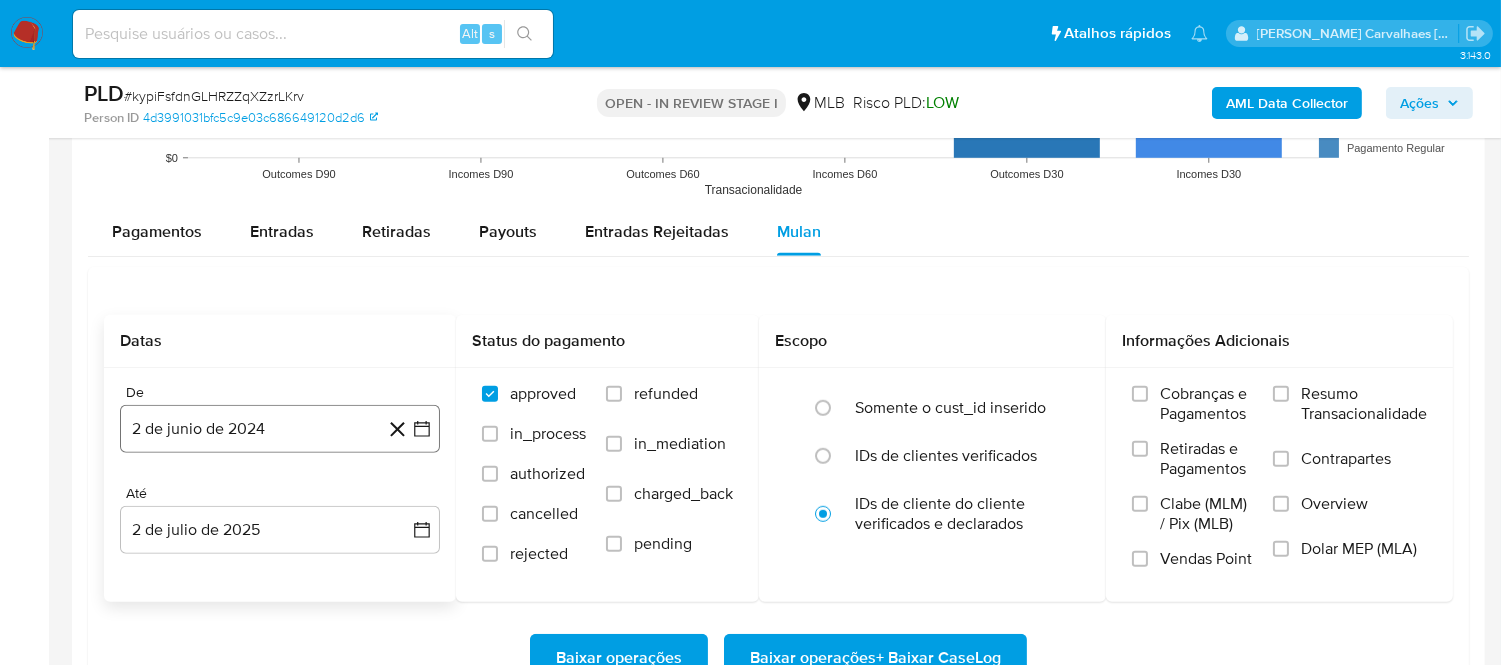 click 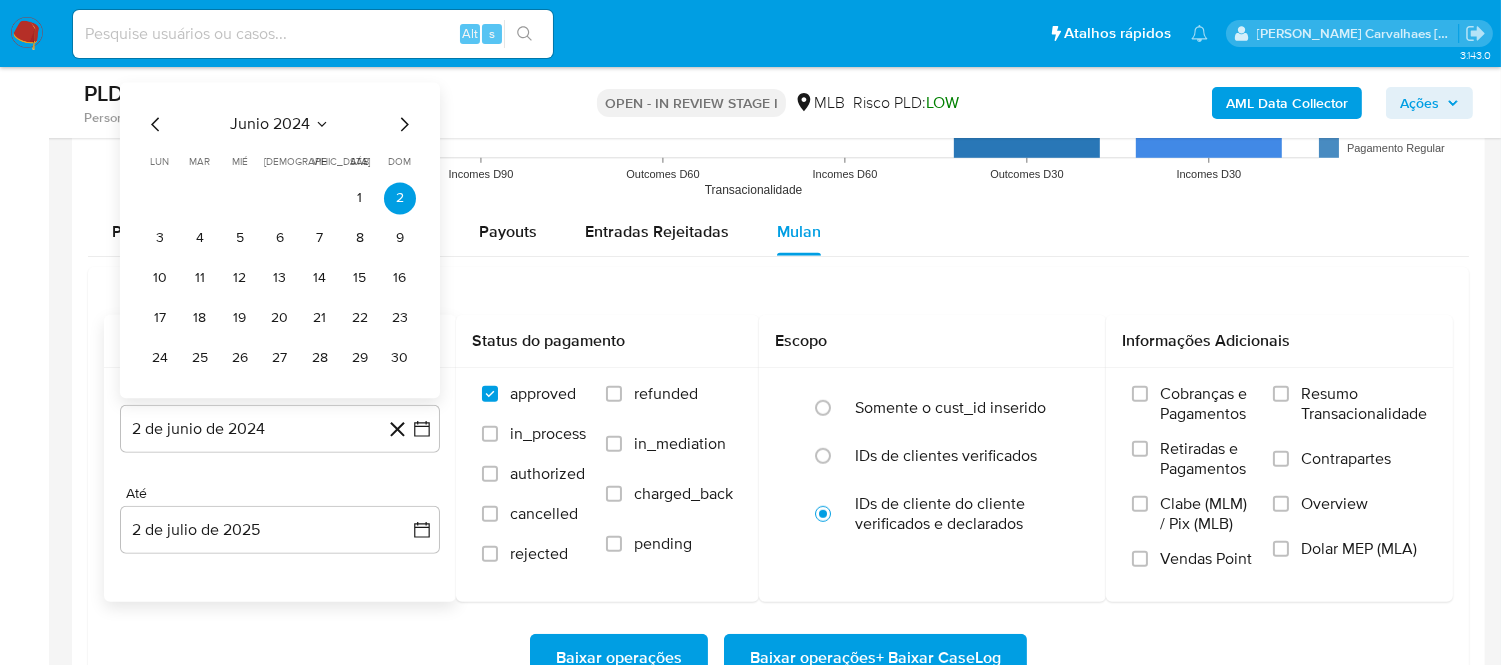 click 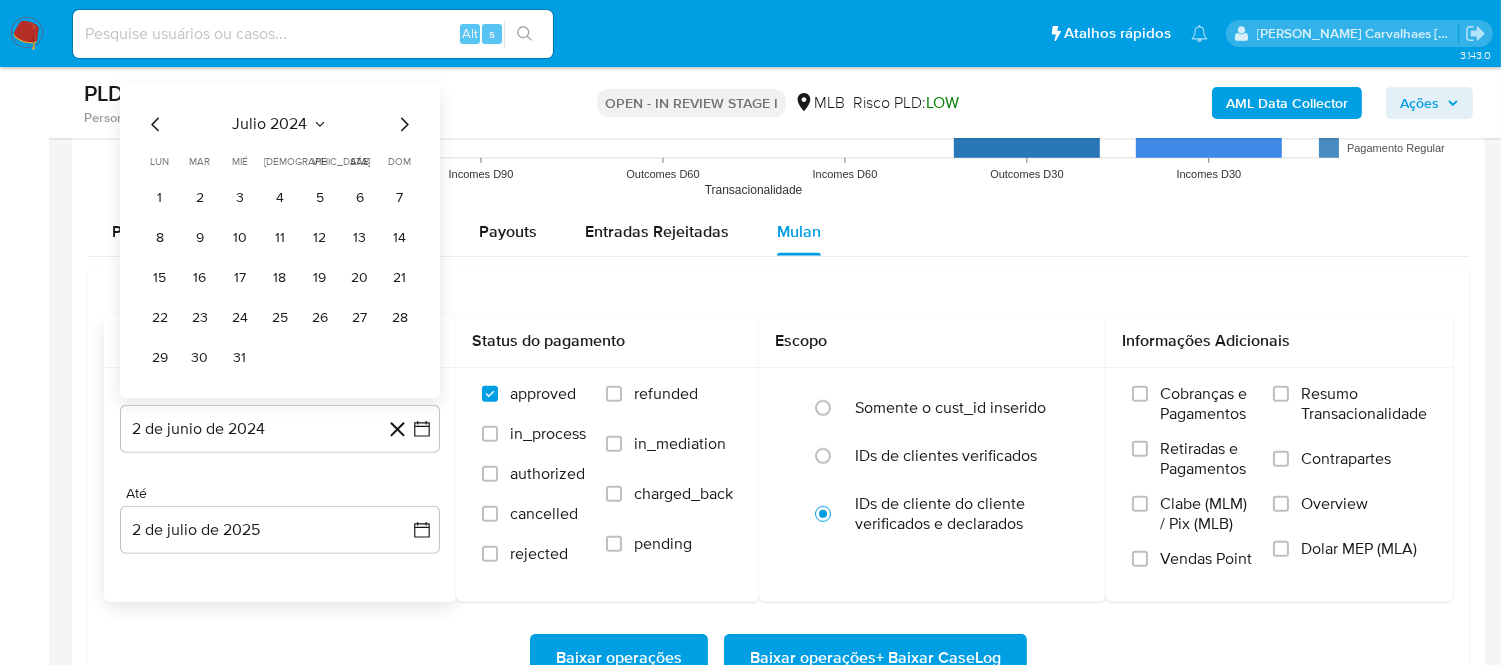 click 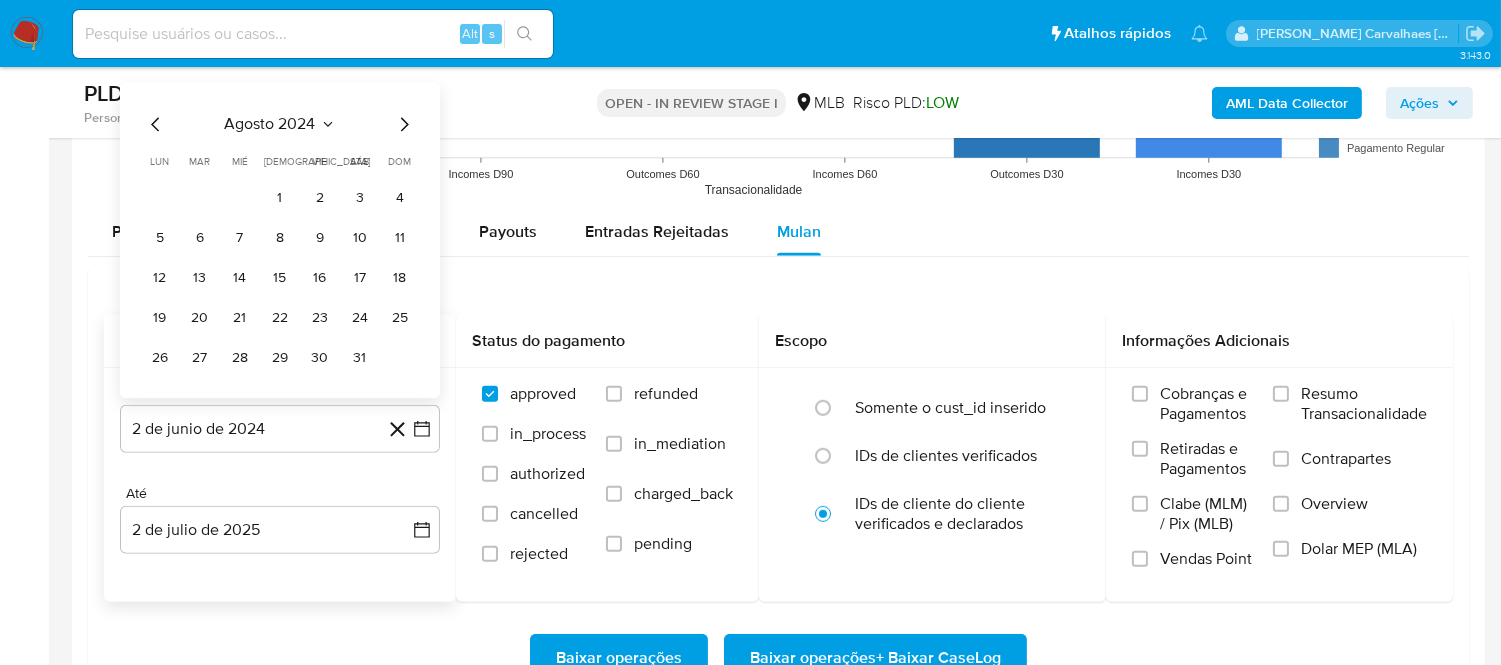 click 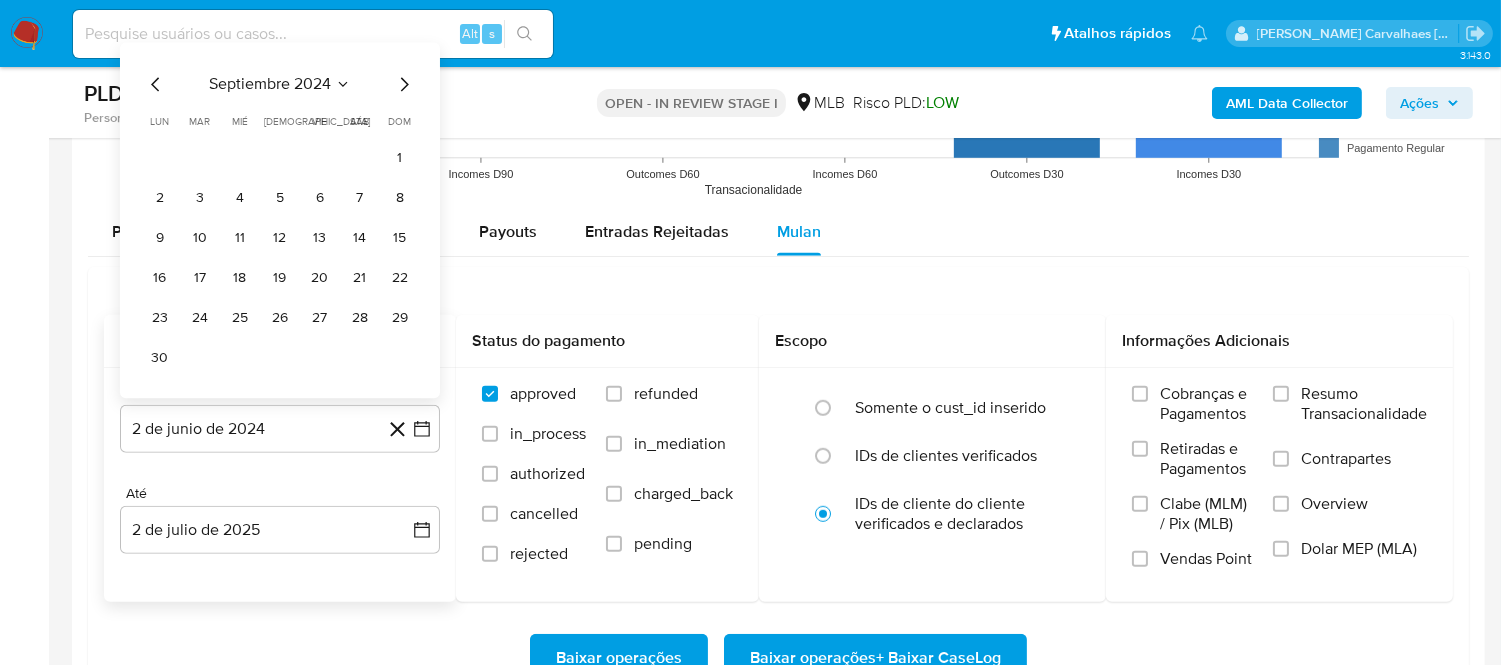 click 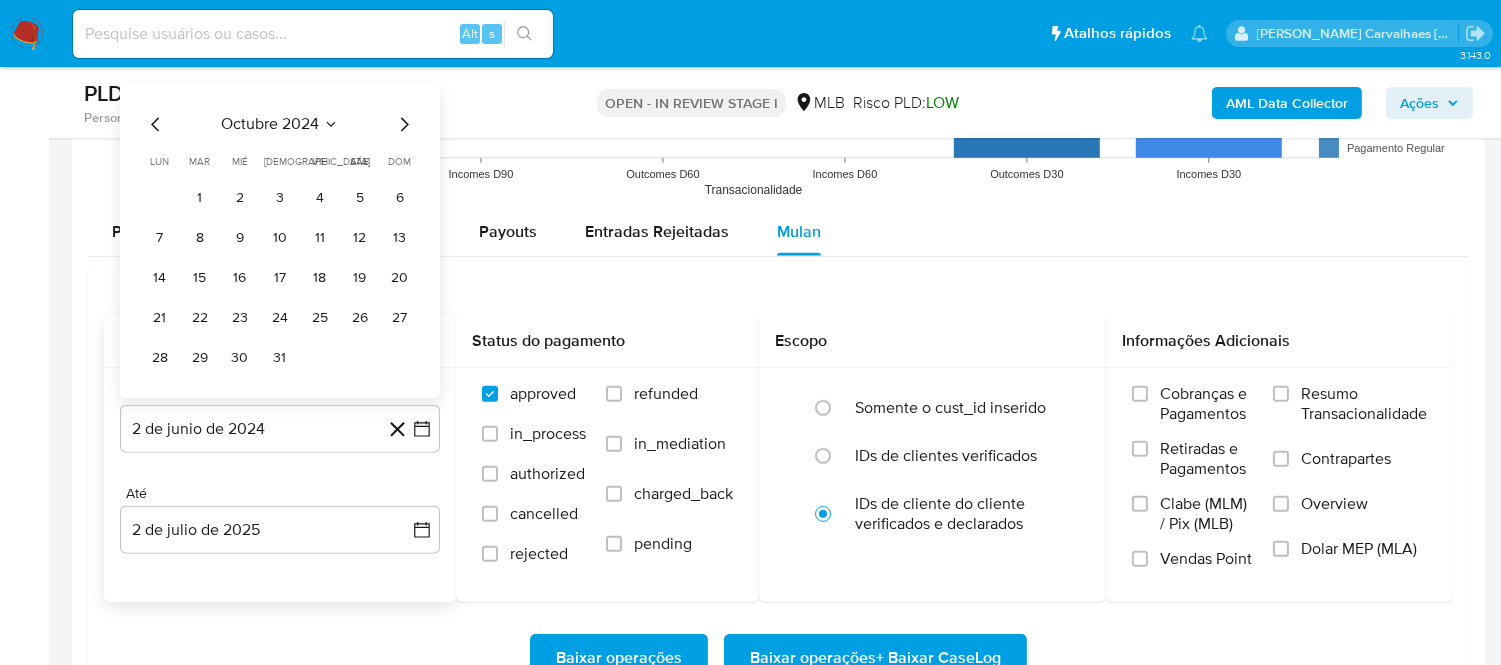 click 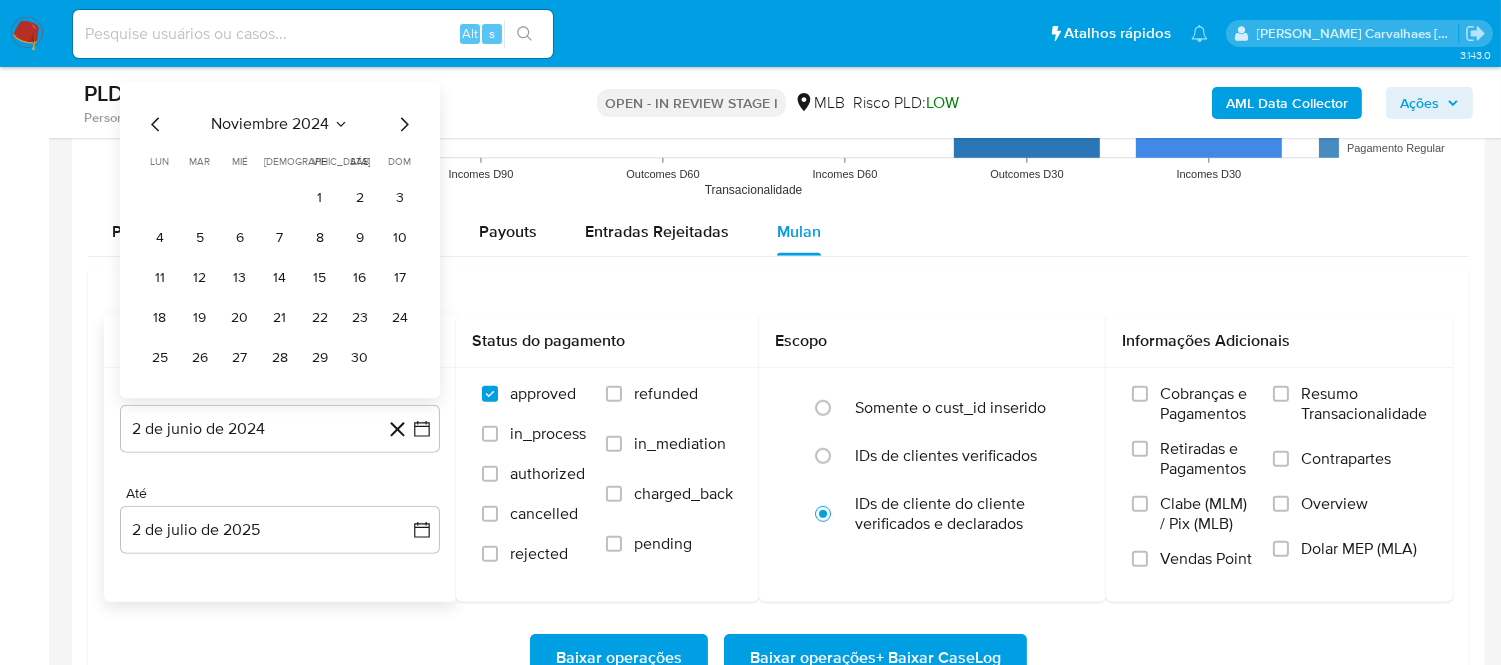click 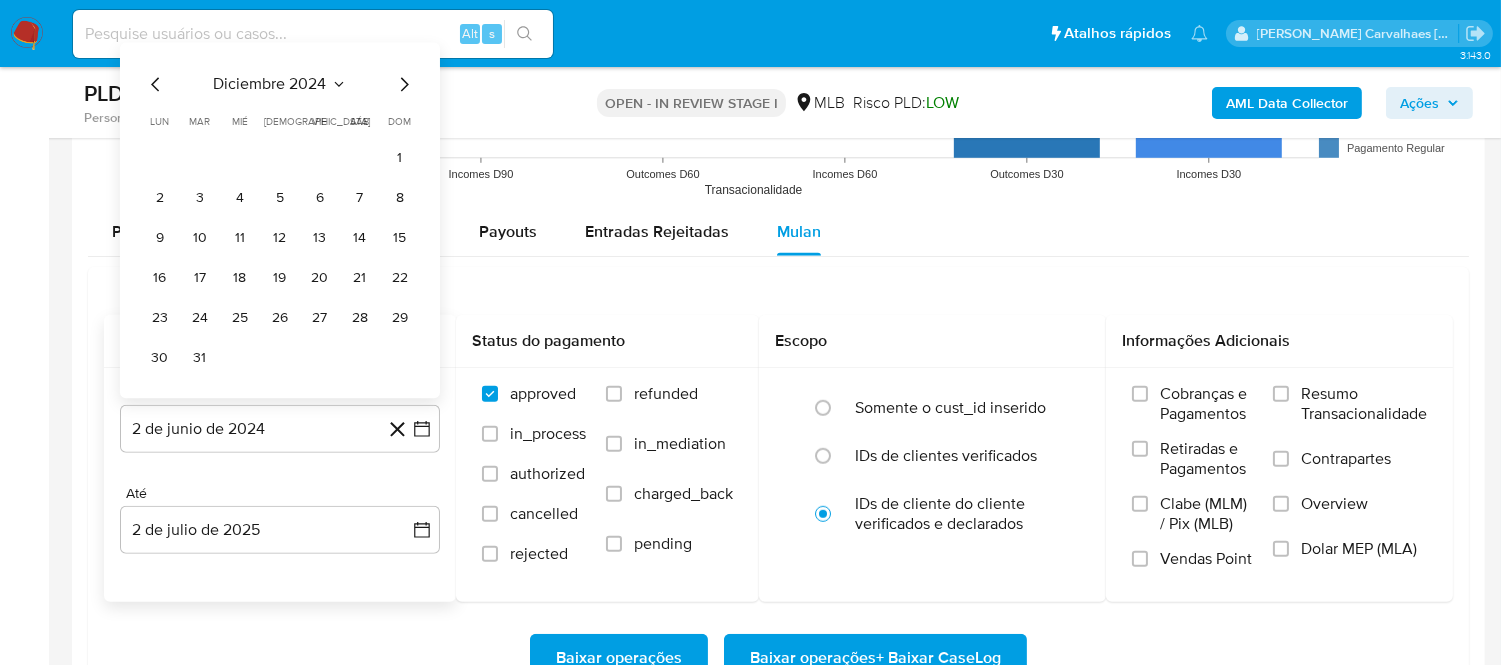 click 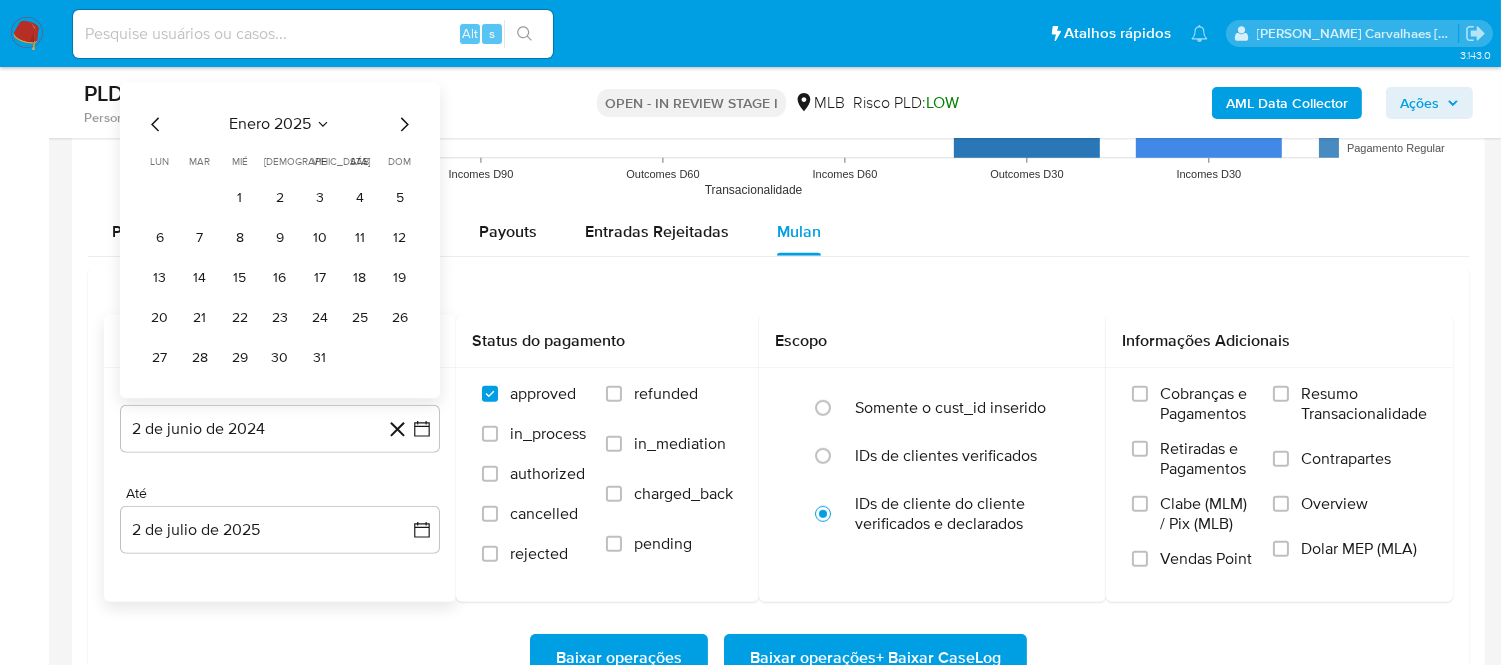click 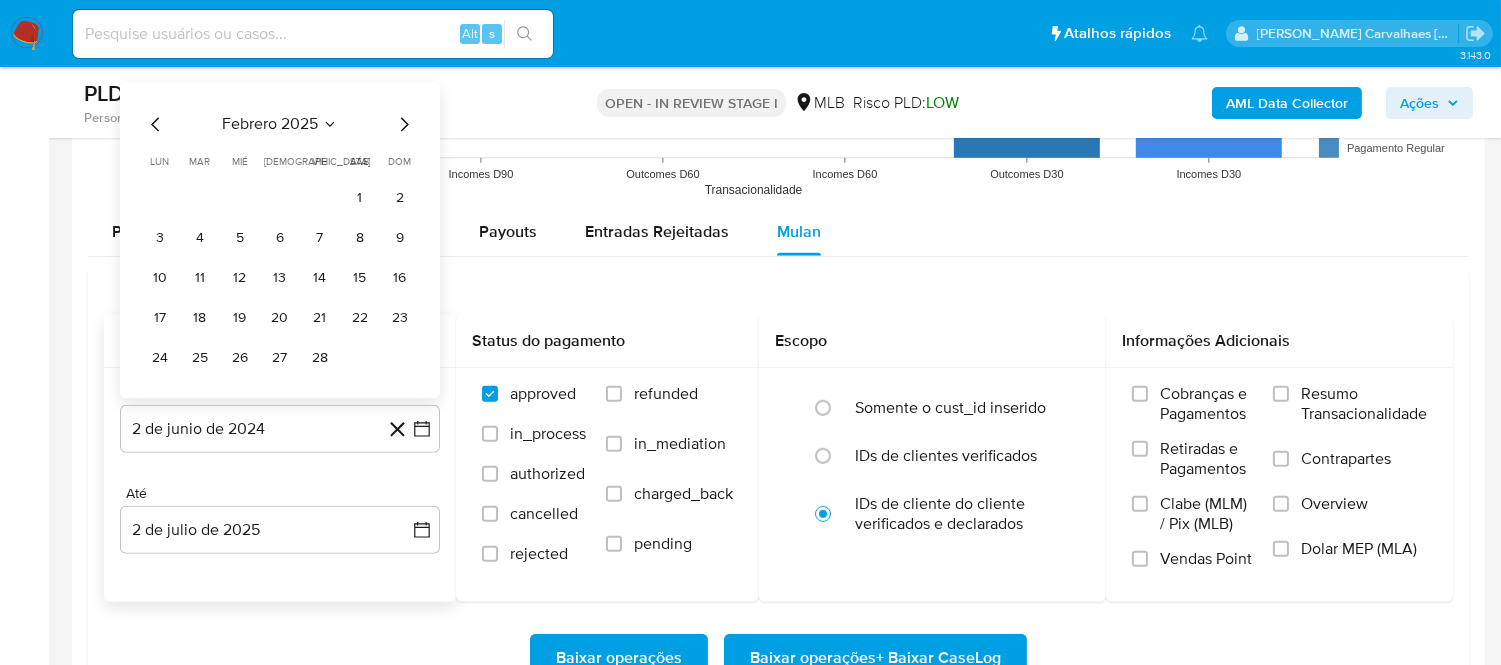 click 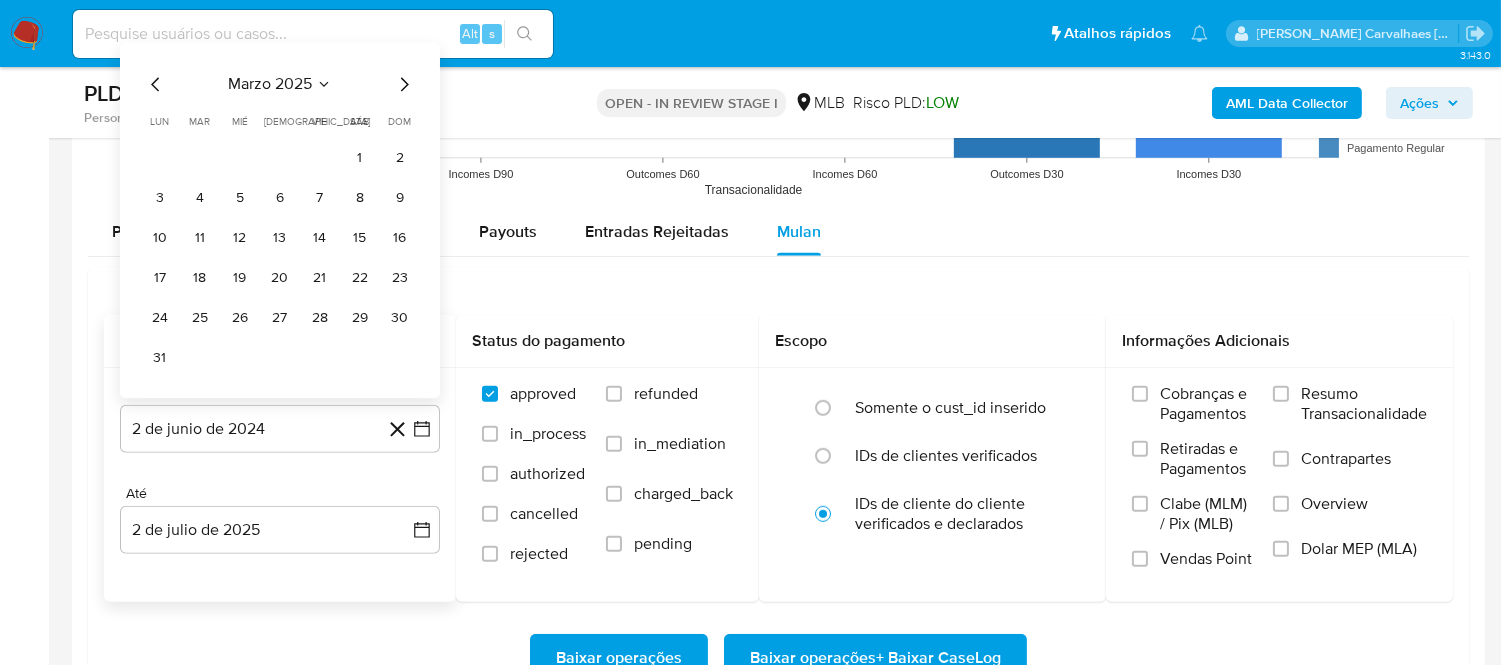 click 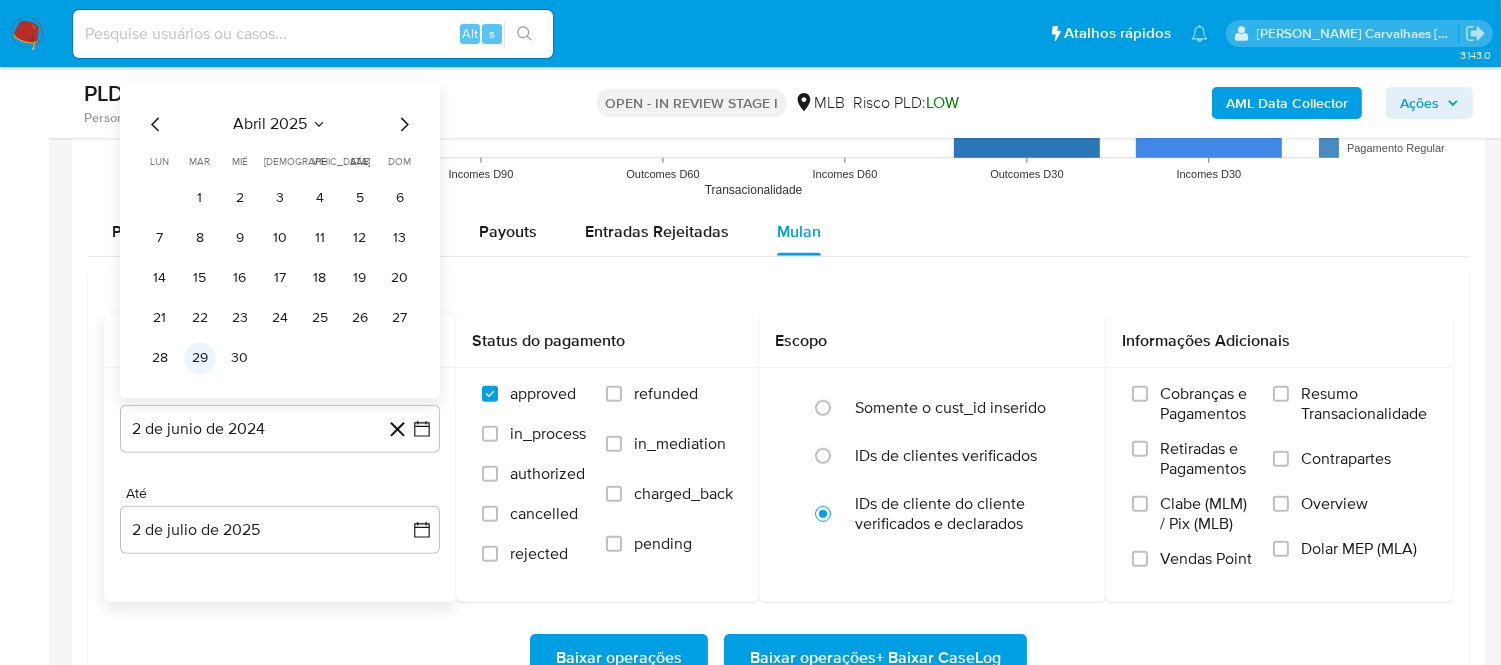 click on "29" at bounding box center [200, 358] 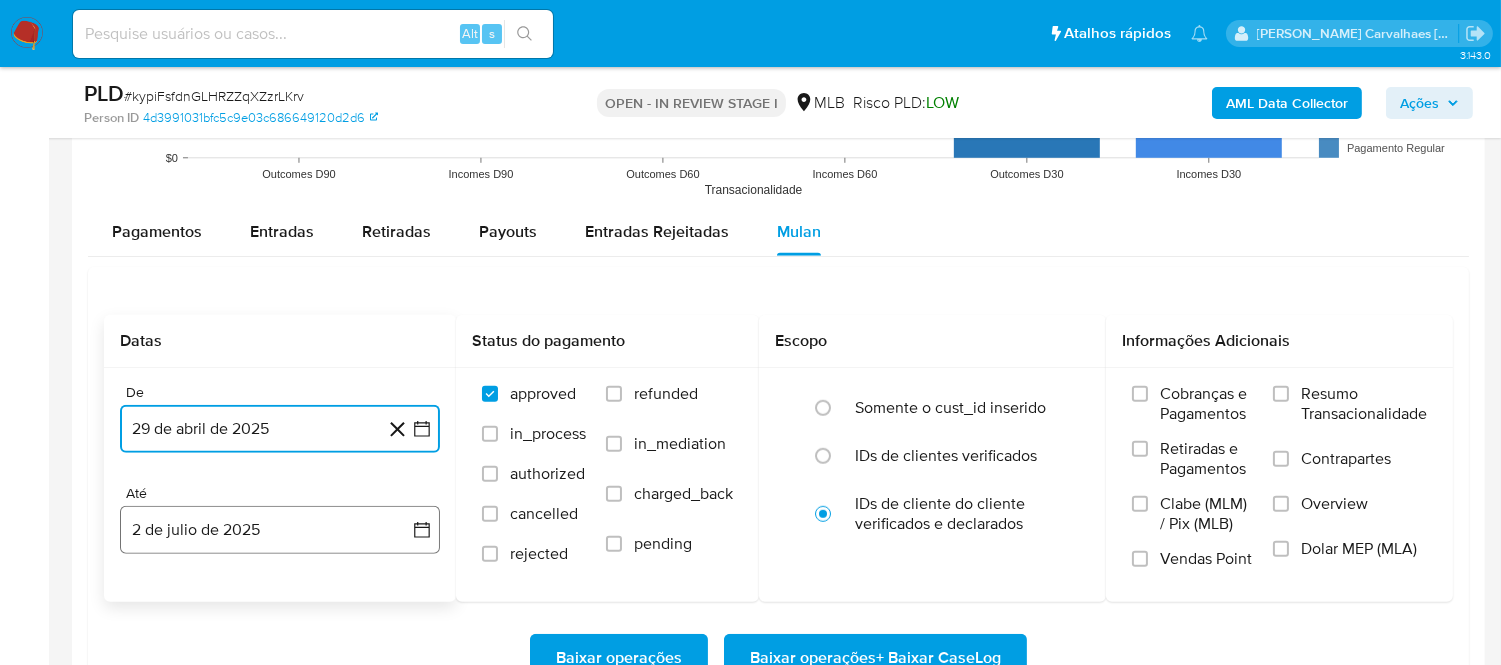 click 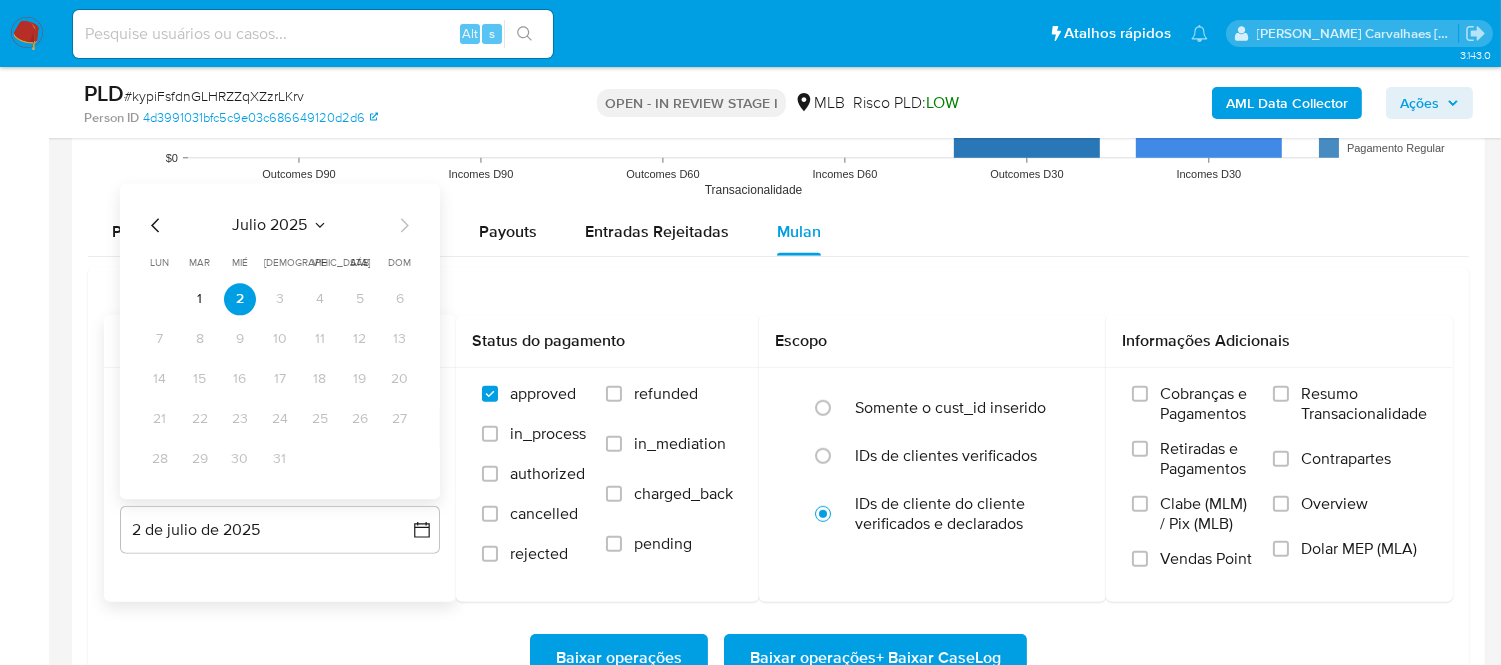 click 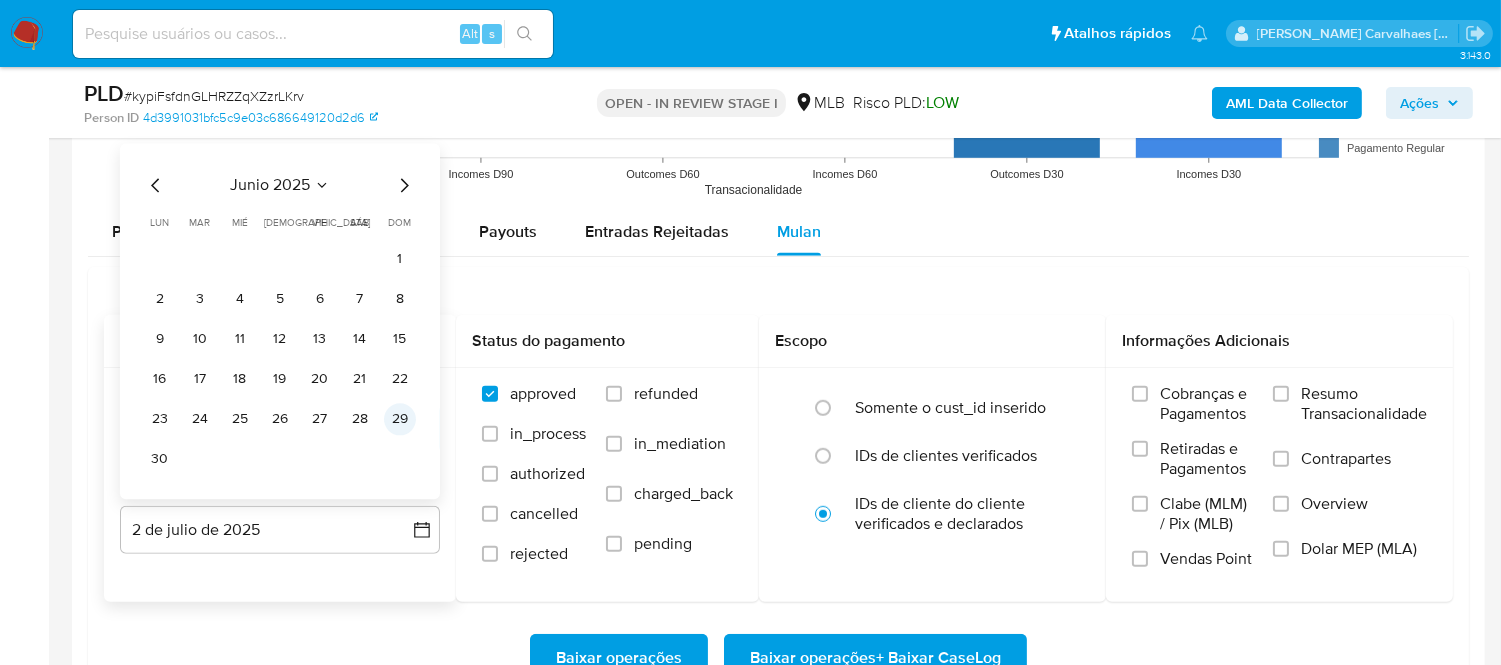click on "29" at bounding box center [400, 419] 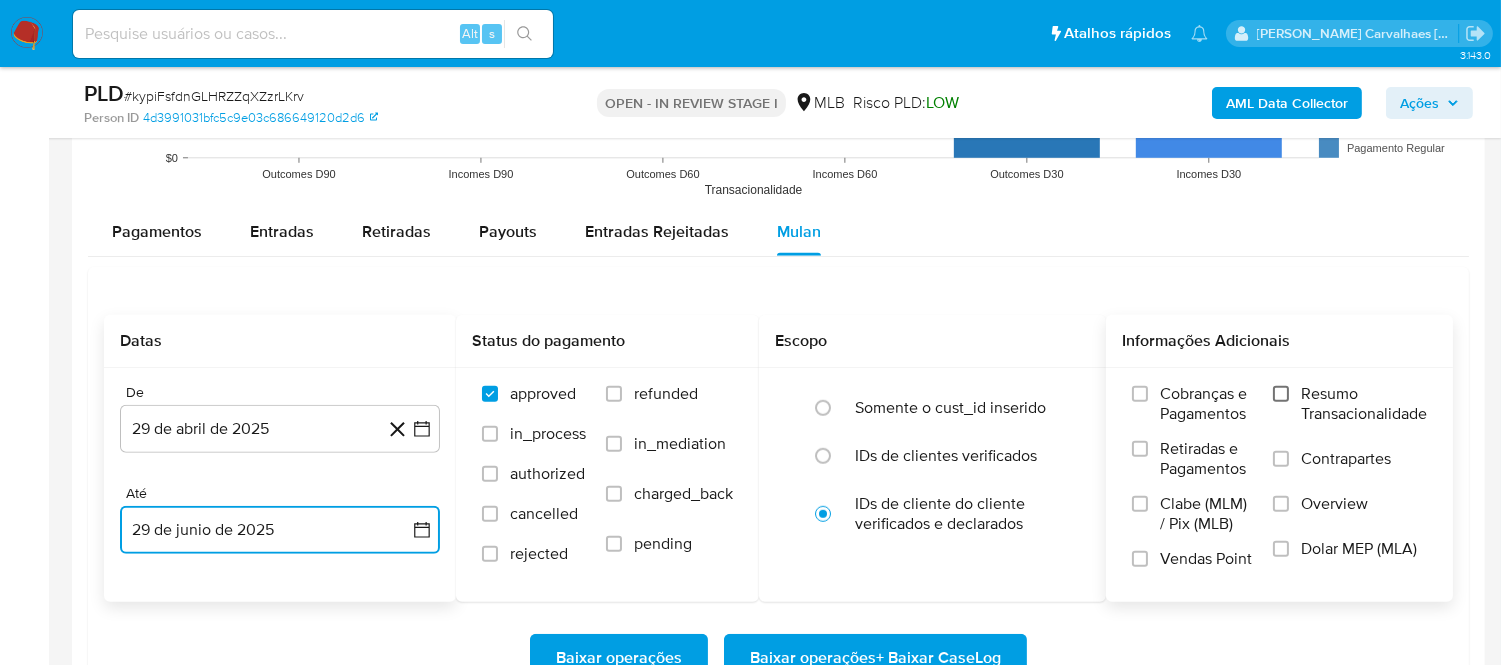click on "Resumo Transacionalidade" at bounding box center [1281, 394] 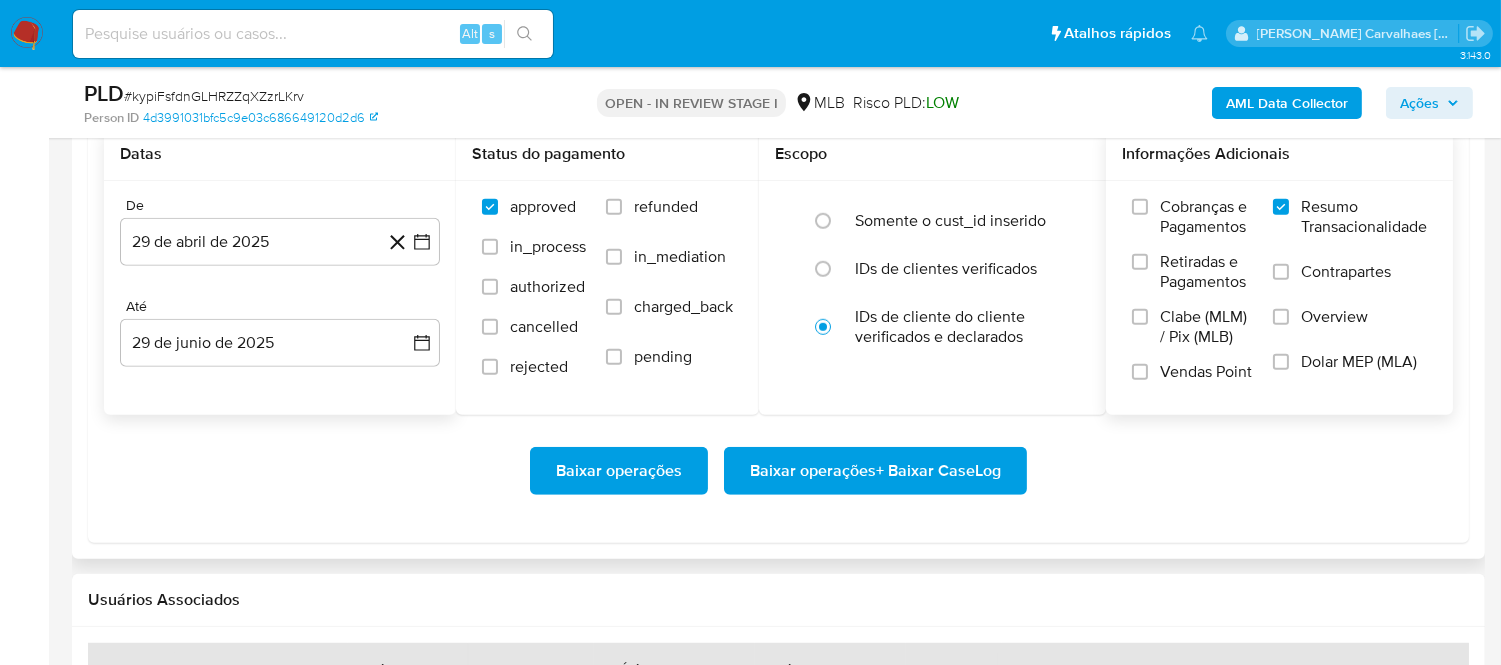 scroll, scrollTop: 2380, scrollLeft: 0, axis: vertical 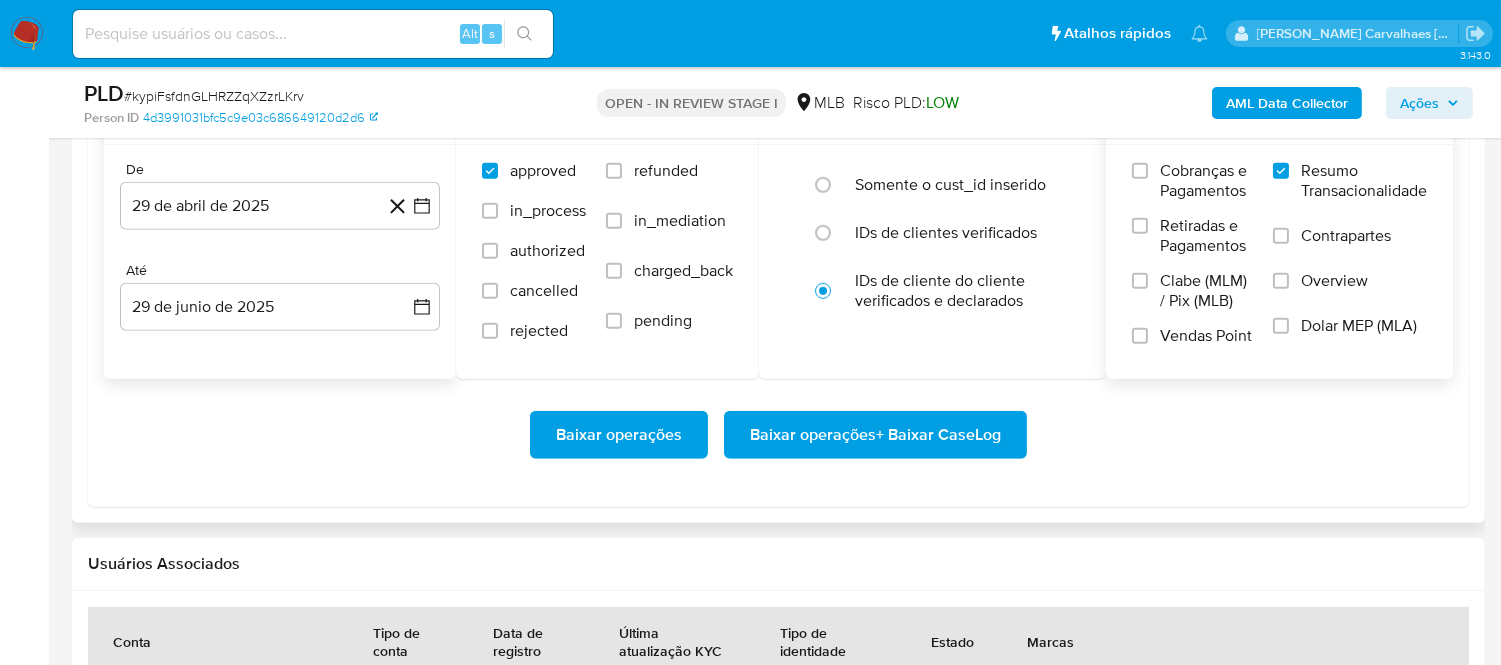 click on "Baixar operações  +   Baixar CaseLog" at bounding box center (875, 435) 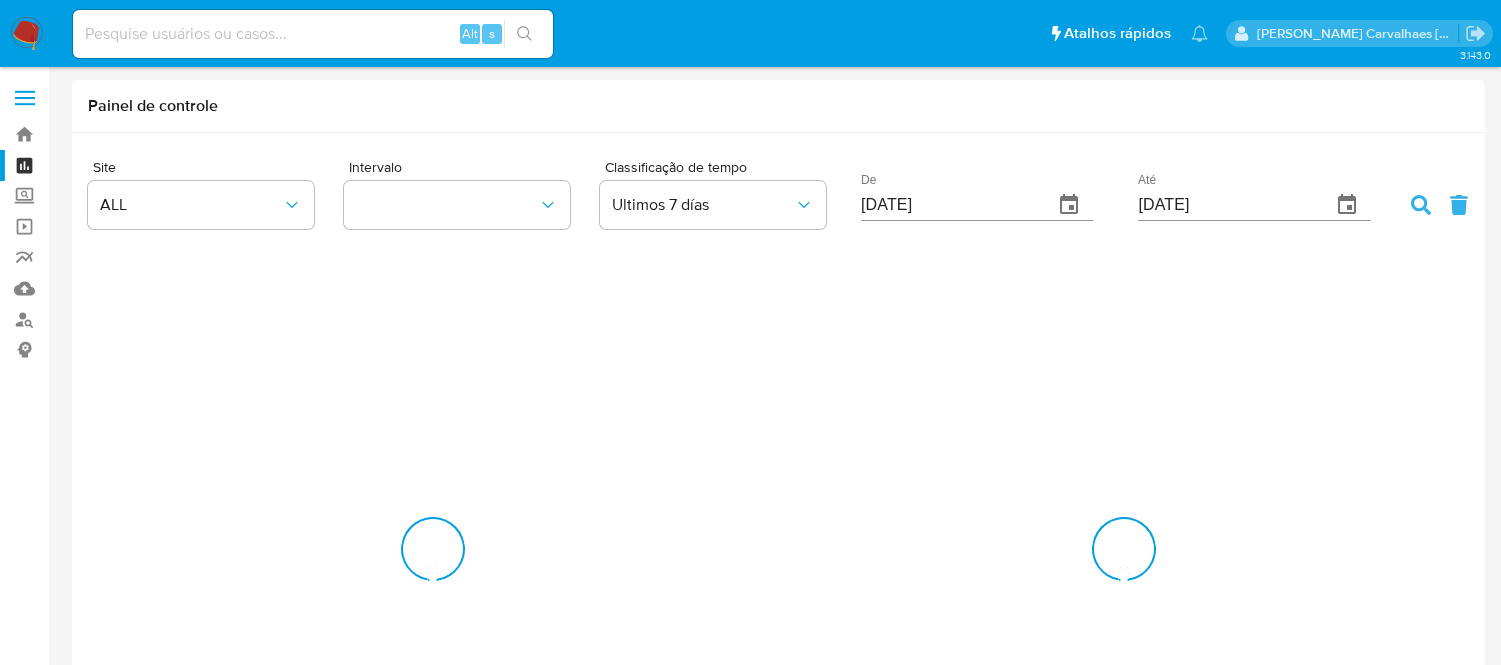 scroll, scrollTop: 0, scrollLeft: 0, axis: both 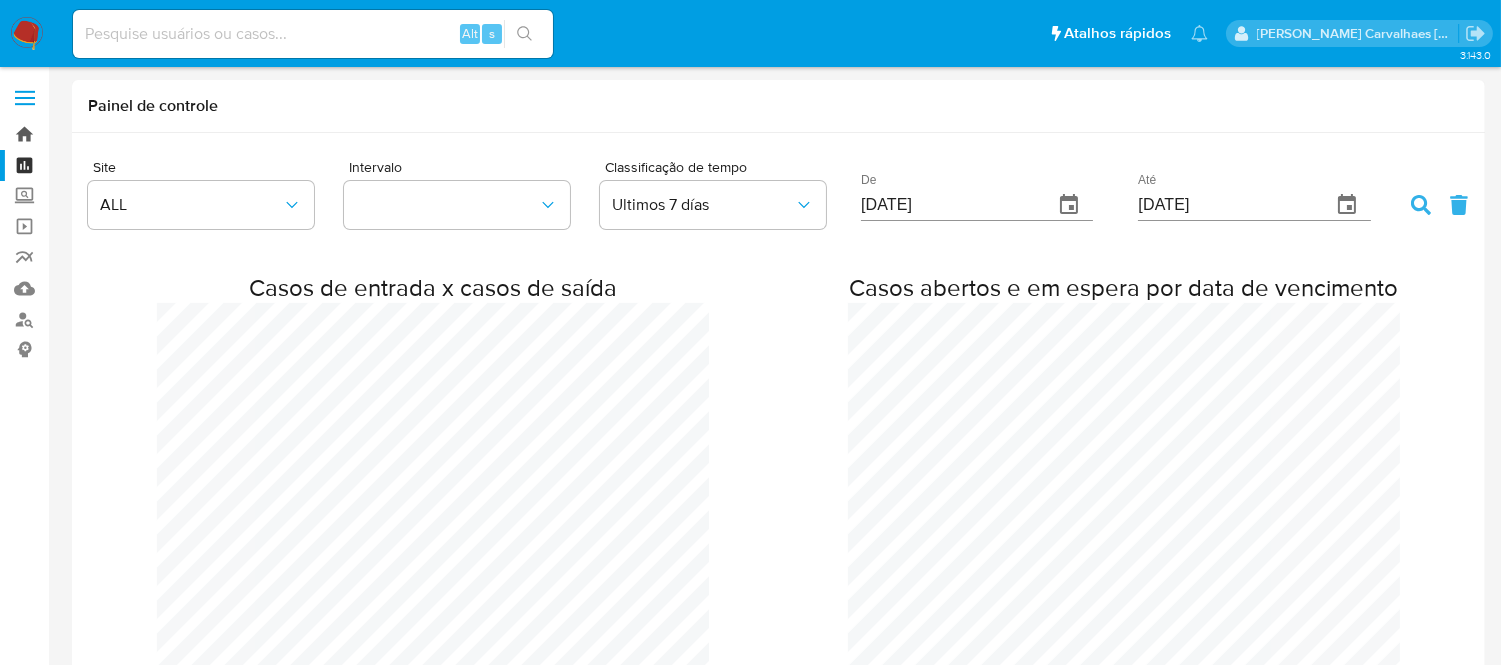 click on "Bandeja" at bounding box center (119, 134) 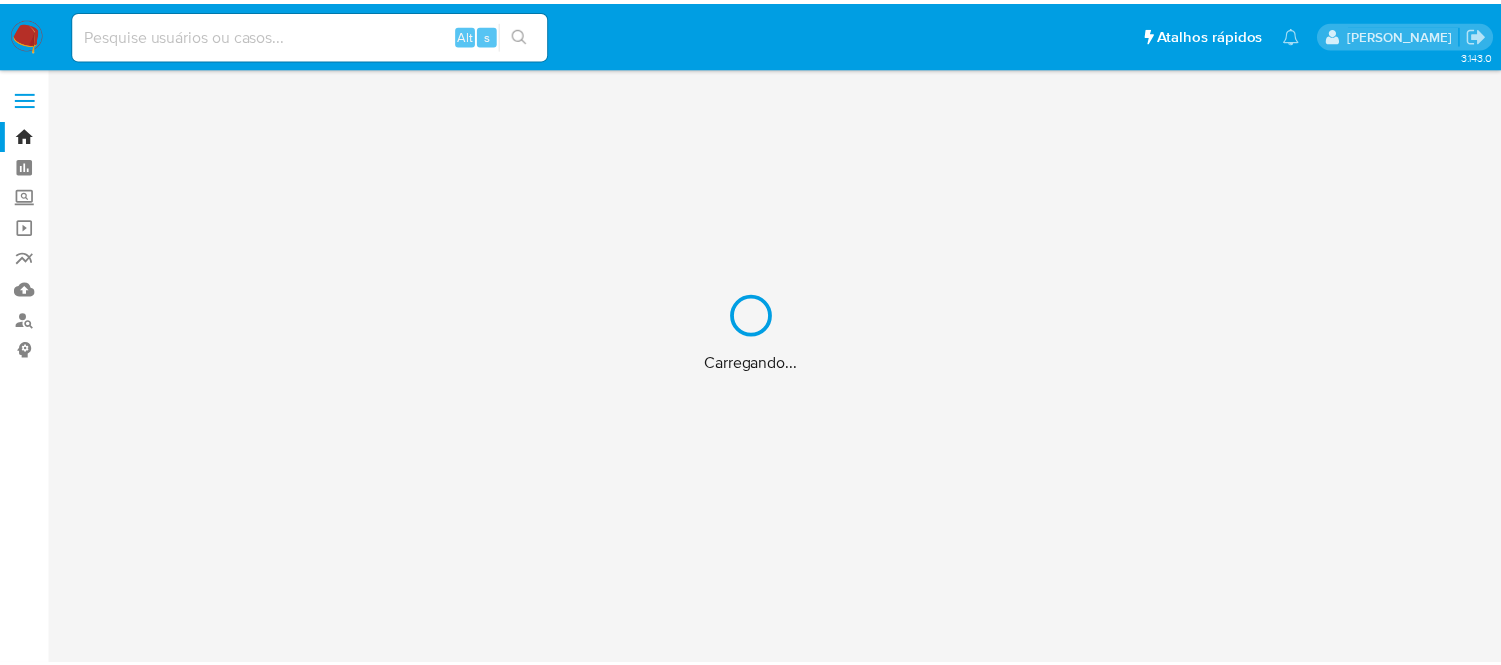 scroll, scrollTop: 0, scrollLeft: 0, axis: both 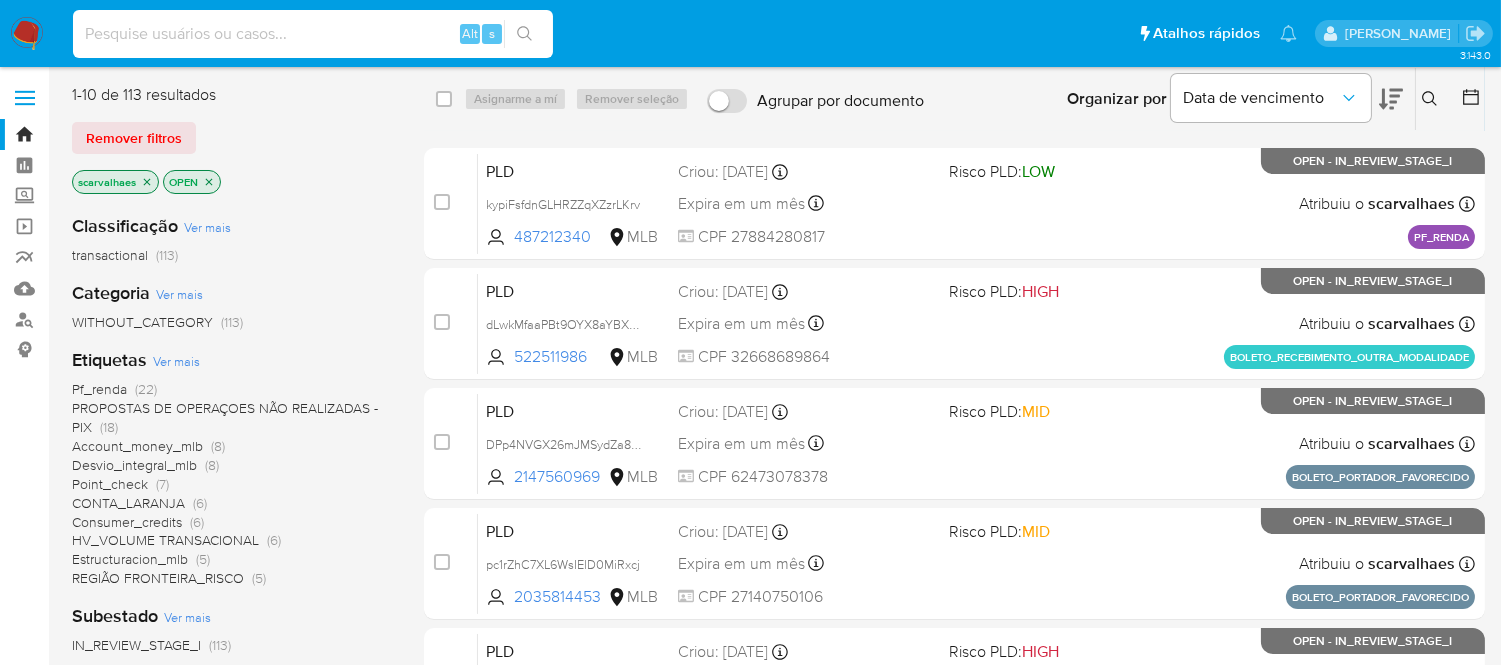 paste on "uiYW3O9usdK1g1UUnpXmobDr" 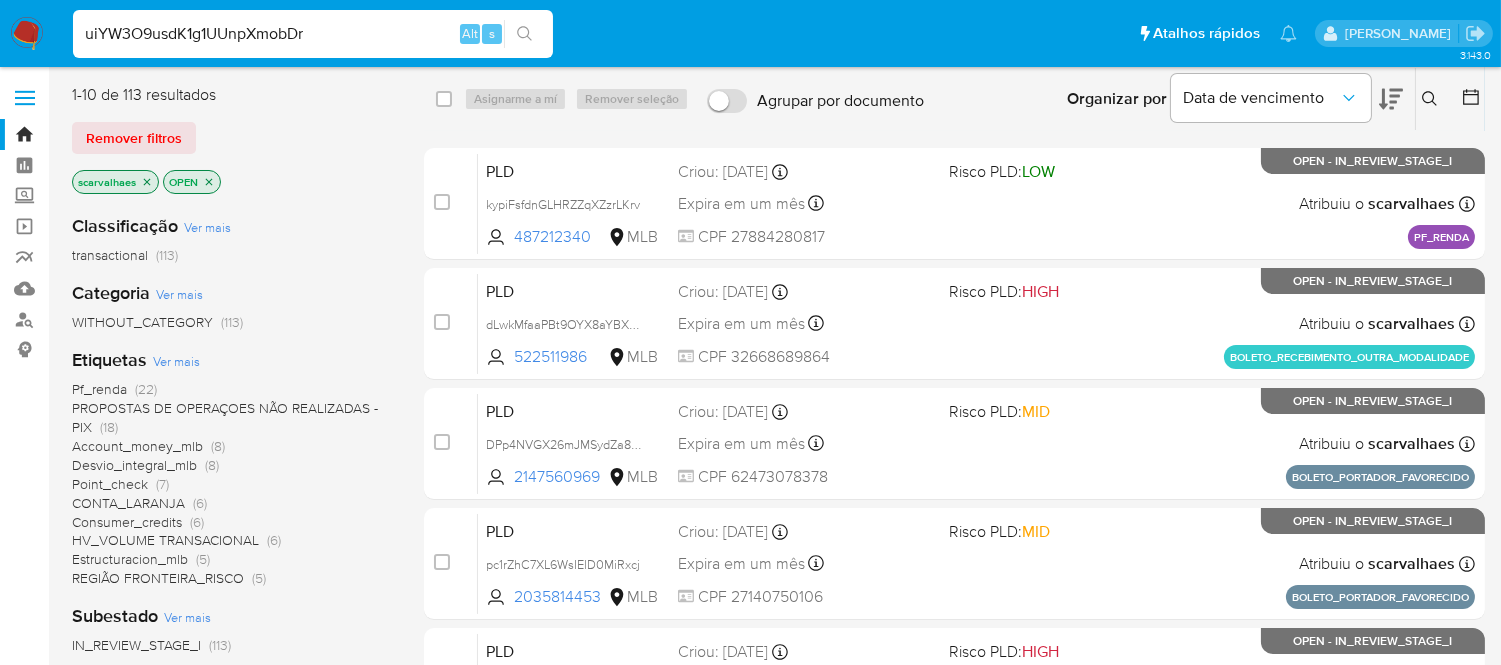 type on "uiYW3O9usdK1g1UUnpXmobDr" 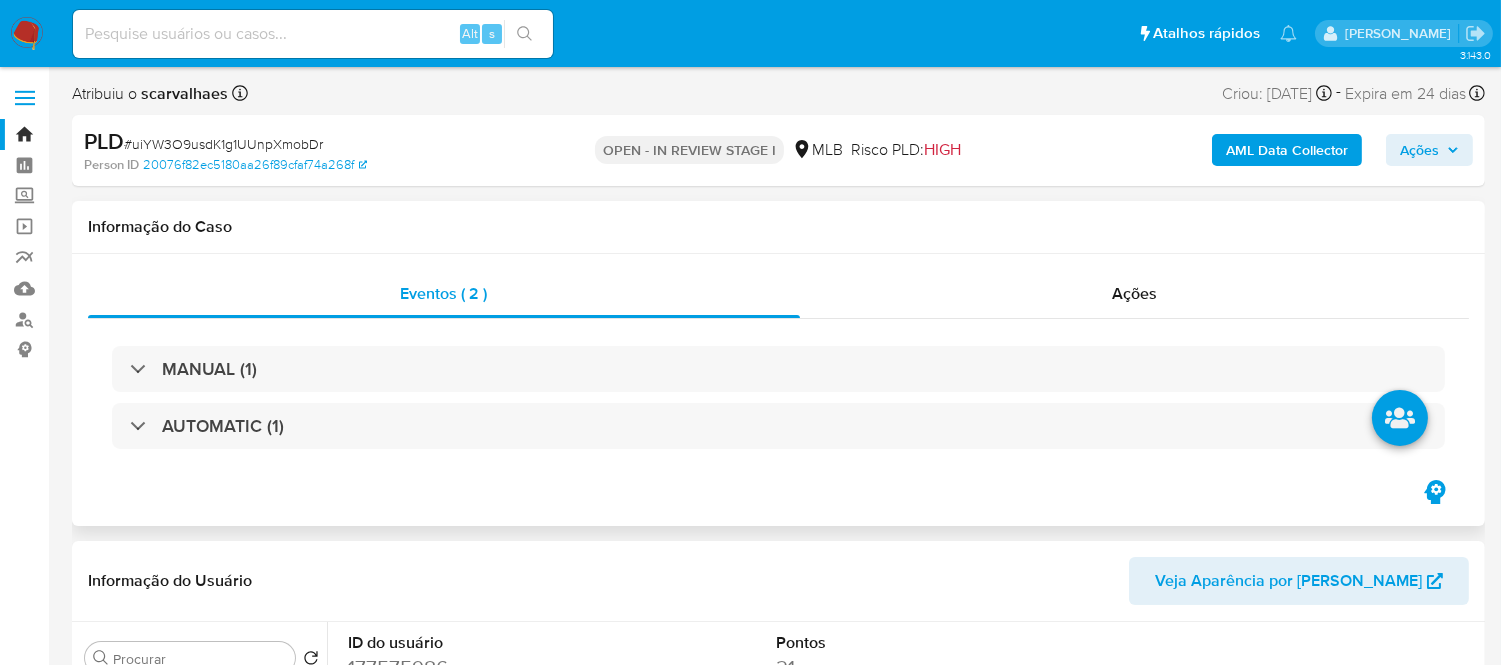 select on "10" 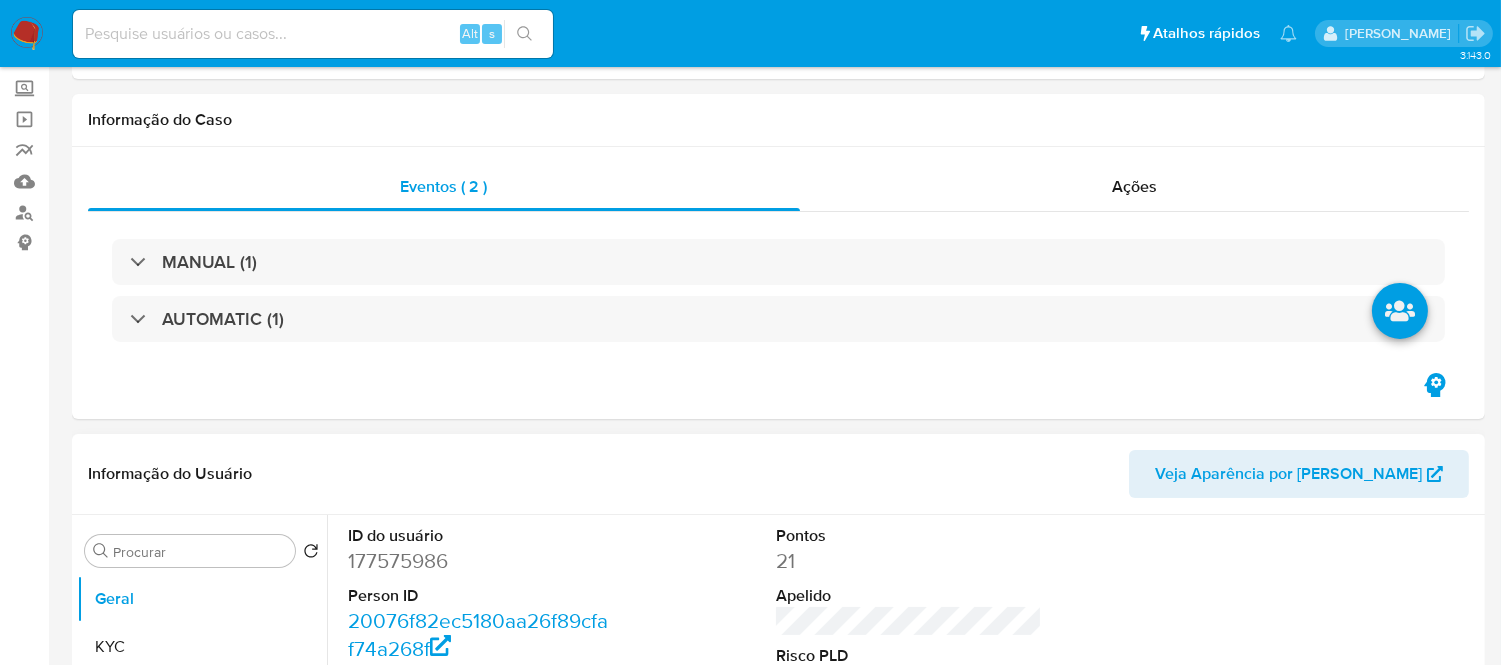 scroll, scrollTop: 333, scrollLeft: 0, axis: vertical 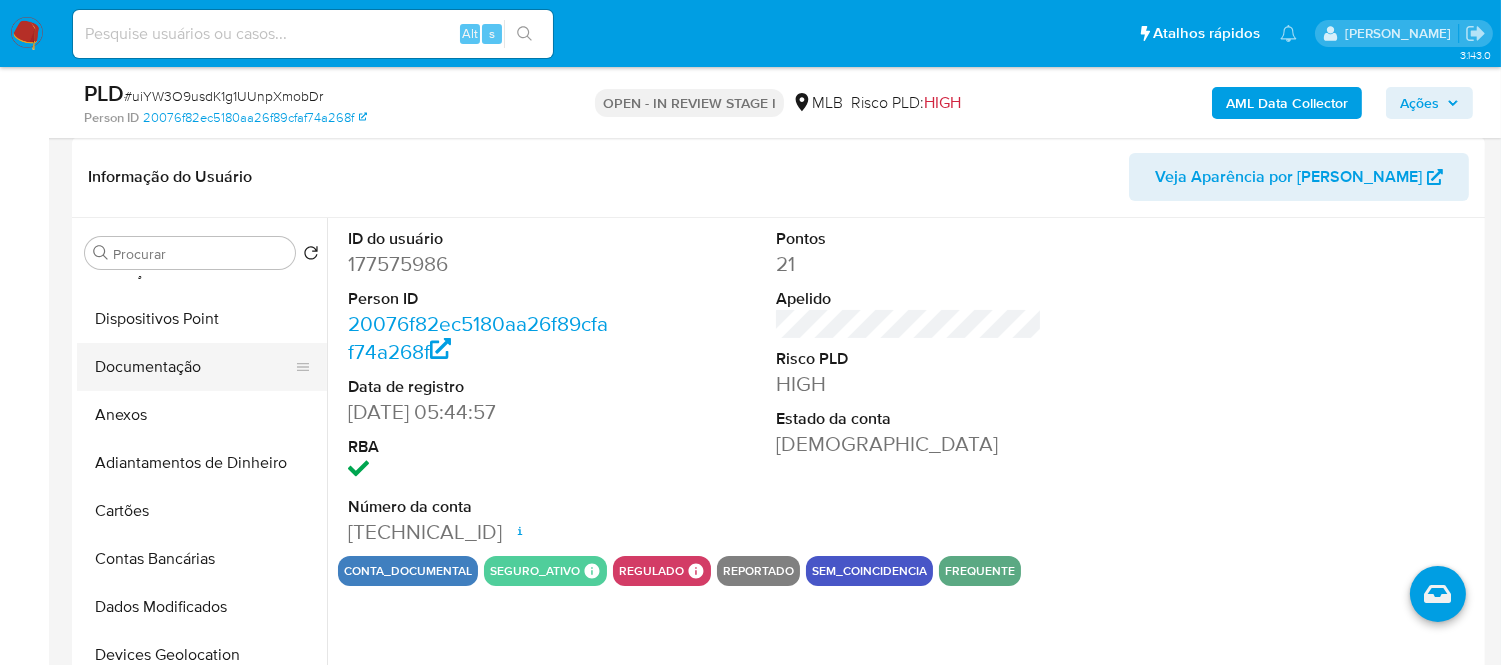 click on "Documentação" at bounding box center [194, 367] 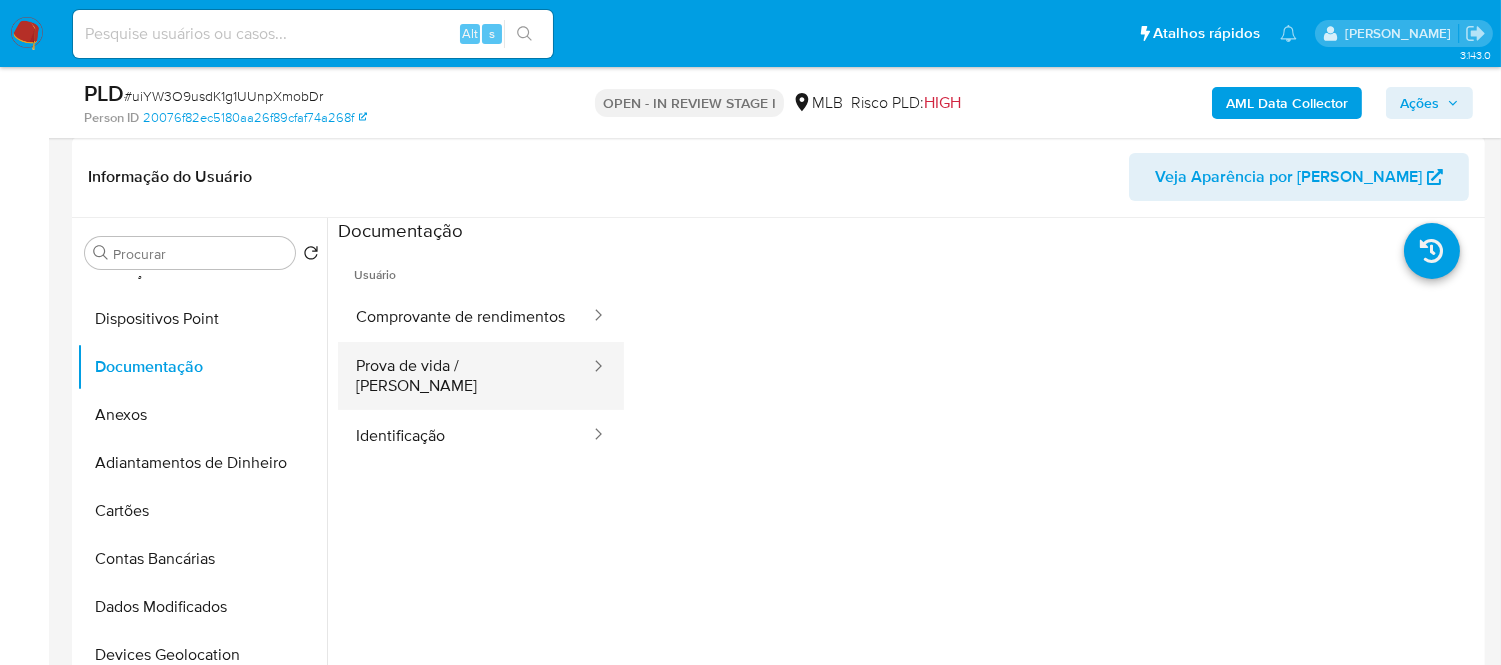 click on "Prova de vida / [PERSON_NAME]" at bounding box center [465, 376] 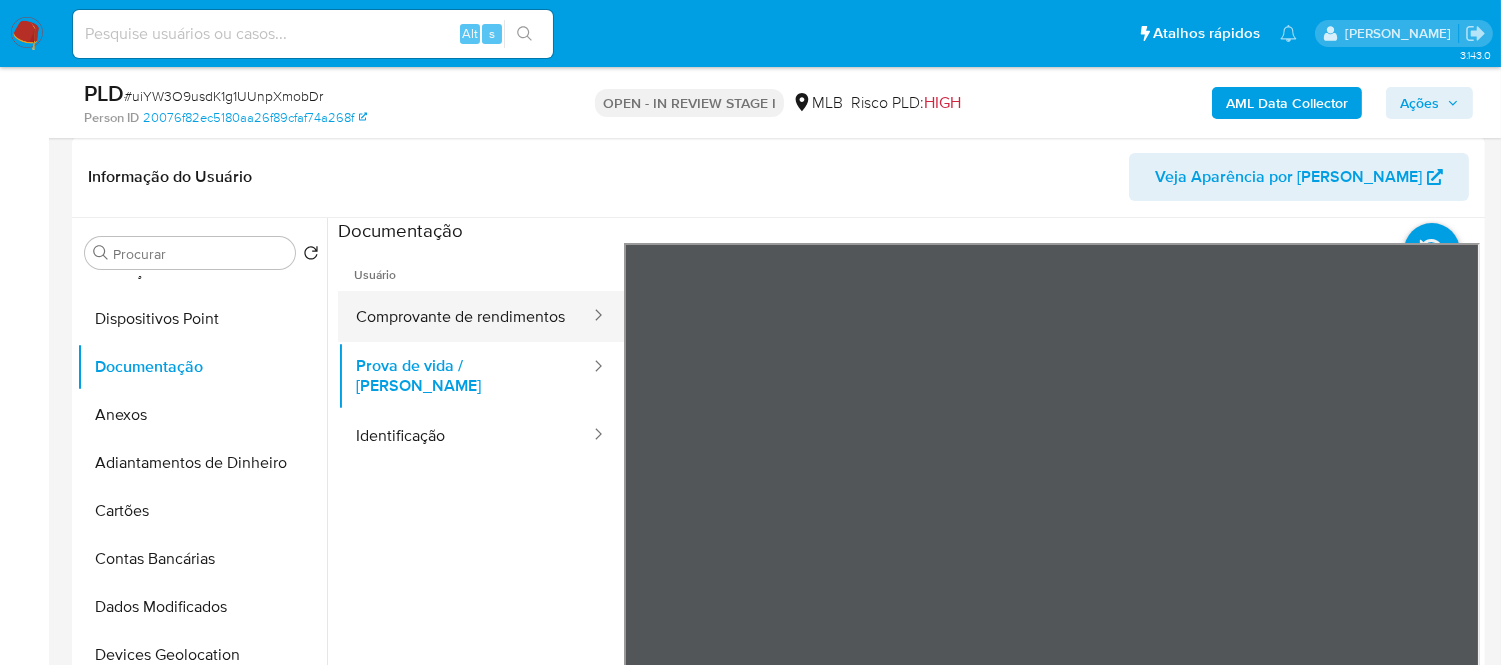 click on "Comprovante de rendimentos" at bounding box center [465, 316] 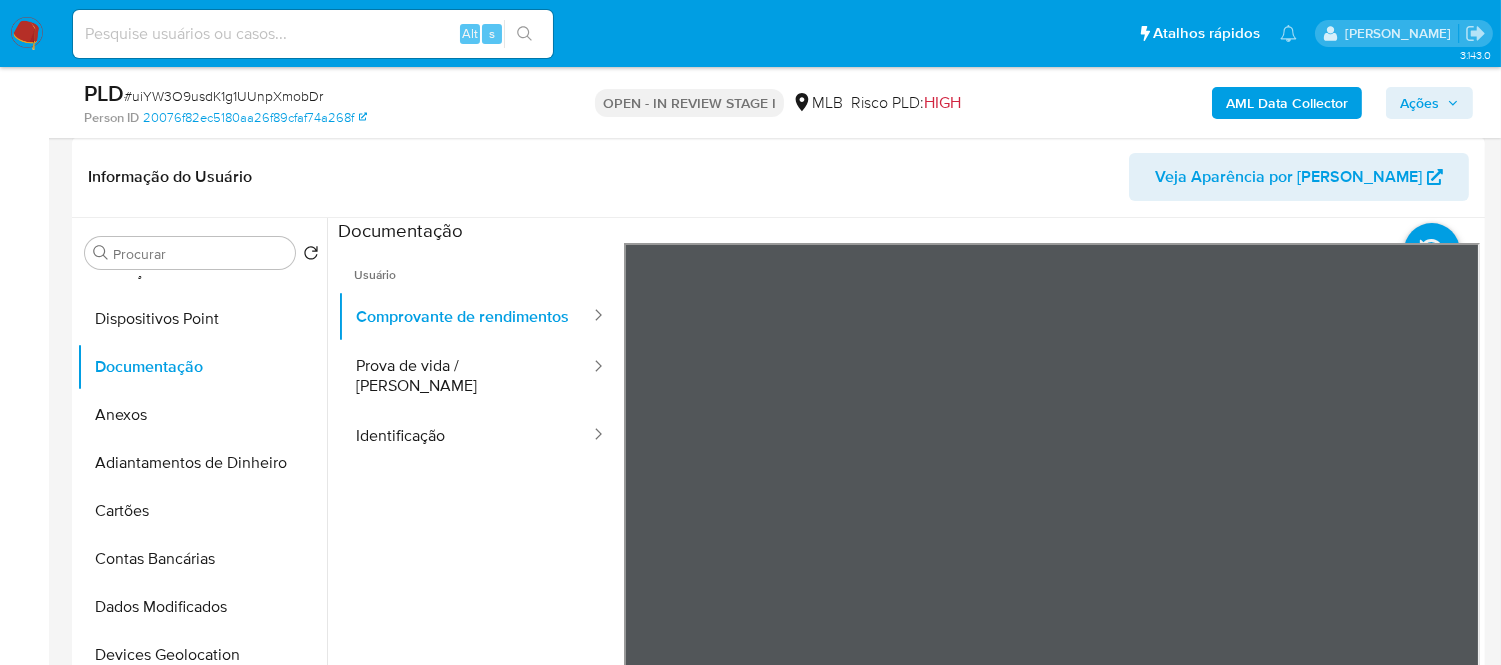 click on "Informação do Usuário Veja Aparência por Pessoa Procurar   Retornar ao pedido padrão Geral KYC Endereços Detalhe da geolocalização Restrições Novo Mundo Dispositivos Point Documentação Anexos Adiantamentos de Dinheiro Cartões Contas Bancárias Dados Modificados Devices Geolocation Empréstimos Fecha Compliant Financiamento de Veículos Histórico de Risco PLD Histórico de casos Histórico de conversas IV Challenges Insurtech Items Lista Interna Listas Externas Marcas AML Perfis Relacionados" at bounding box center (778, 433) 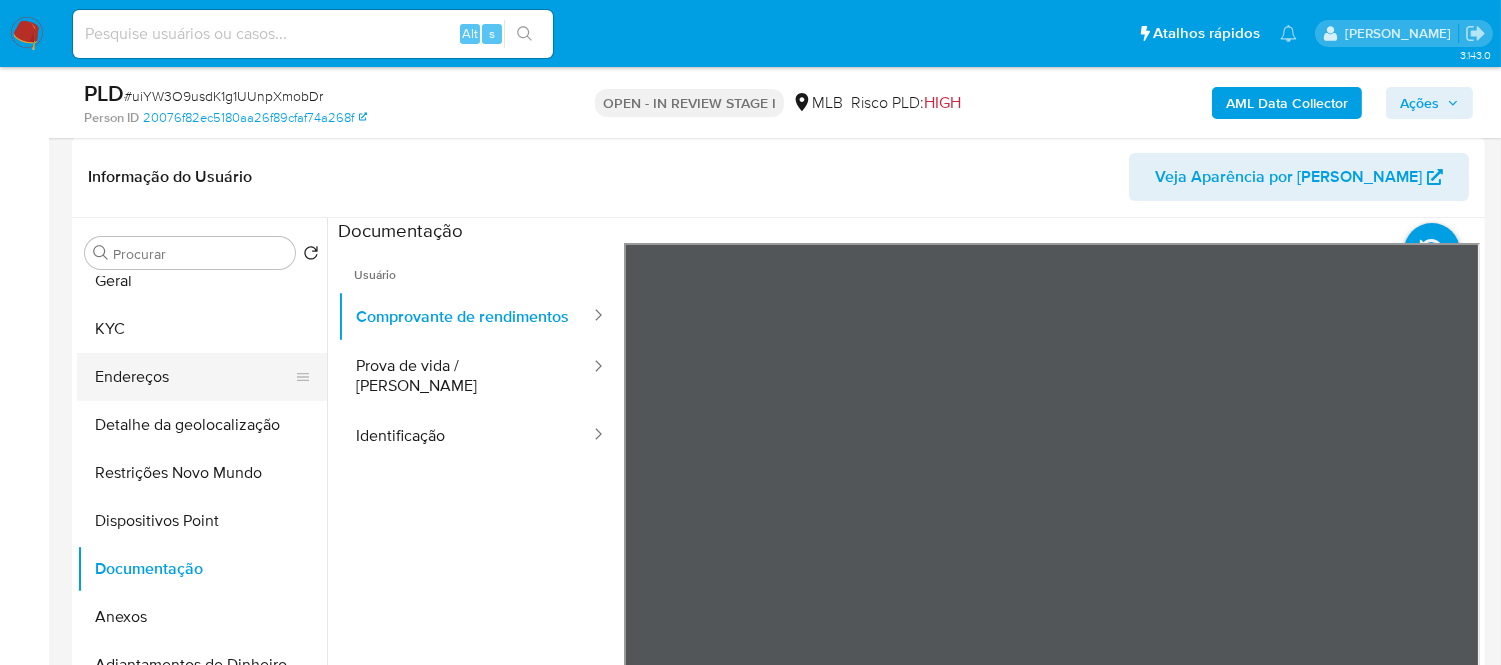 scroll, scrollTop: 0, scrollLeft: 0, axis: both 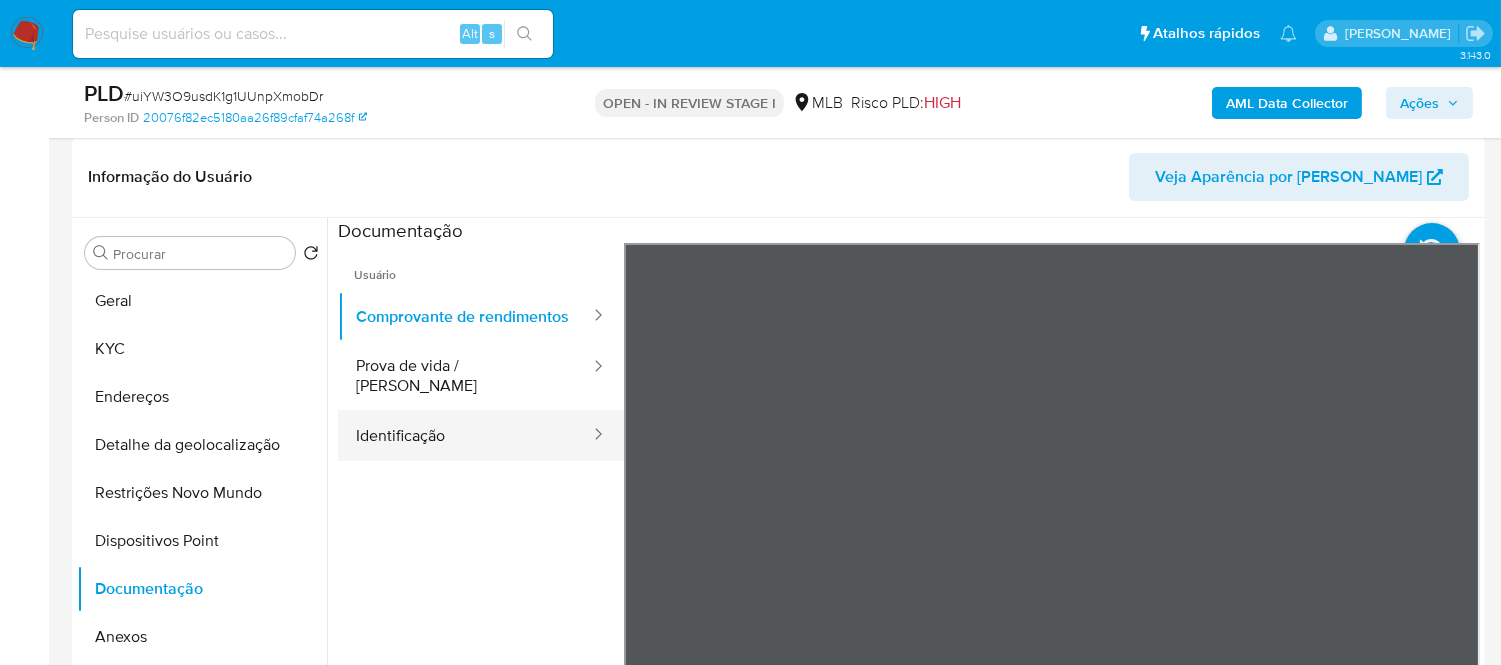 click on "Identificação" at bounding box center (465, 435) 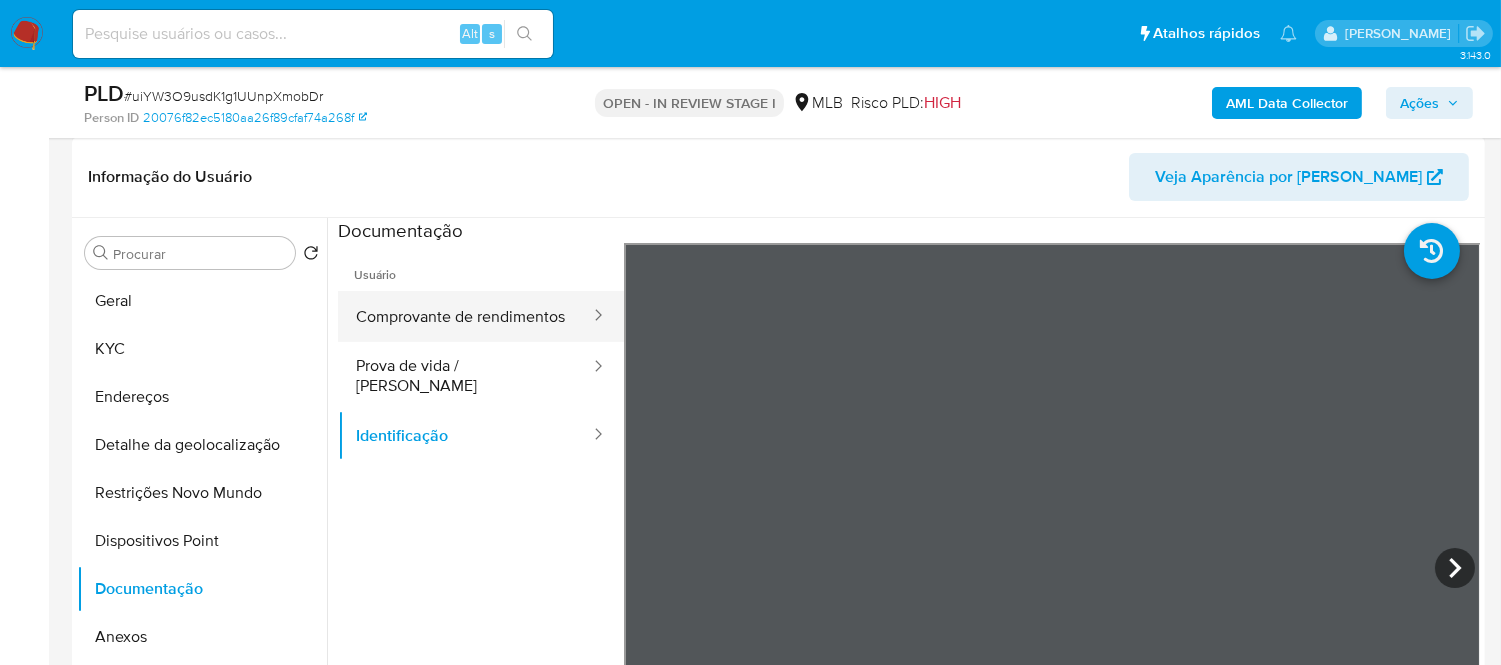 click on "Comprovante de rendimentos" at bounding box center [465, 316] 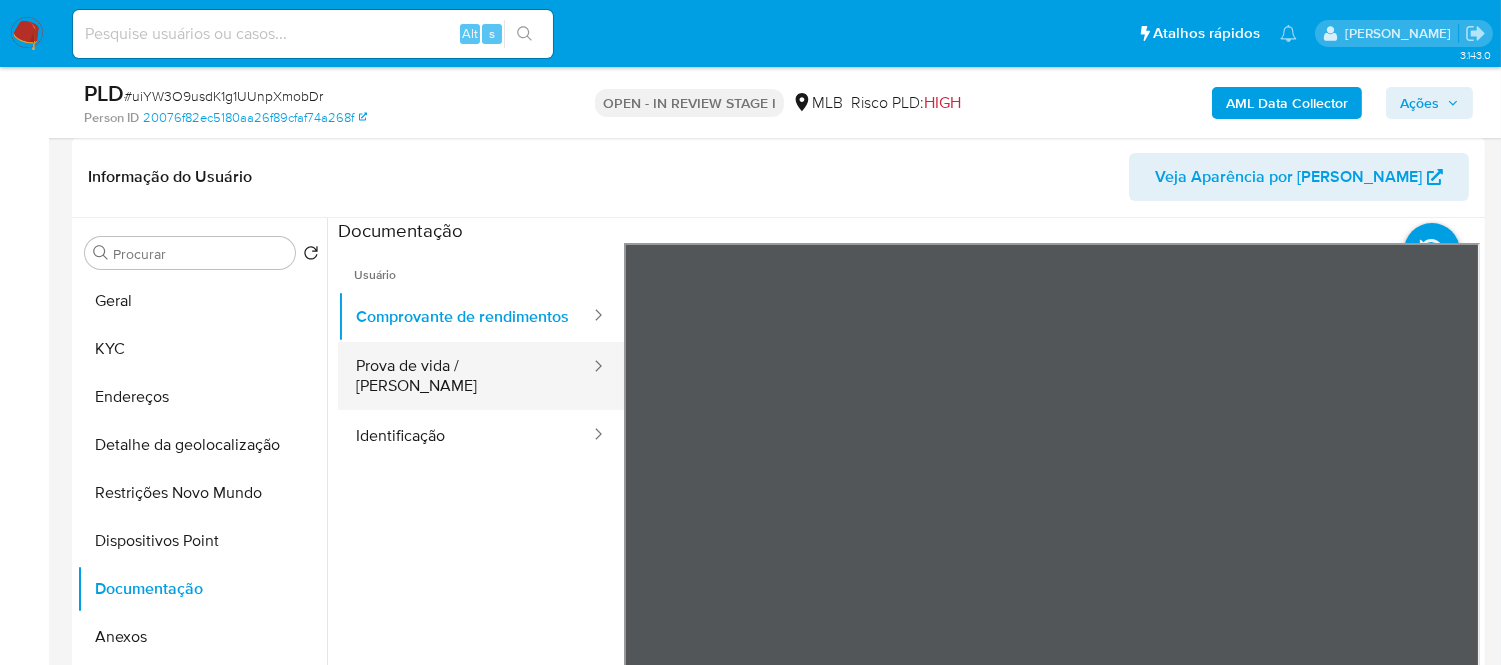 click on "Prova de vida / Selfie" at bounding box center (465, 376) 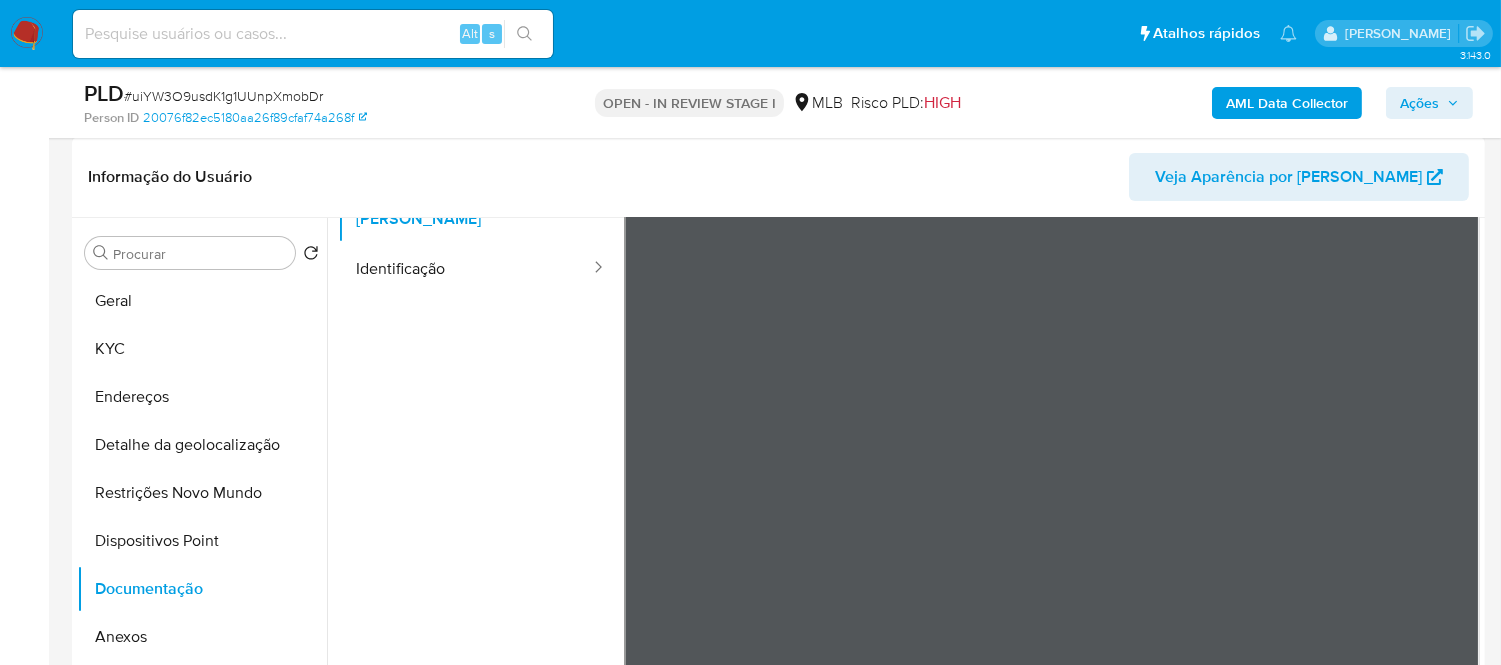 scroll, scrollTop: 168, scrollLeft: 0, axis: vertical 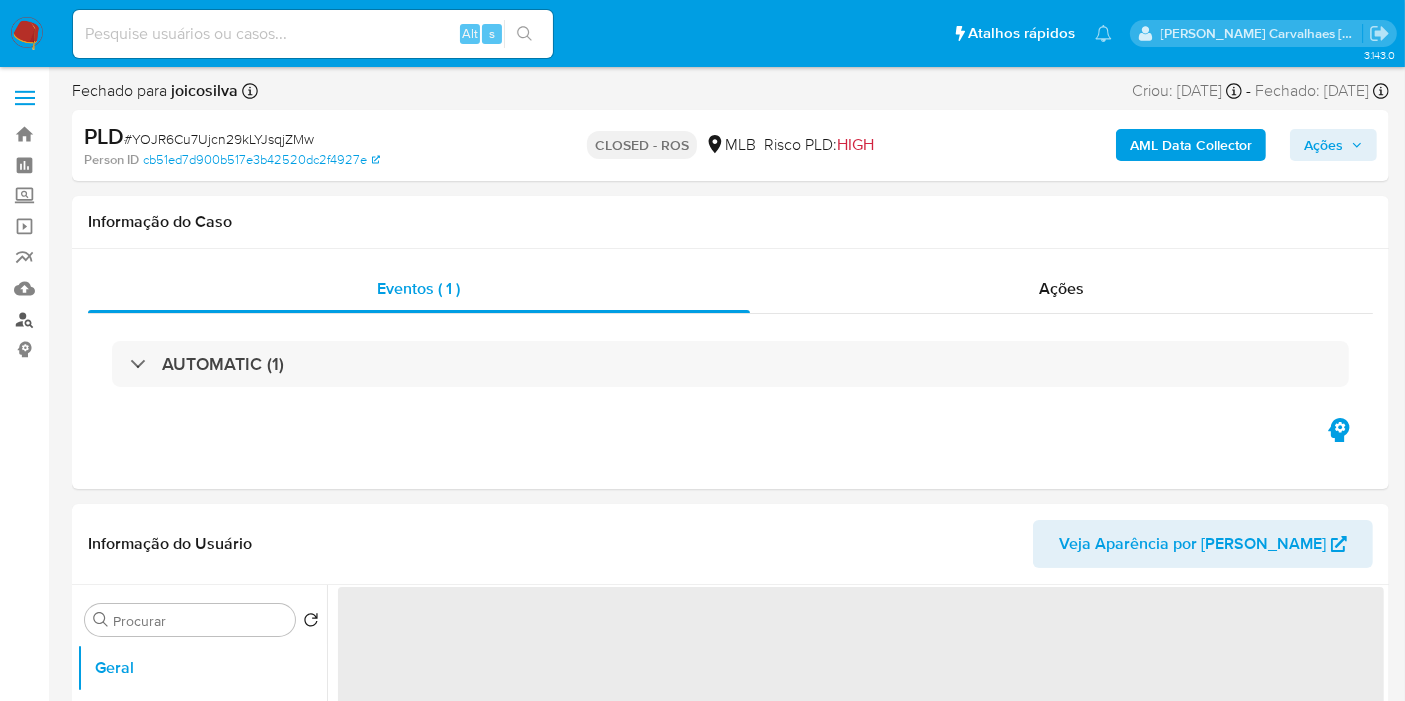click on "Localizador de pessoas" at bounding box center (119, 319) 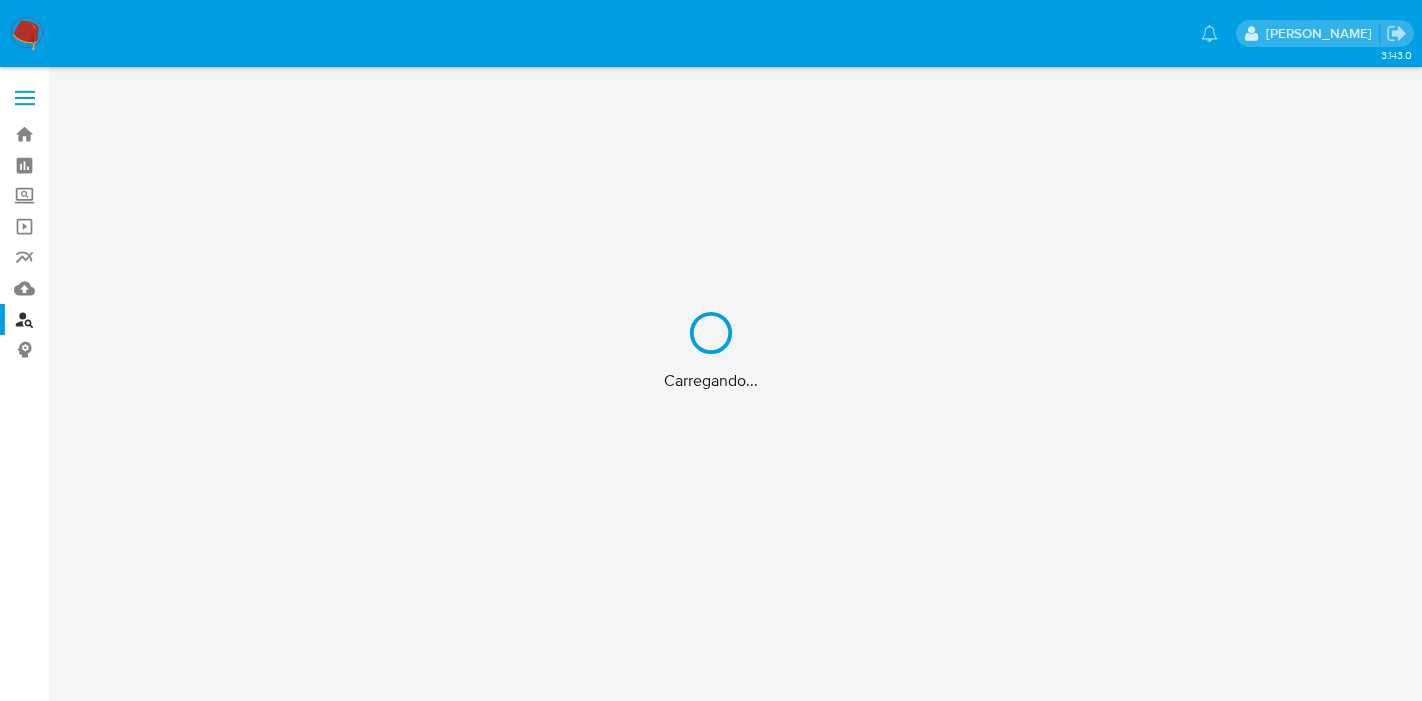 scroll, scrollTop: 0, scrollLeft: 0, axis: both 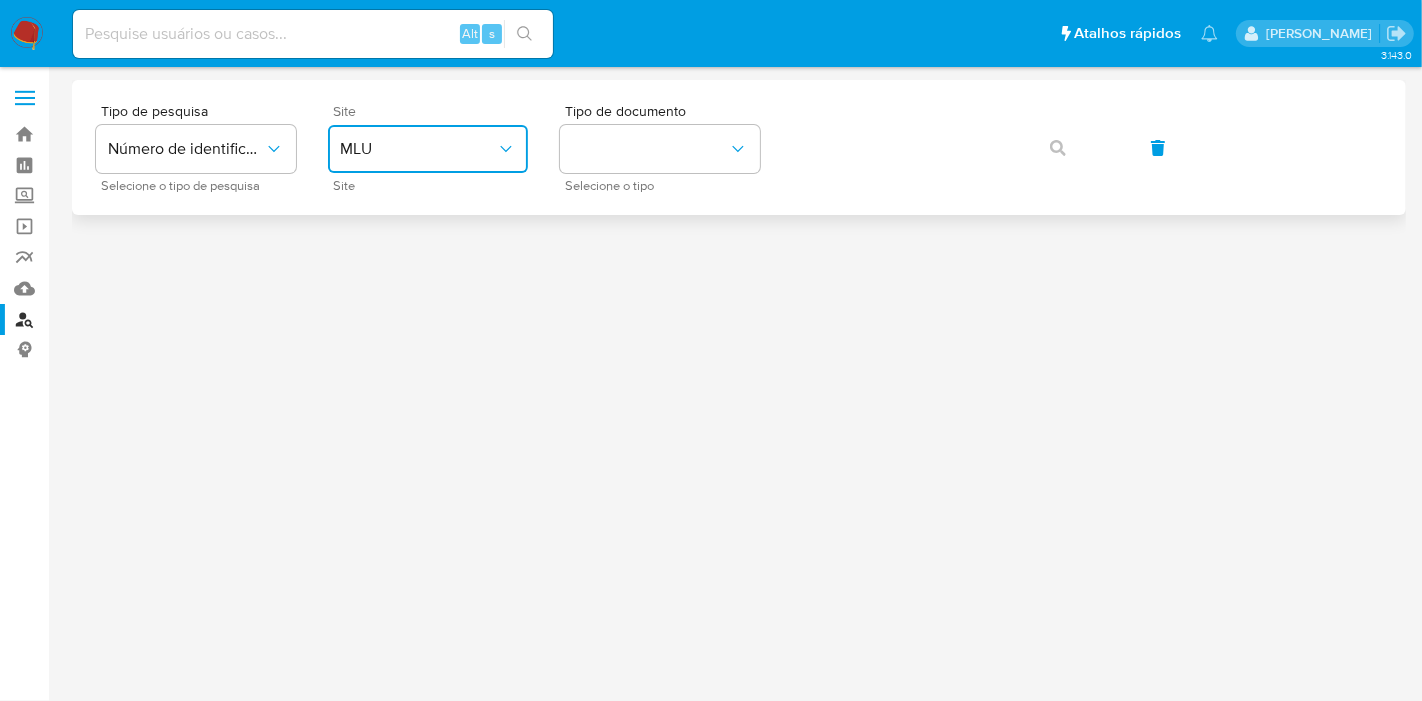 click on "MLU" at bounding box center (418, 149) 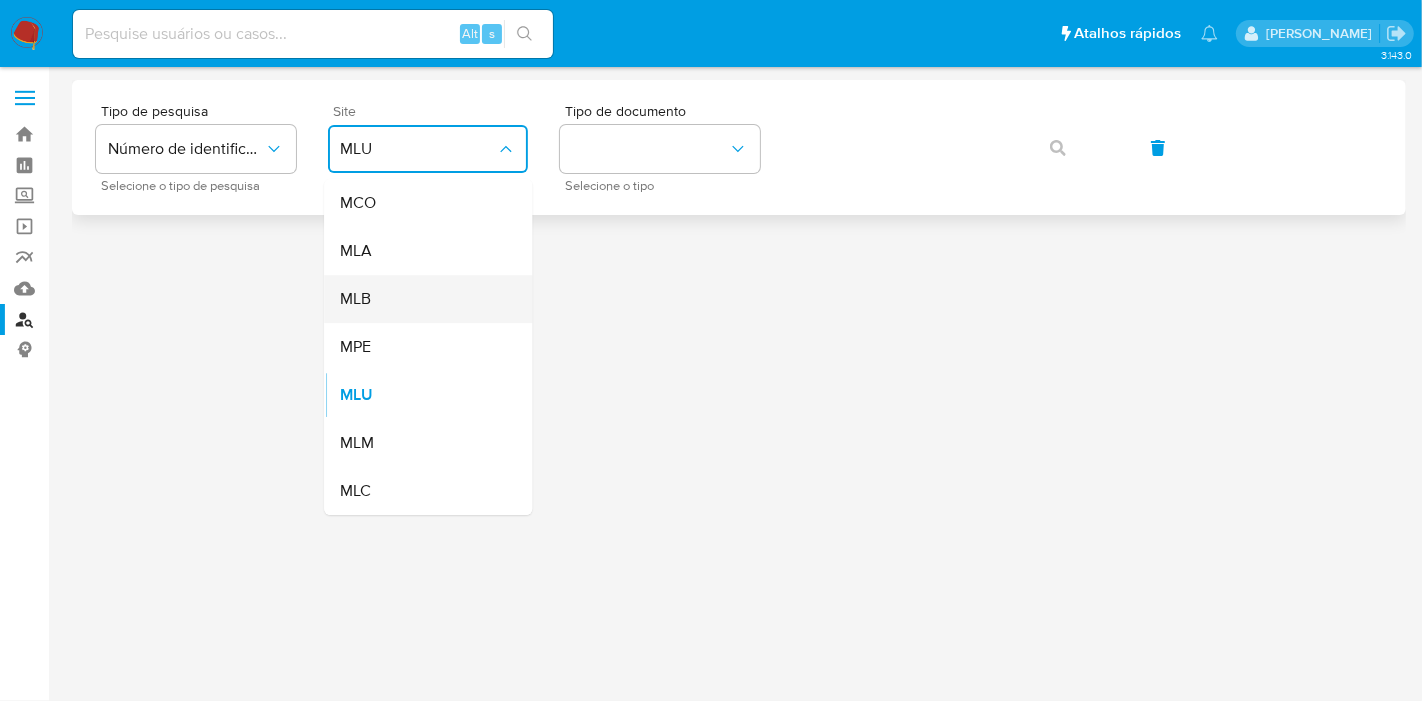 click on "MLB" at bounding box center [422, 299] 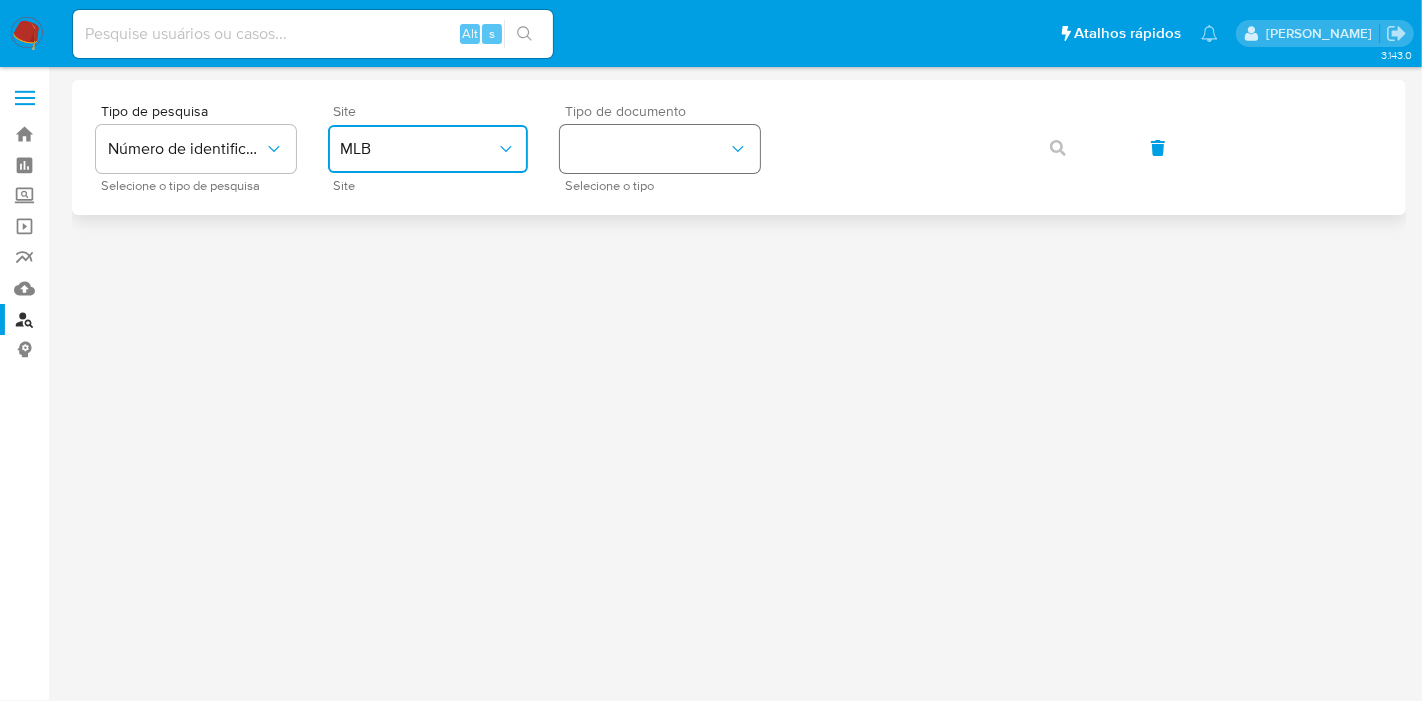 click at bounding box center [660, 149] 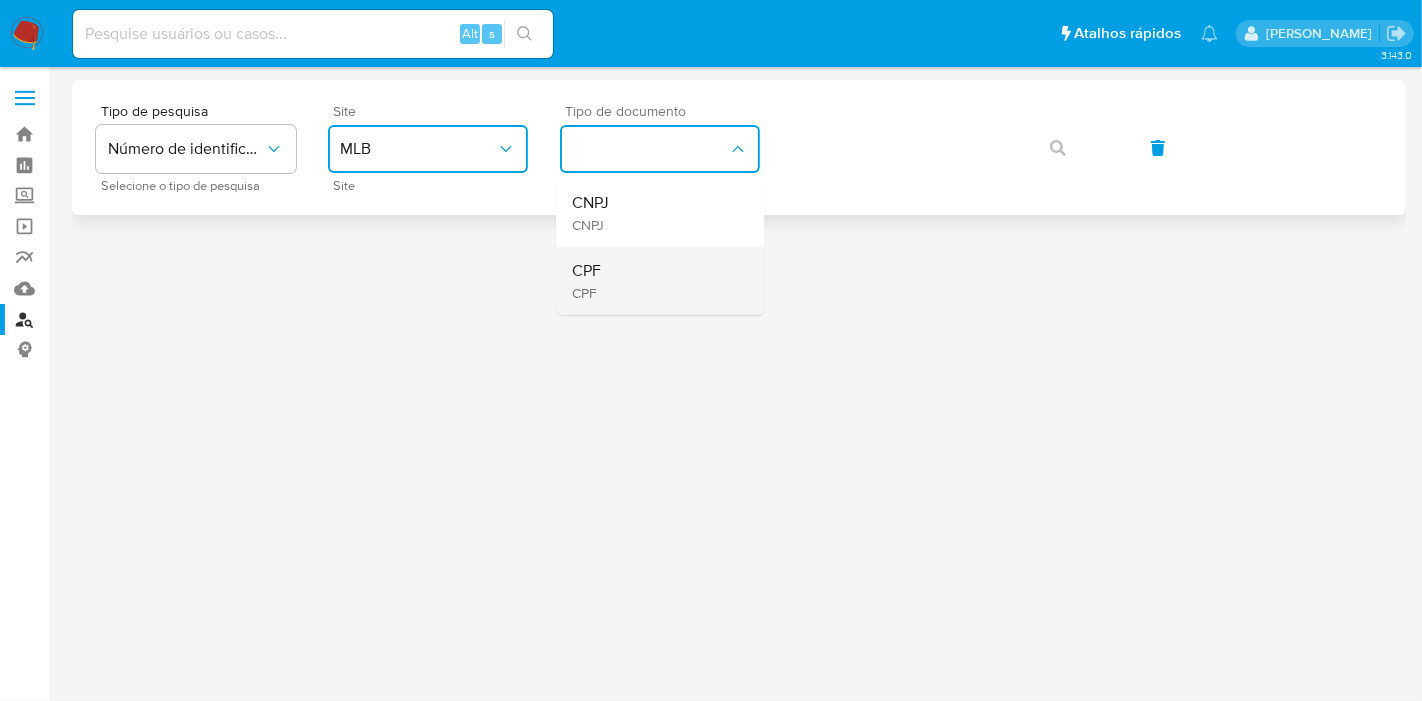 click on "CPF CPF" at bounding box center [654, 281] 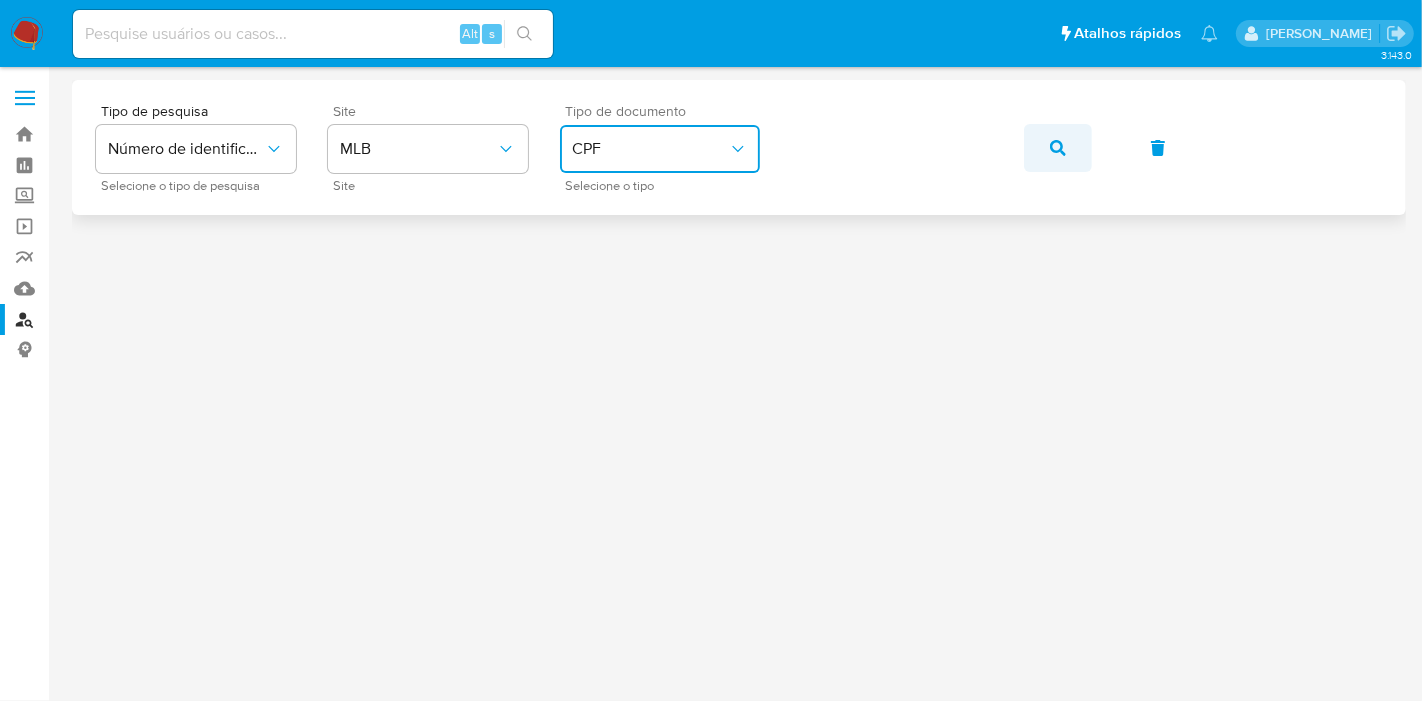 click at bounding box center (1058, 148) 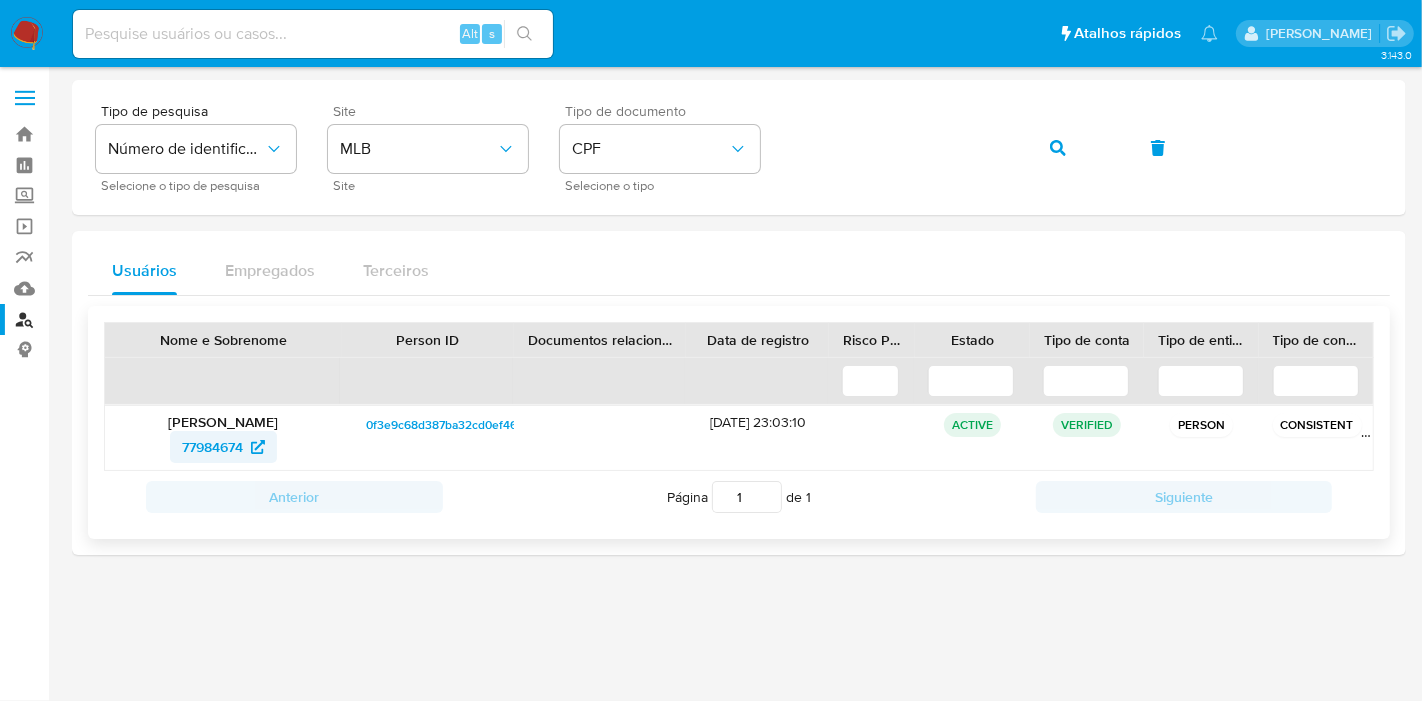 click on "77984674" at bounding box center (223, 447) 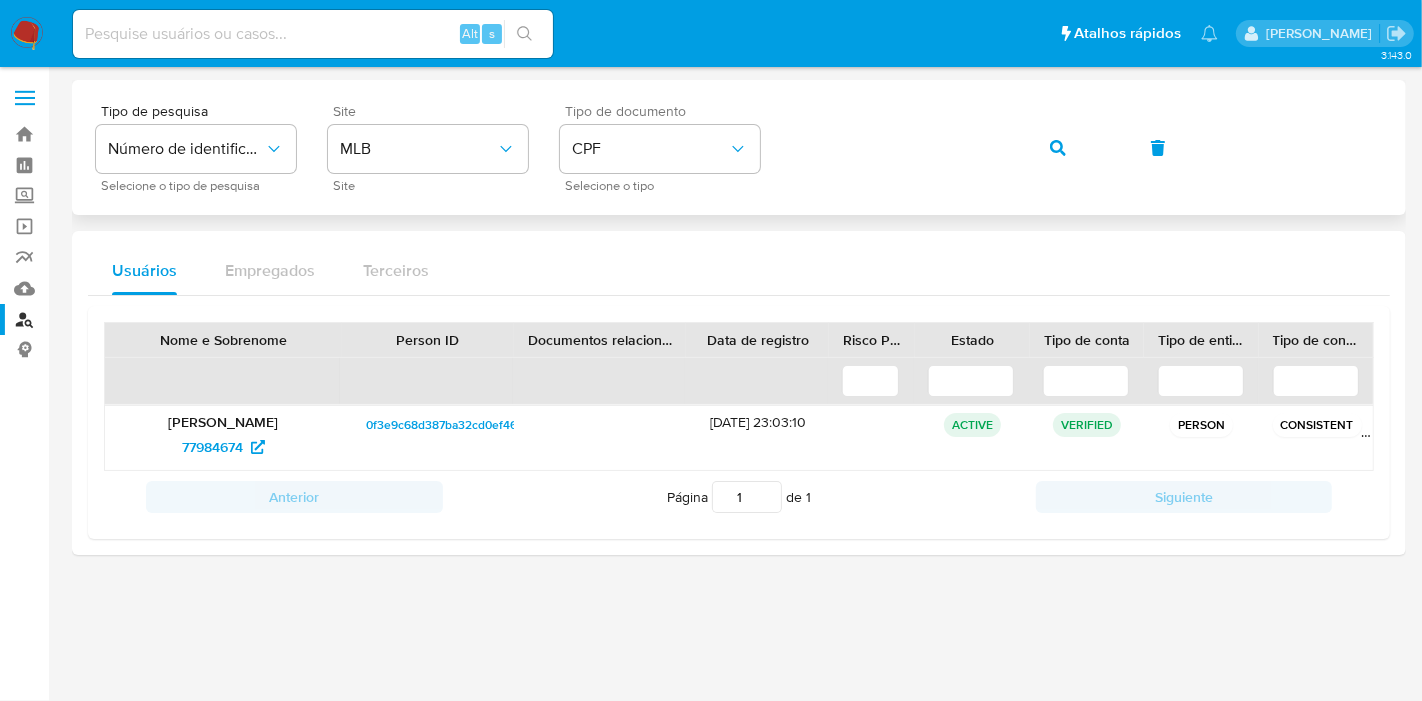 click on "Tipo de pesquisa Número de identificação Selecione o tipo de pesquisa Site MLB Site Tipo de documento CPF Selecione o tipo" at bounding box center [739, 147] 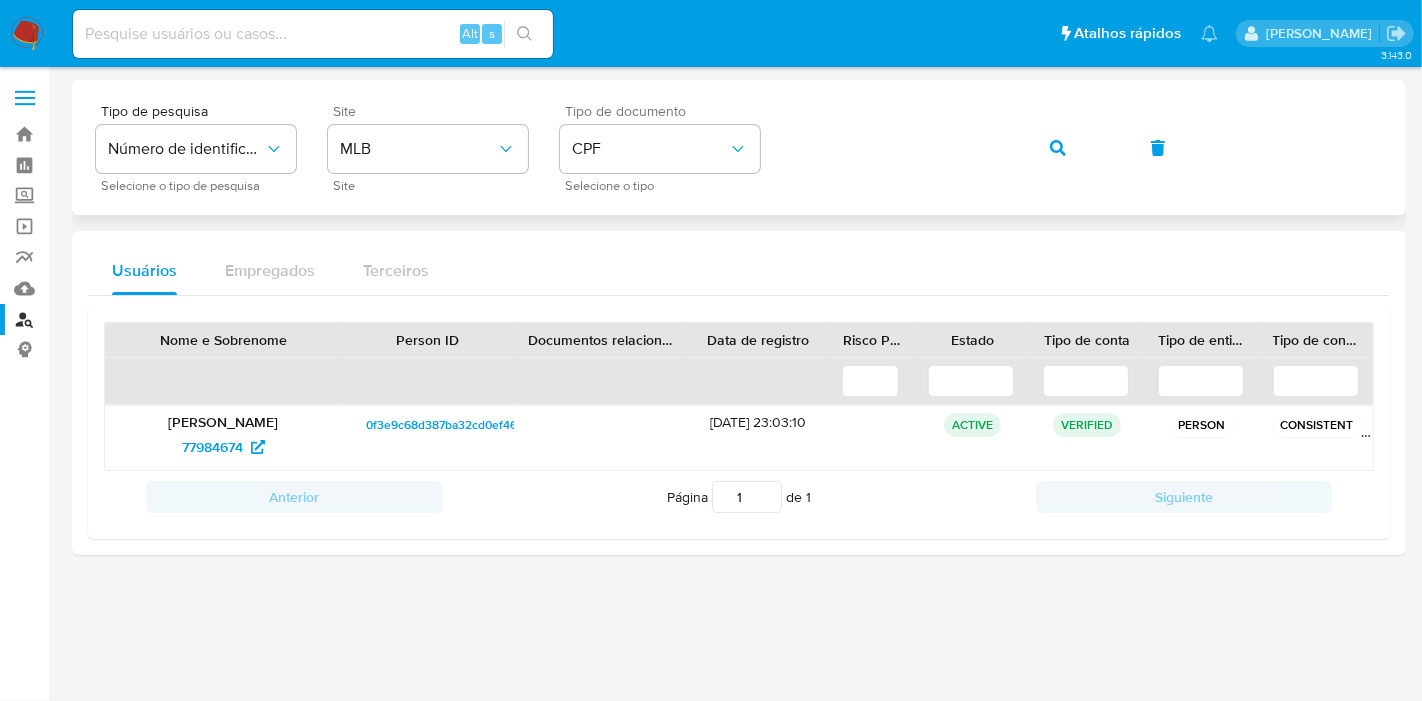 click at bounding box center (1058, 148) 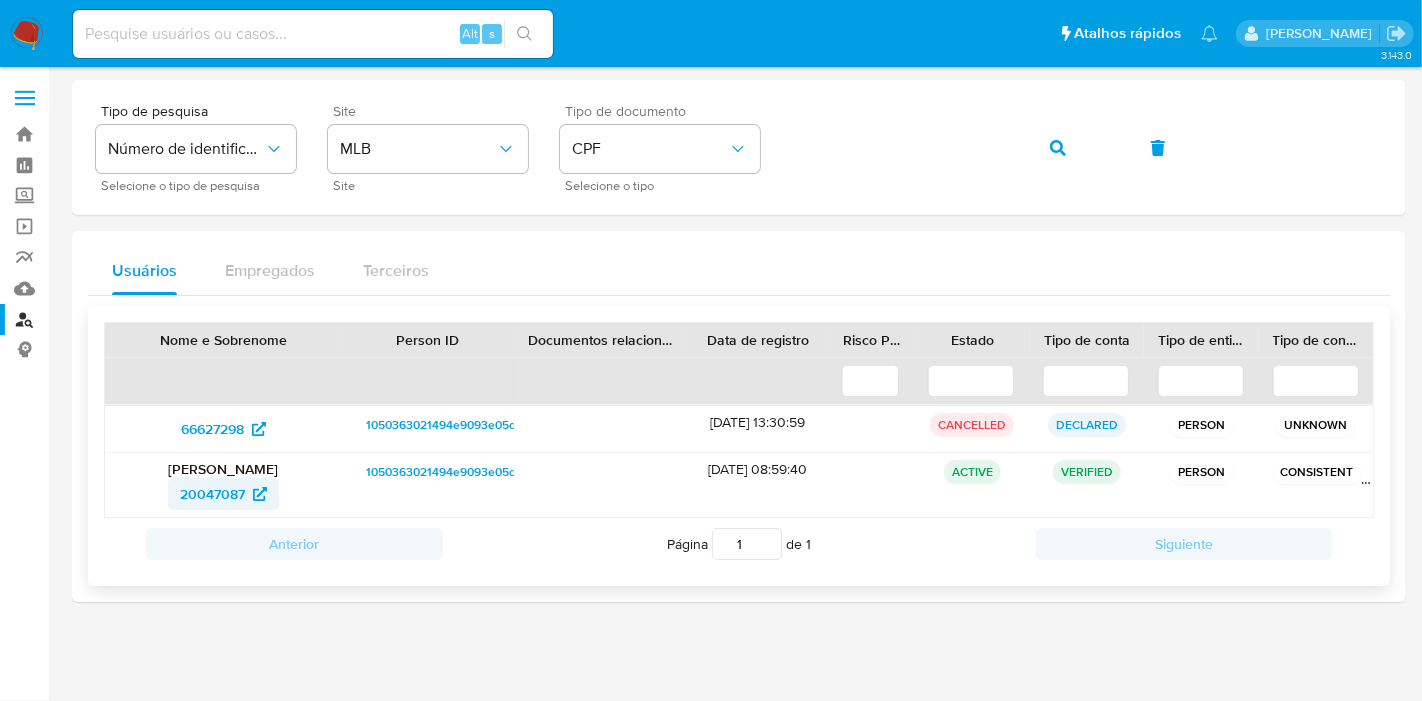 click on "20047087" at bounding box center (212, 494) 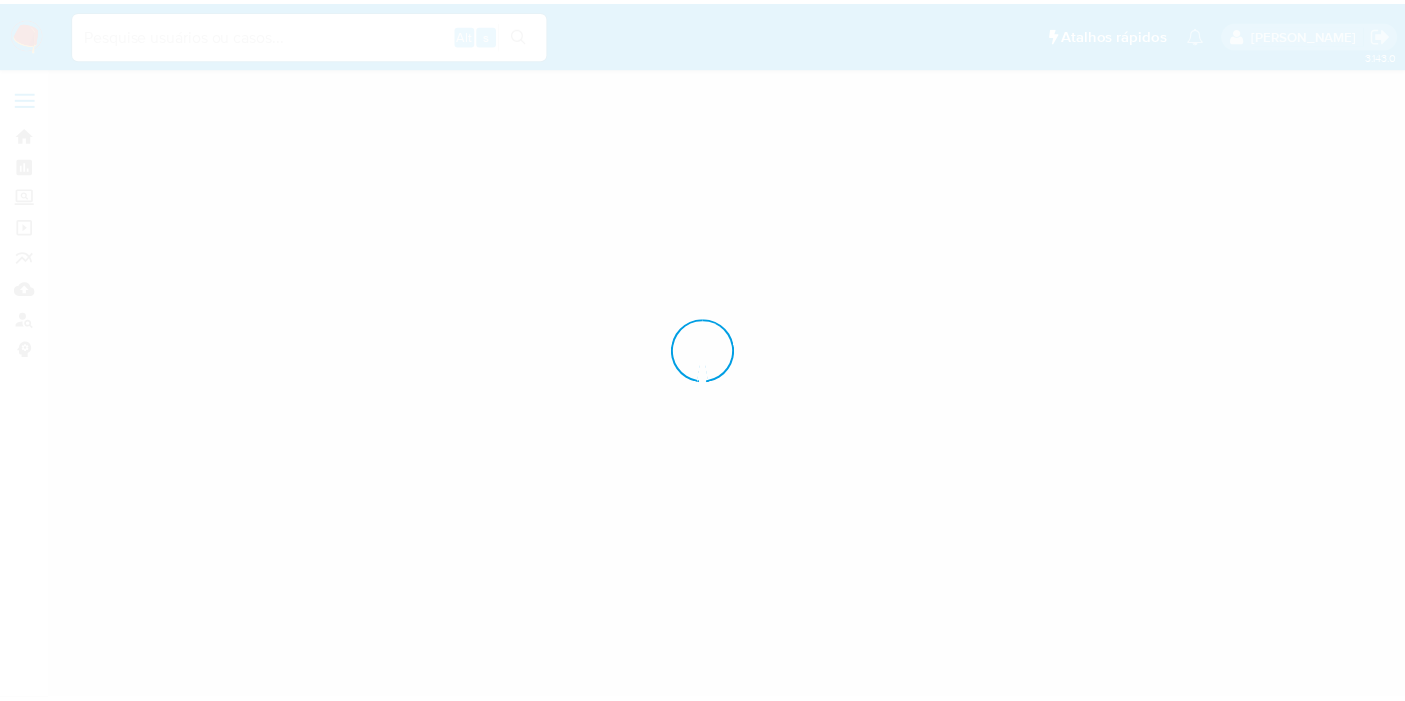 scroll, scrollTop: 0, scrollLeft: 0, axis: both 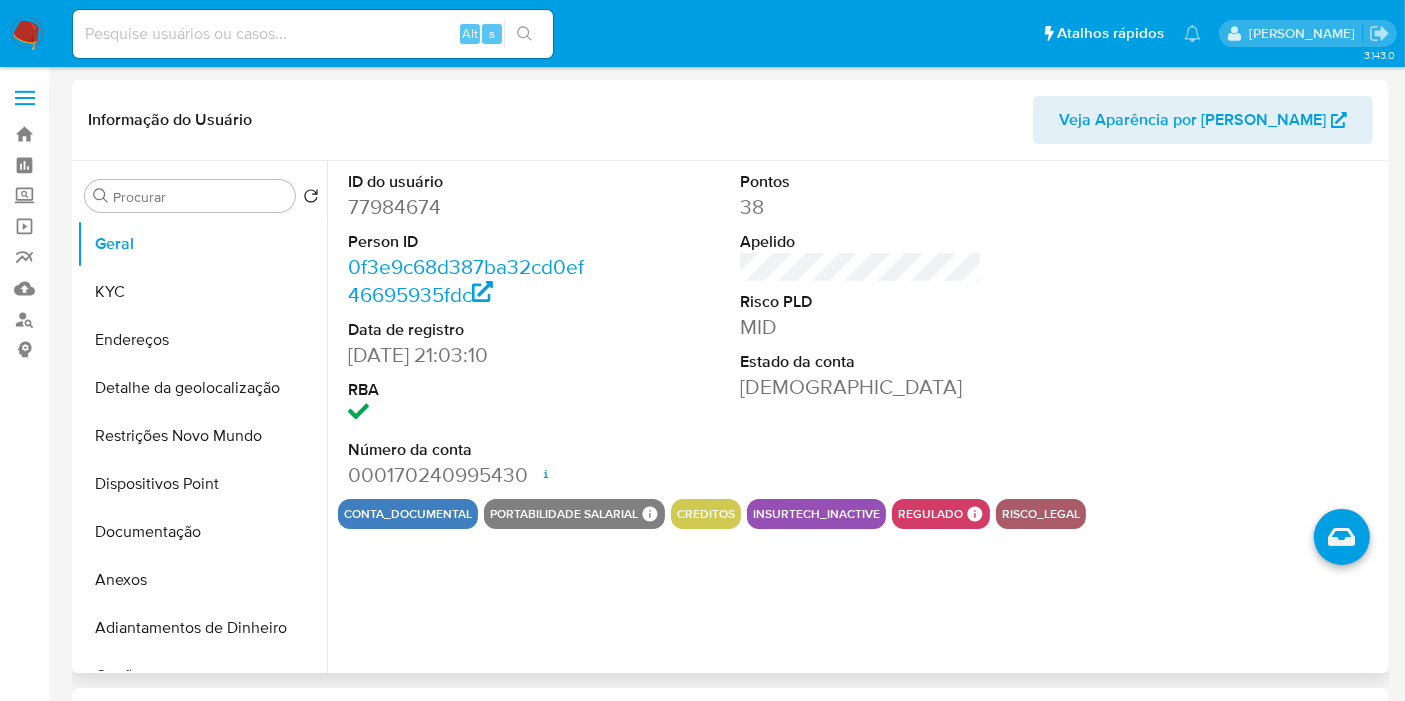 select on "10" 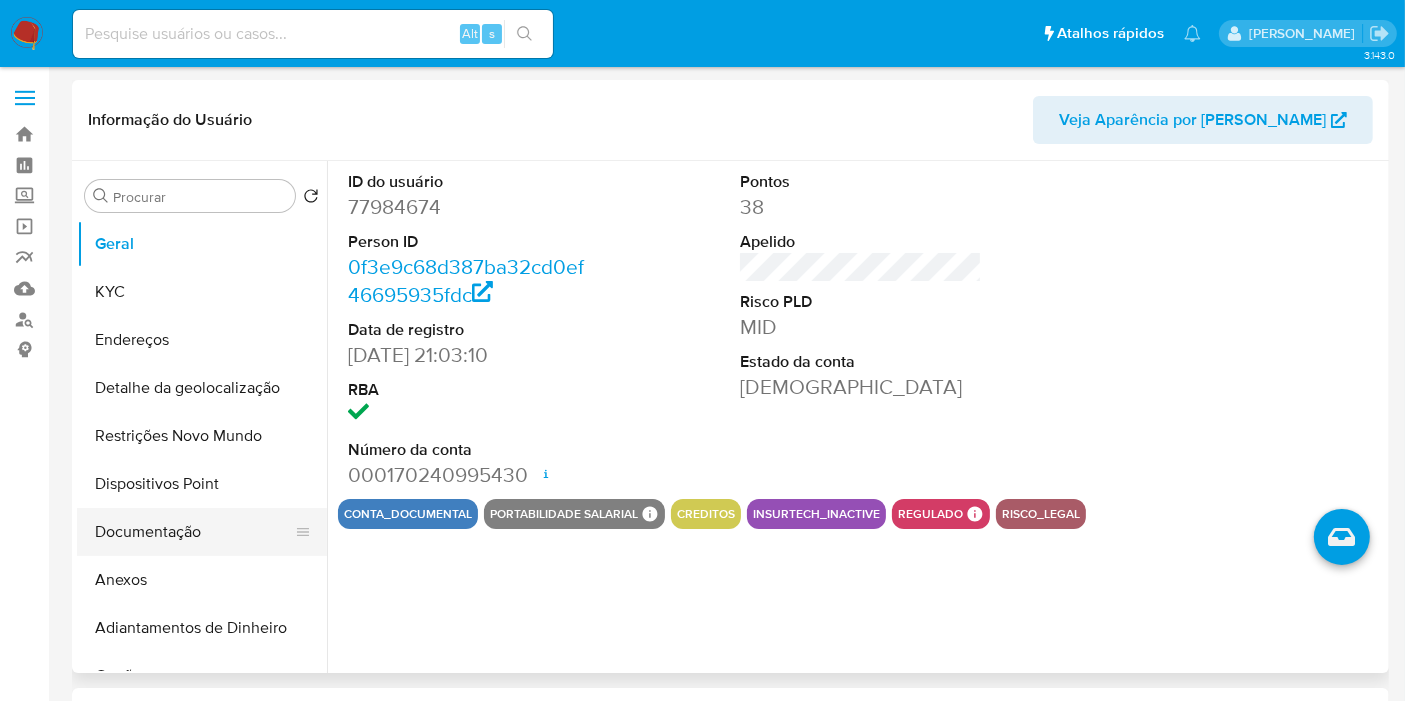 click on "Documentação" at bounding box center [194, 532] 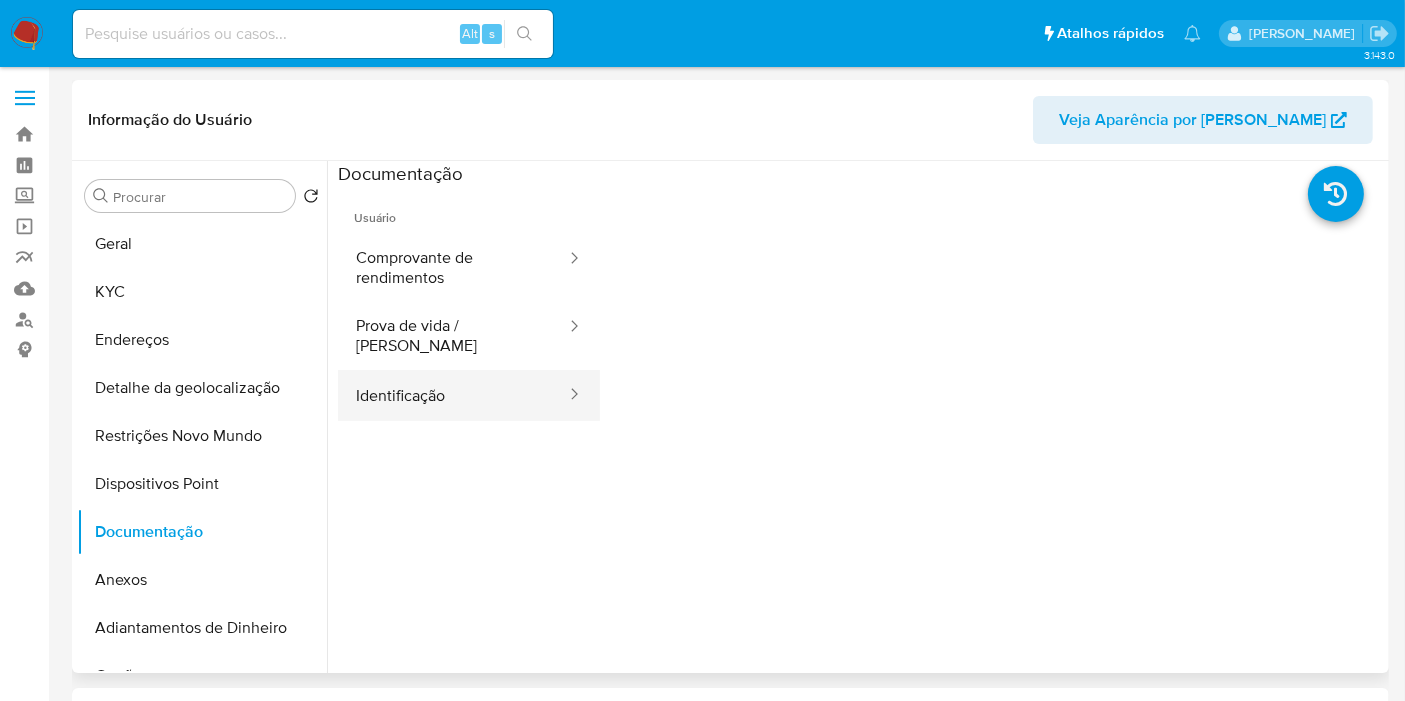 click on "Identificação" at bounding box center [453, 395] 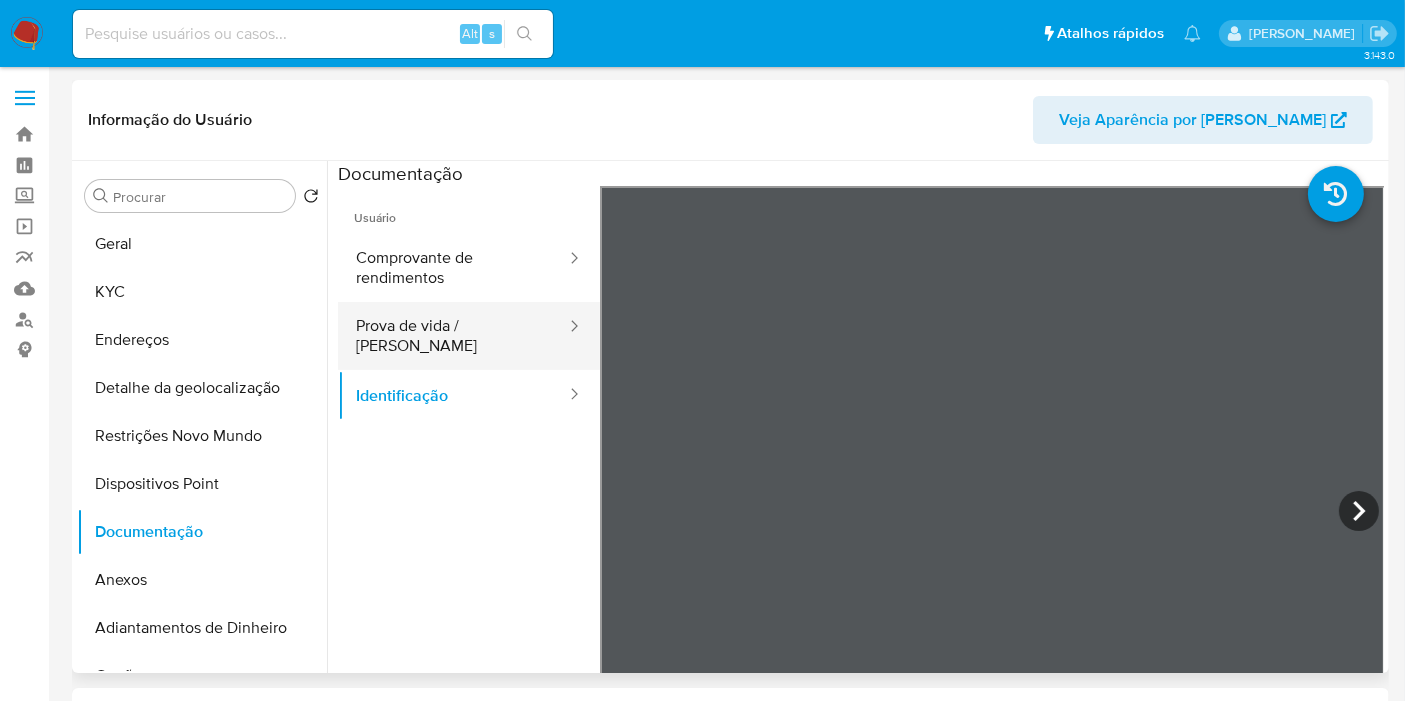 click on "Prova de vida / [PERSON_NAME]" at bounding box center [453, 336] 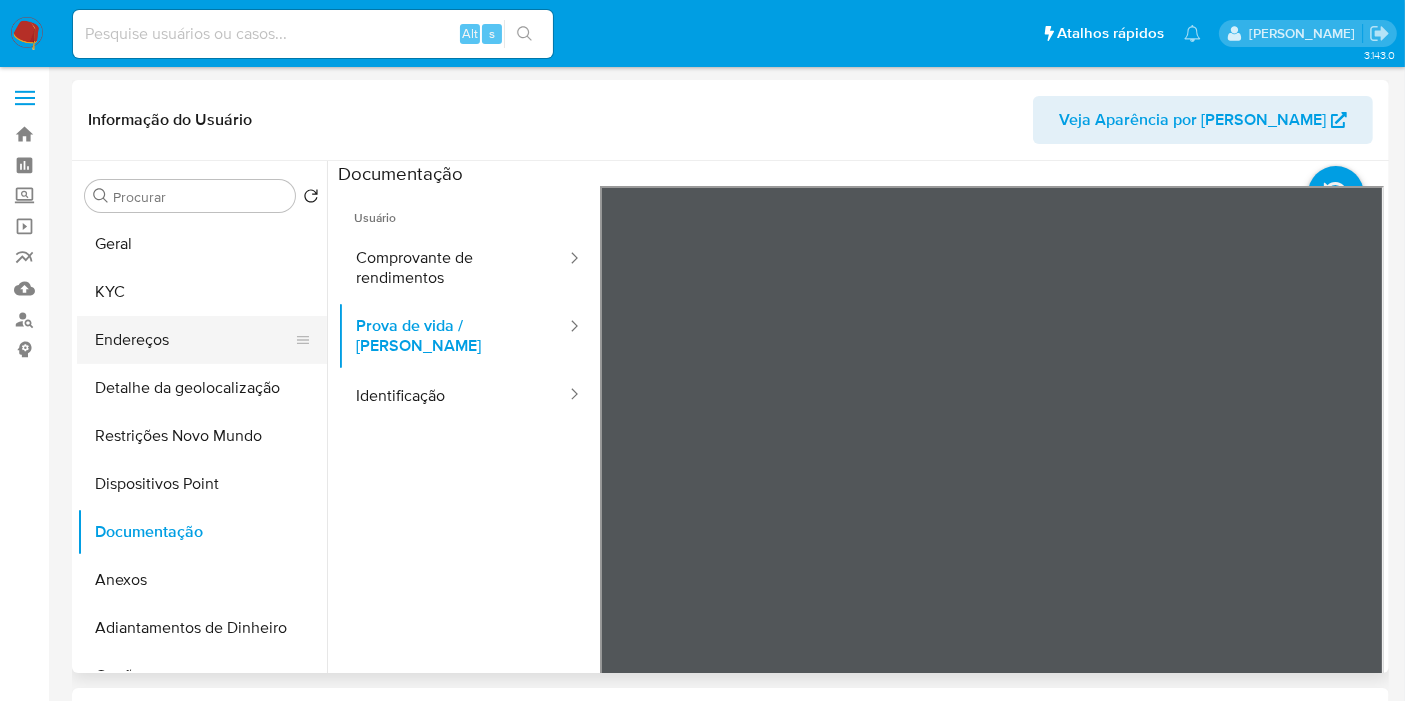 click on "Endereços" at bounding box center (194, 340) 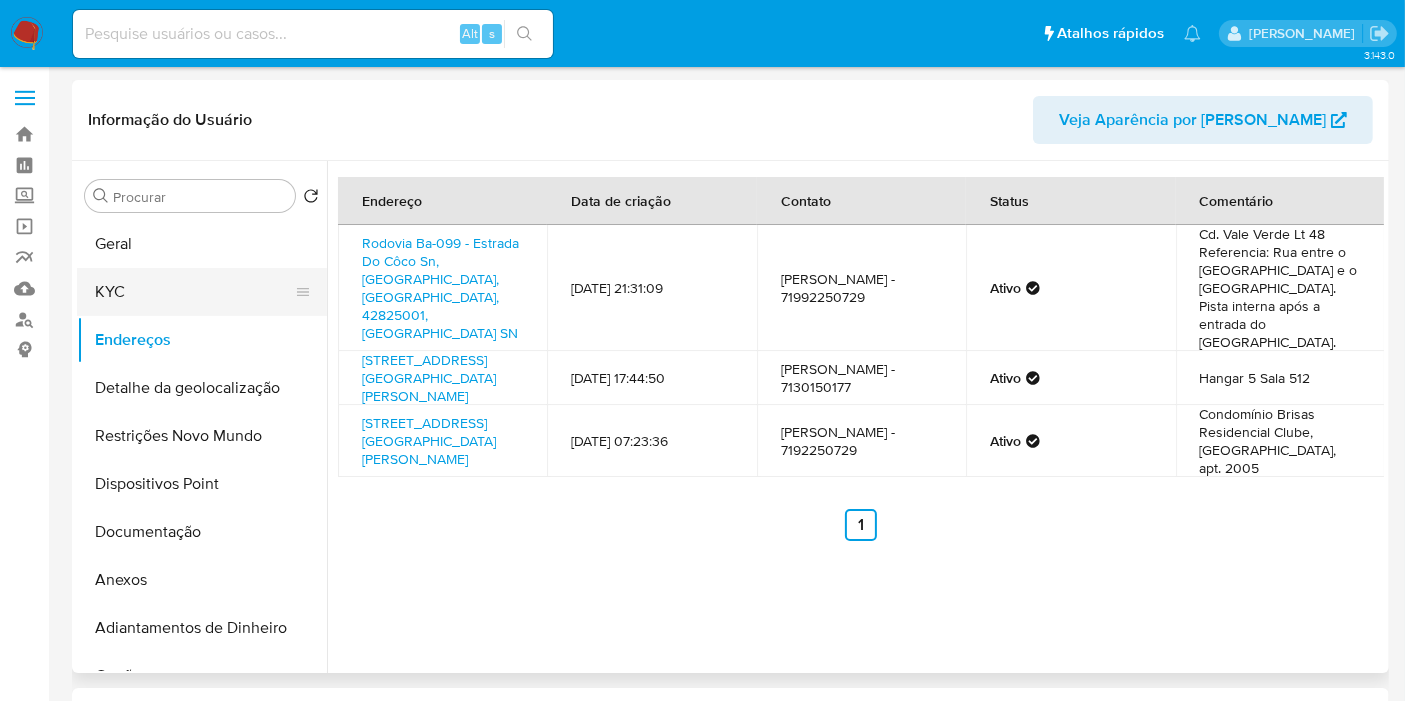 click on "KYC" at bounding box center [194, 292] 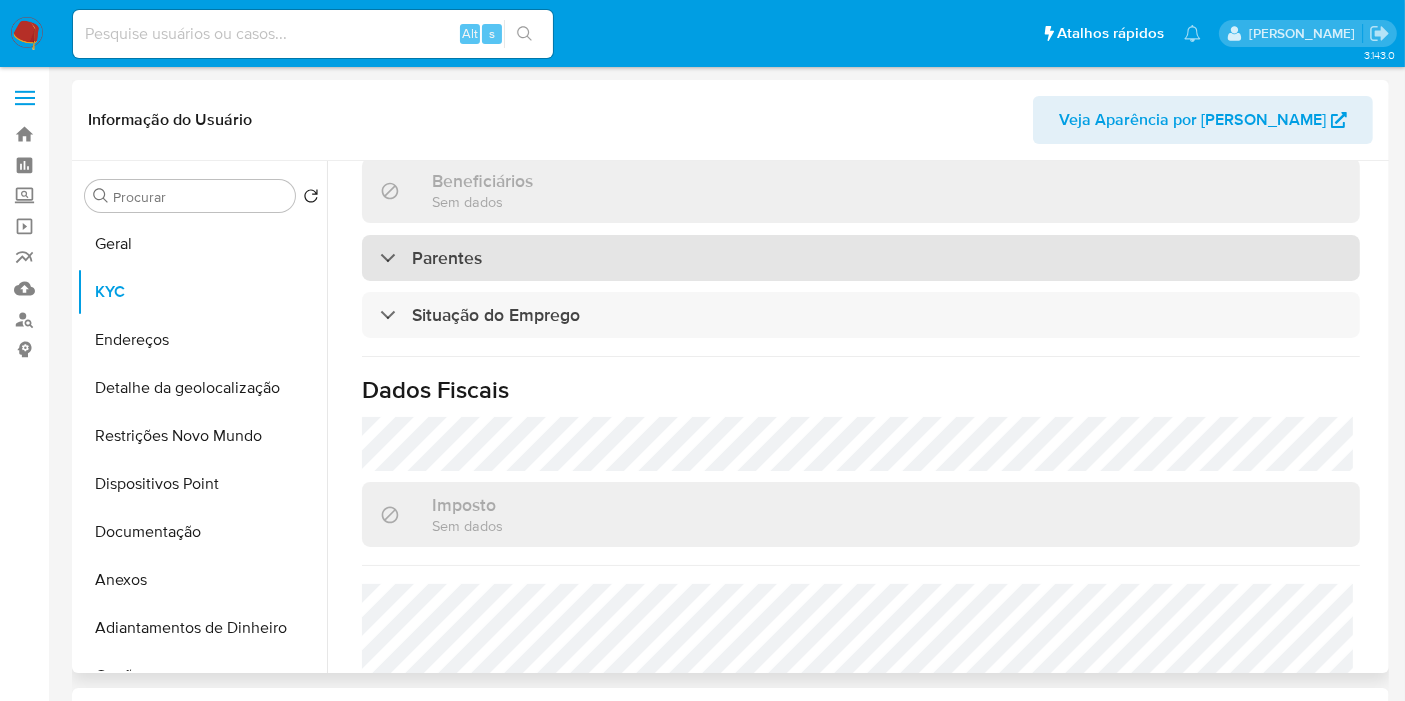scroll, scrollTop: 888, scrollLeft: 0, axis: vertical 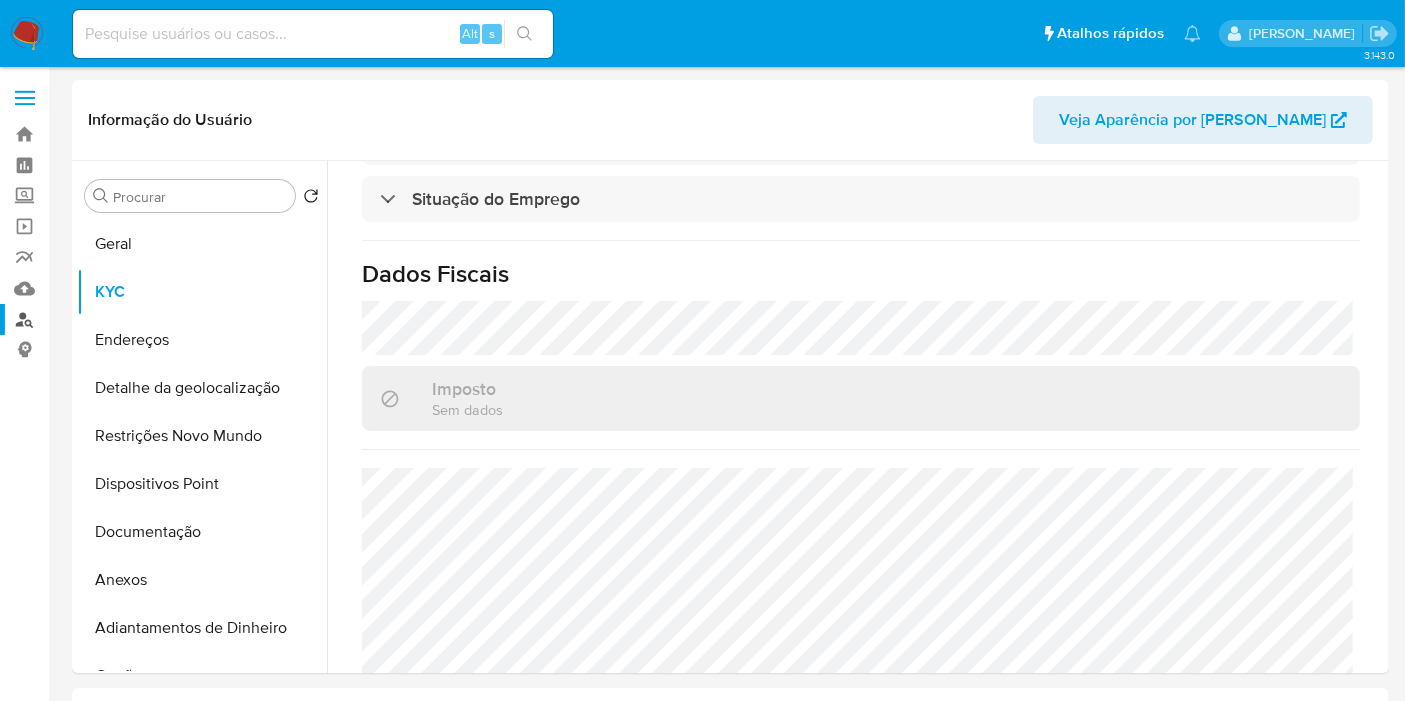 click on "Localizador de pessoas" at bounding box center (119, 319) 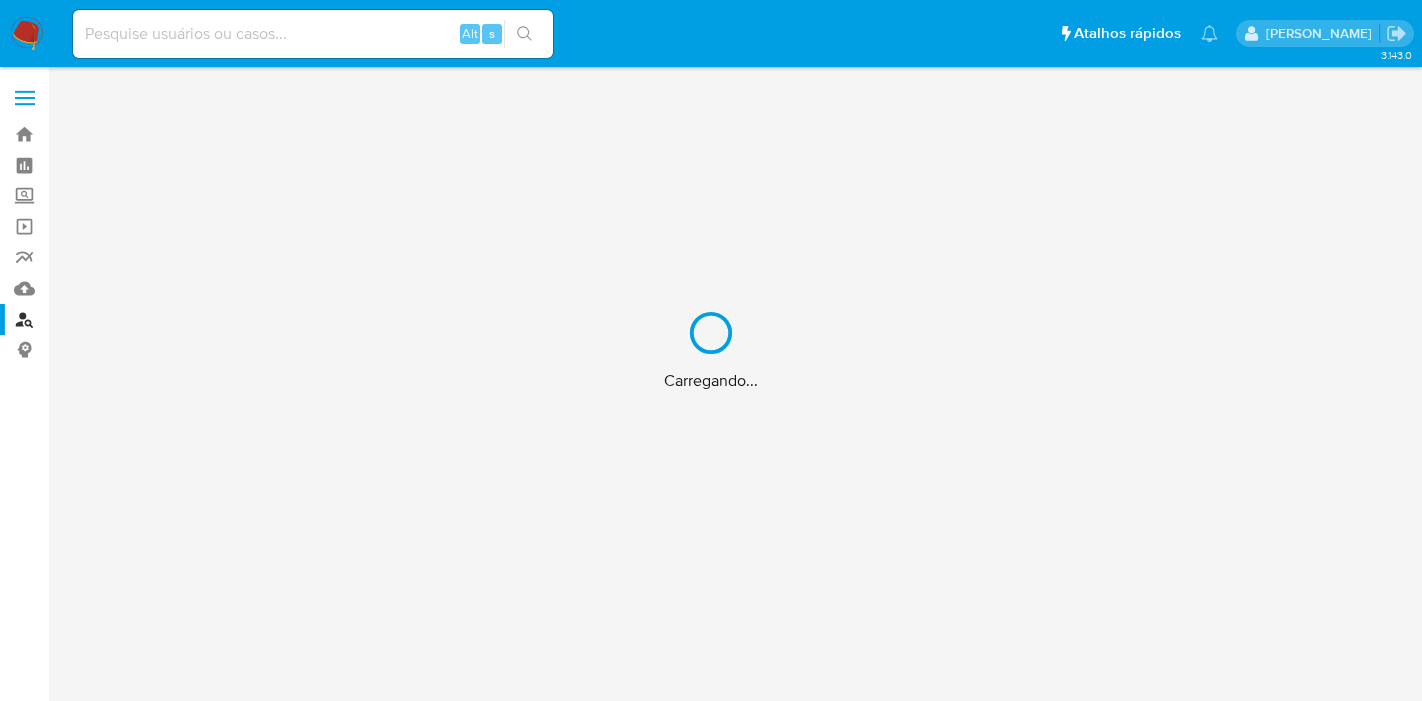 scroll, scrollTop: 0, scrollLeft: 0, axis: both 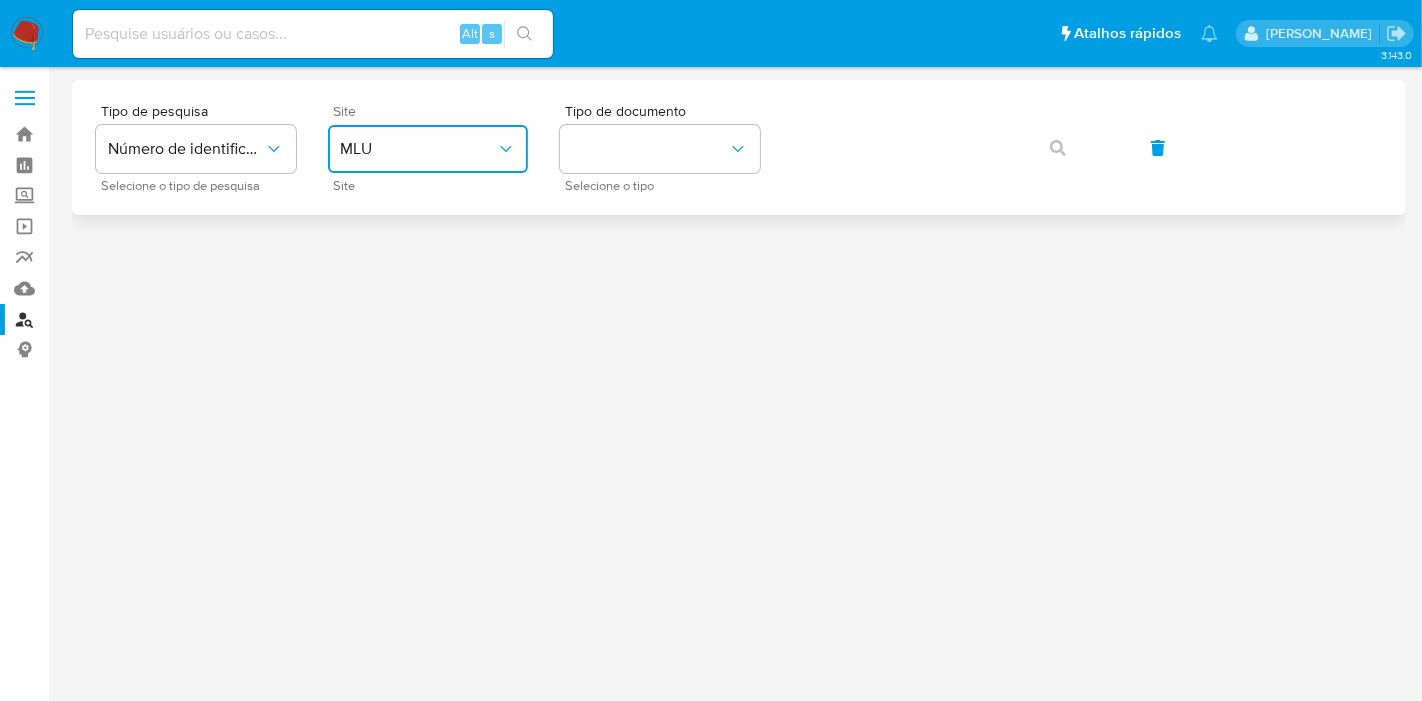 click on "MLU" at bounding box center (418, 149) 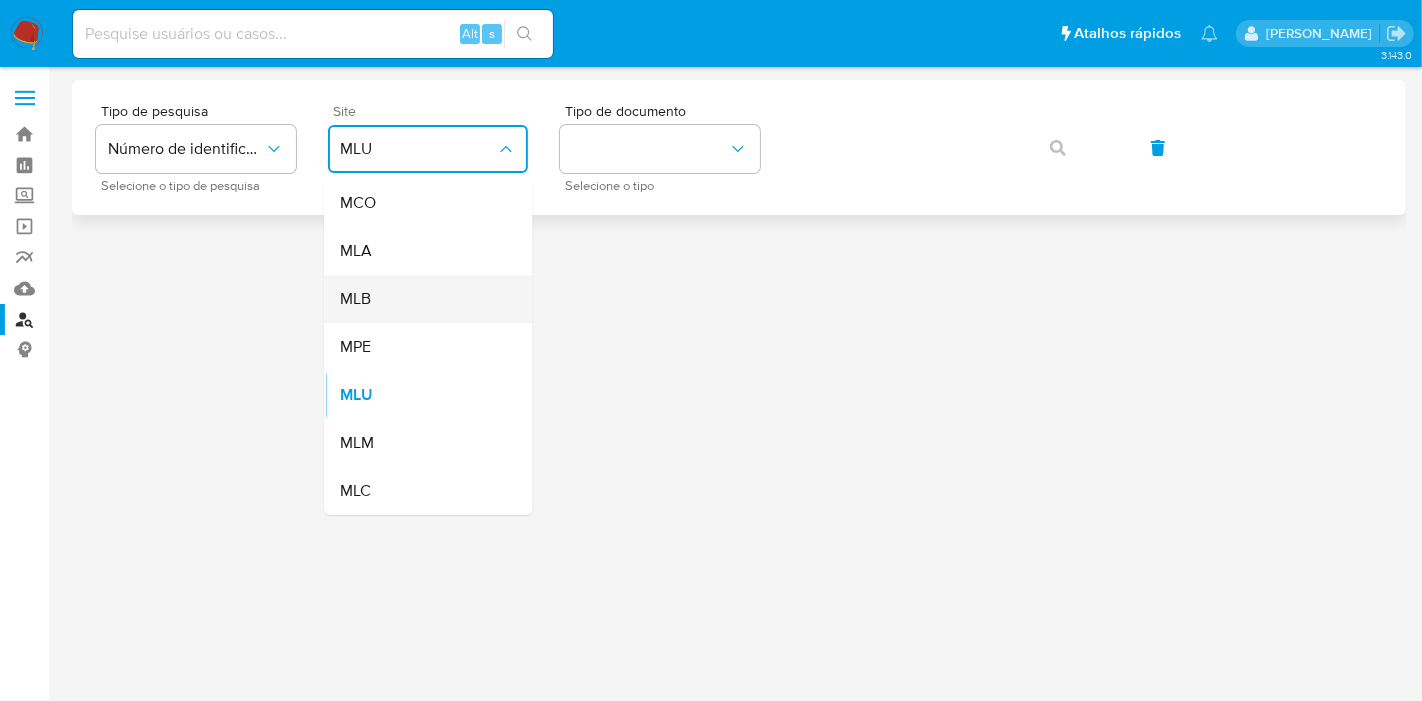 click on "MLB" at bounding box center (422, 299) 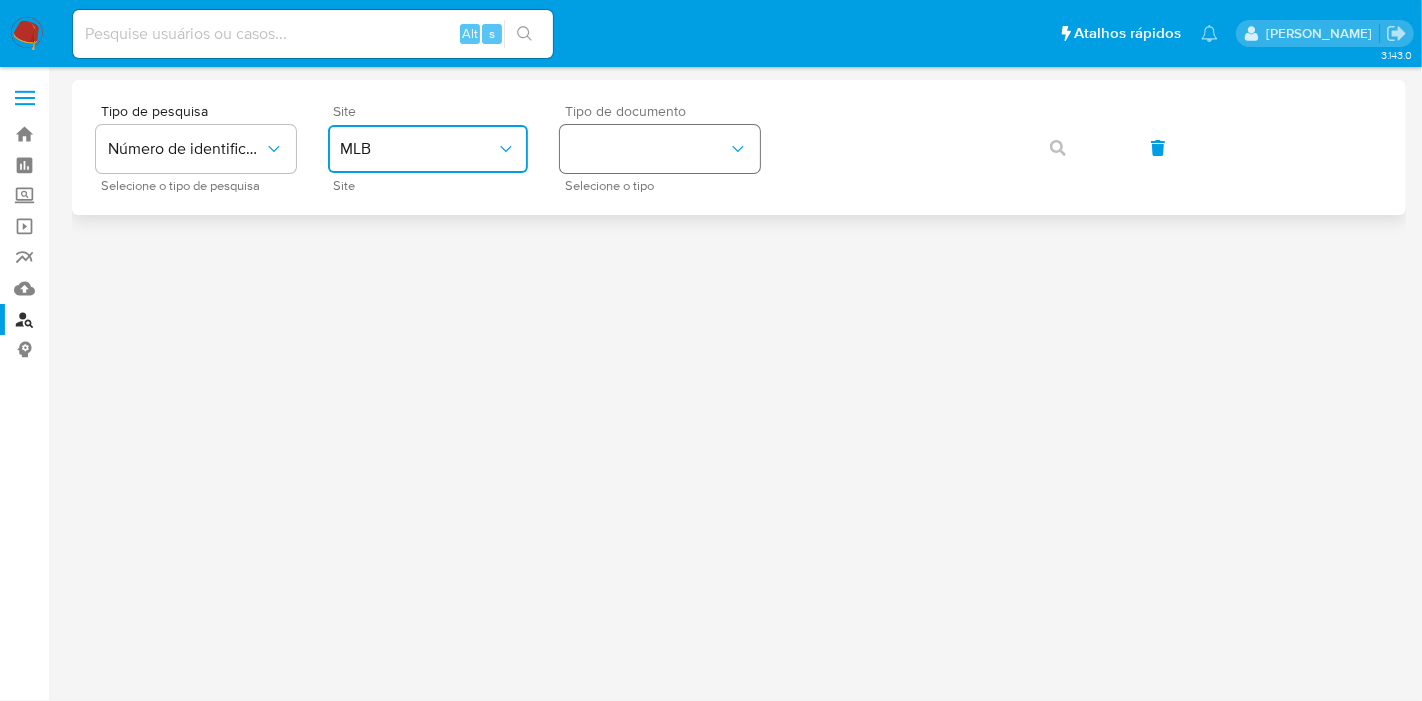 click at bounding box center [660, 149] 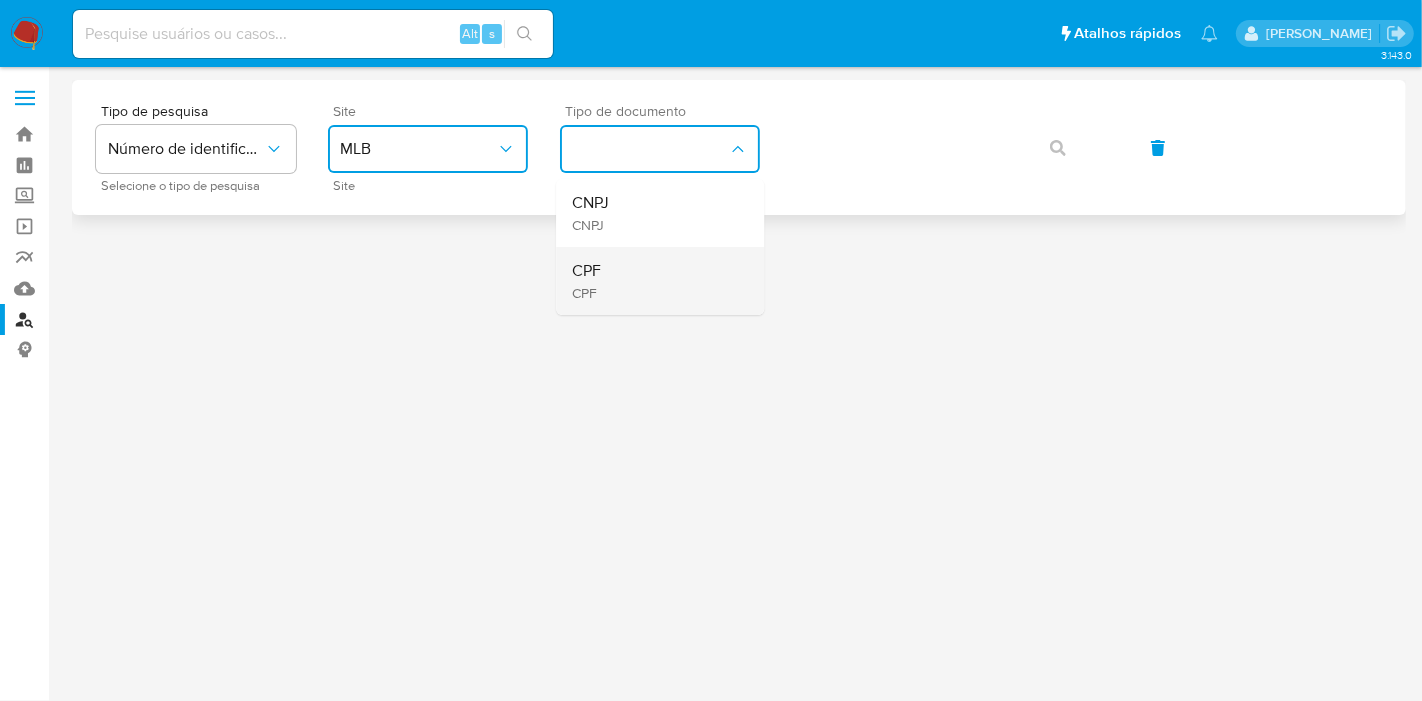 click on "CPF CPF" at bounding box center (654, 281) 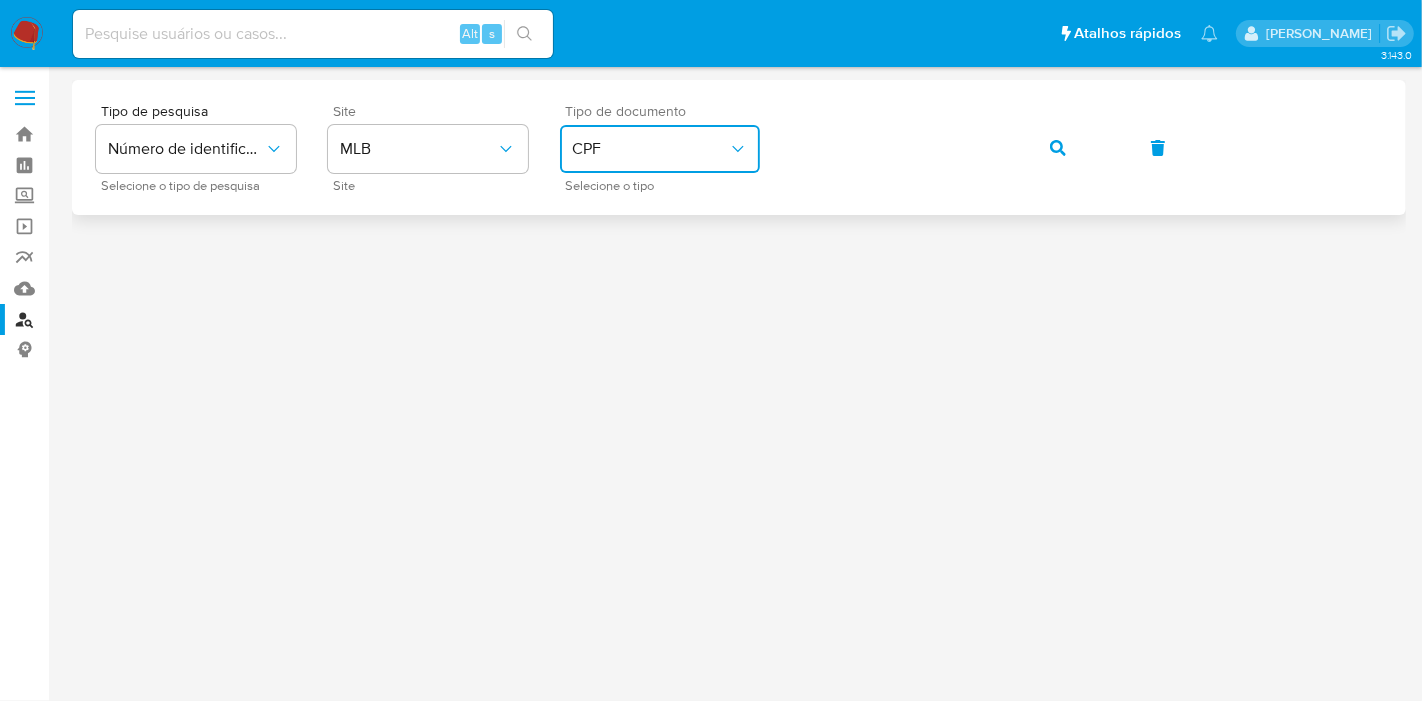 click 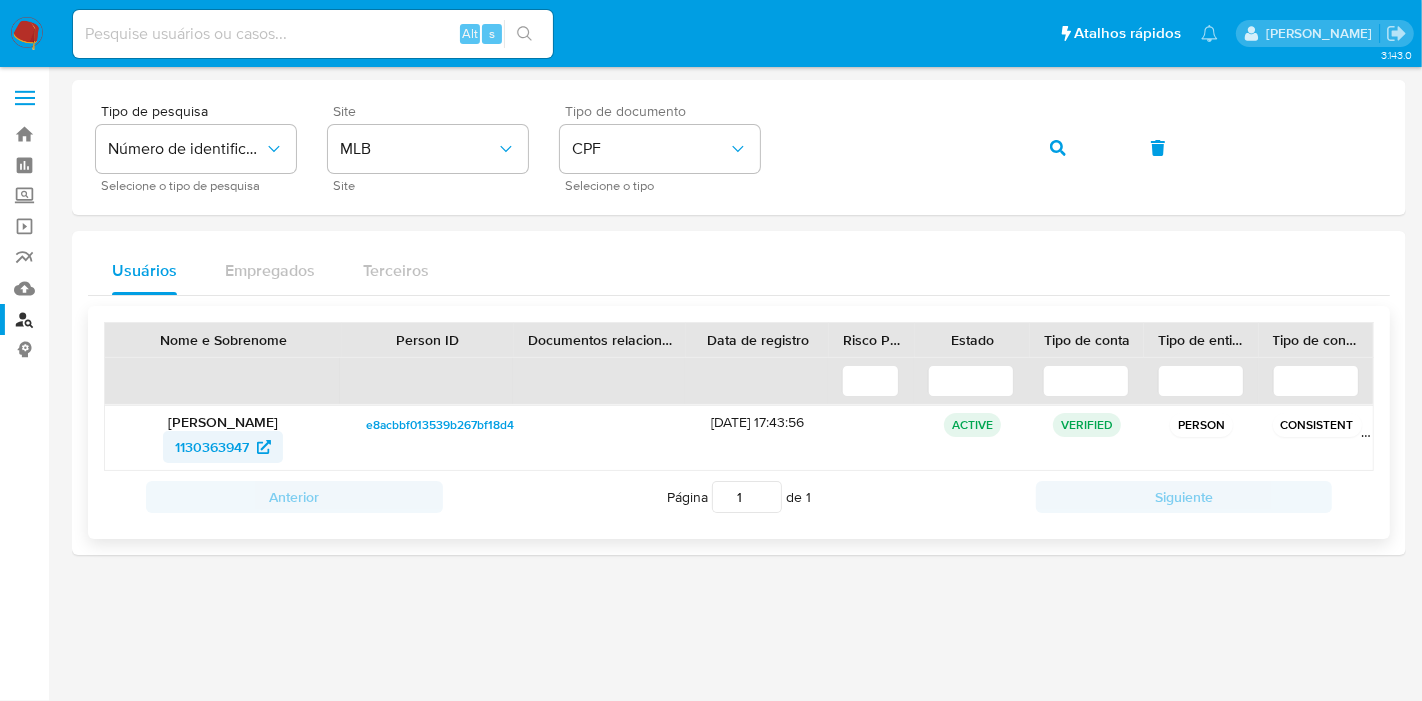 click on "1130363947" at bounding box center [212, 447] 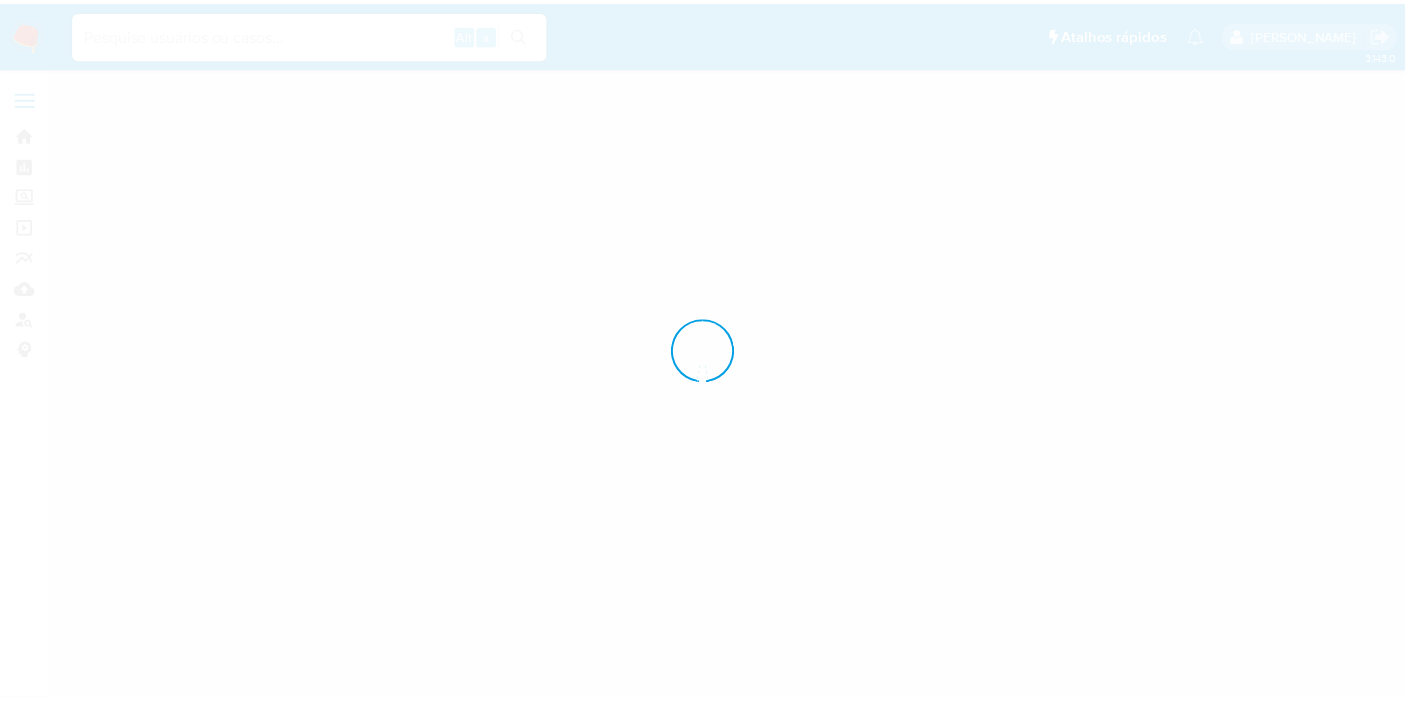 scroll, scrollTop: 0, scrollLeft: 0, axis: both 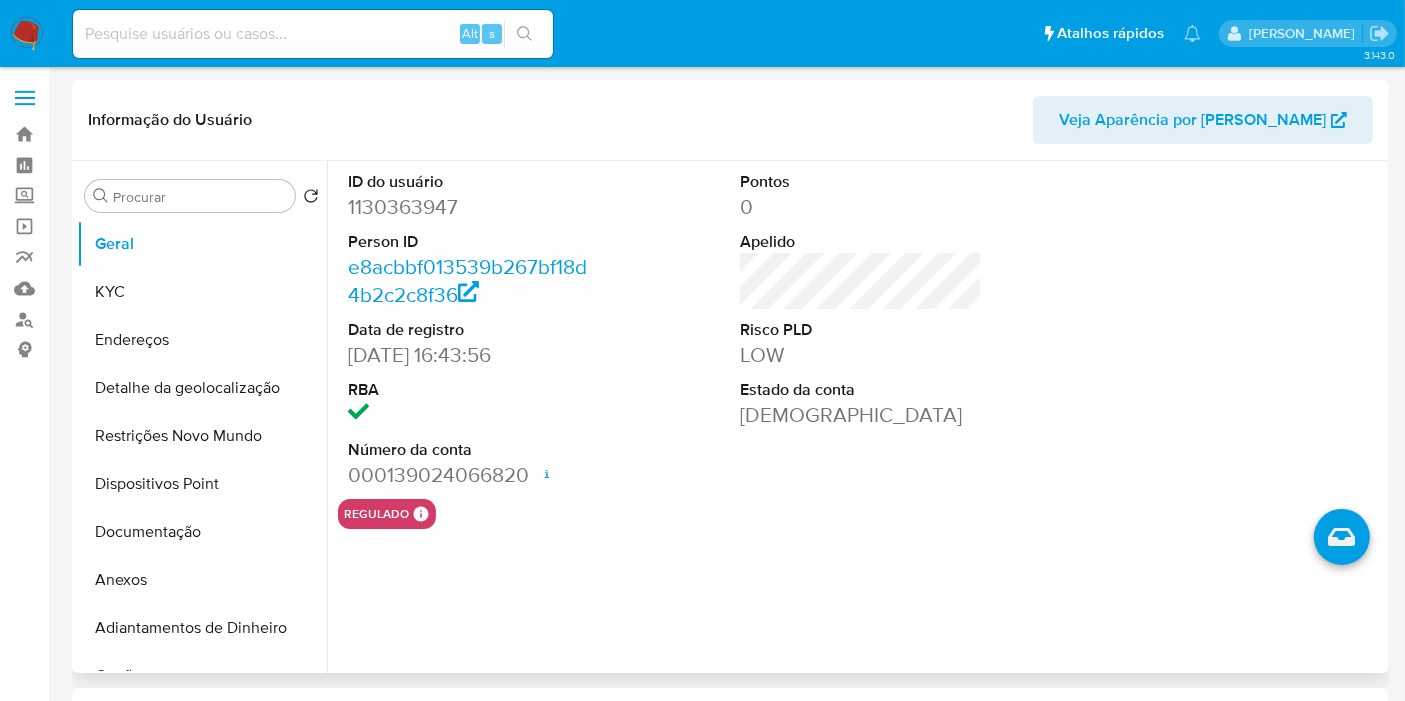 select on "10" 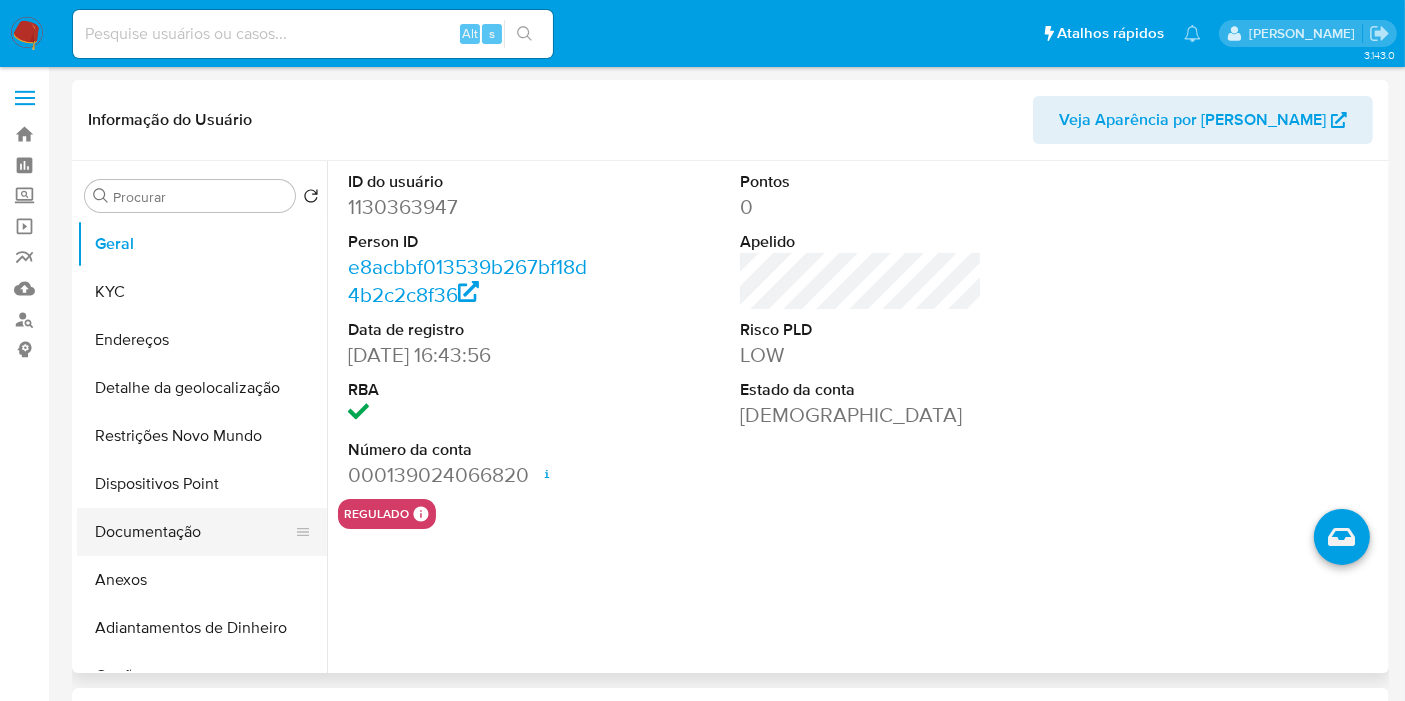 click on "Documentação" at bounding box center [194, 532] 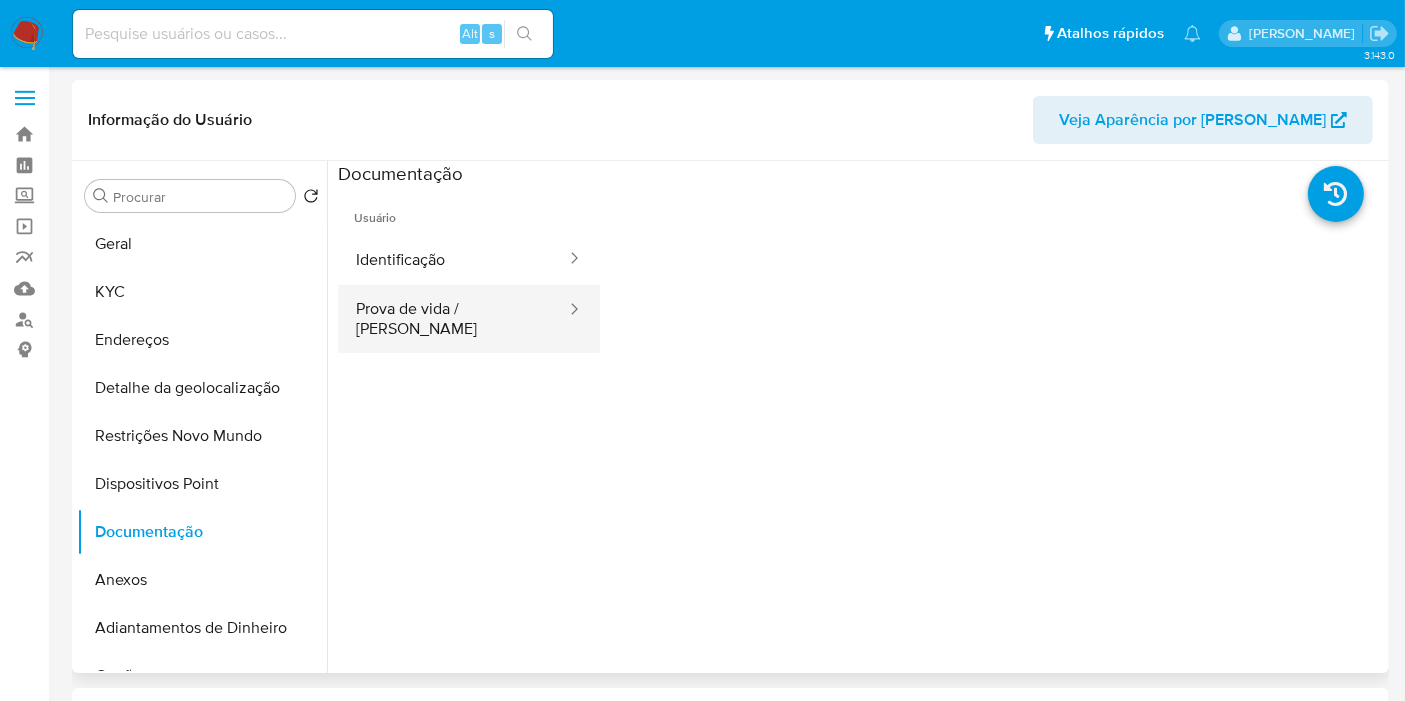 click on "Prova de vida / [PERSON_NAME]" at bounding box center (453, 319) 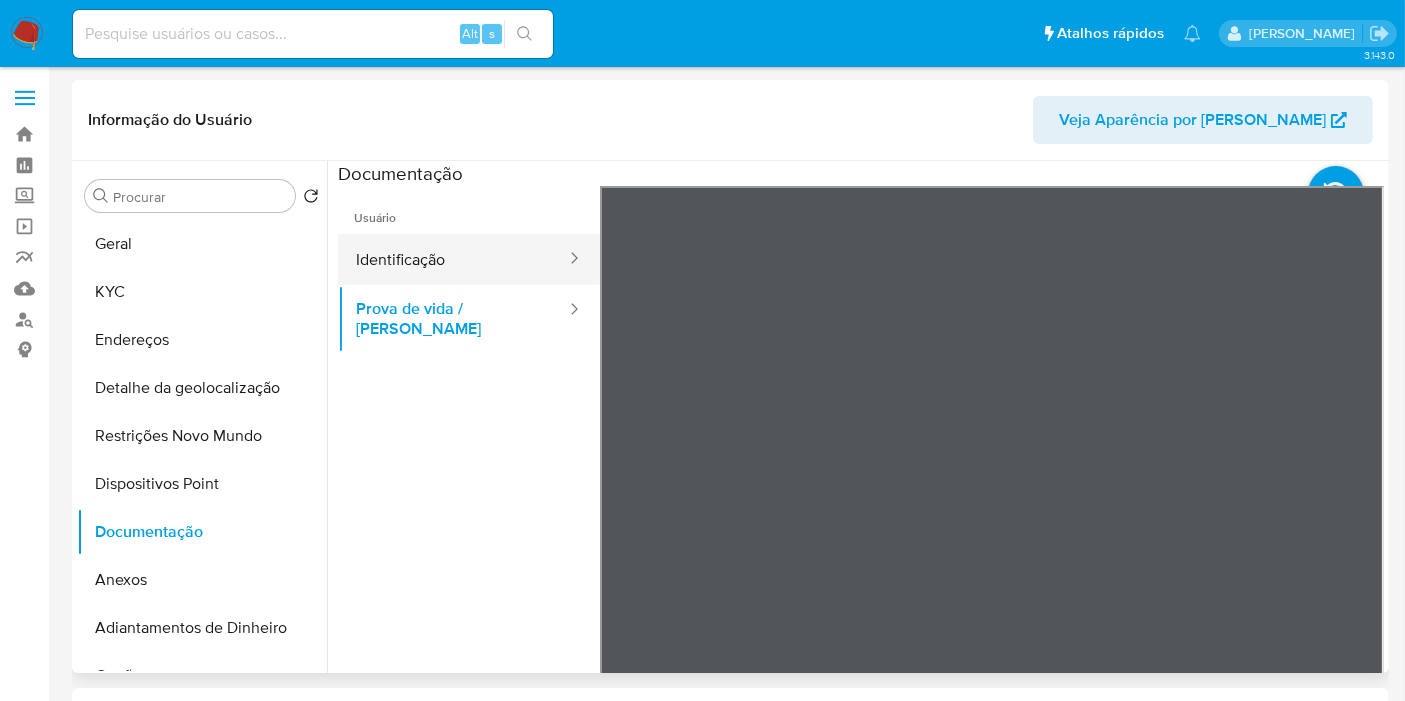 click on "Identificação" at bounding box center (453, 259) 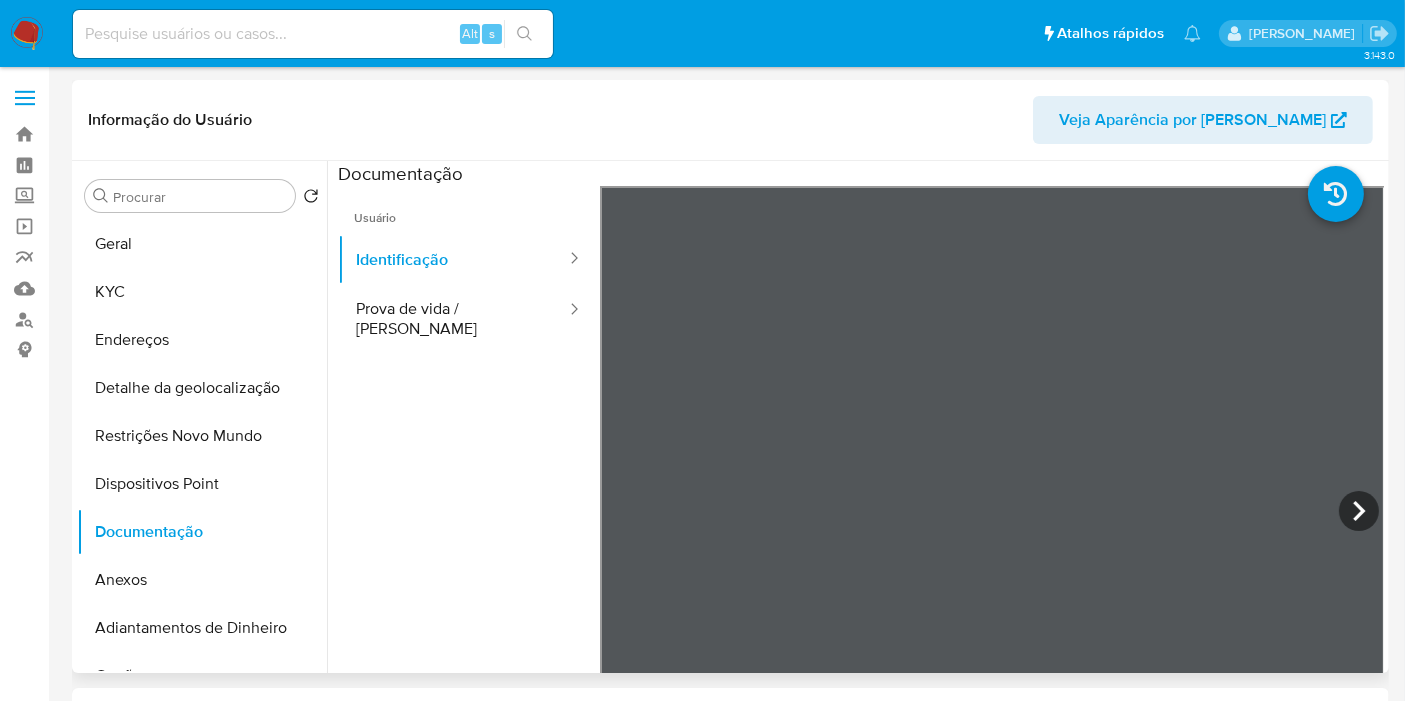 scroll, scrollTop: 33, scrollLeft: 0, axis: vertical 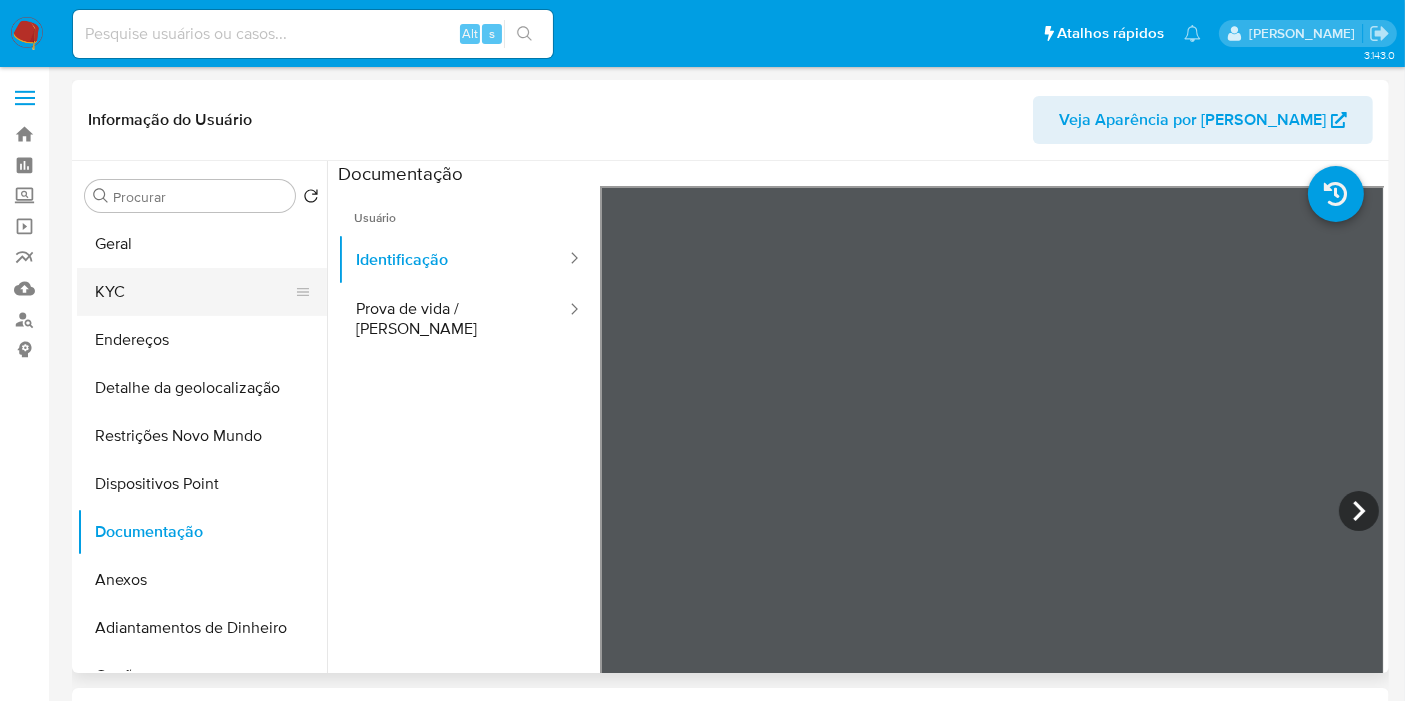 click on "KYC" at bounding box center (194, 292) 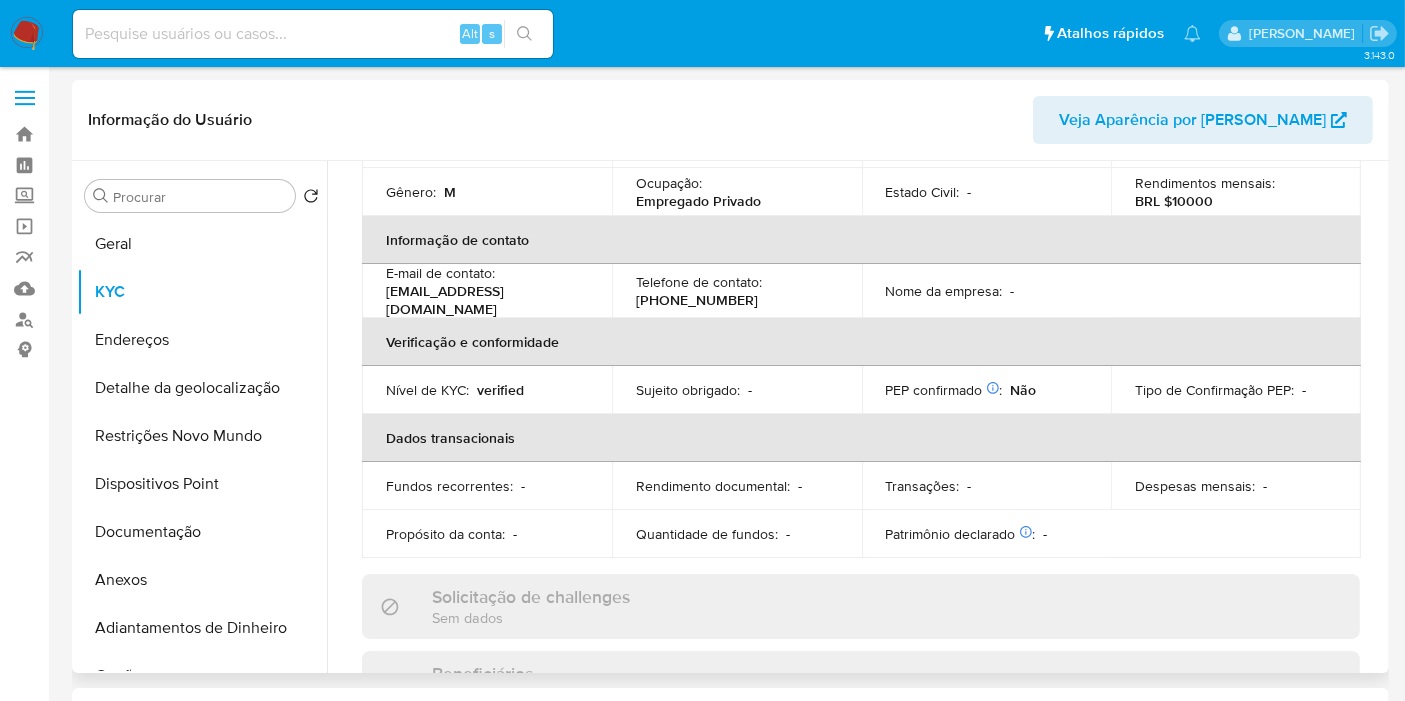 scroll, scrollTop: 0, scrollLeft: 0, axis: both 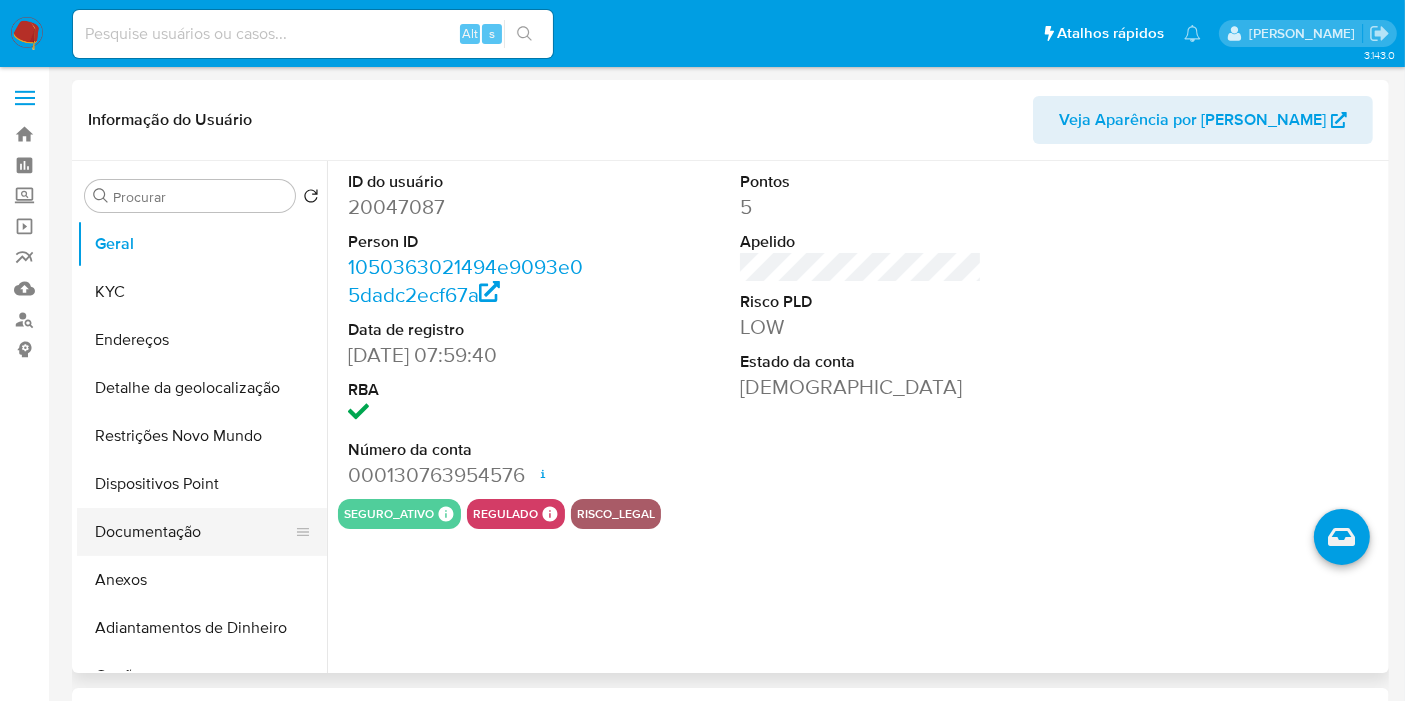 click on "Documentação" at bounding box center (194, 532) 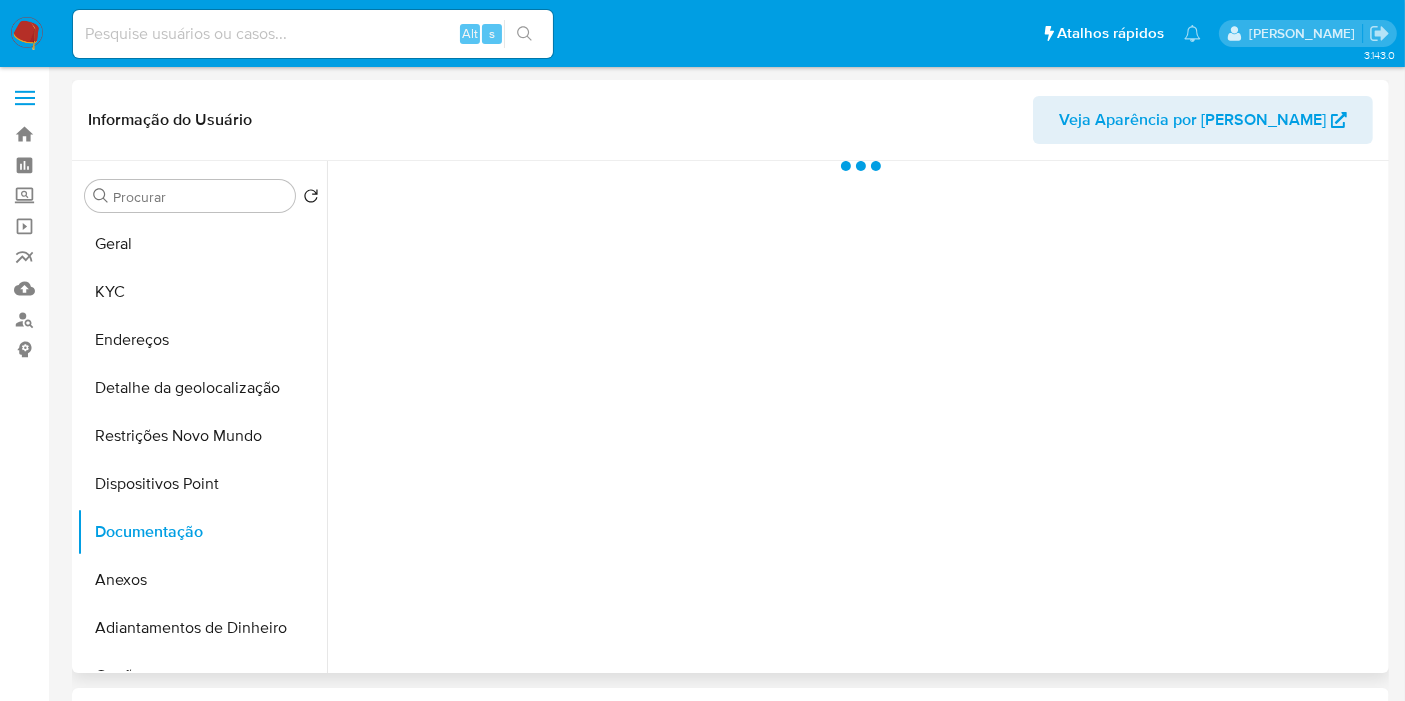 select on "10" 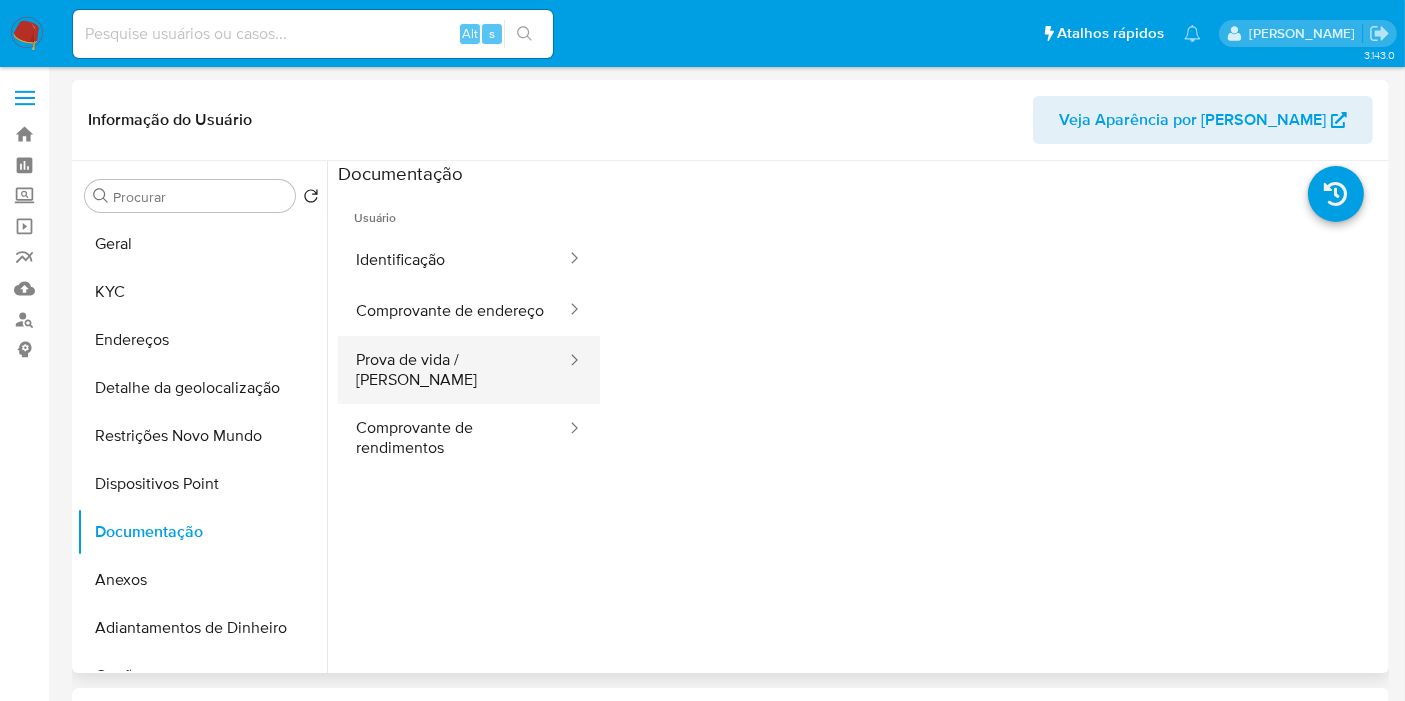 click on "Prova de vida / [PERSON_NAME]" at bounding box center (453, 370) 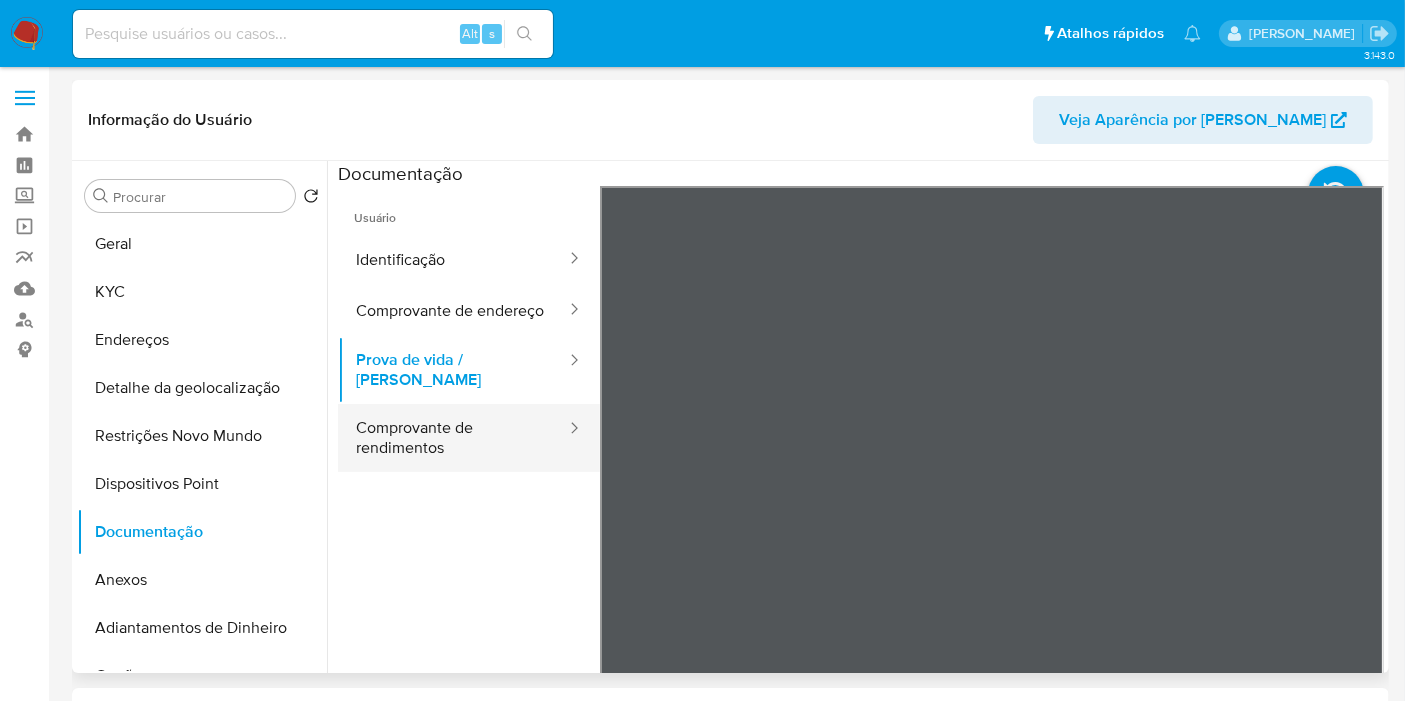 click on "Comprovante de rendimentos" at bounding box center (453, 438) 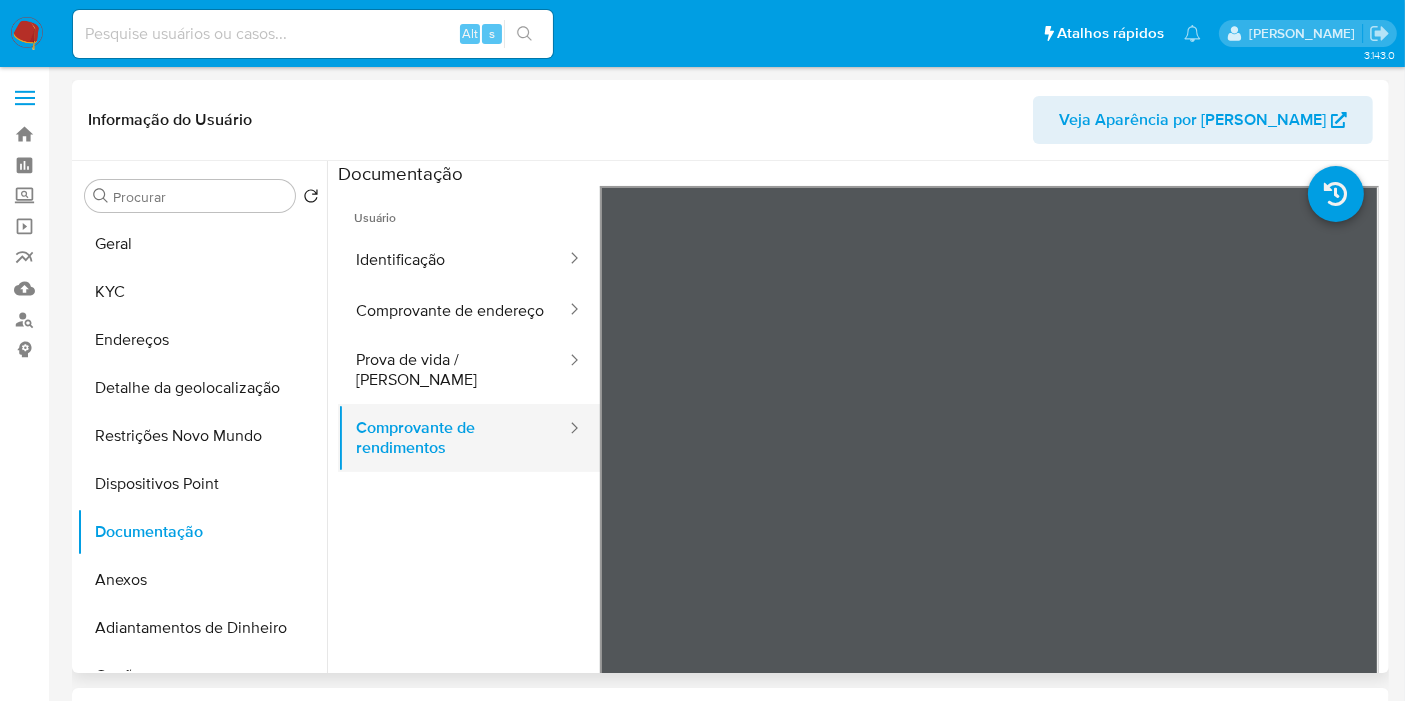 scroll, scrollTop: 174, scrollLeft: 0, axis: vertical 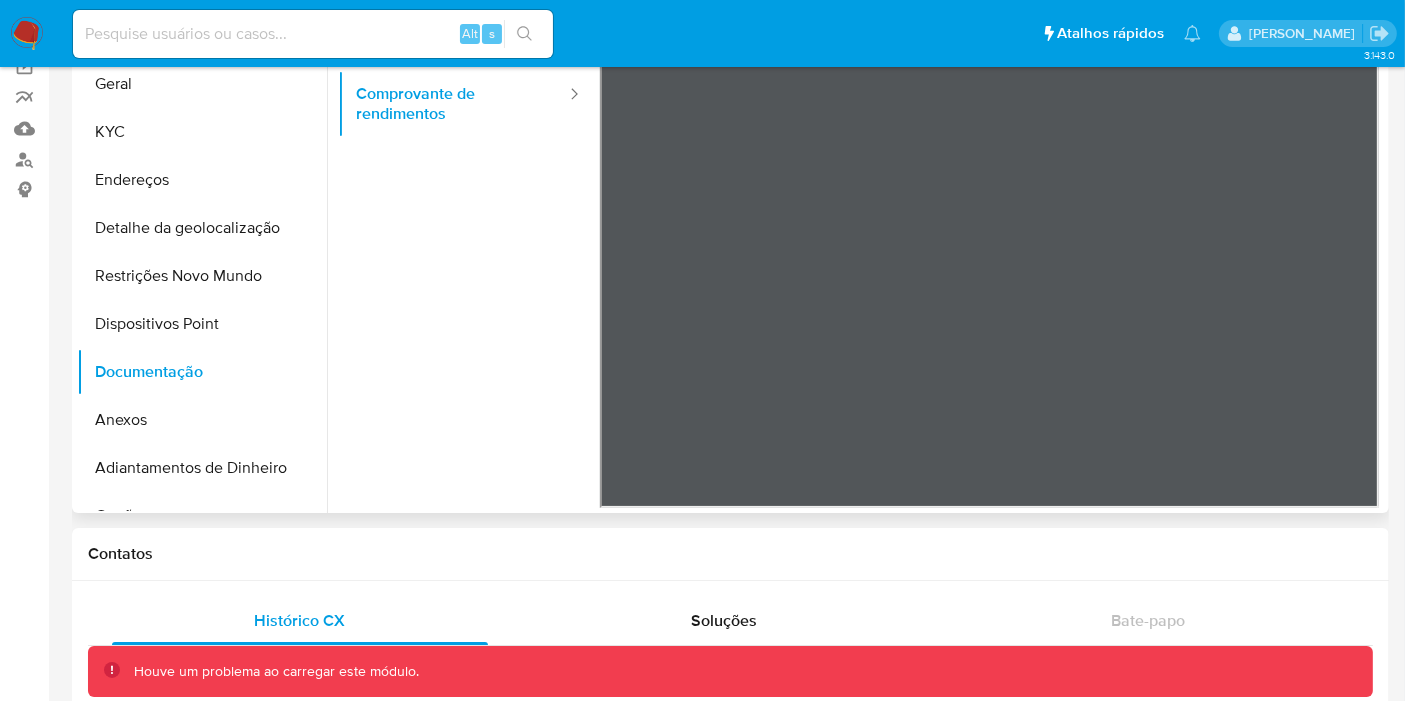 click on "Usuário Identificação Comprovante de endereço Prova de vida / Selfie Comprovante de rendimentos" at bounding box center [469, 140] 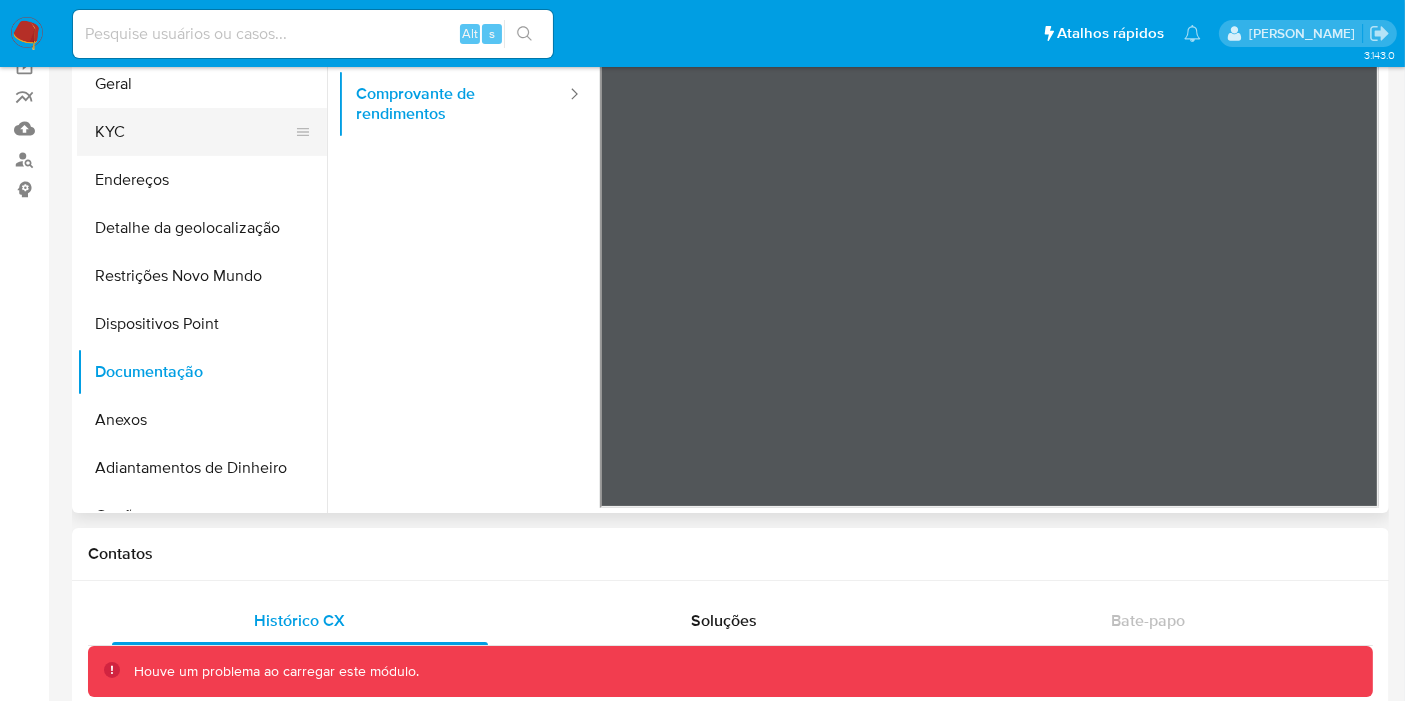 click on "KYC" at bounding box center (194, 132) 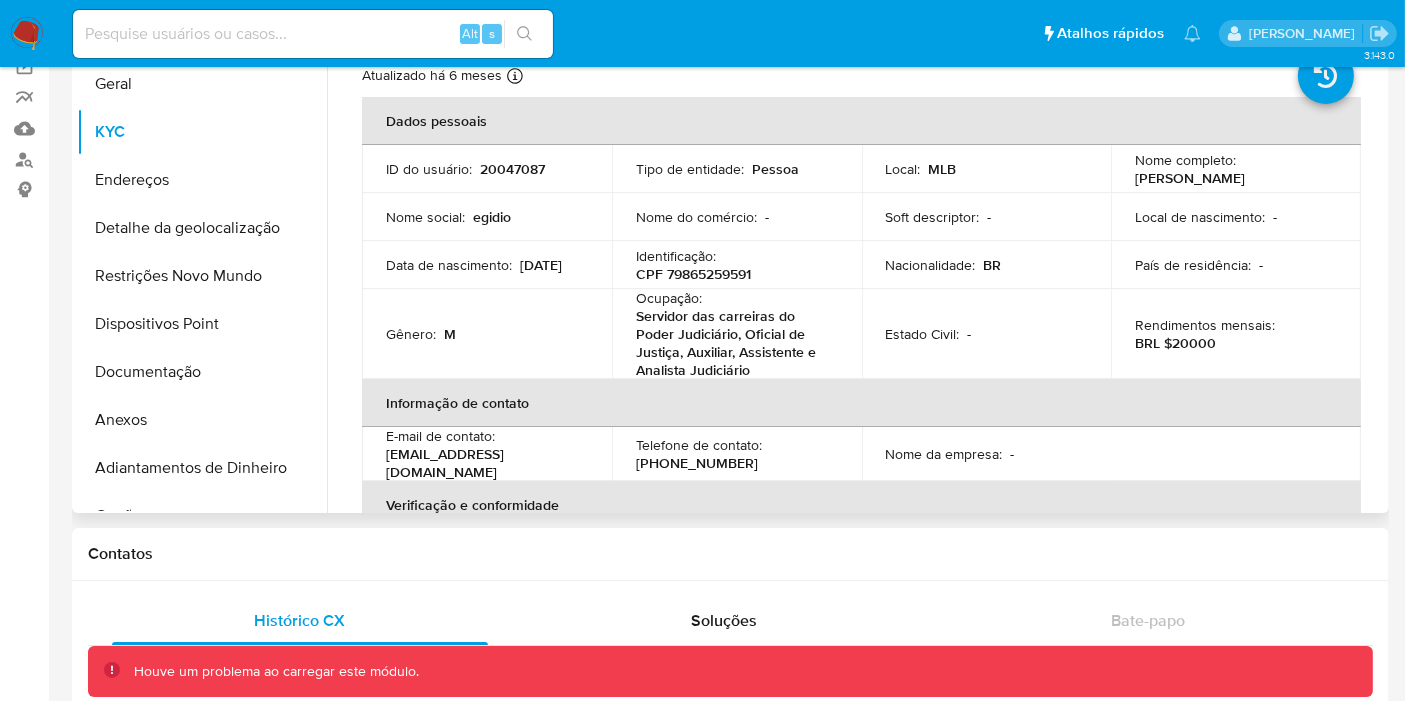 scroll, scrollTop: 0, scrollLeft: 0, axis: both 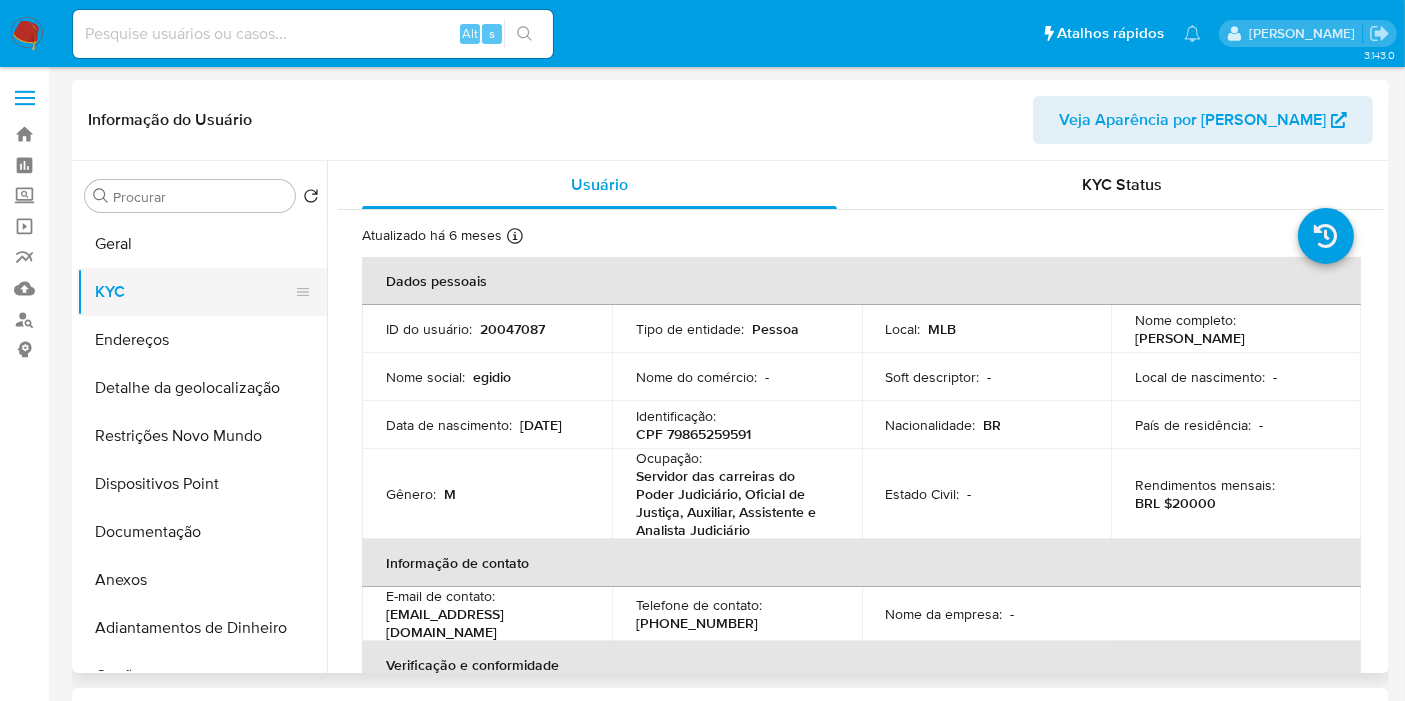 click on "KYC" at bounding box center [194, 292] 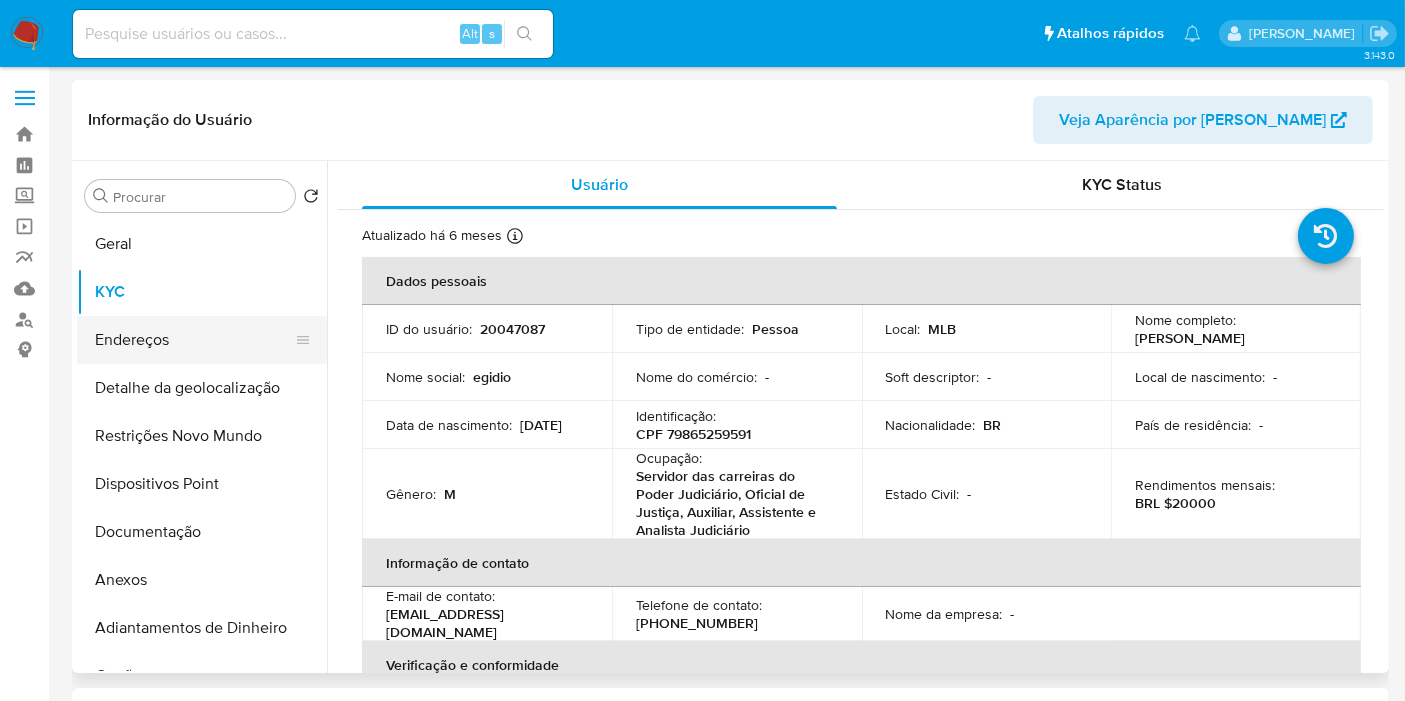 click on "Endereços" at bounding box center (194, 340) 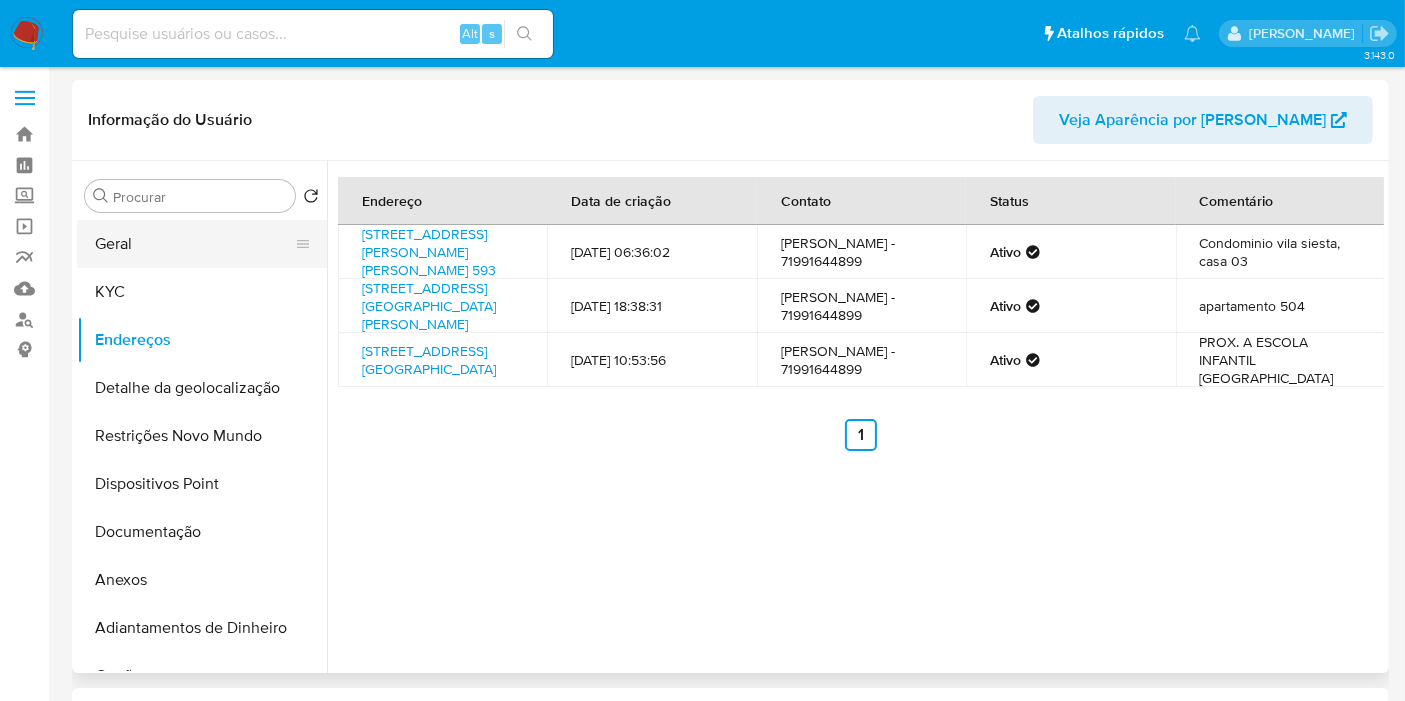 click on "Geral" at bounding box center [194, 244] 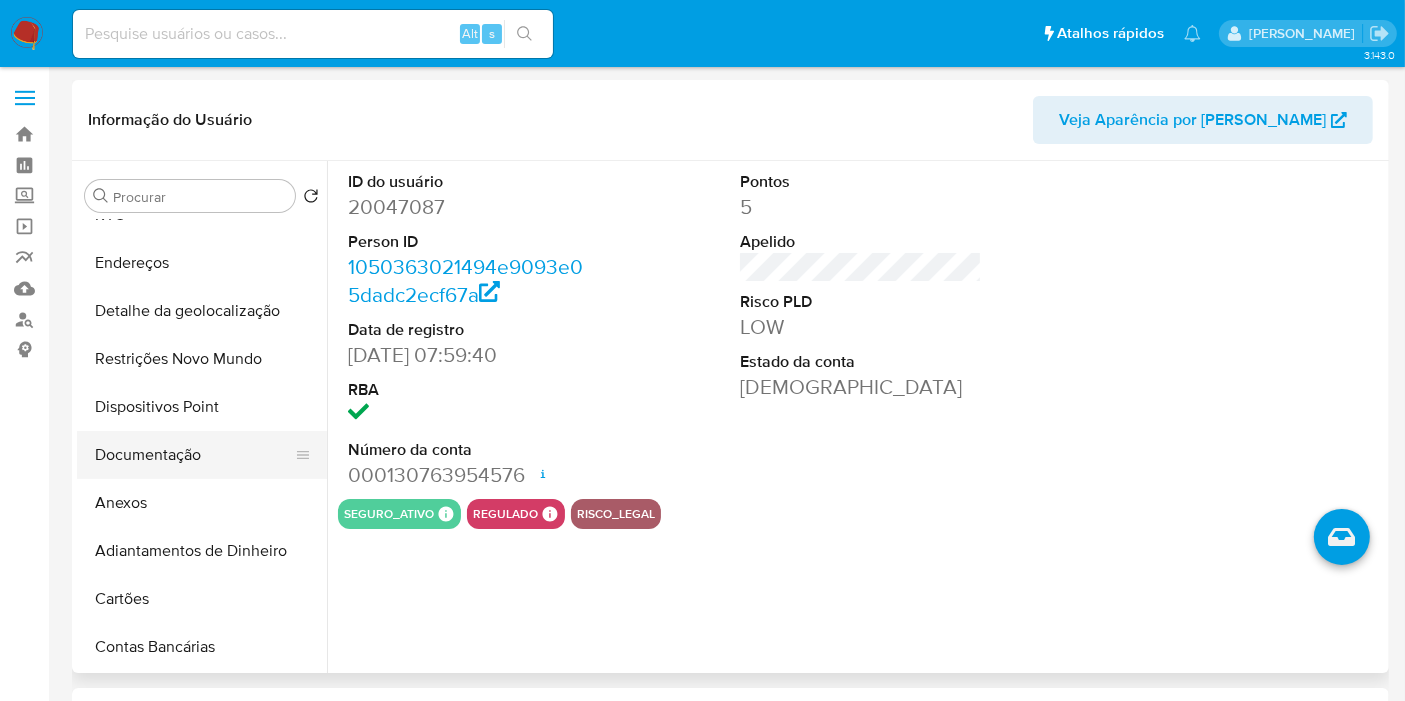 scroll, scrollTop: 111, scrollLeft: 0, axis: vertical 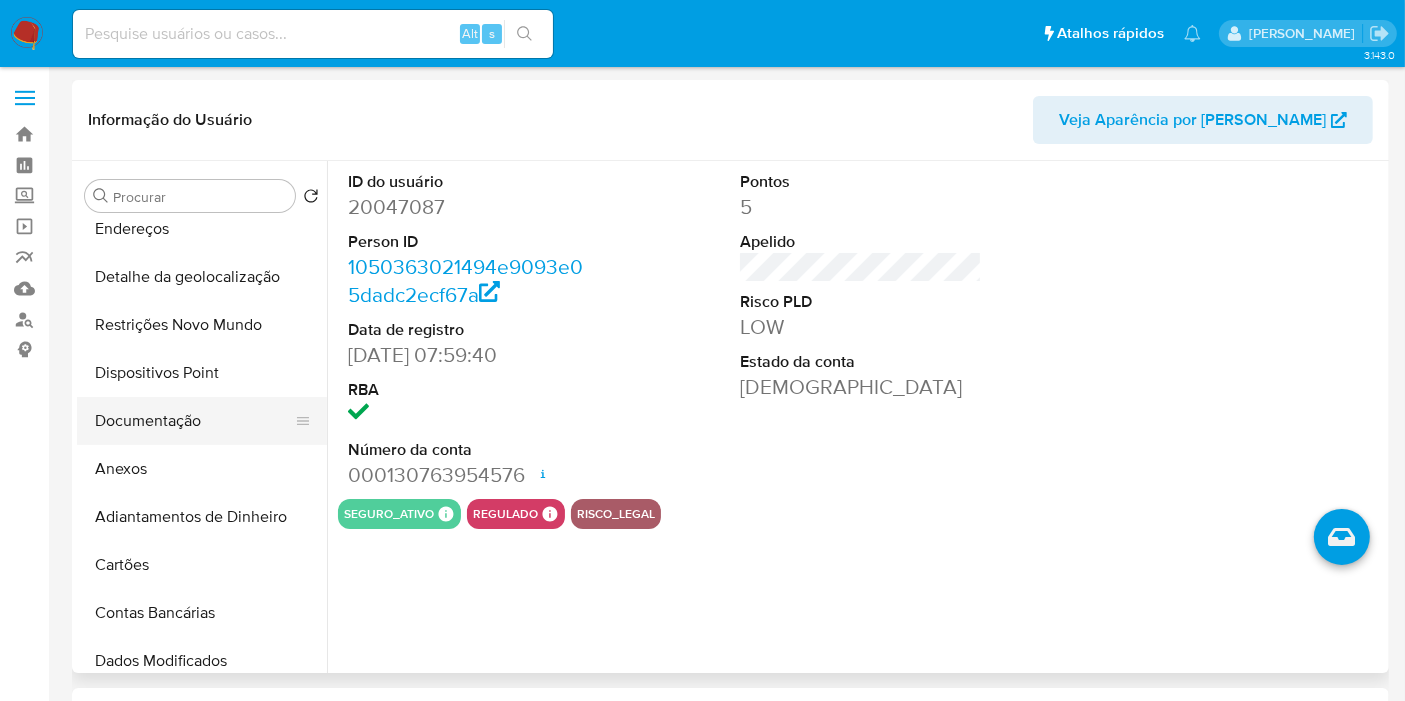 click on "Documentação" at bounding box center [194, 421] 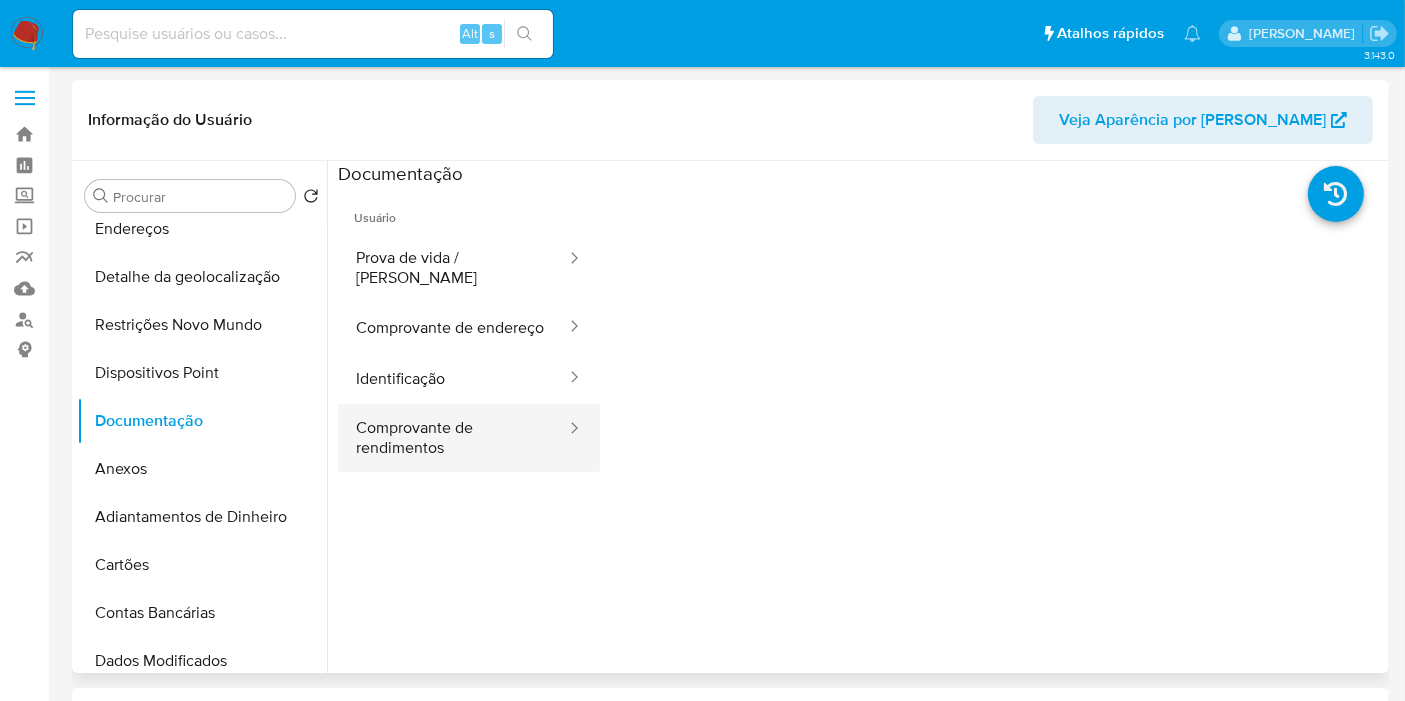 click 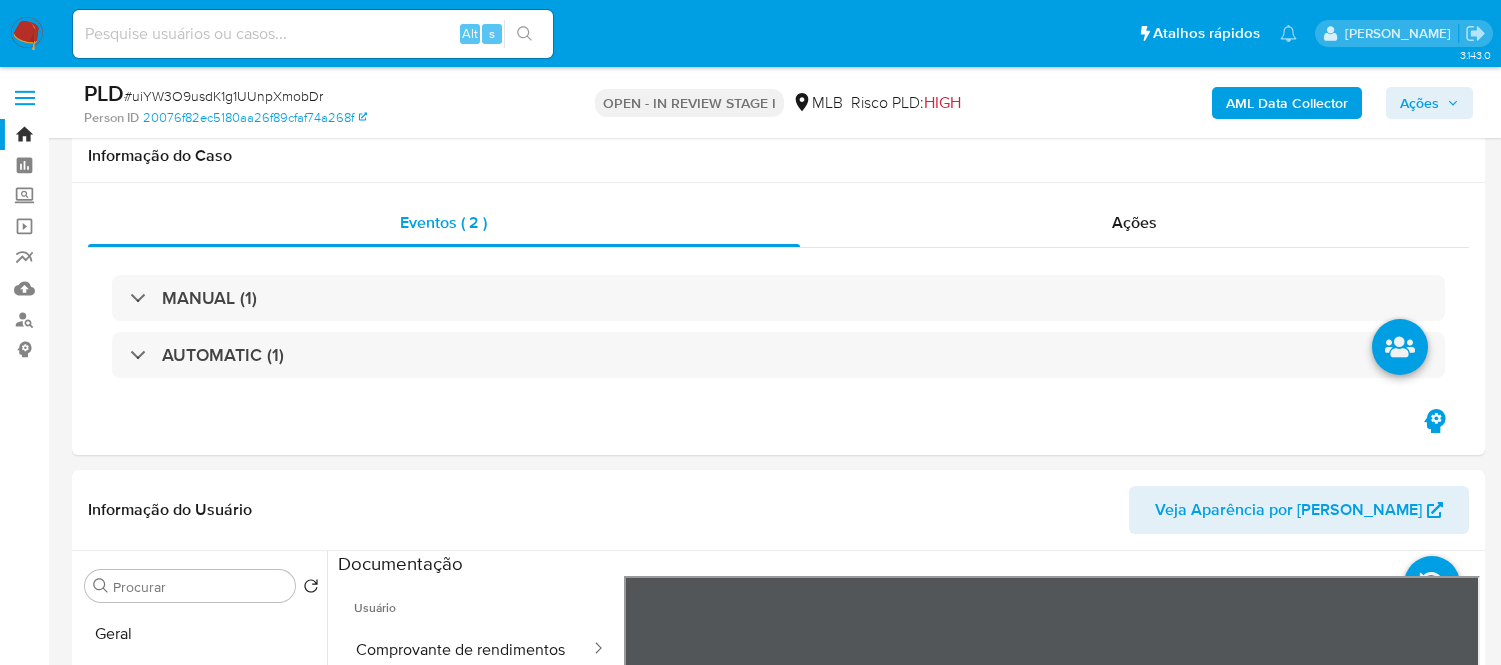 select on "10" 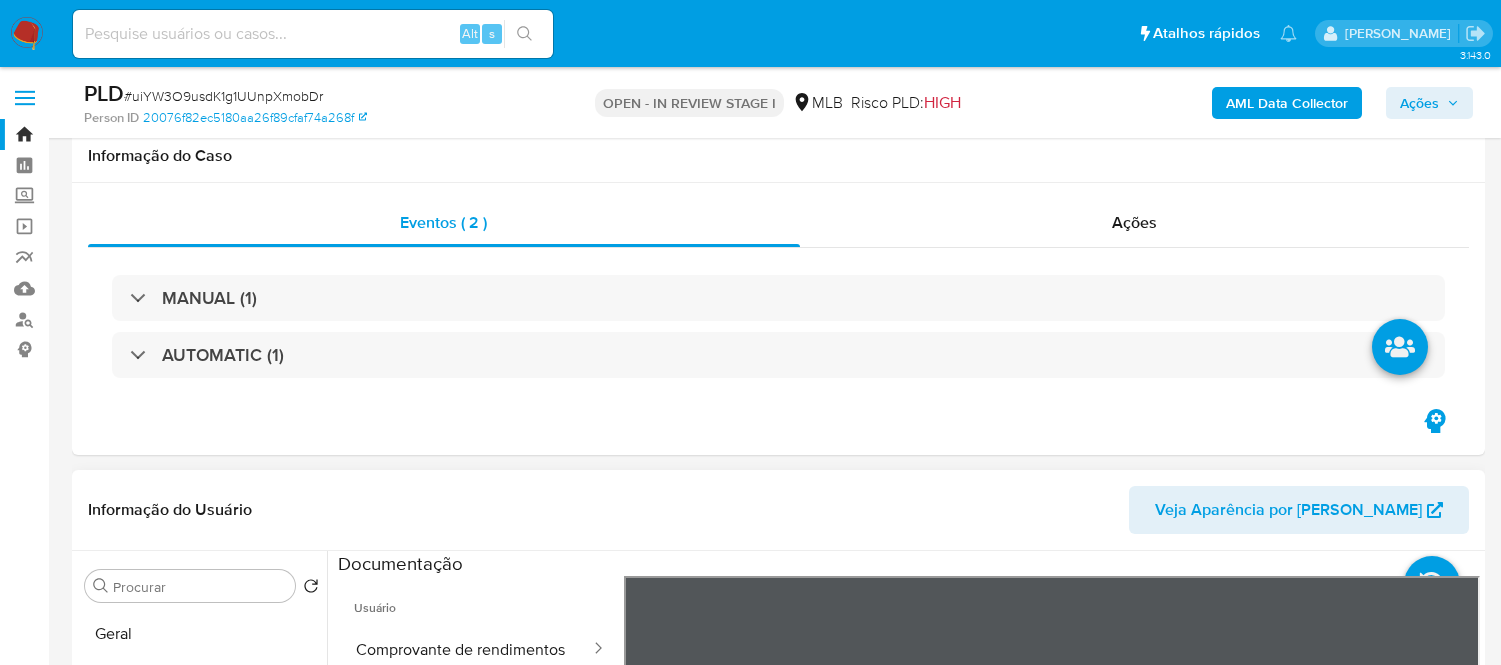 scroll, scrollTop: 333, scrollLeft: 0, axis: vertical 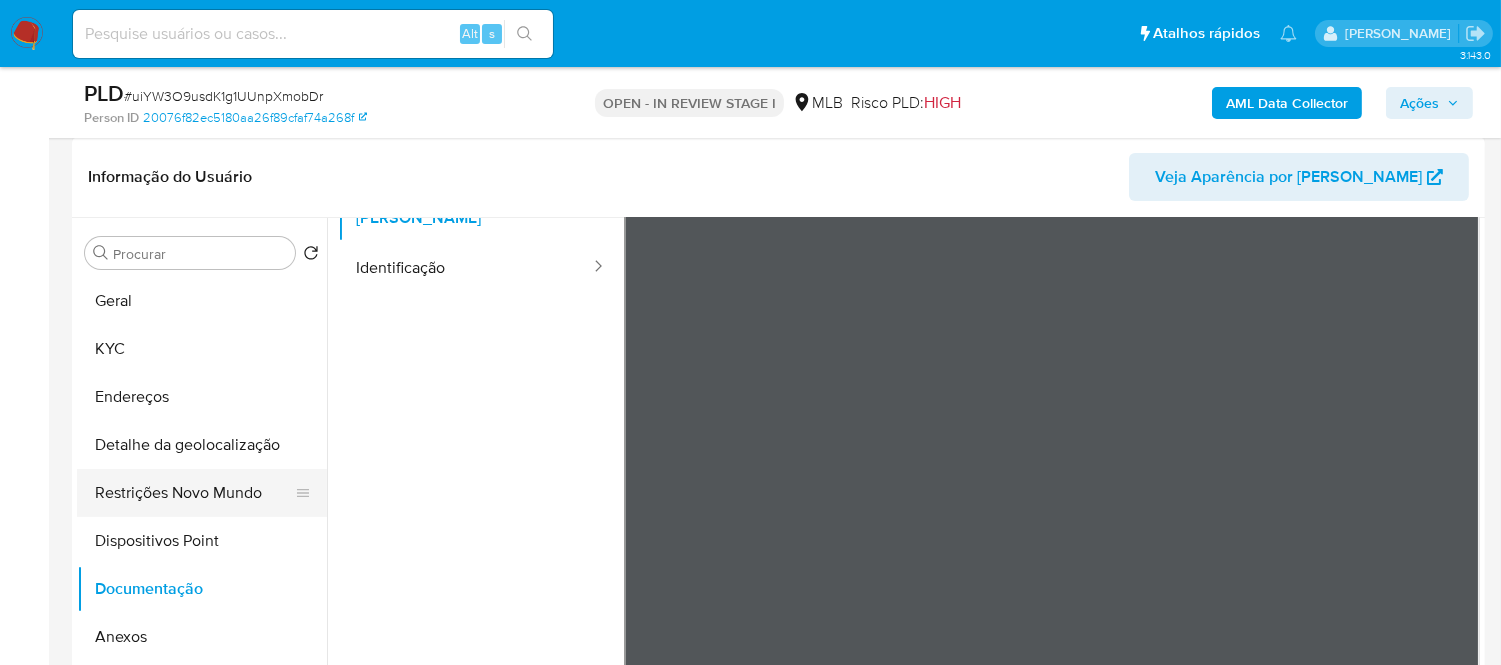 click on "Restrições Novo Mundo" at bounding box center (194, 493) 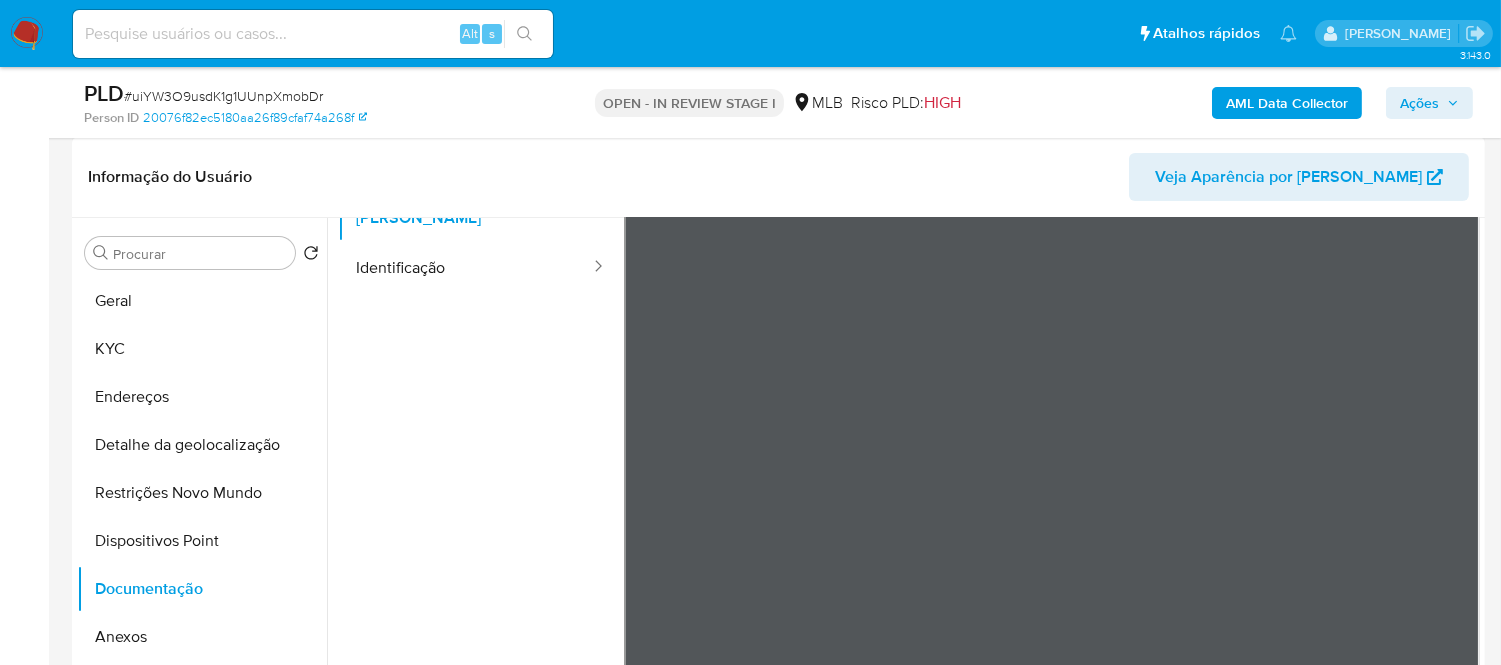 scroll, scrollTop: 0, scrollLeft: 0, axis: both 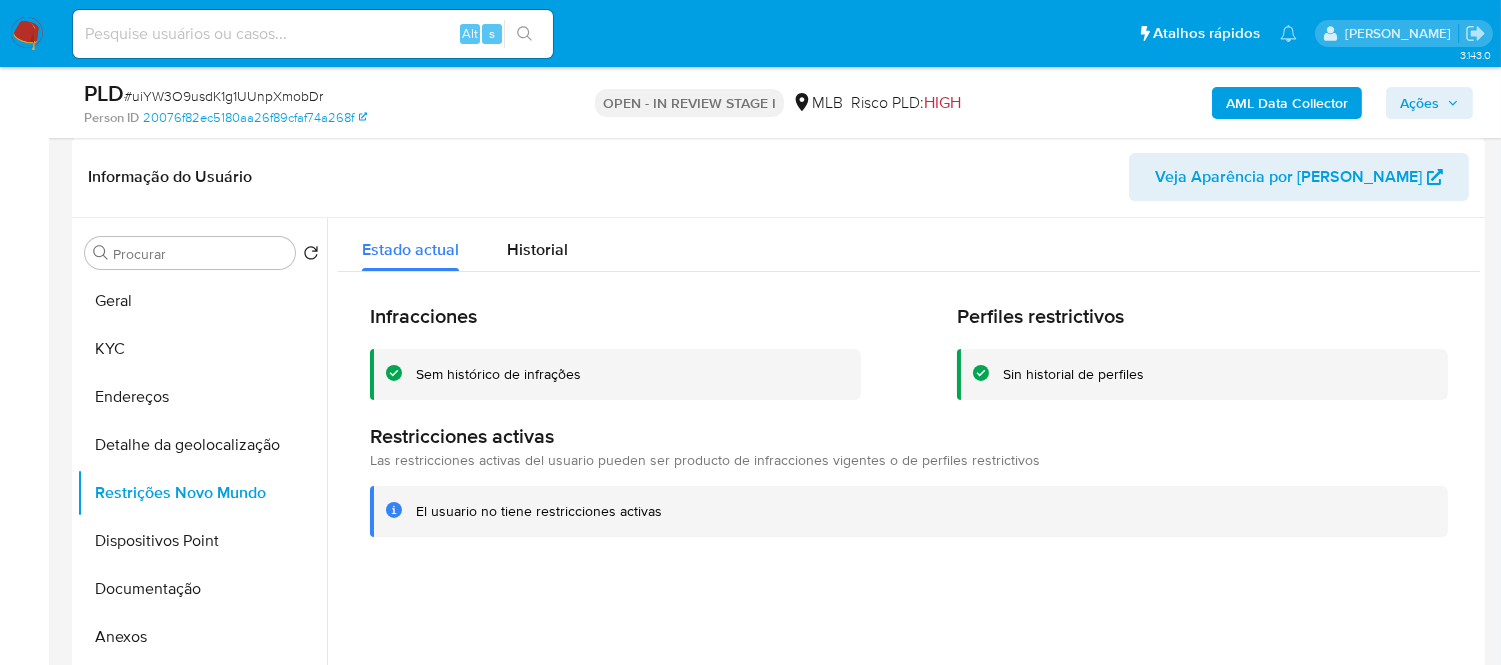 type 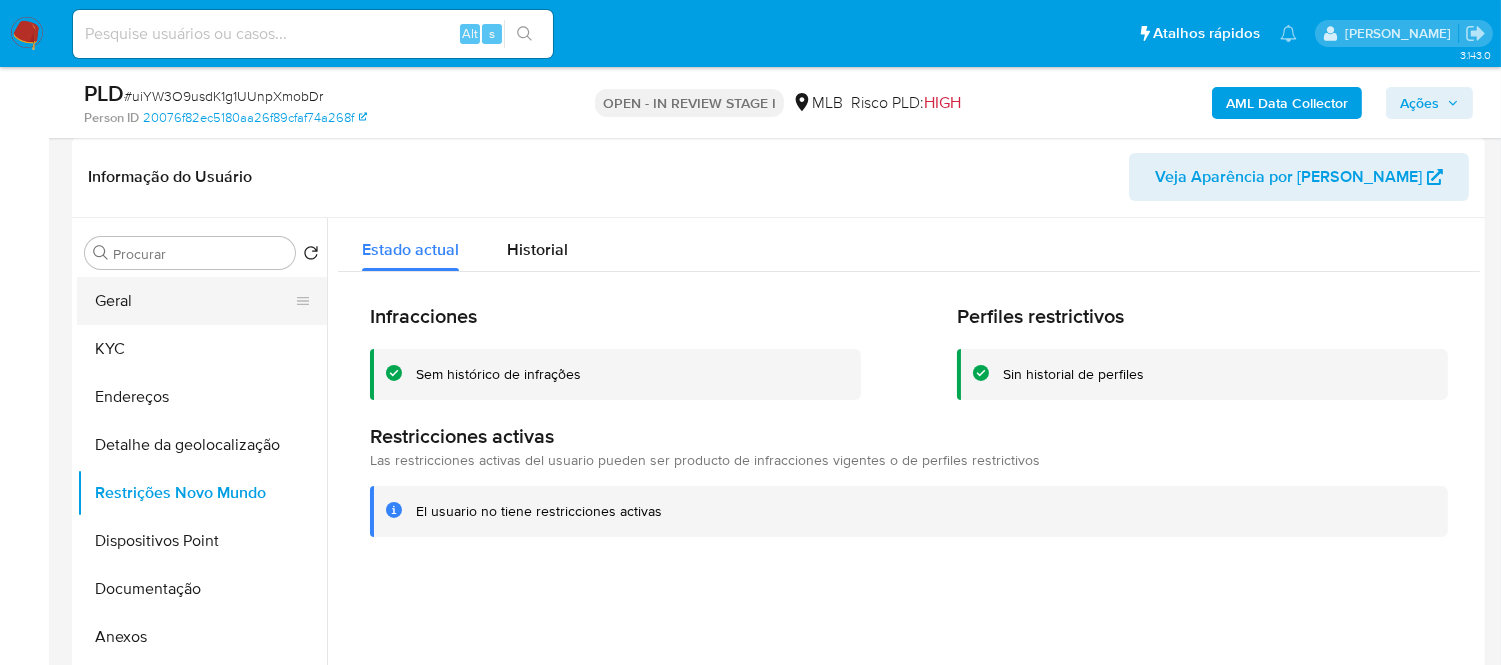 click on "Geral" at bounding box center [194, 301] 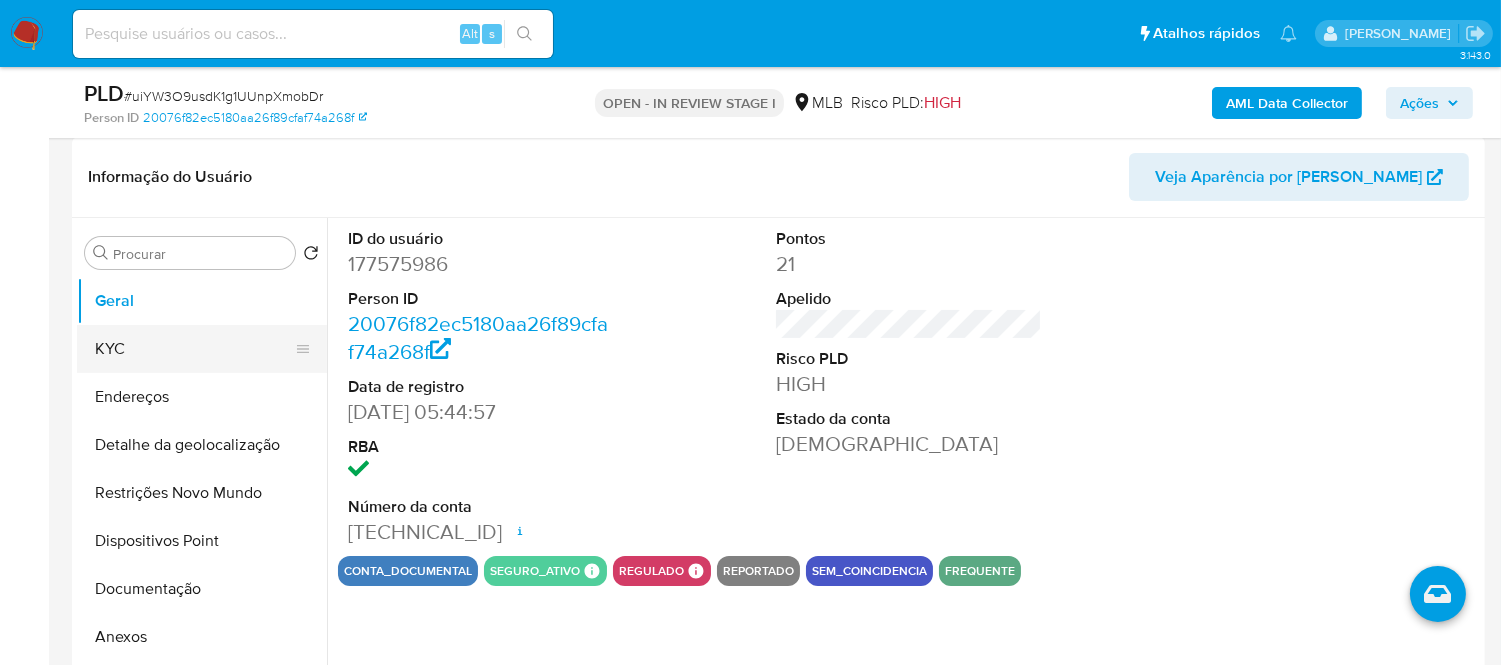 click on "KYC" at bounding box center [194, 349] 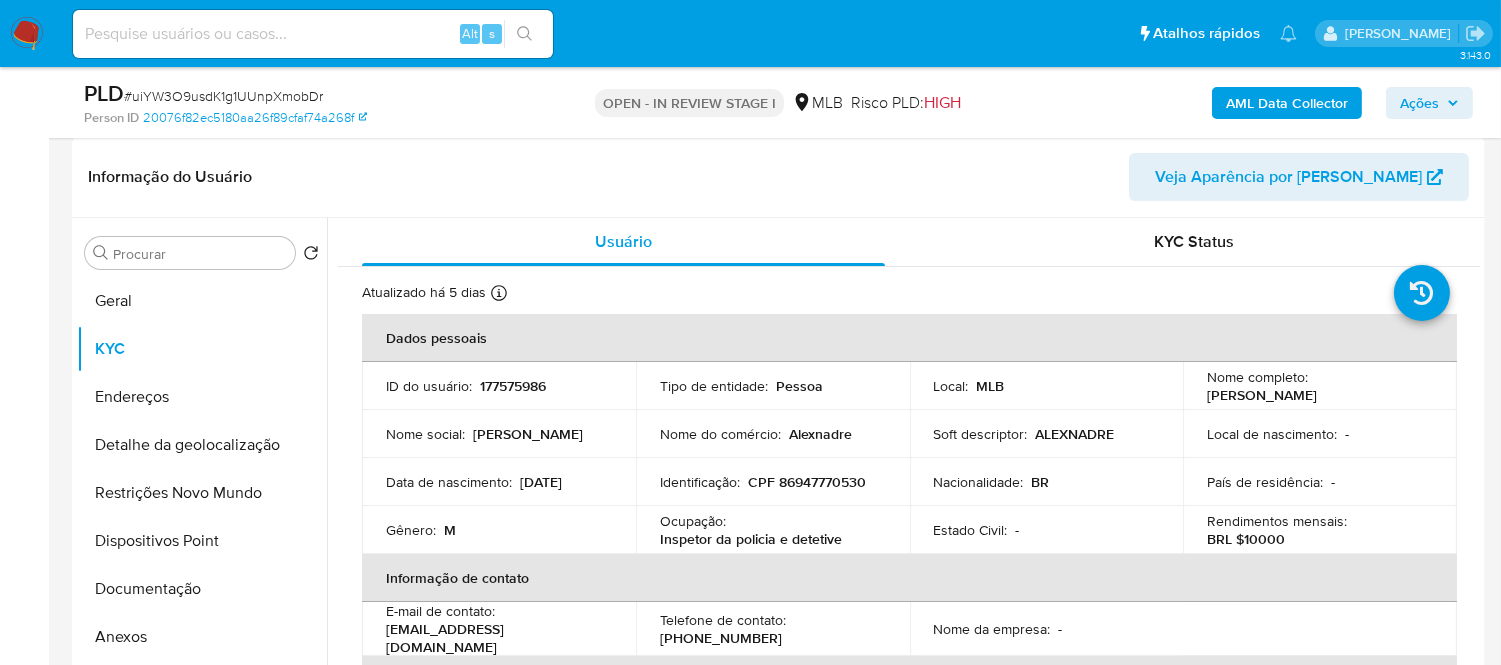type 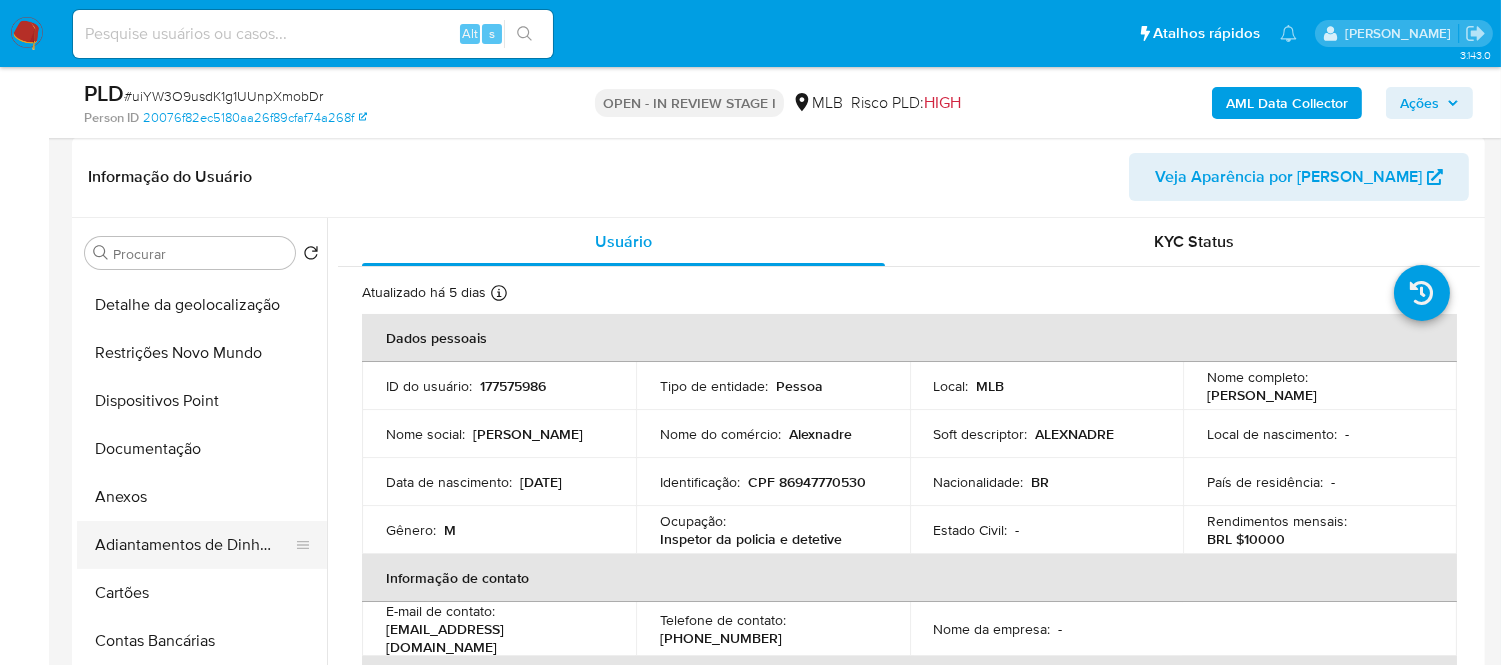 scroll, scrollTop: 222, scrollLeft: 0, axis: vertical 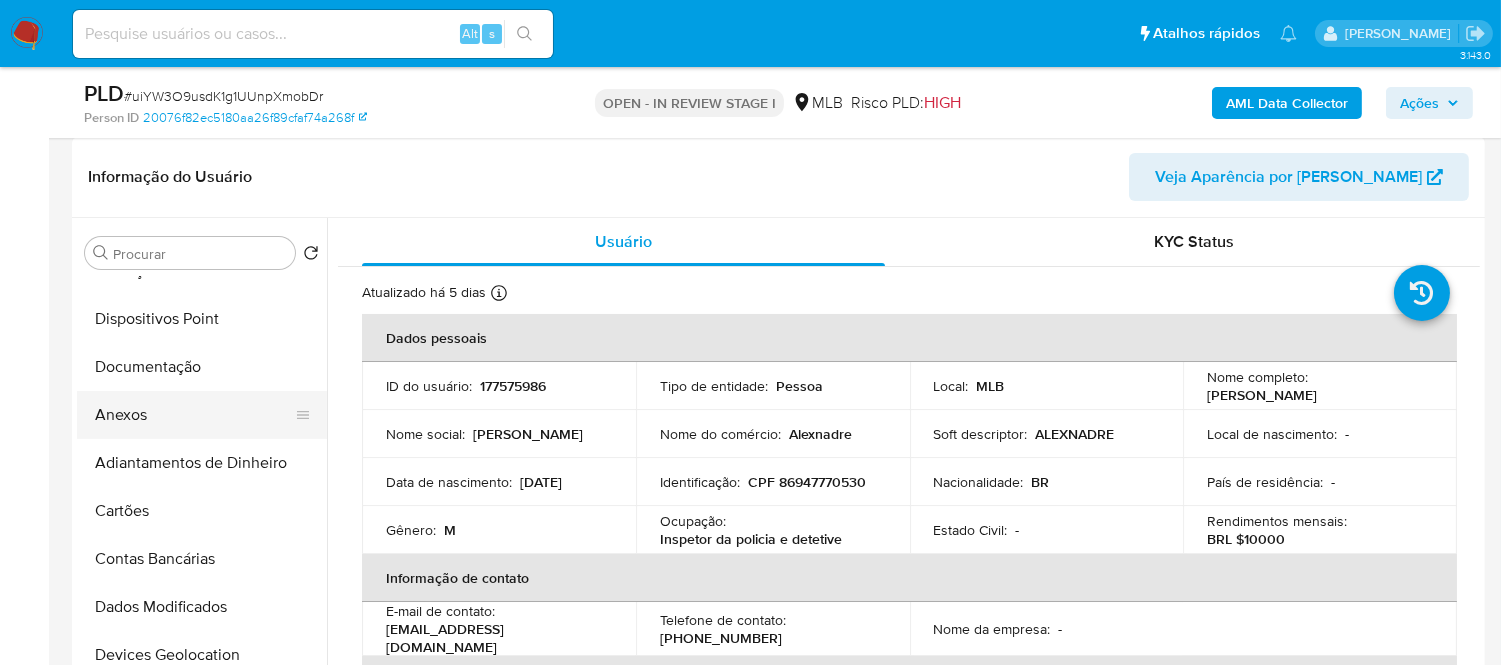 click on "Anexos" at bounding box center [194, 415] 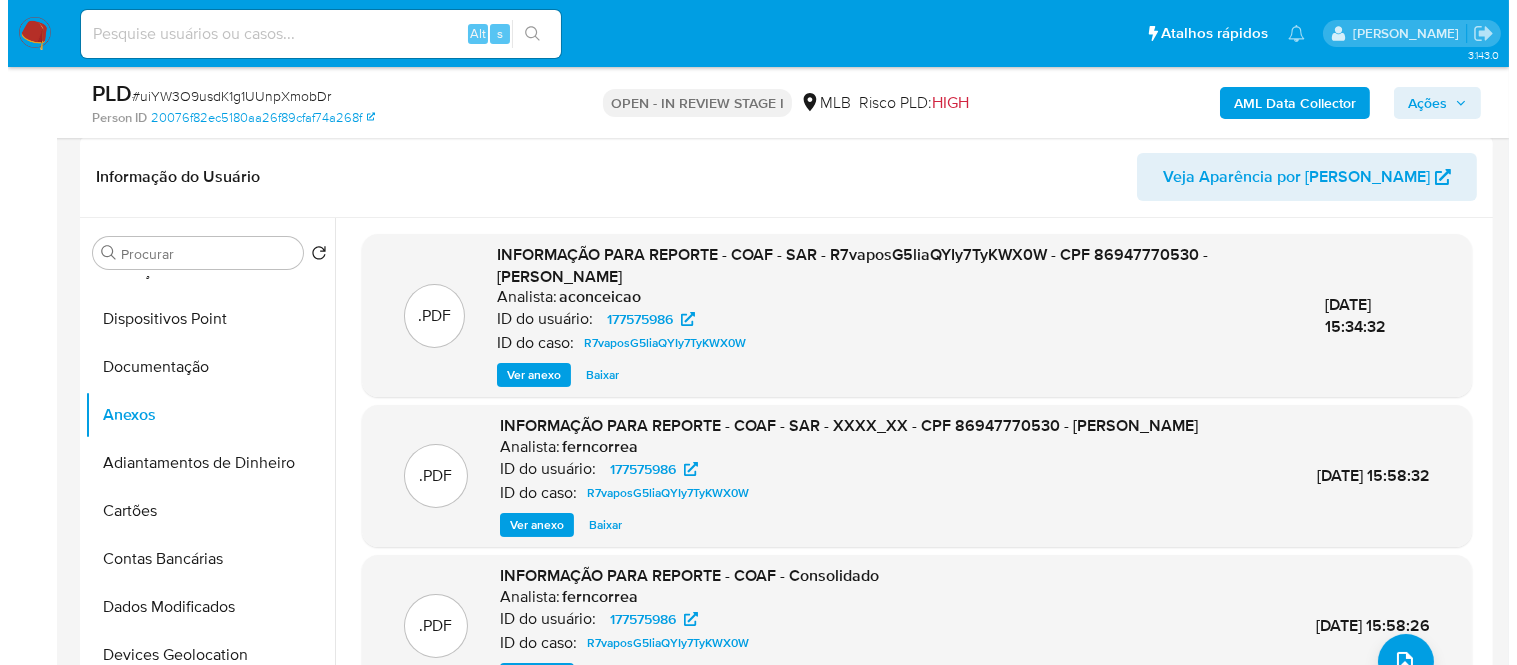 scroll, scrollTop: 5, scrollLeft: 0, axis: vertical 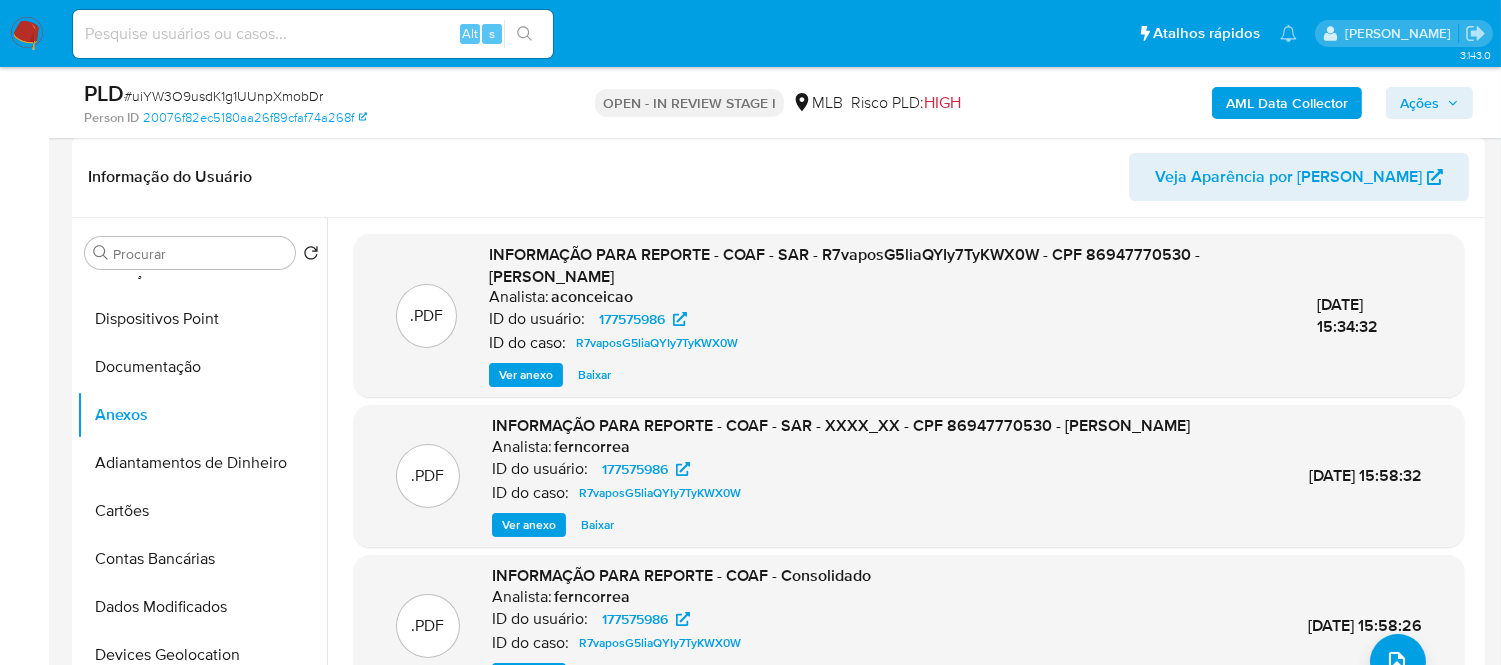 click on "Ver anexo" at bounding box center [526, 375] 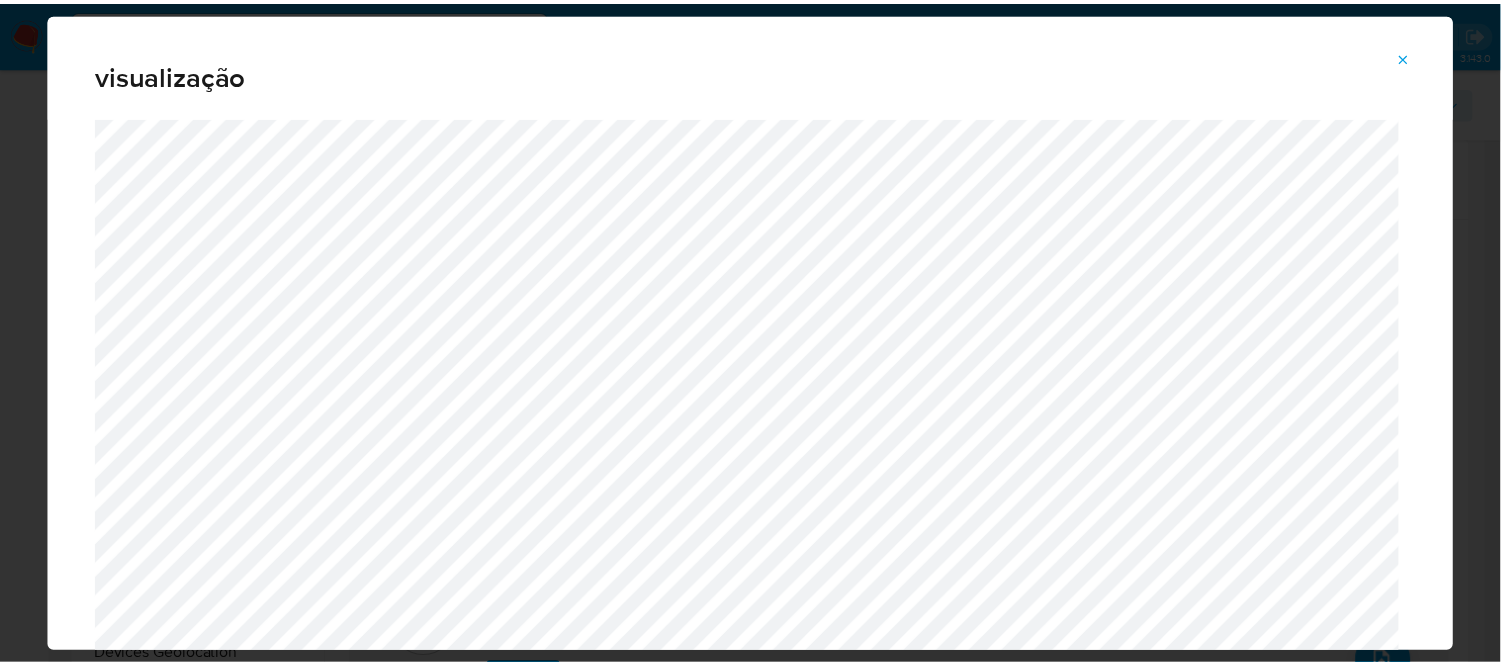 scroll, scrollTop: 24, scrollLeft: 0, axis: vertical 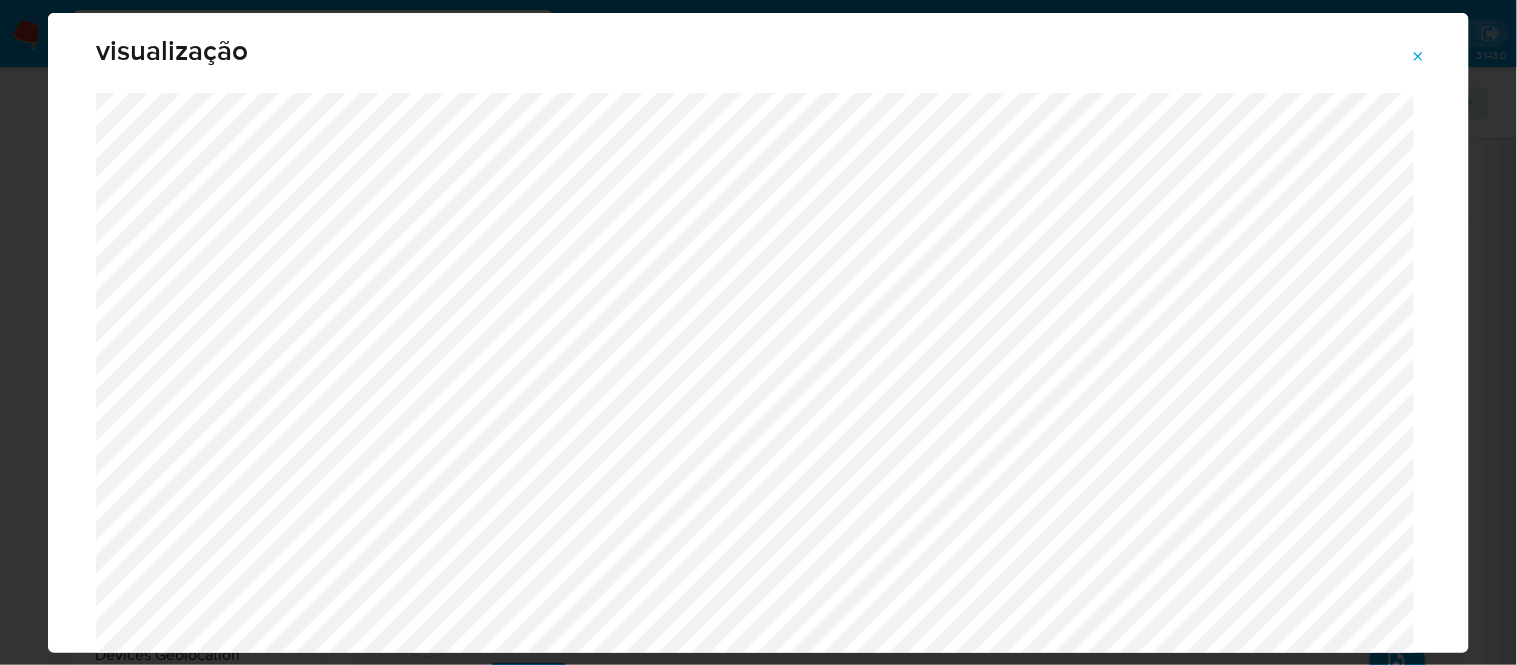 click at bounding box center (1419, 57) 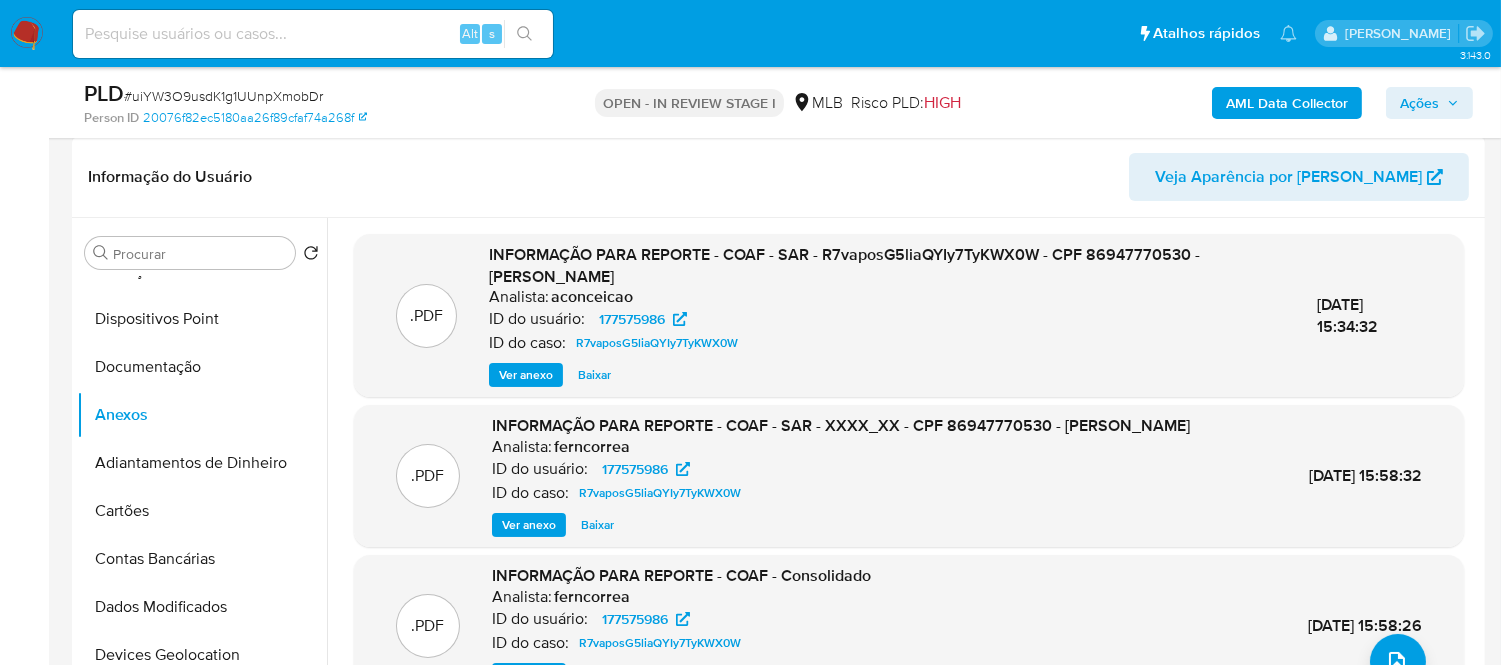 scroll, scrollTop: 444, scrollLeft: 0, axis: vertical 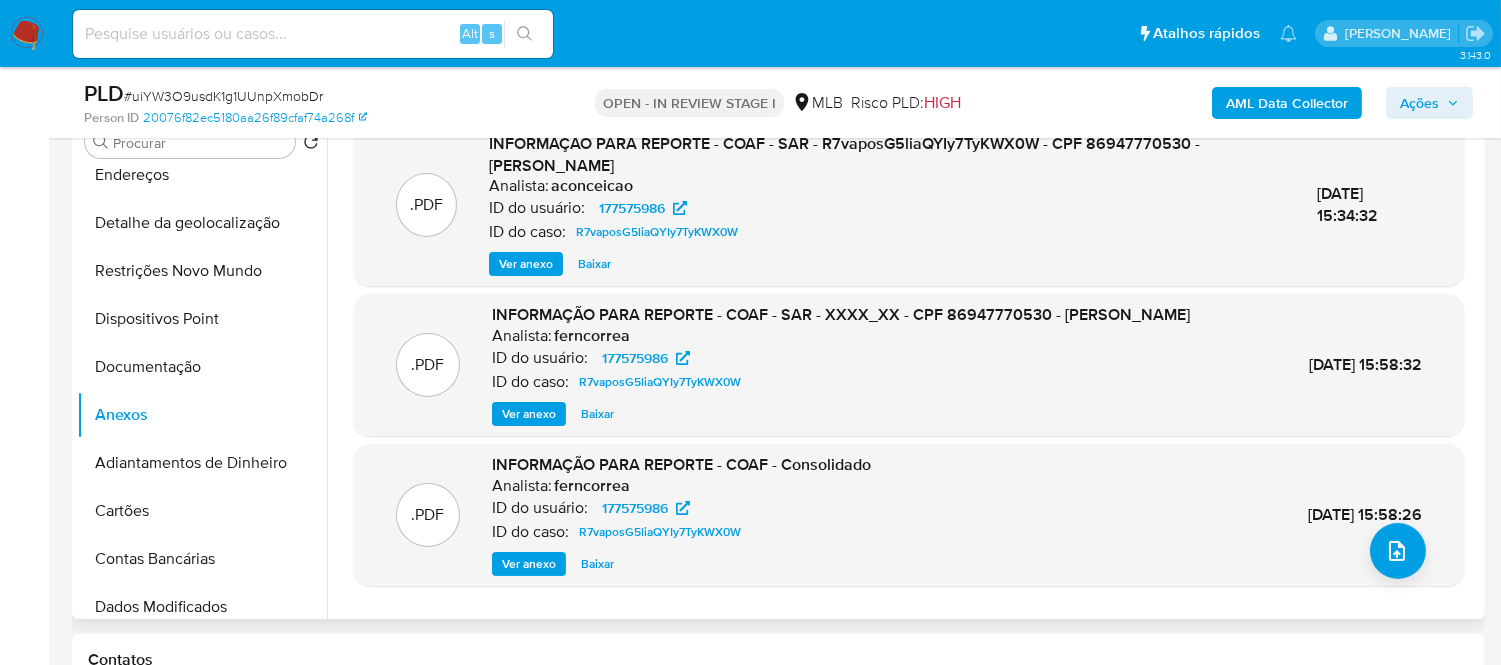 drag, startPoint x: 522, startPoint y: 422, endPoint x: 518, endPoint y: 433, distance: 11.7046995 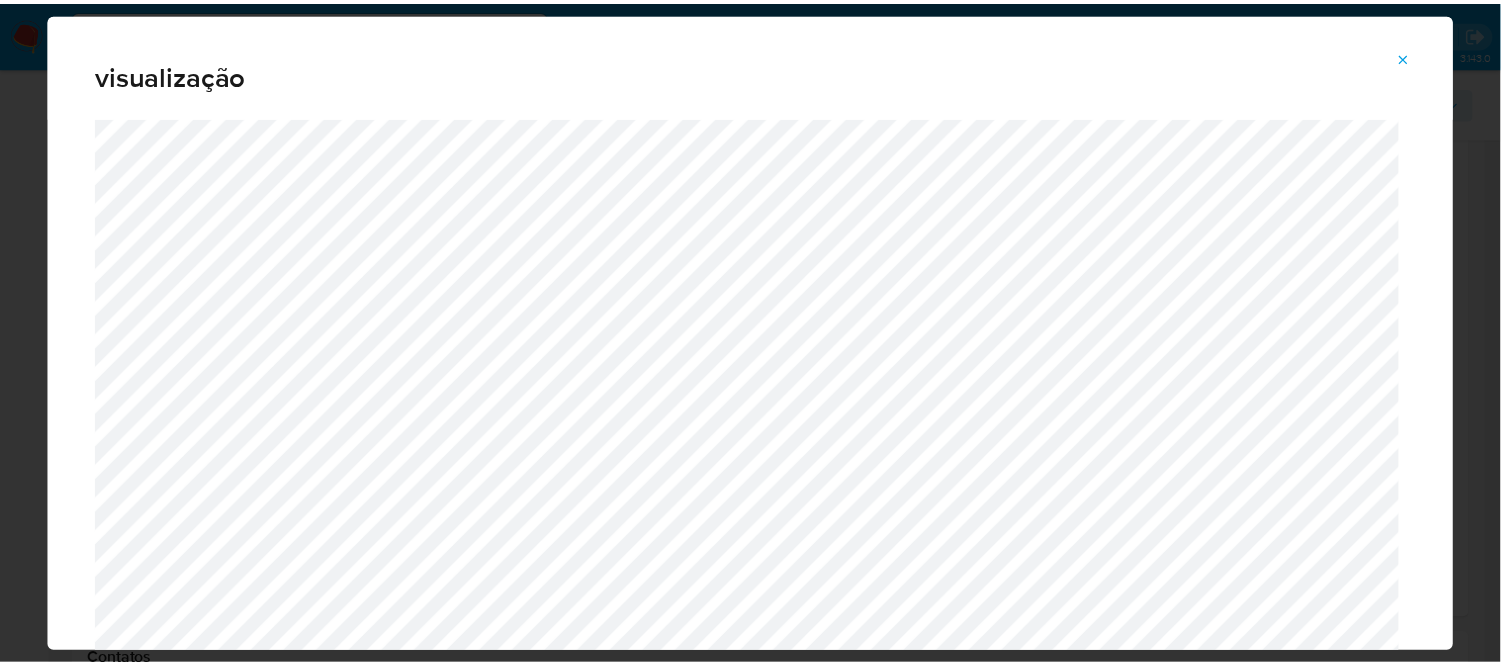 scroll, scrollTop: 24, scrollLeft: 0, axis: vertical 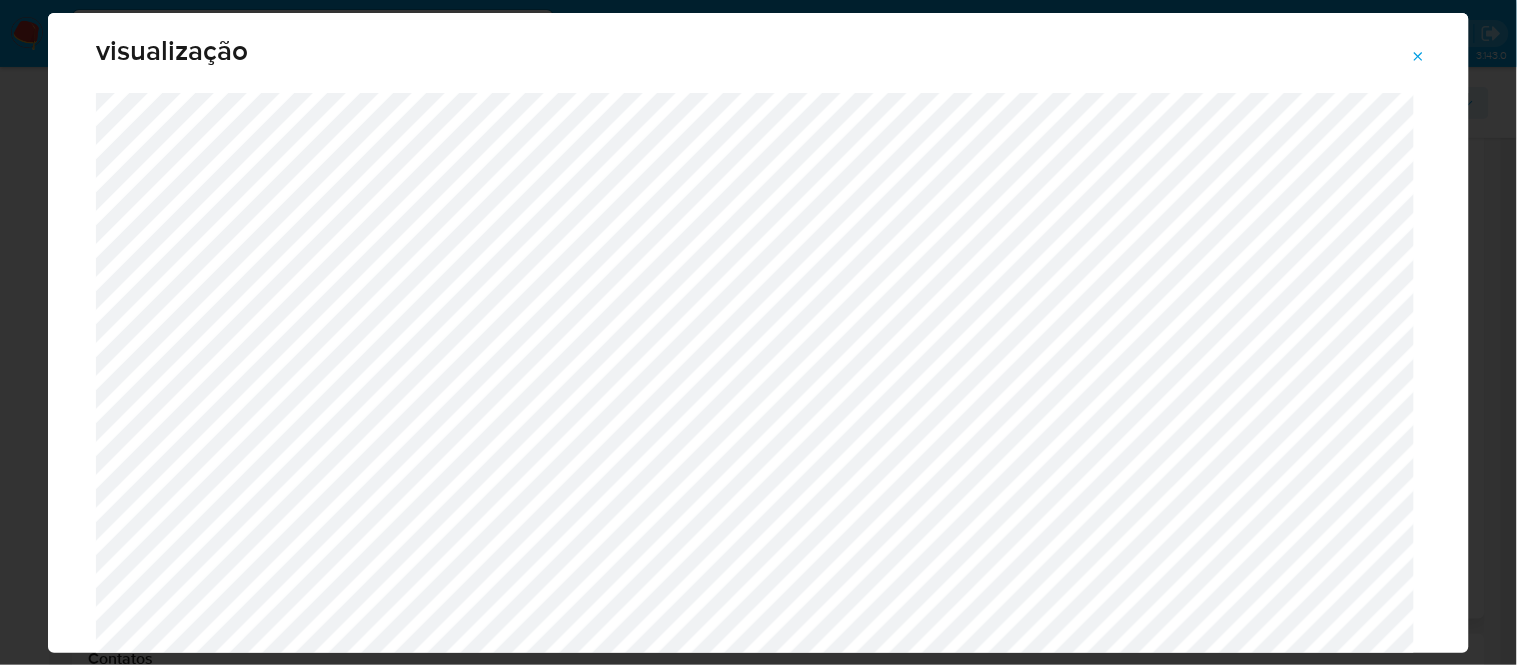 click 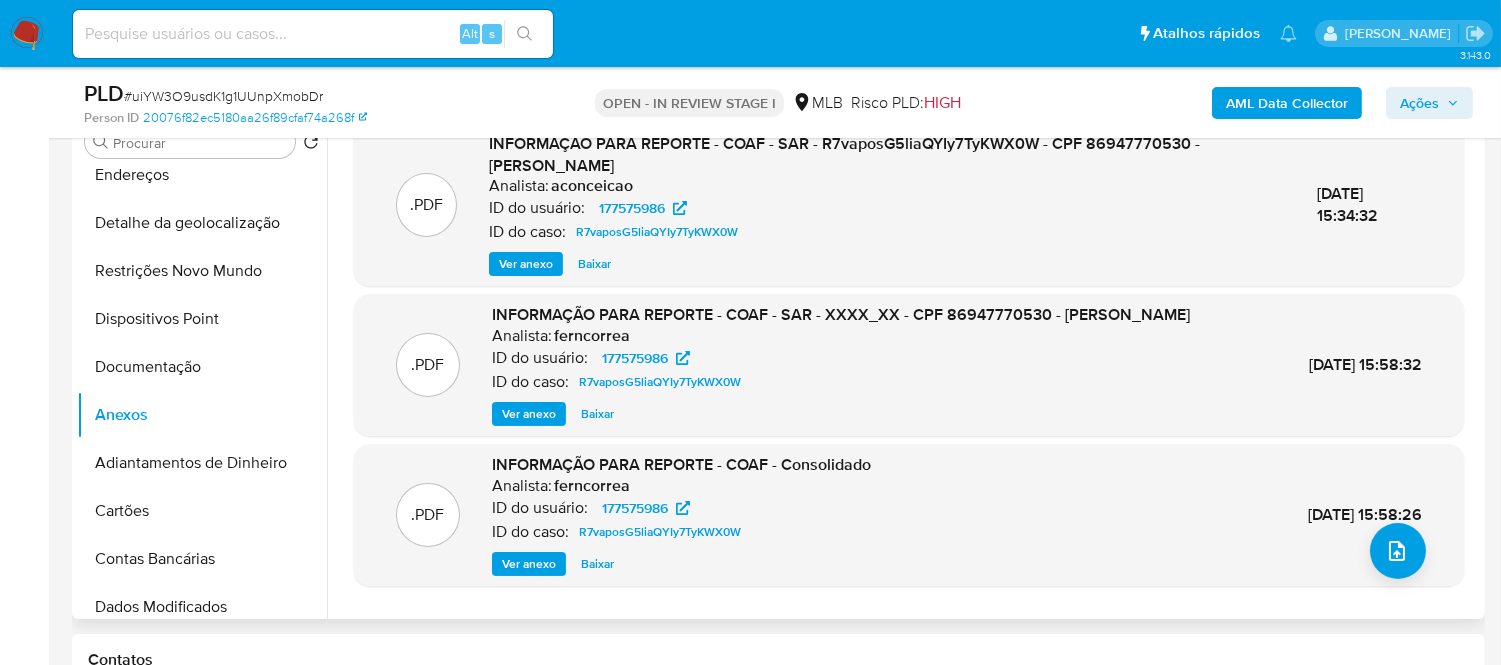 click on "Ver anexo" at bounding box center [529, 564] 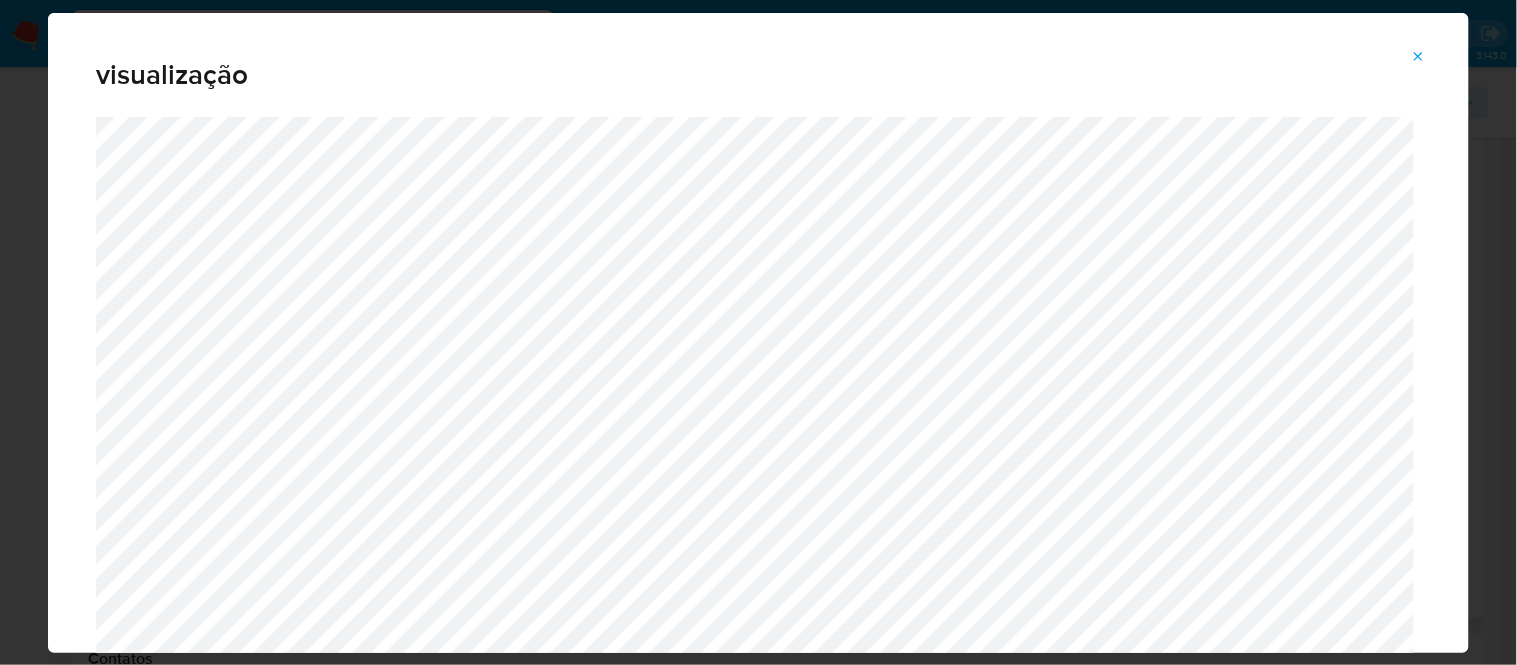 click 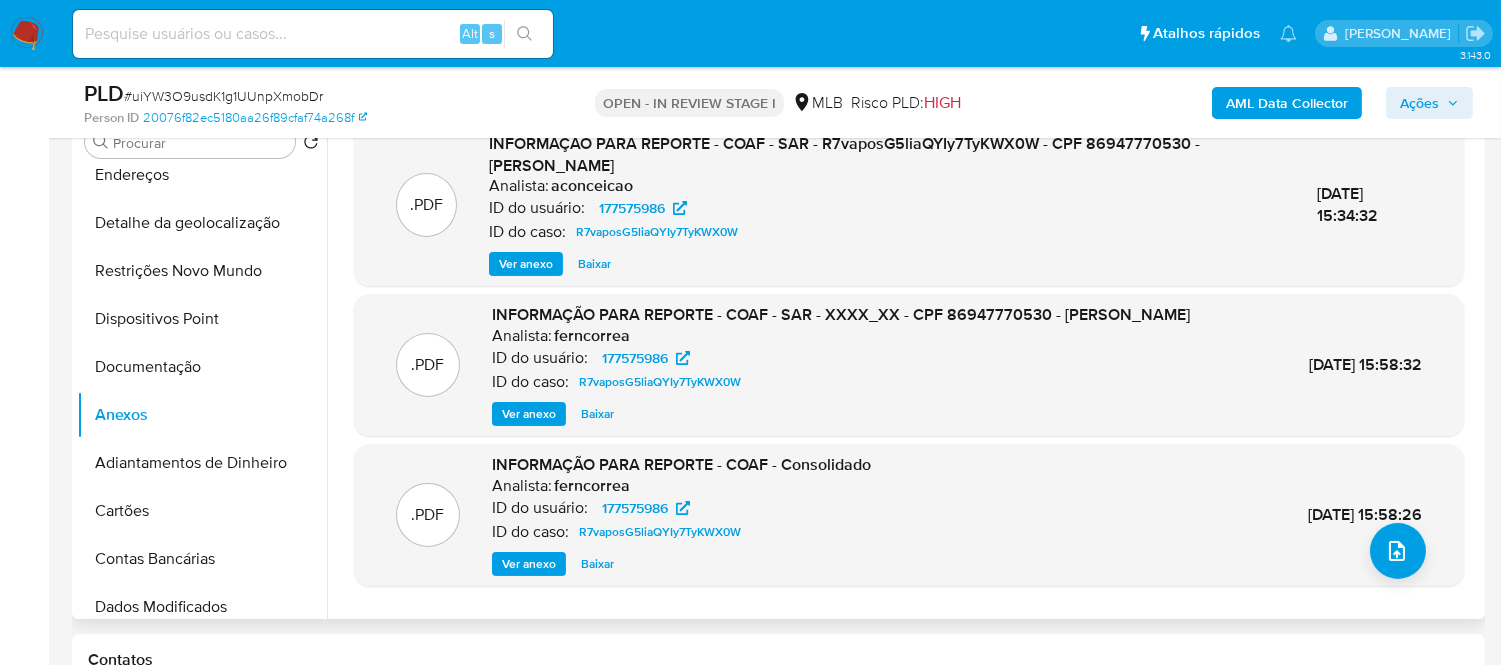 scroll, scrollTop: 0, scrollLeft: 0, axis: both 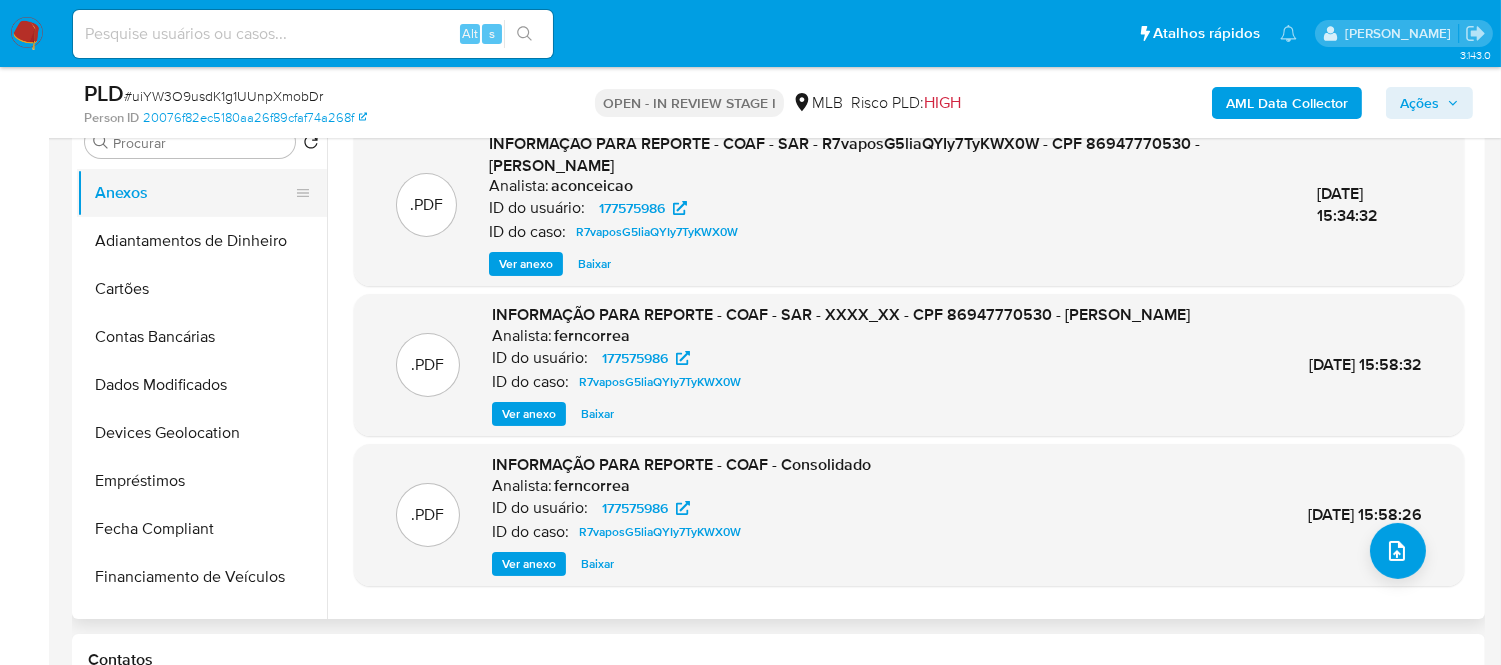 click on "Anexos" at bounding box center [194, 193] 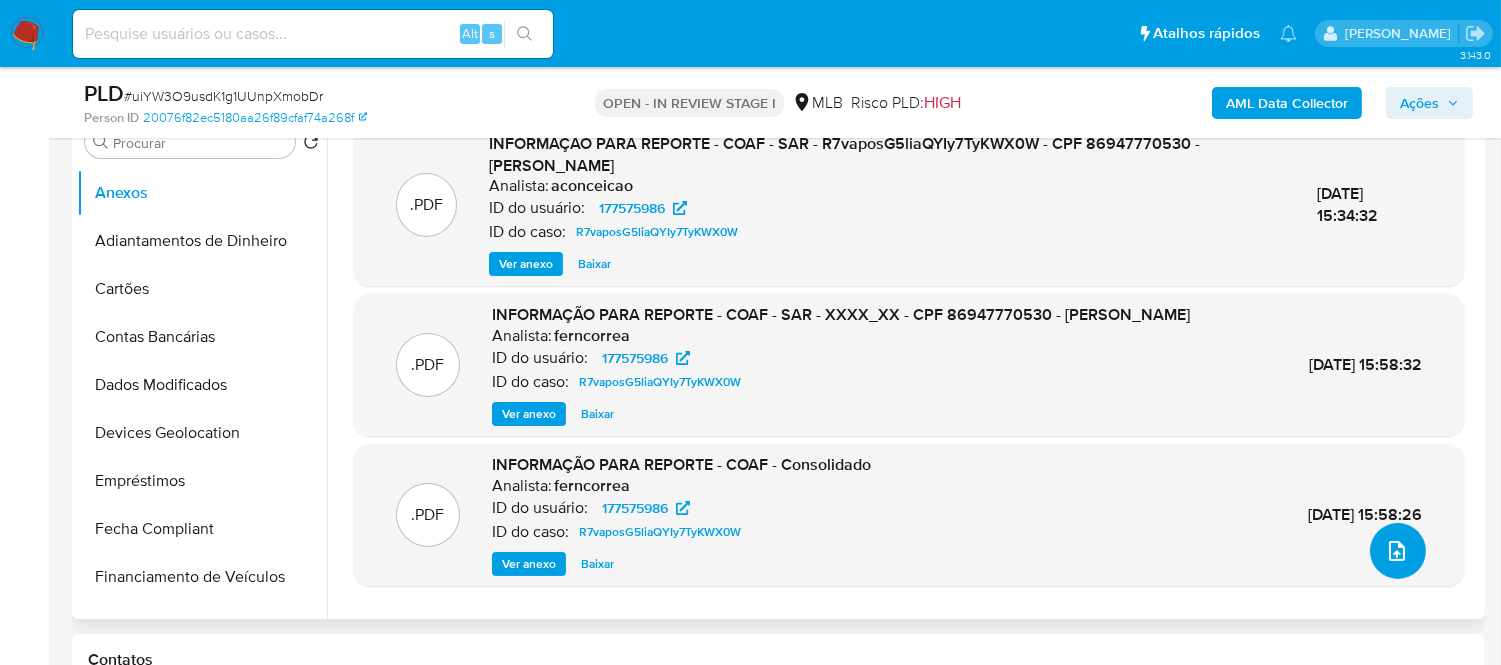 click 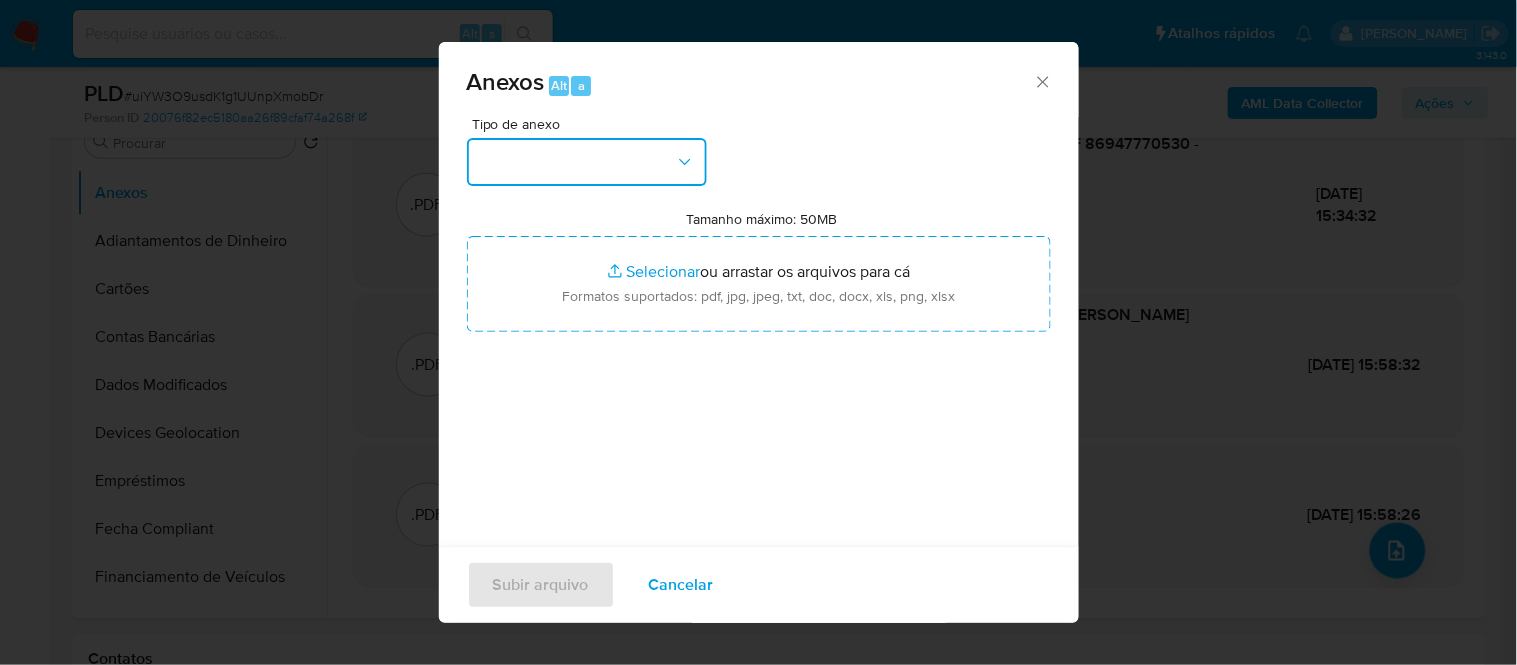 click at bounding box center (587, 162) 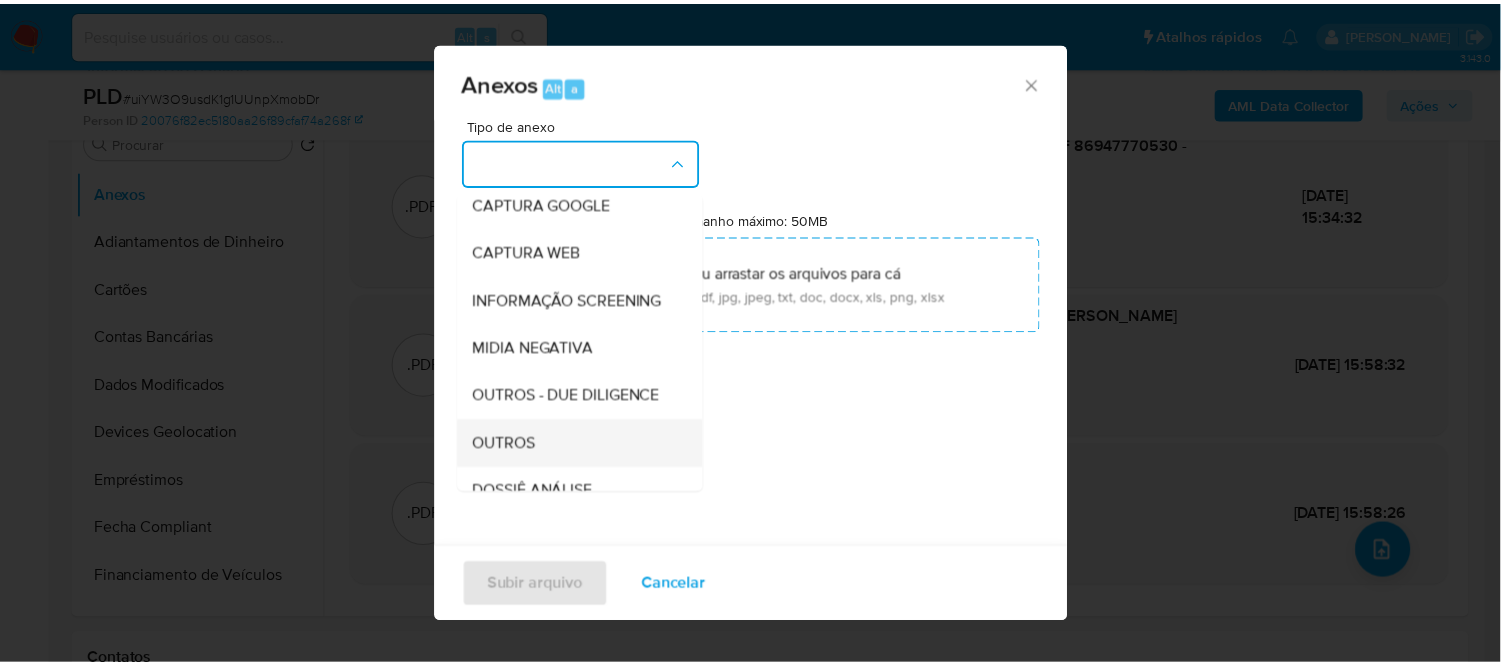 scroll, scrollTop: 222, scrollLeft: 0, axis: vertical 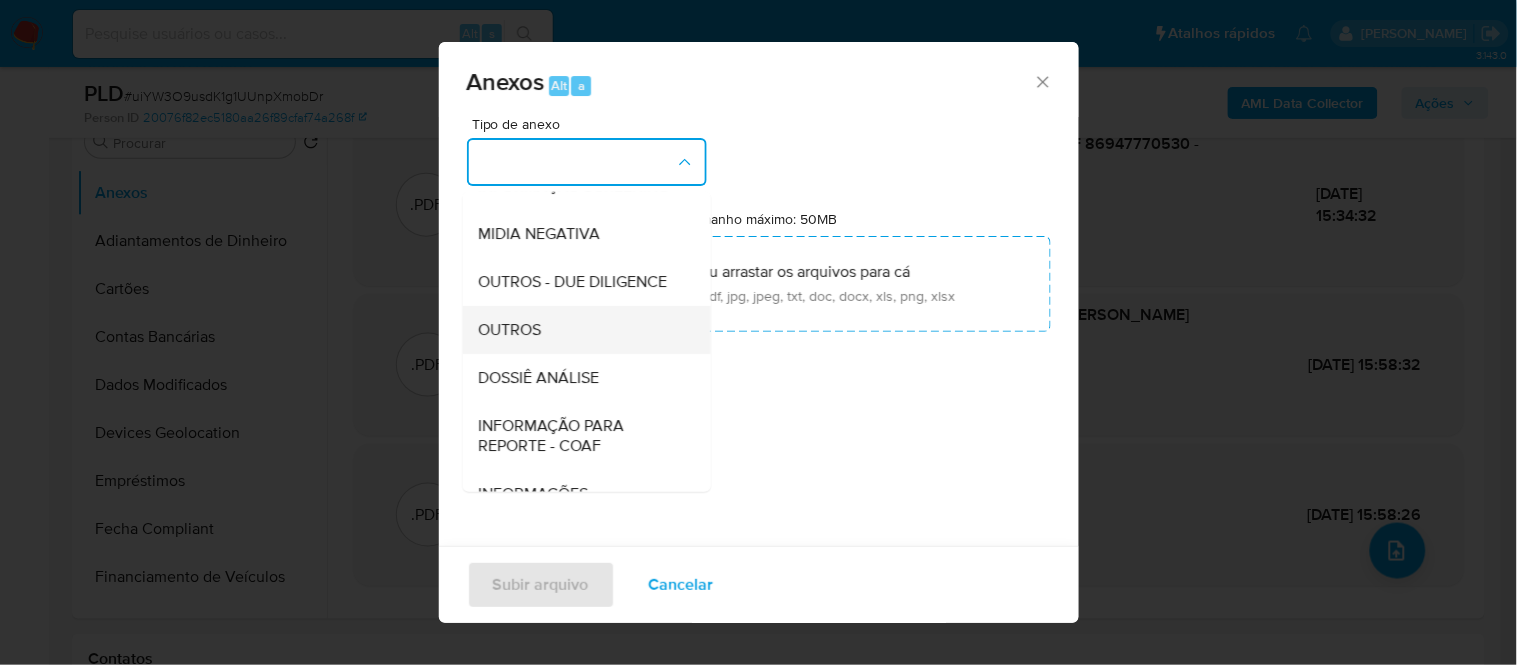 click on "OUTROS" at bounding box center [509, 329] 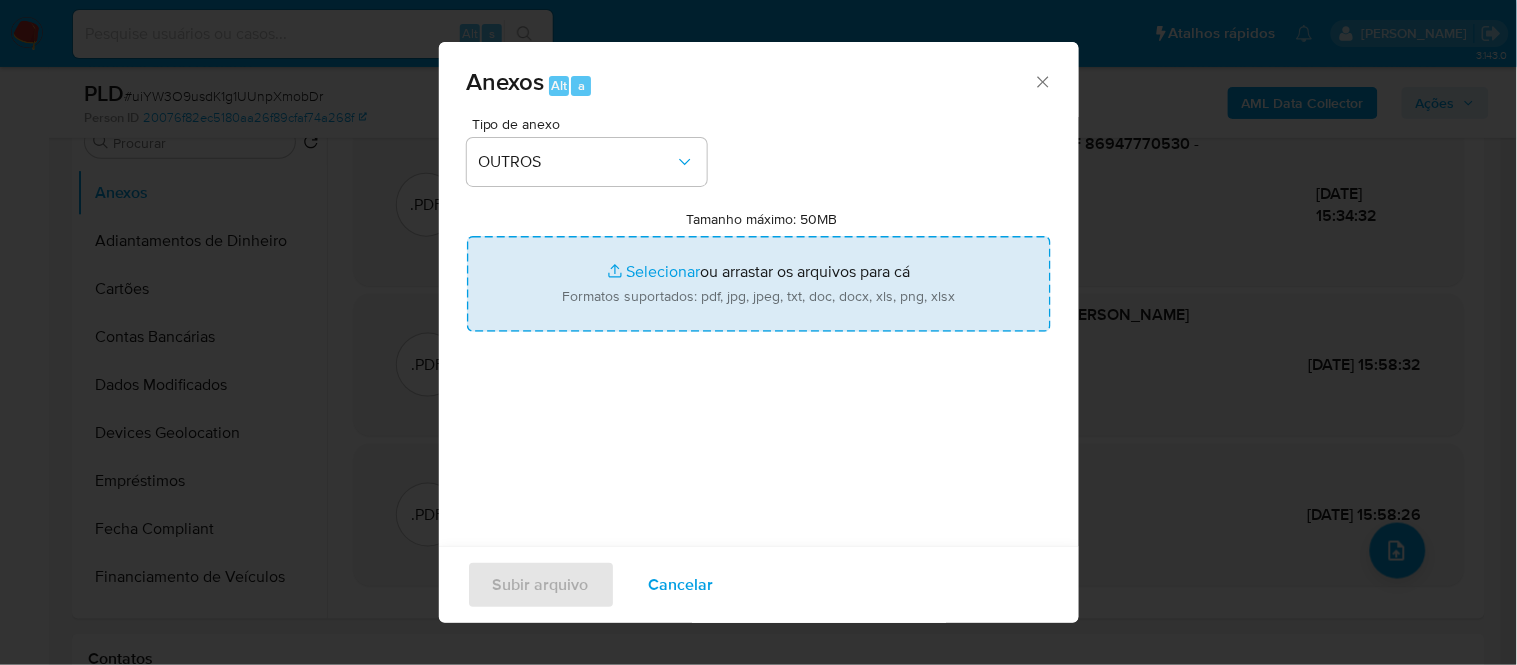 click on "Tamanho máximo: 50MB Selecionar arquivos" at bounding box center (759, 284) 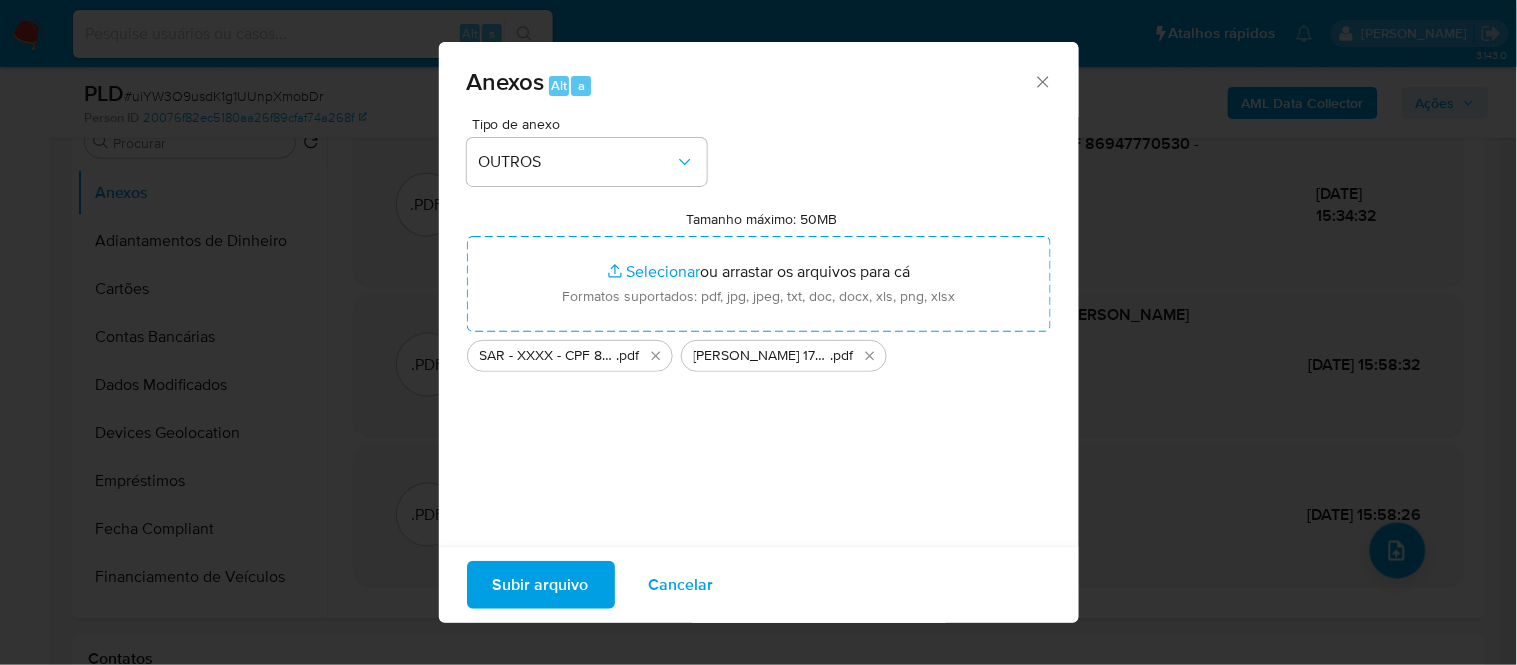 click on "Subir arquivo" at bounding box center [541, 585] 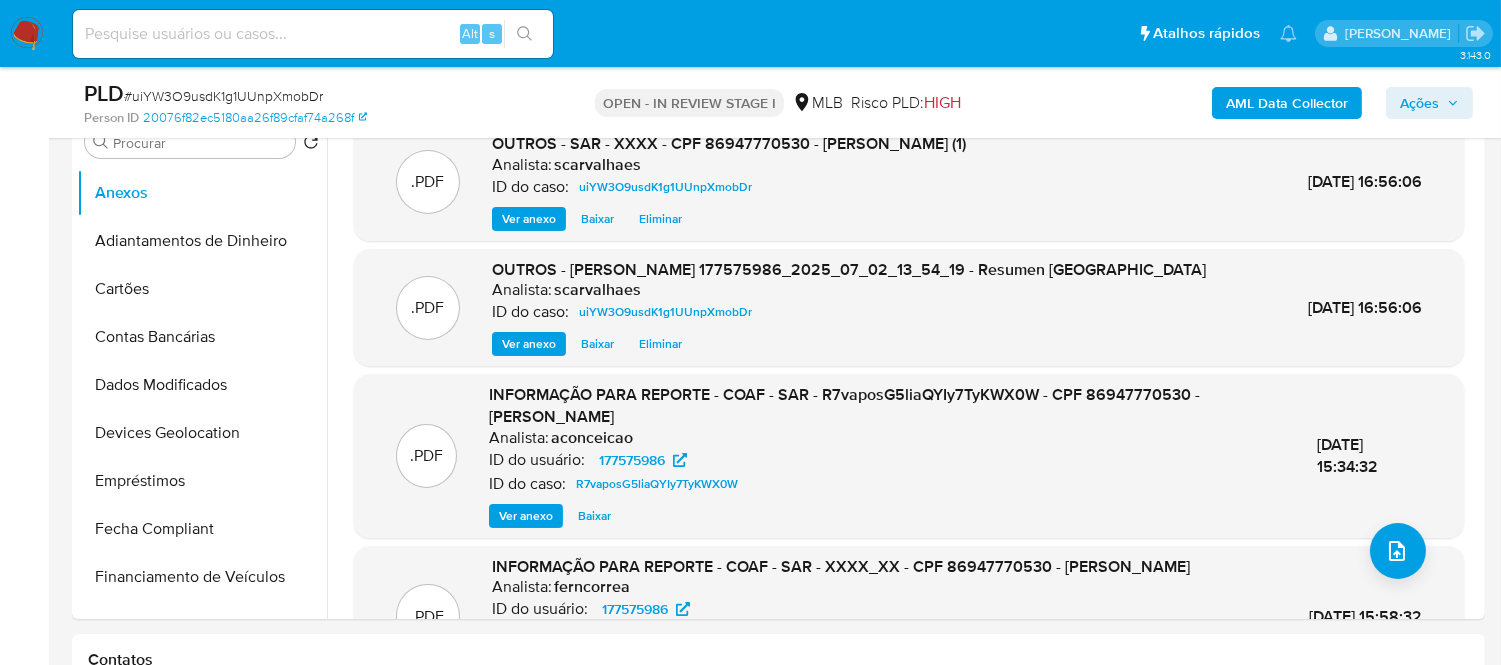 click on "Ações" at bounding box center (1419, 103) 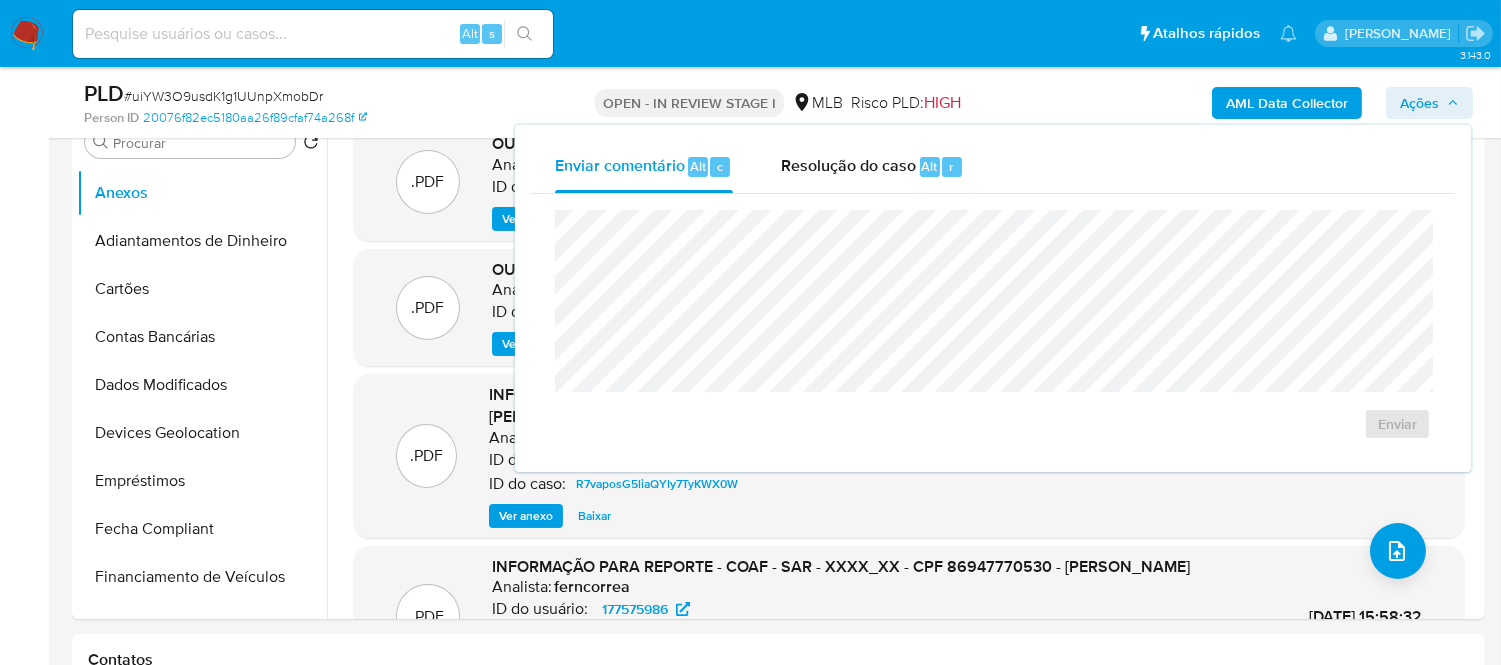 drag, startPoint x: 835, startPoint y: 183, endPoint x: 830, endPoint y: 203, distance: 20.615528 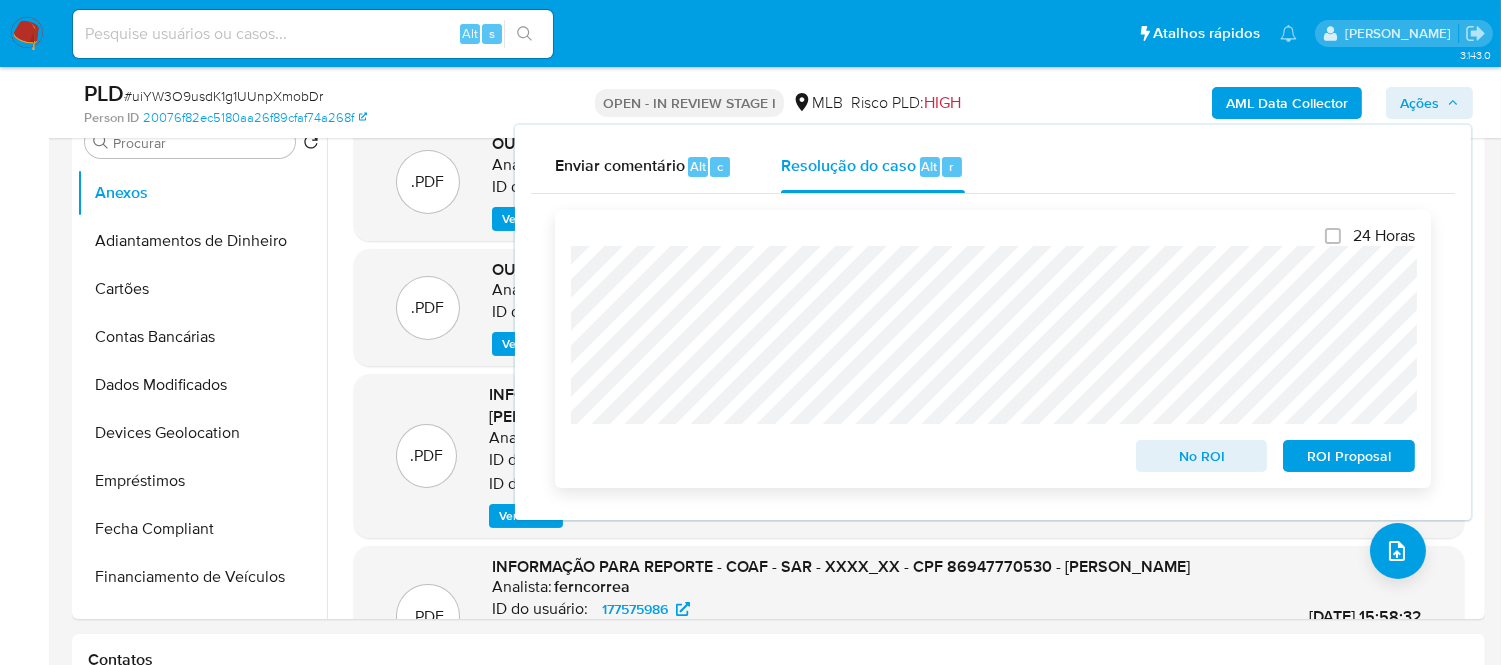 click on "ROI Proposal" at bounding box center (1349, 456) 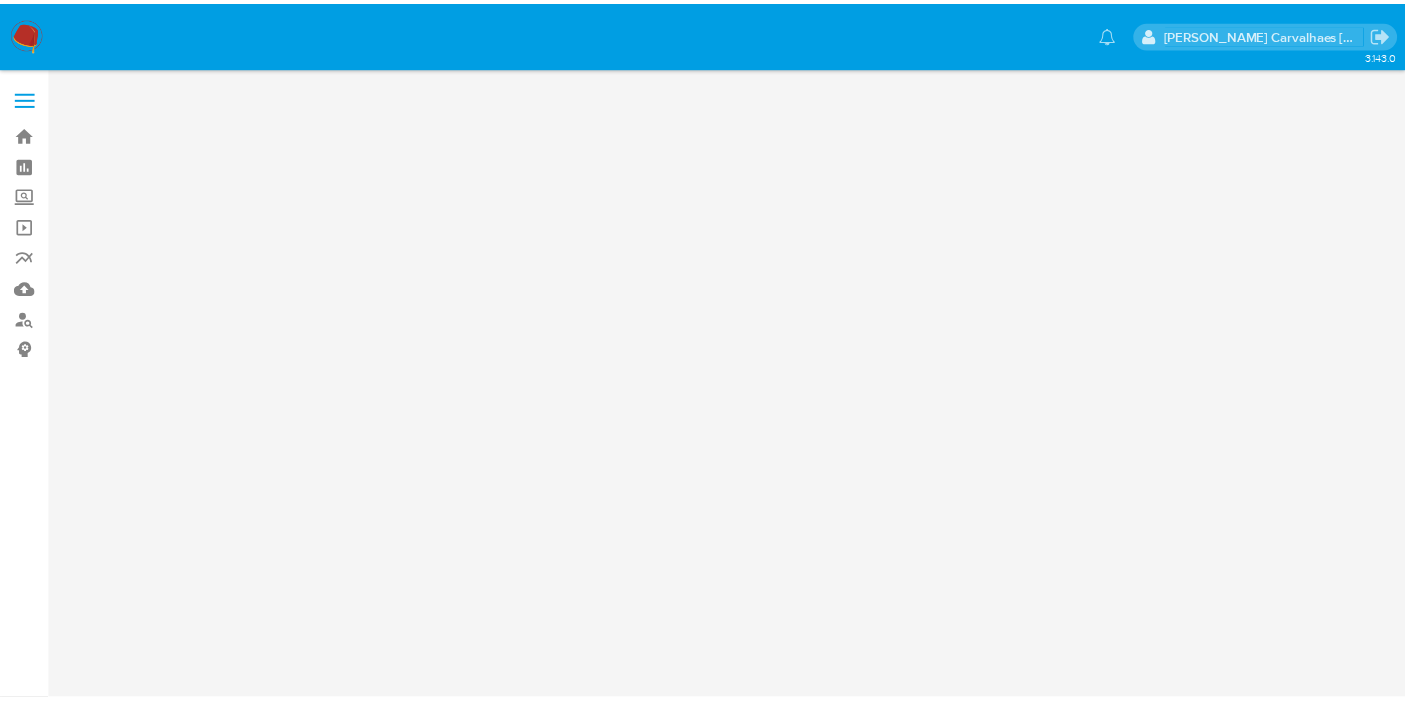 scroll, scrollTop: 0, scrollLeft: 0, axis: both 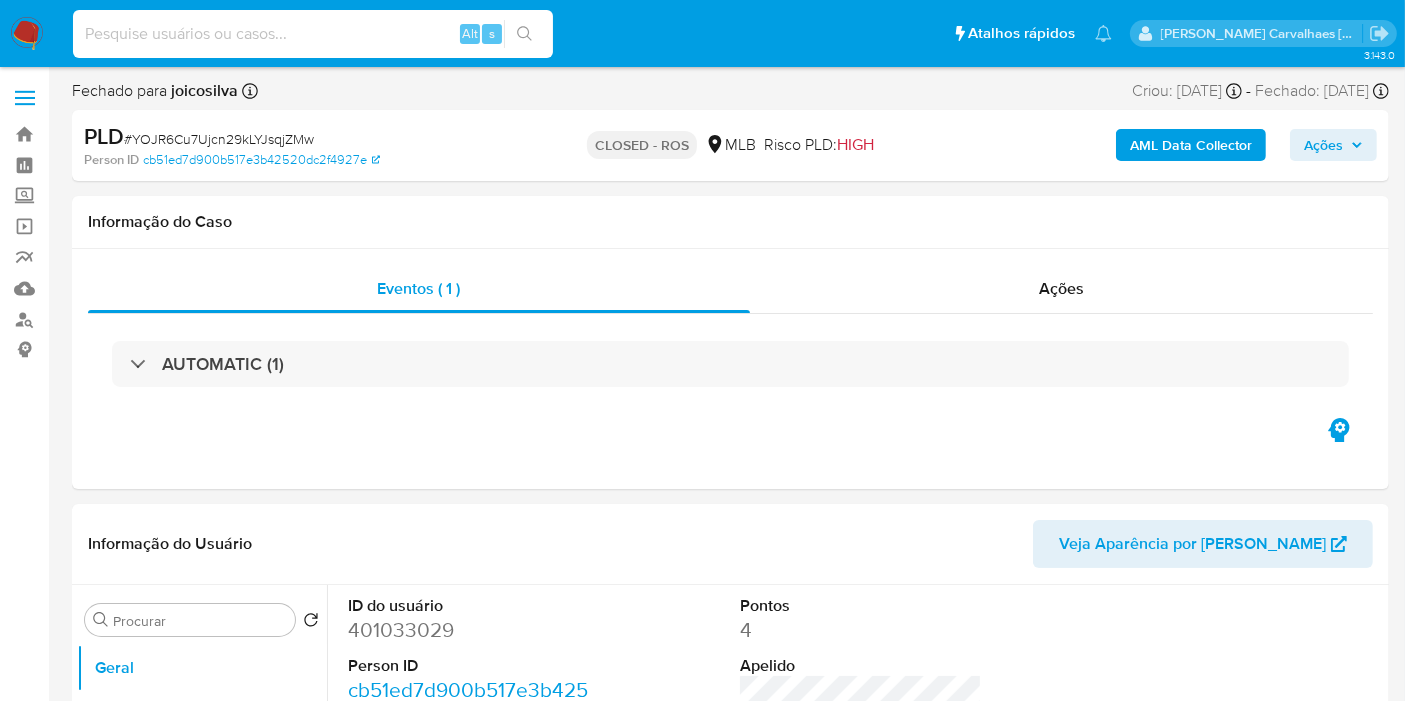 select on "10" 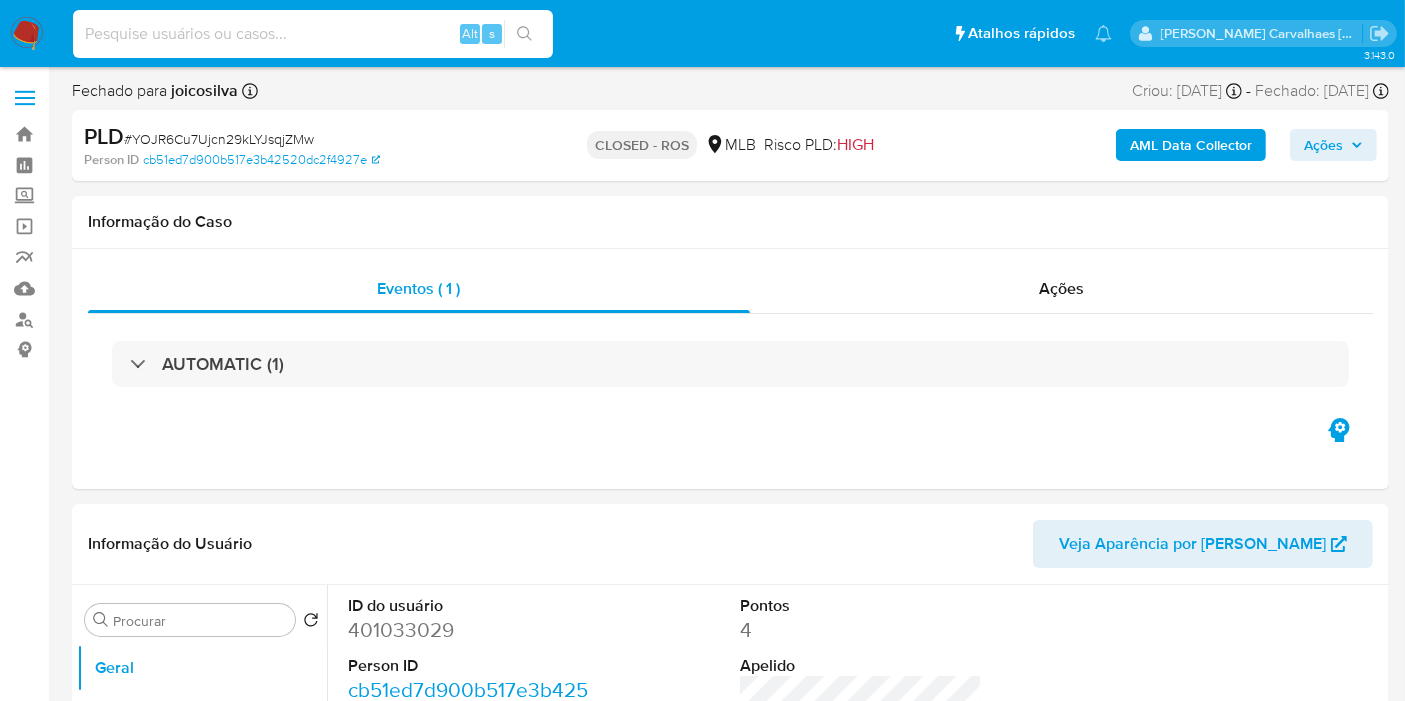 paste on "uiYW3O9usdK1g1UUnpXmobDr" 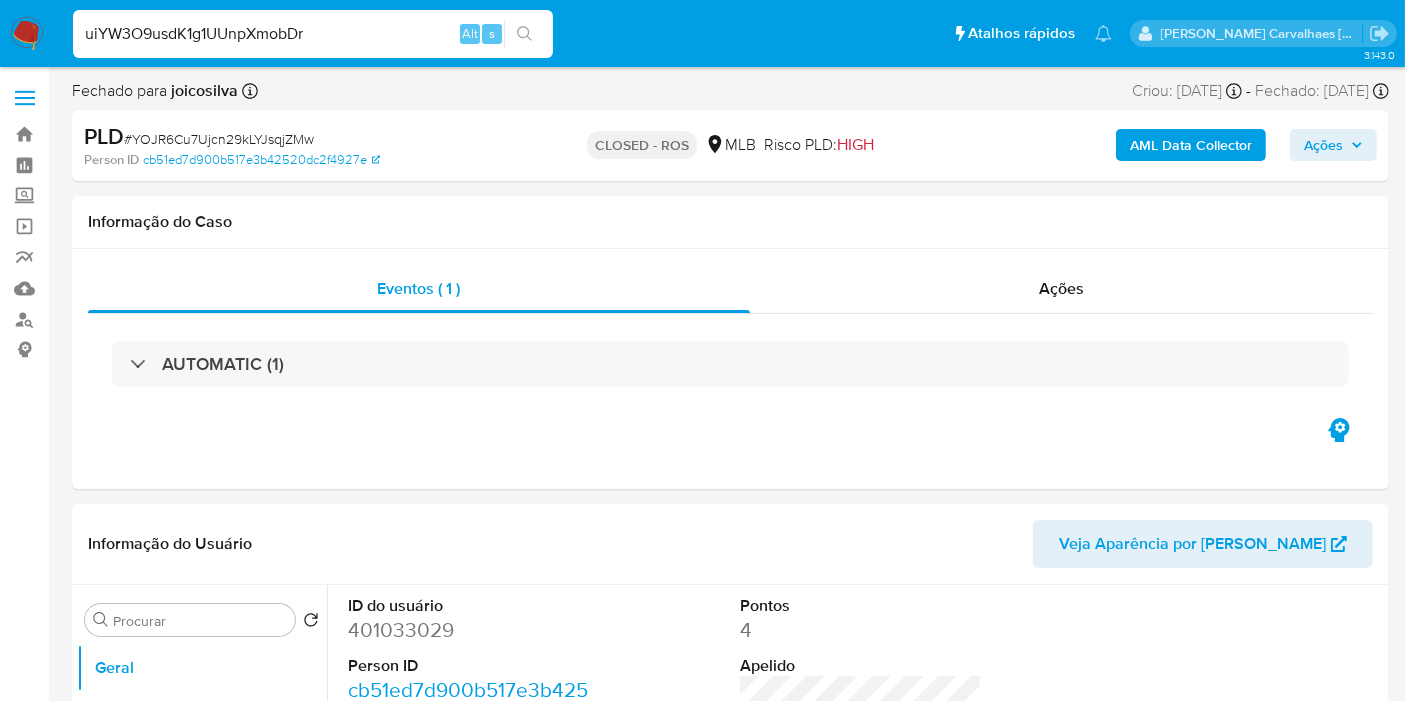 type on "uiYW3O9usdK1g1UUnpXmobDr" 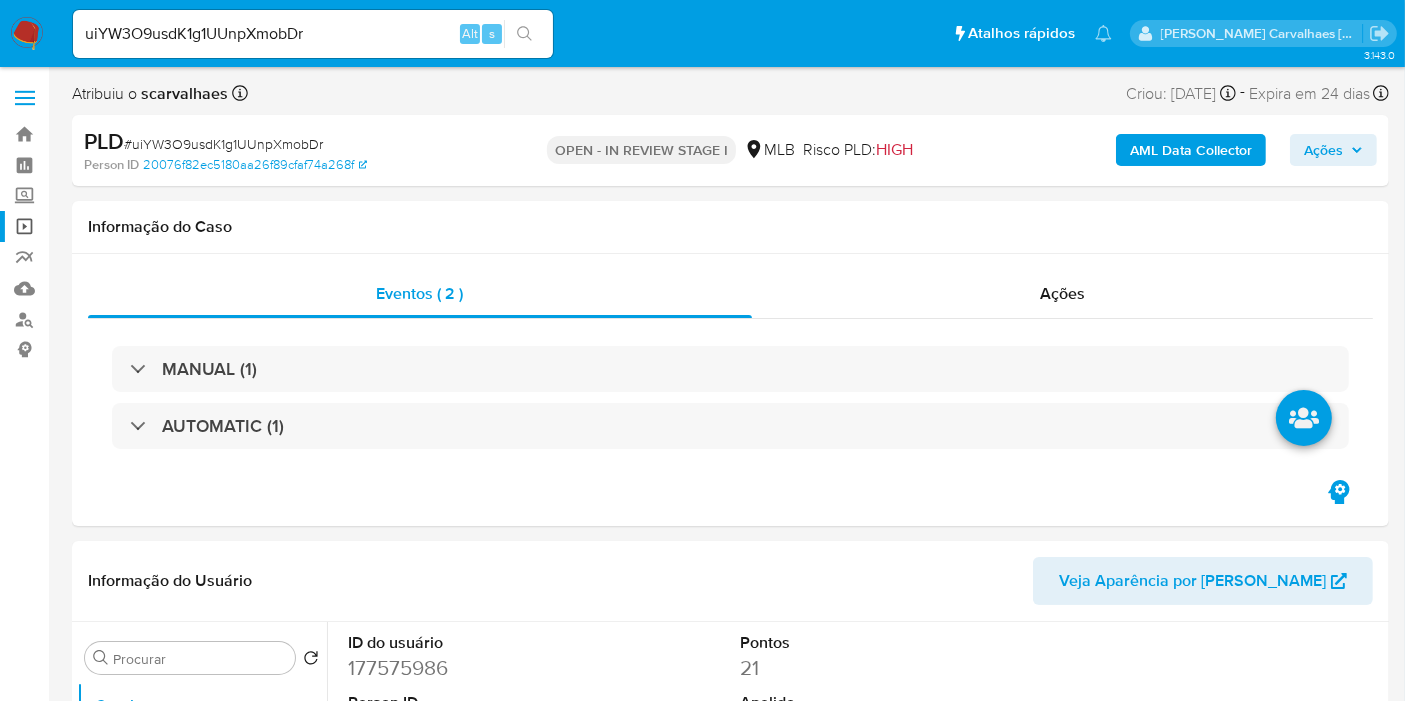 select on "10" 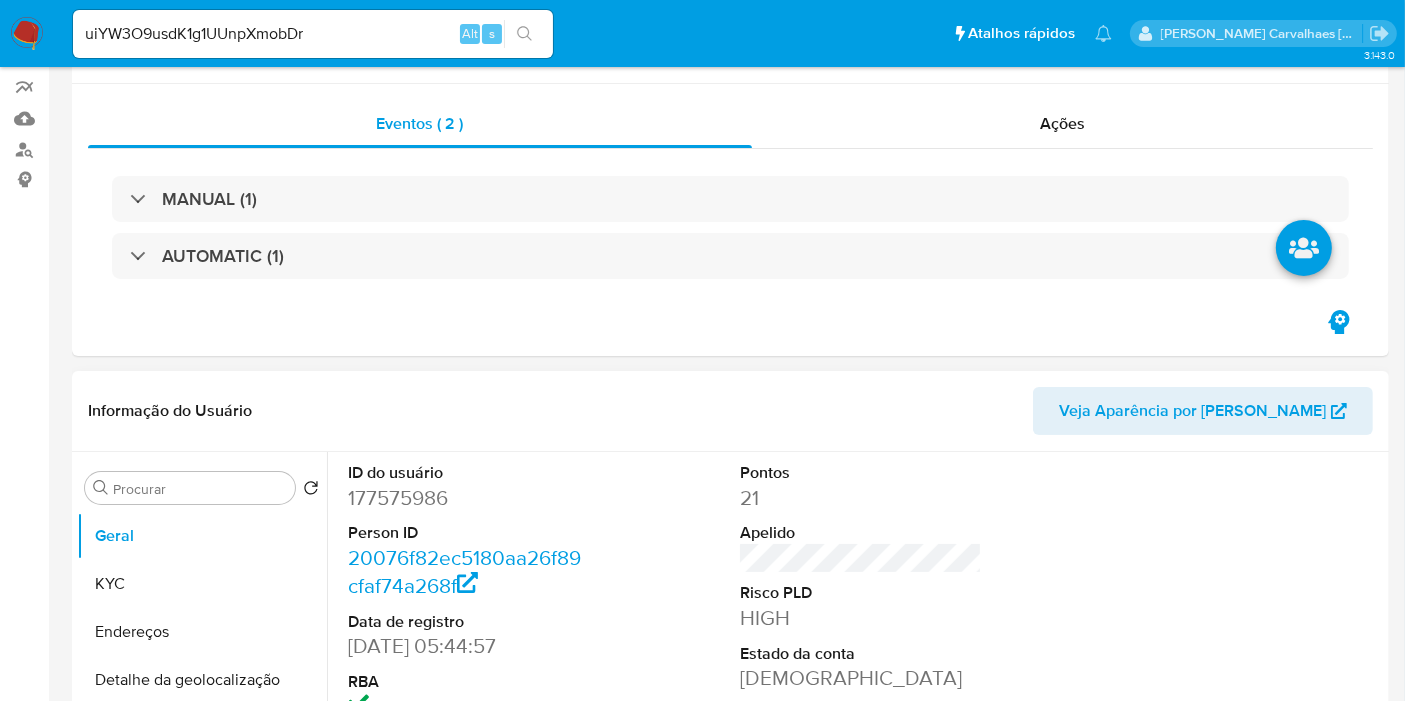 scroll, scrollTop: 222, scrollLeft: 0, axis: vertical 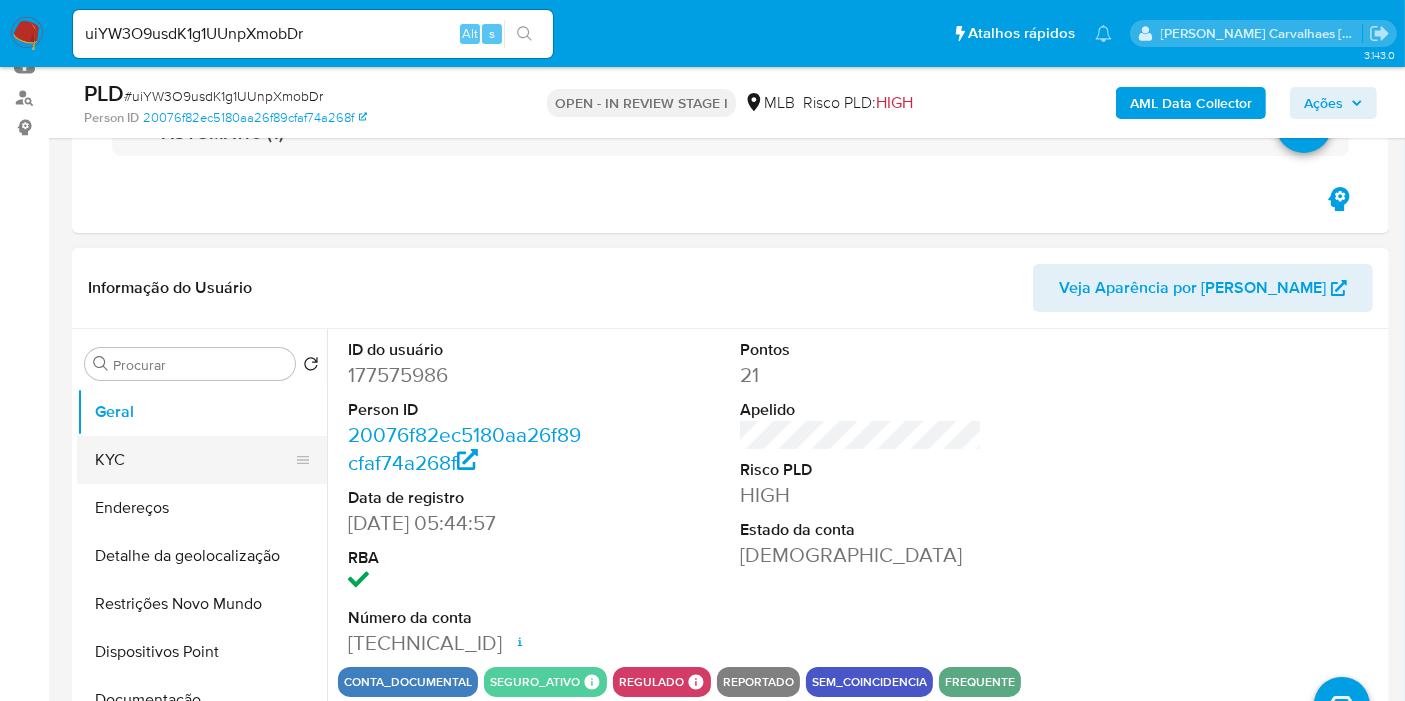 click on "KYC" at bounding box center (194, 460) 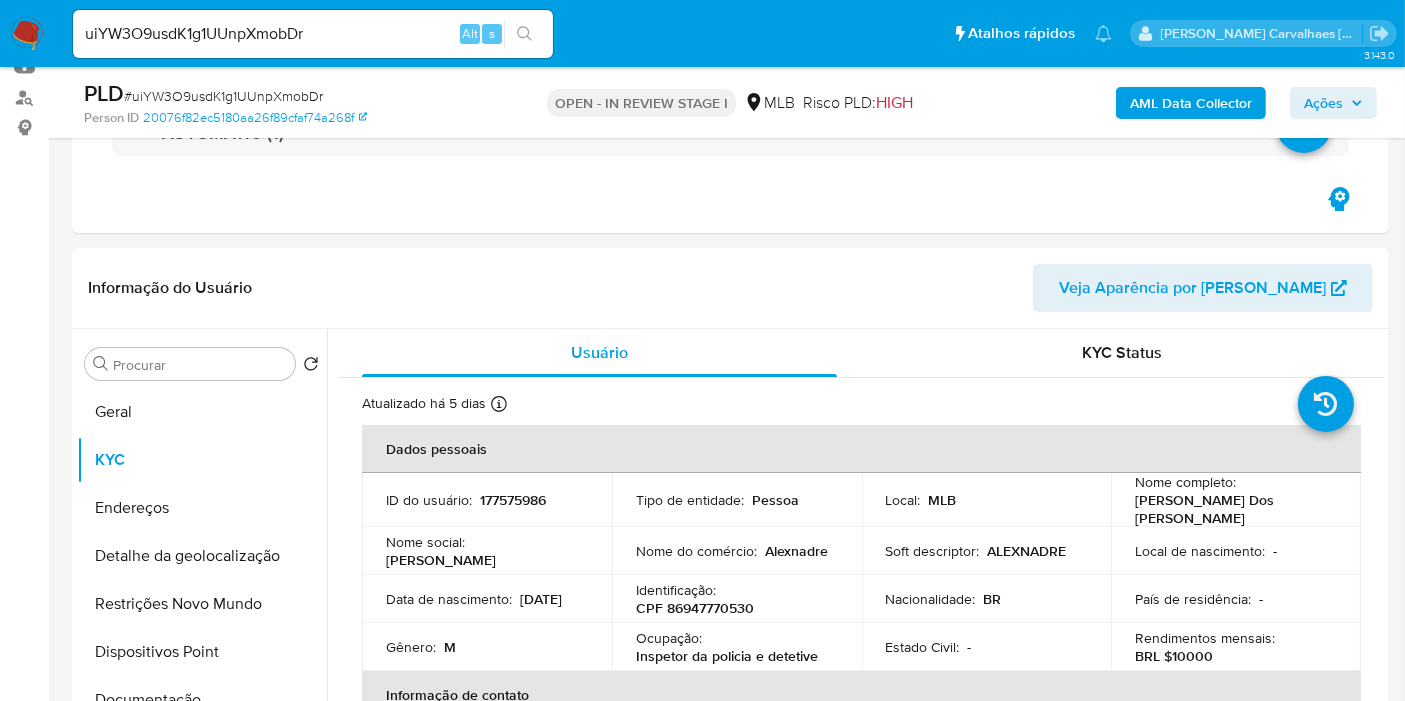 type 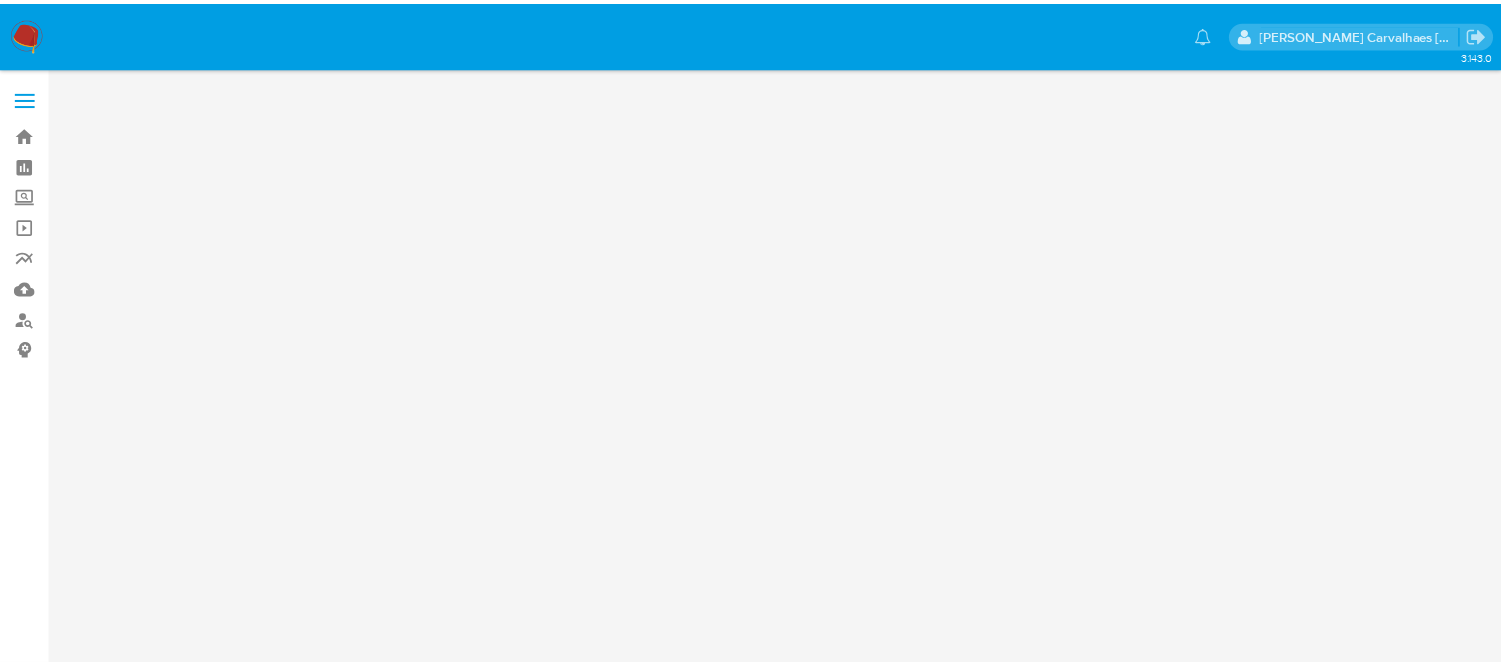 scroll, scrollTop: 0, scrollLeft: 0, axis: both 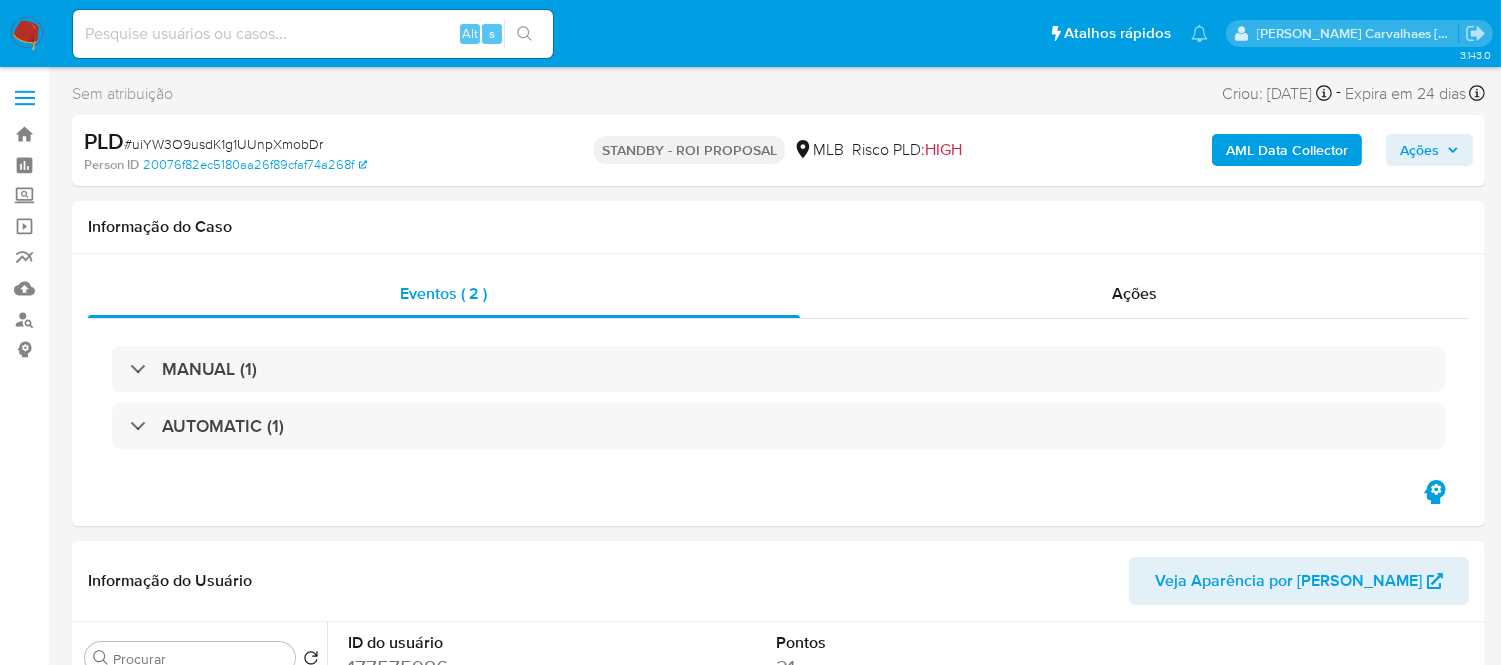 select on "10" 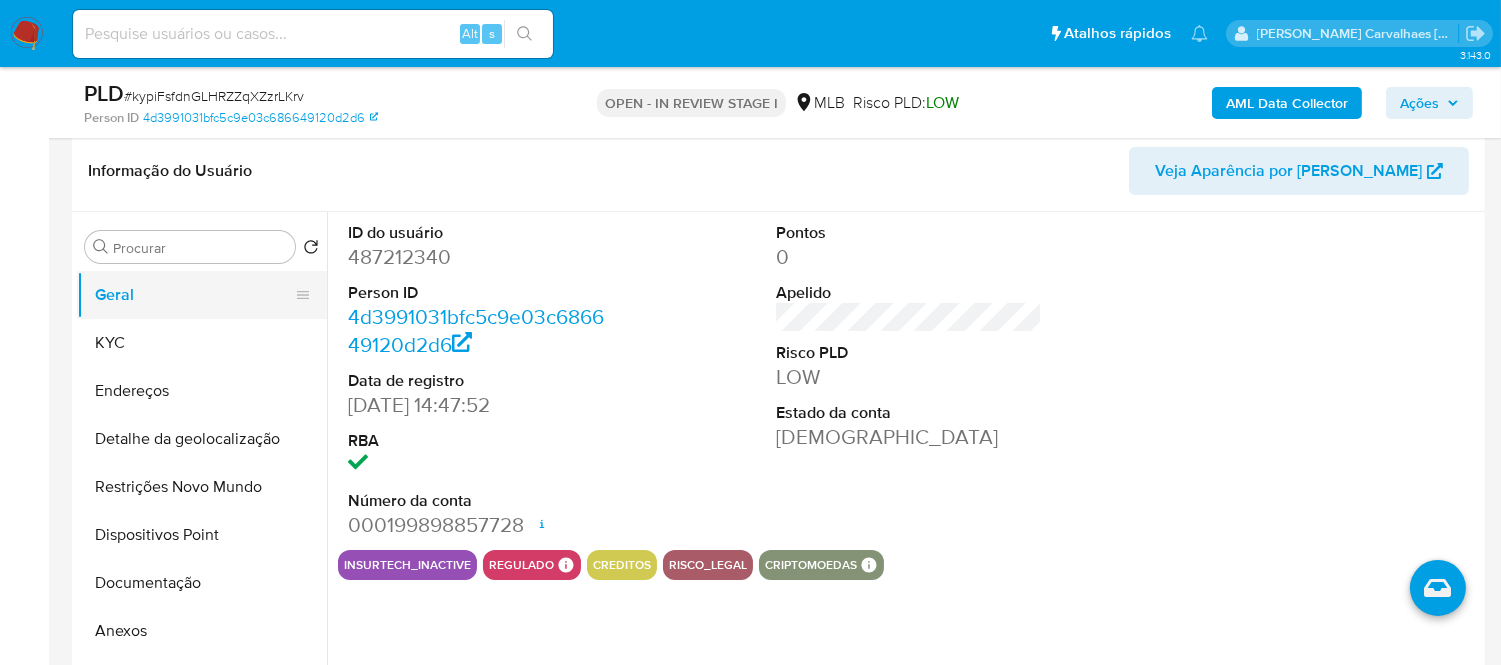 scroll, scrollTop: 268, scrollLeft: 0, axis: vertical 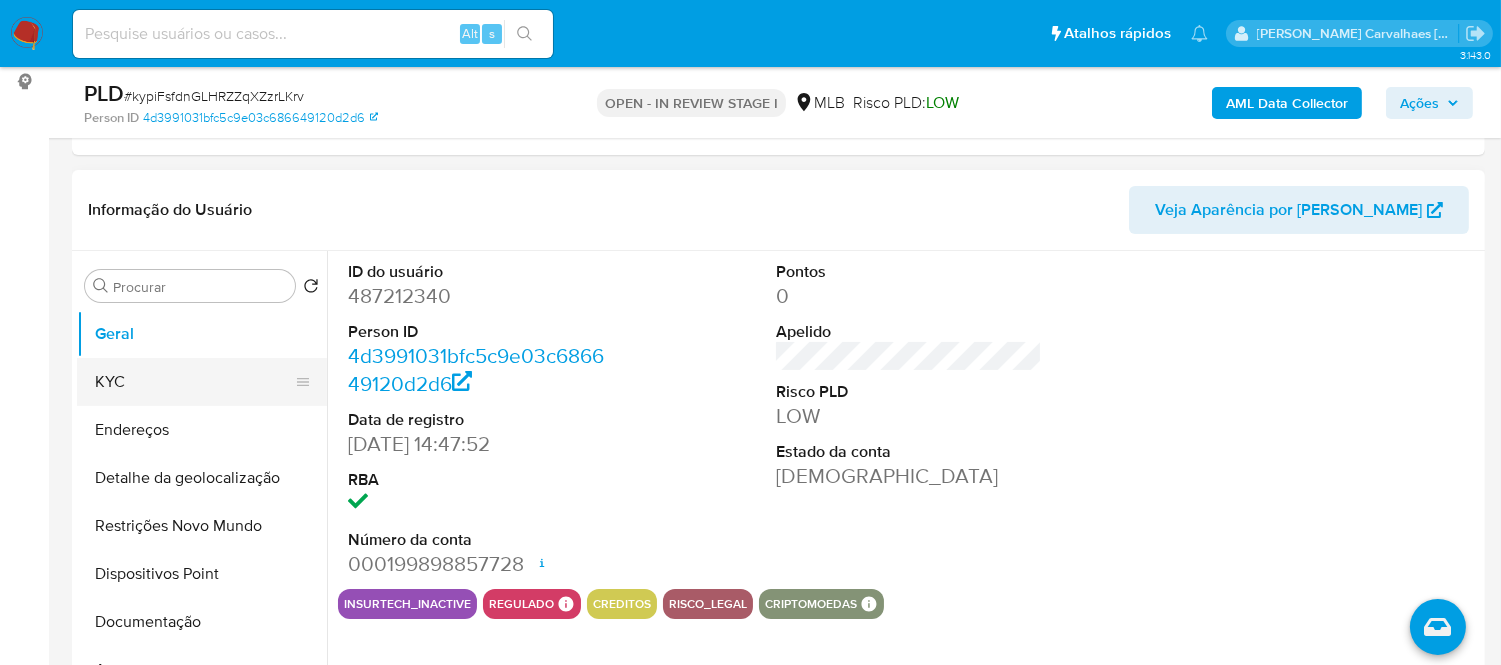 click on "KYC" at bounding box center (194, 382) 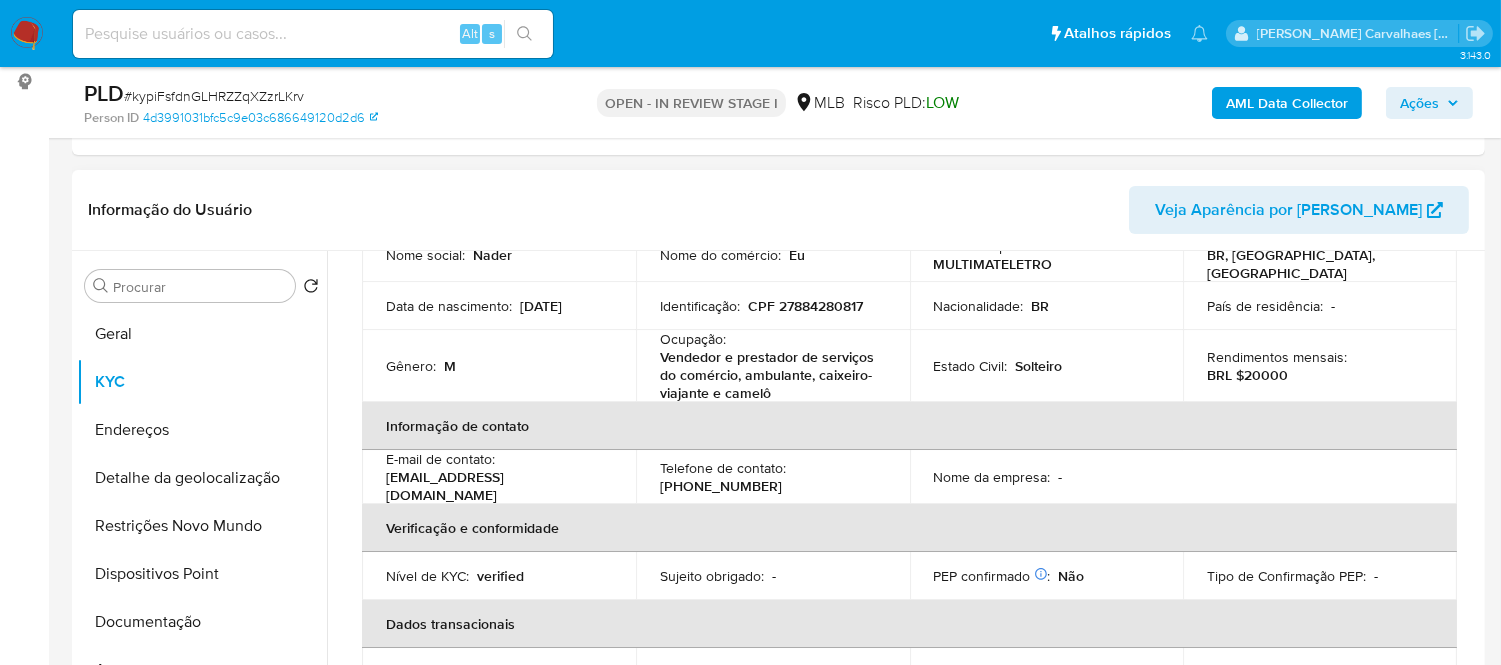scroll, scrollTop: 222, scrollLeft: 0, axis: vertical 